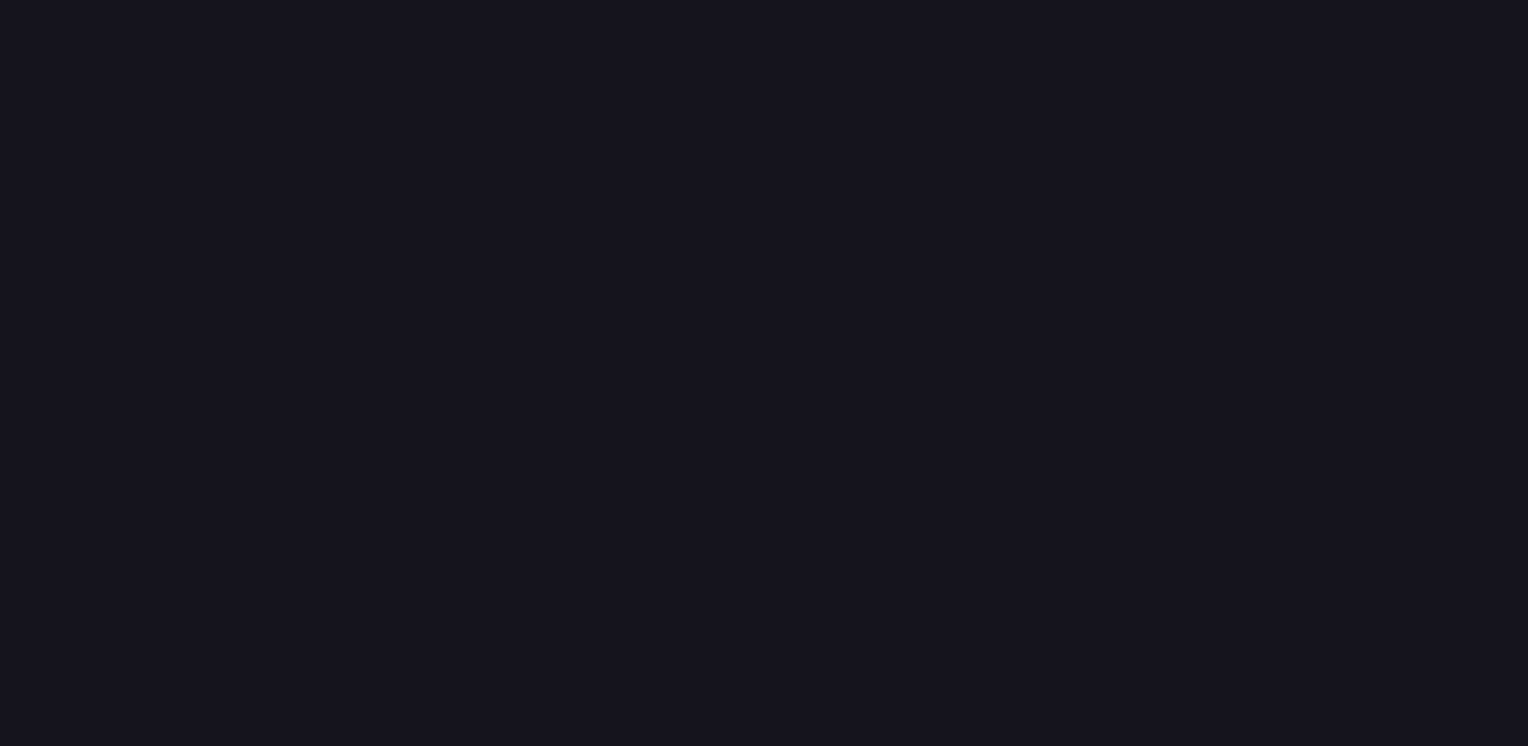 scroll, scrollTop: 0, scrollLeft: 0, axis: both 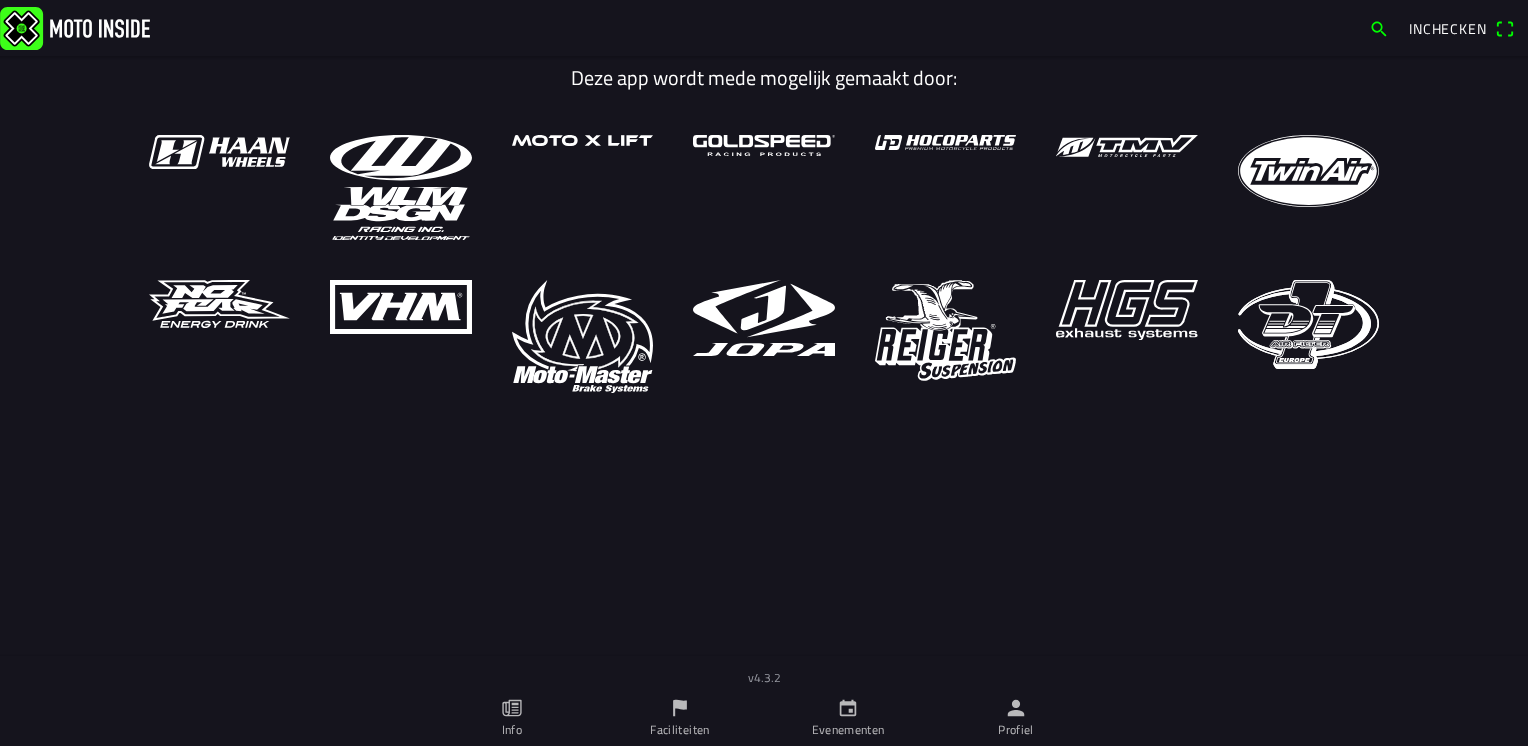 click 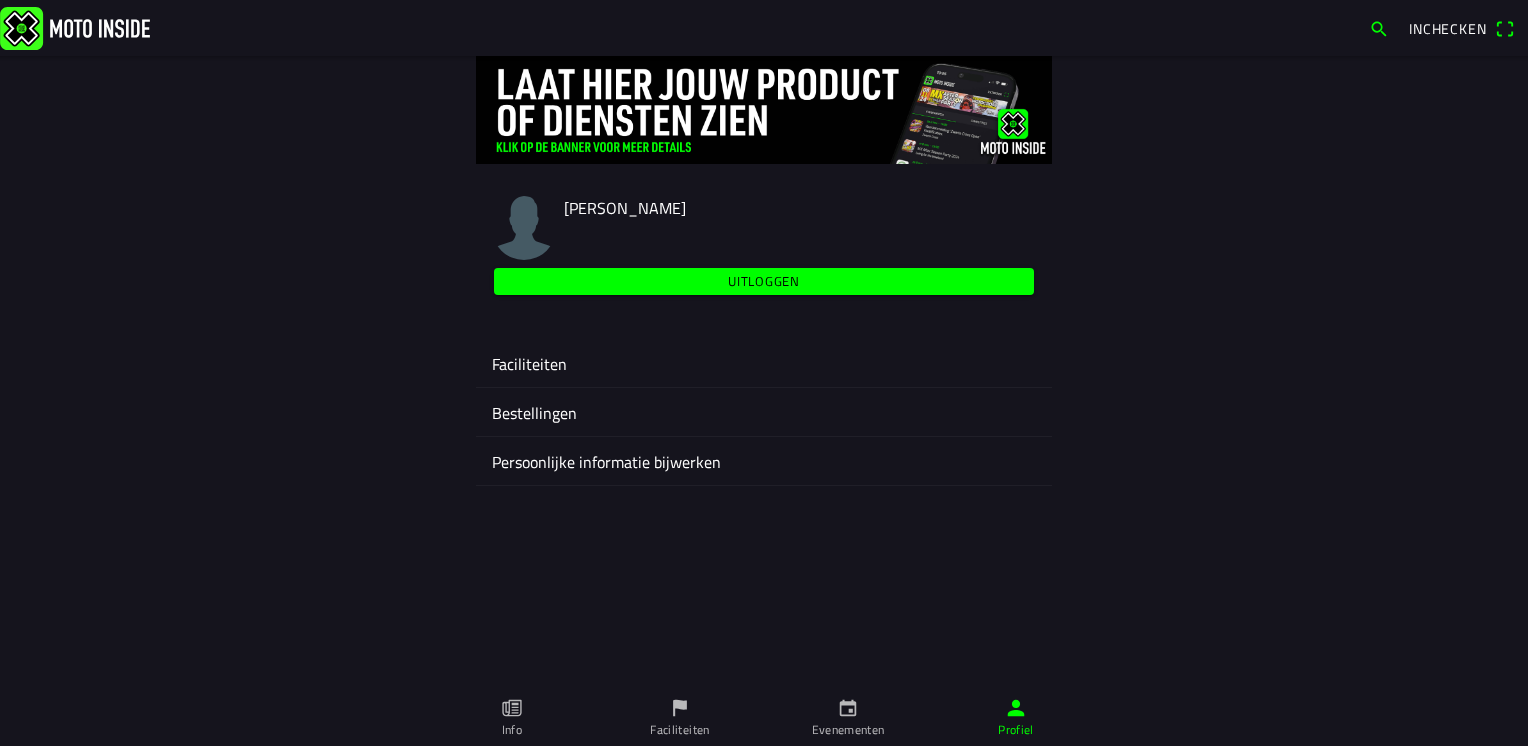 click 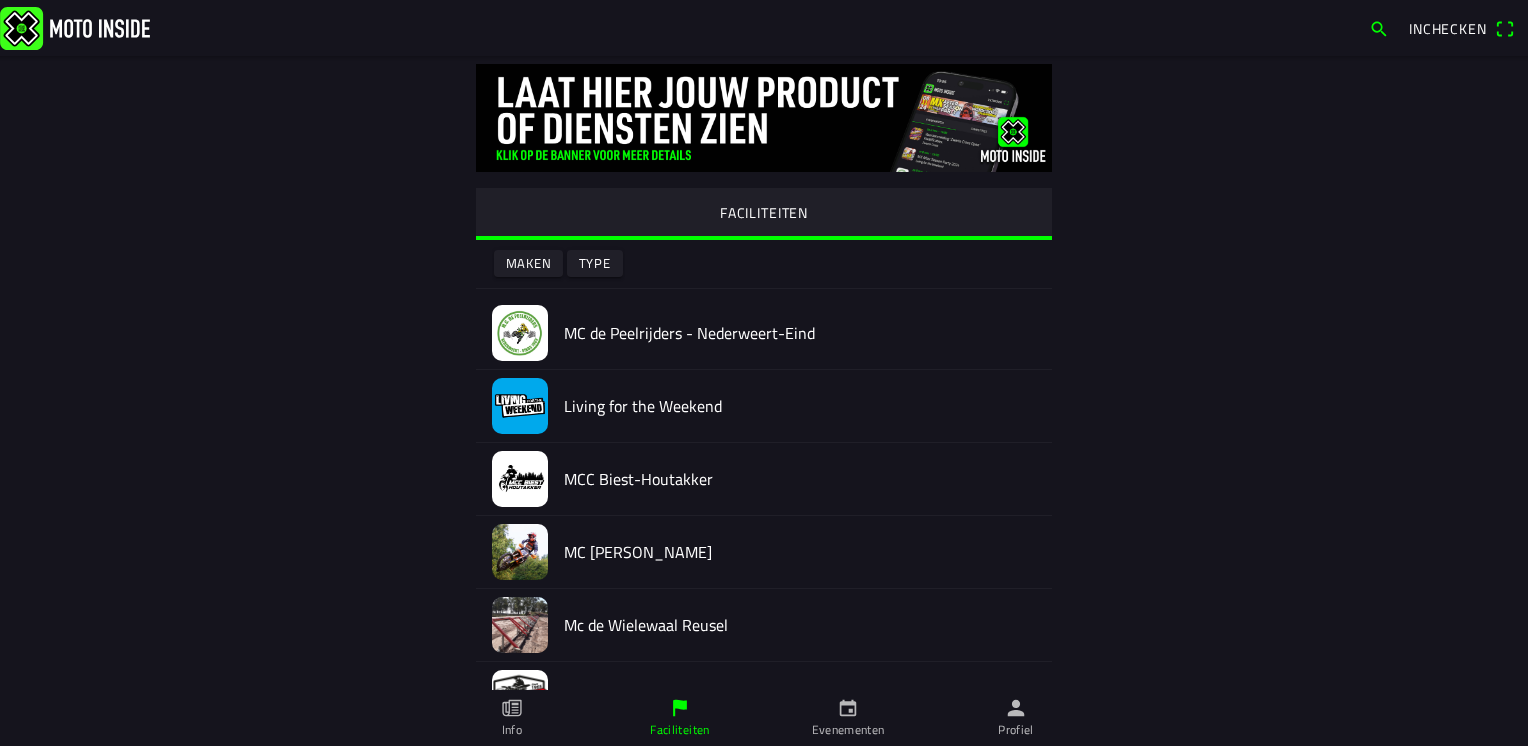 click on "Maken" 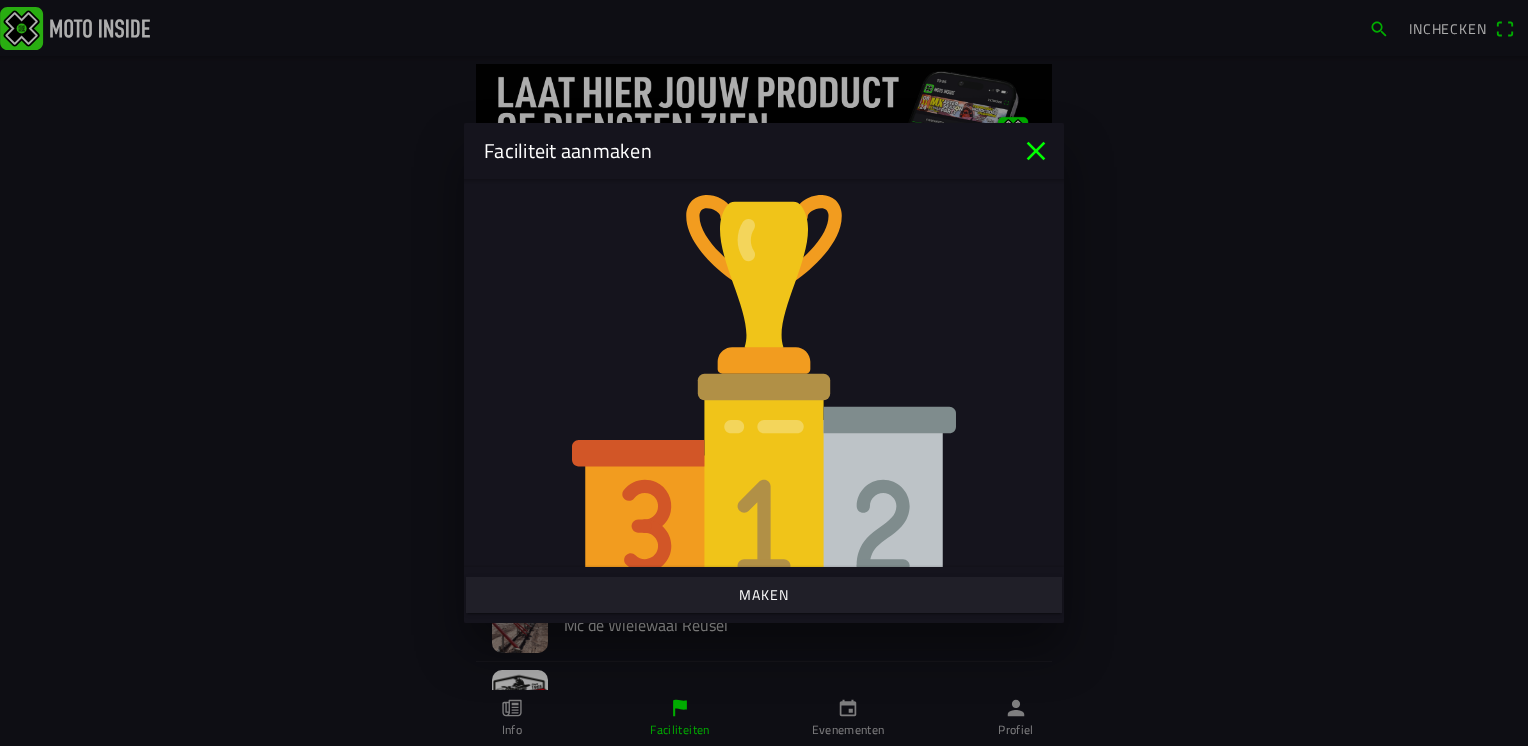 click 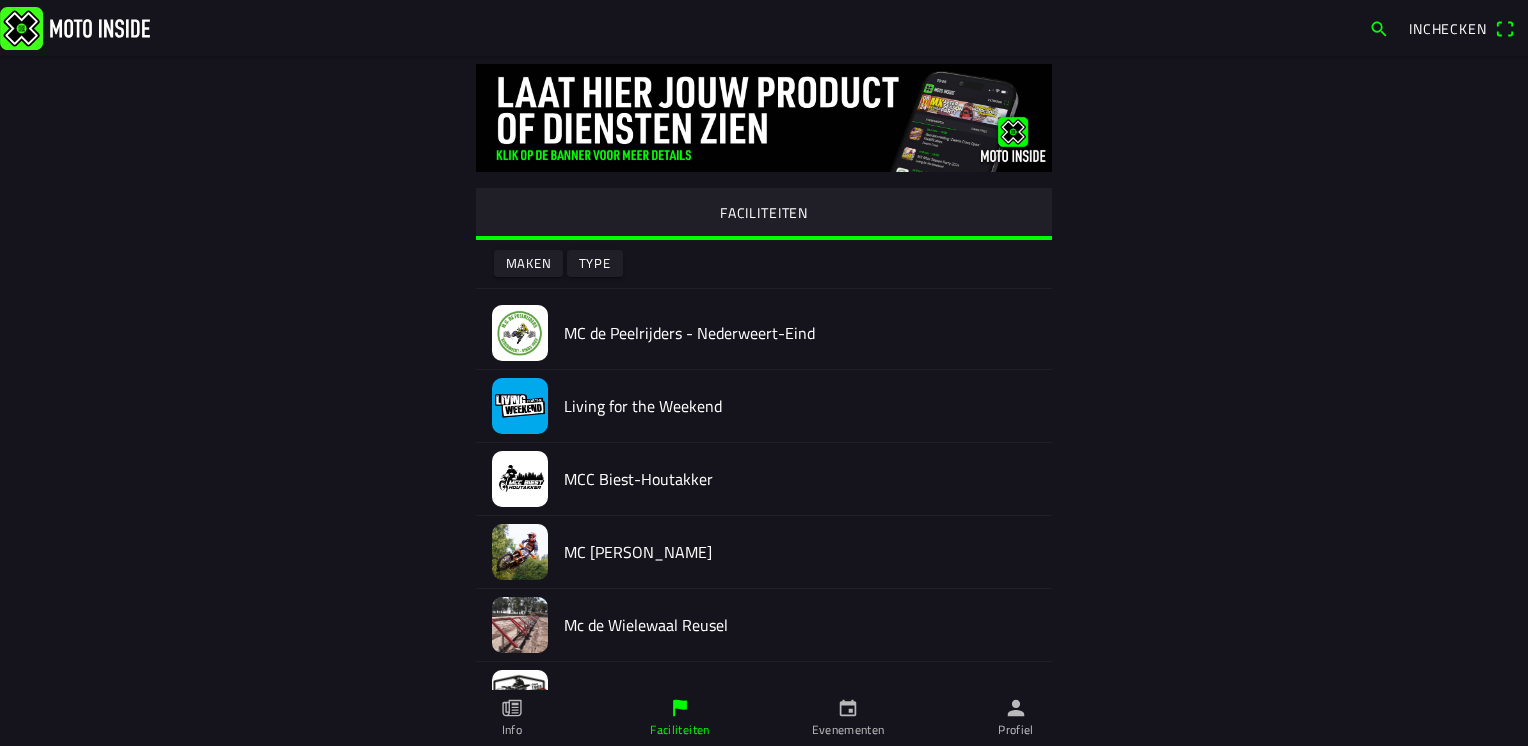 click on "Evenementen" 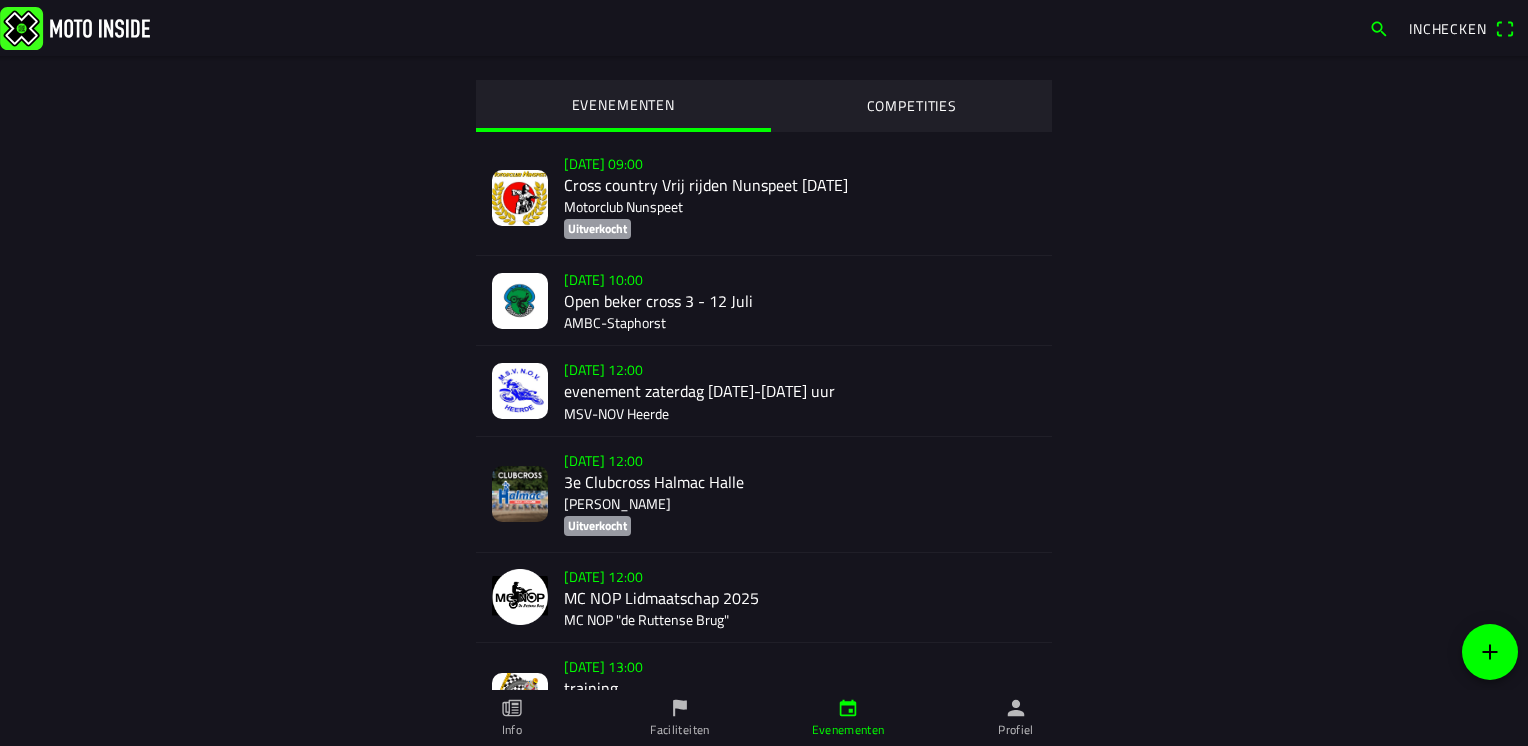 click on "Profiel" 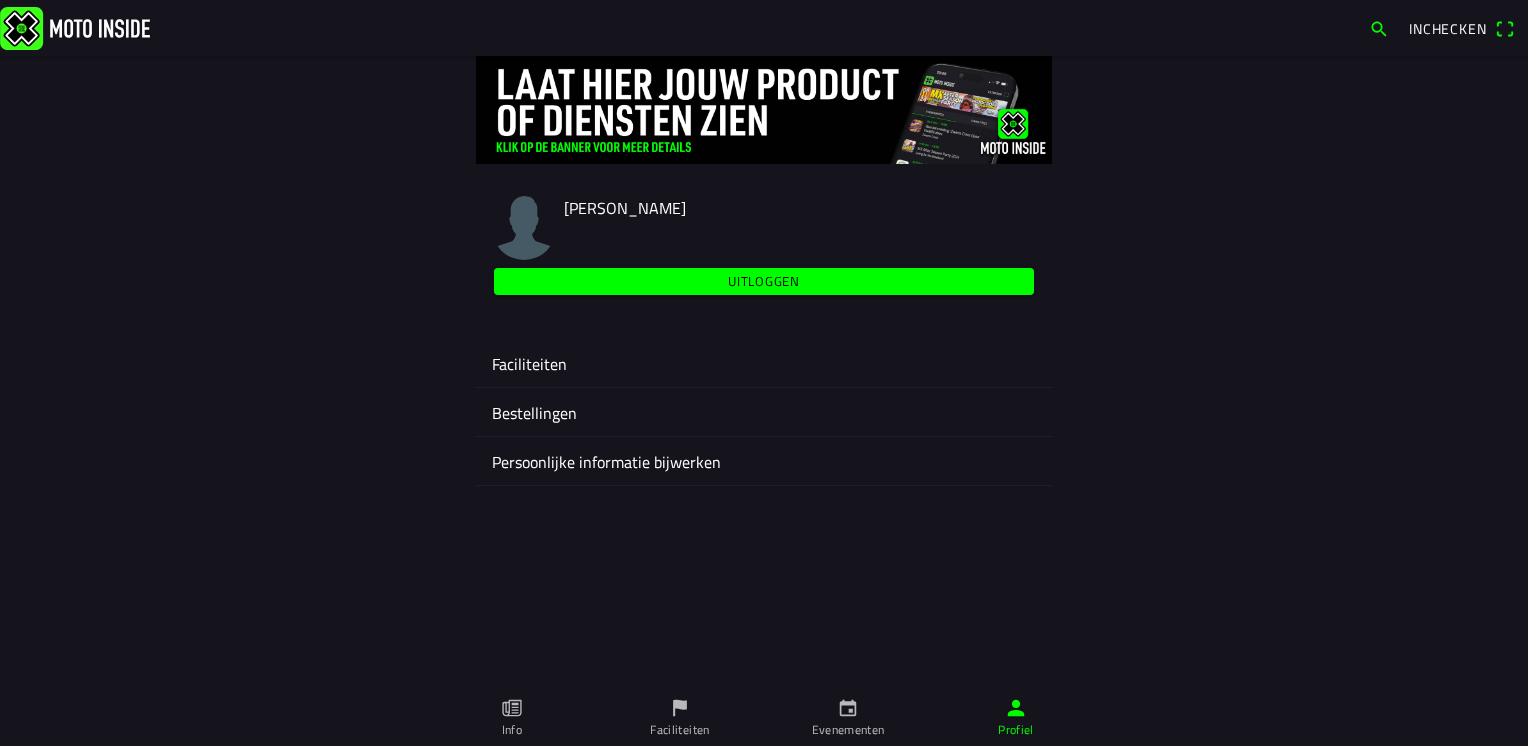 click on "Faciliteiten" 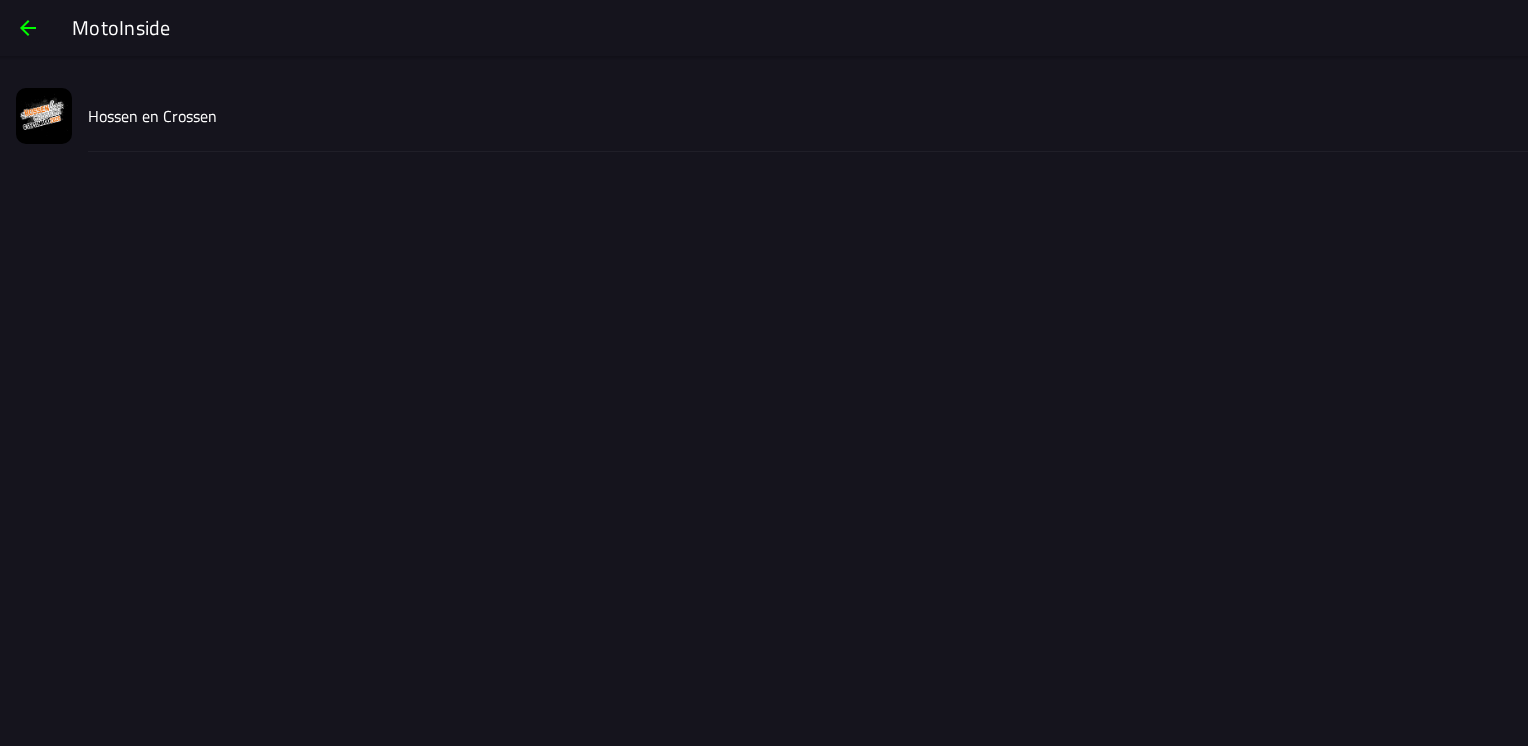 click on "Hossen en Crossen" 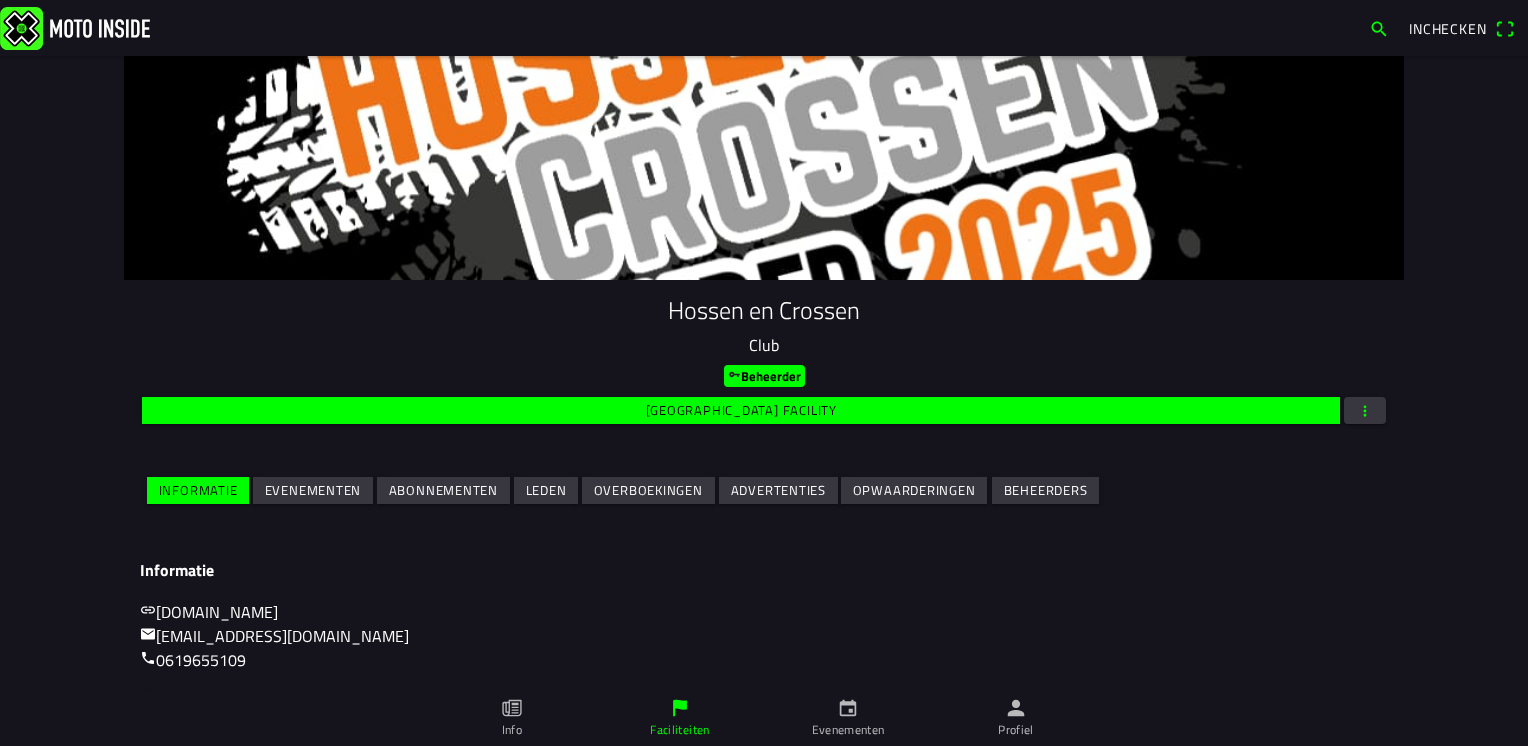 click on "Evenementen" at bounding box center (0, 0) 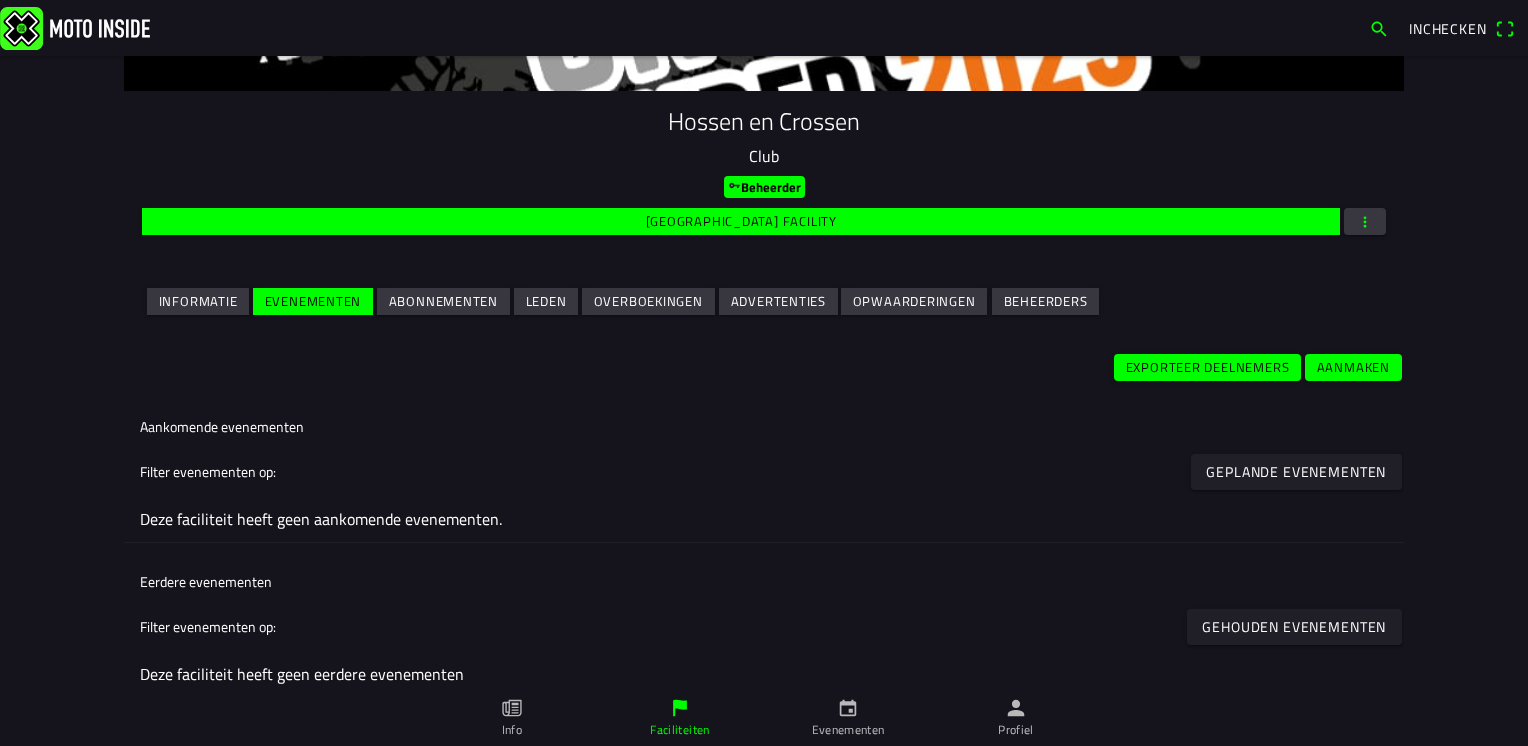 scroll, scrollTop: 200, scrollLeft: 0, axis: vertical 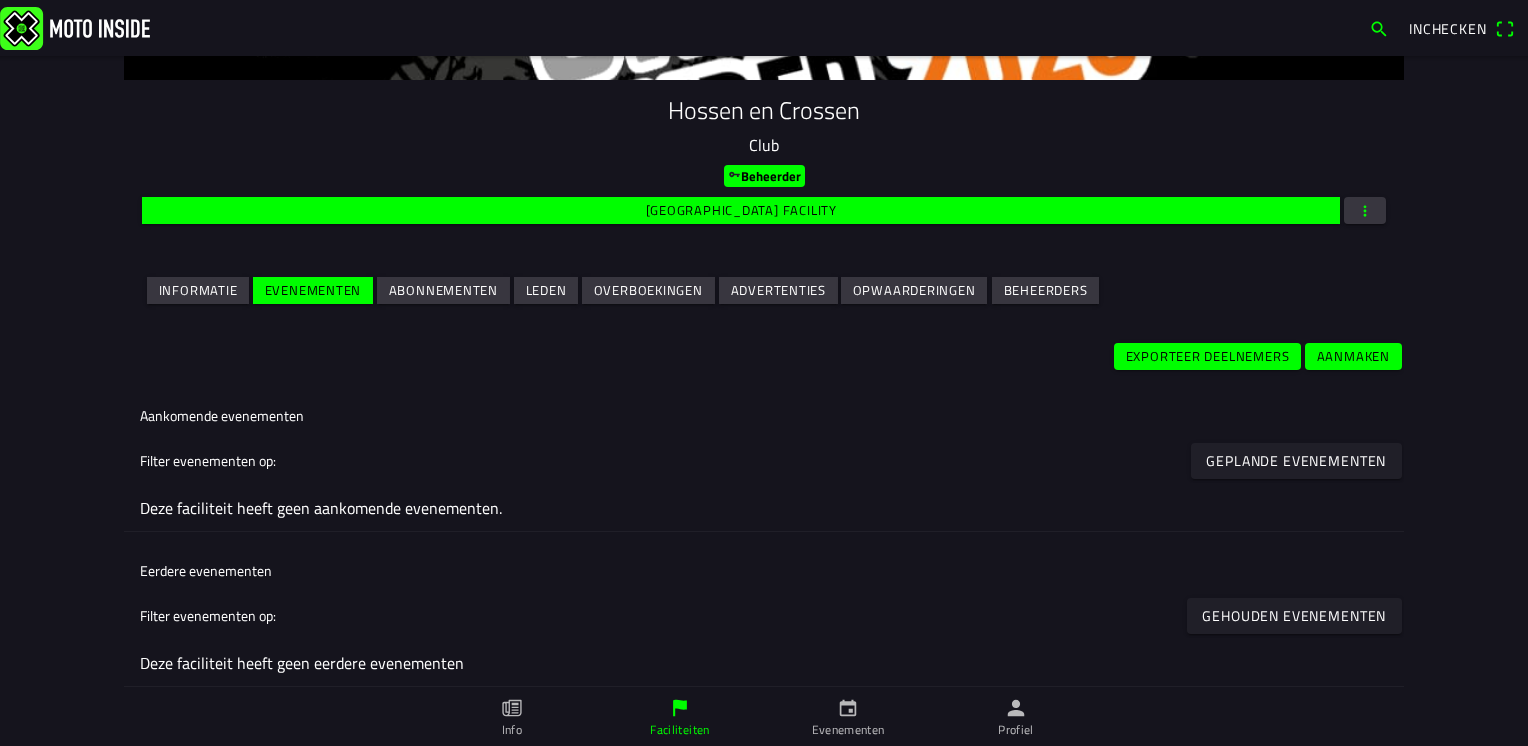 click on "Aanmaken" at bounding box center (0, 0) 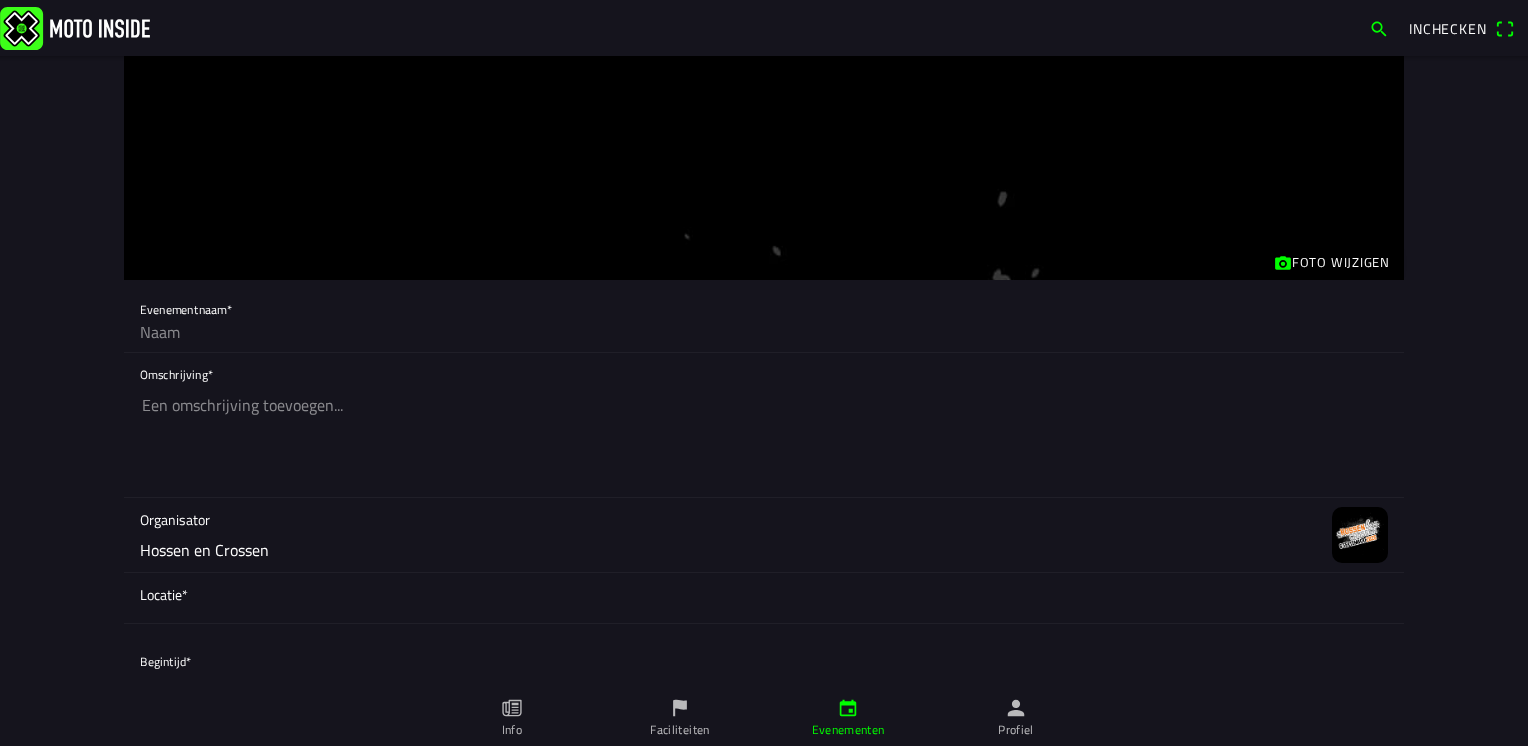 click 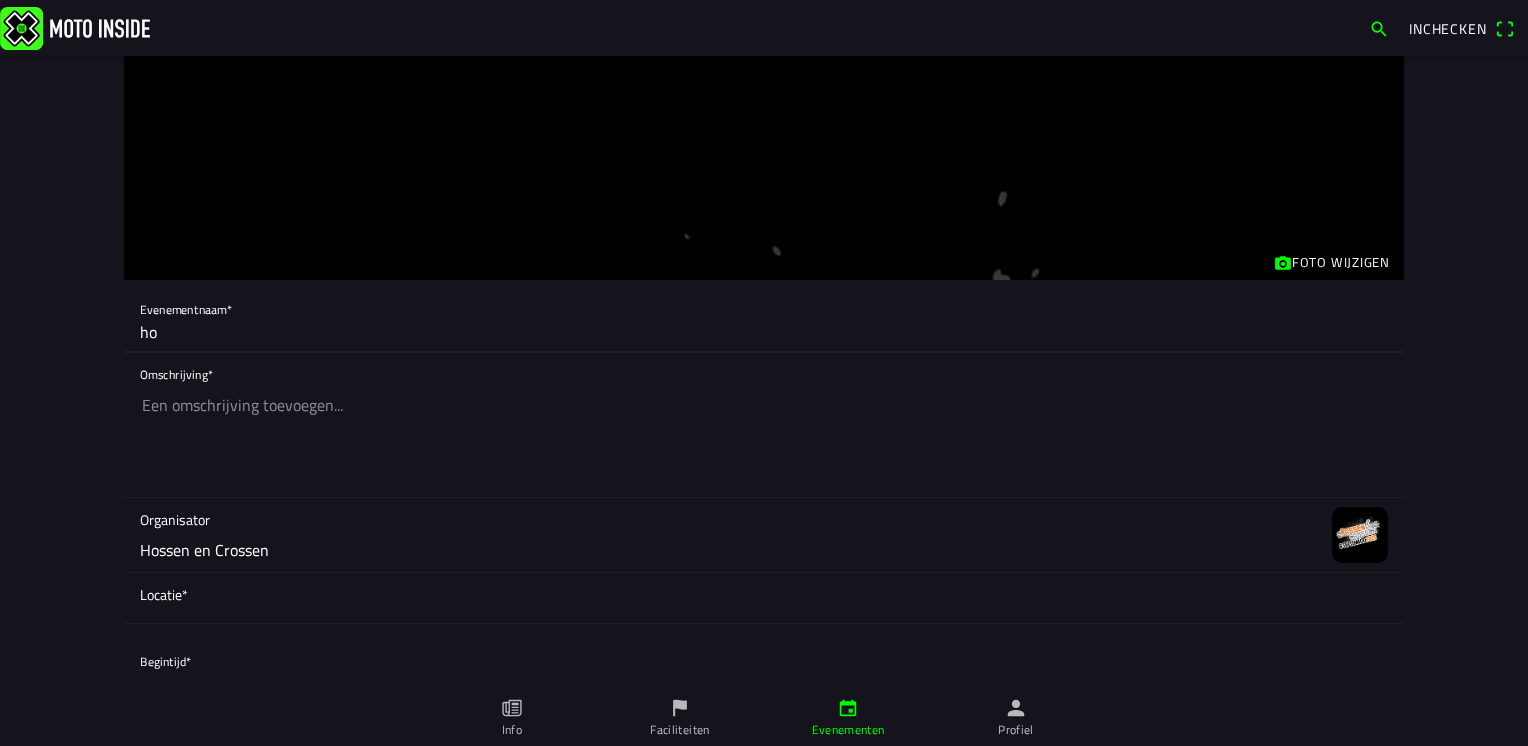 type on "h" 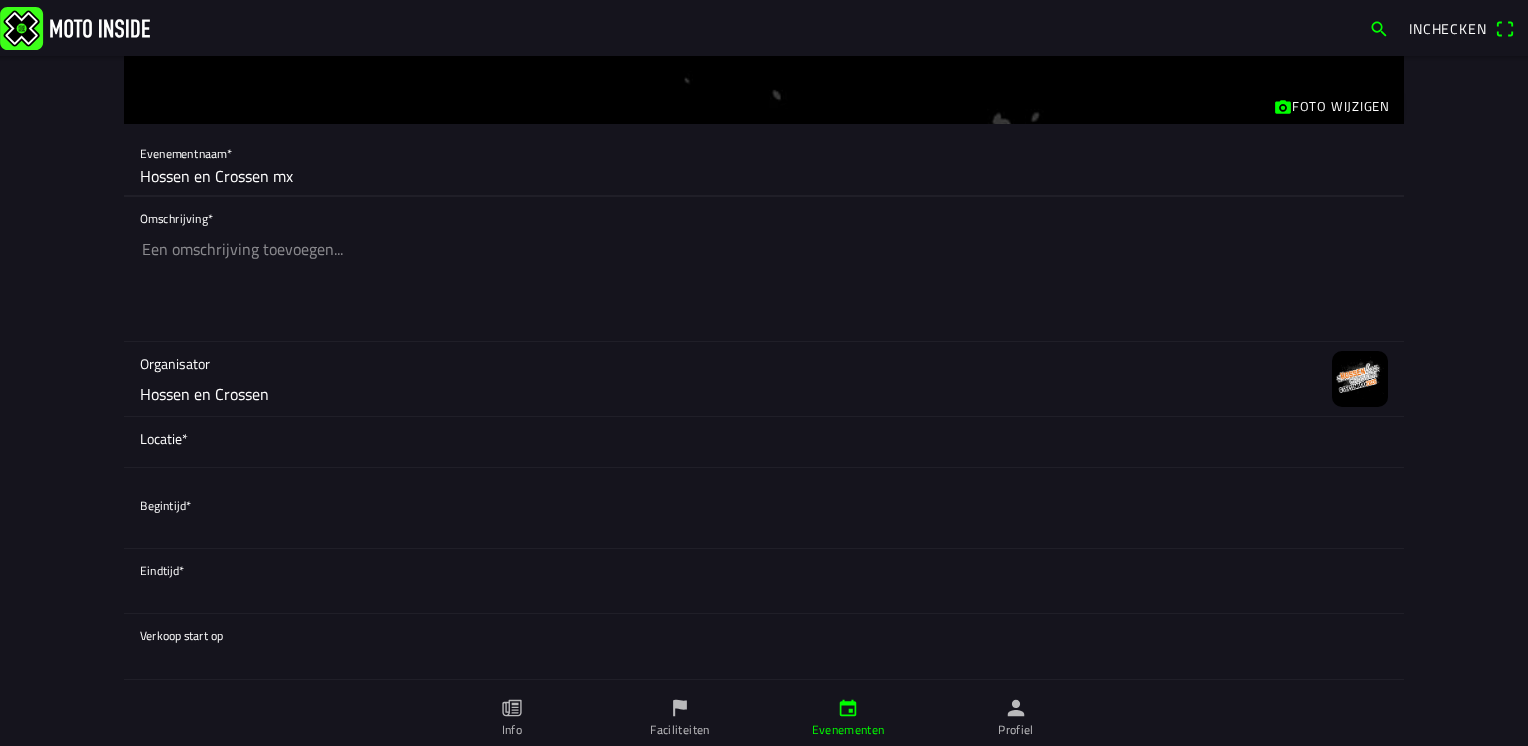 scroll, scrollTop: 200, scrollLeft: 0, axis: vertical 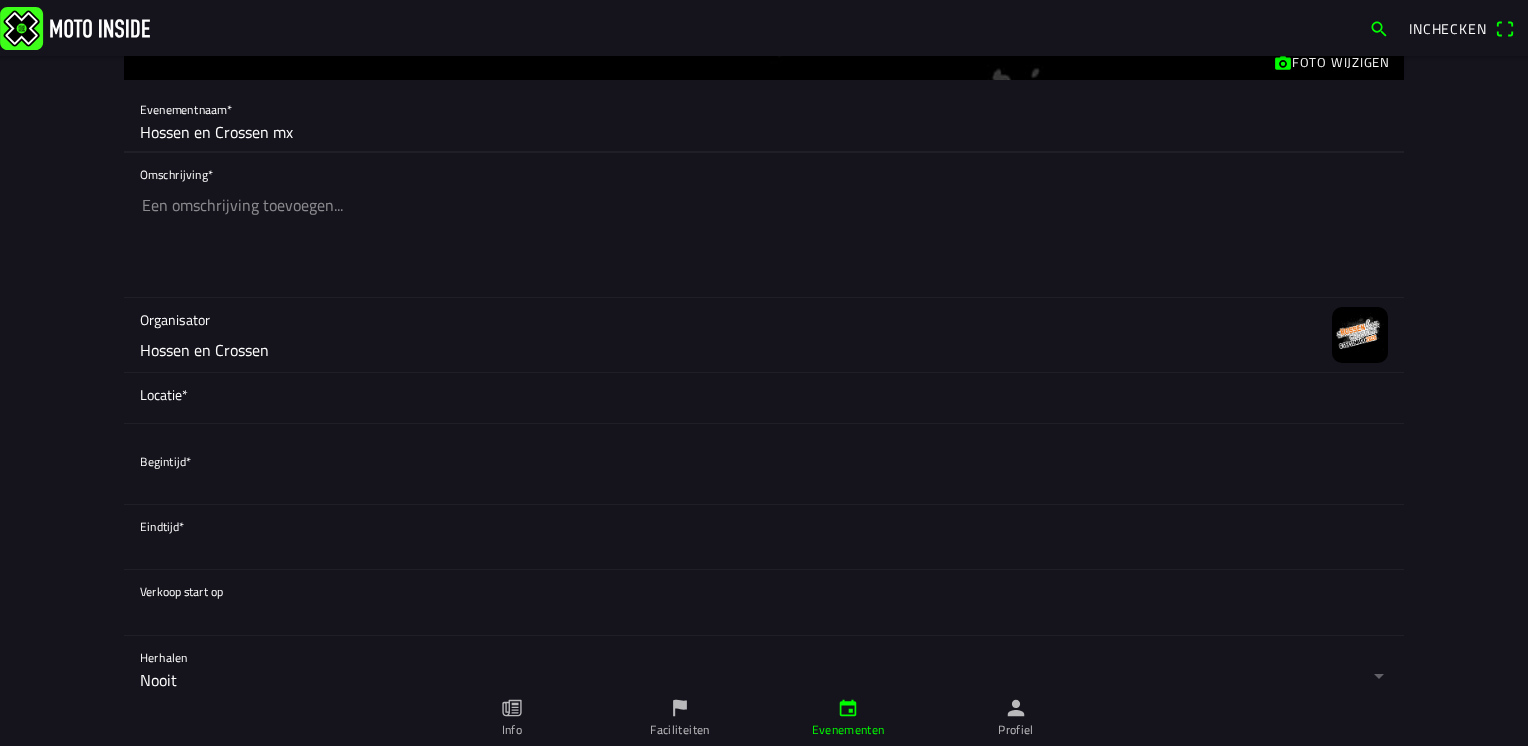 type on "Hossen en Crossen mx" 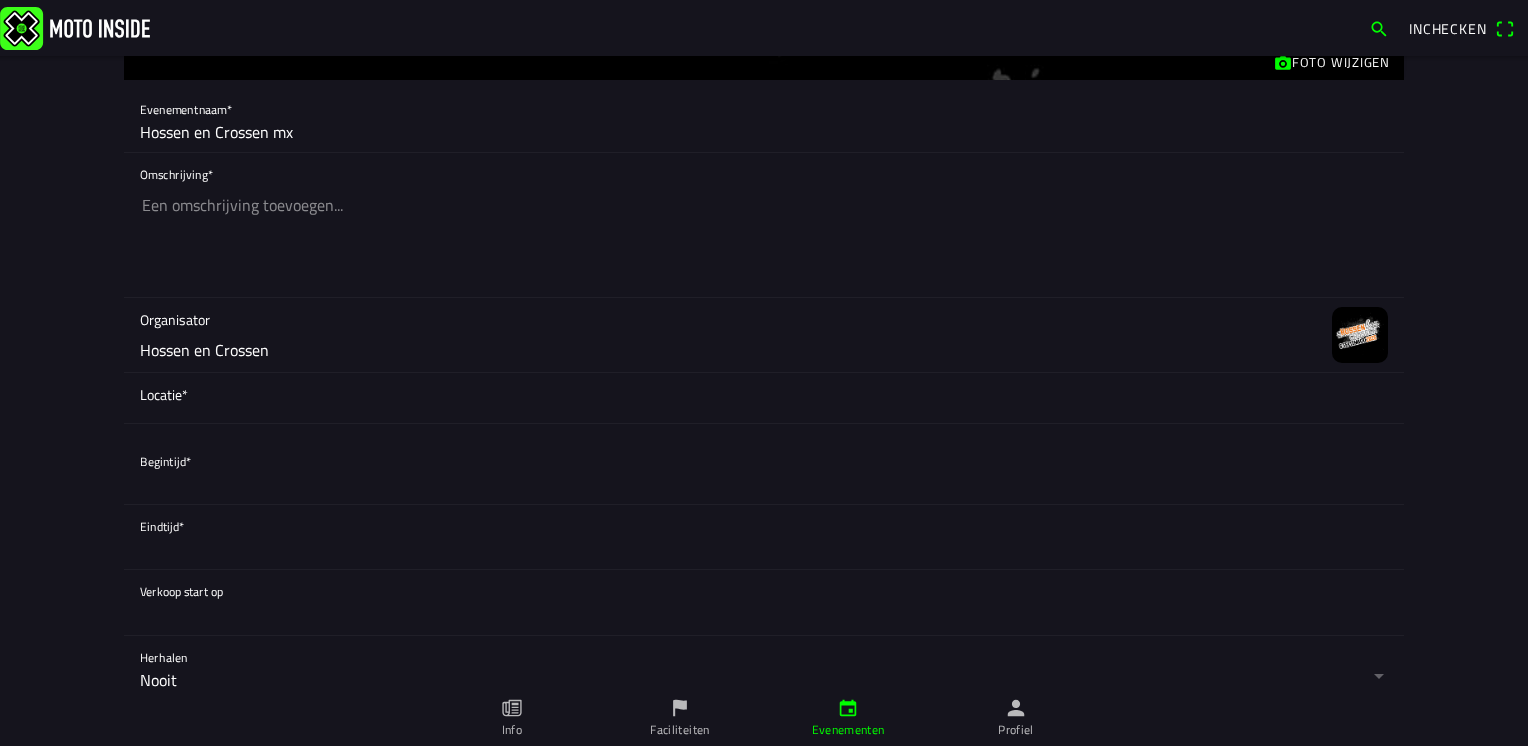 click on "Locatie*" at bounding box center (764, 394) 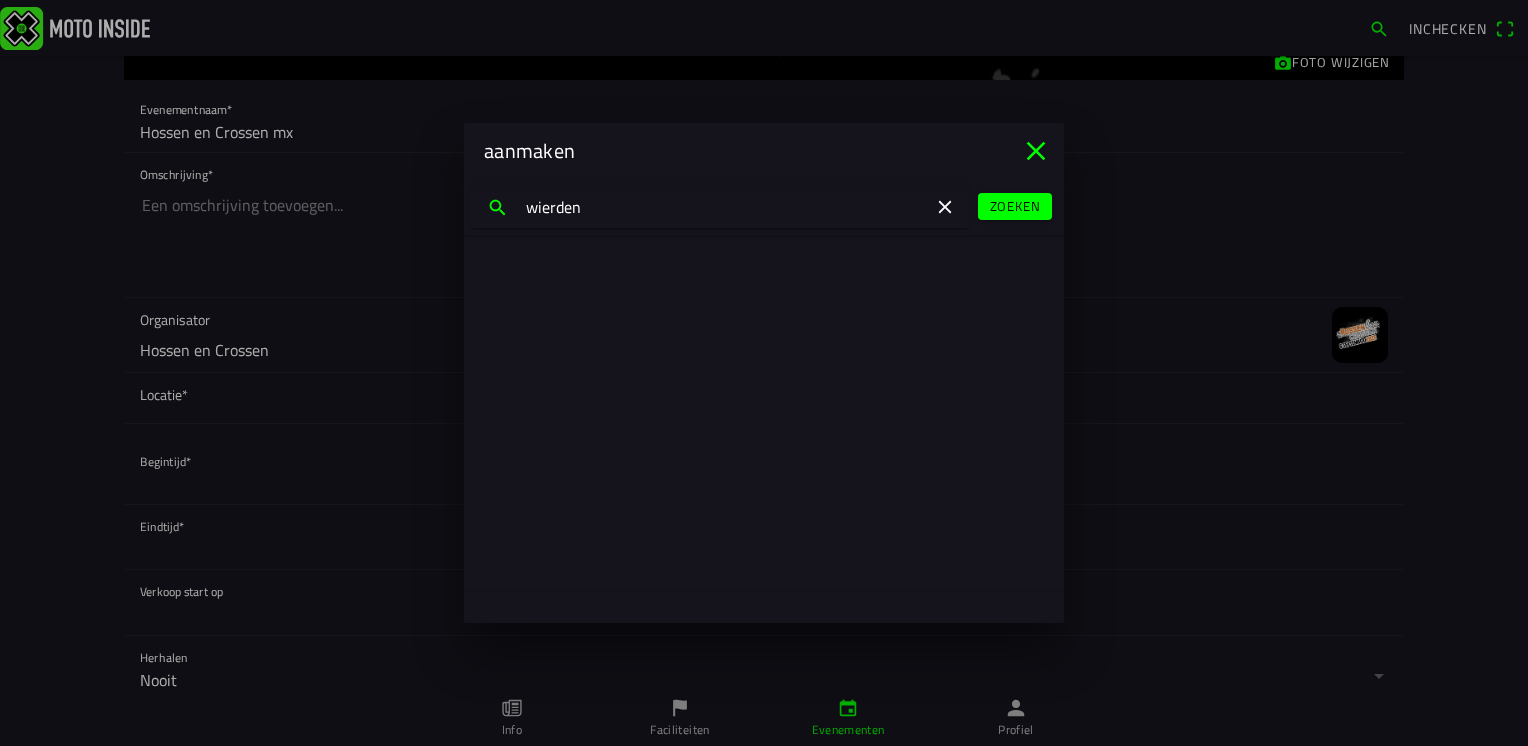 click on "Zoeken" 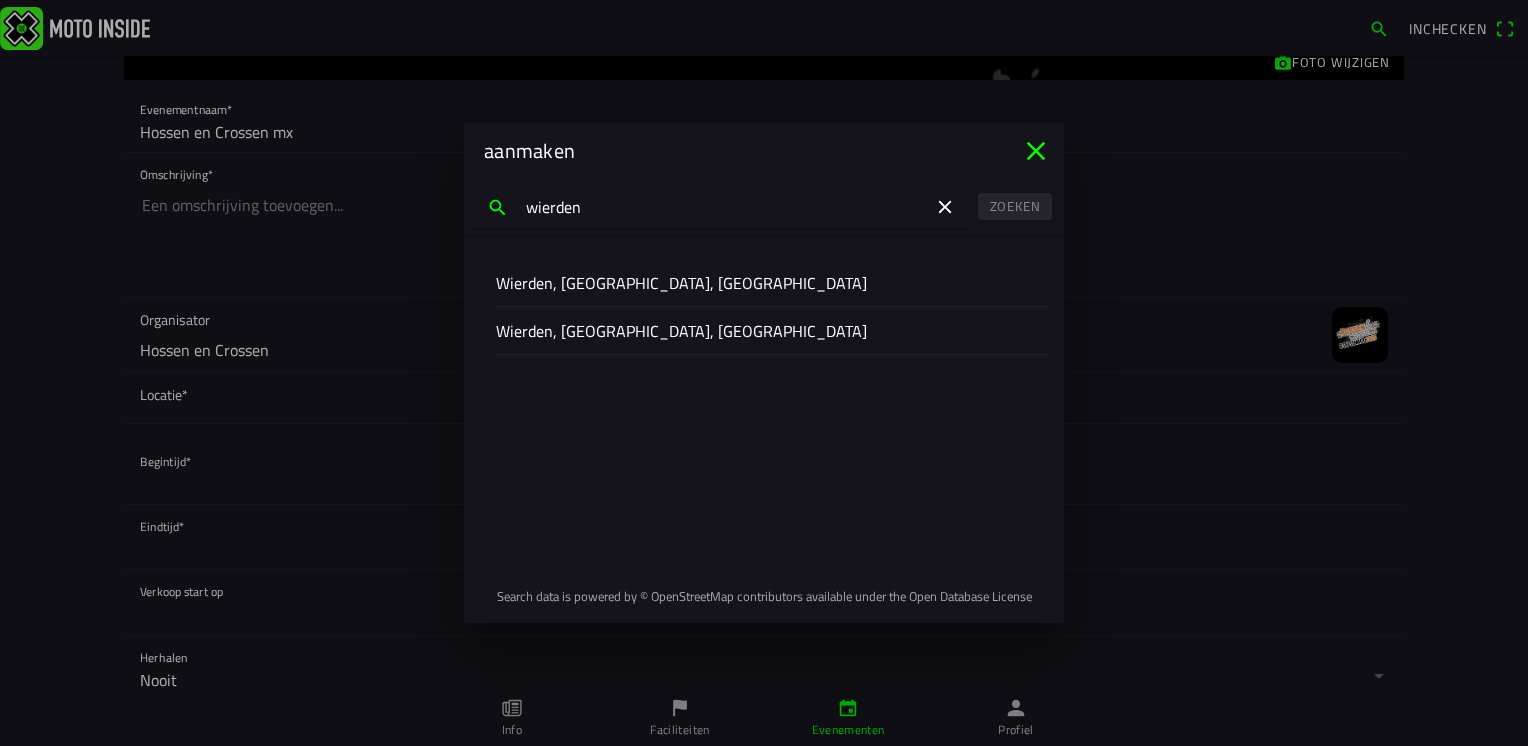 click on "wierden" at bounding box center (720, 207) 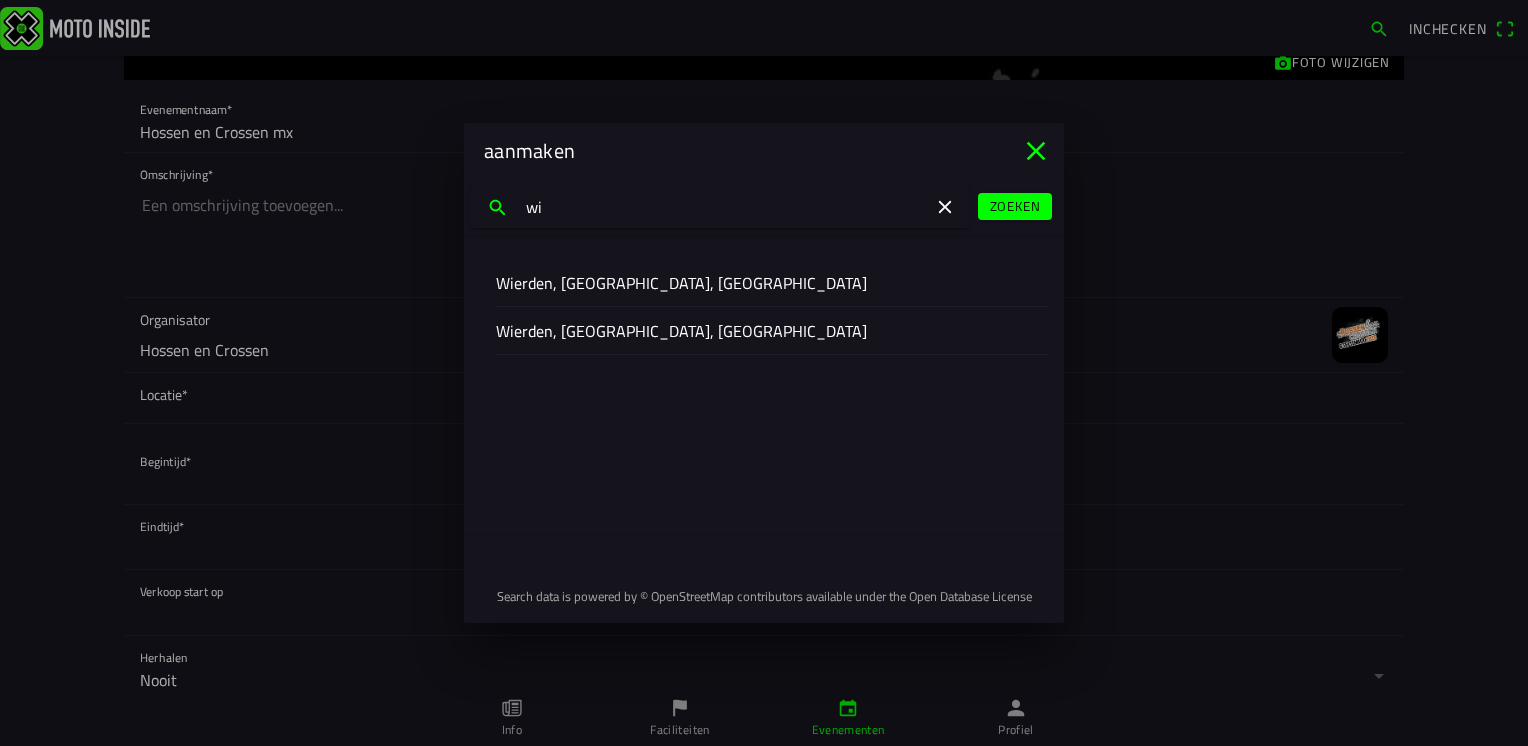 type on "w" 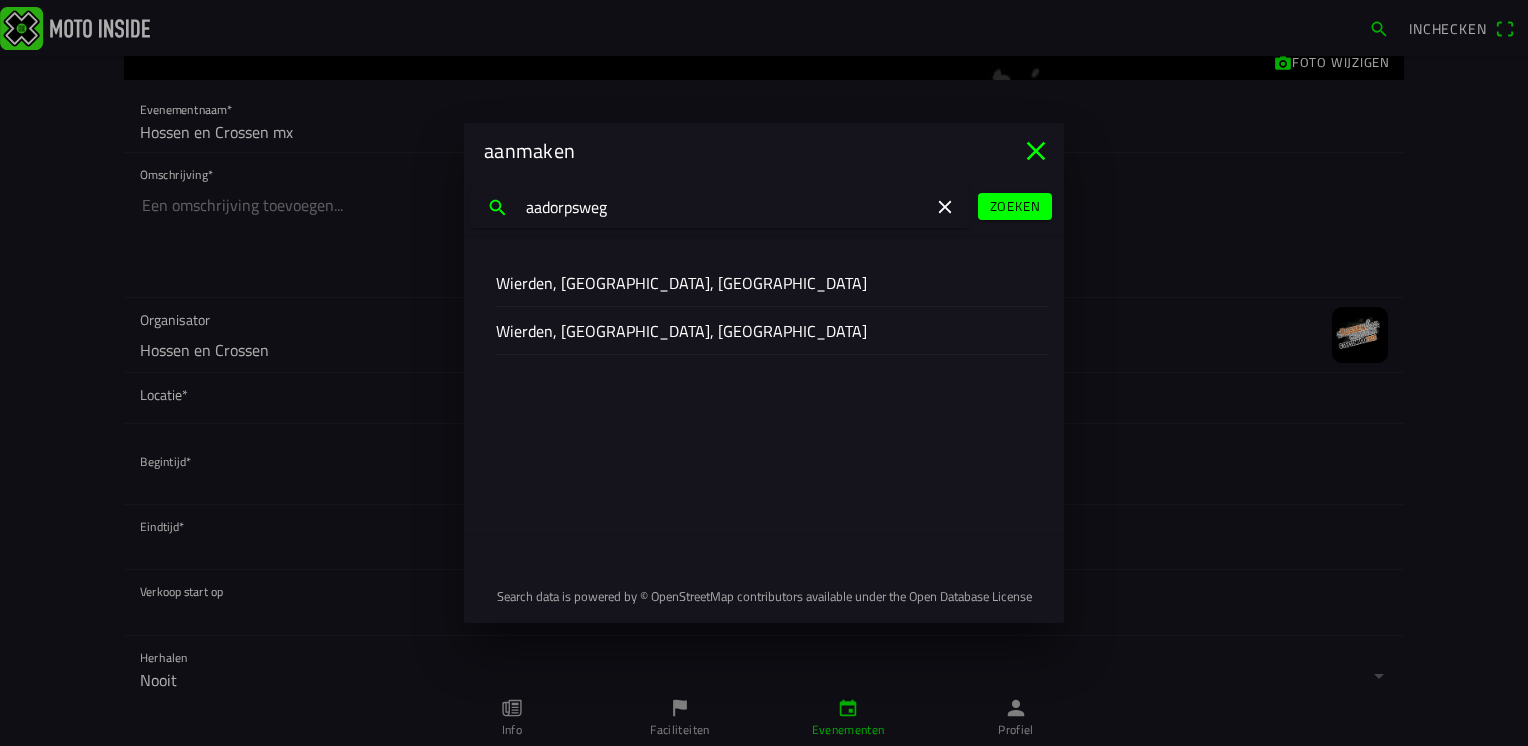 type on "aadorpsweg" 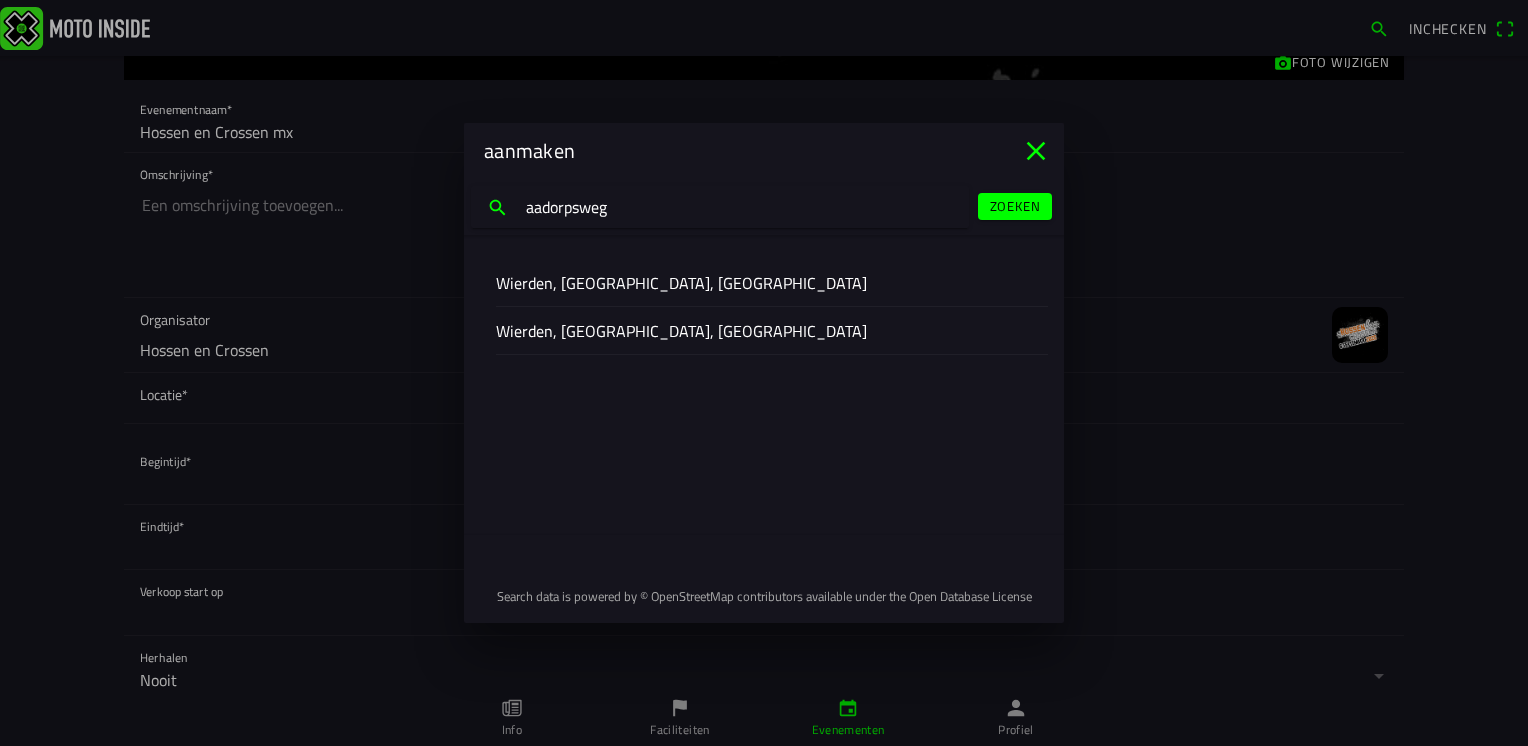 click on "Zoeken" 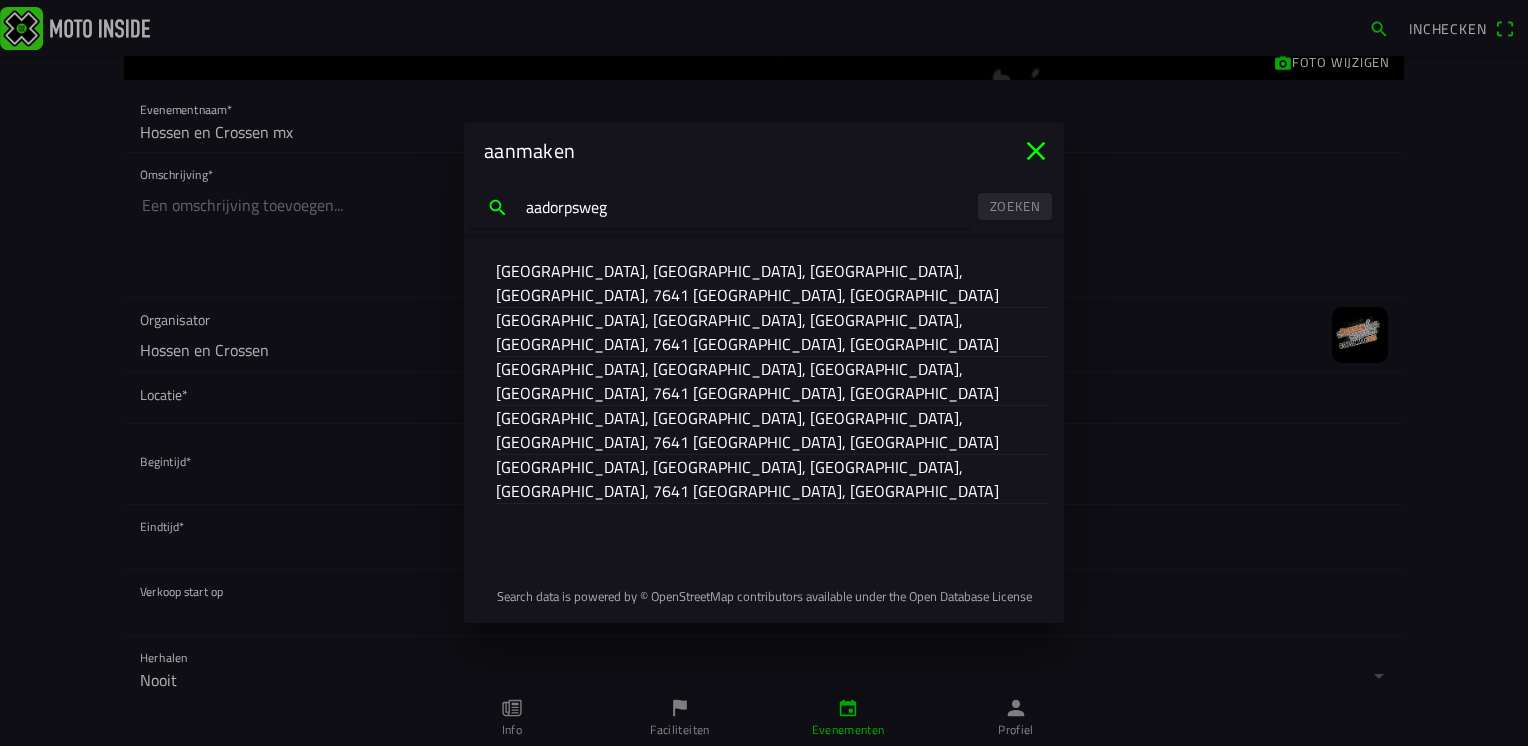 click on "[GEOGRAPHIC_DATA], [GEOGRAPHIC_DATA], [GEOGRAPHIC_DATA], [GEOGRAPHIC_DATA], 7641 [GEOGRAPHIC_DATA], [GEOGRAPHIC_DATA]" 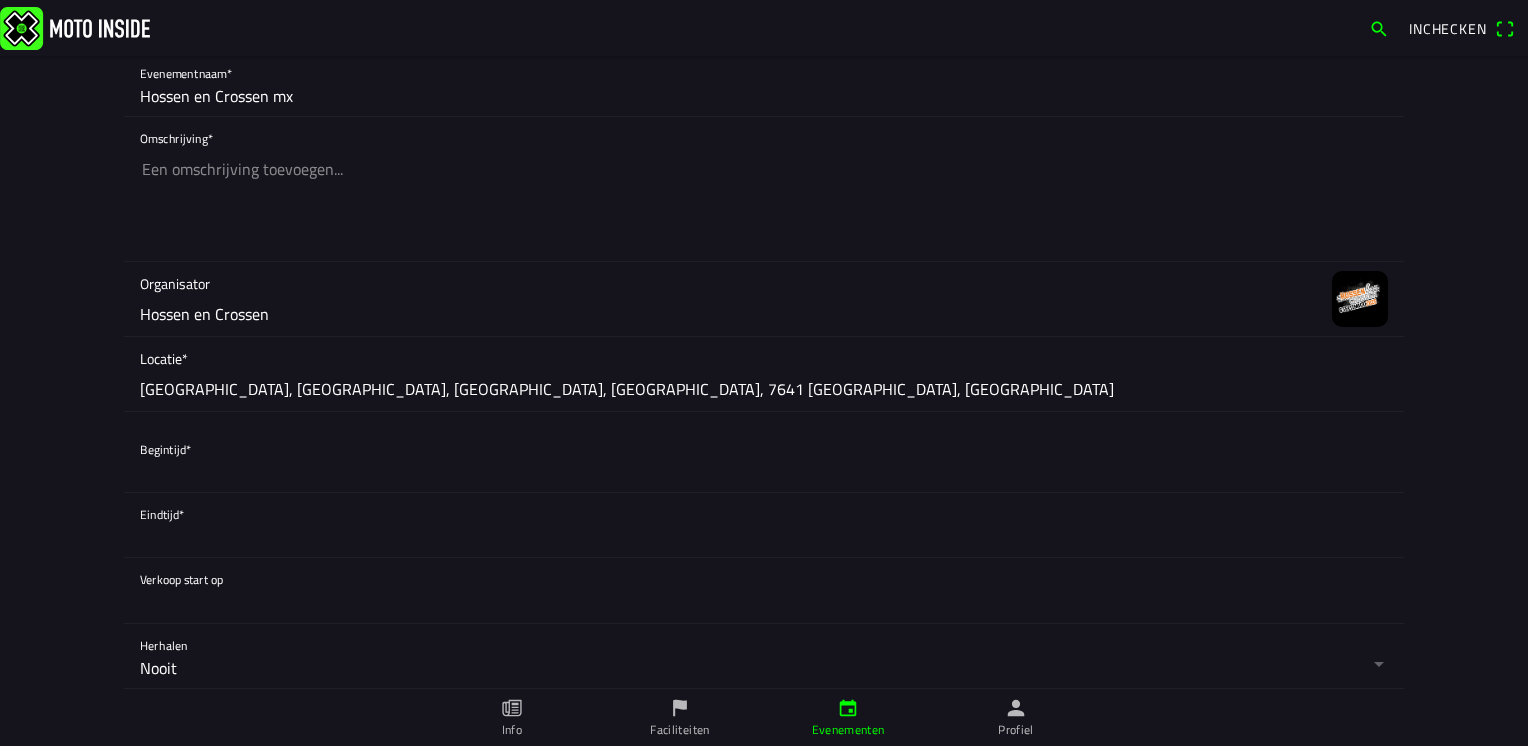 scroll, scrollTop: 300, scrollLeft: 0, axis: vertical 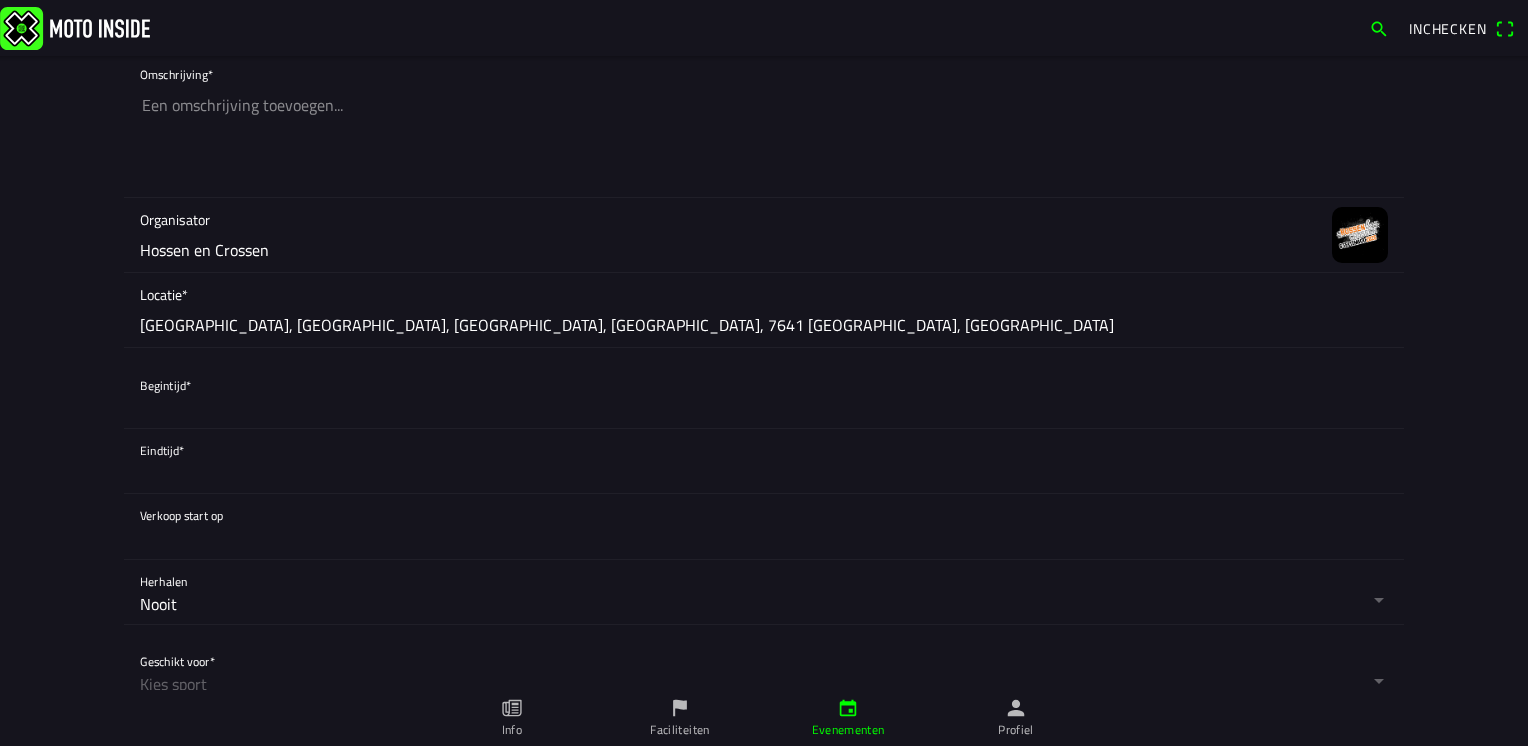 click 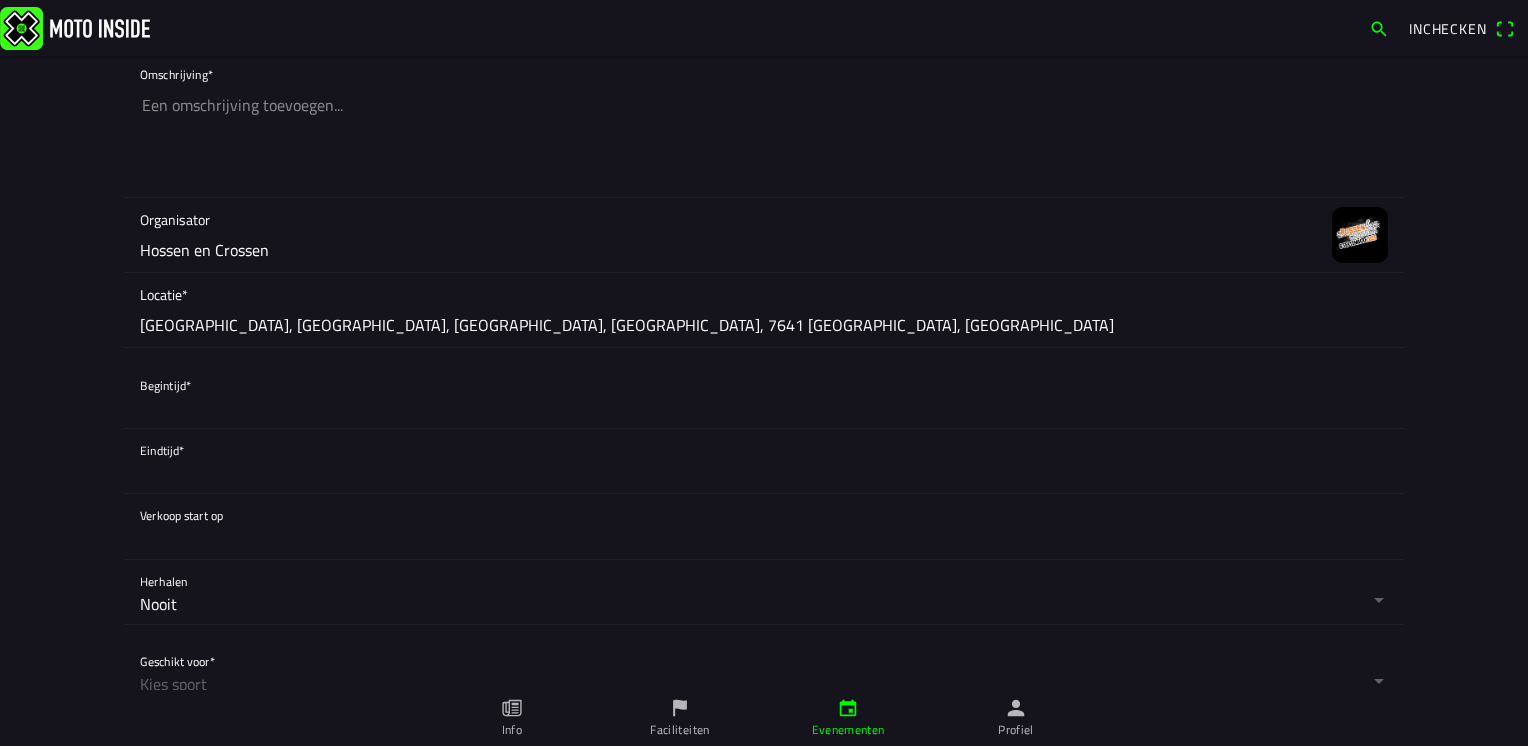 click at bounding box center (764, 373) 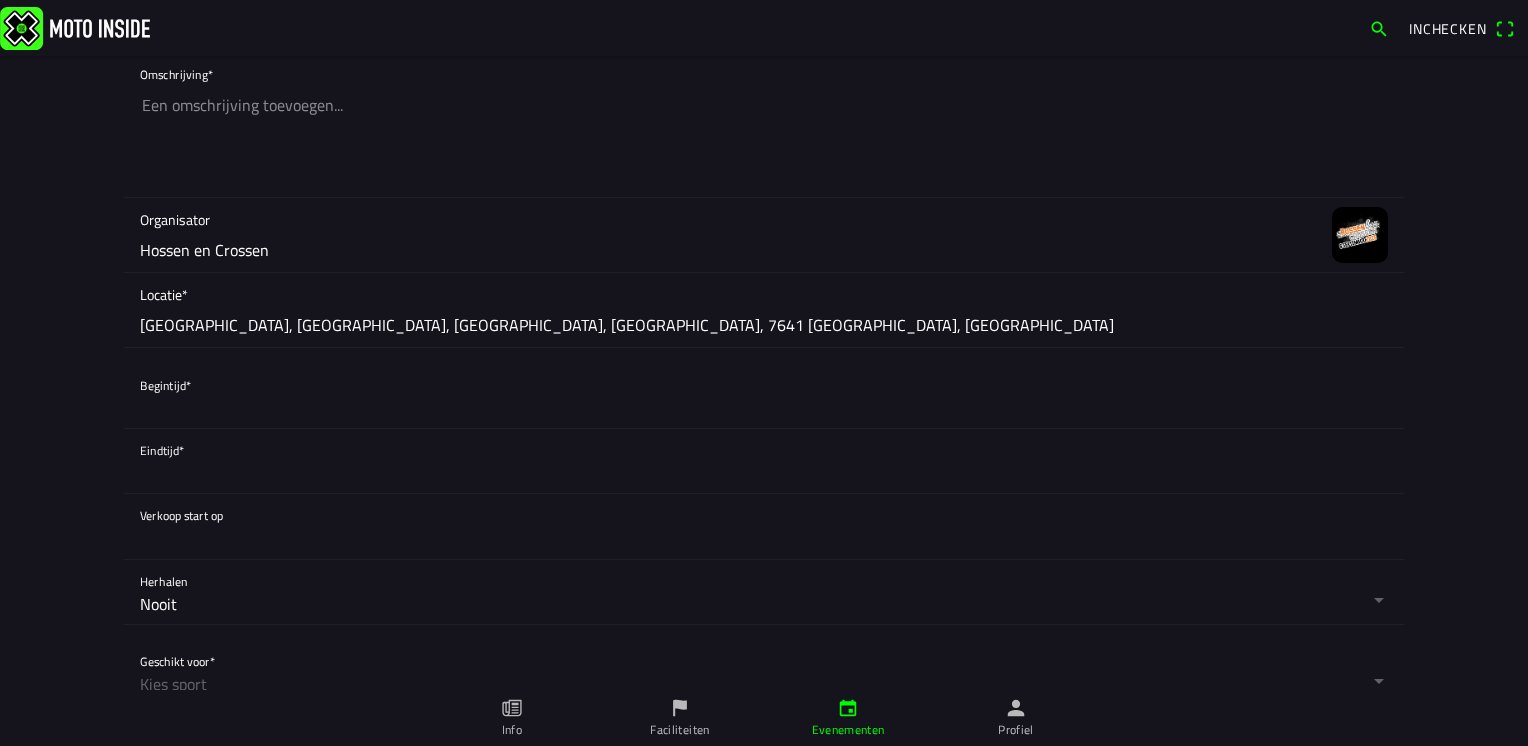 click 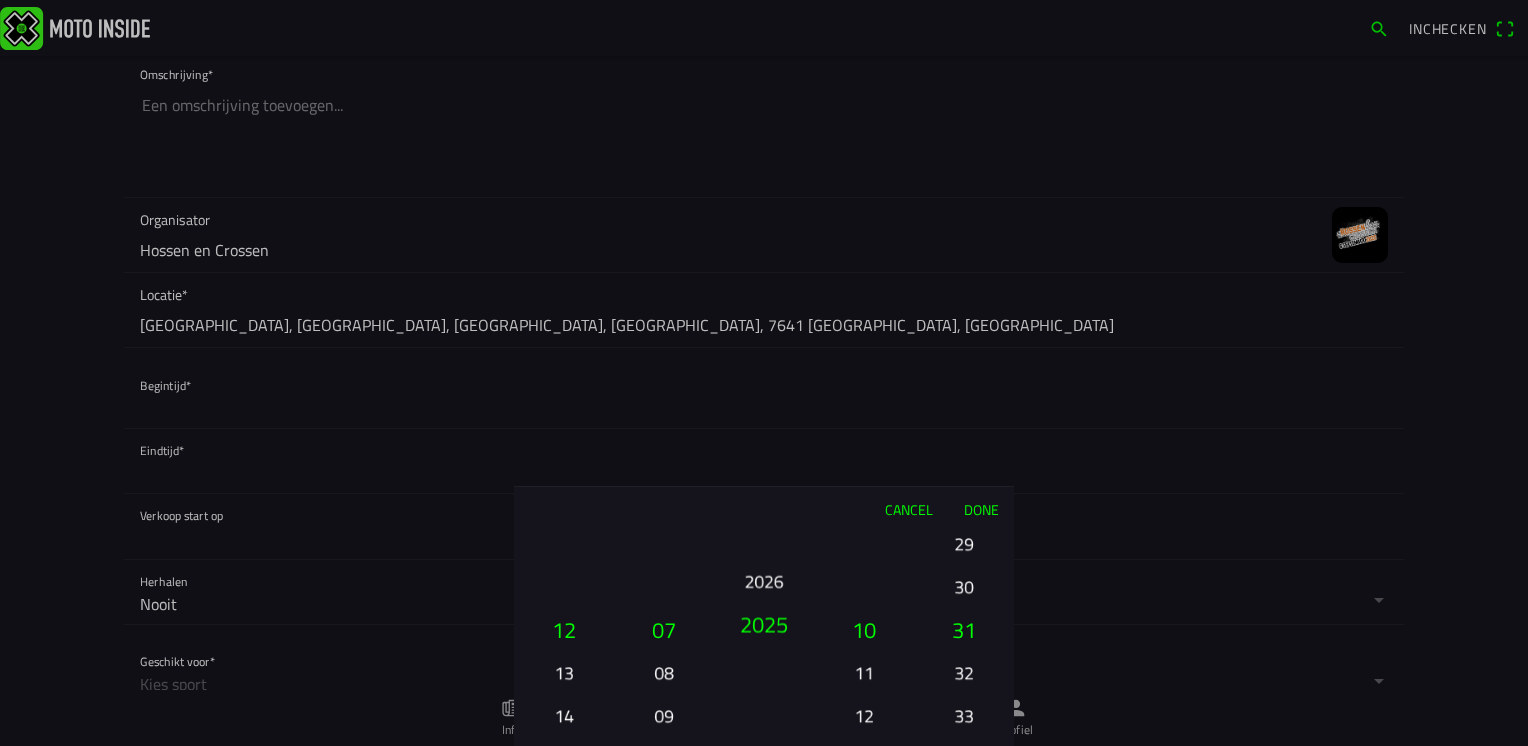 drag, startPoint x: 737, startPoint y: 535, endPoint x: 748, endPoint y: 510, distance: 27.313 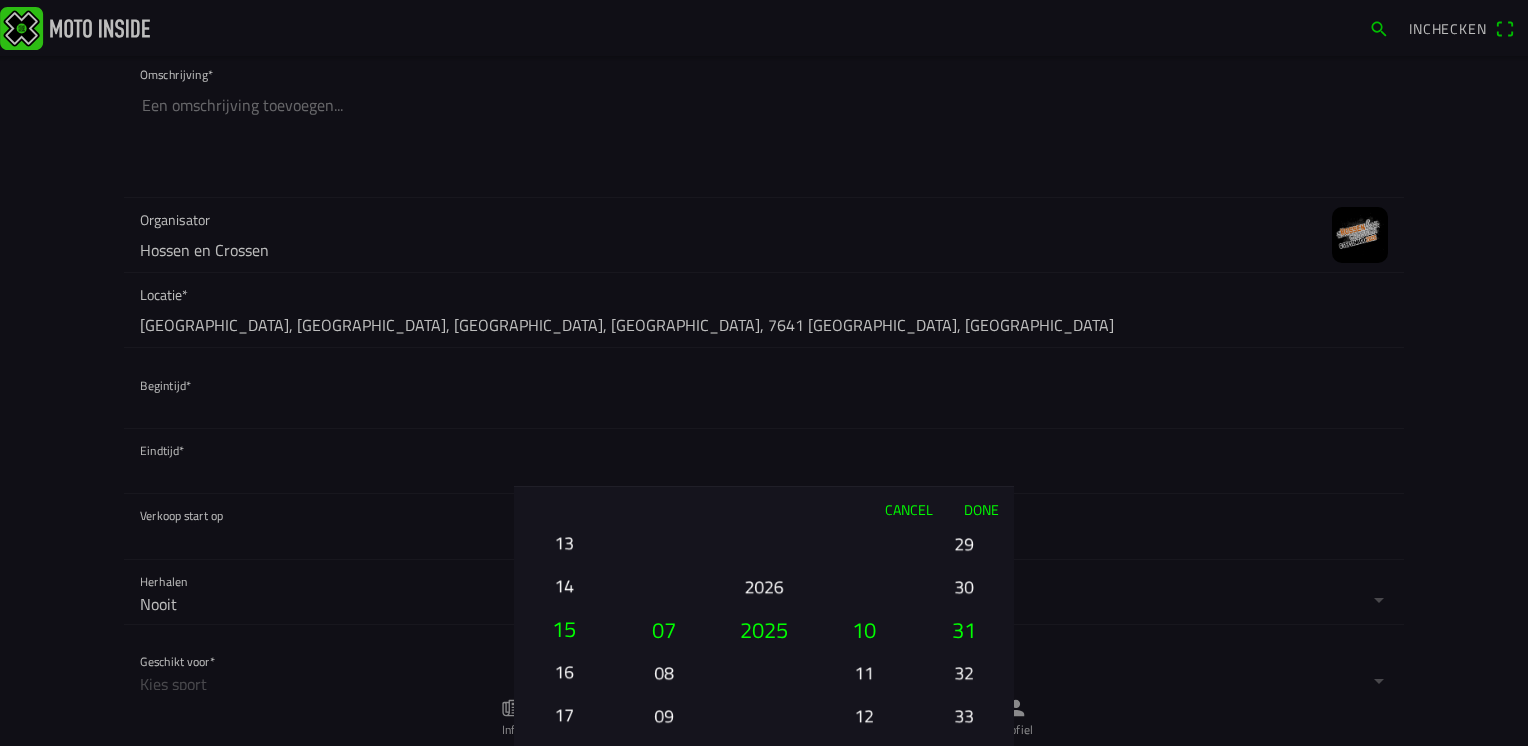 drag, startPoint x: 587, startPoint y: 684, endPoint x: 606, endPoint y: 546, distance: 139.30183 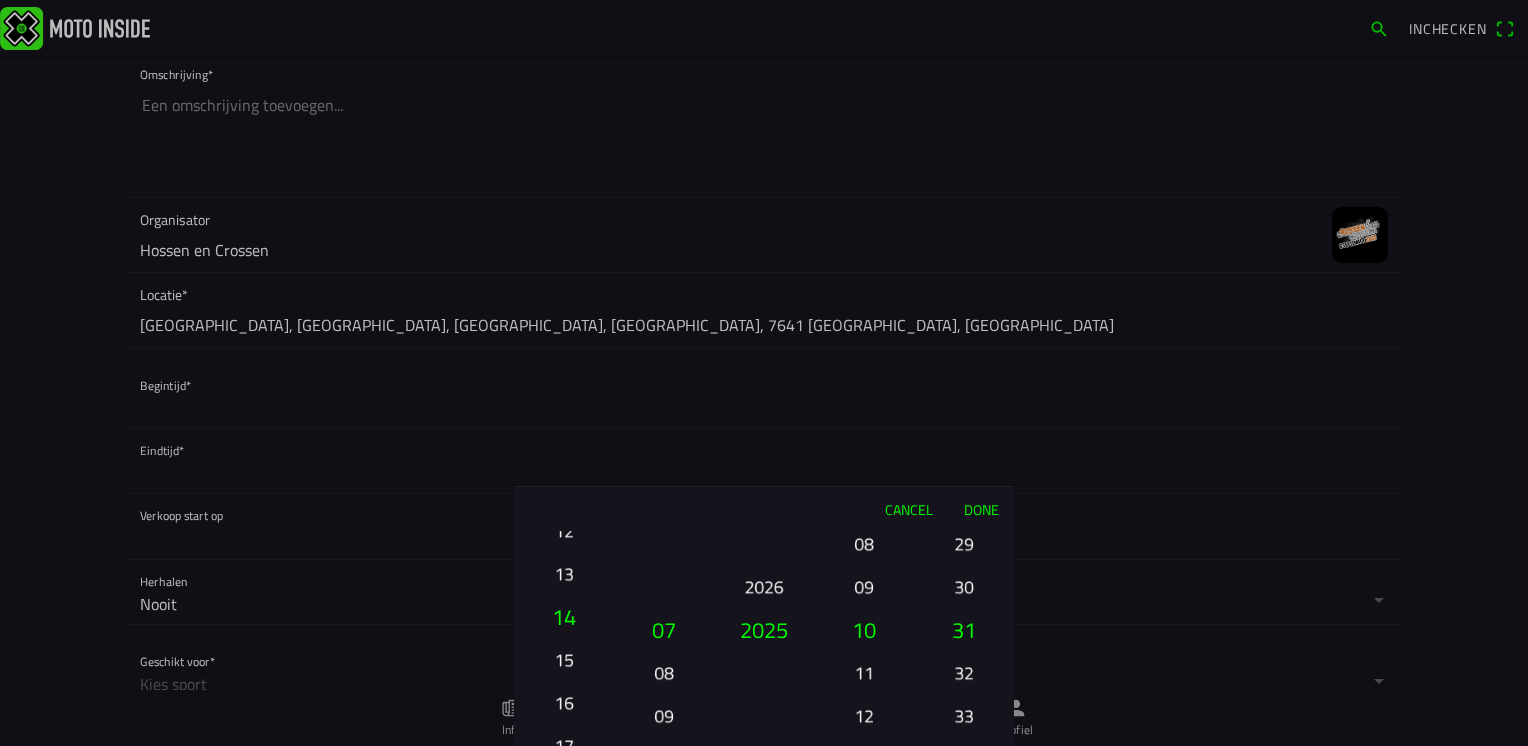 drag, startPoint x: 567, startPoint y: 682, endPoint x: 586, endPoint y: 759, distance: 79.30952 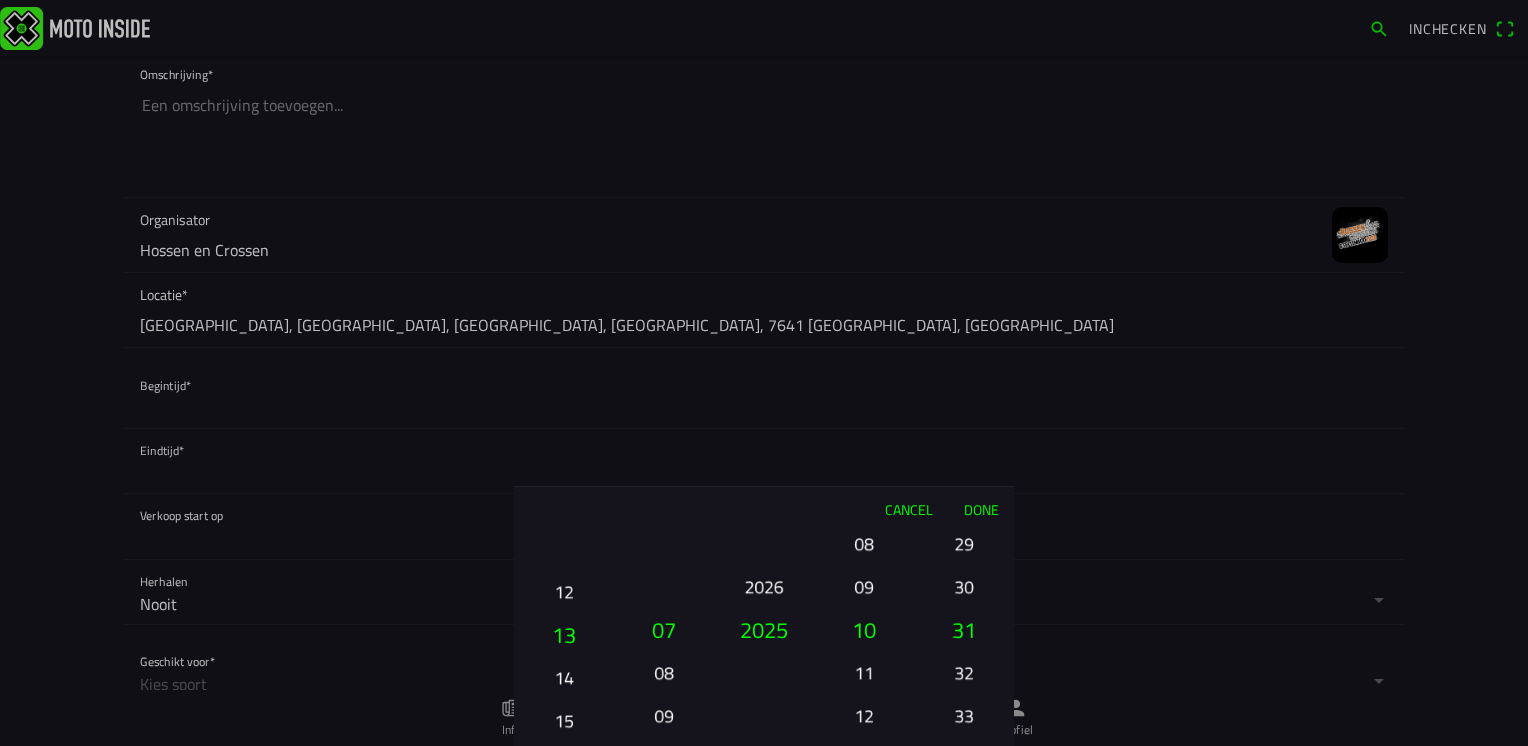 drag, startPoint x: 568, startPoint y: 682, endPoint x: 564, endPoint y: 742, distance: 60.133186 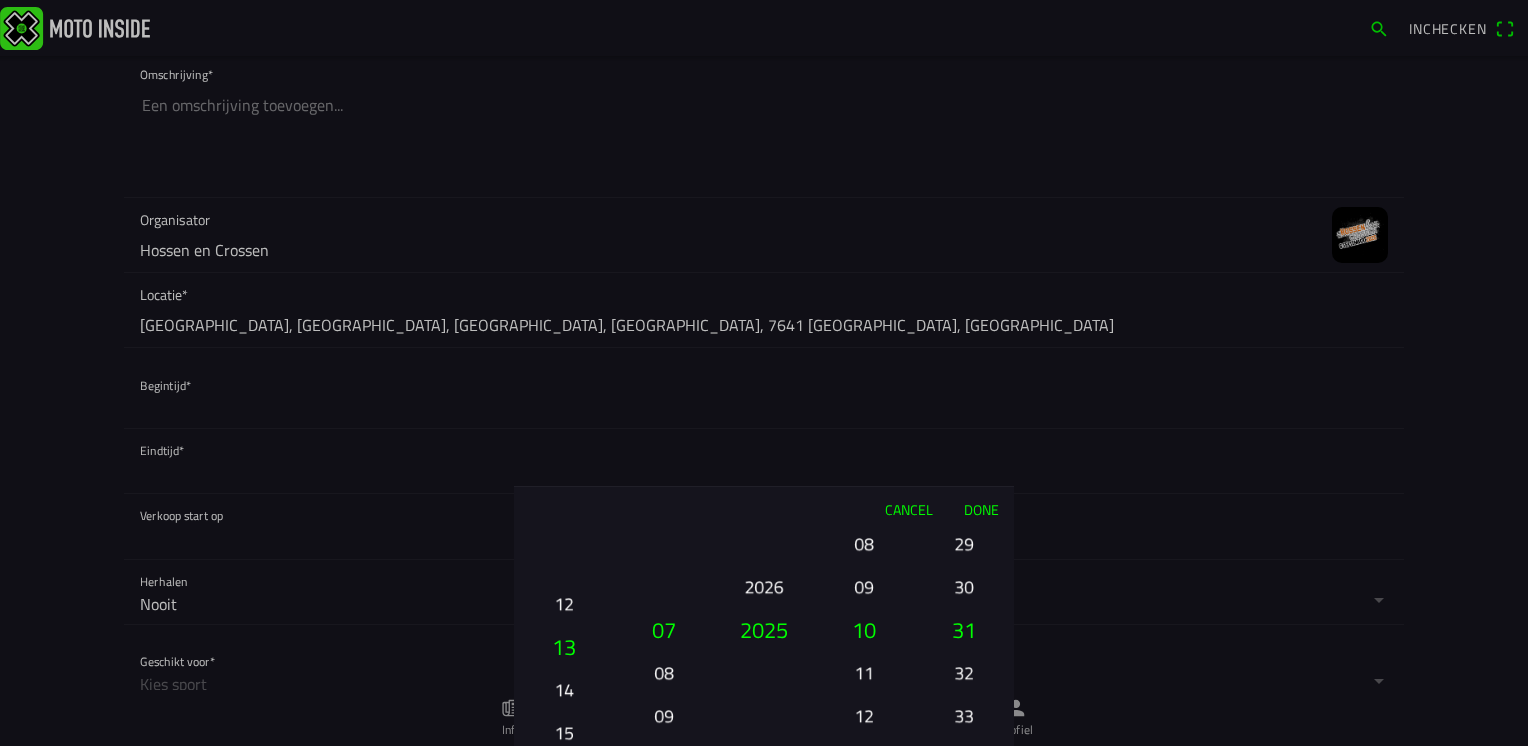 drag, startPoint x: 563, startPoint y: 686, endPoint x: 586, endPoint y: 588, distance: 100.6628 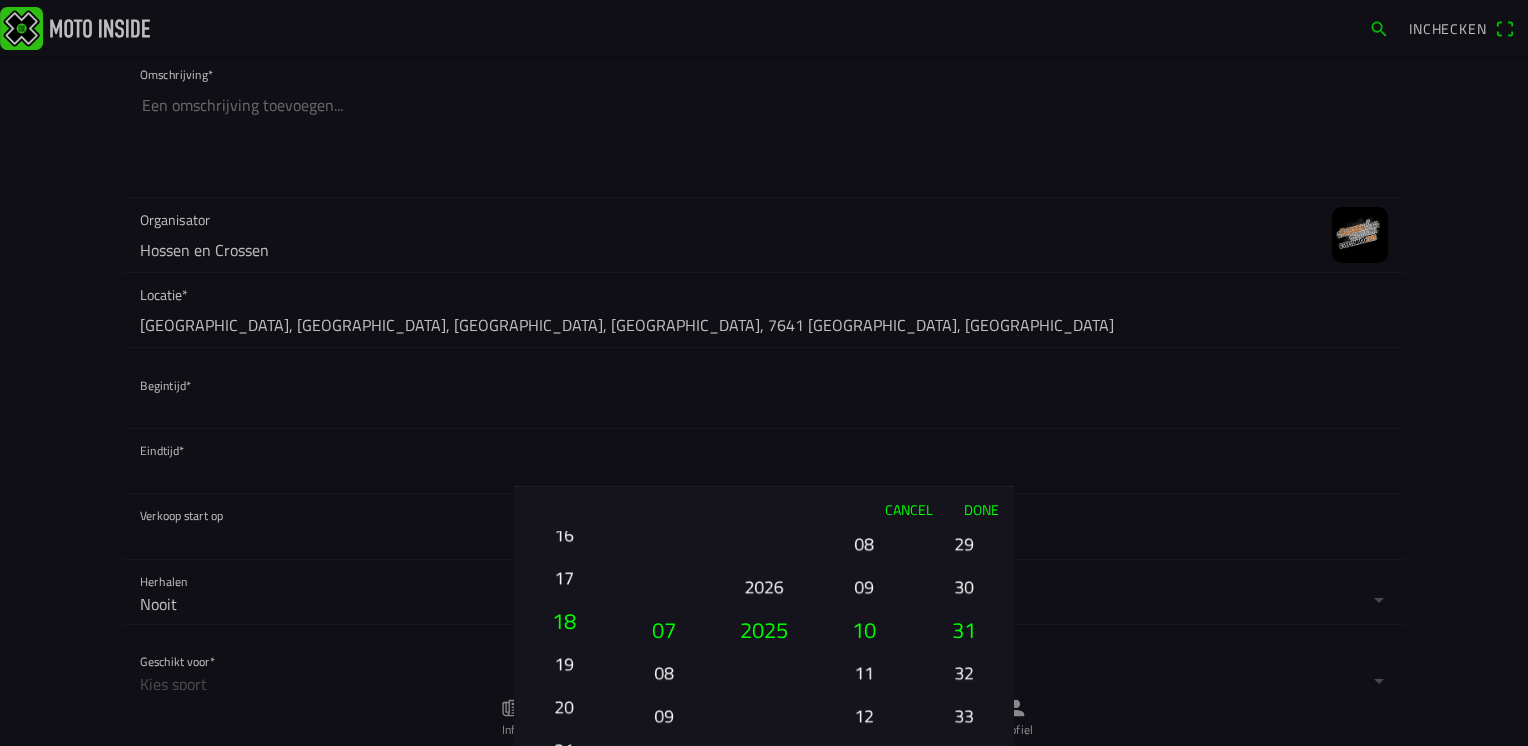 drag, startPoint x: 568, startPoint y: 676, endPoint x: 588, endPoint y: 550, distance: 127.57743 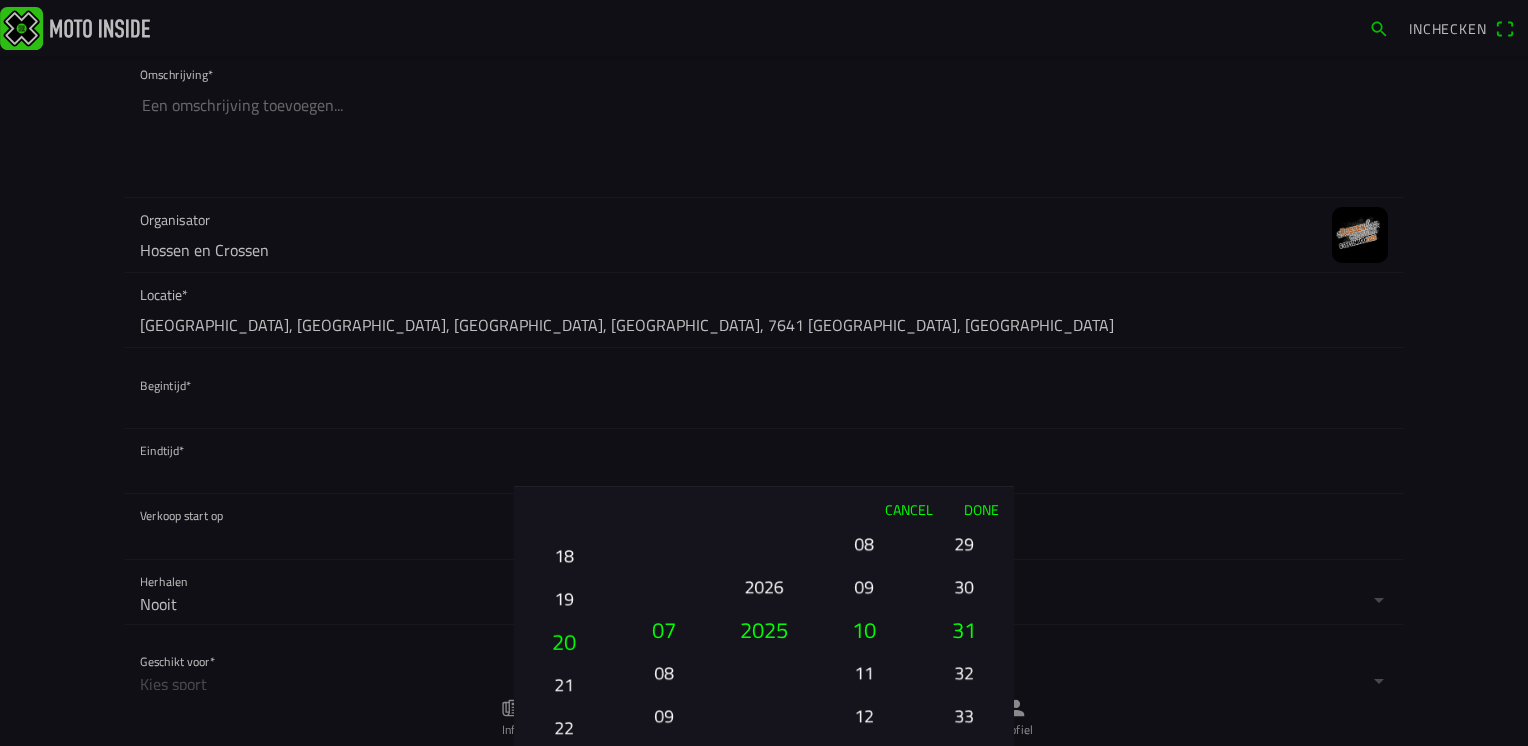 drag, startPoint x: 571, startPoint y: 667, endPoint x: 594, endPoint y: 519, distance: 149.7765 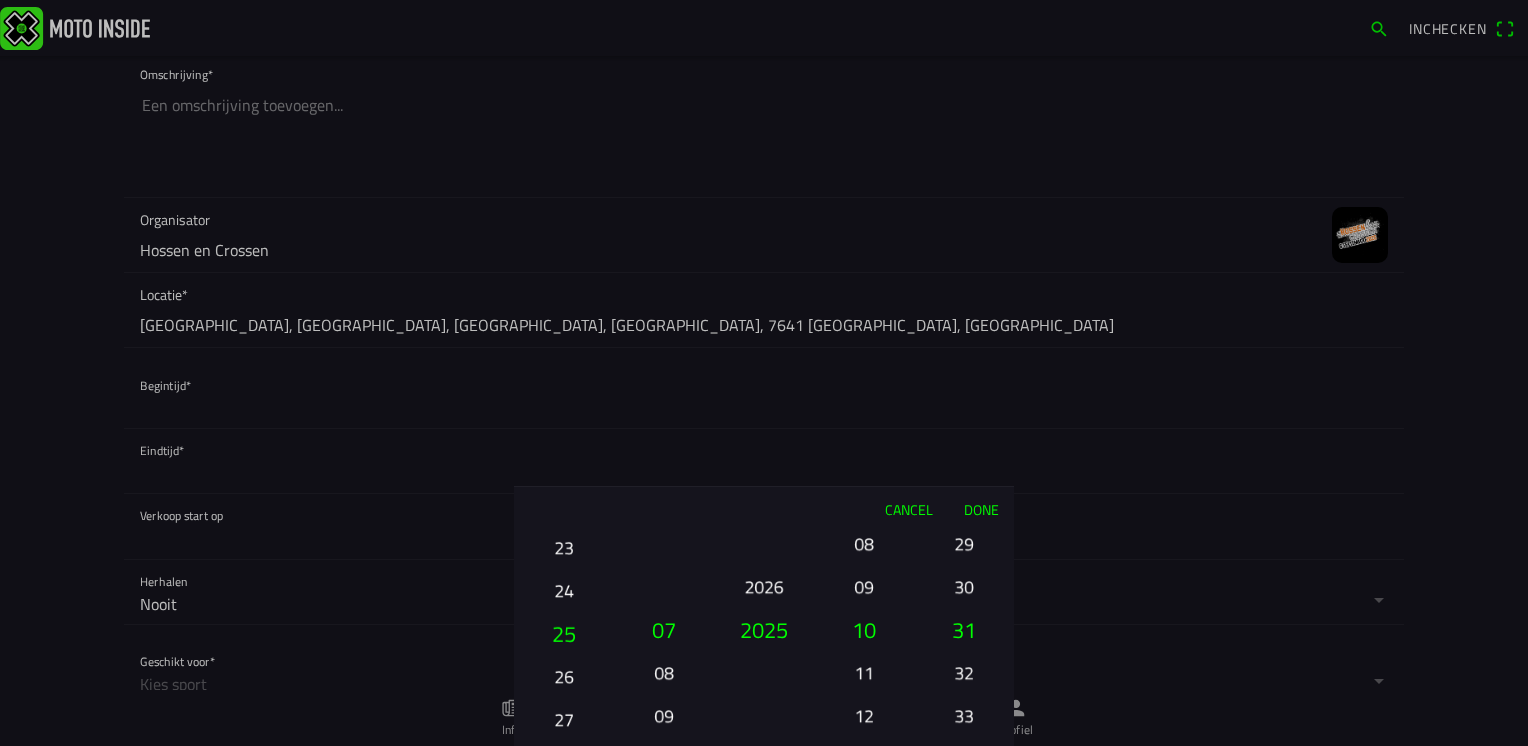 drag, startPoint x: 568, startPoint y: 672, endPoint x: 573, endPoint y: 551, distance: 121.103264 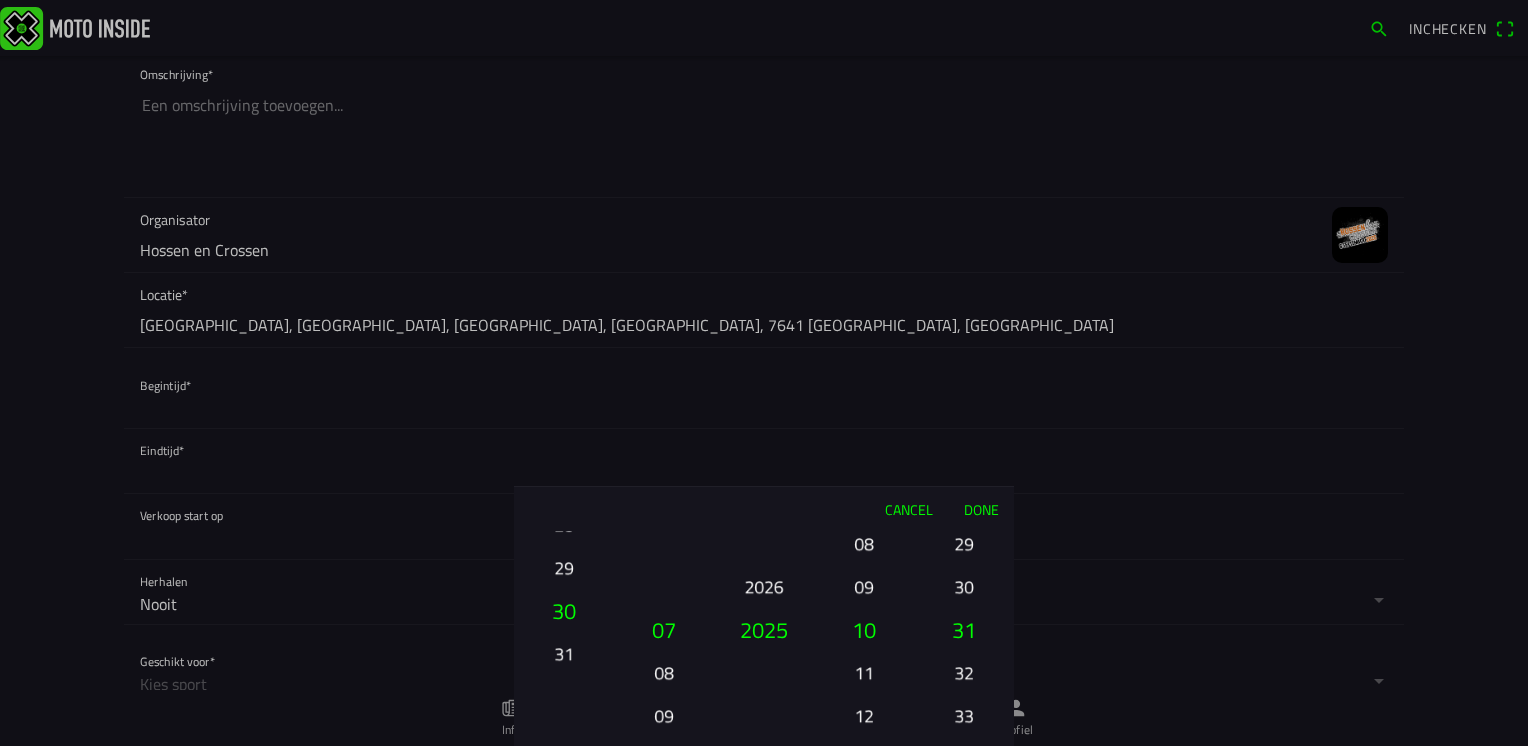 drag, startPoint x: 580, startPoint y: 574, endPoint x: 580, endPoint y: 562, distance: 12 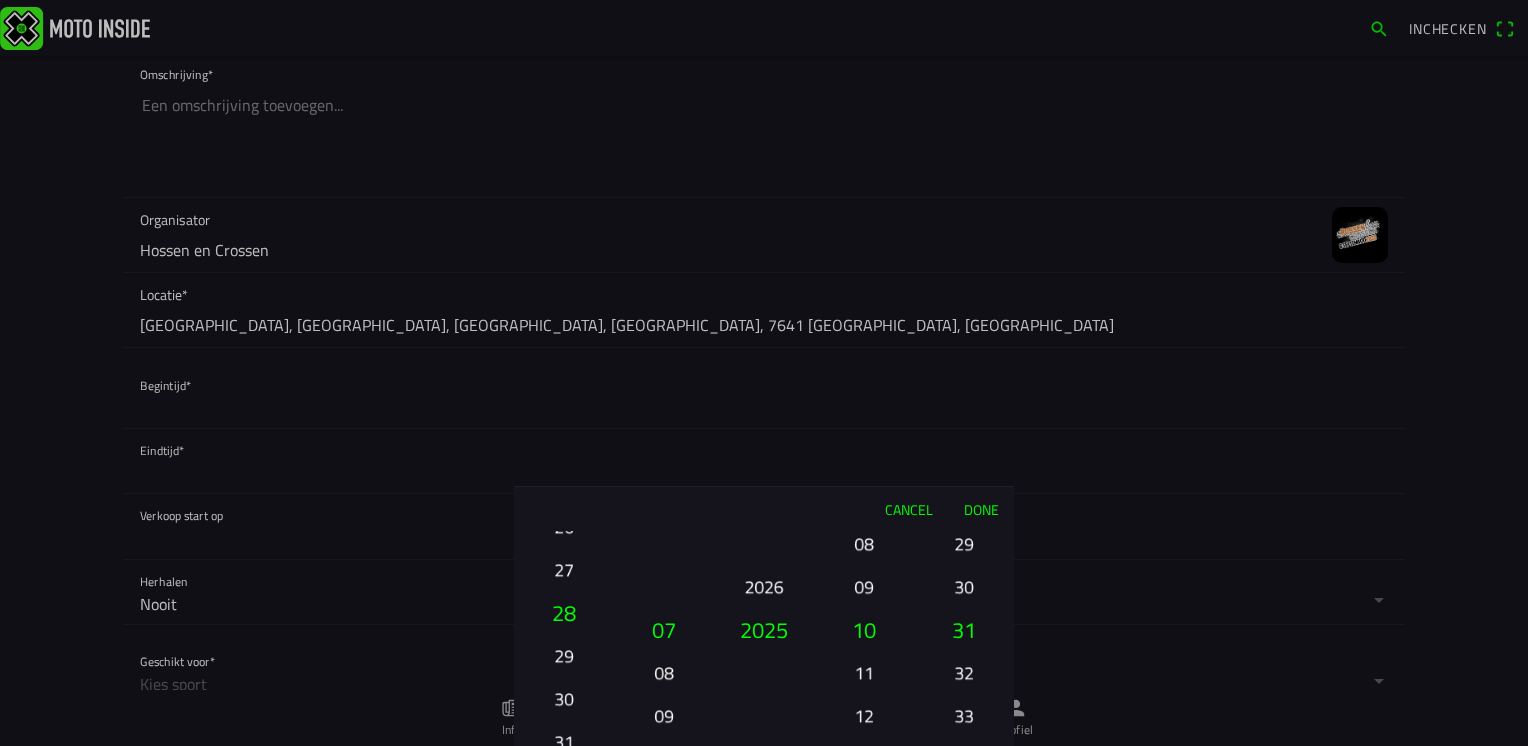 drag, startPoint x: 564, startPoint y: 614, endPoint x: 568, endPoint y: 734, distance: 120.06665 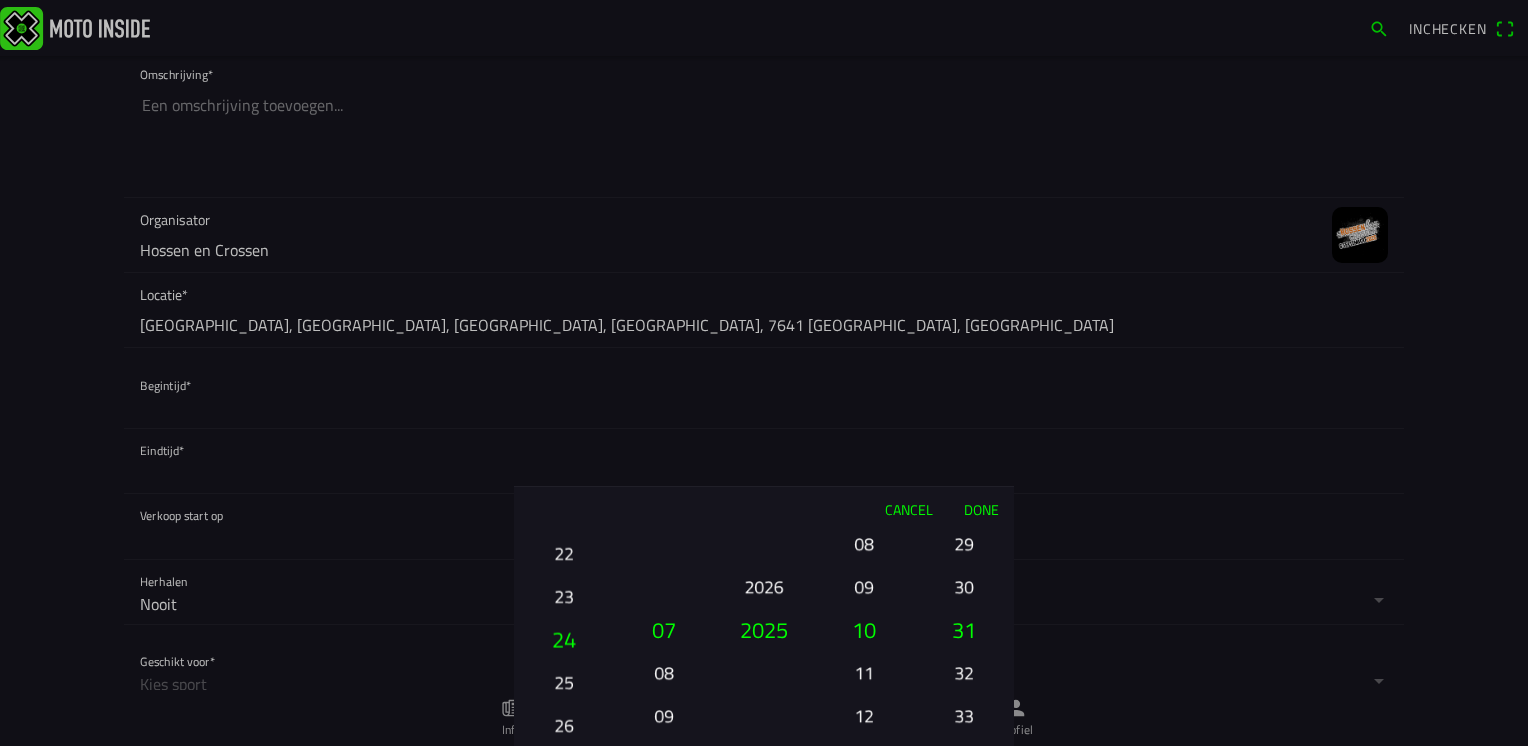 drag, startPoint x: 564, startPoint y: 675, endPoint x: 555, endPoint y: 723, distance: 48.83646 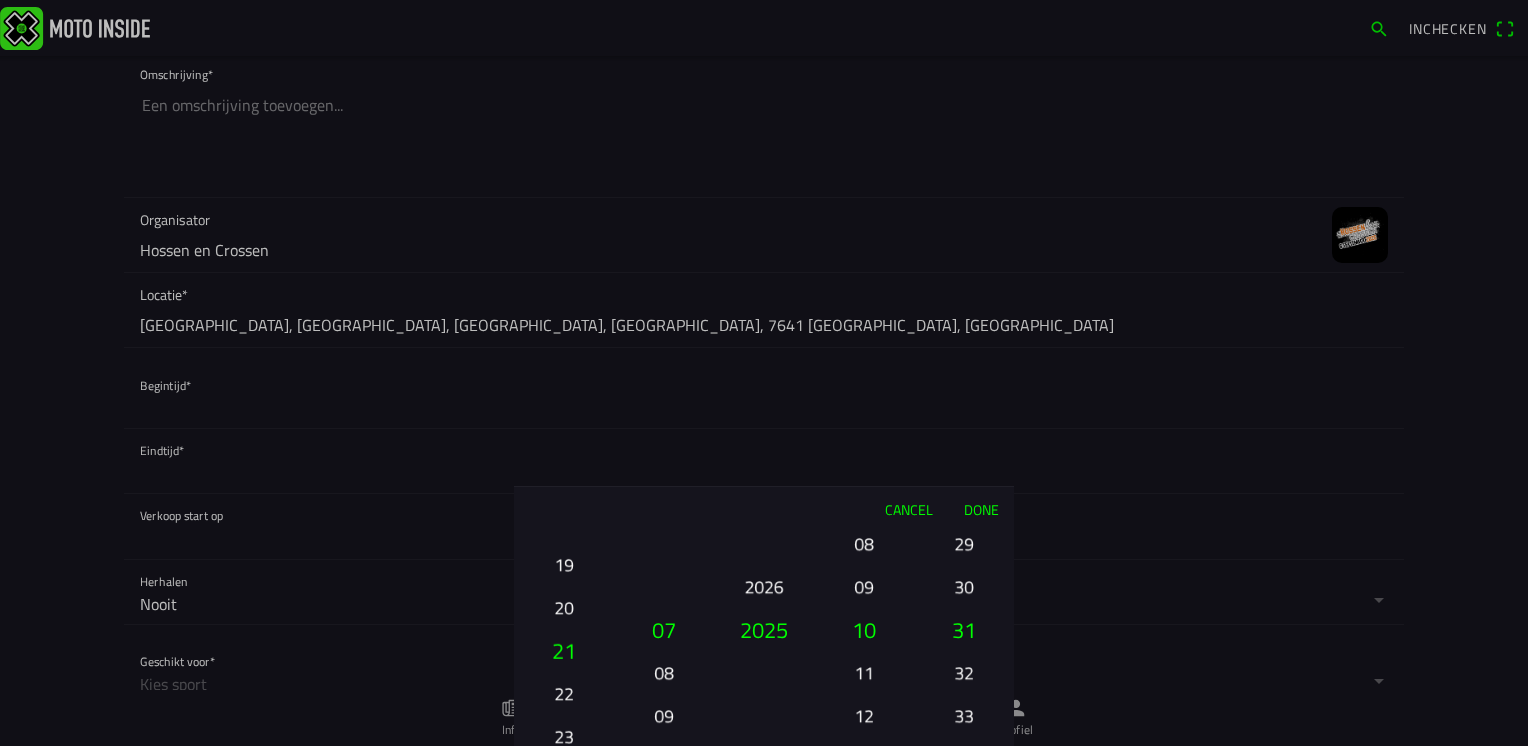 drag, startPoint x: 559, startPoint y: 623, endPoint x: 557, endPoint y: 718, distance: 95.02105 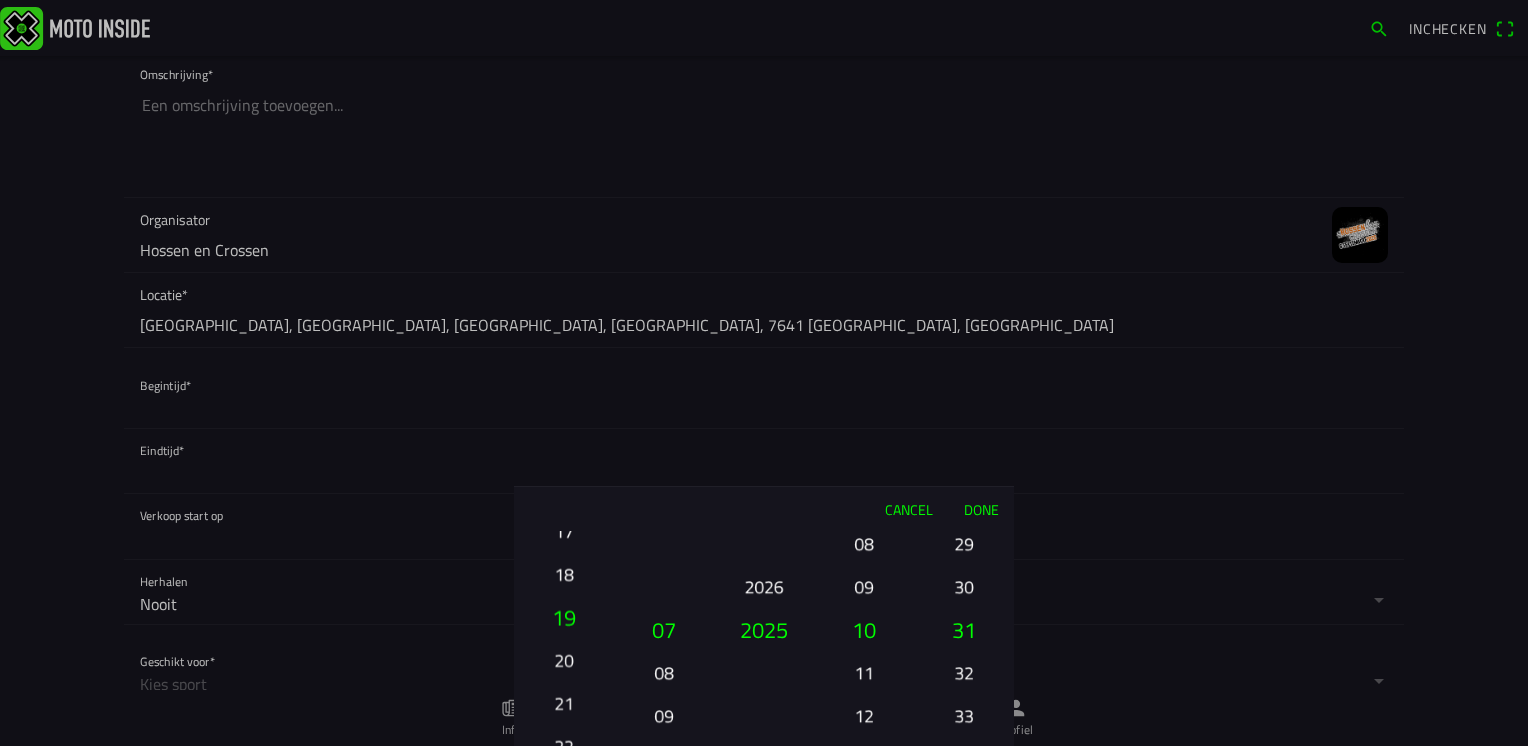 drag, startPoint x: 564, startPoint y: 677, endPoint x: 552, endPoint y: 738, distance: 62.169125 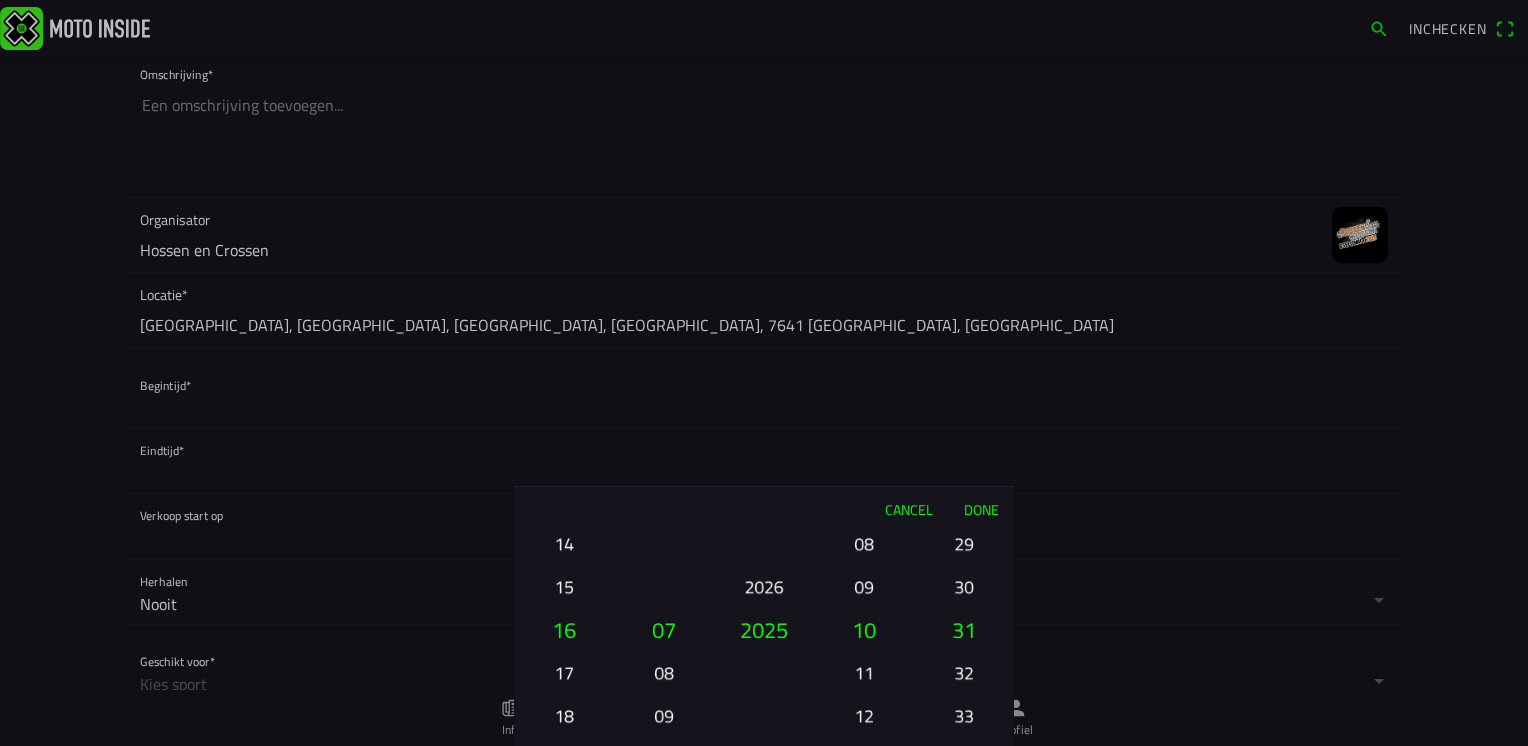 drag, startPoint x: 557, startPoint y: 597, endPoint x: 560, endPoint y: 725, distance: 128.03516 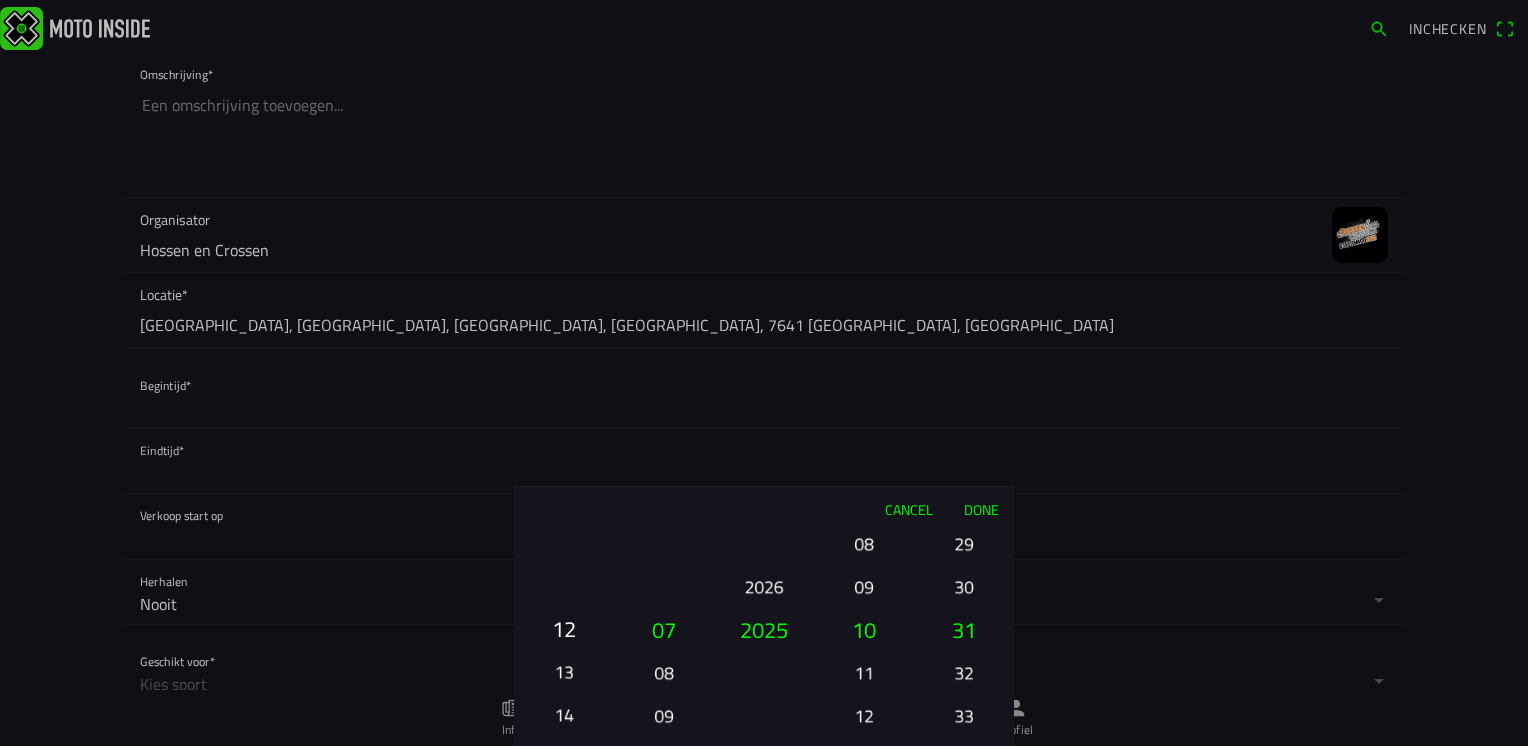 drag, startPoint x: 575, startPoint y: 636, endPoint x: 563, endPoint y: 745, distance: 109.65856 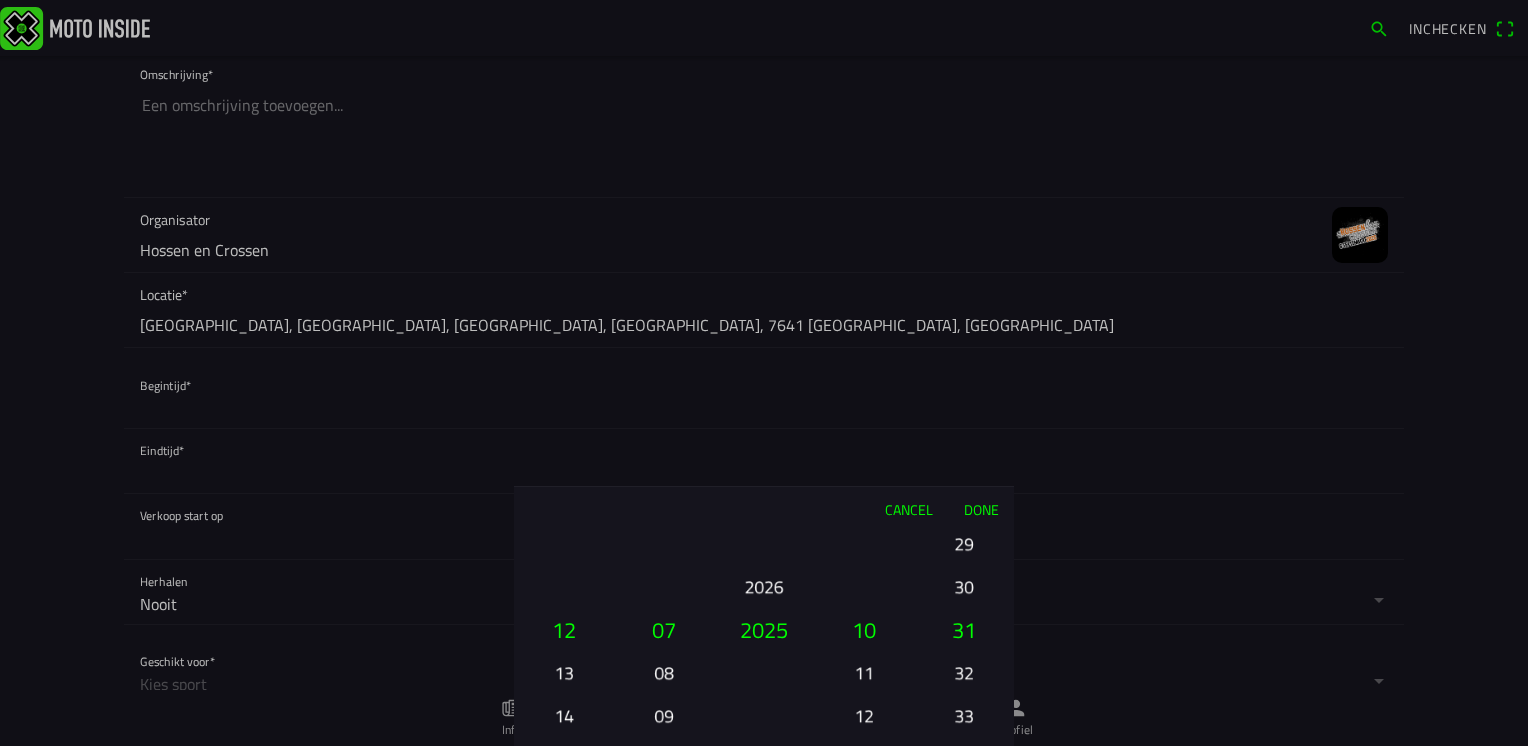 click on "Cancel" at bounding box center [908, 509] 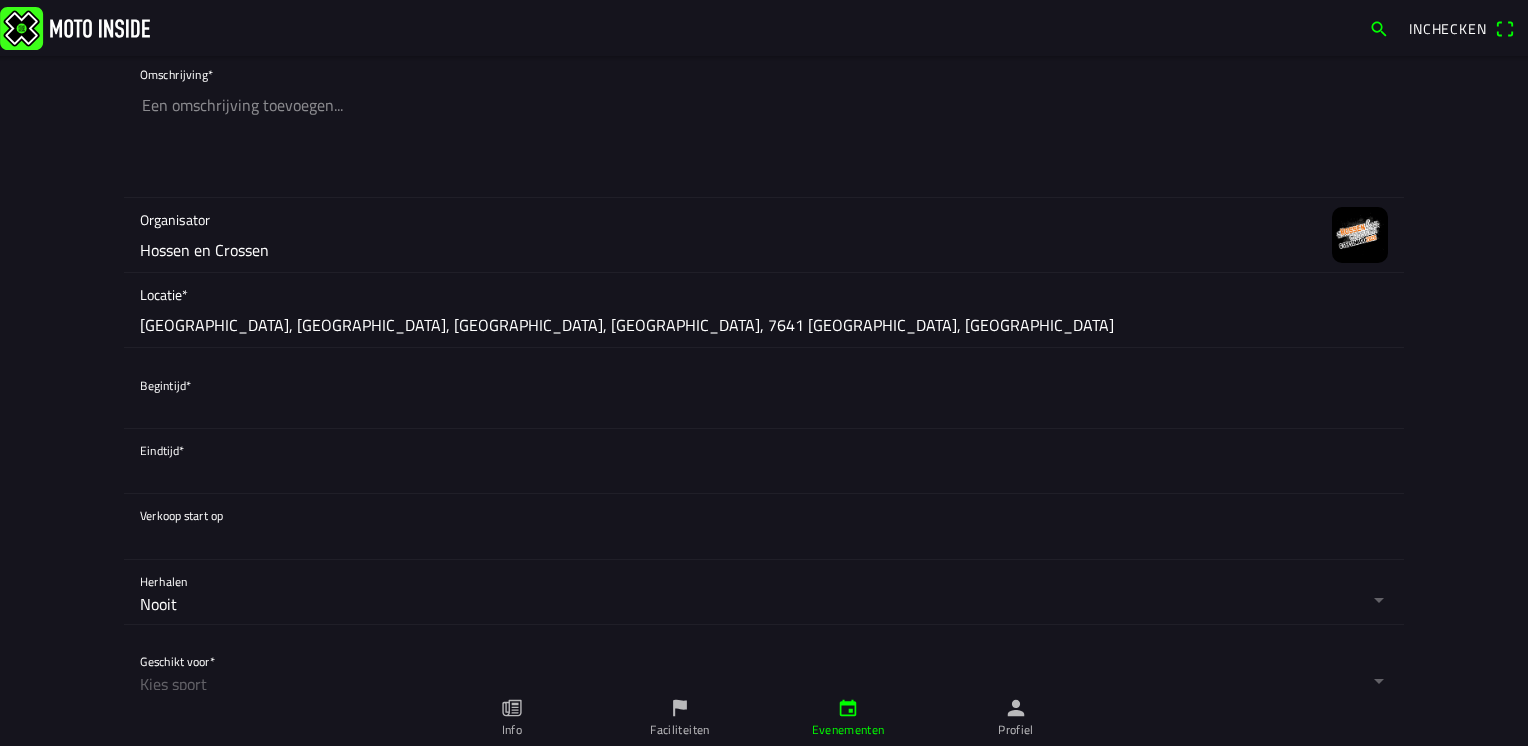 click 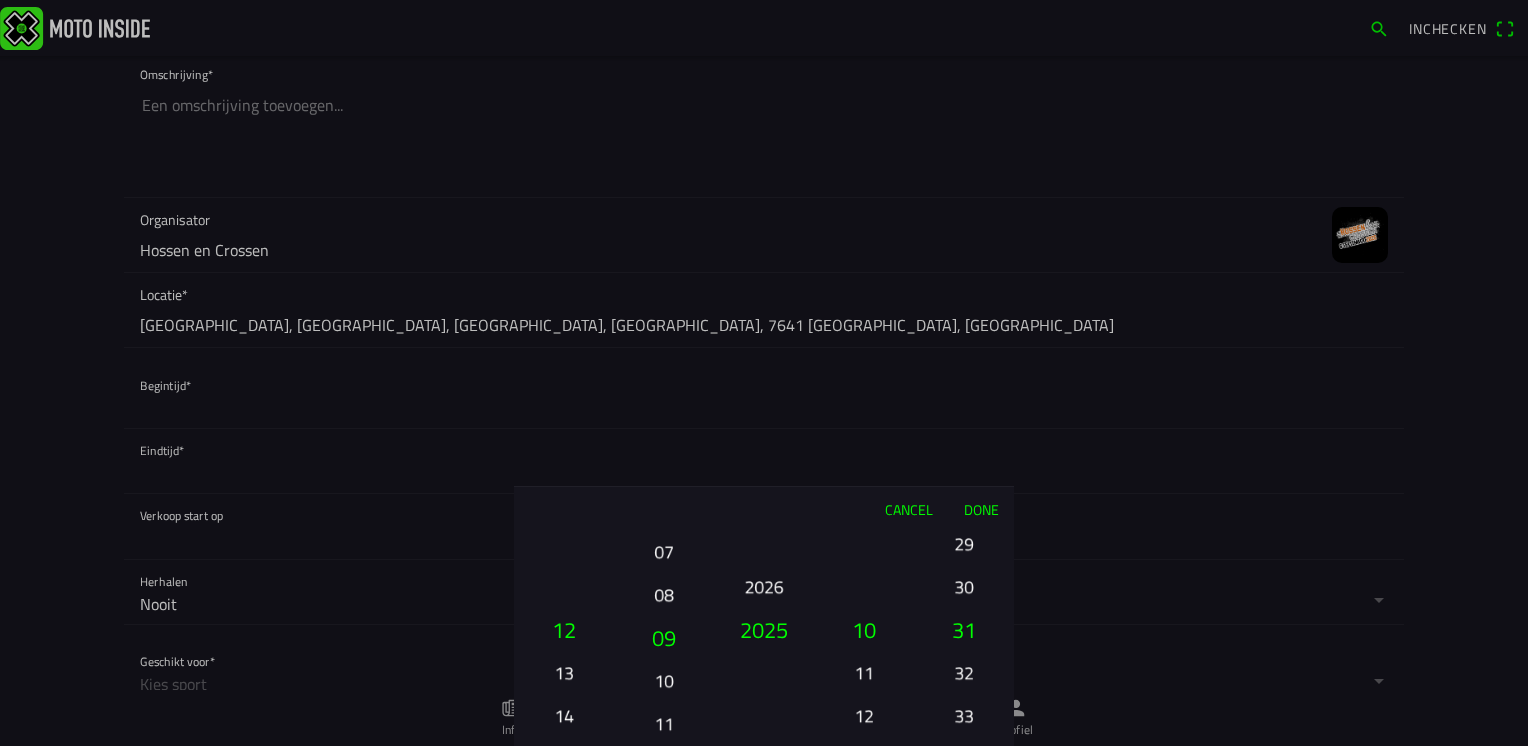 drag, startPoint x: 663, startPoint y: 675, endPoint x: 675, endPoint y: 597, distance: 78.91768 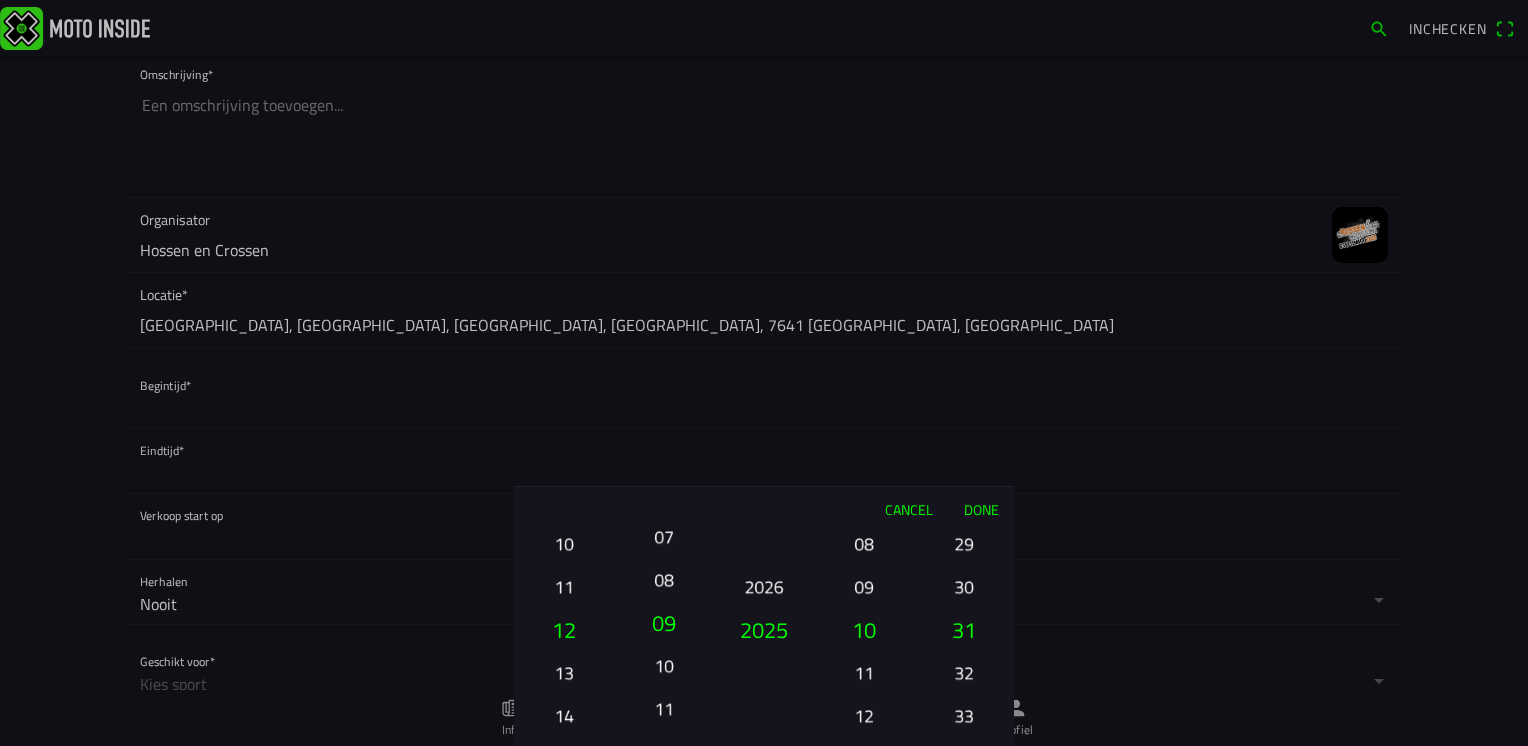 drag, startPoint x: 676, startPoint y: 650, endPoint x: 668, endPoint y: 689, distance: 39.812057 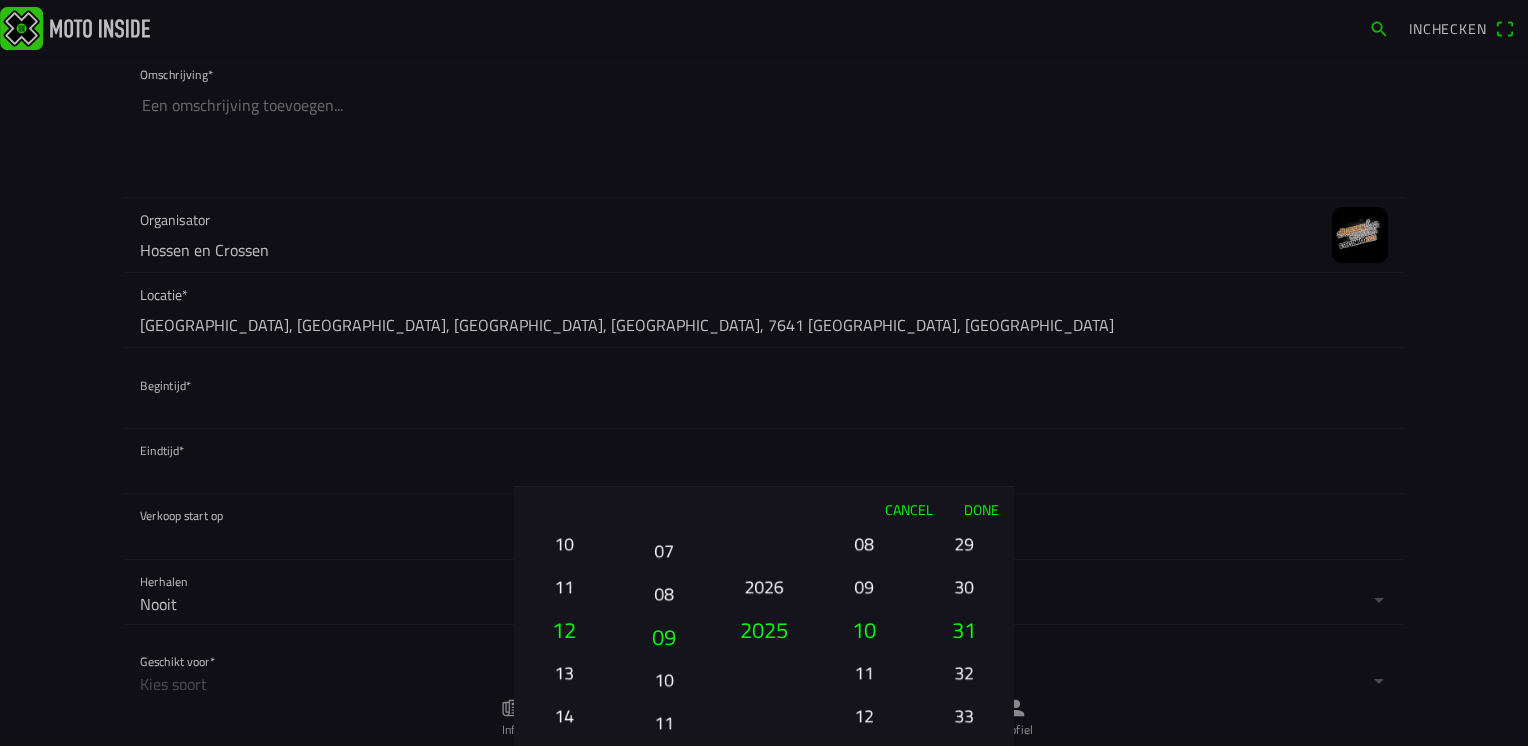 drag, startPoint x: 659, startPoint y: 622, endPoint x: 660, endPoint y: 609, distance: 13.038404 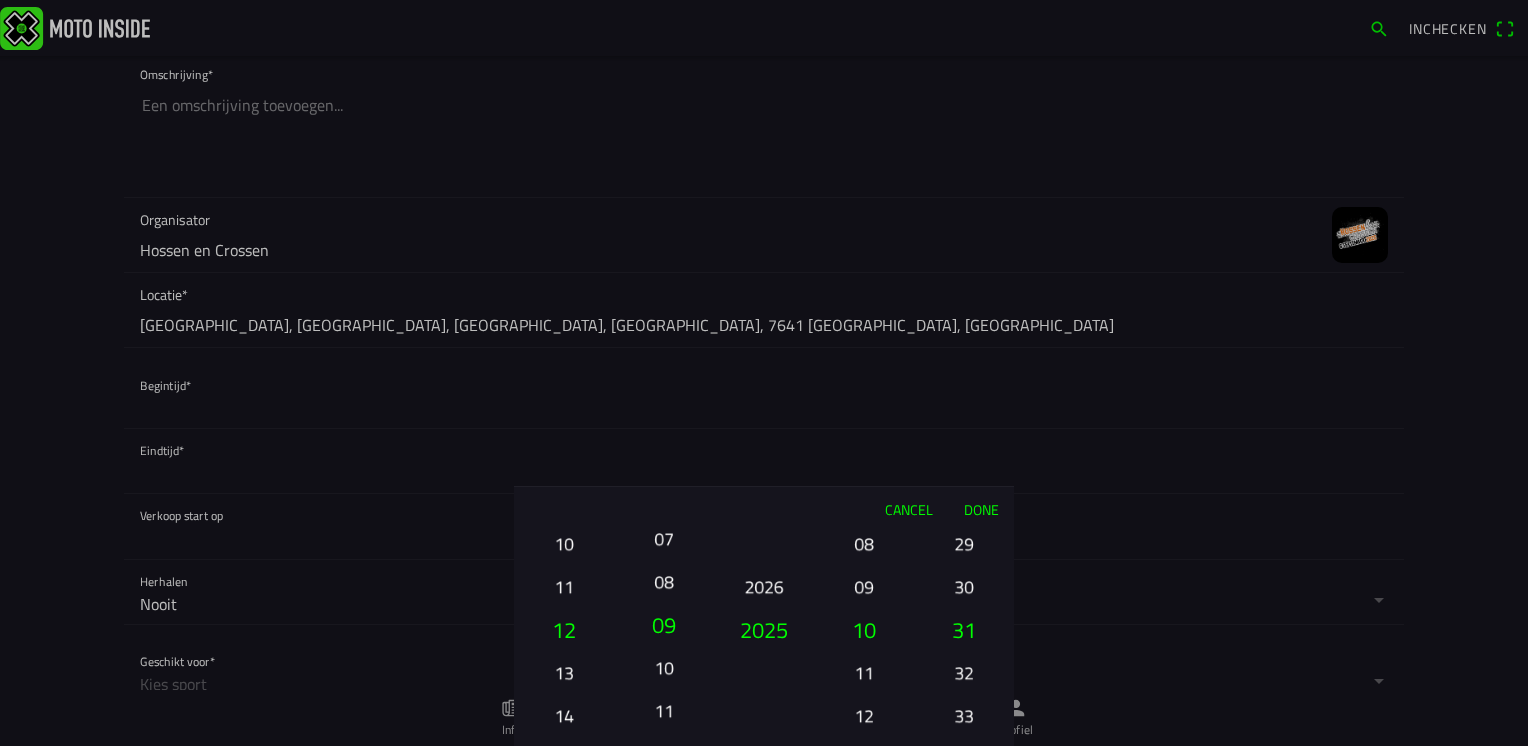 drag, startPoint x: 663, startPoint y: 631, endPoint x: 660, endPoint y: 669, distance: 38.118237 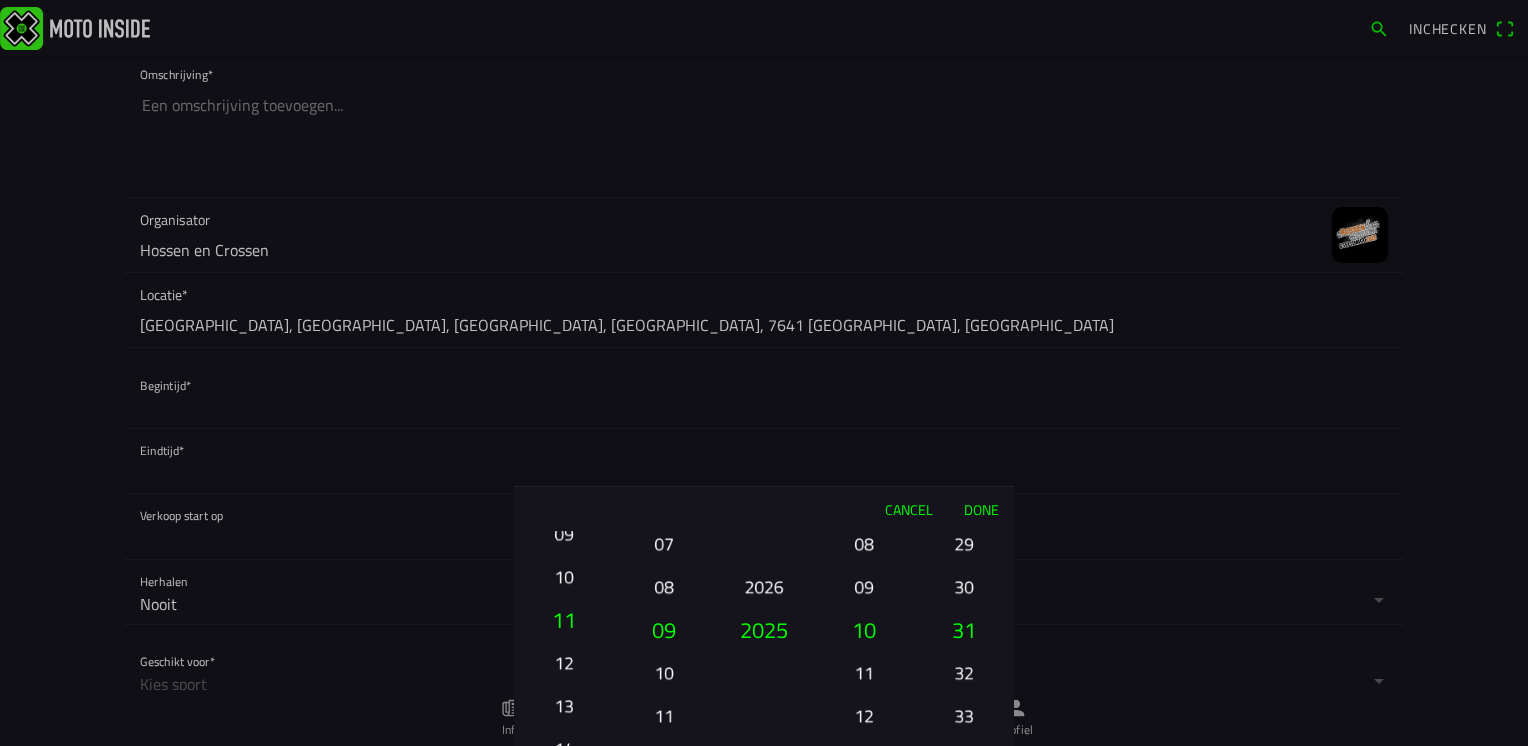 drag, startPoint x: 568, startPoint y: 635, endPoint x: 568, endPoint y: 662, distance: 27 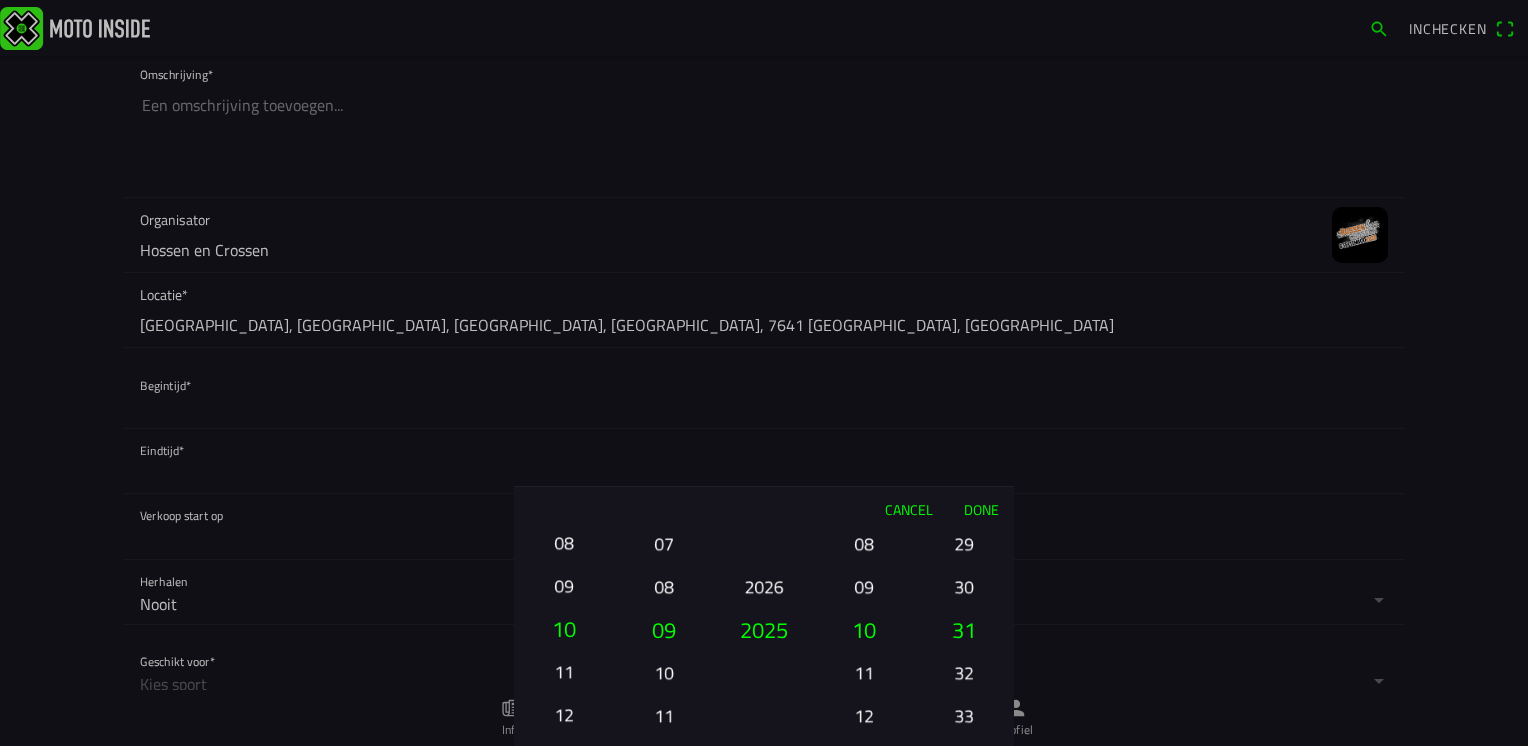 drag, startPoint x: 568, startPoint y: 618, endPoint x: 565, endPoint y: 689, distance: 71.063354 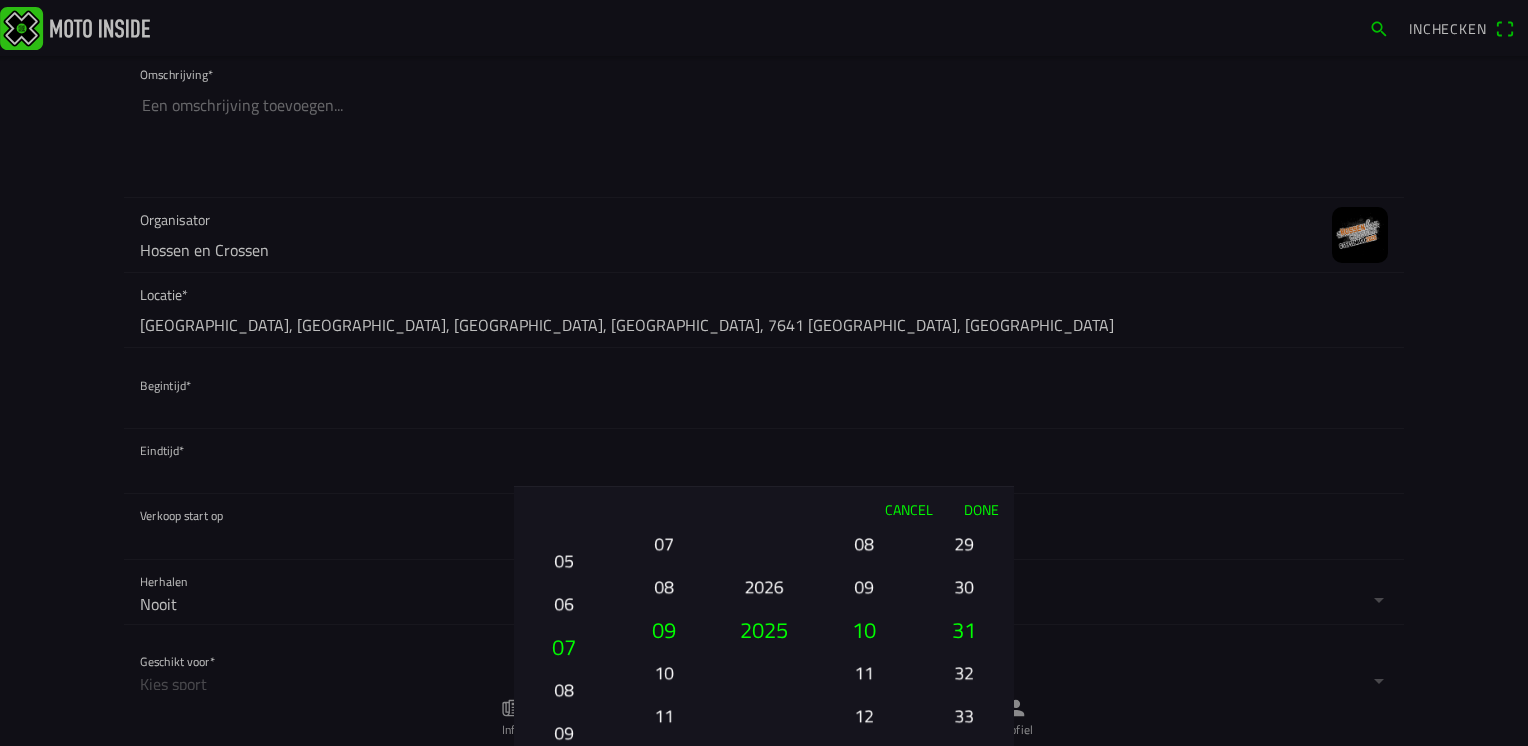 drag, startPoint x: 572, startPoint y: 624, endPoint x: 570, endPoint y: 680, distance: 56.0357 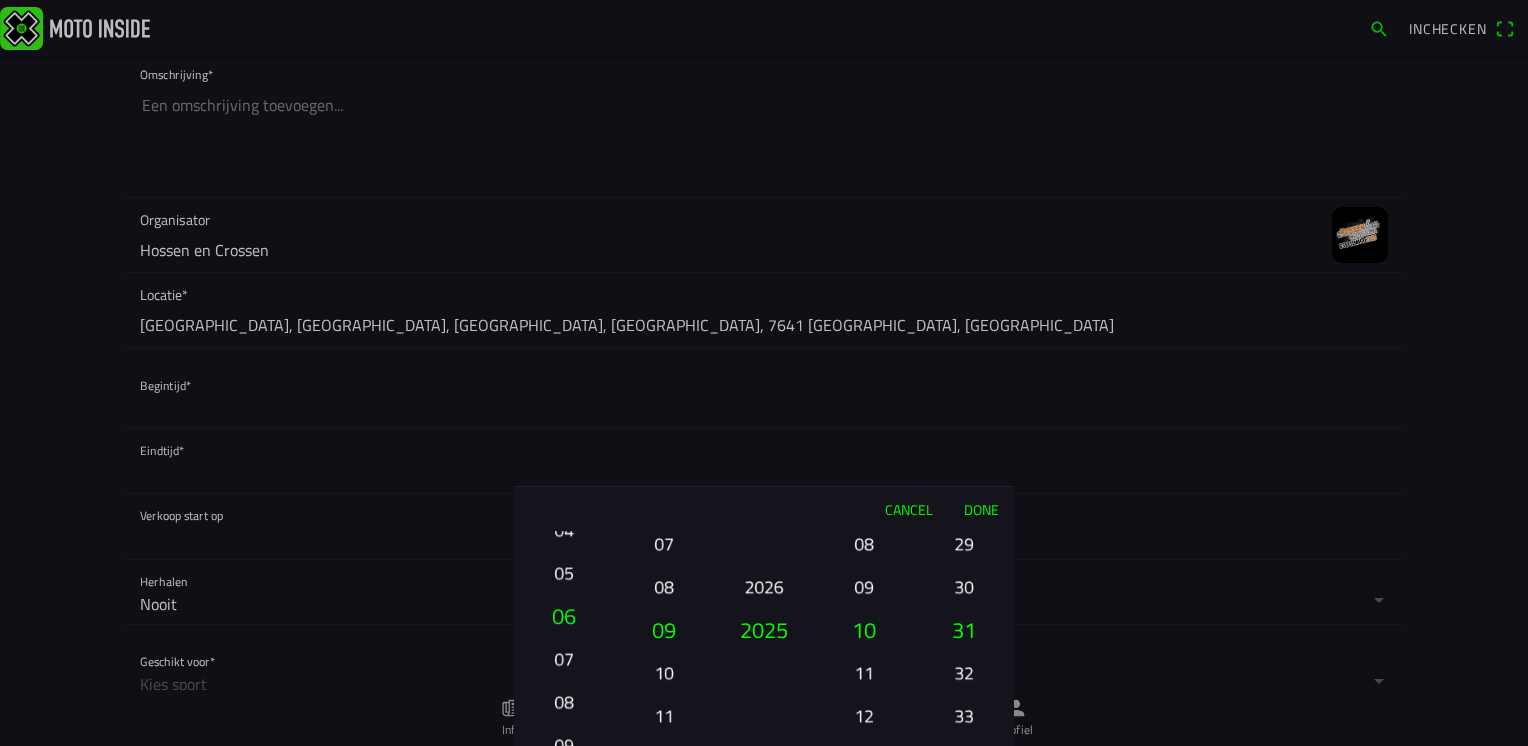 click on "01 02 03 04 05 06 07 08 09 10 11 12 13 14 15 16 17 18 19 20 21 22 23 24 25 26 27 28 29 30 31" at bounding box center (564, 638) 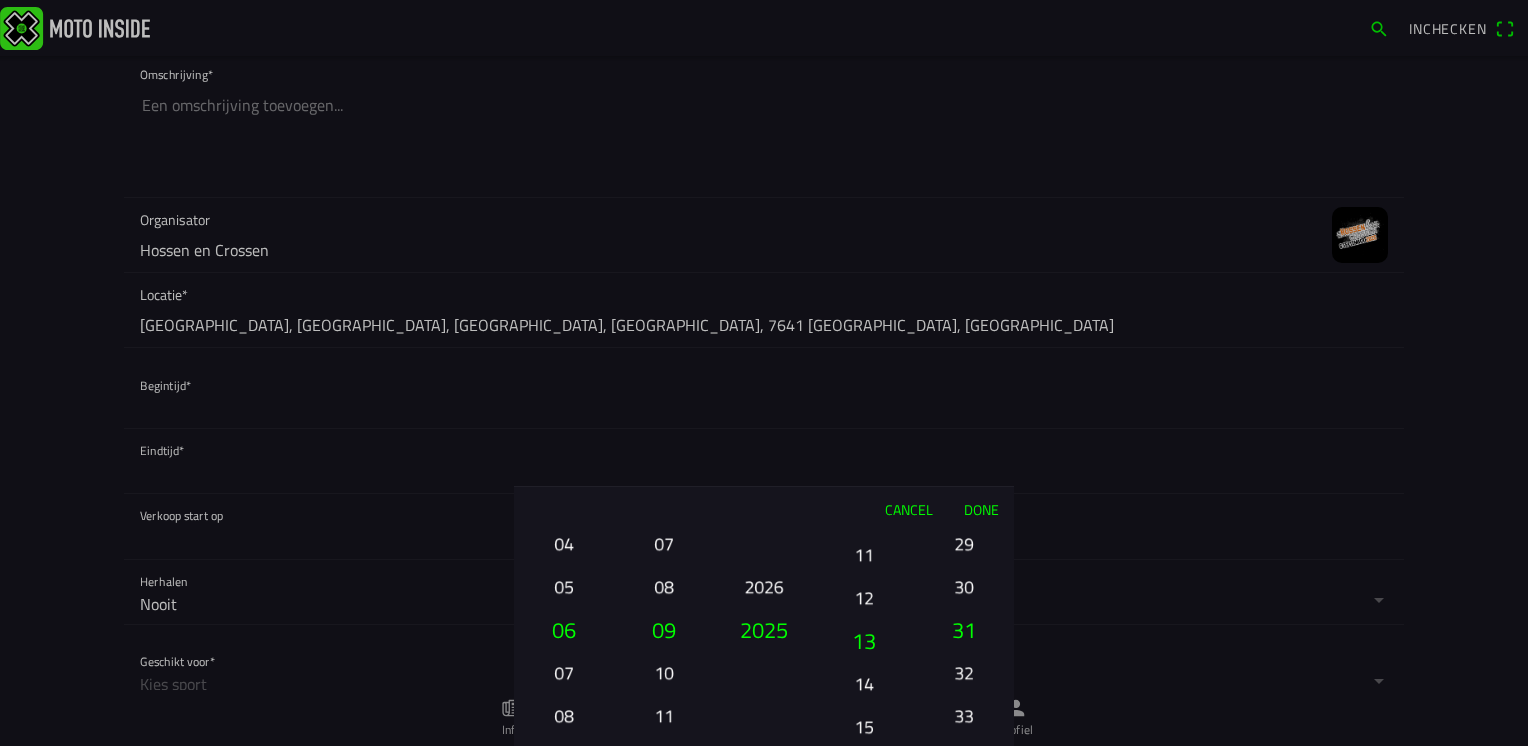 drag, startPoint x: 867, startPoint y: 676, endPoint x: 872, endPoint y: 558, distance: 118.10589 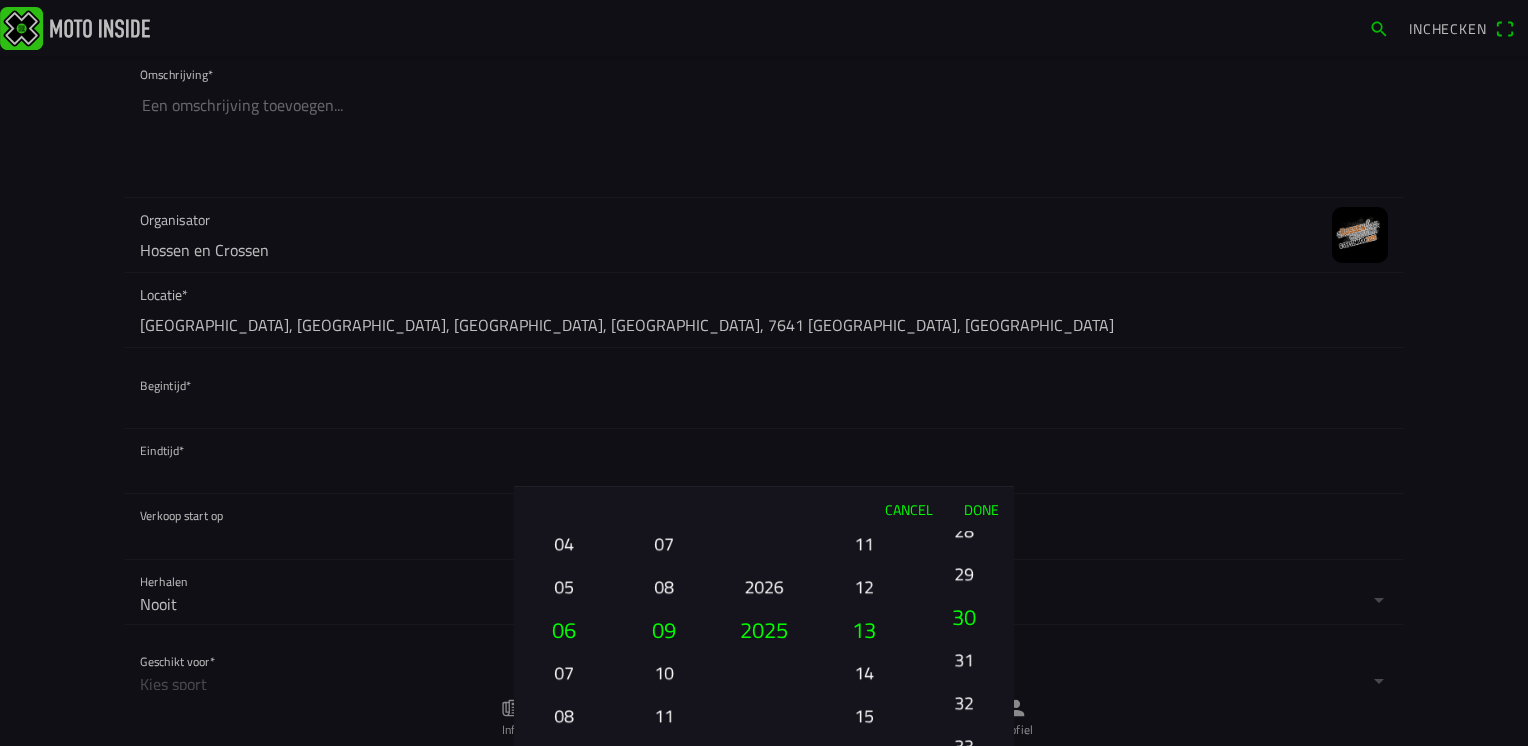 drag, startPoint x: 969, startPoint y: 635, endPoint x: 962, endPoint y: 666, distance: 31.780497 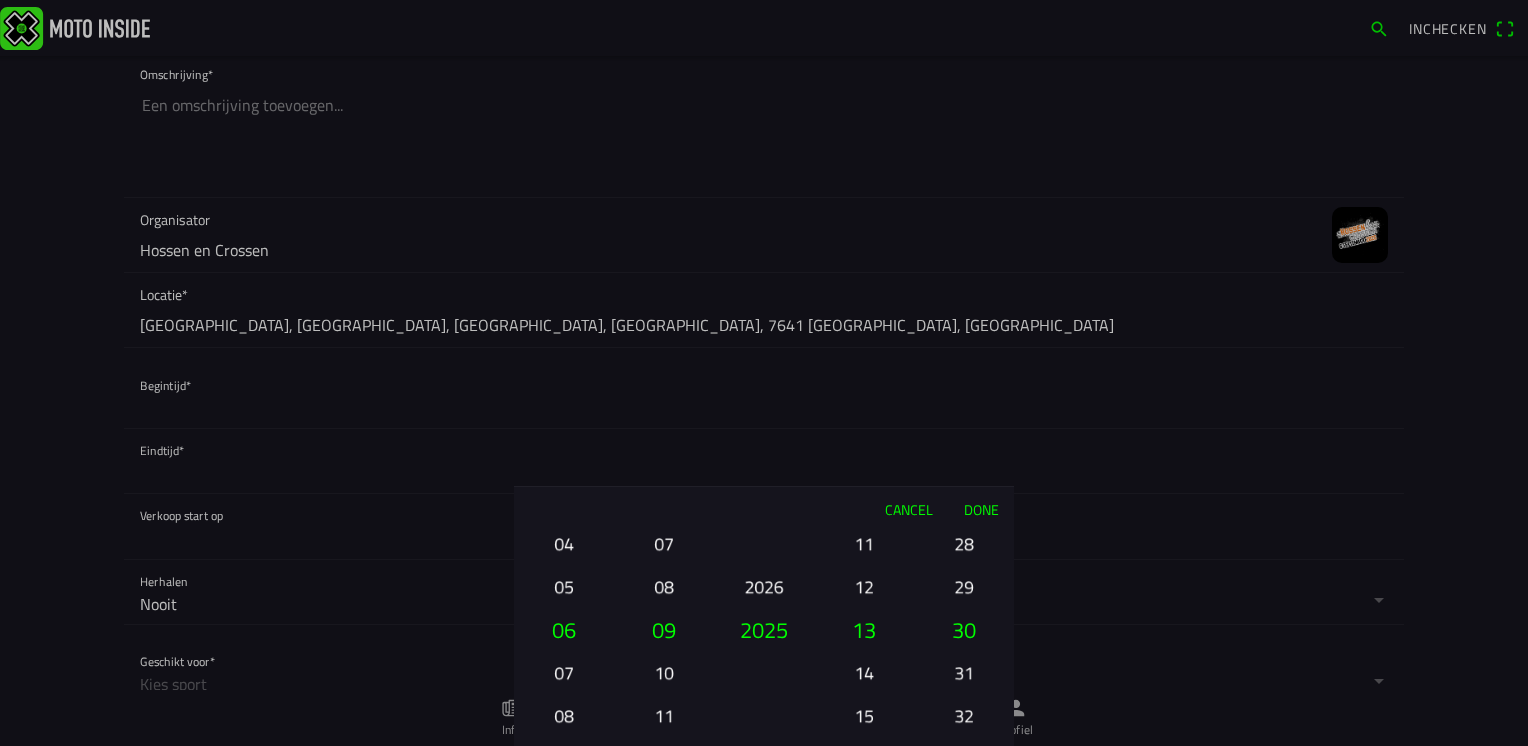 click on "Done" at bounding box center [981, 509] 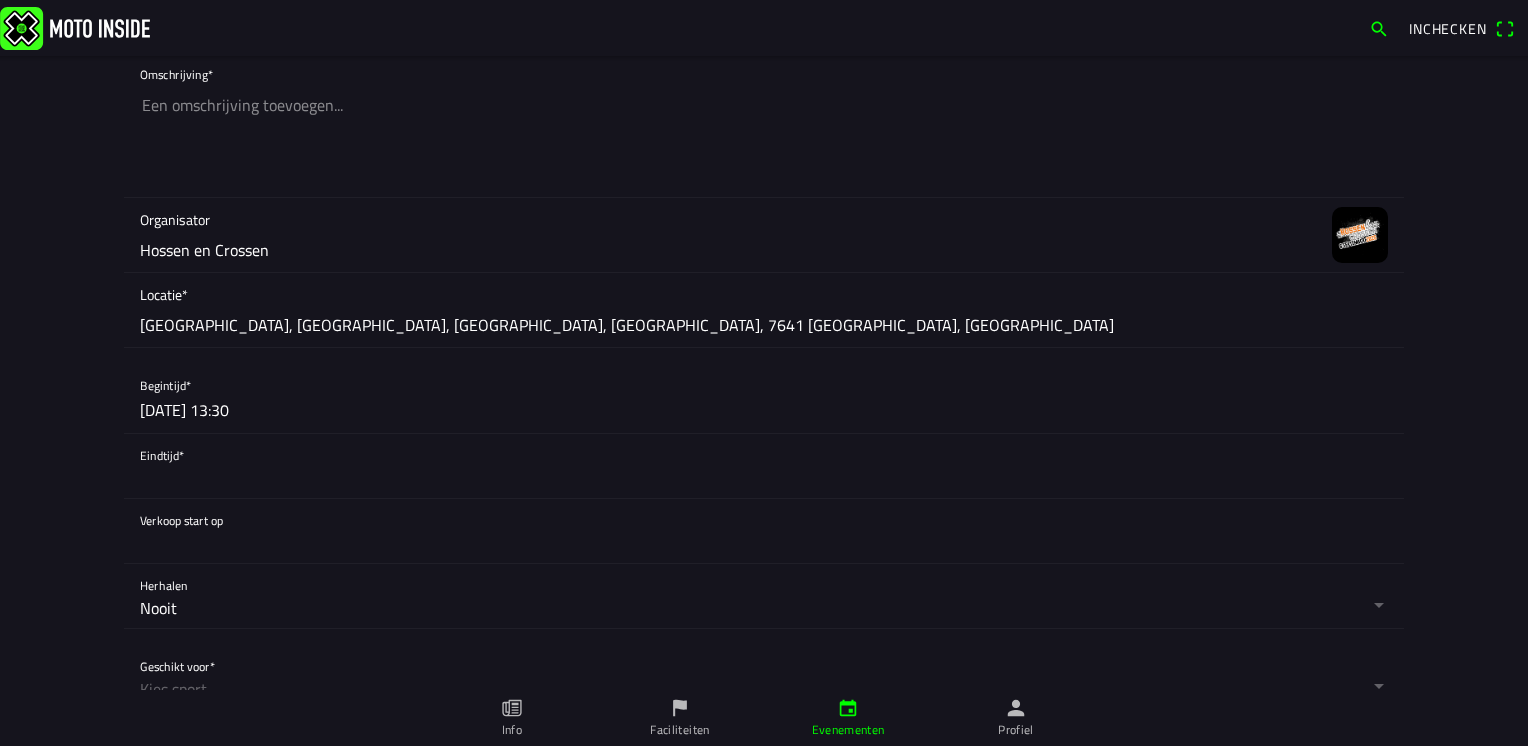 click 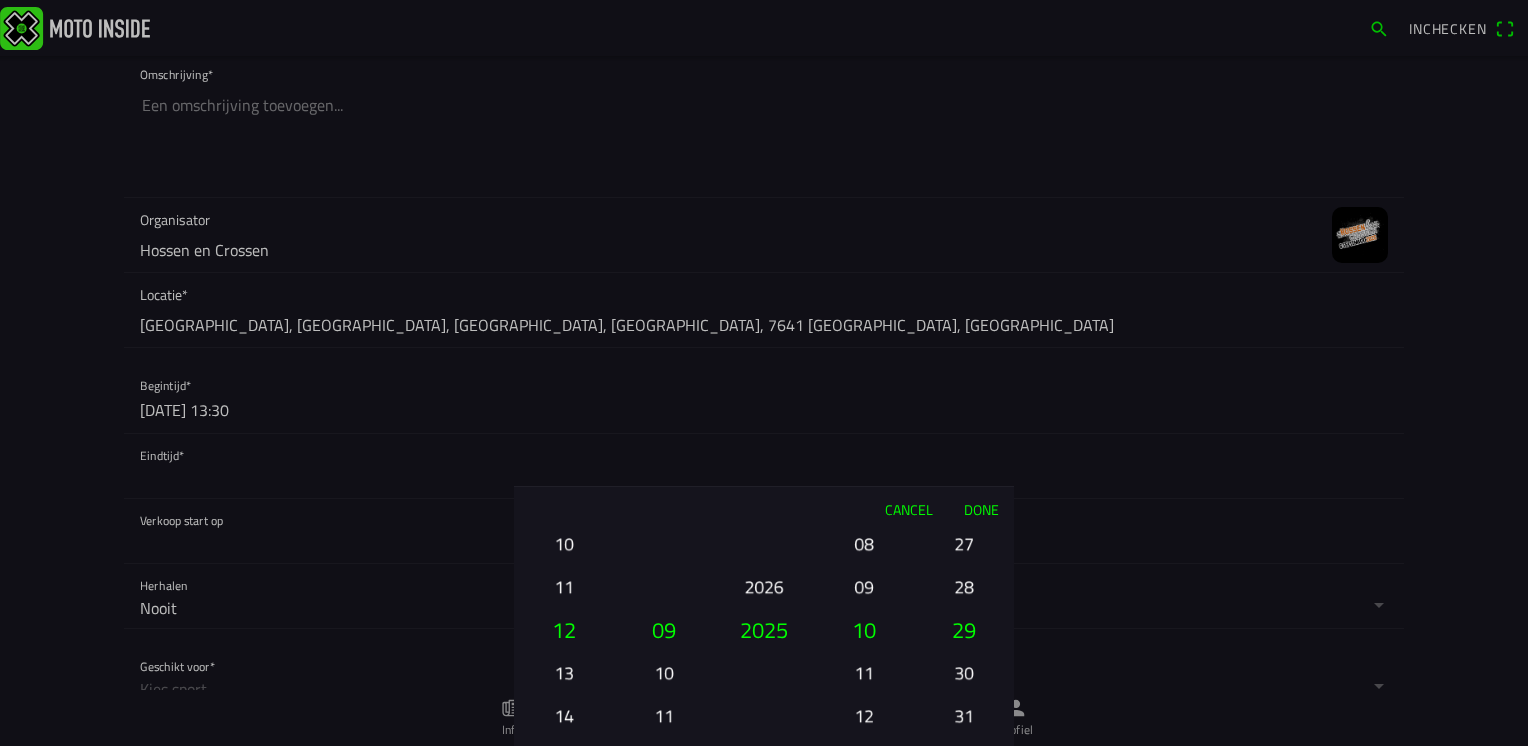 click on "10" at bounding box center (664, 672) 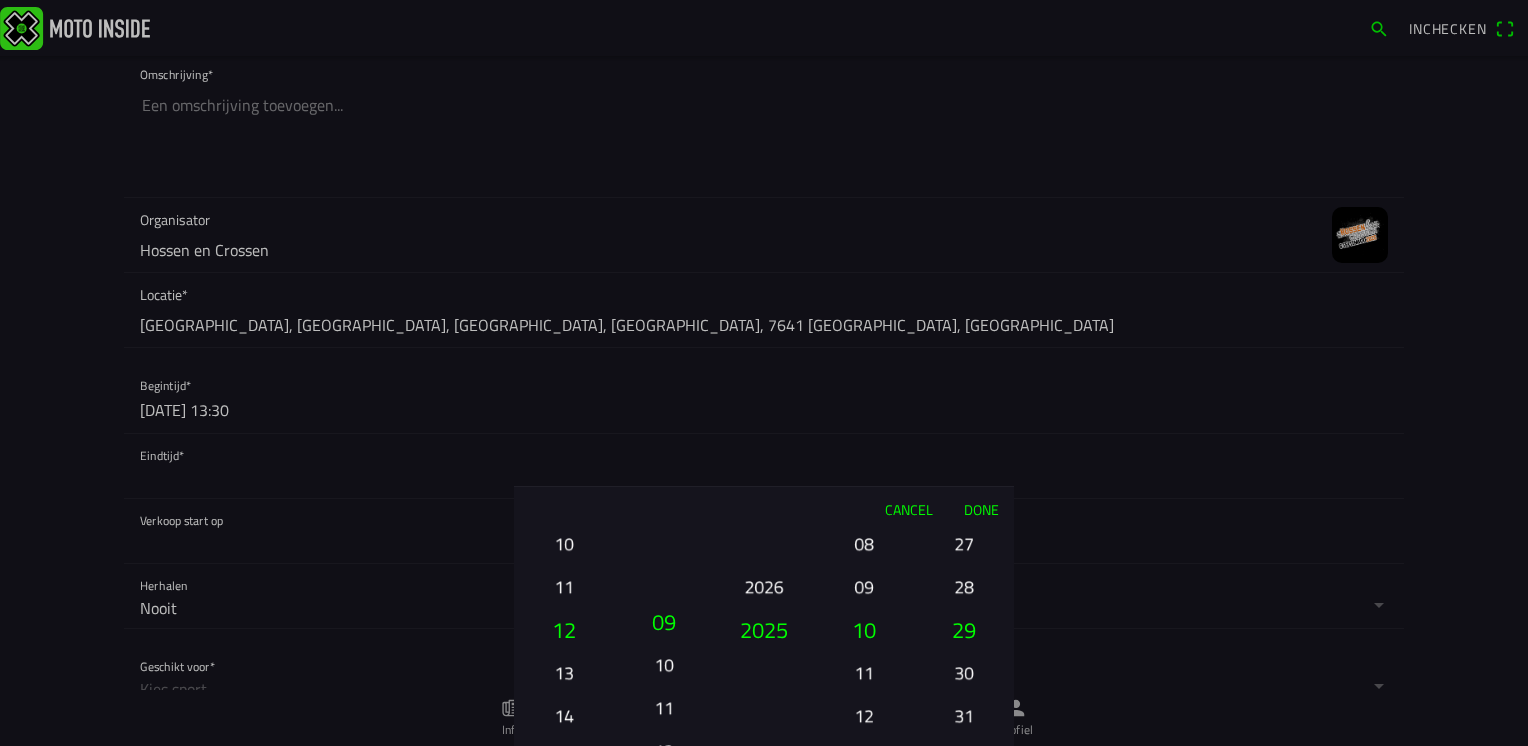 drag, startPoint x: 665, startPoint y: 655, endPoint x: 665, endPoint y: 690, distance: 35 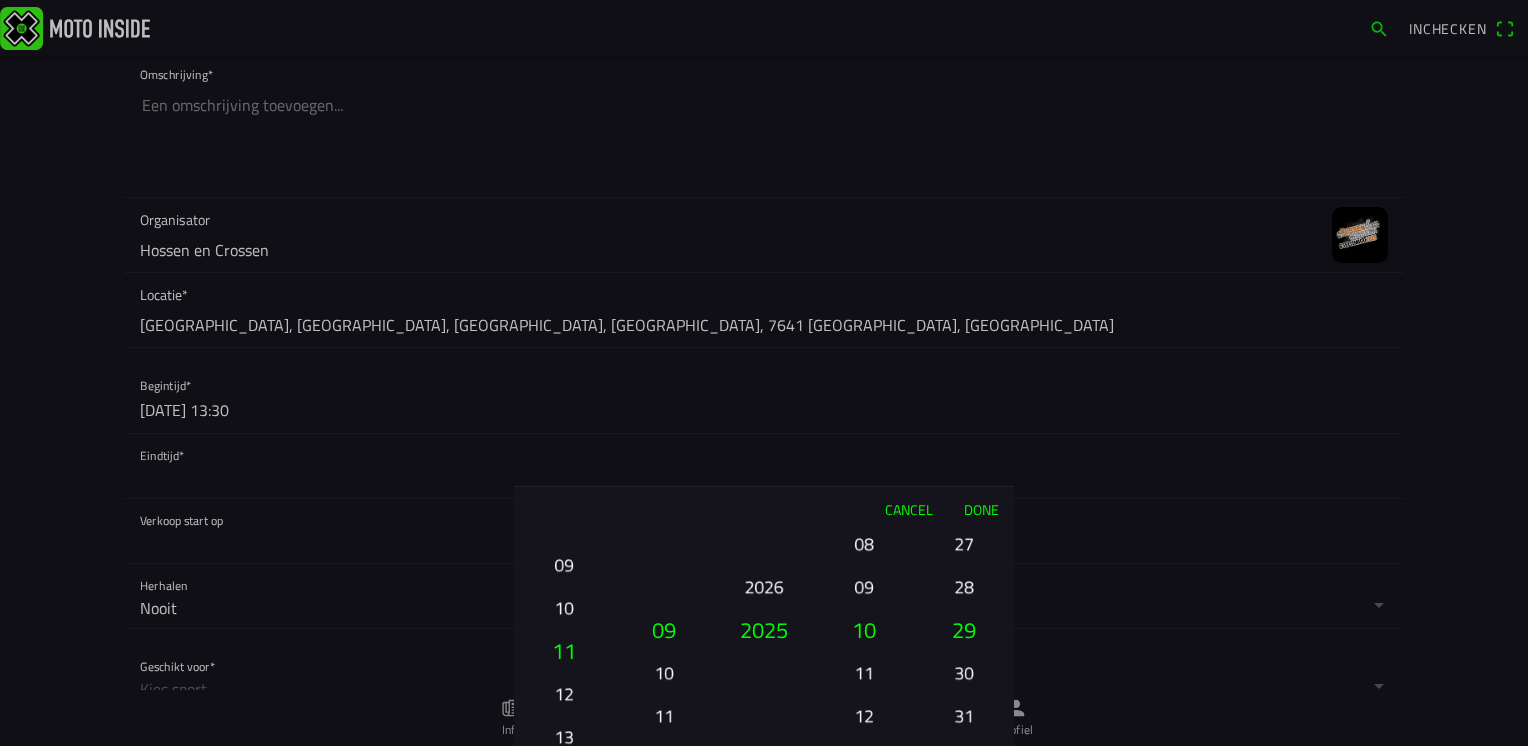 drag, startPoint x: 565, startPoint y: 653, endPoint x: 556, endPoint y: 710, distance: 57.706154 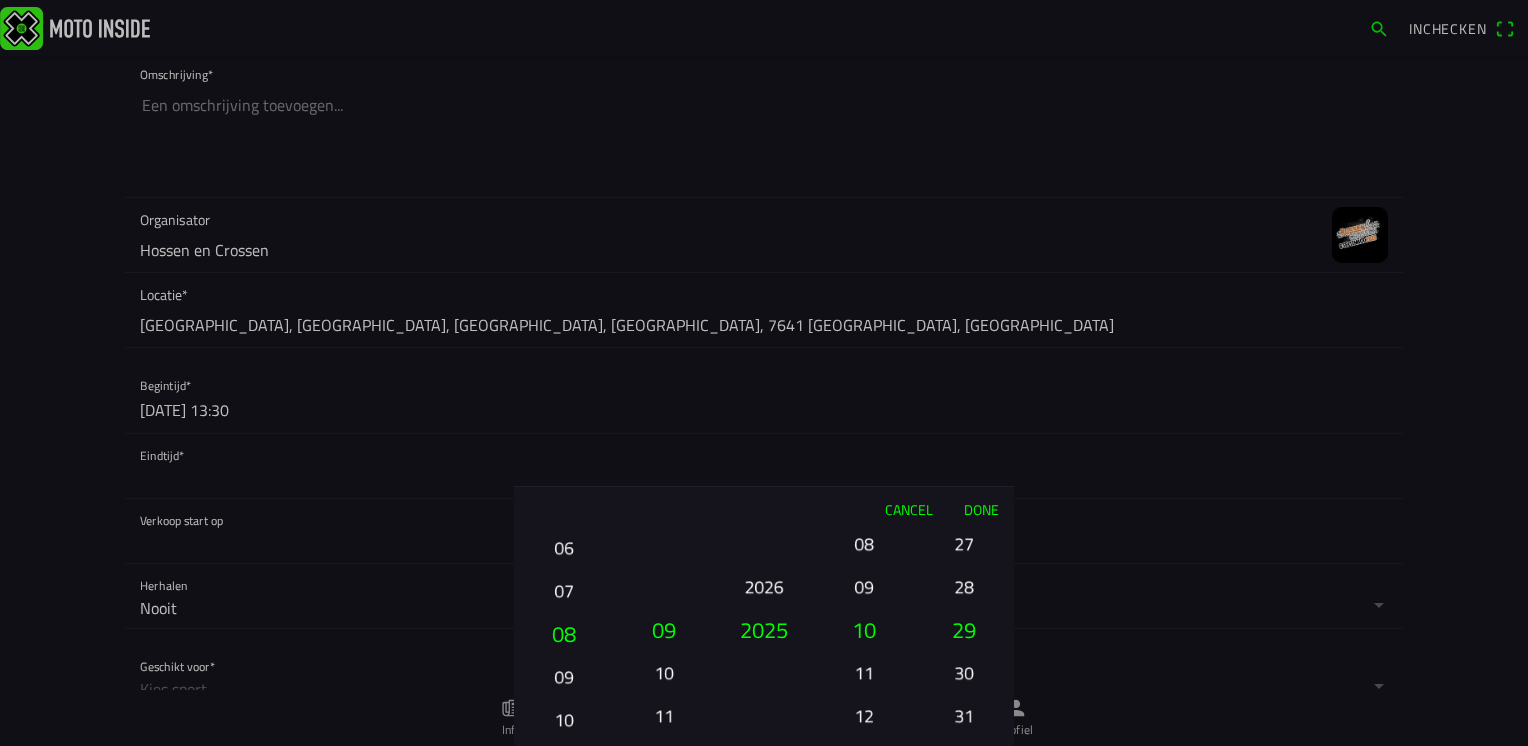 drag, startPoint x: 560, startPoint y: 599, endPoint x: 558, endPoint y: 692, distance: 93.0215 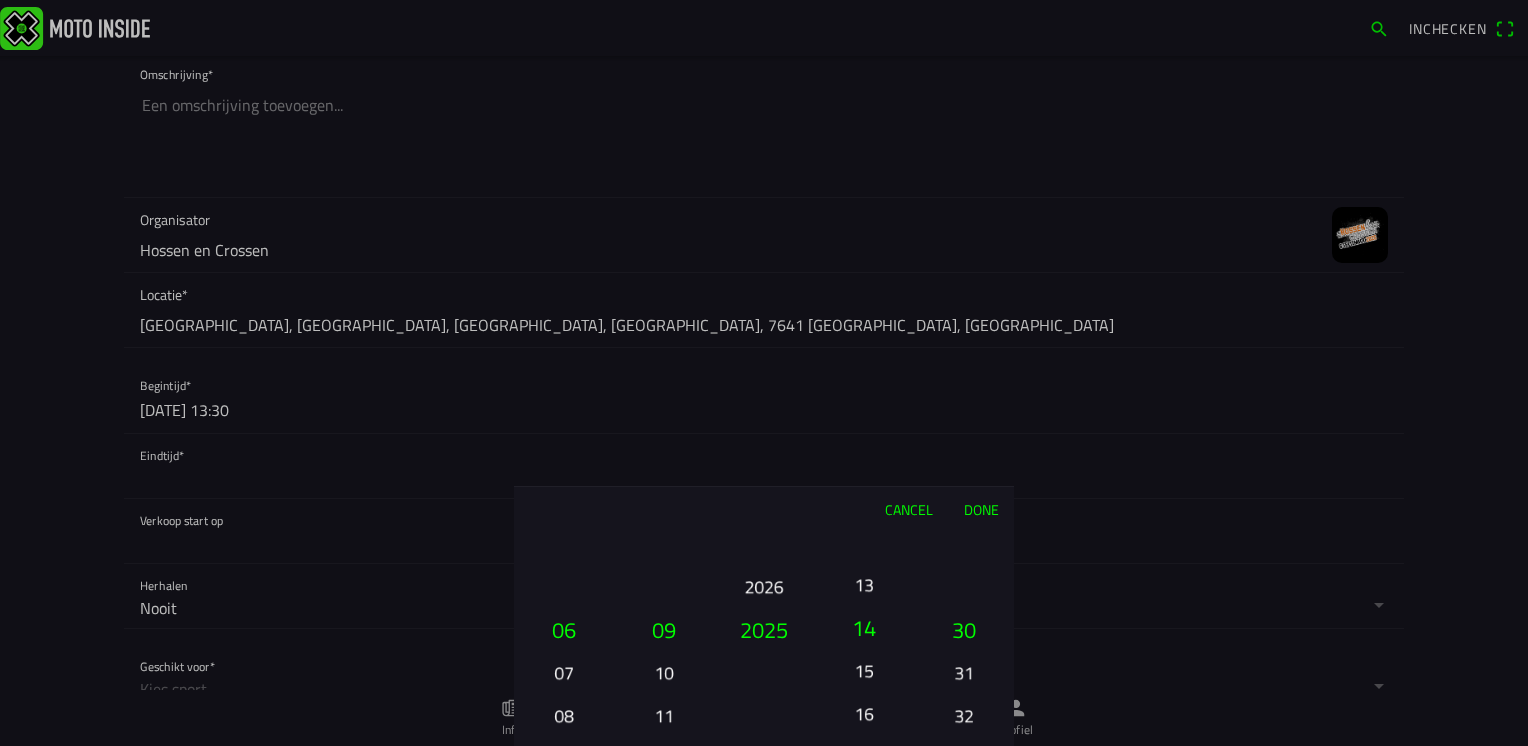 drag, startPoint x: 869, startPoint y: 695, endPoint x: 894, endPoint y: 546, distance: 151.08276 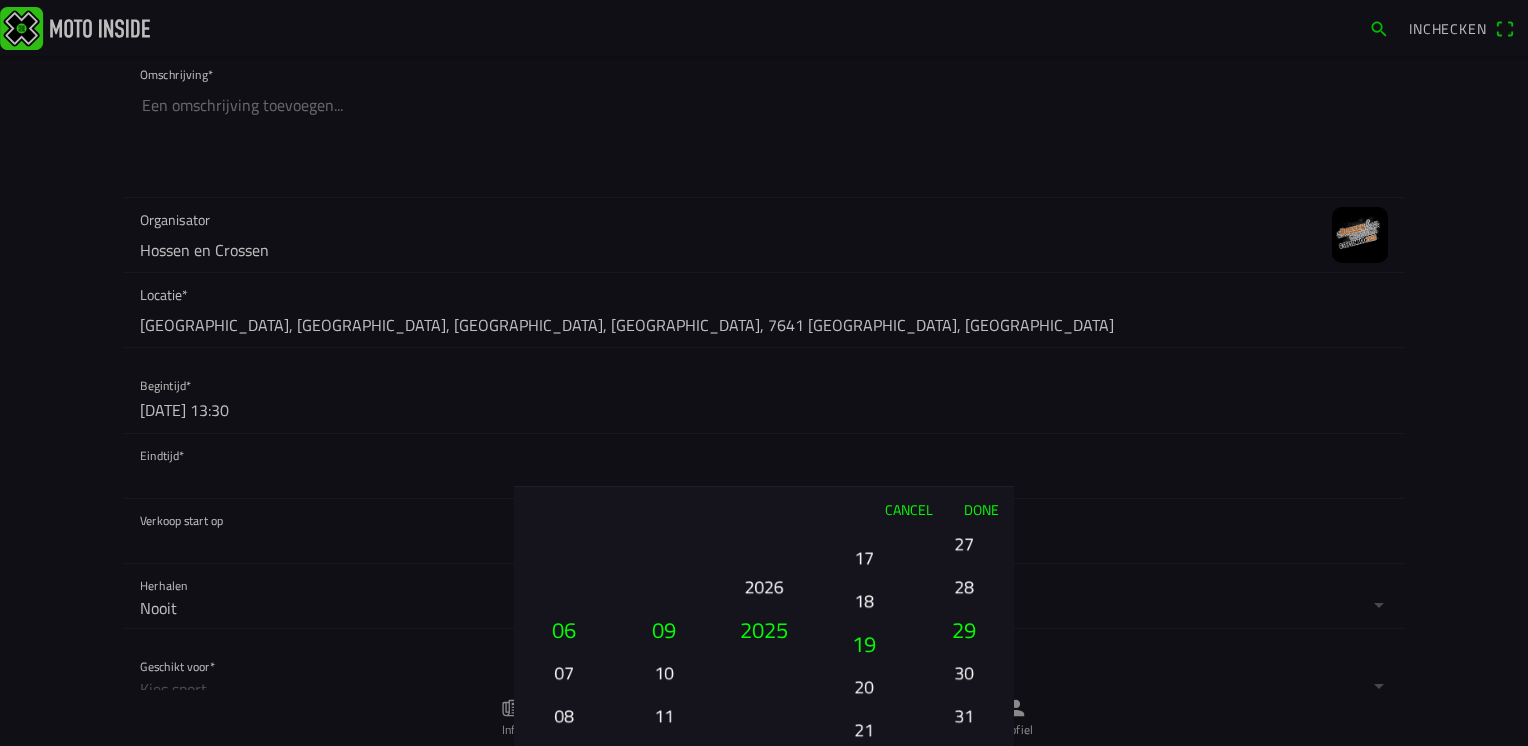 drag, startPoint x: 864, startPoint y: 698, endPoint x: 869, endPoint y: 544, distance: 154.08115 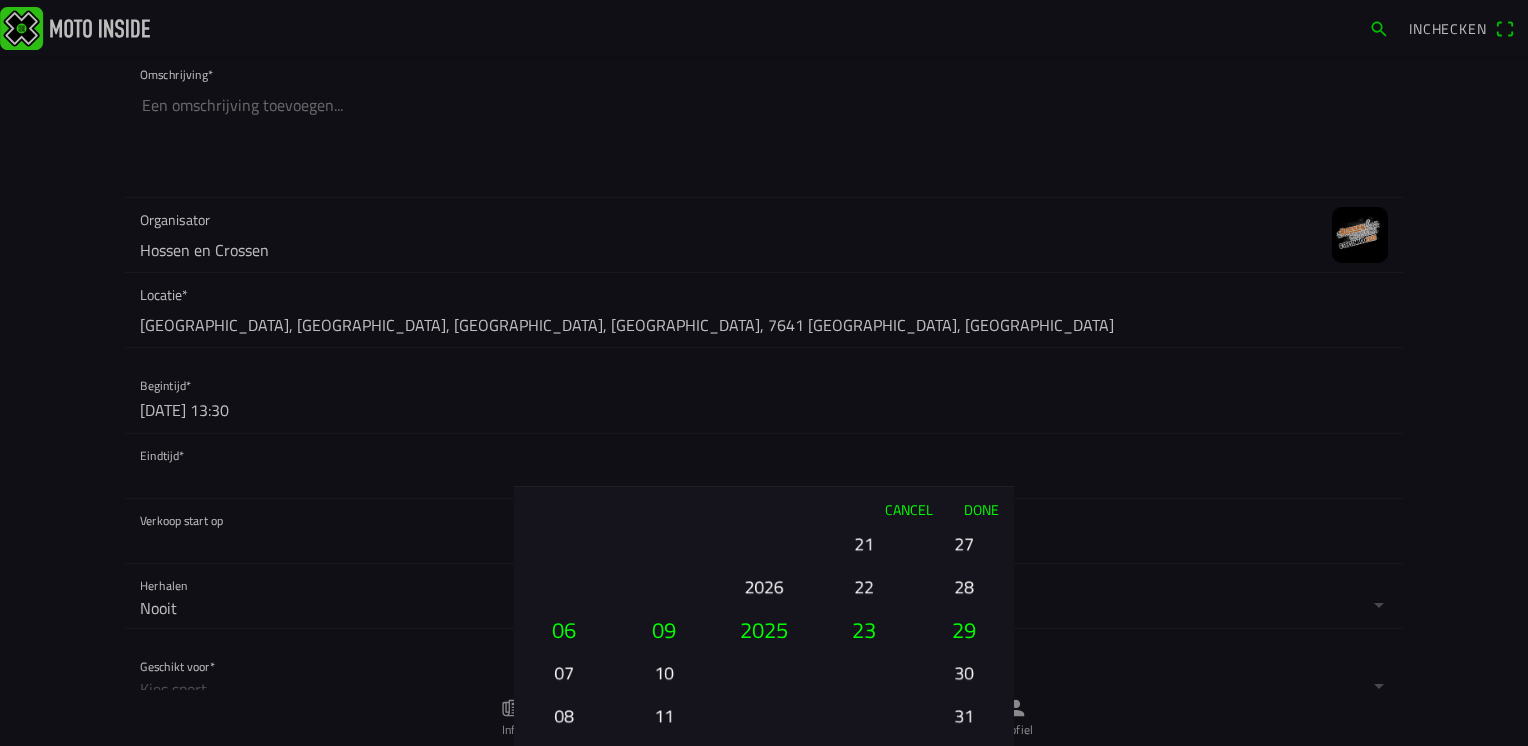 drag, startPoint x: 967, startPoint y: 697, endPoint x: 960, endPoint y: 484, distance: 213.11499 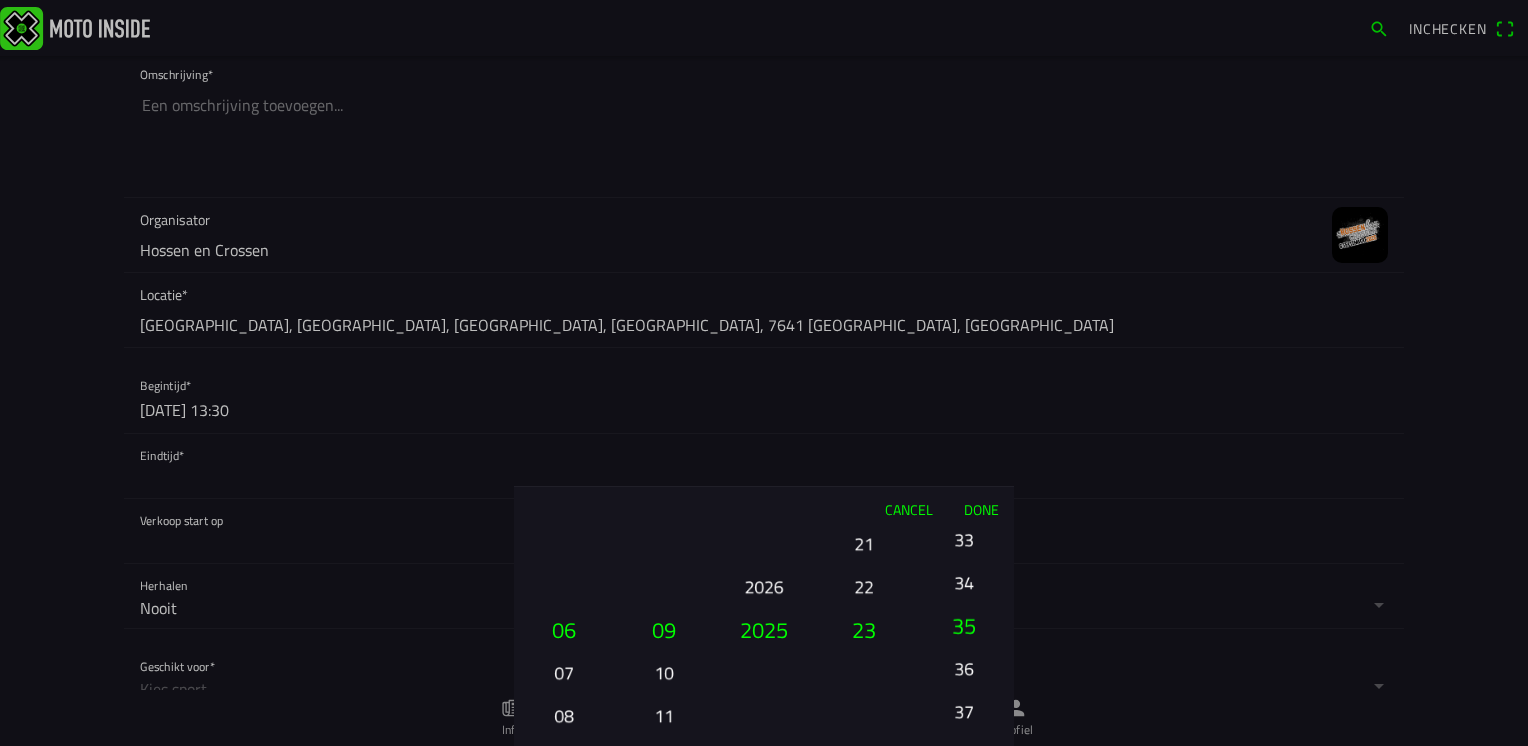 drag, startPoint x: 962, startPoint y: 680, endPoint x: 983, endPoint y: 507, distance: 174.26991 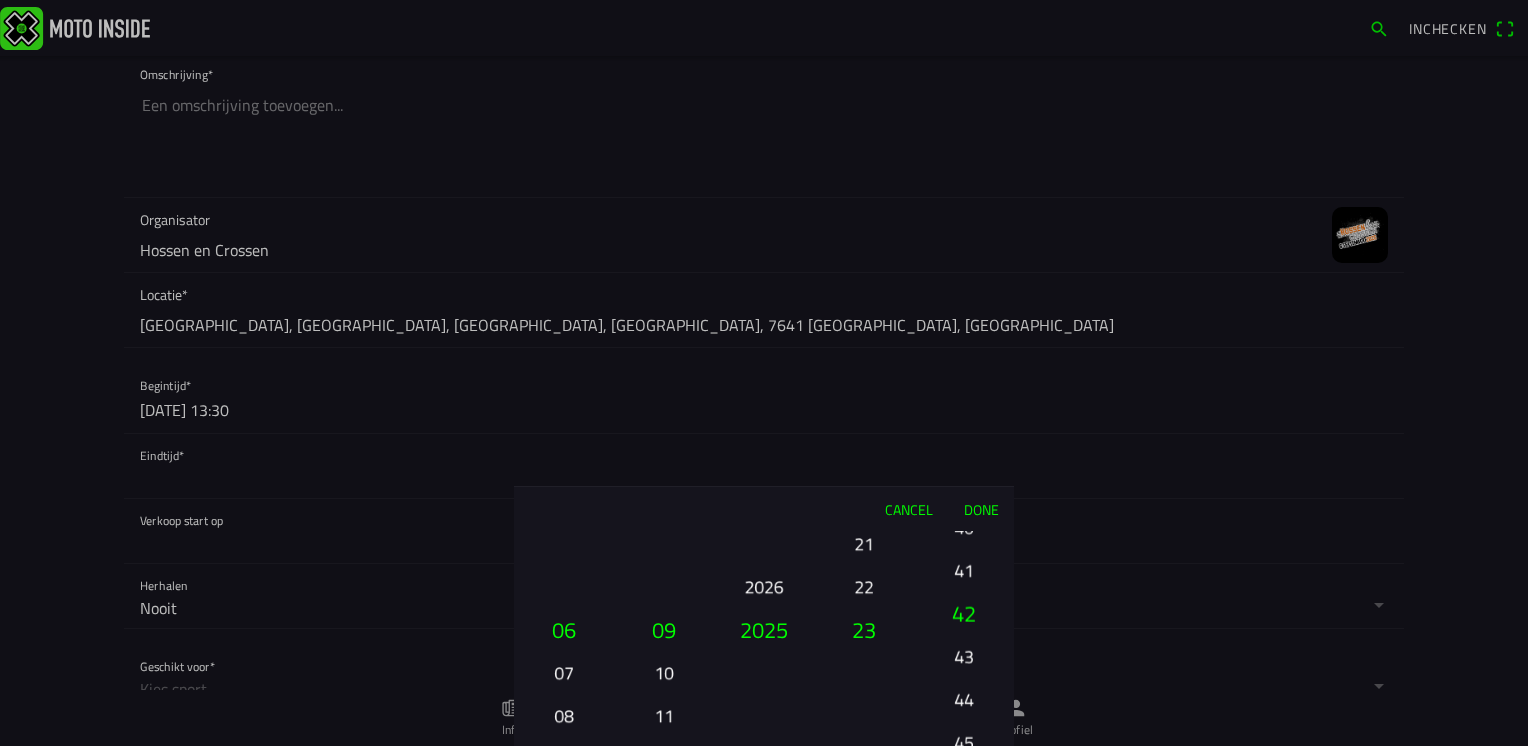 drag, startPoint x: 975, startPoint y: 679, endPoint x: 988, endPoint y: 518, distance: 161.52399 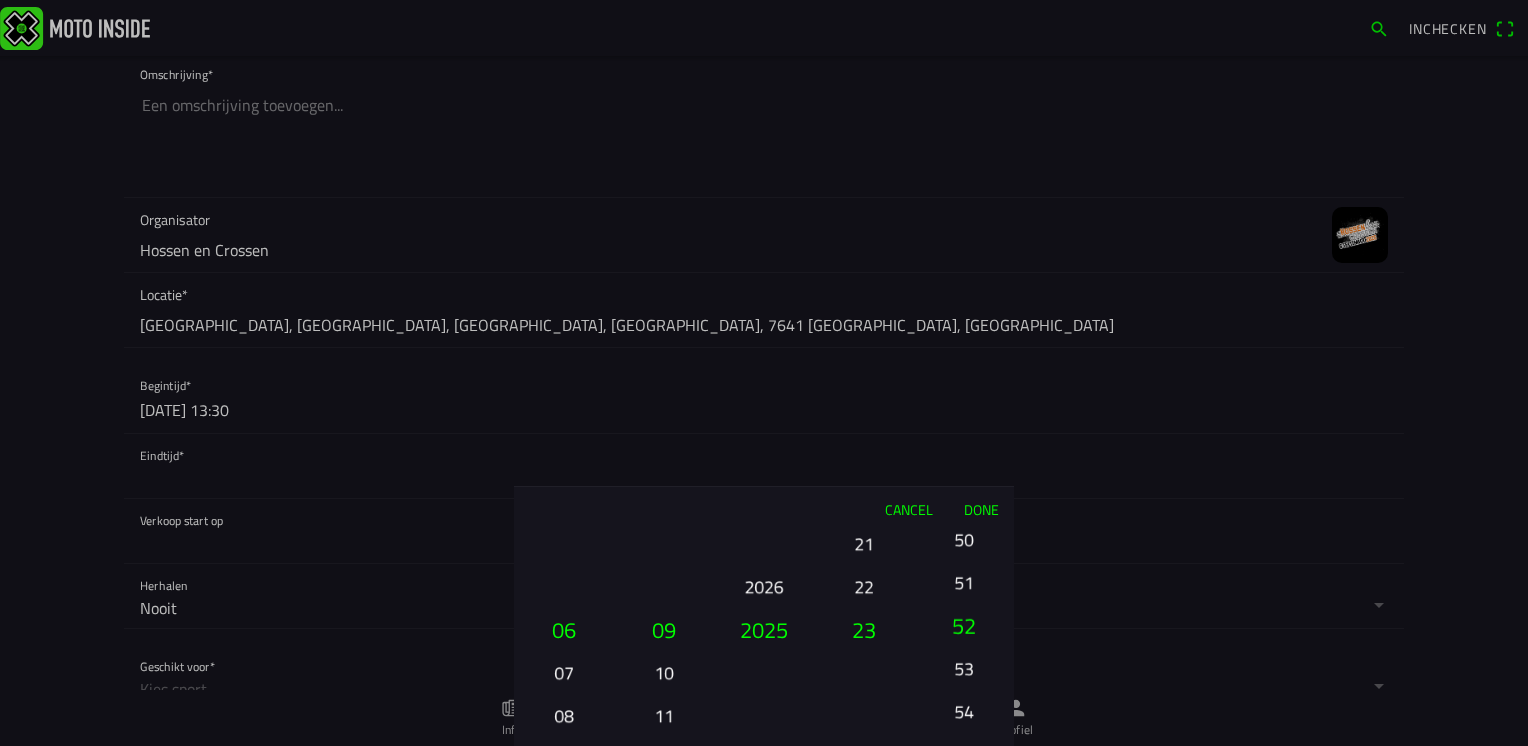 drag, startPoint x: 969, startPoint y: 671, endPoint x: 967, endPoint y: 512, distance: 159.01257 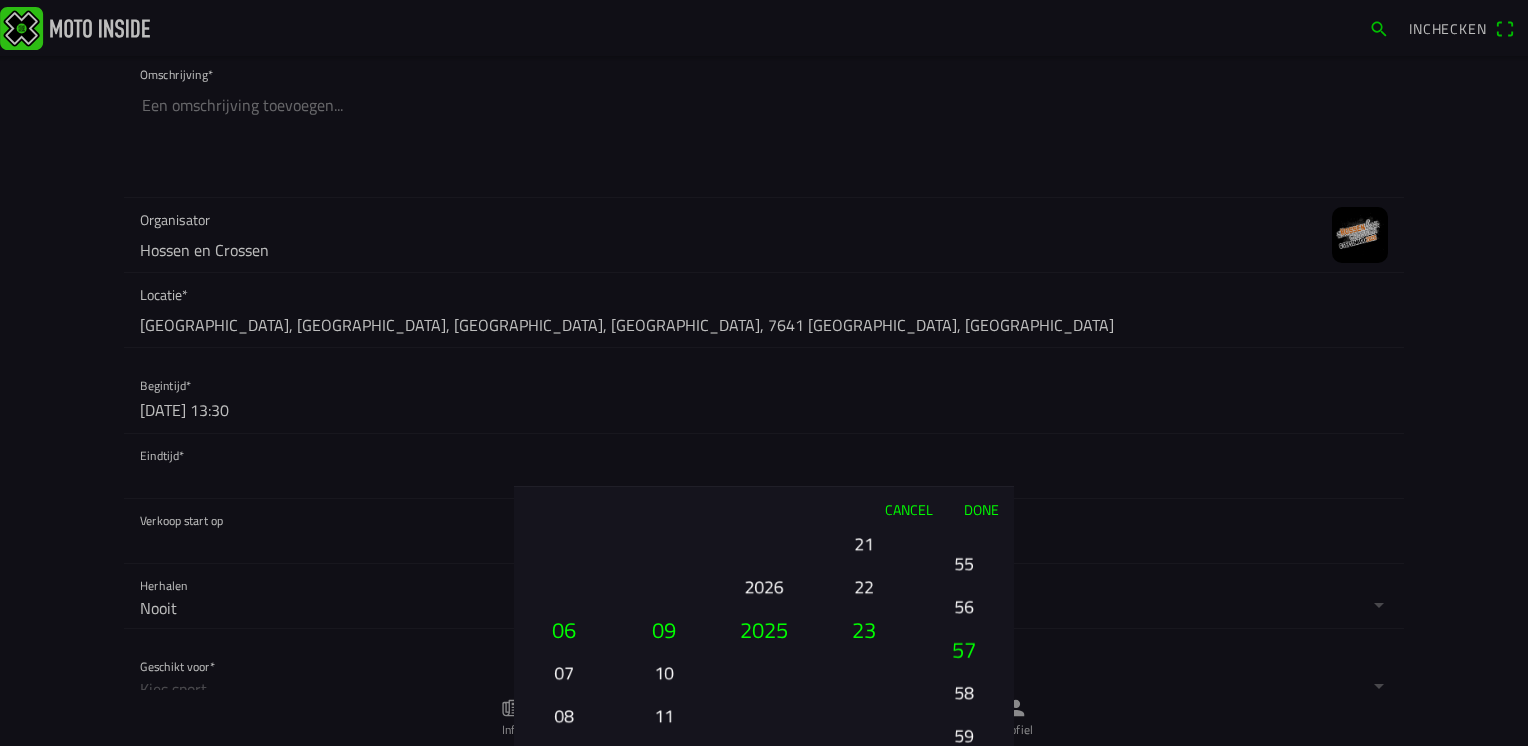 drag, startPoint x: 959, startPoint y: 678, endPoint x: 957, endPoint y: 546, distance: 132.01515 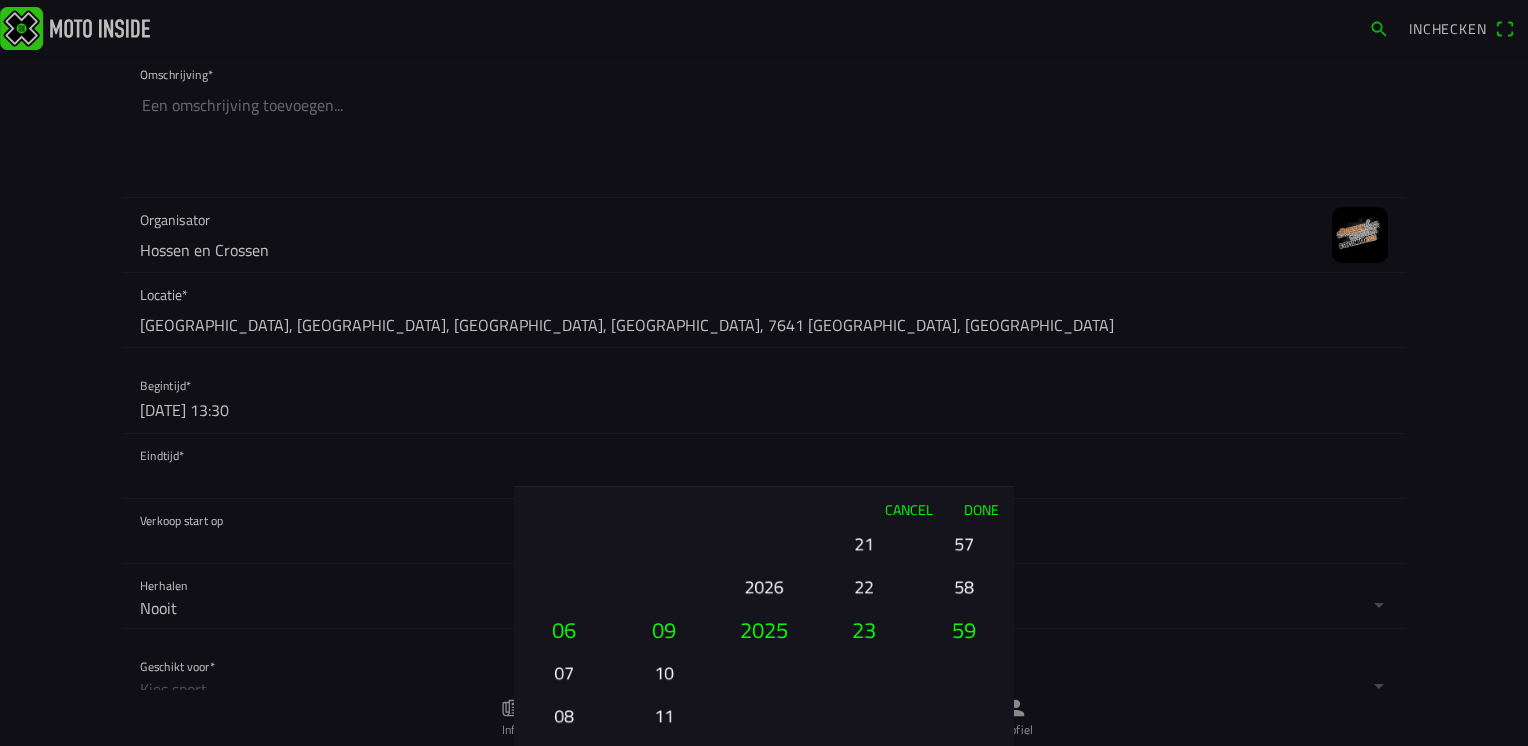 click on "Done" at bounding box center (981, 509) 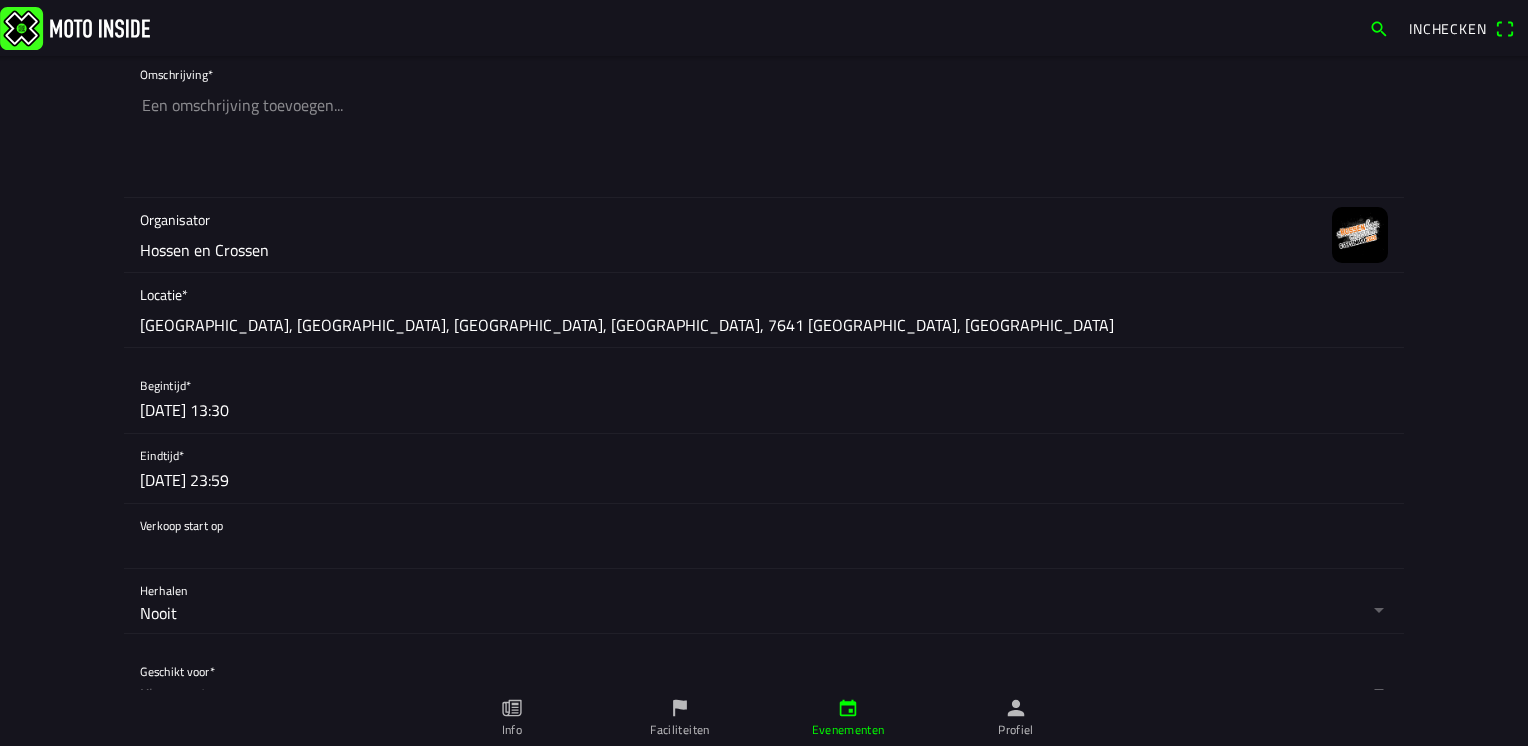 click 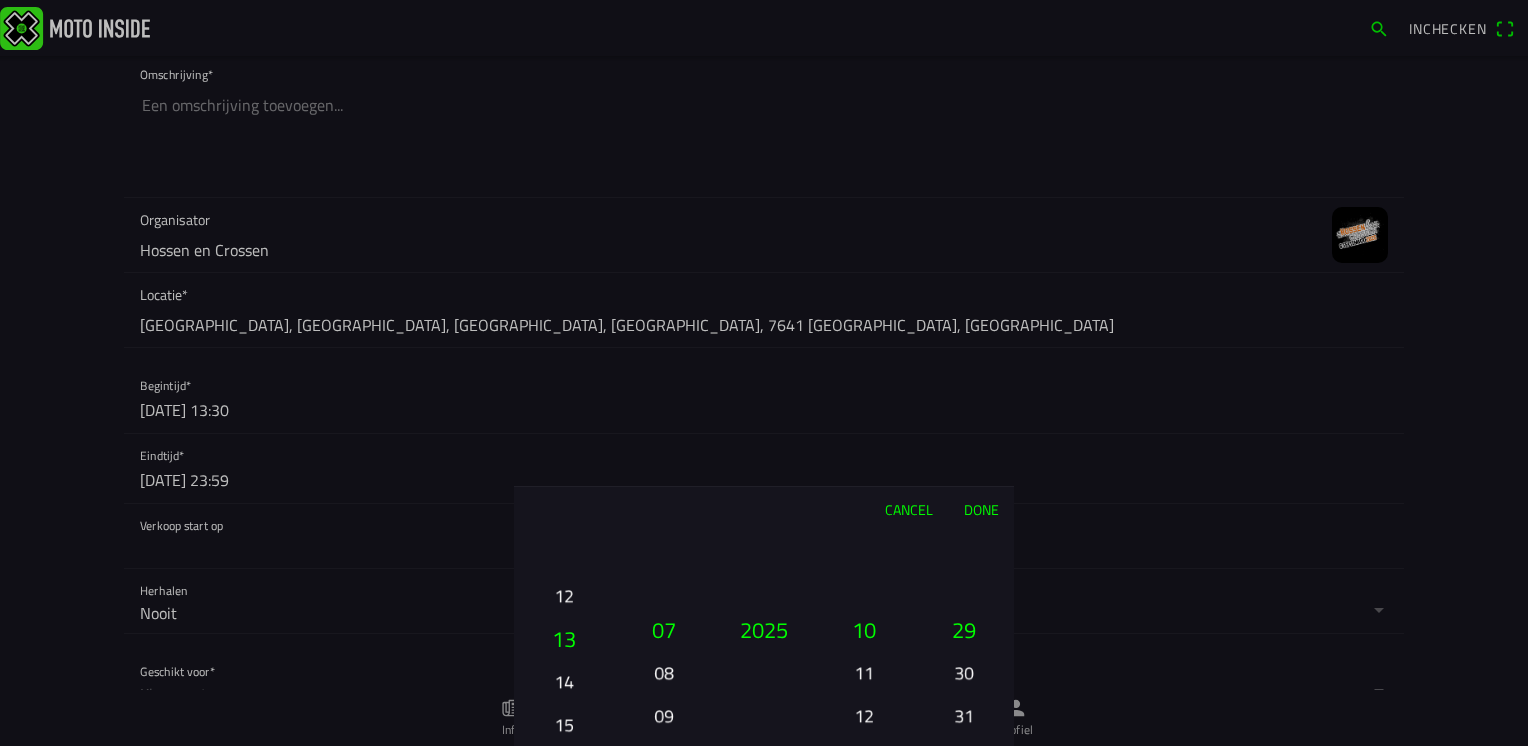 drag, startPoint x: 568, startPoint y: 676, endPoint x: 569, endPoint y: 642, distance: 34.0147 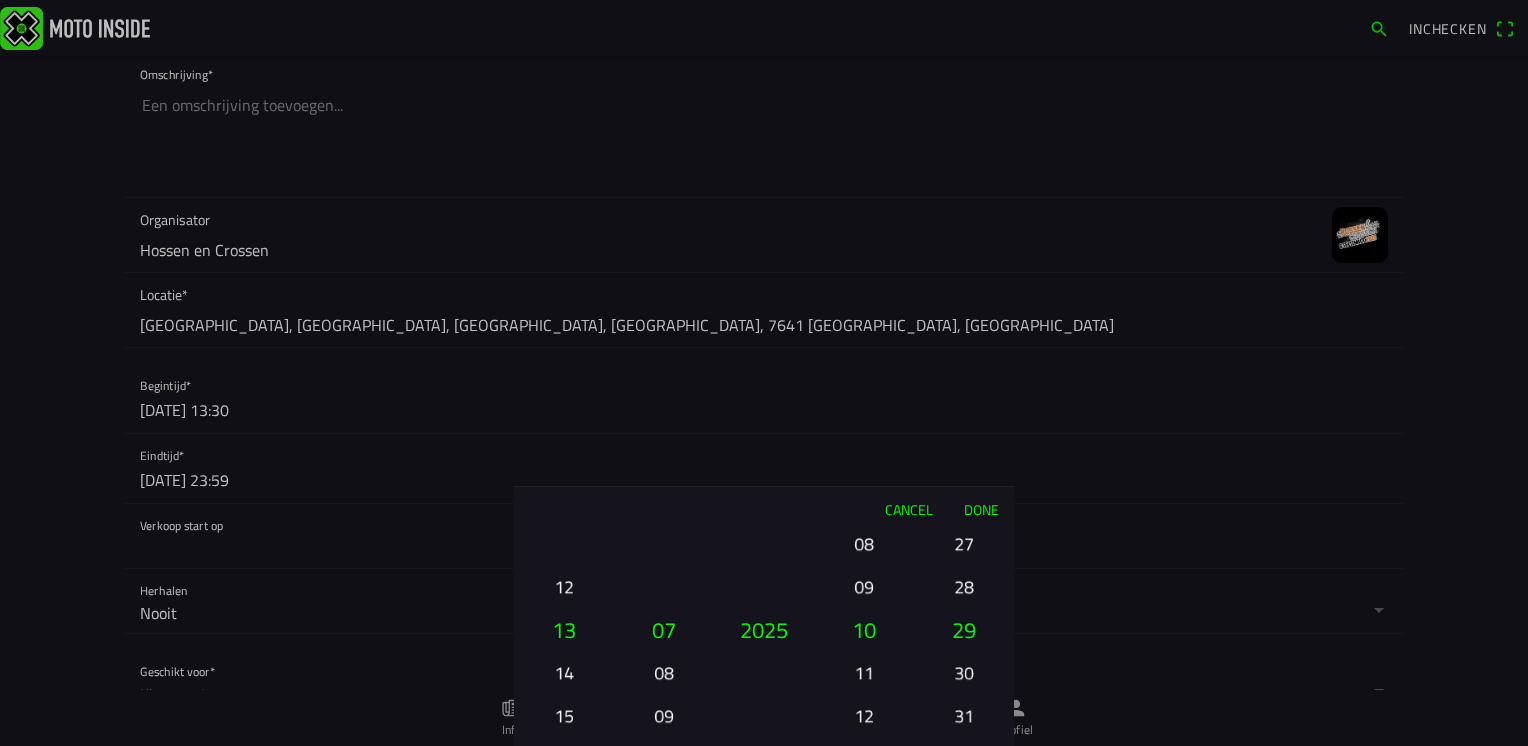 click on "11" at bounding box center [864, 672] 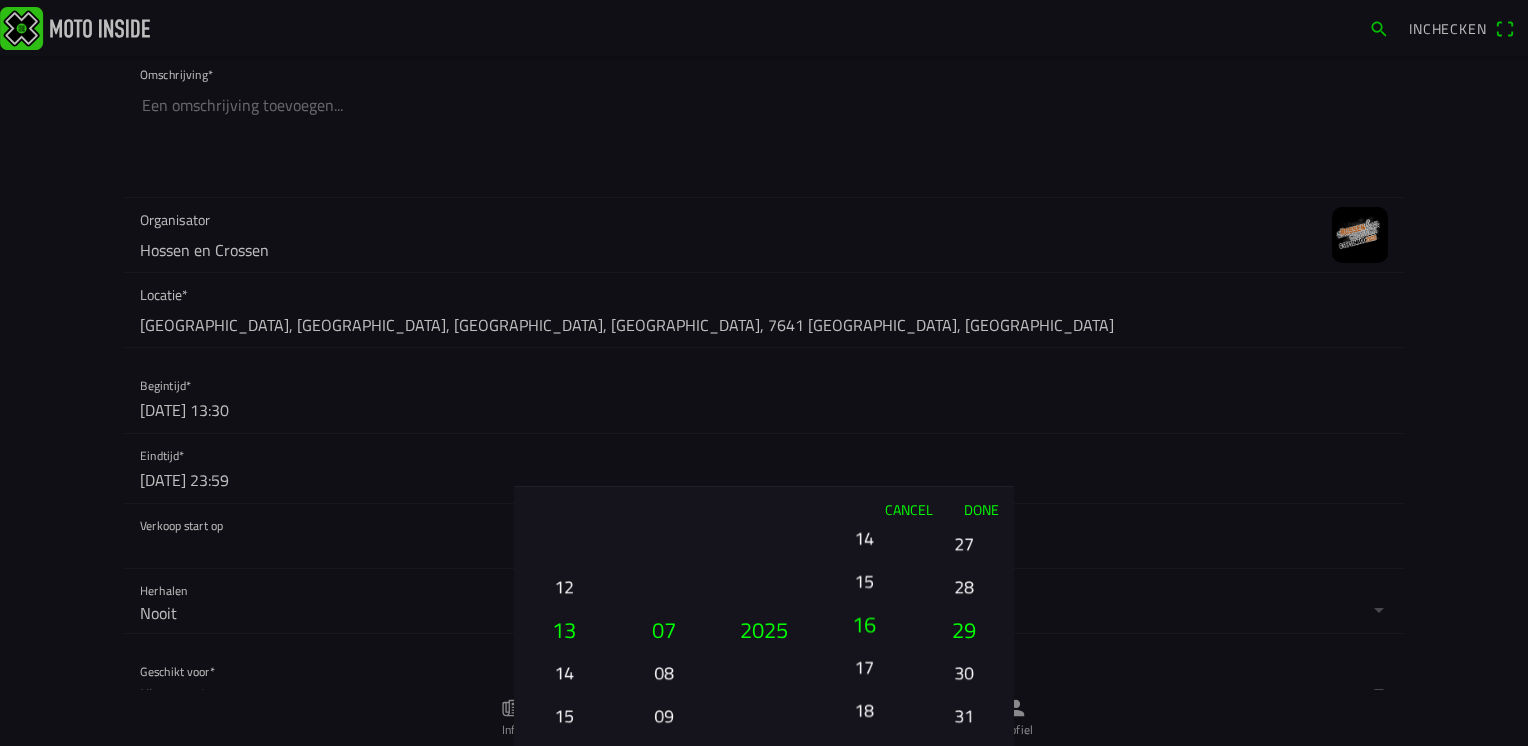 drag, startPoint x: 868, startPoint y: 668, endPoint x: 872, endPoint y: 516, distance: 152.05263 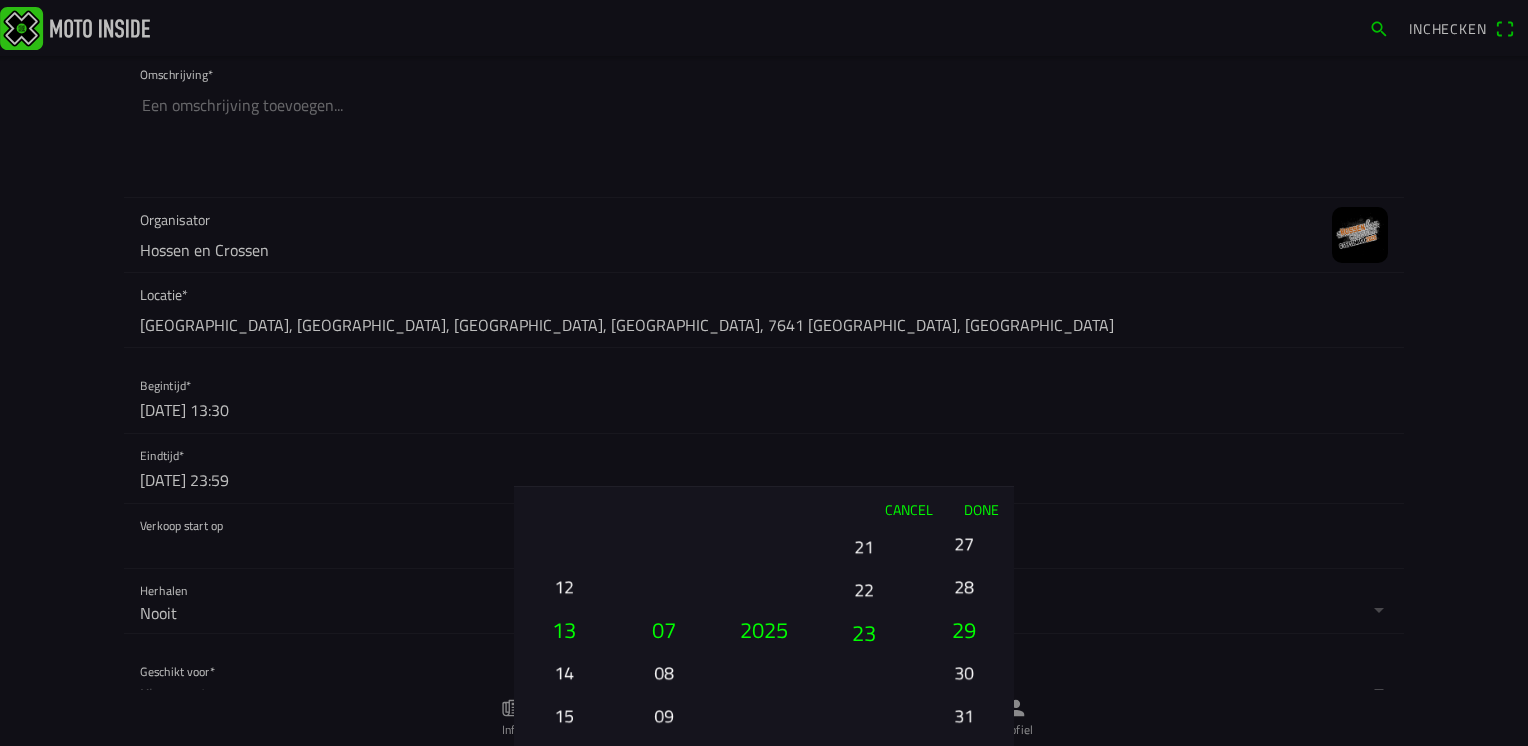 drag, startPoint x: 866, startPoint y: 658, endPoint x: 866, endPoint y: 704, distance: 46 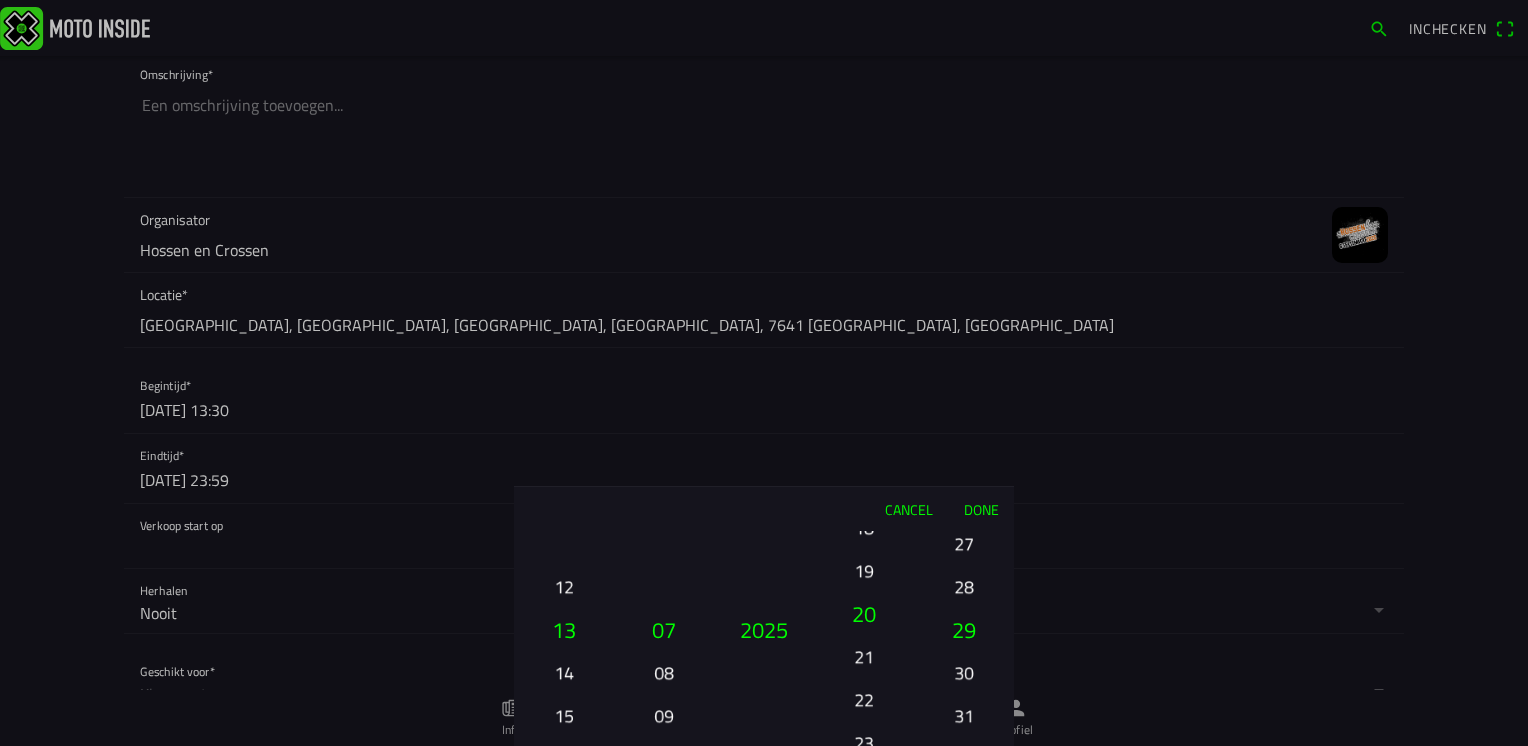 drag, startPoint x: 864, startPoint y: 614, endPoint x: 868, endPoint y: 650, distance: 36.221542 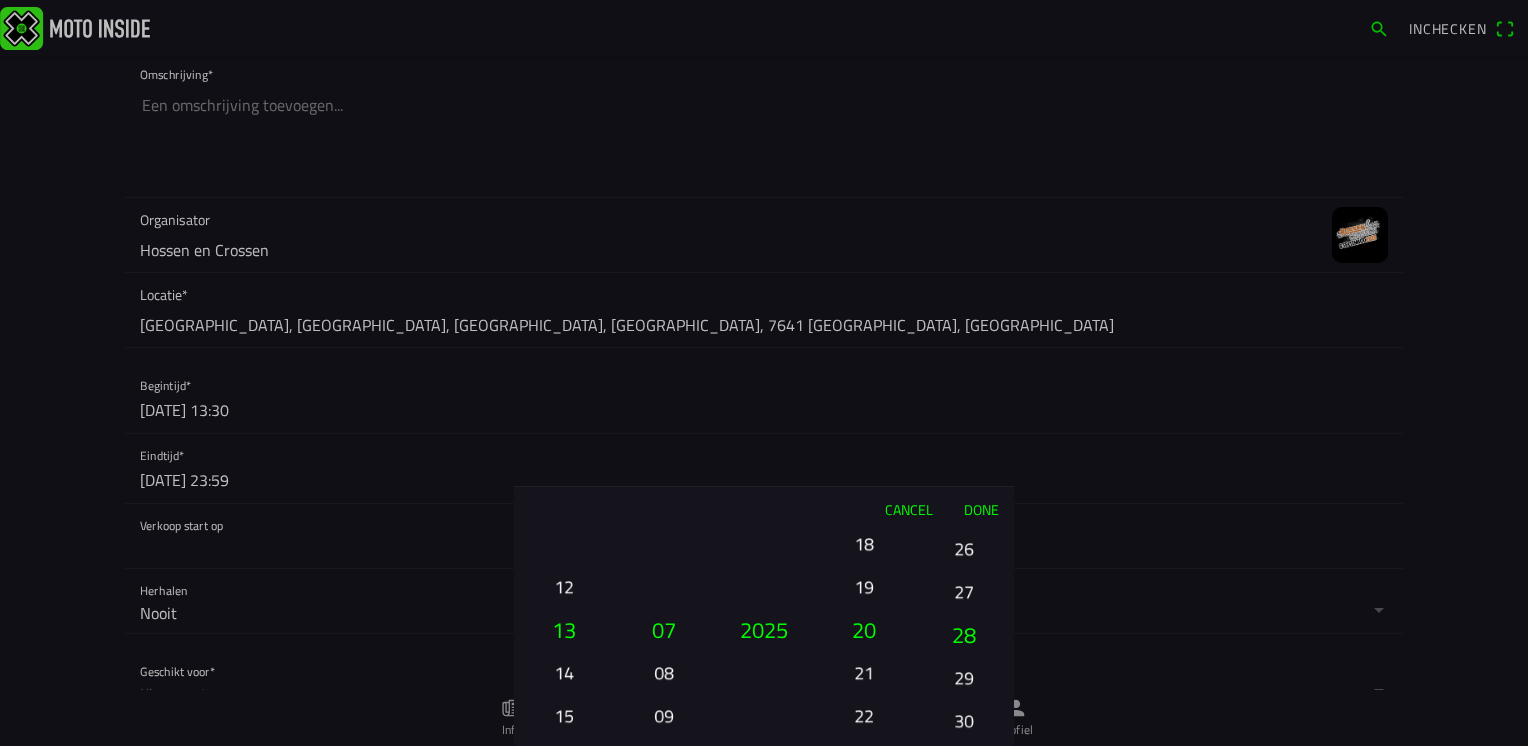 drag, startPoint x: 969, startPoint y: 606, endPoint x: 956, endPoint y: 690, distance: 85 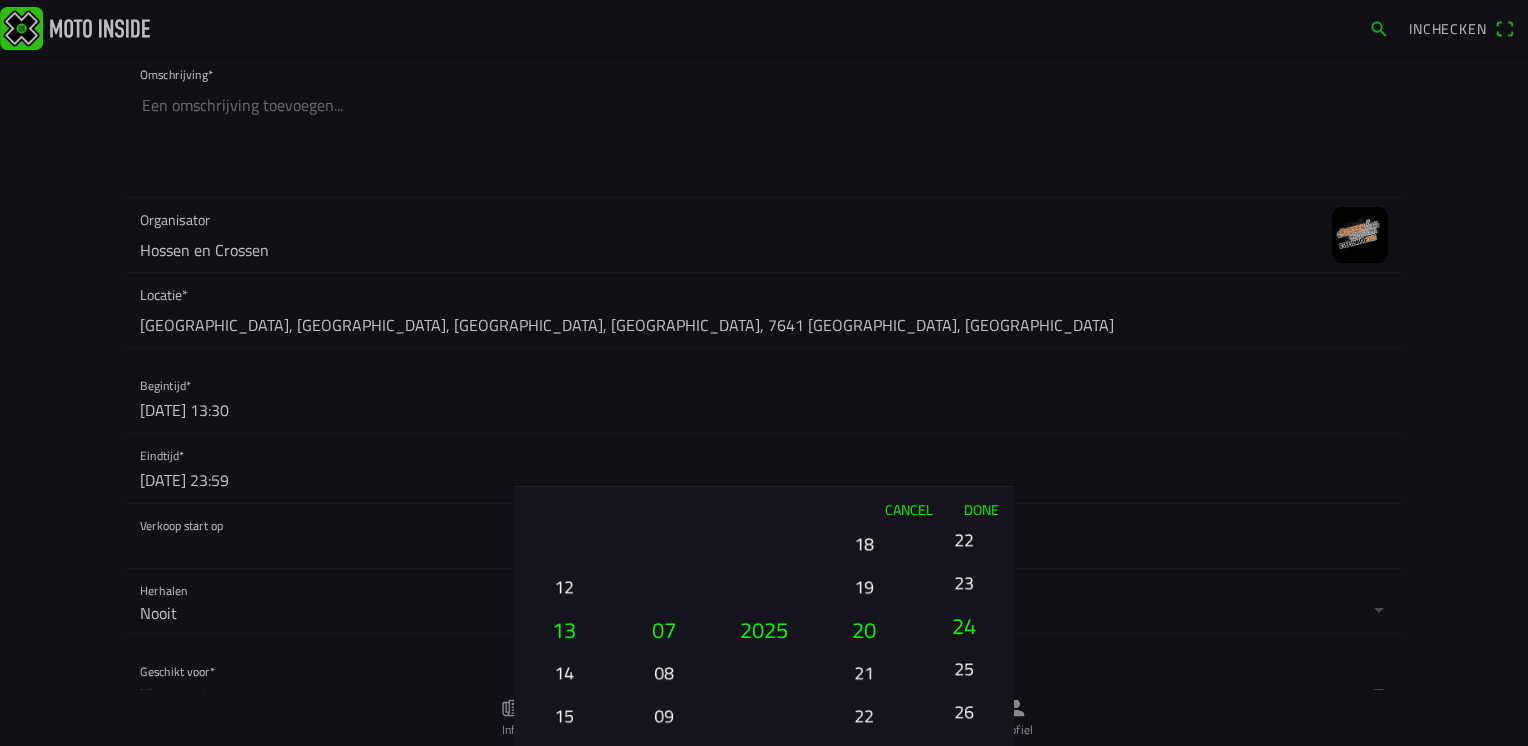 drag, startPoint x: 958, startPoint y: 610, endPoint x: 972, endPoint y: 737, distance: 127.769325 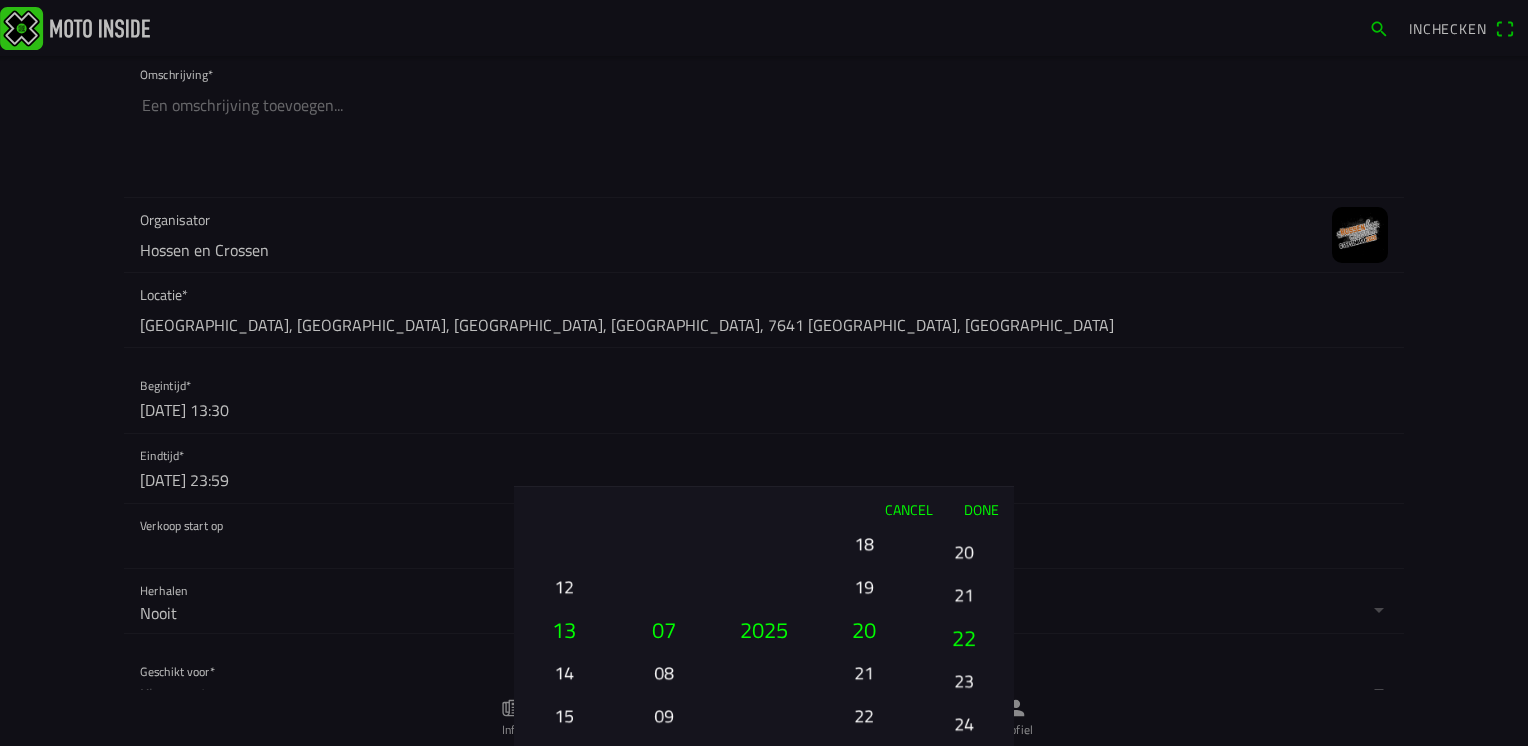 drag, startPoint x: 950, startPoint y: 610, endPoint x: 964, endPoint y: 727, distance: 117.83463 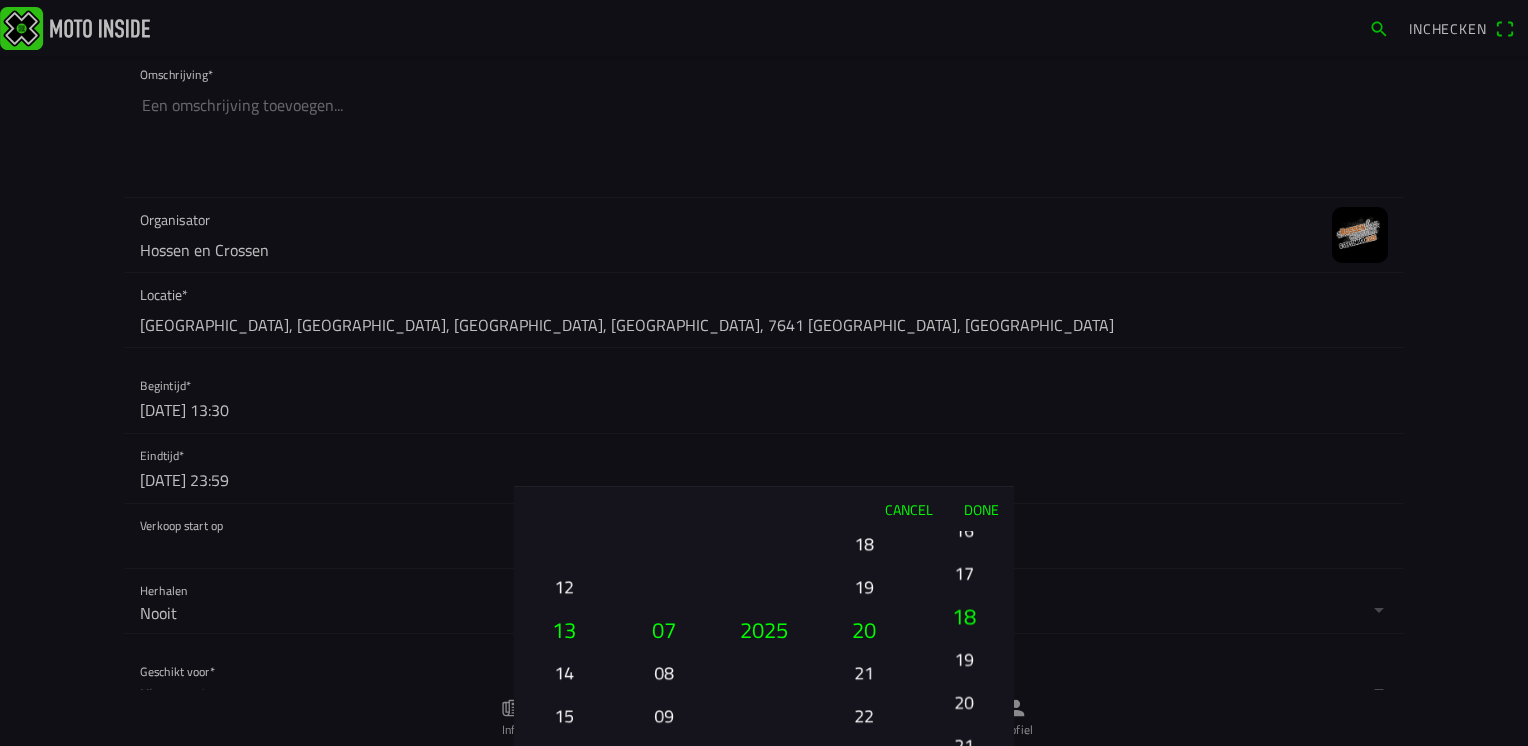 drag, startPoint x: 955, startPoint y: 595, endPoint x: 955, endPoint y: 680, distance: 85 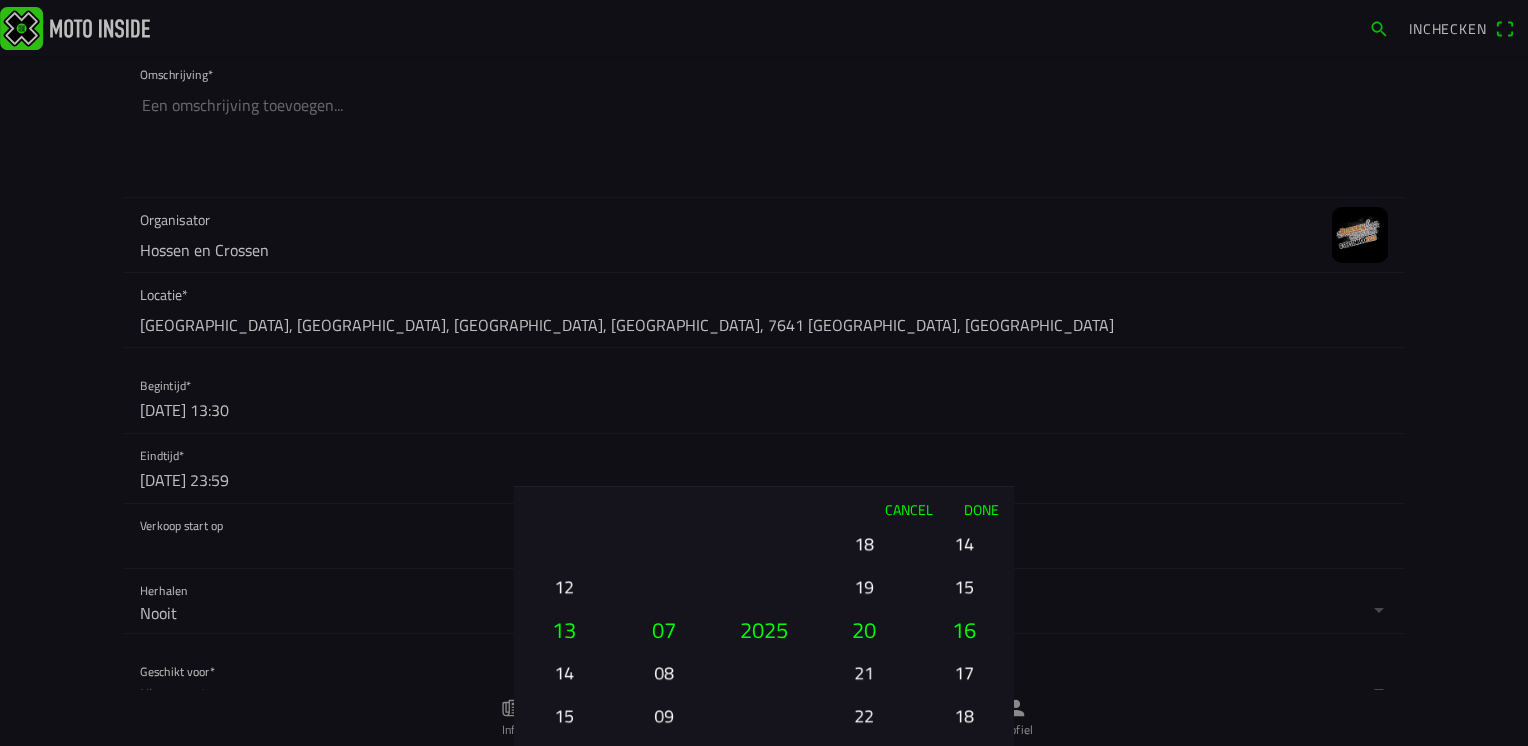 drag, startPoint x: 981, startPoint y: 694, endPoint x: 978, endPoint y: 716, distance: 22.203604 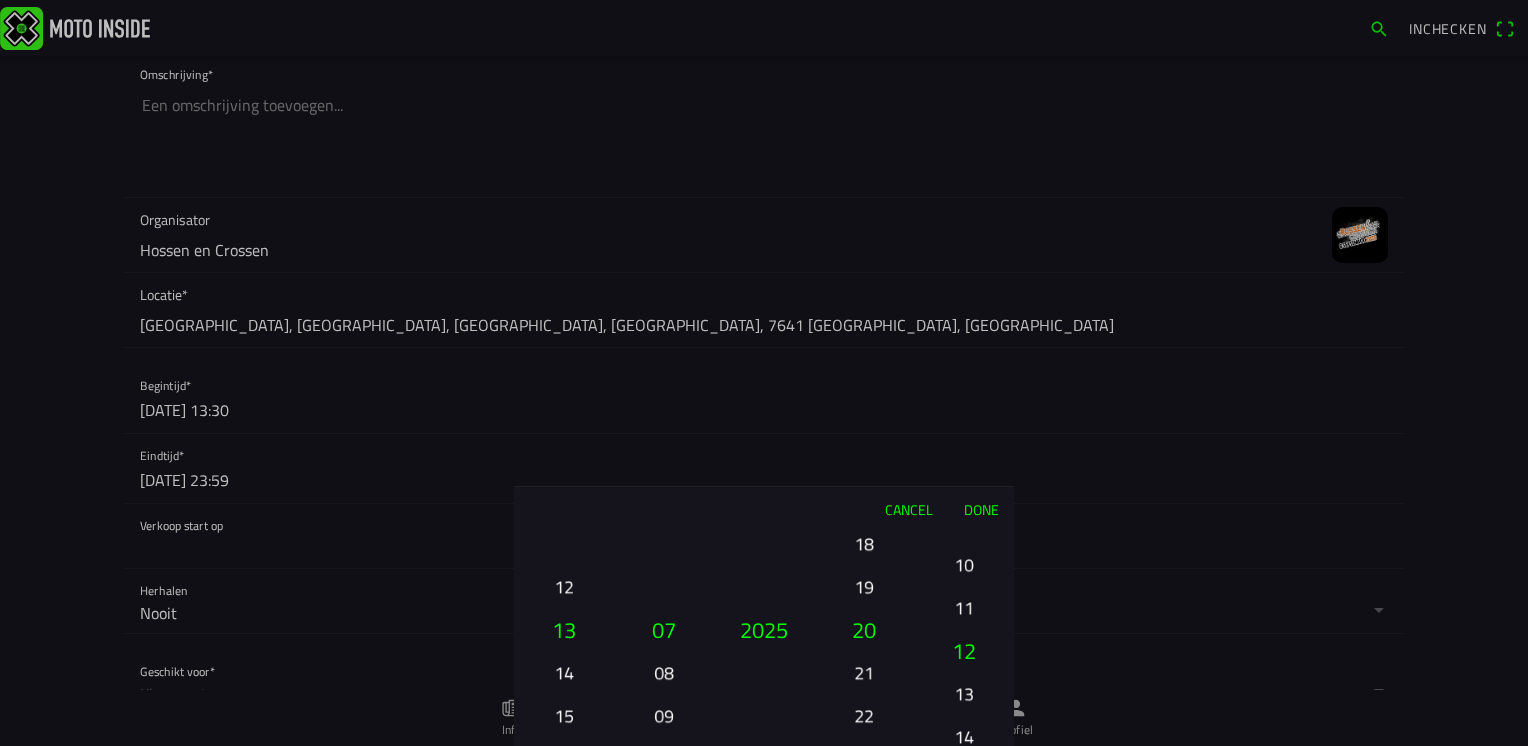 drag, startPoint x: 964, startPoint y: 599, endPoint x: 979, endPoint y: 719, distance: 120.93387 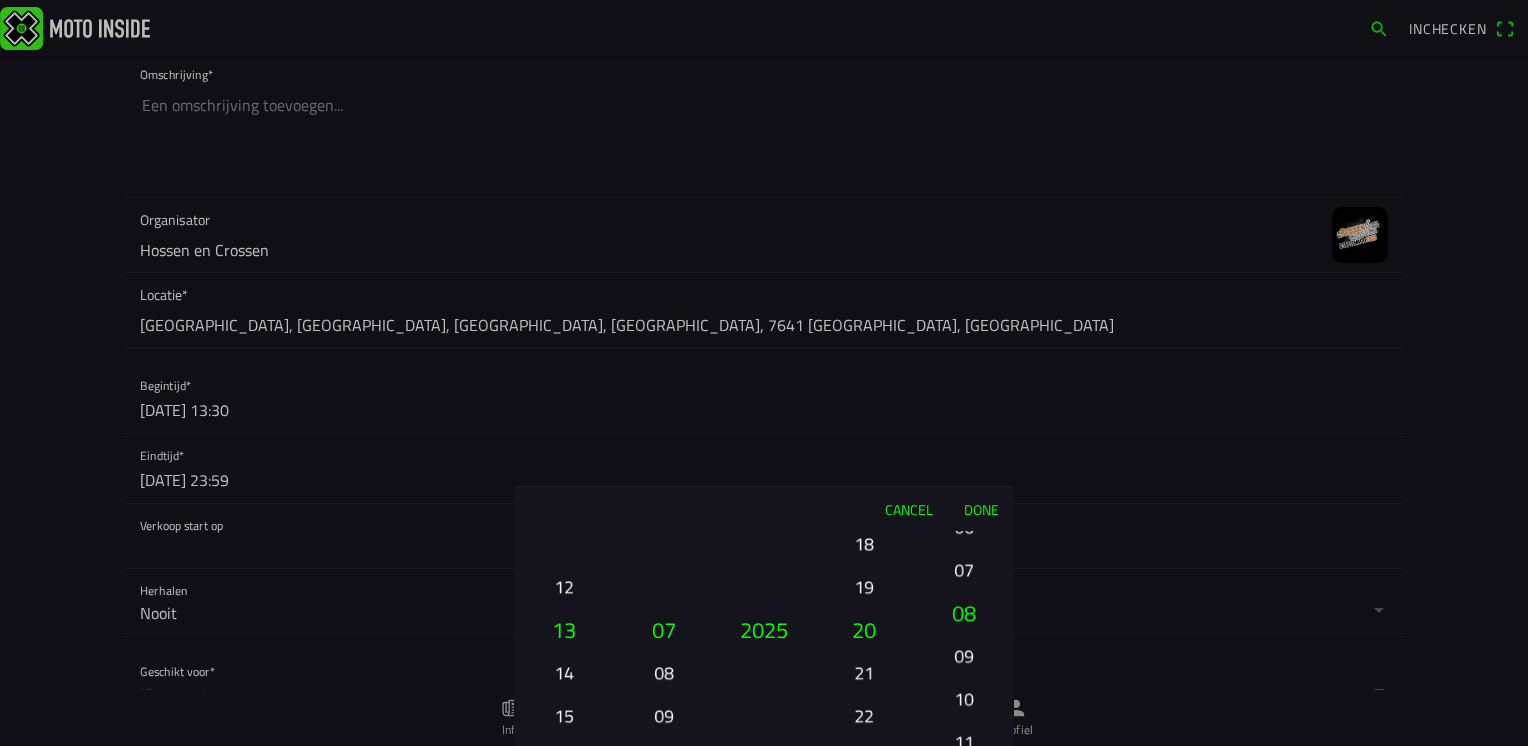 drag, startPoint x: 971, startPoint y: 622, endPoint x: 979, endPoint y: 714, distance: 92.34717 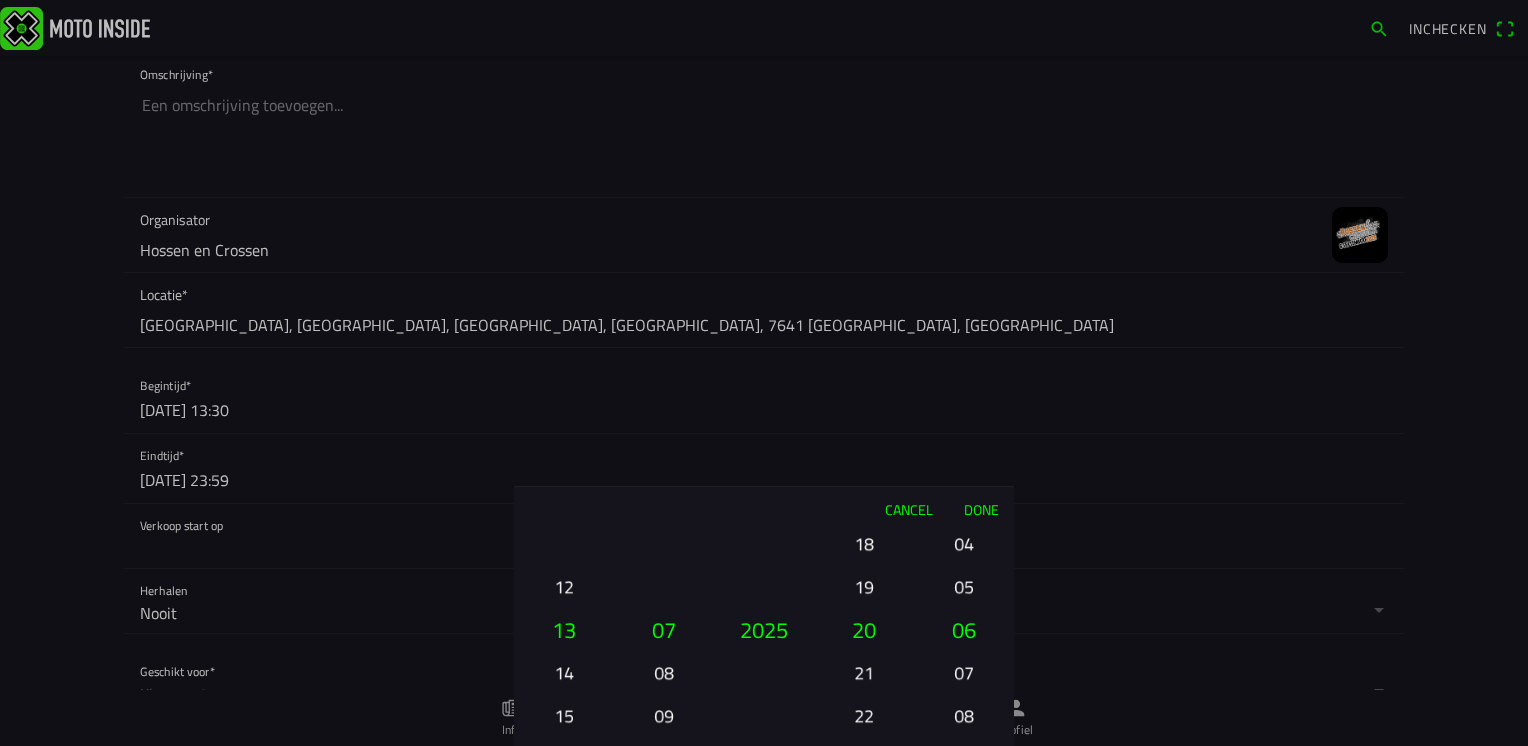 drag 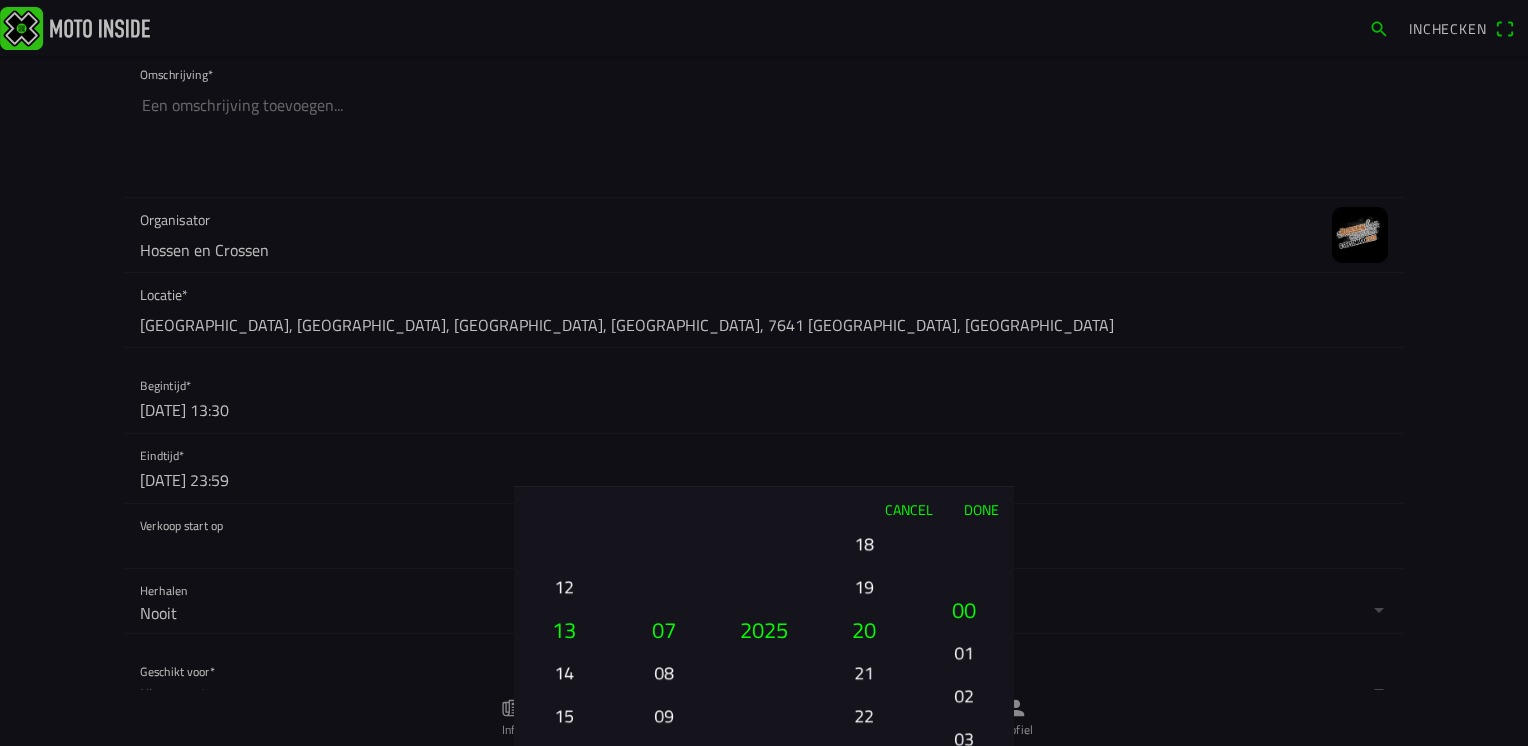 click on "03" at bounding box center [964, 738] 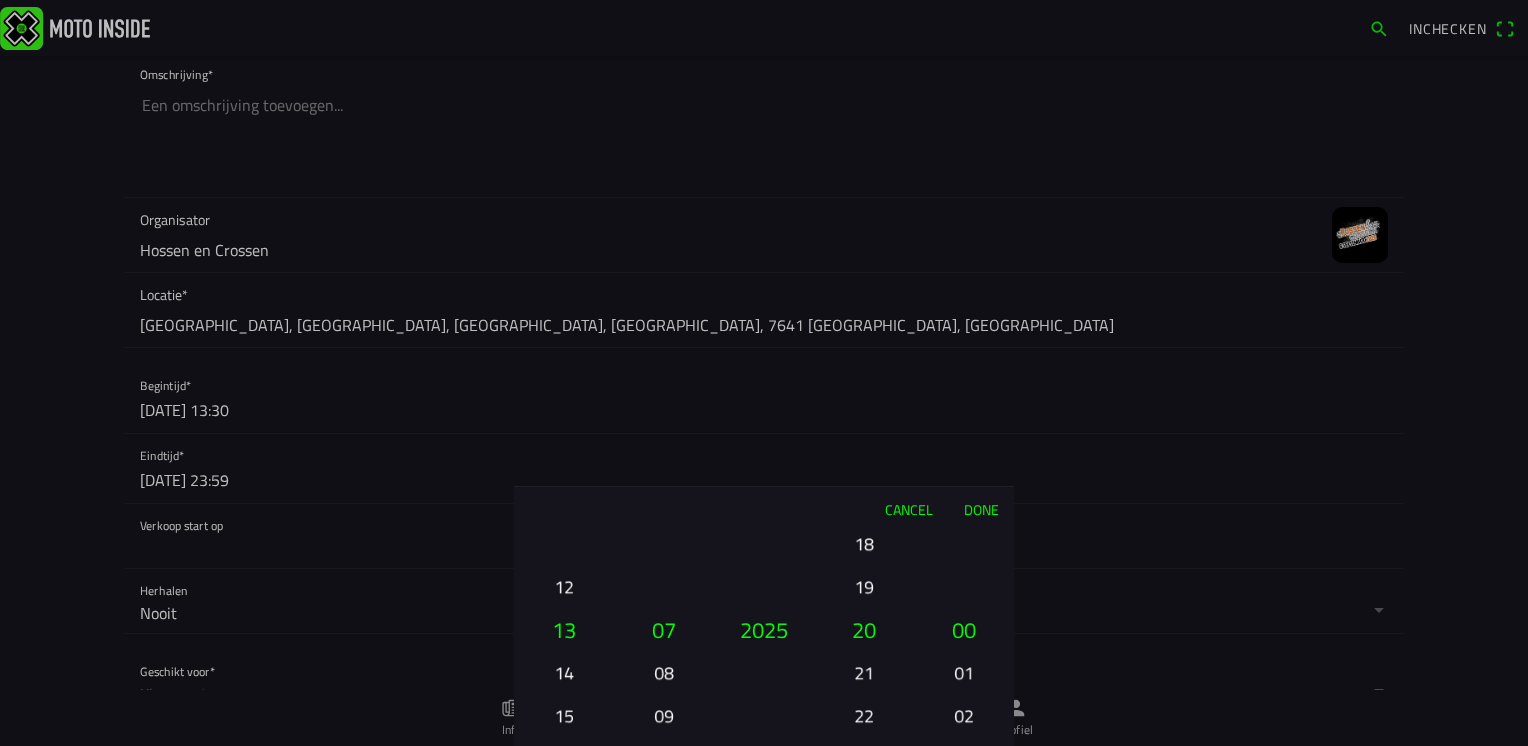 click on "Done" at bounding box center [981, 509] 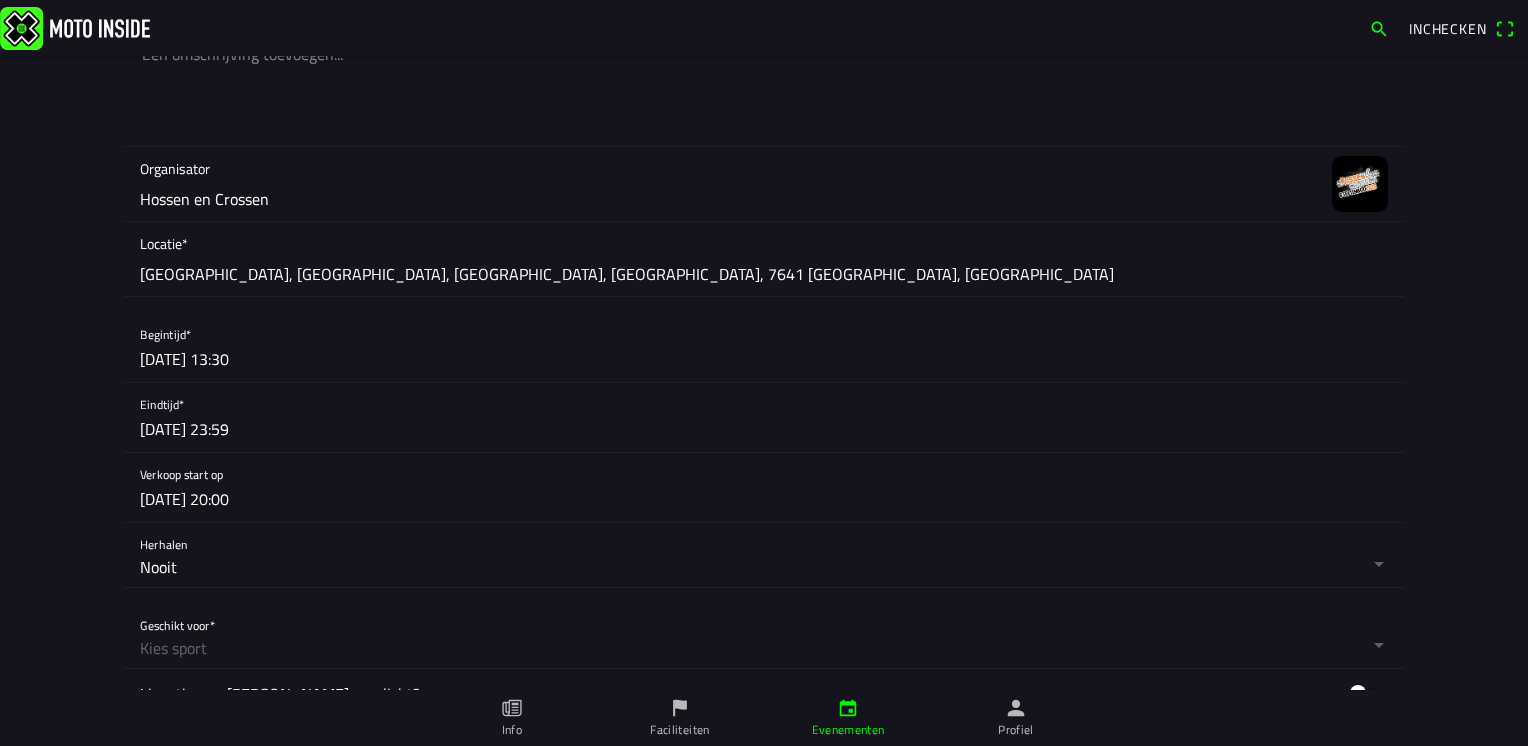 scroll, scrollTop: 500, scrollLeft: 0, axis: vertical 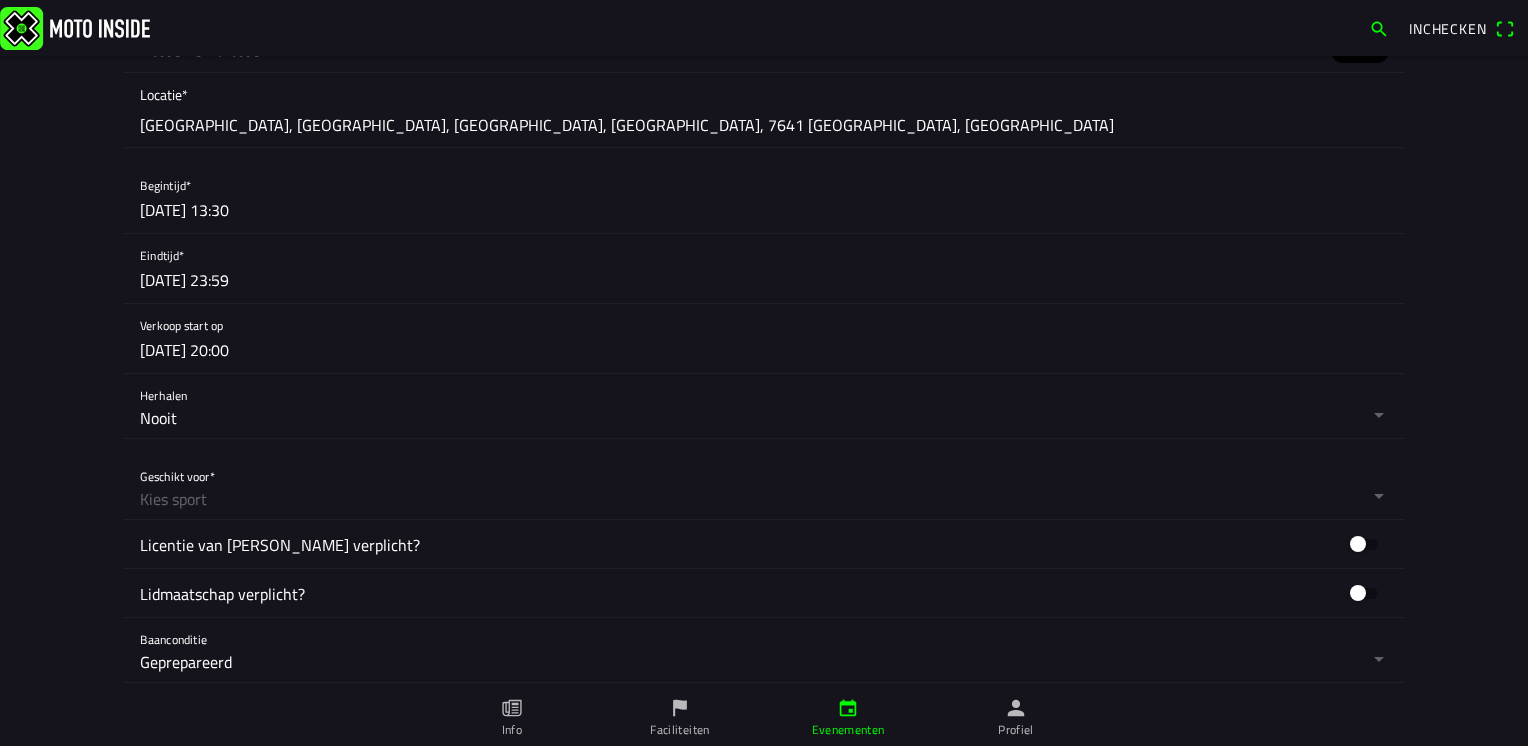 click 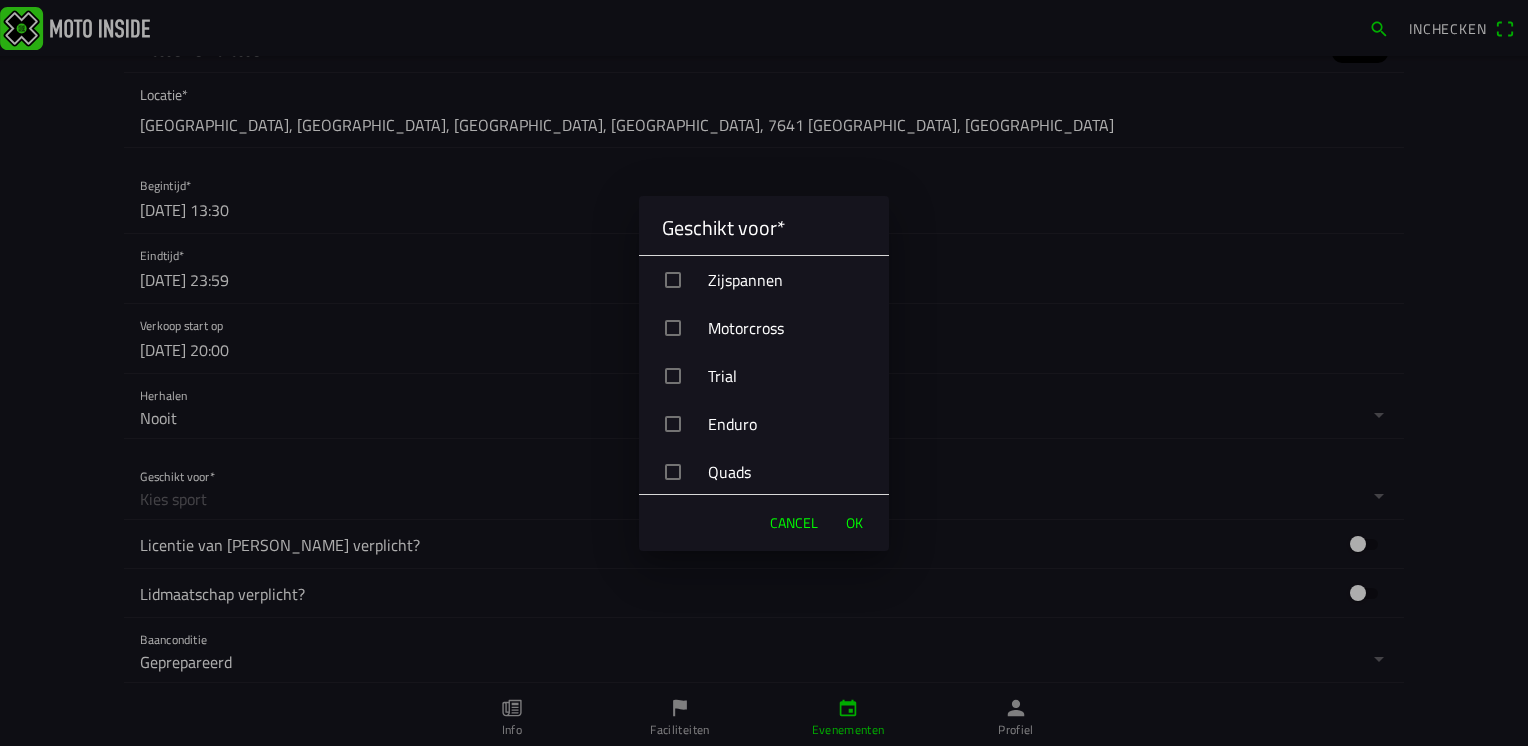 click at bounding box center [673, 328] 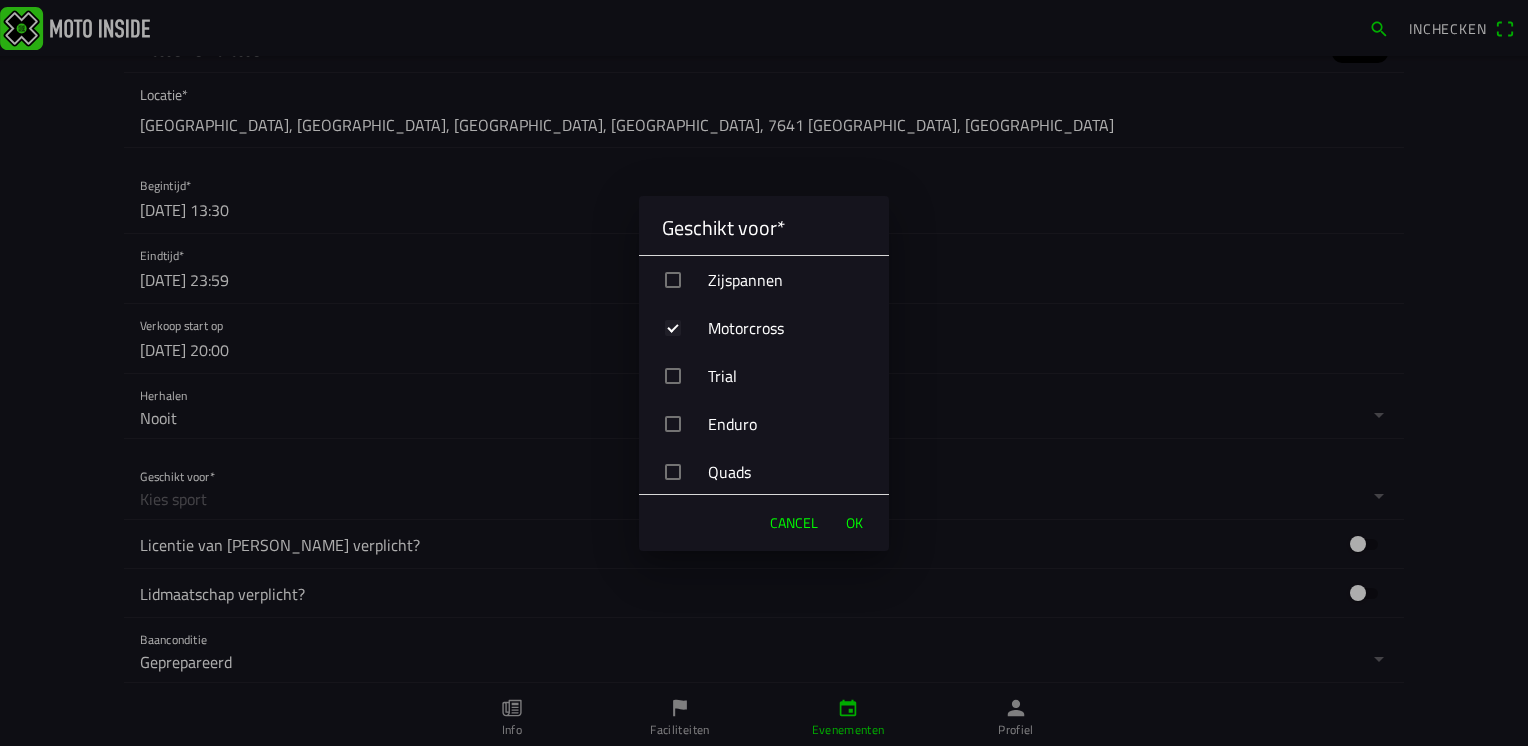 click on "OK" at bounding box center (854, 523) 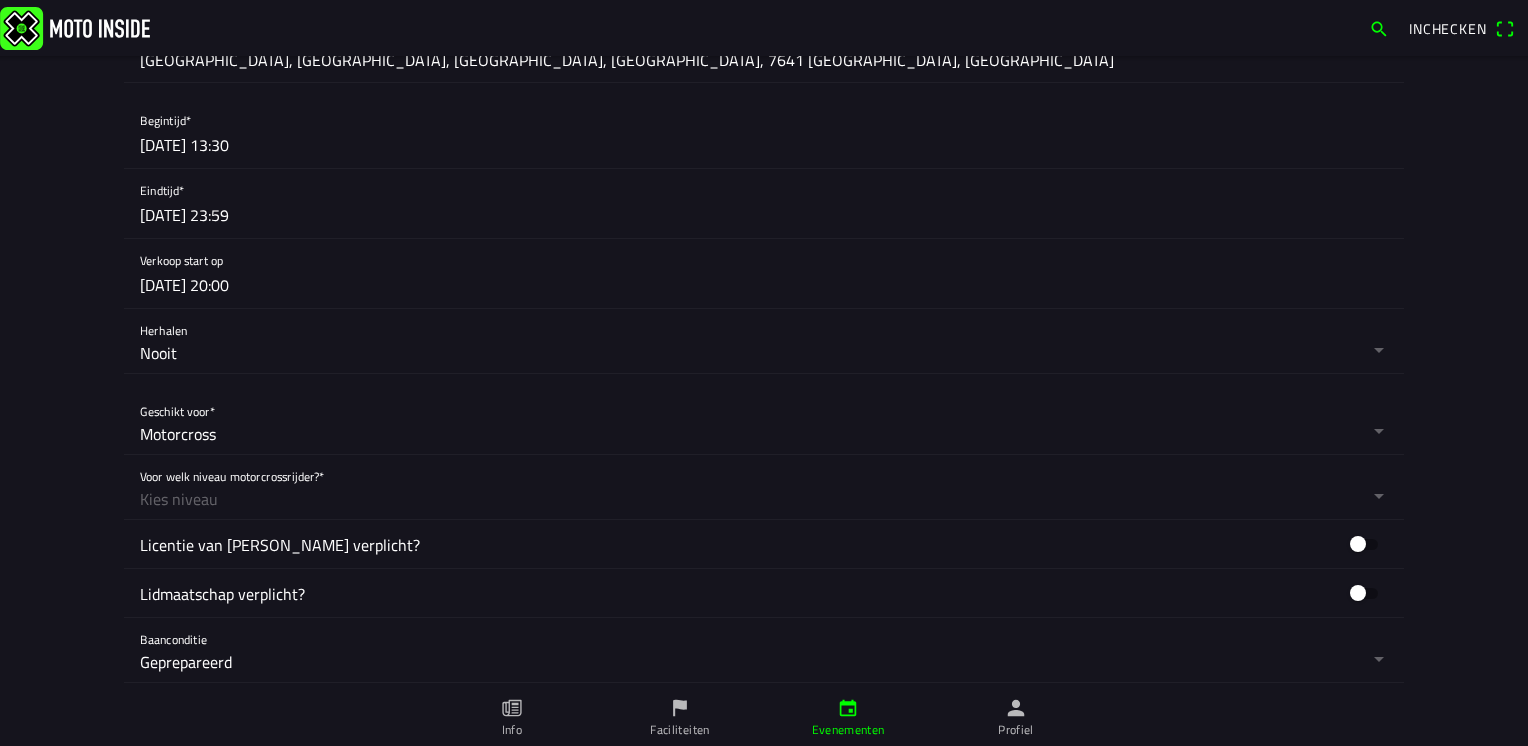 scroll, scrollTop: 600, scrollLeft: 0, axis: vertical 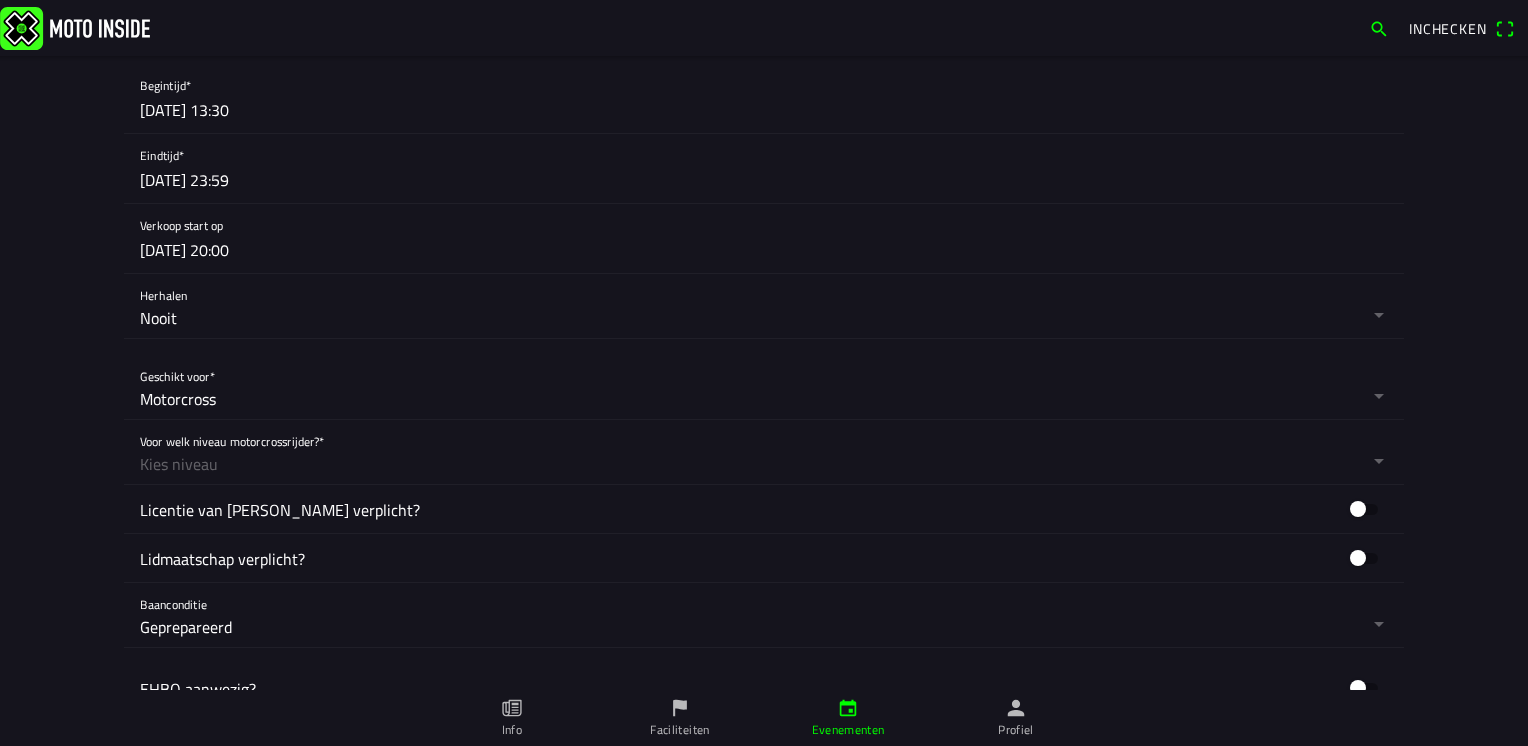 click 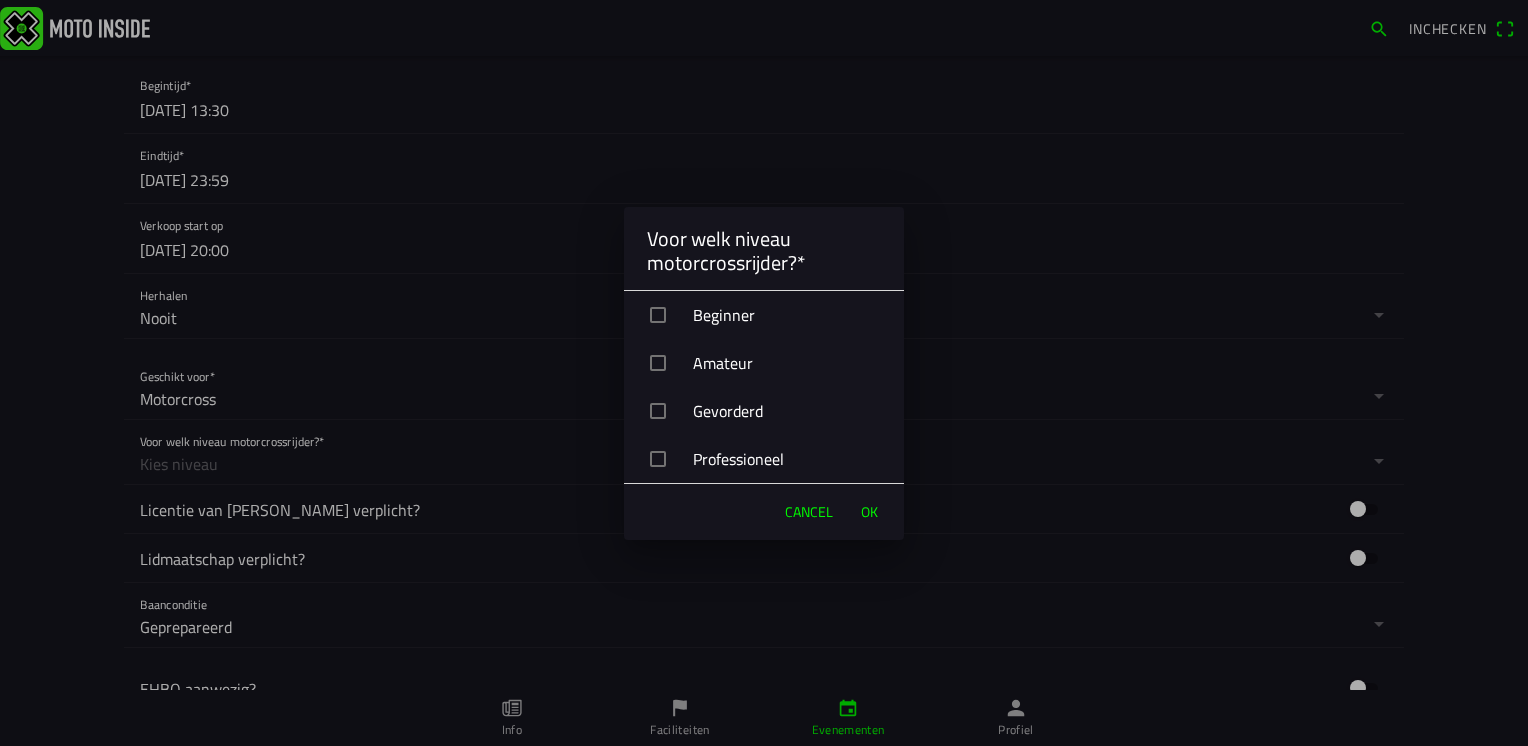 click at bounding box center [658, 315] 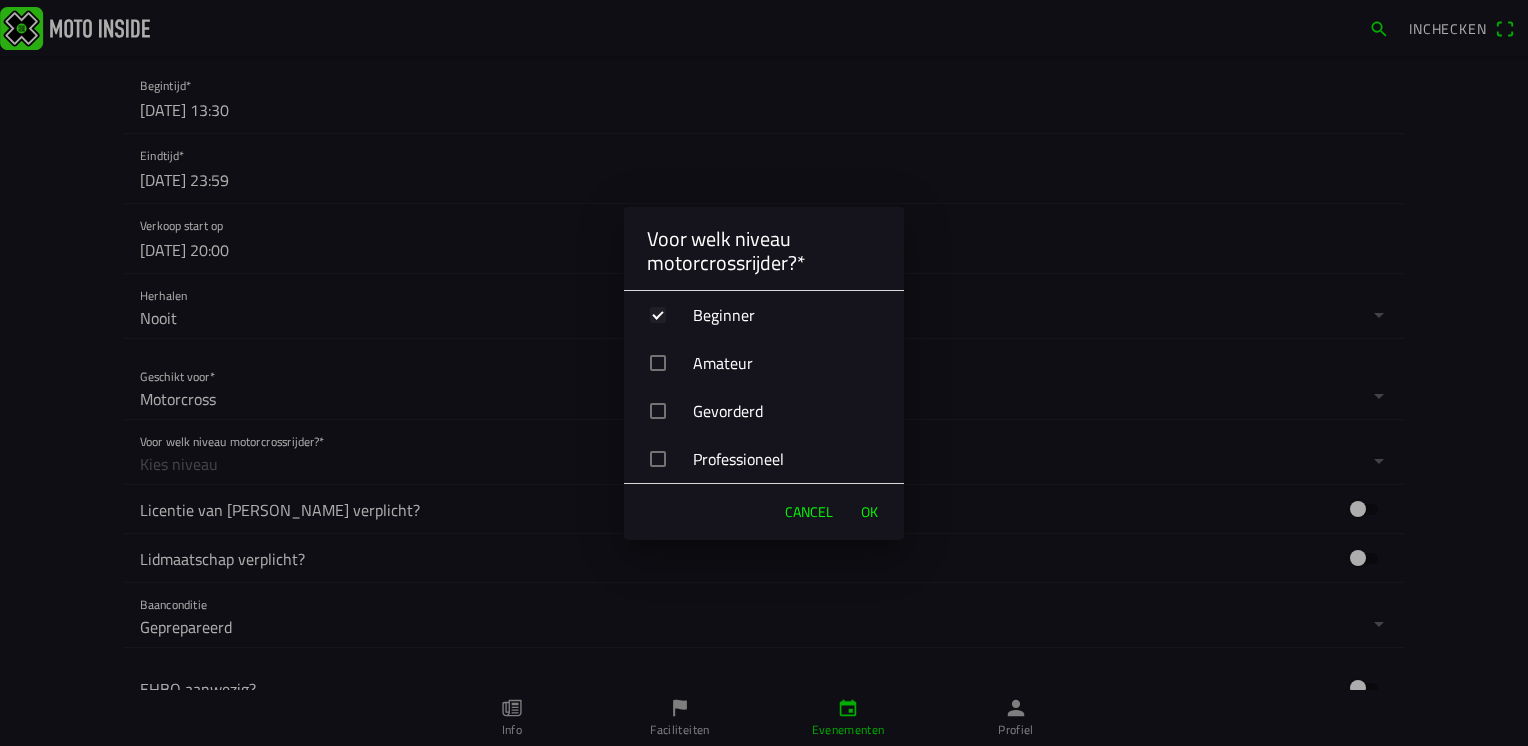 click on "OK" at bounding box center [869, 512] 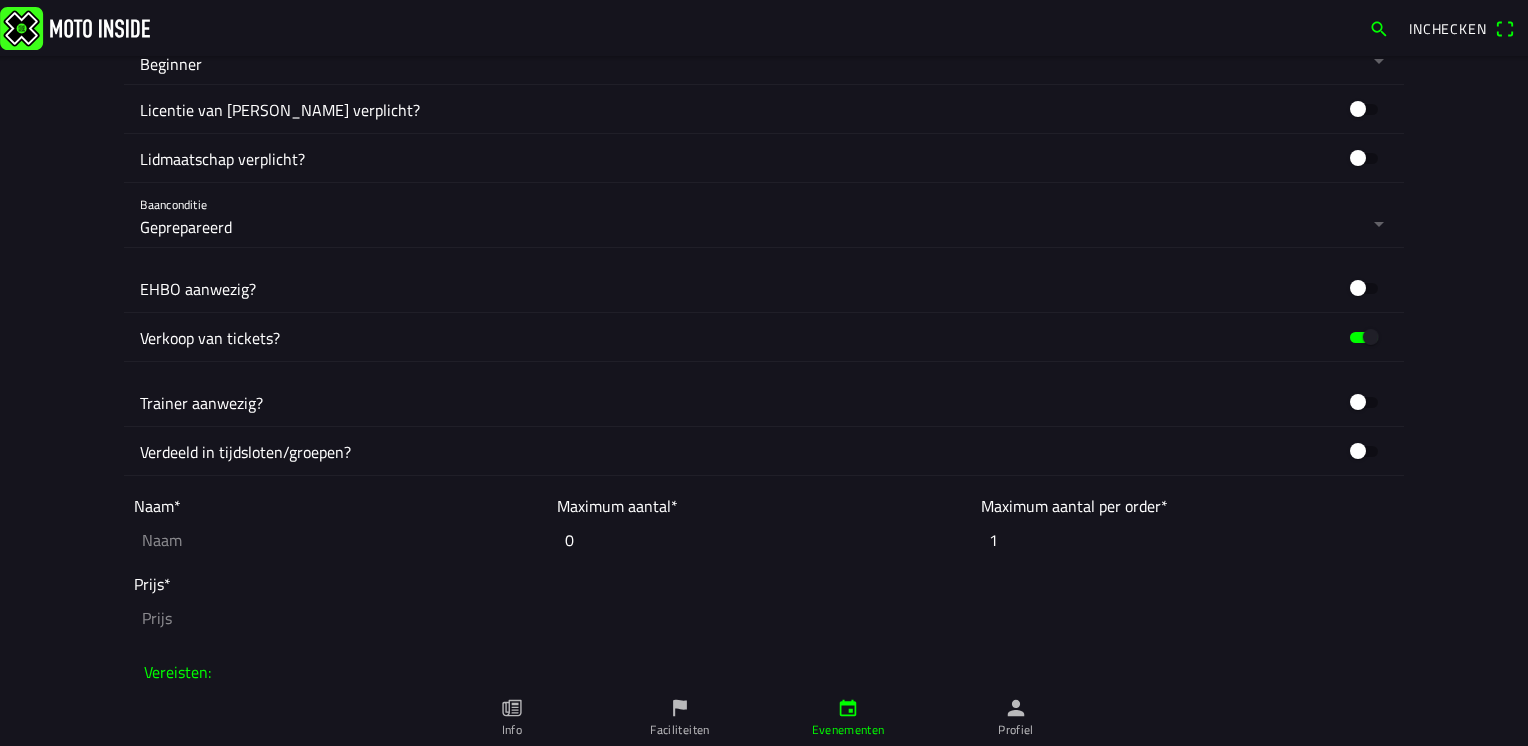 scroll, scrollTop: 1100, scrollLeft: 0, axis: vertical 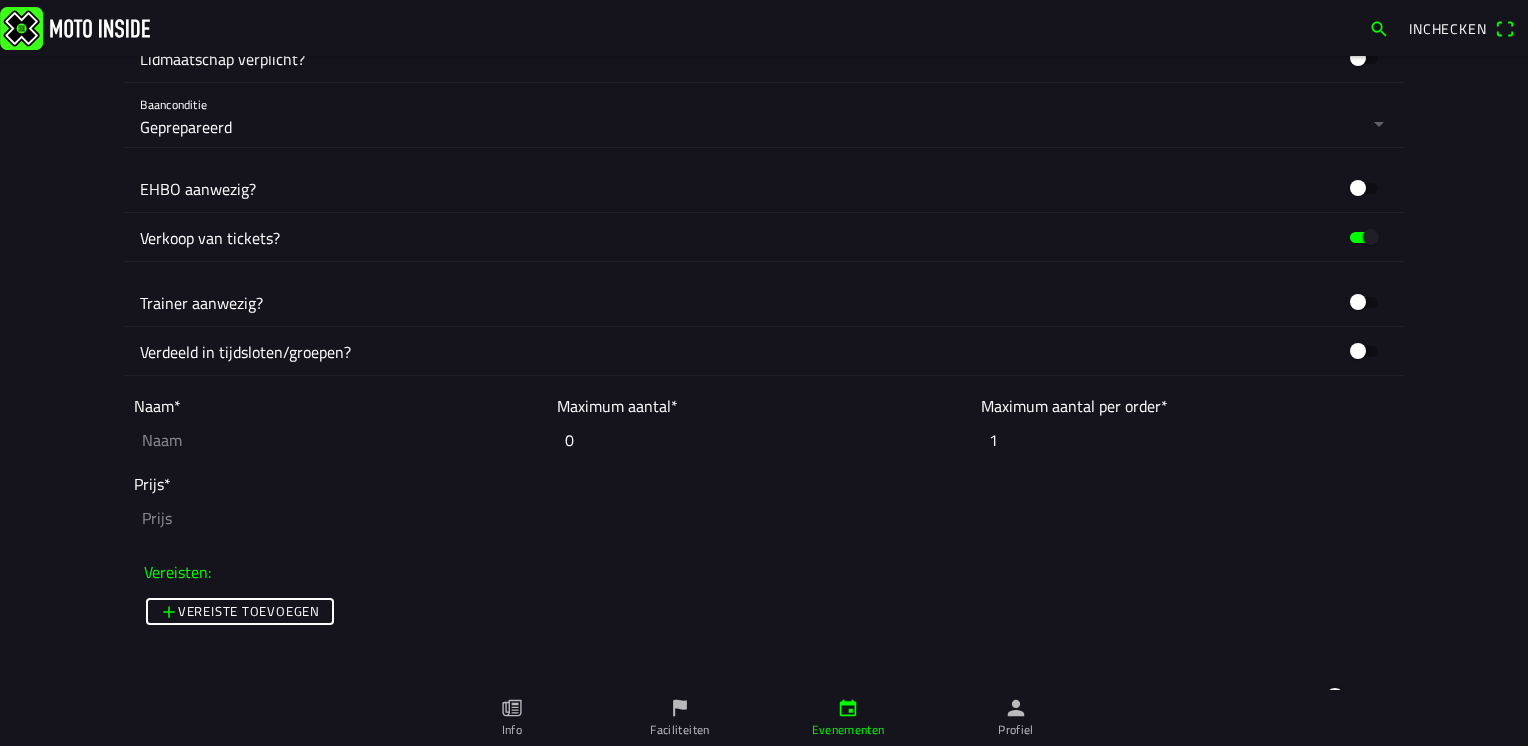 click 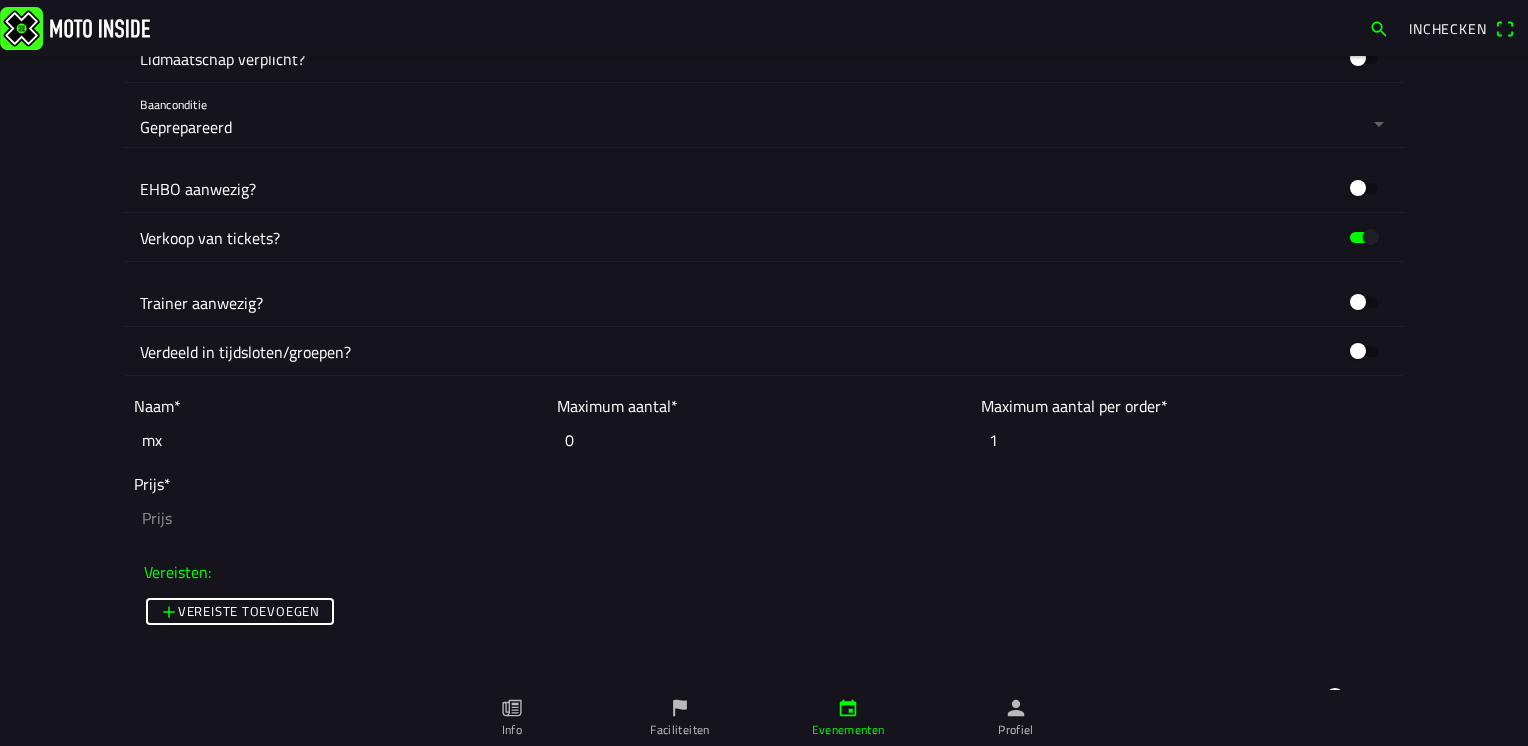 type on "m" 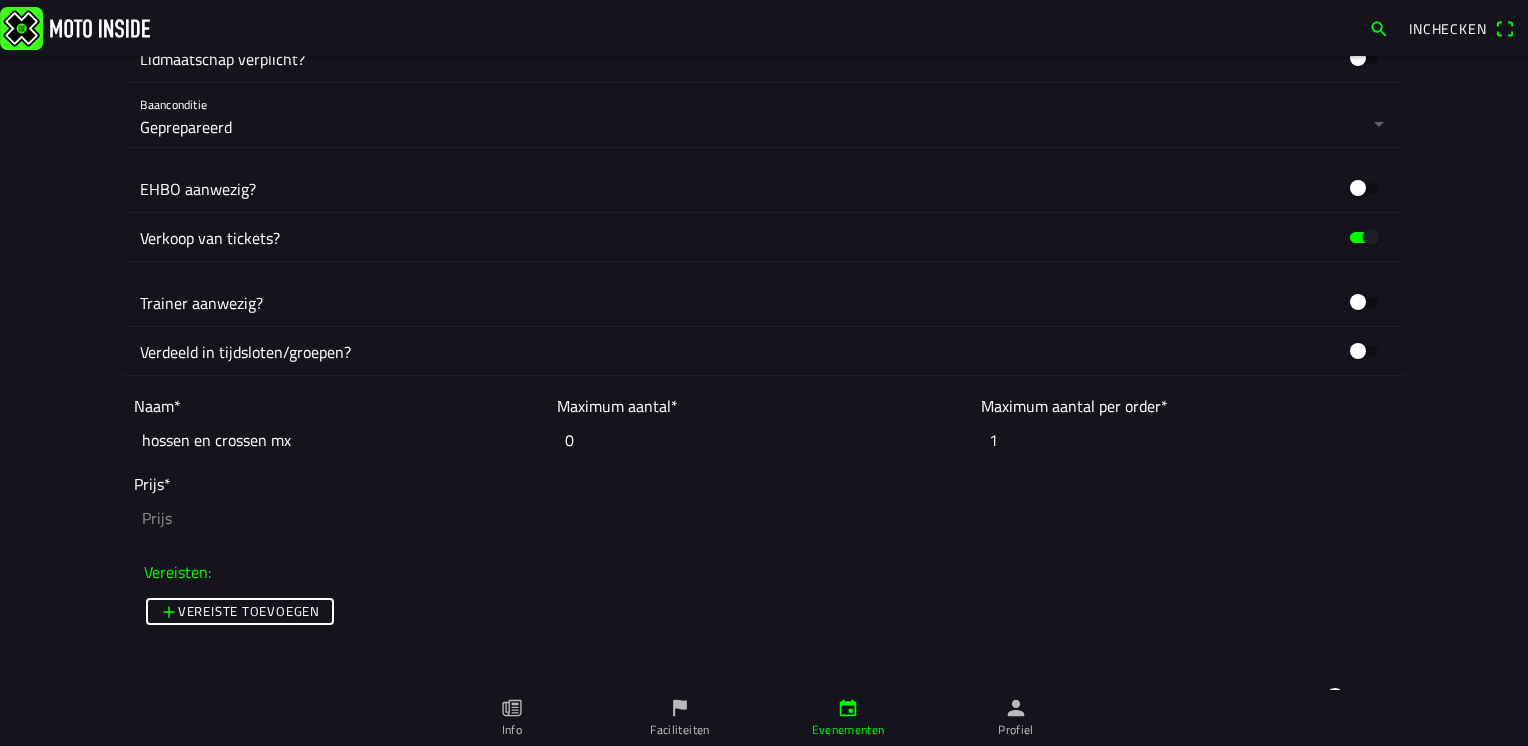 type on "hossen en crossen mx" 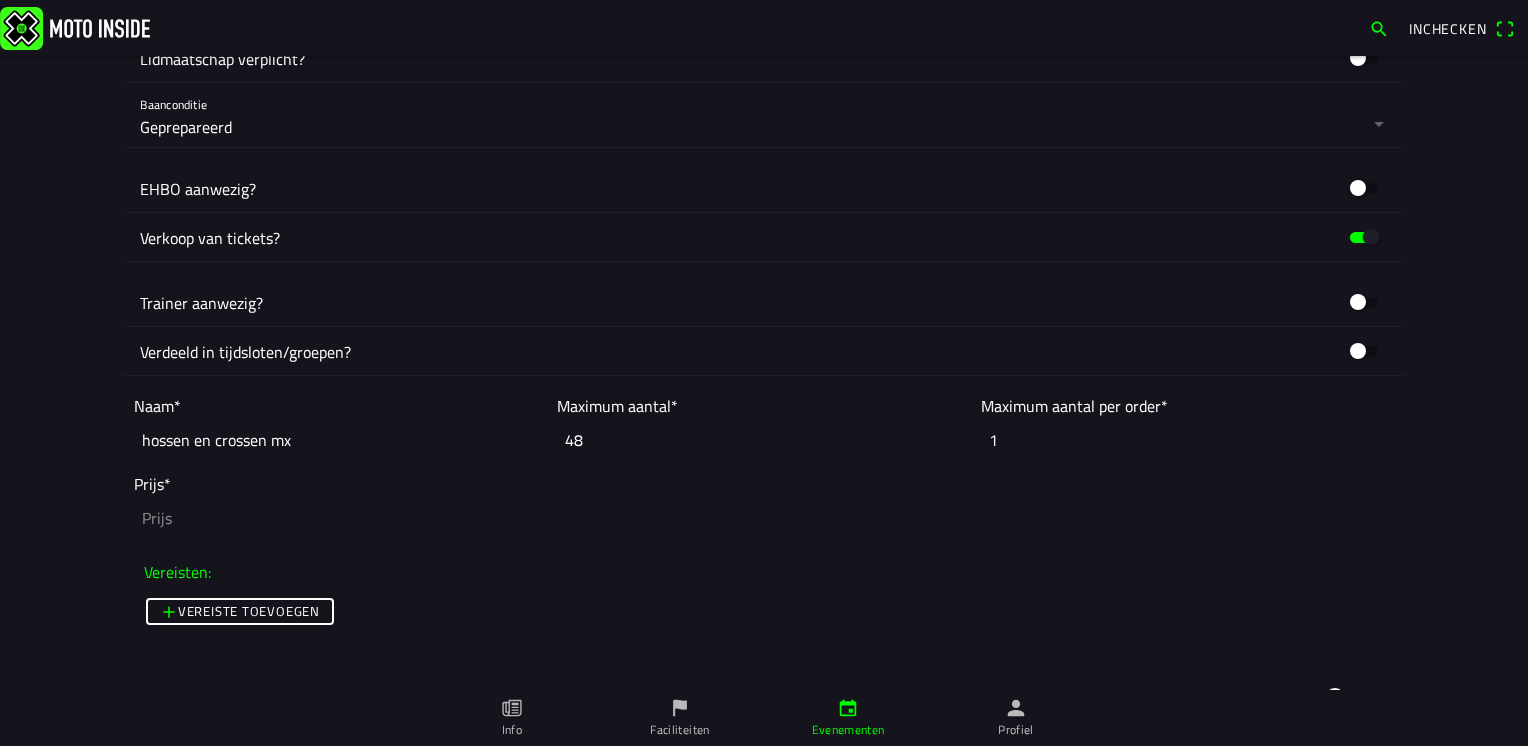 type on "48" 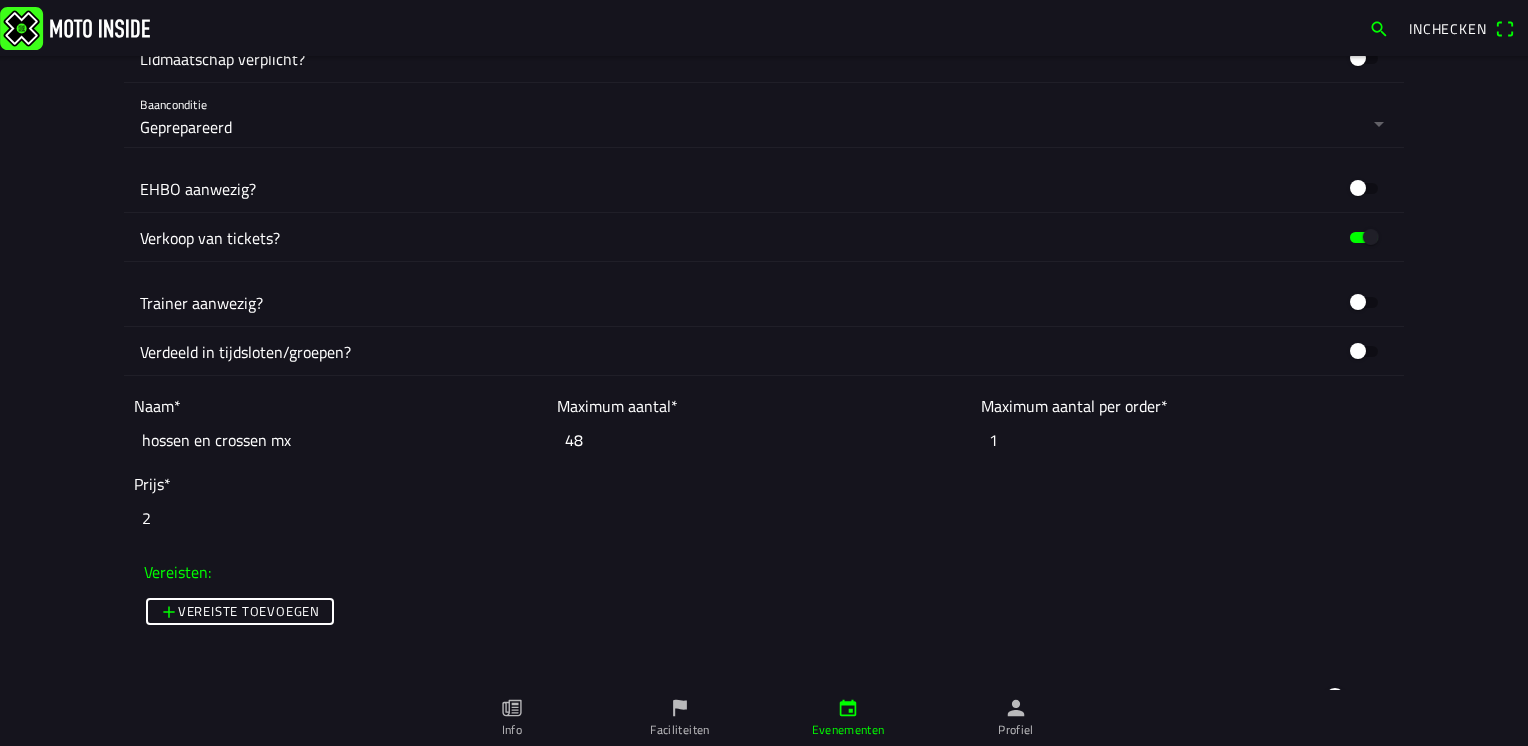 type on "22" 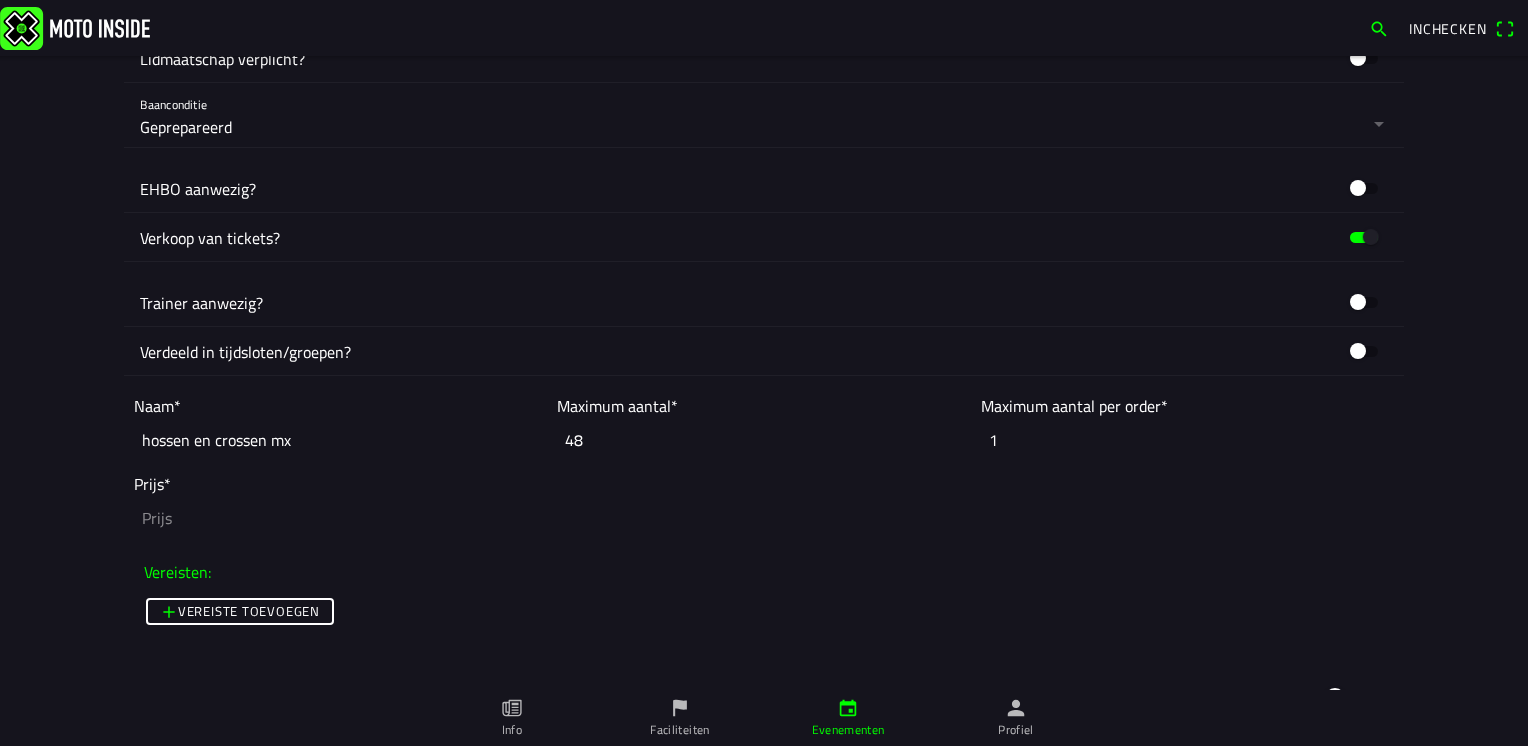 type on "5" 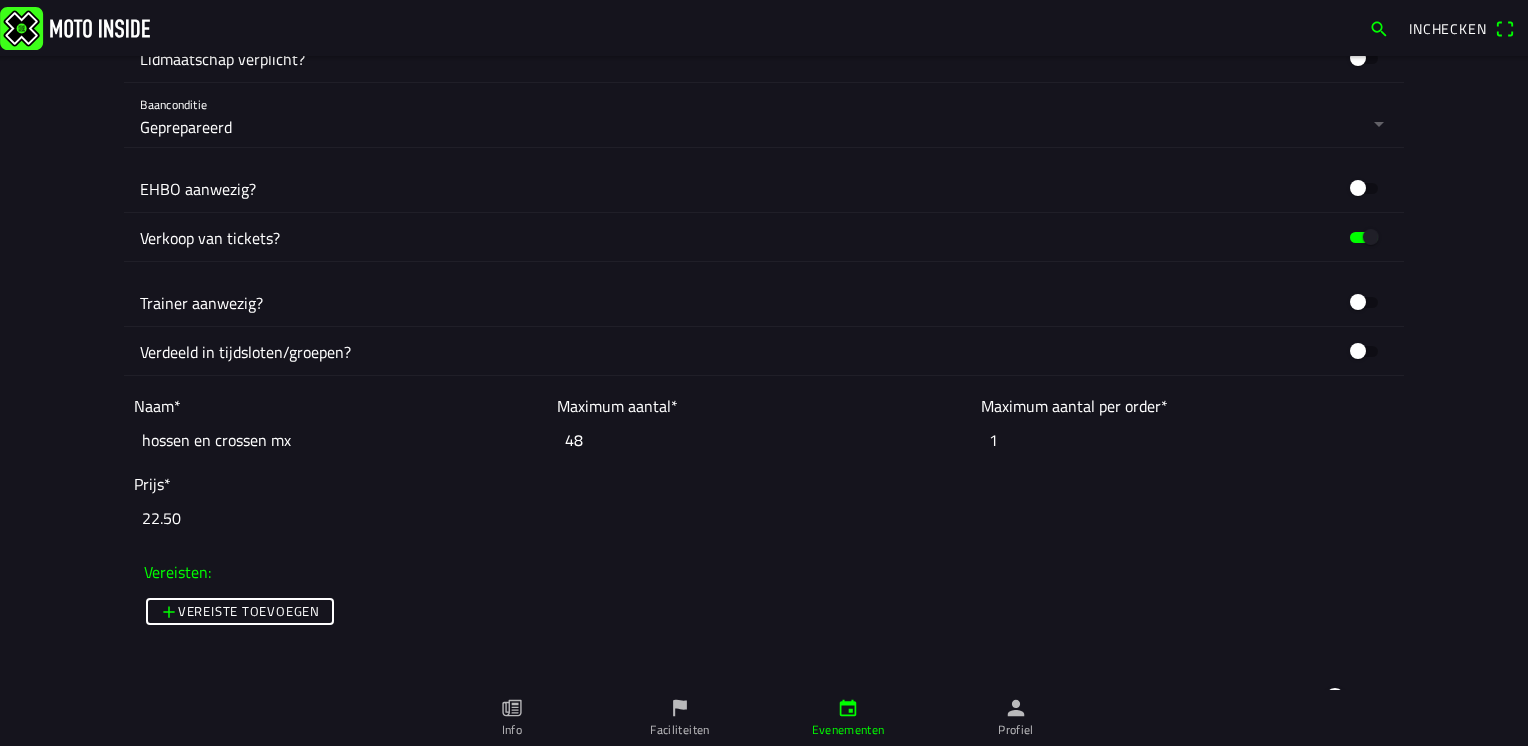 type on "22.50" 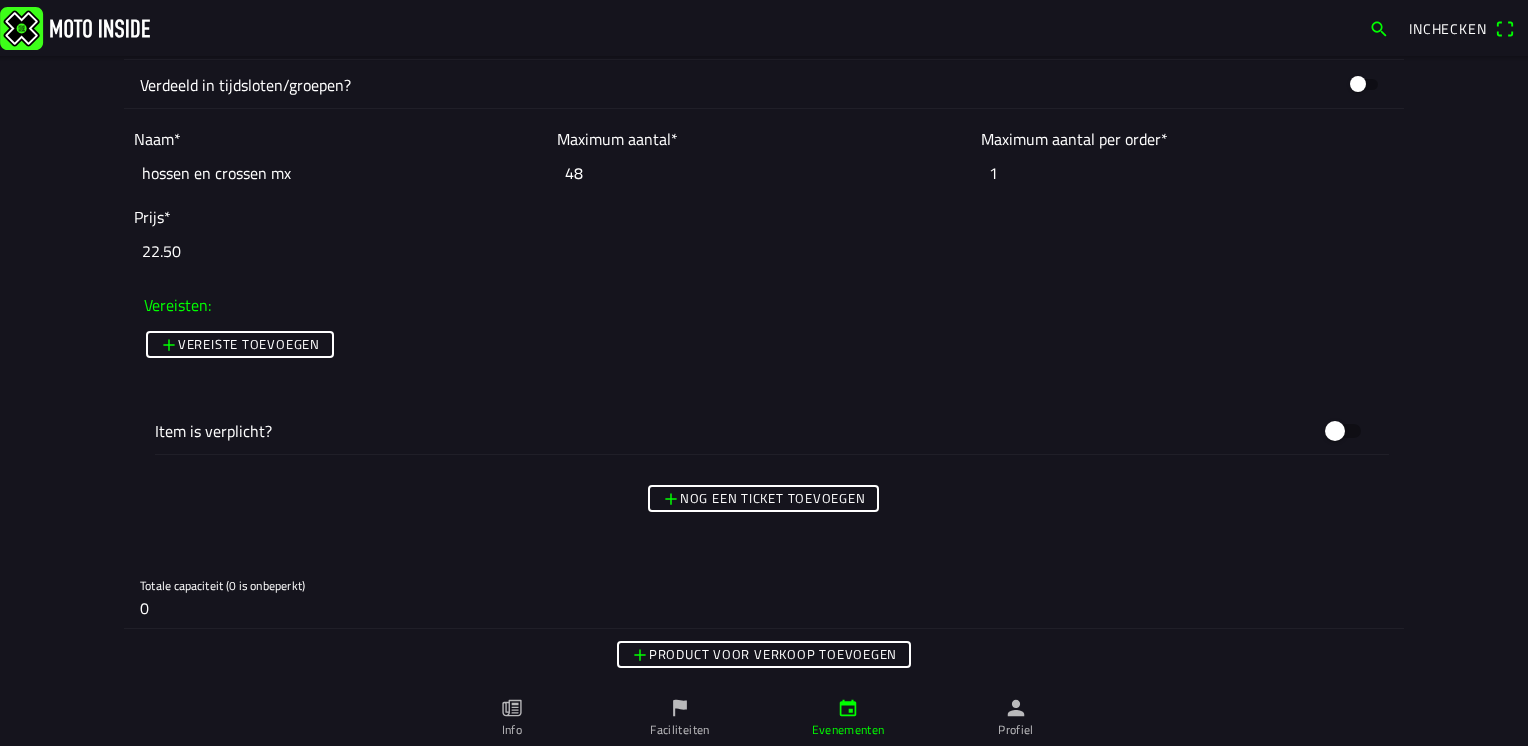 scroll, scrollTop: 1200, scrollLeft: 0, axis: vertical 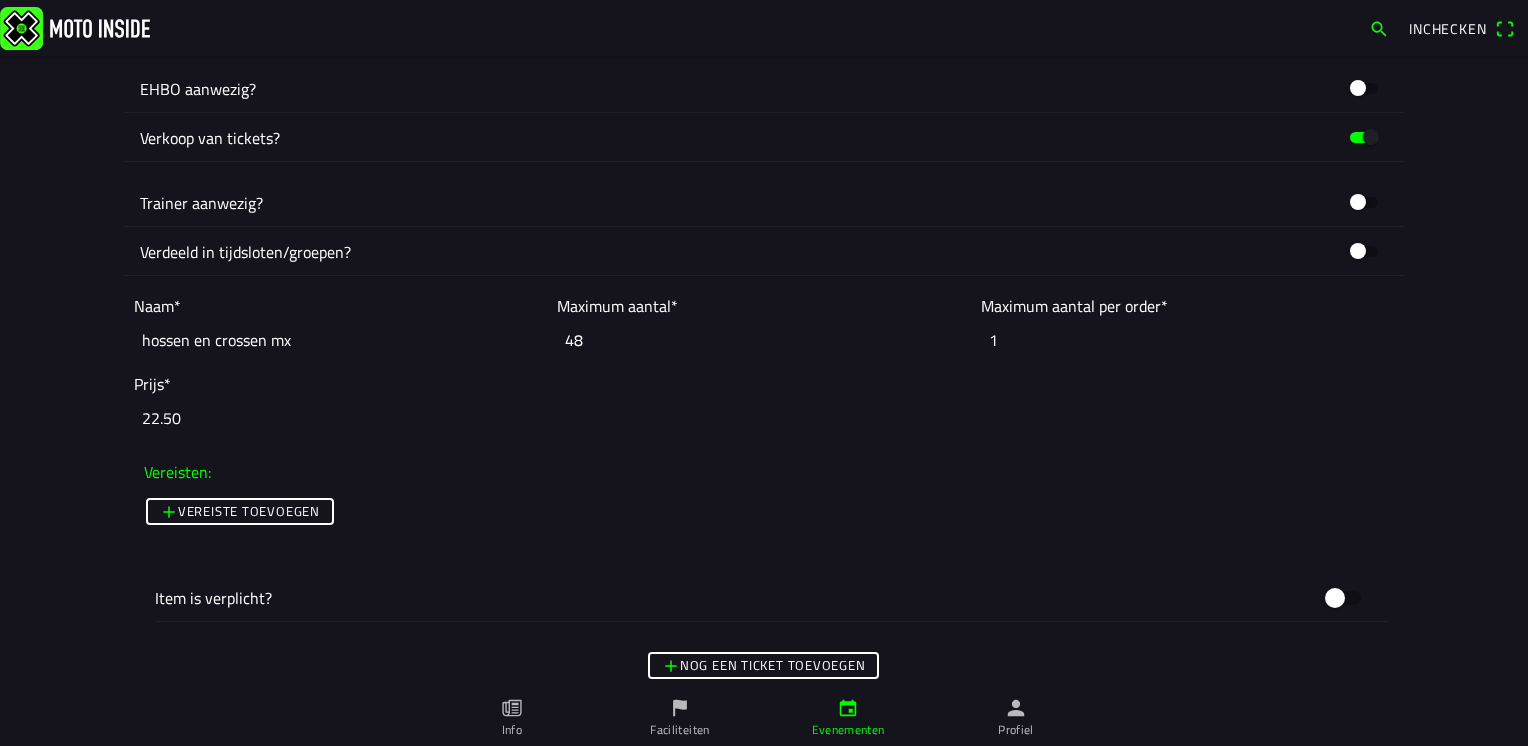 click on "Vereiste toevoegen" at bounding box center (0, 0) 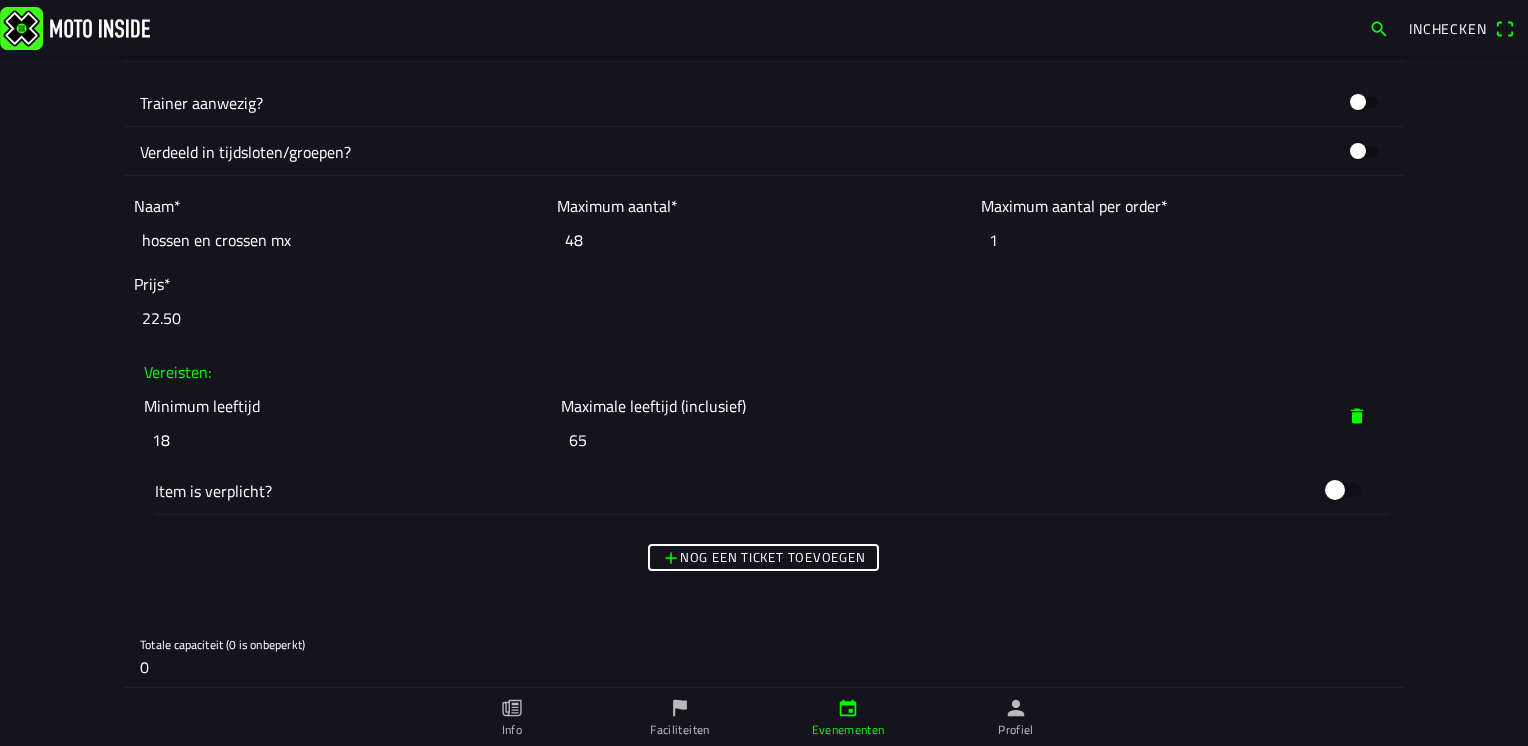 scroll, scrollTop: 1400, scrollLeft: 0, axis: vertical 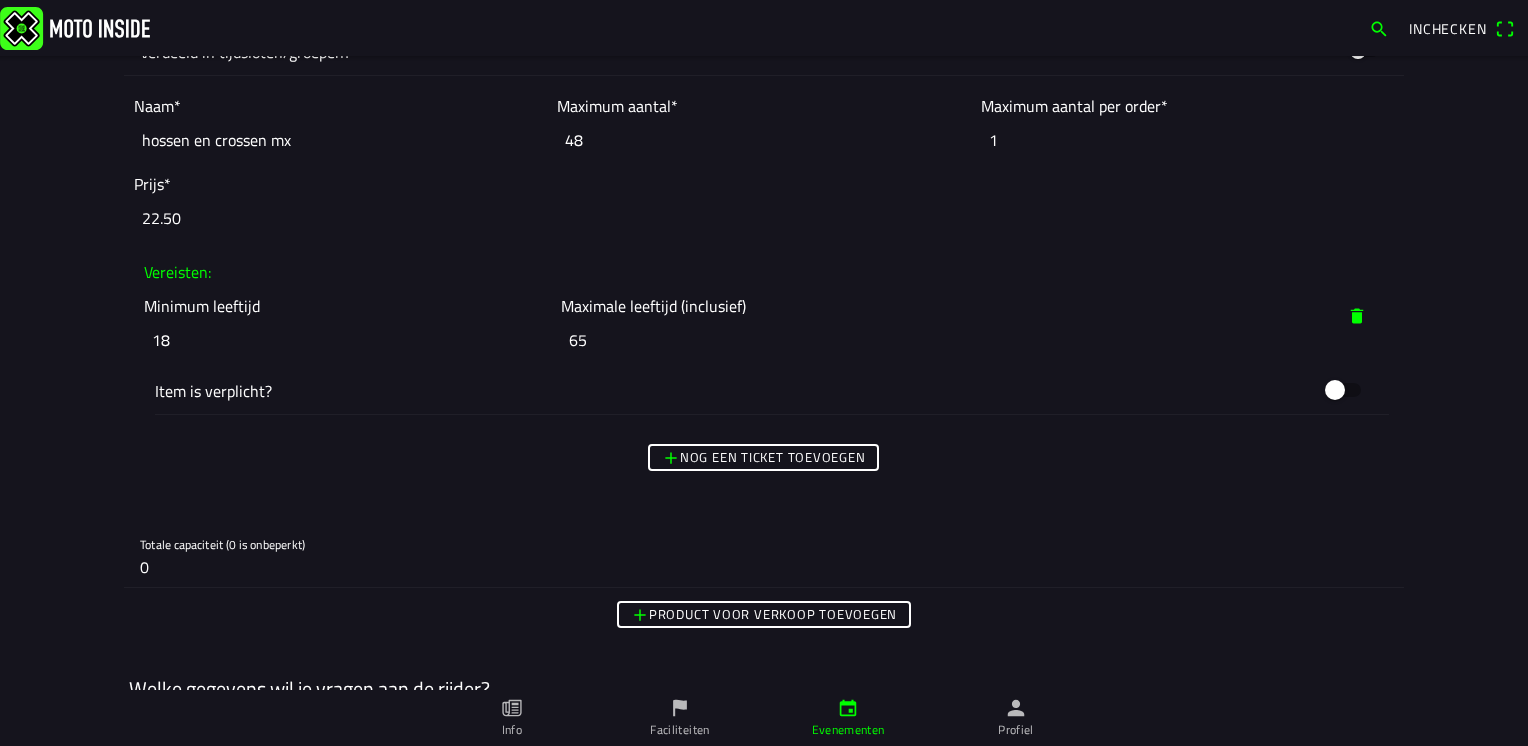 click on "Nog een ticket toevoegen" at bounding box center [764, 457] 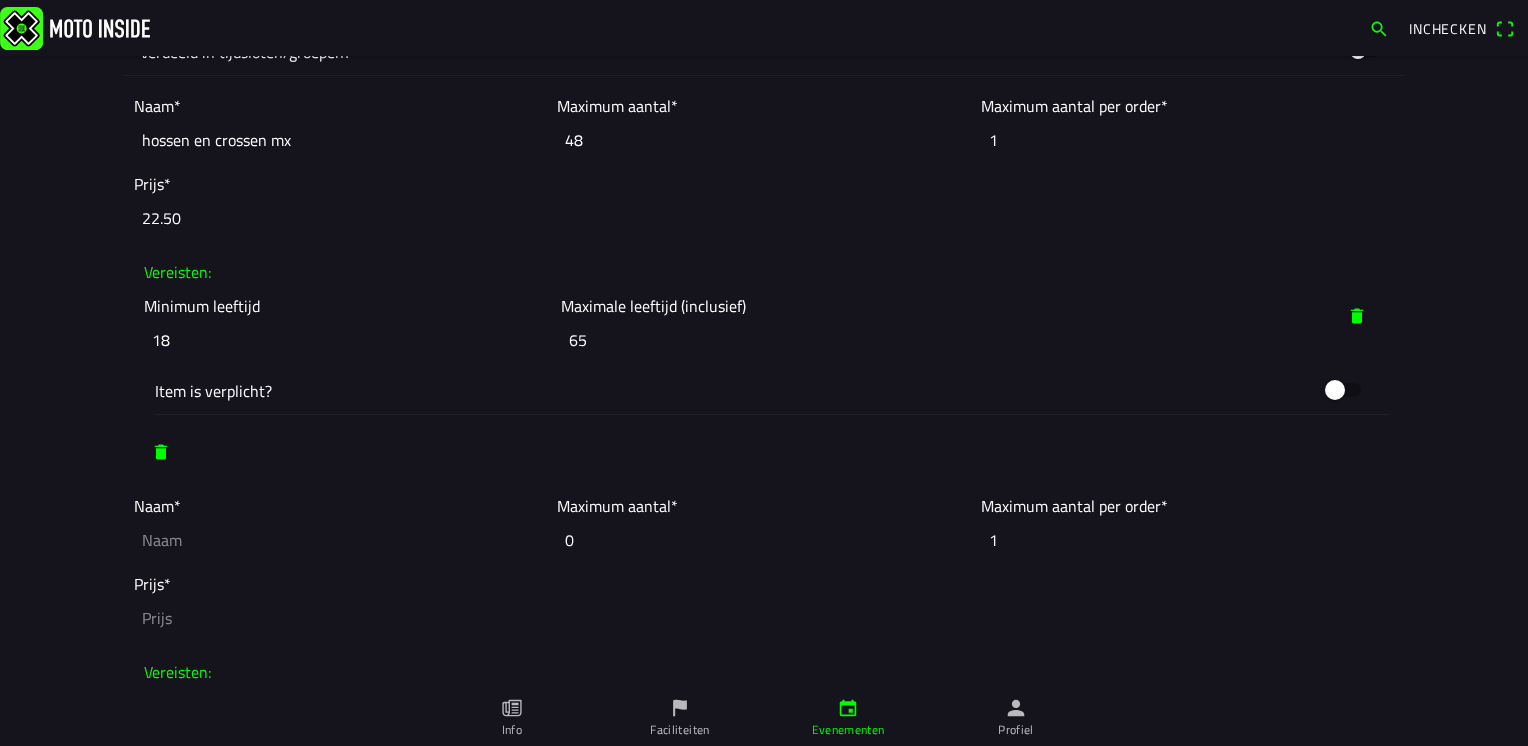 click 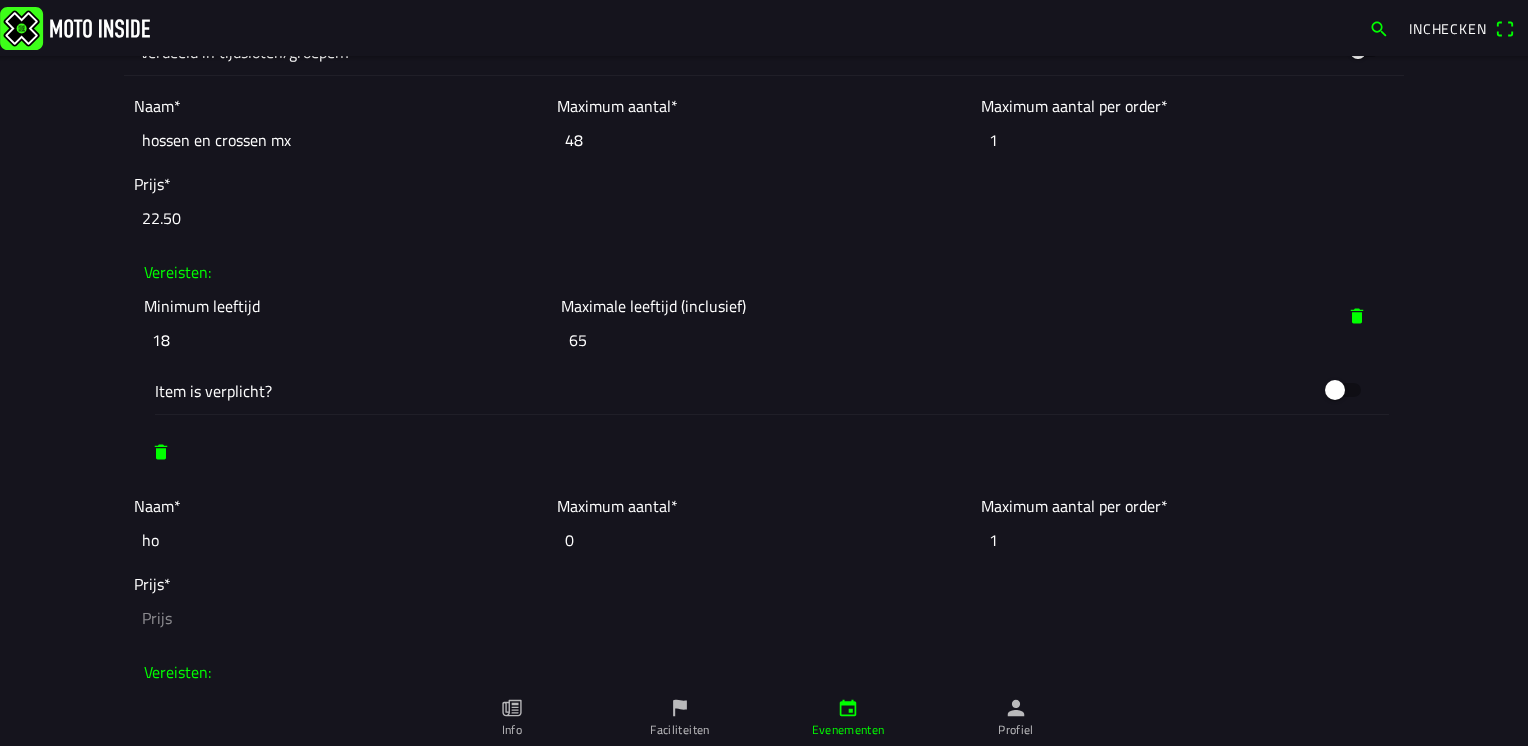type on "h" 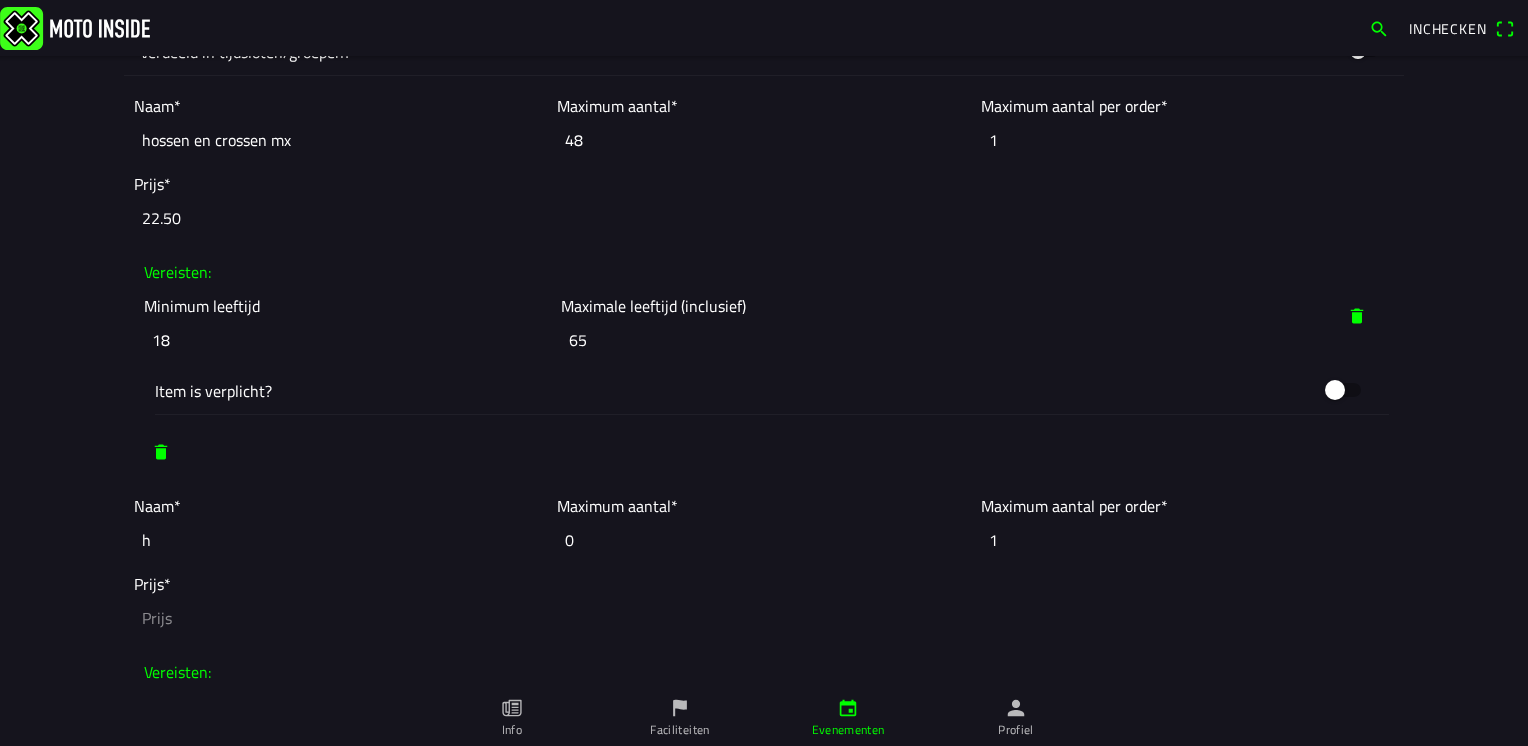 type 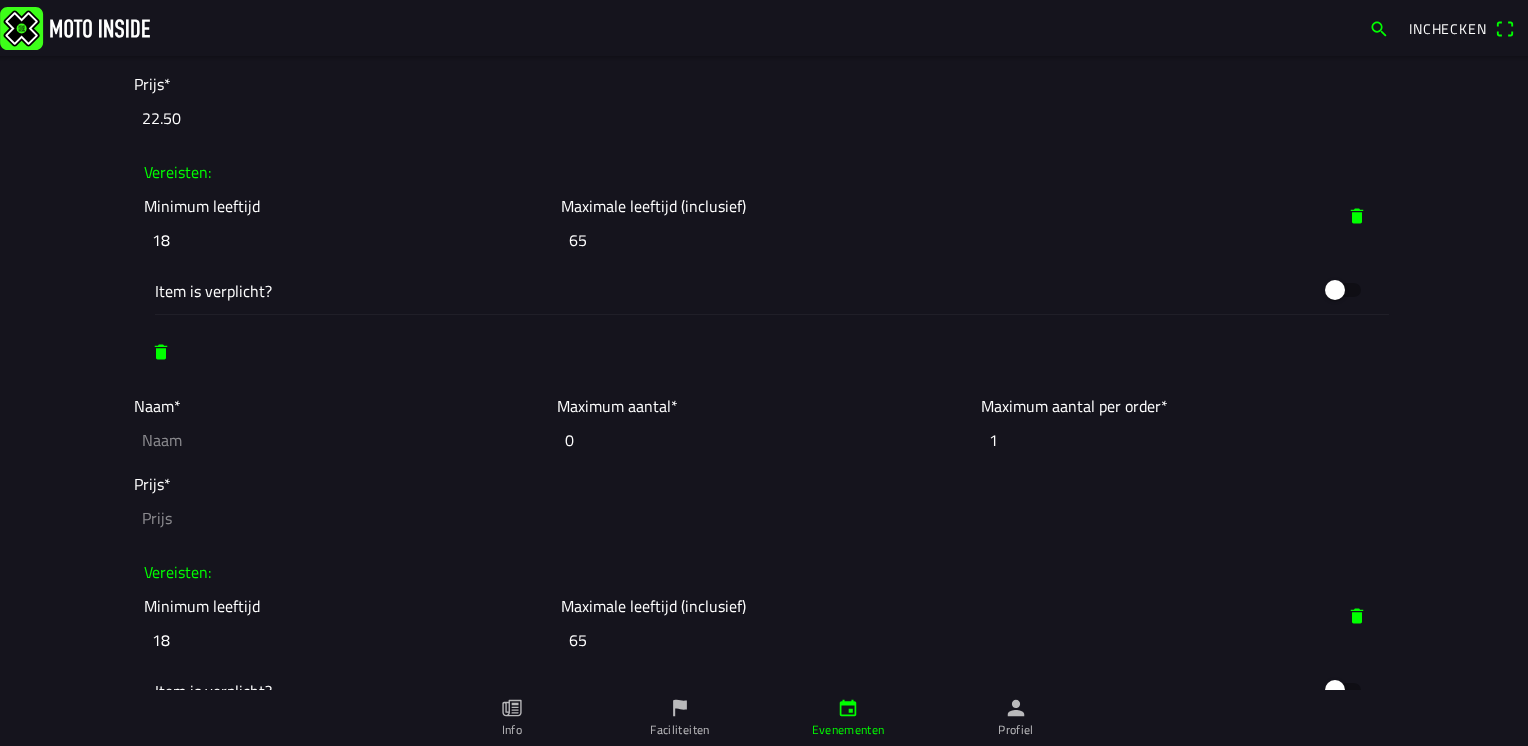 scroll, scrollTop: 1600, scrollLeft: 0, axis: vertical 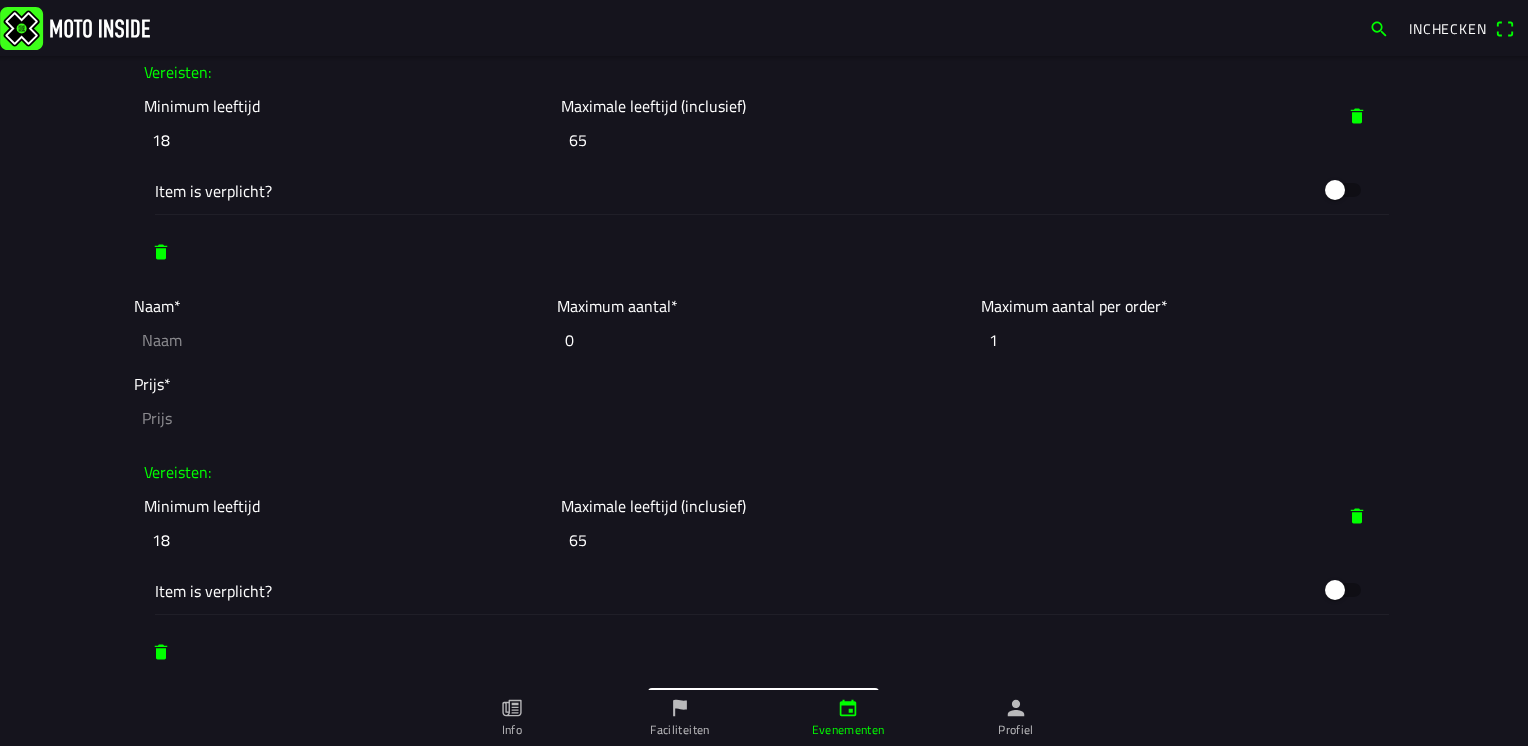 click at bounding box center [1357, 516] 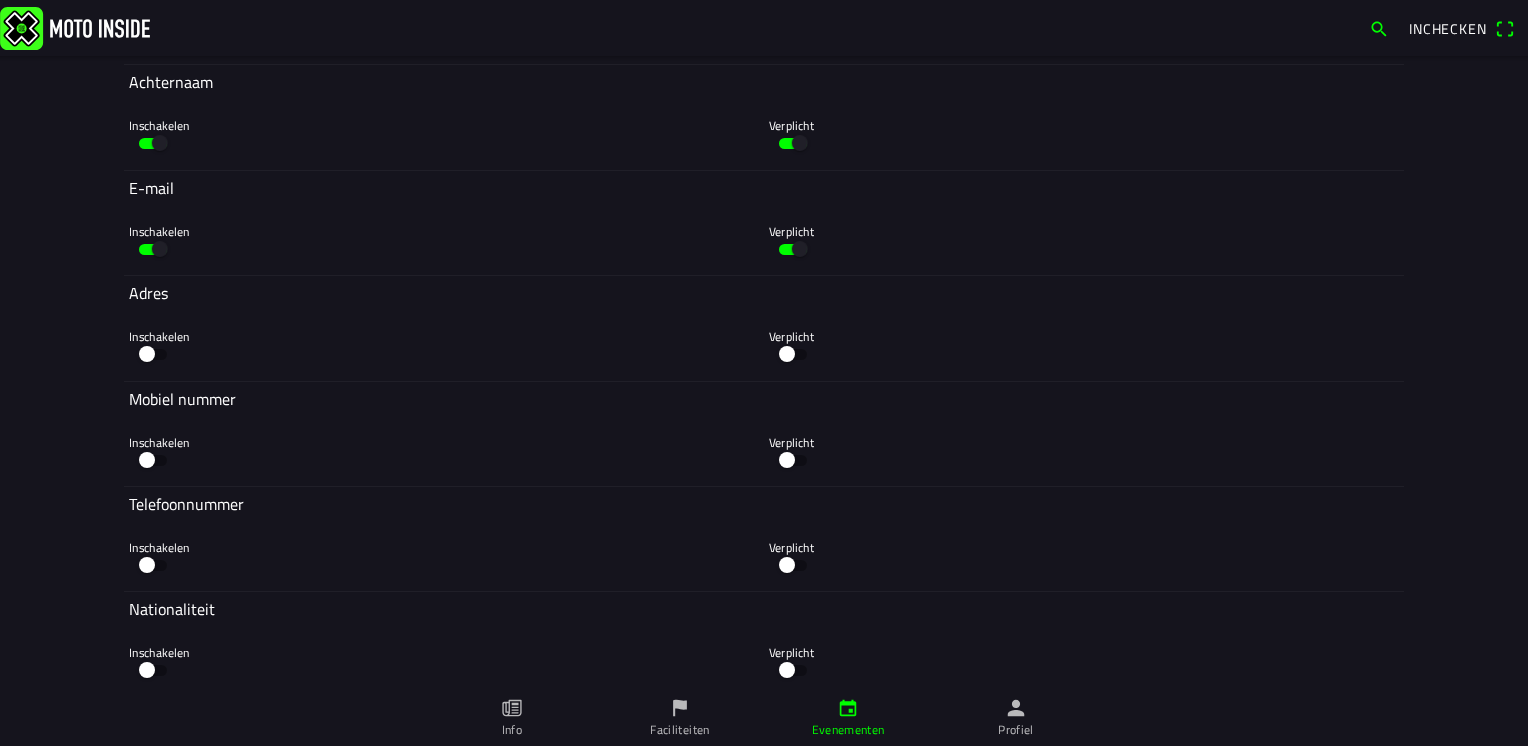 scroll, scrollTop: 2800, scrollLeft: 0, axis: vertical 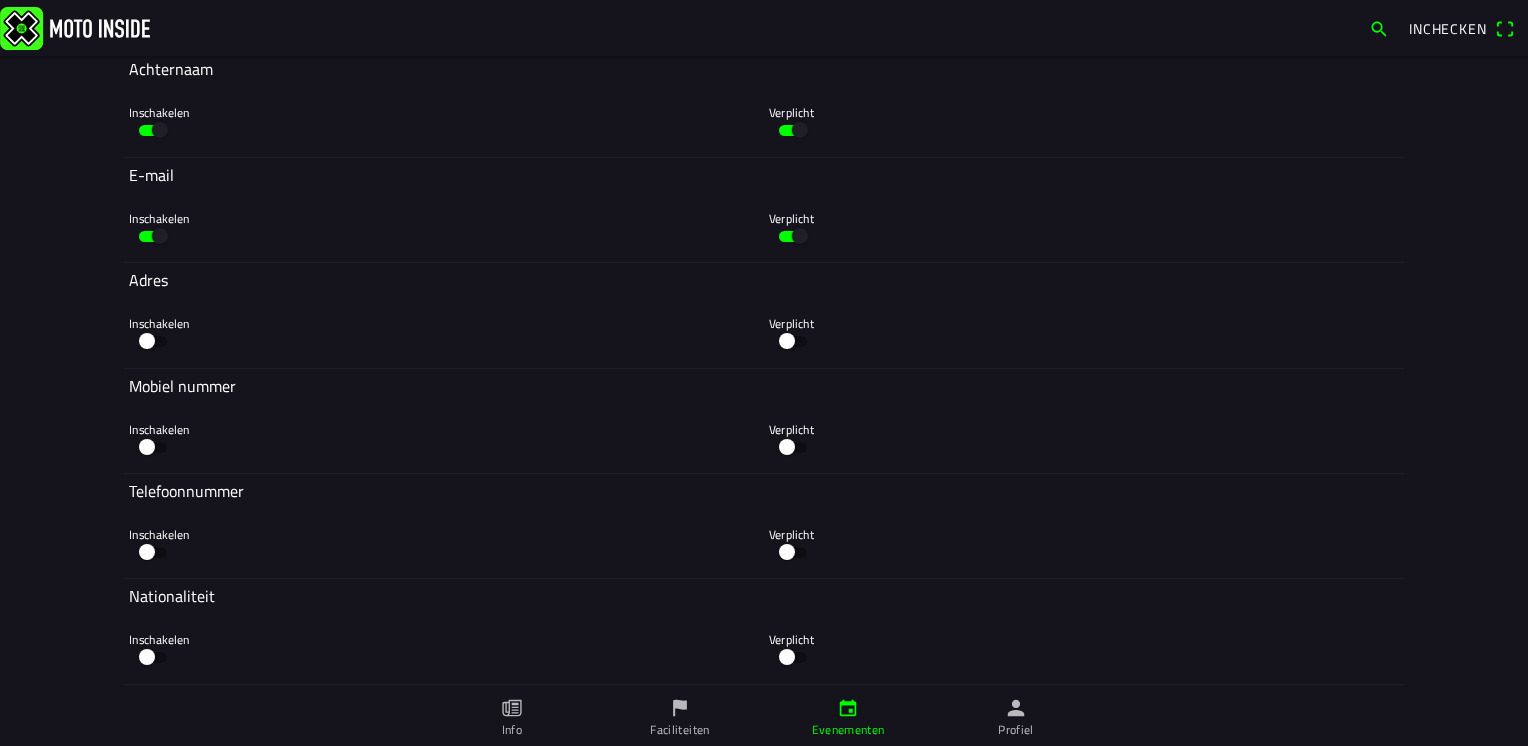 click 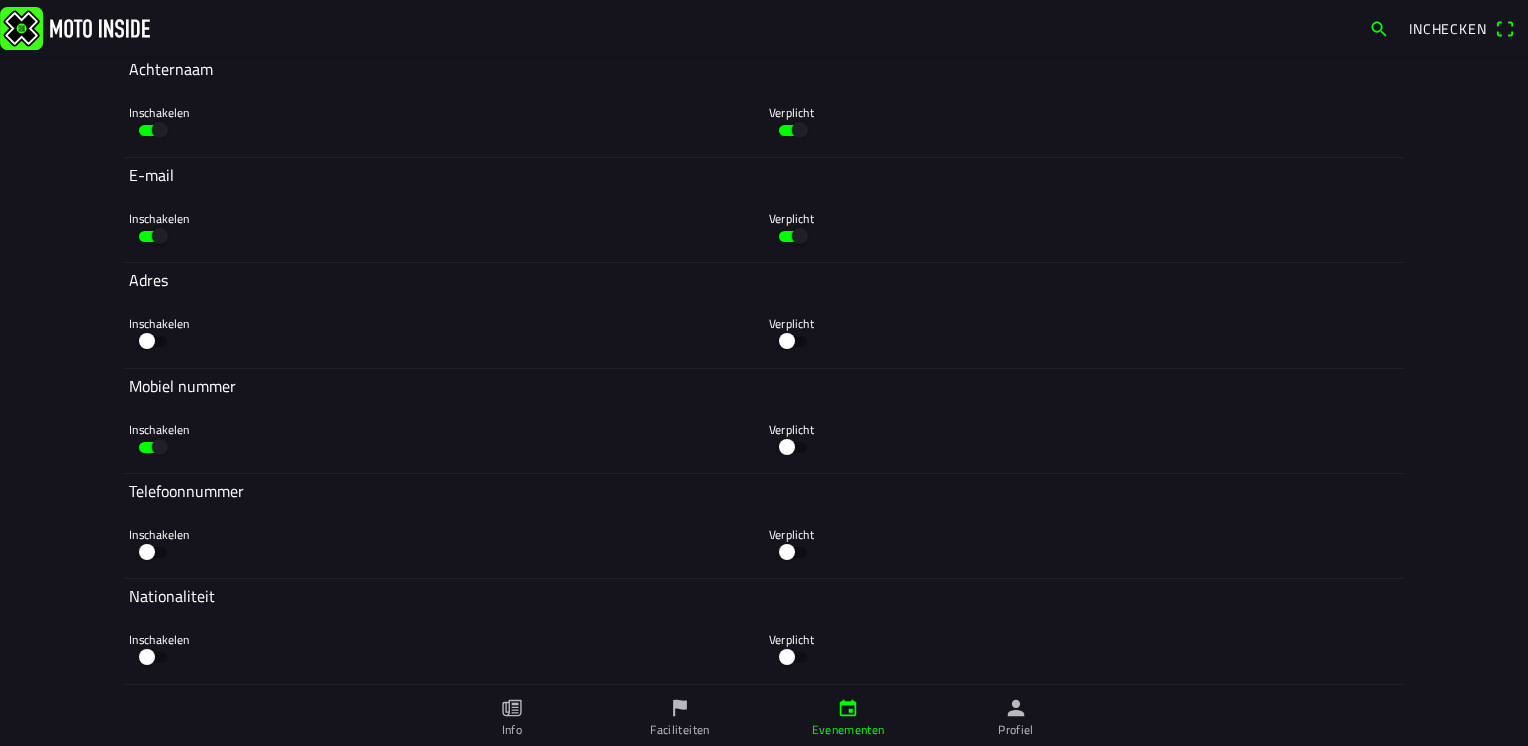 click 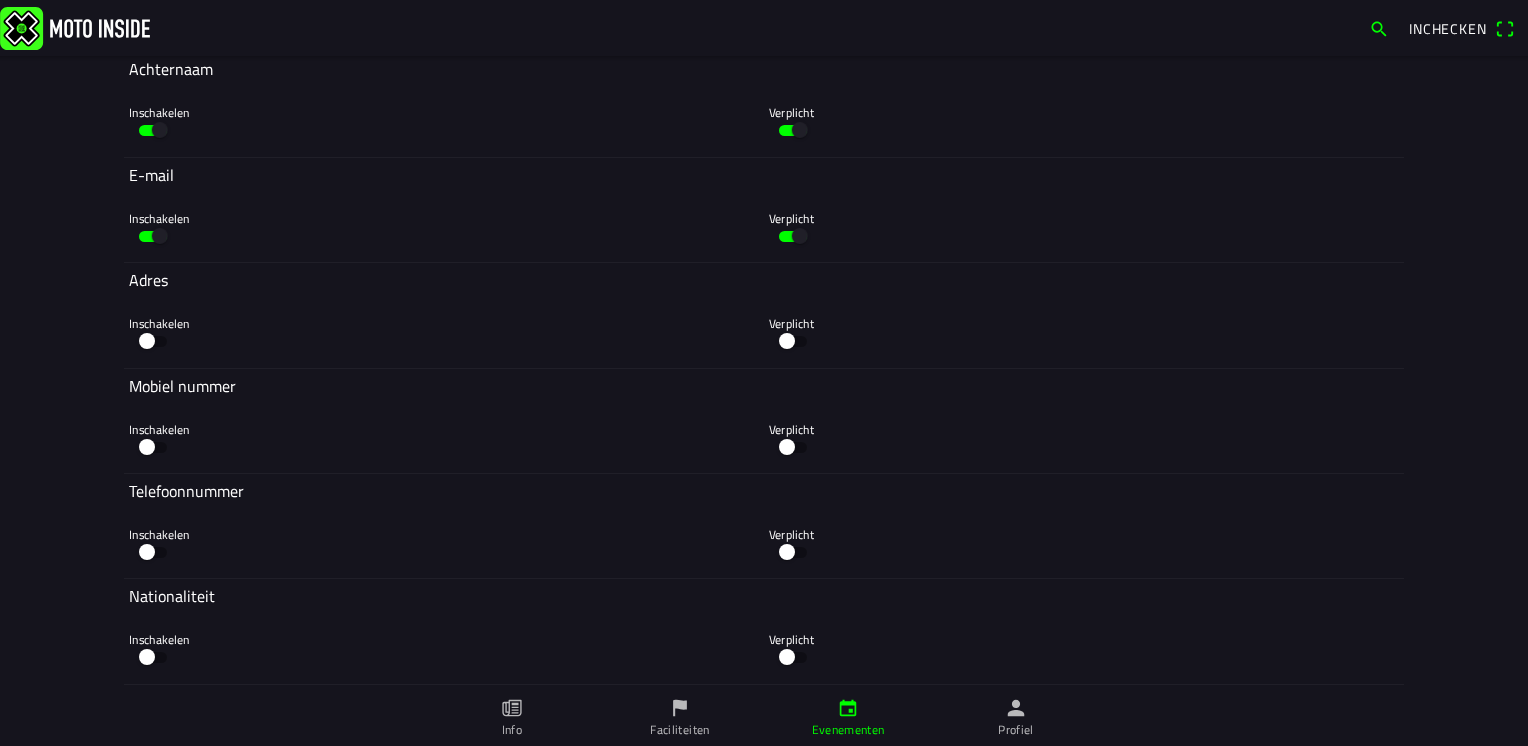 click 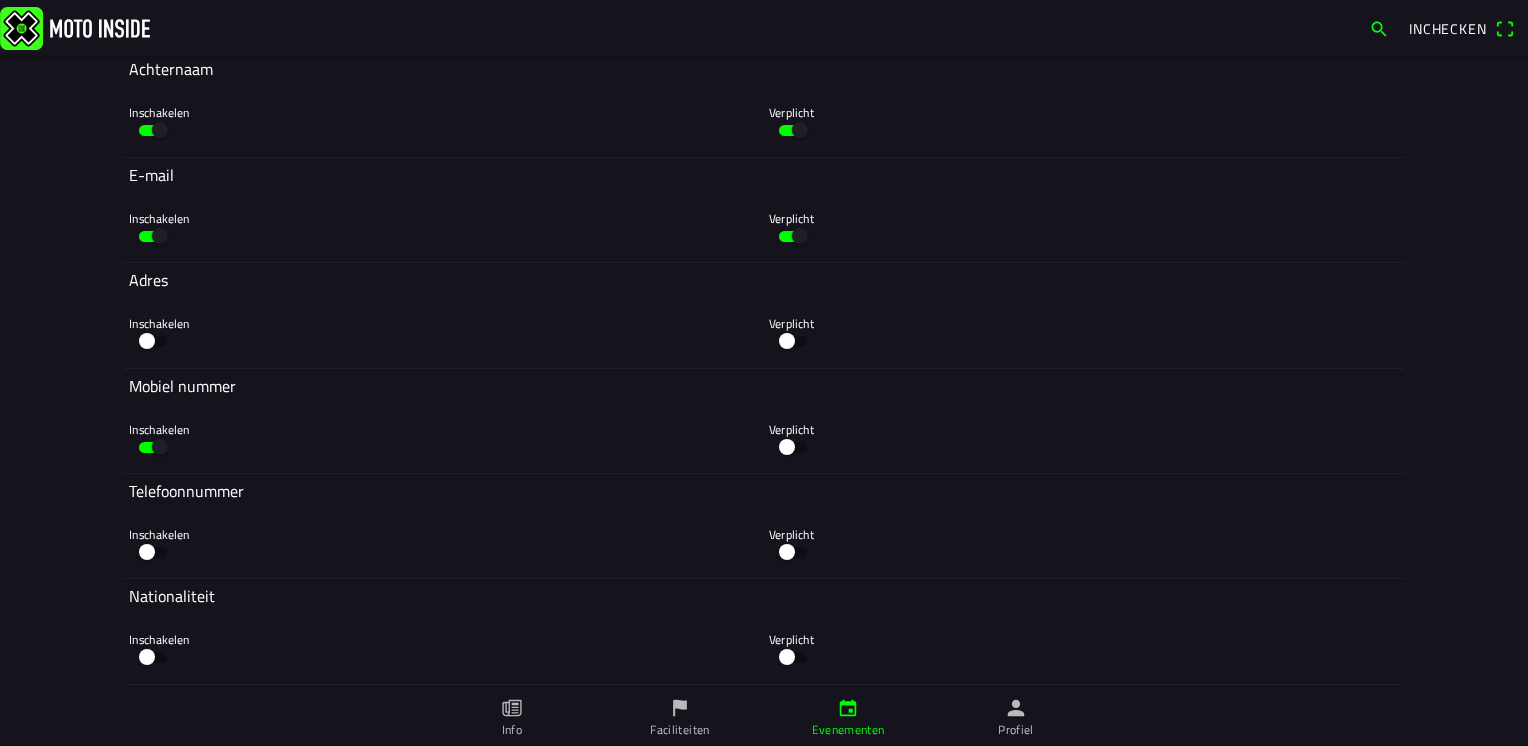 click 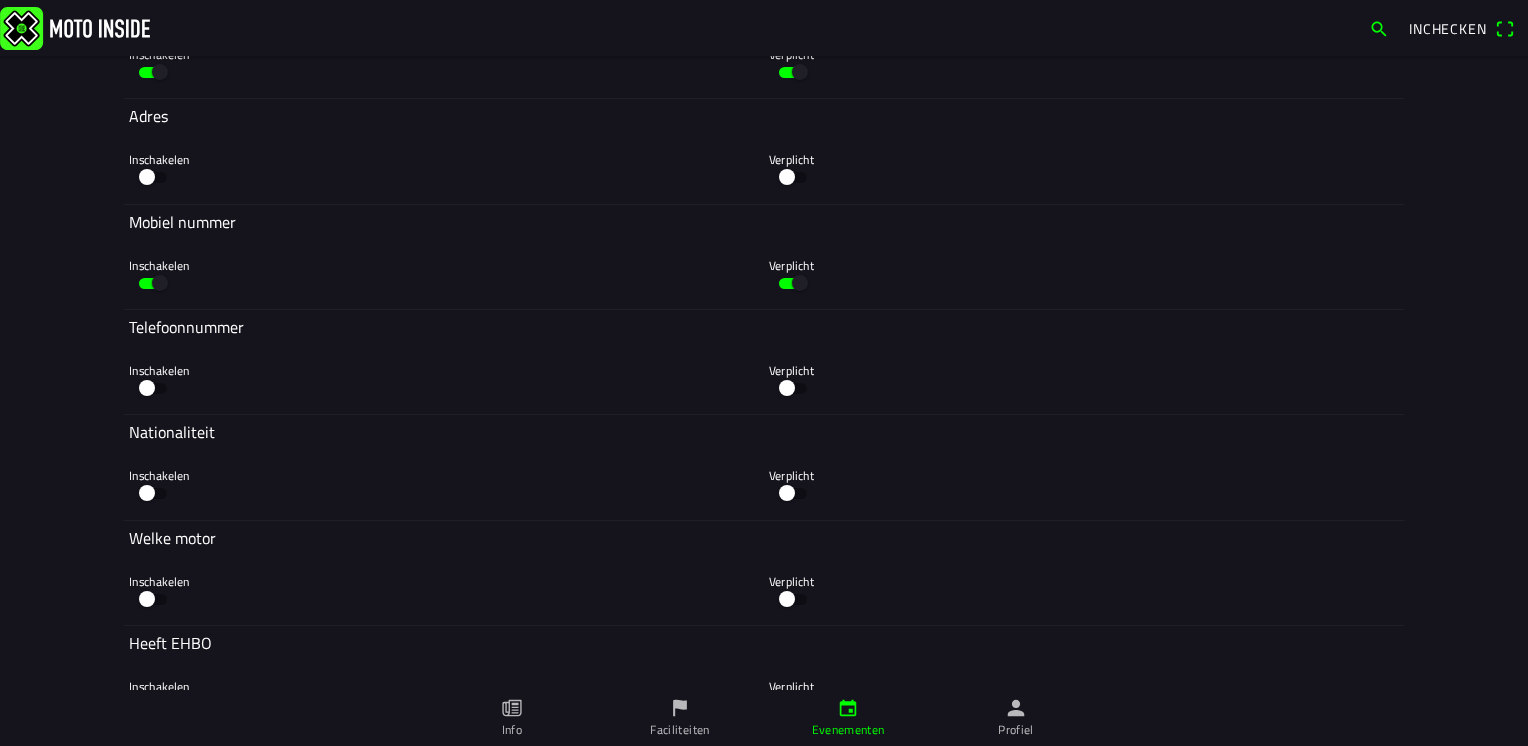 scroll, scrollTop: 3000, scrollLeft: 0, axis: vertical 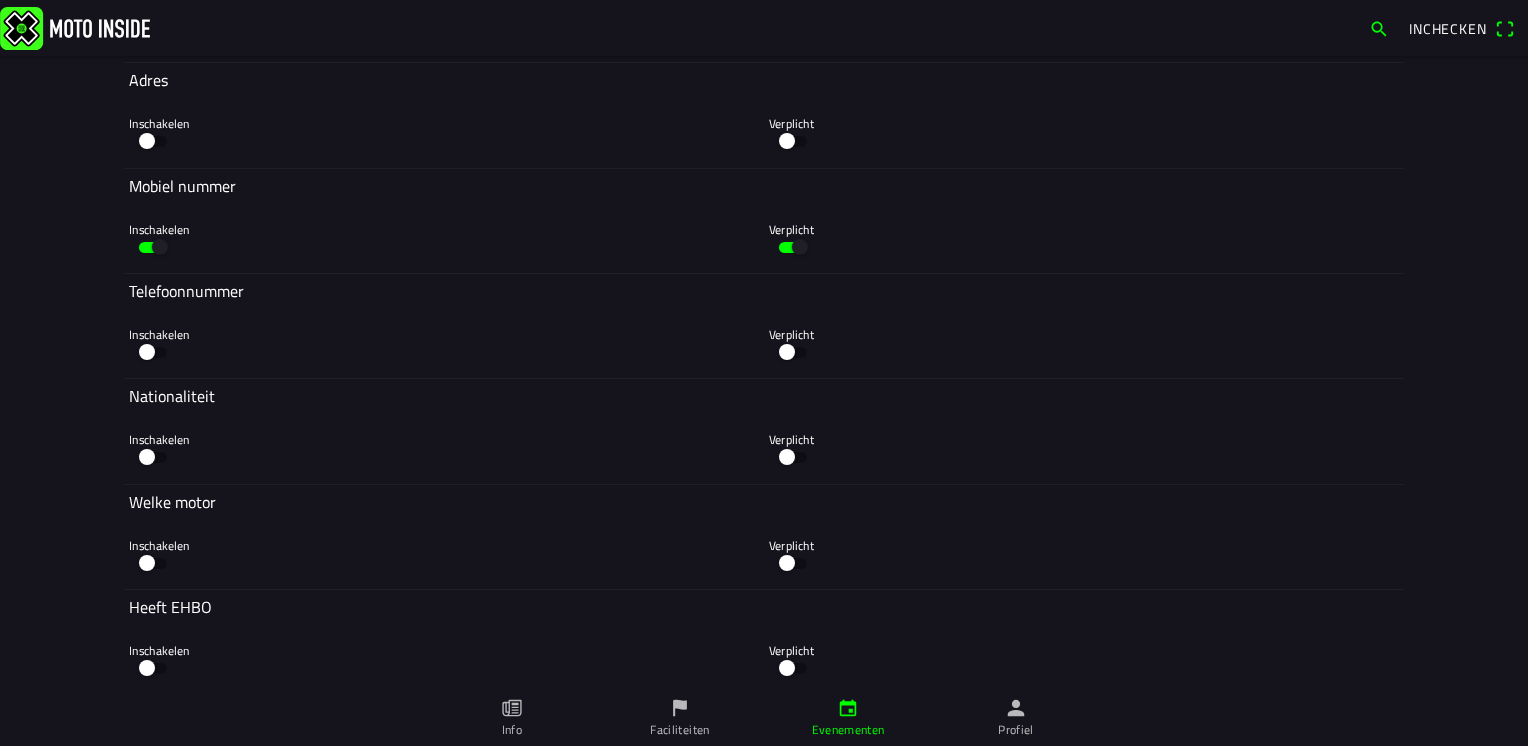 click 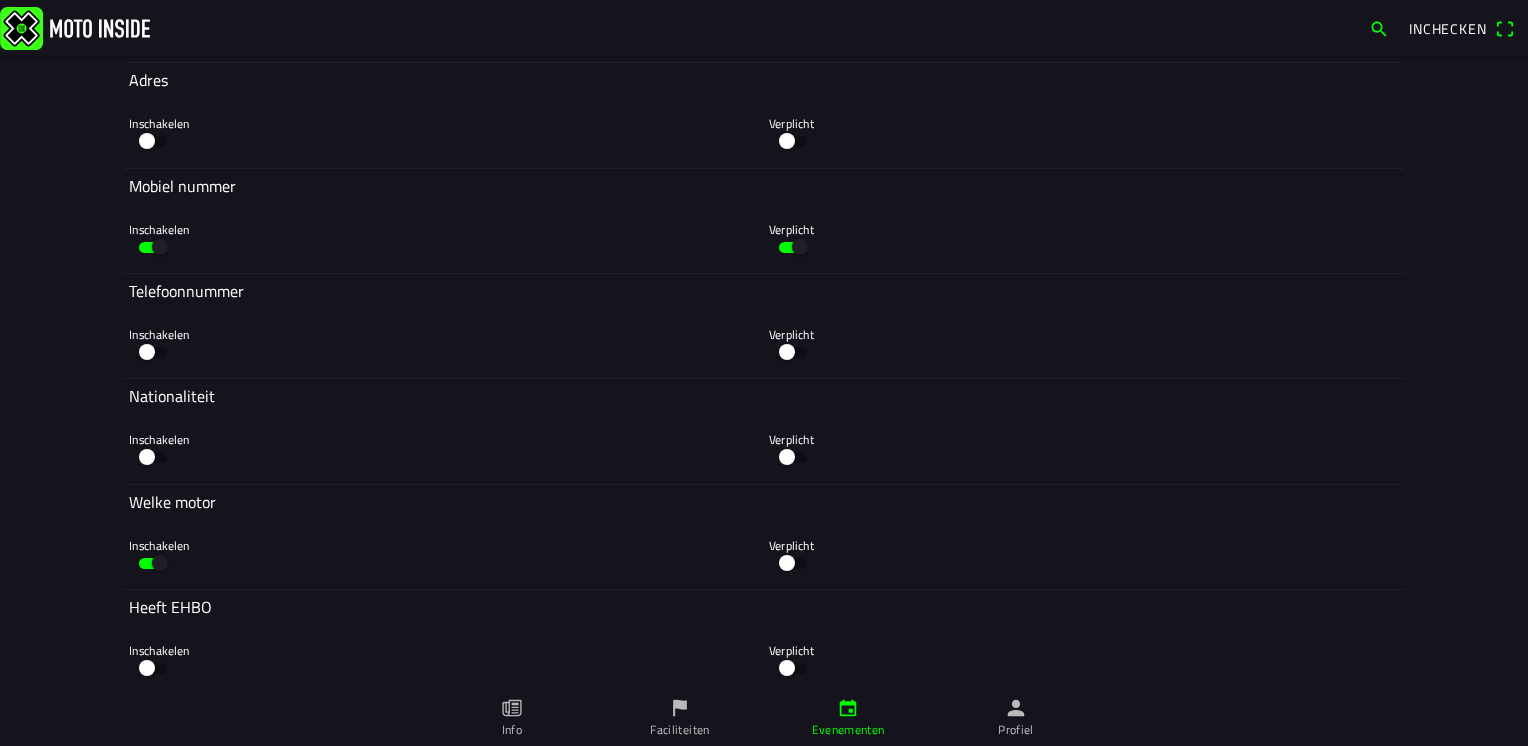 click 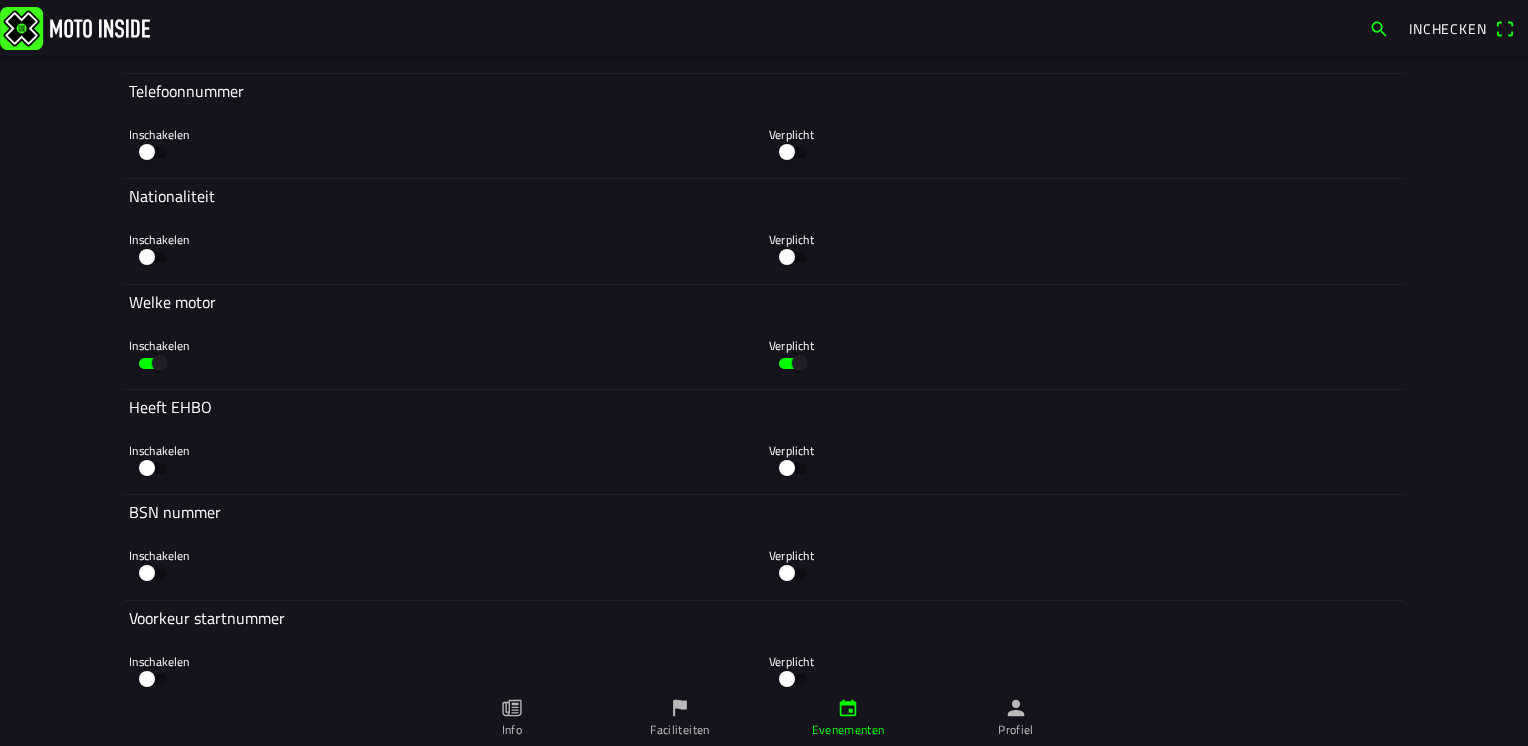 scroll, scrollTop: 3300, scrollLeft: 0, axis: vertical 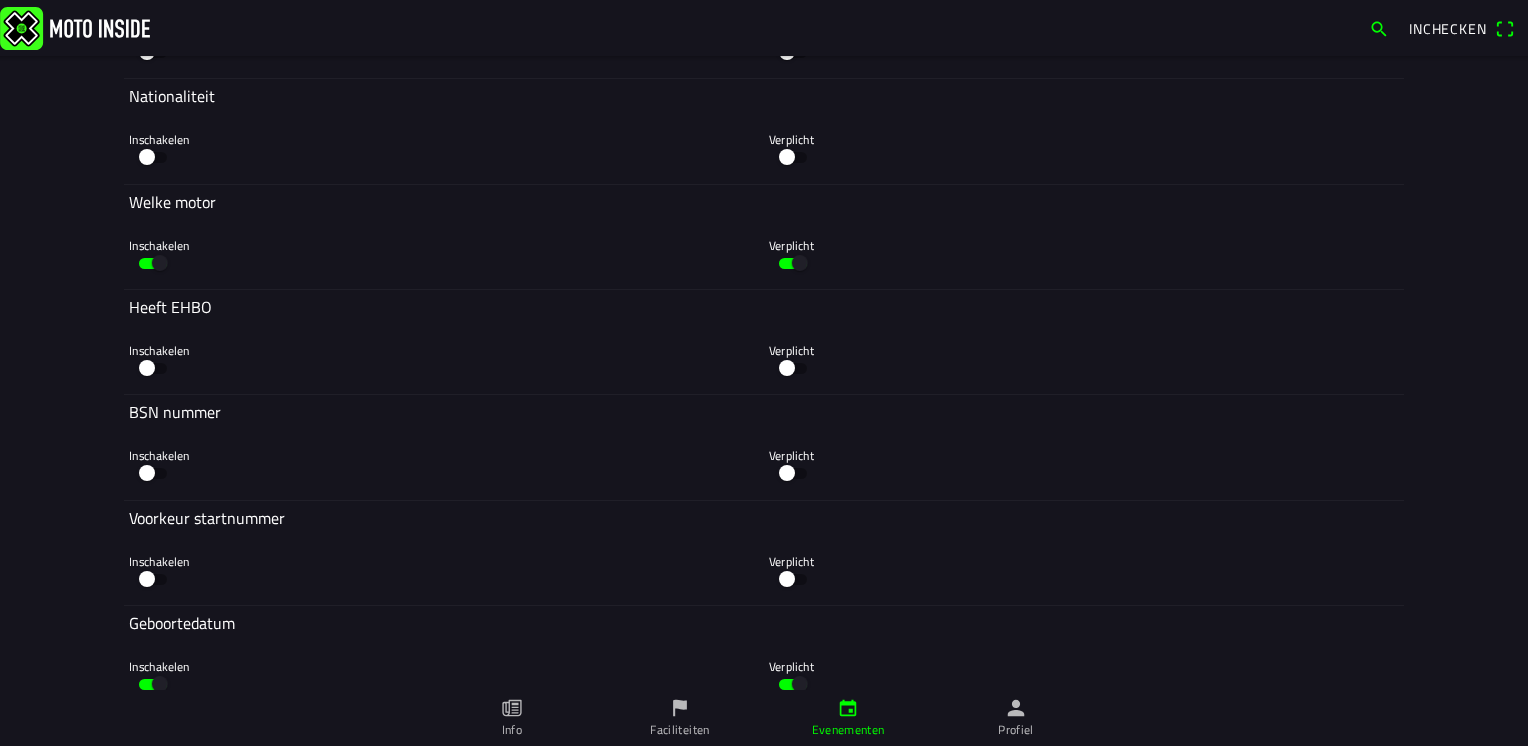 click 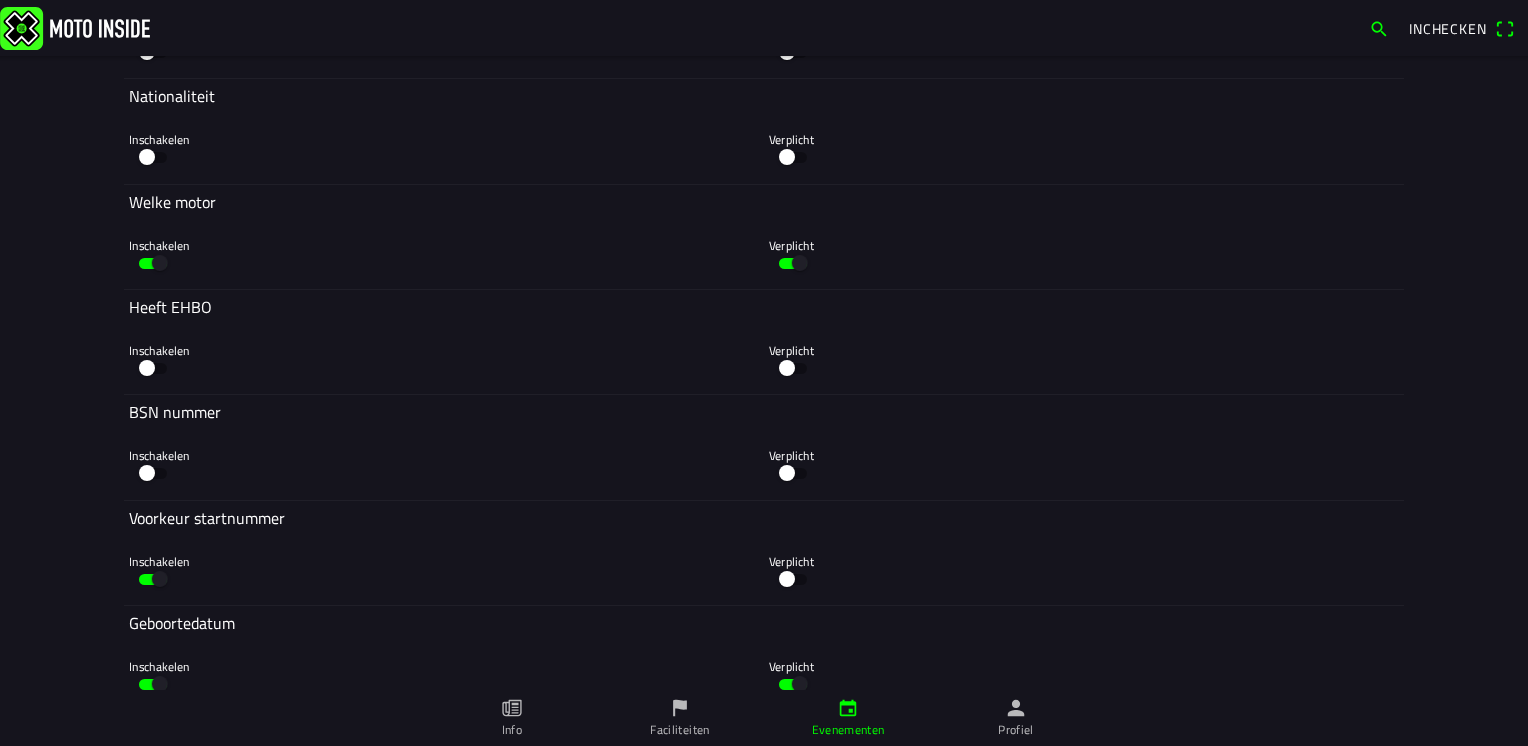 click 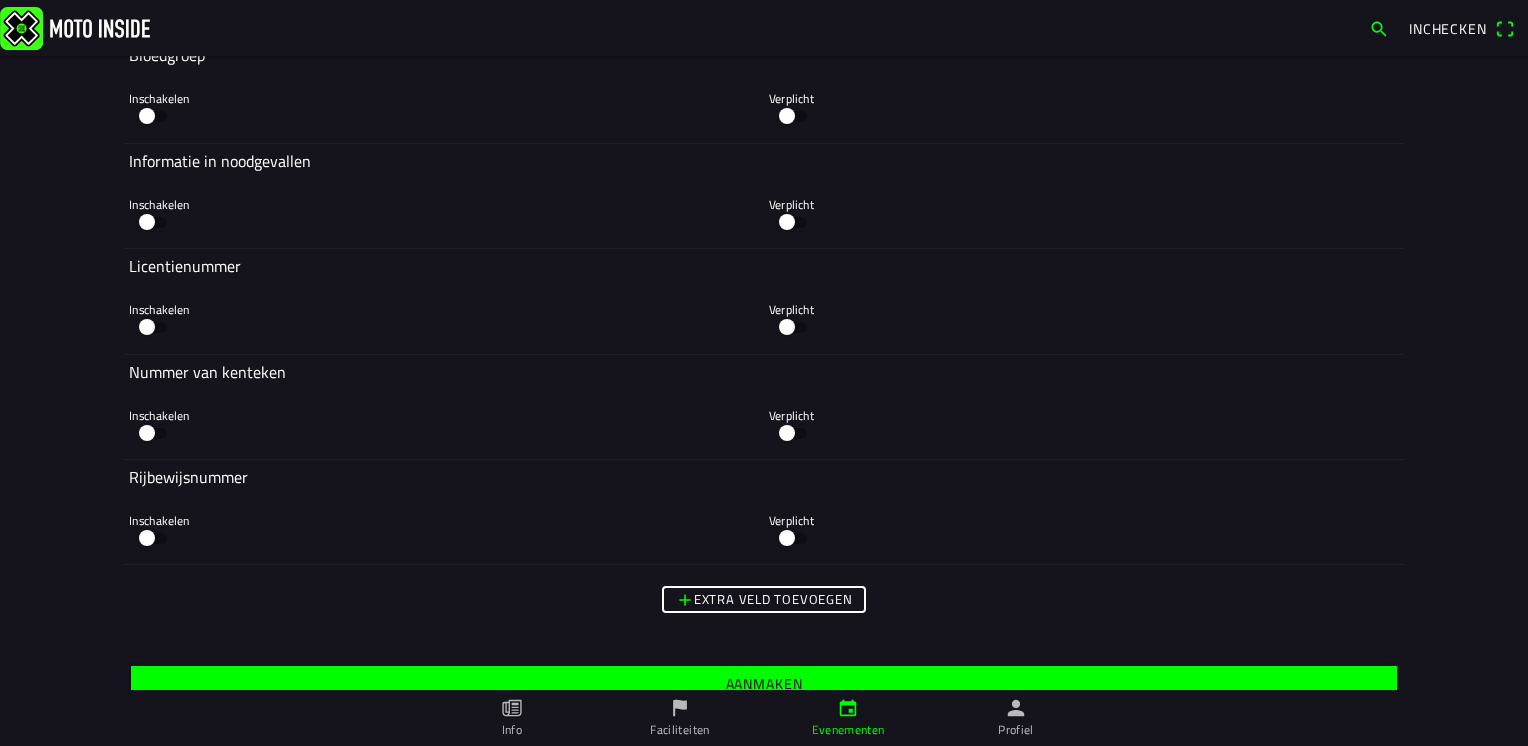 scroll, scrollTop: 4524, scrollLeft: 0, axis: vertical 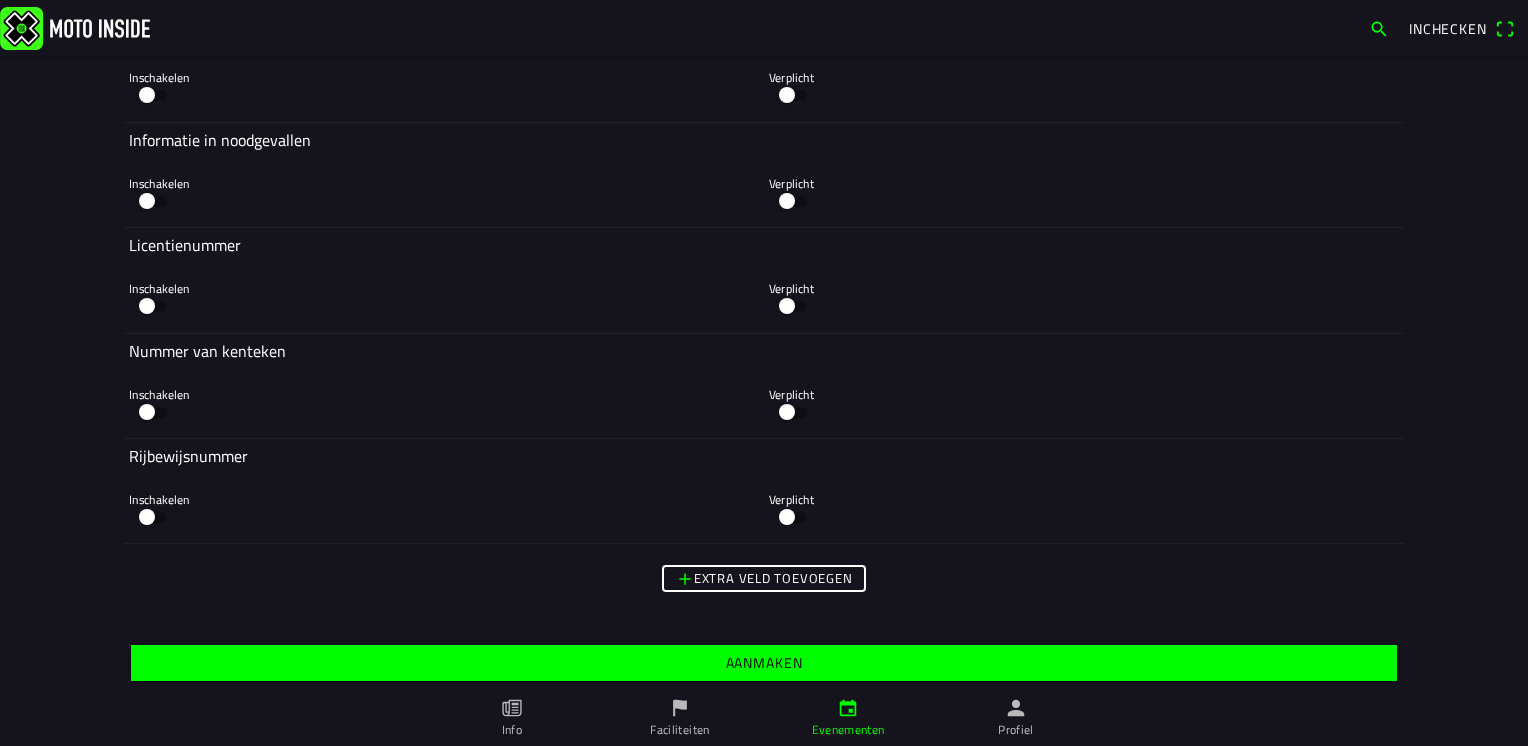 click on "Extra veld toevoegen" at bounding box center [0, 0] 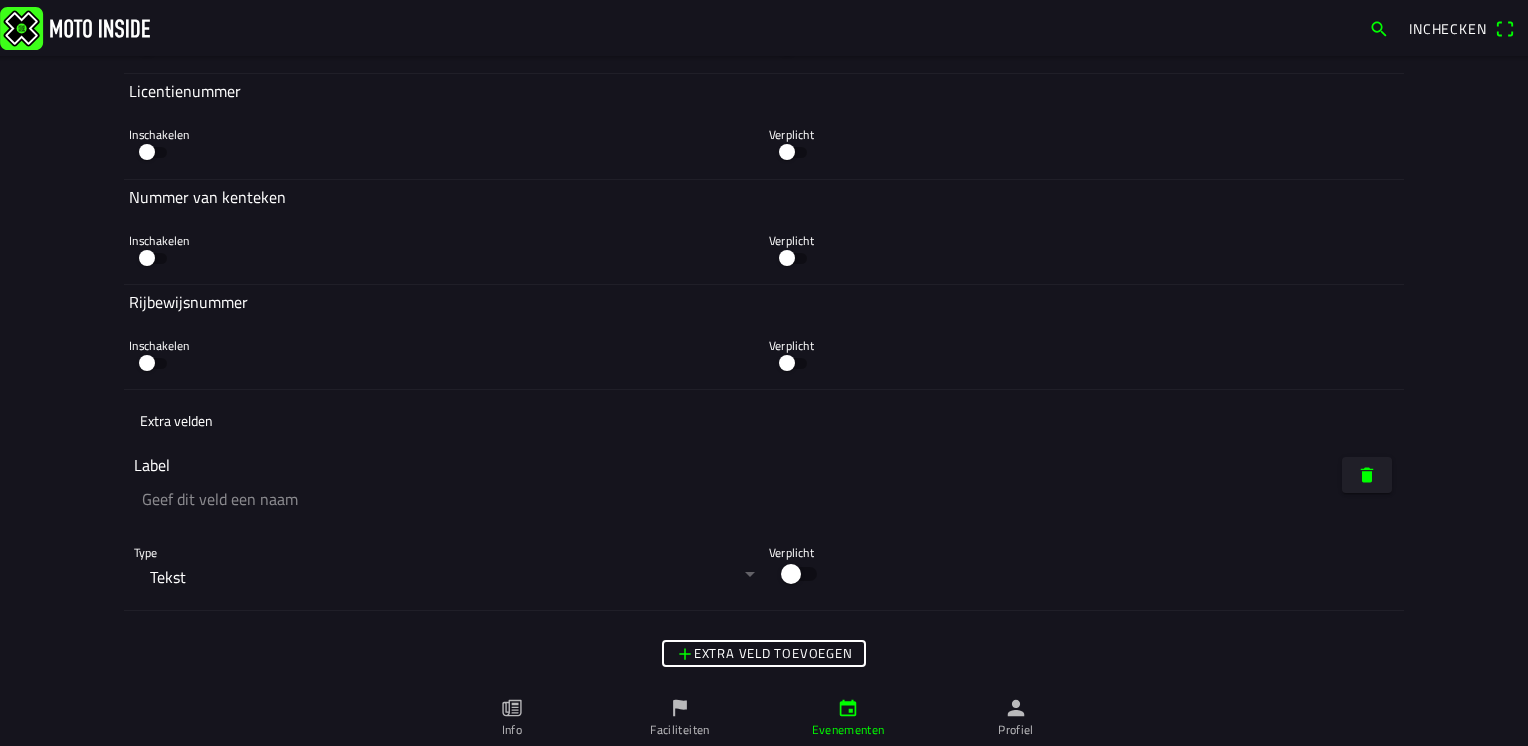 scroll, scrollTop: 4724, scrollLeft: 0, axis: vertical 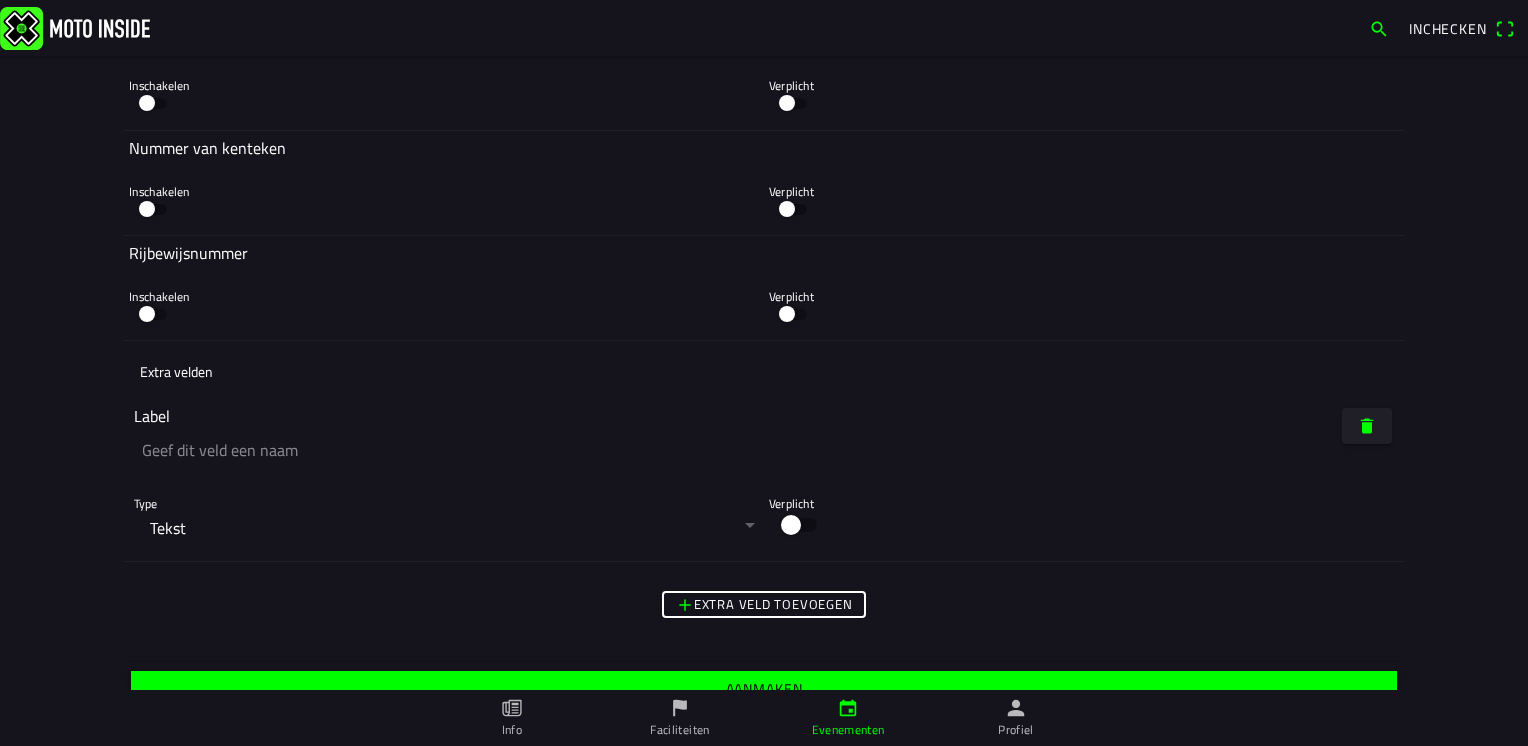 click 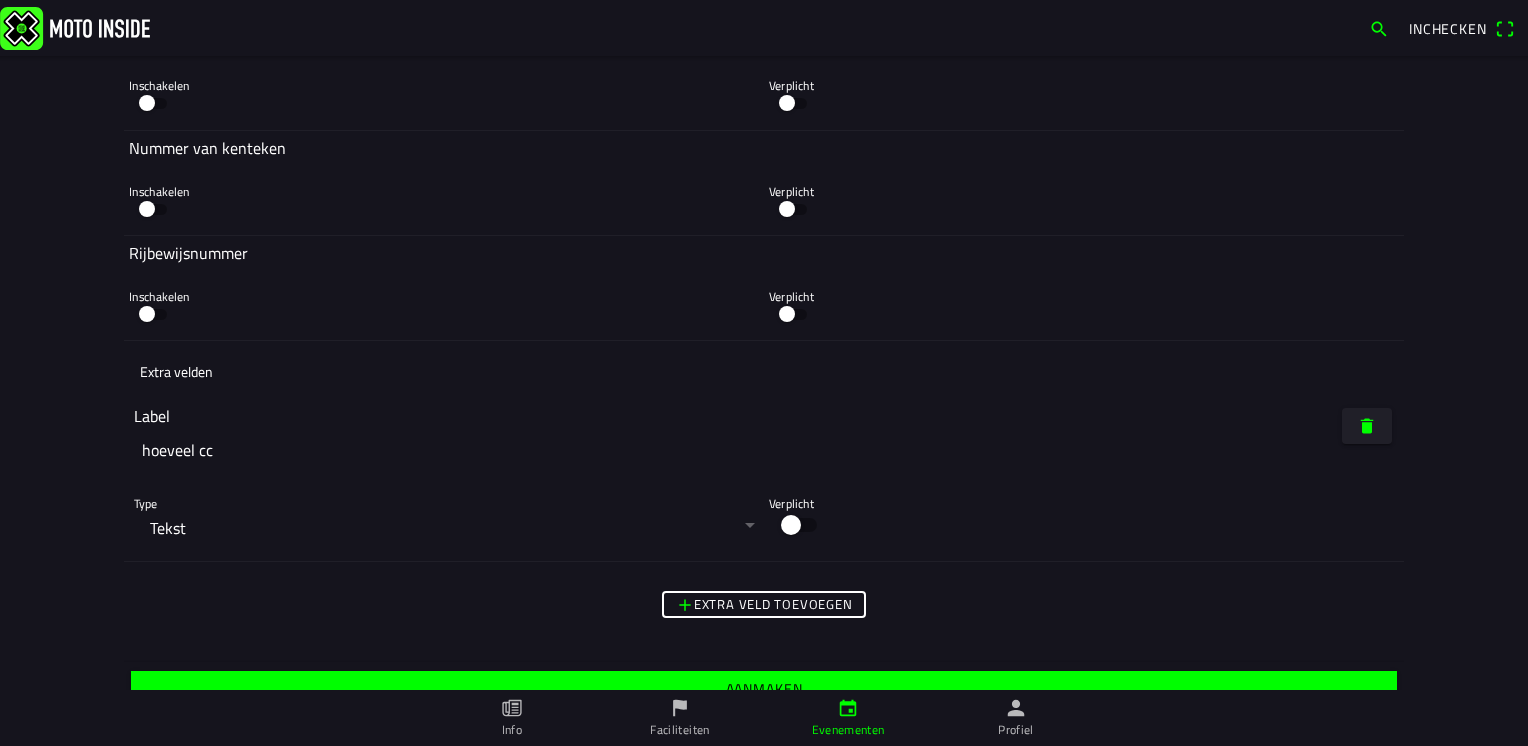 click 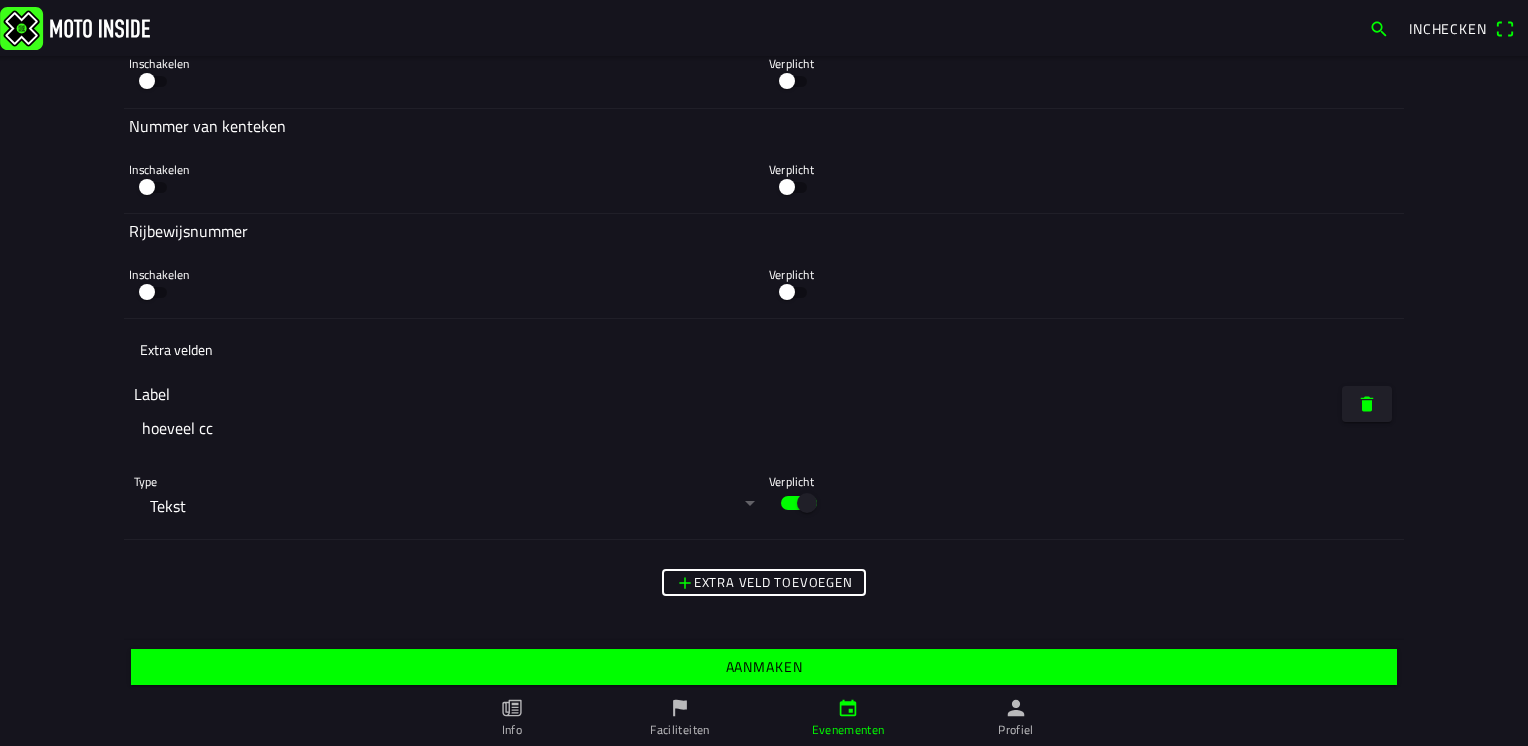 scroll, scrollTop: 4752, scrollLeft: 0, axis: vertical 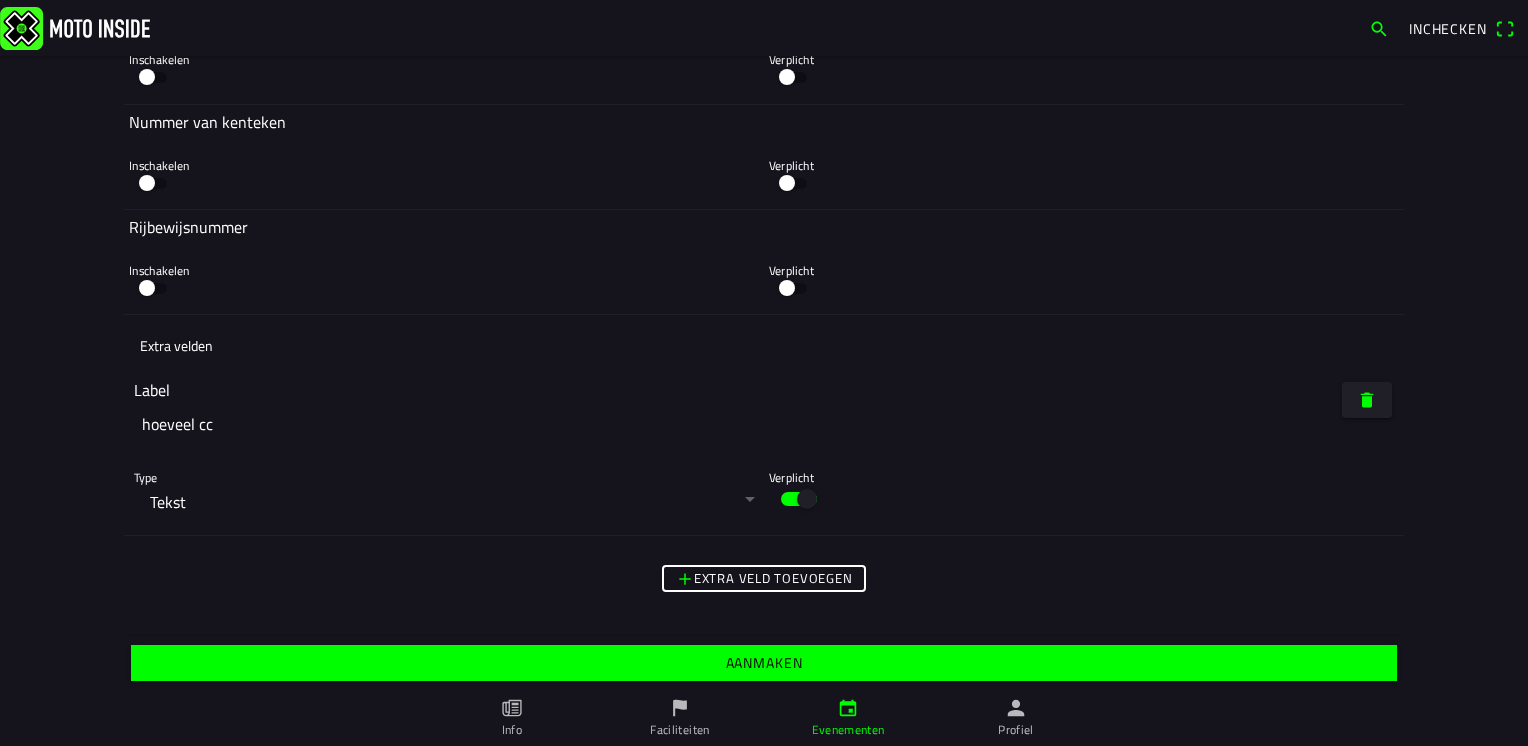 click on "Extra veld toevoegen" at bounding box center [0, 0] 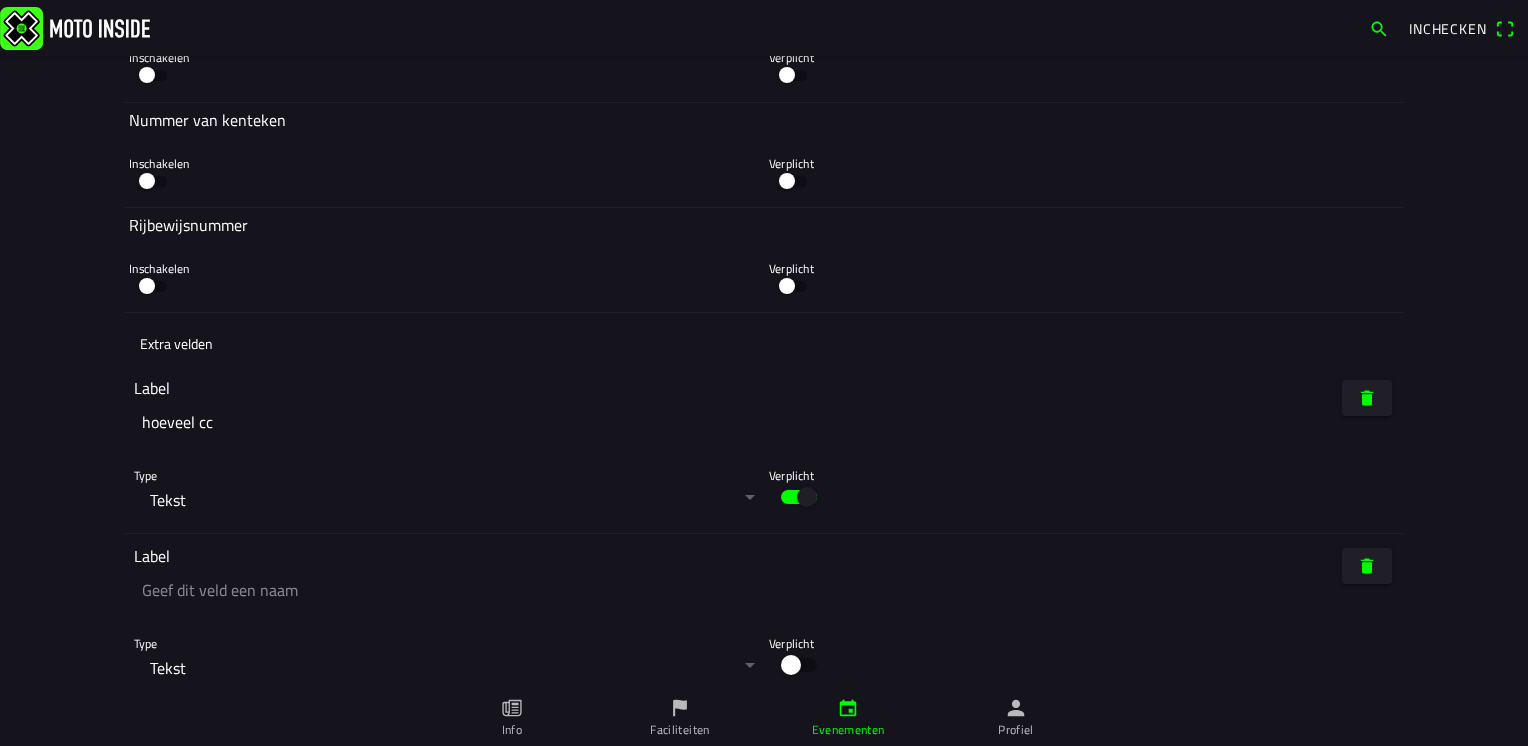 click 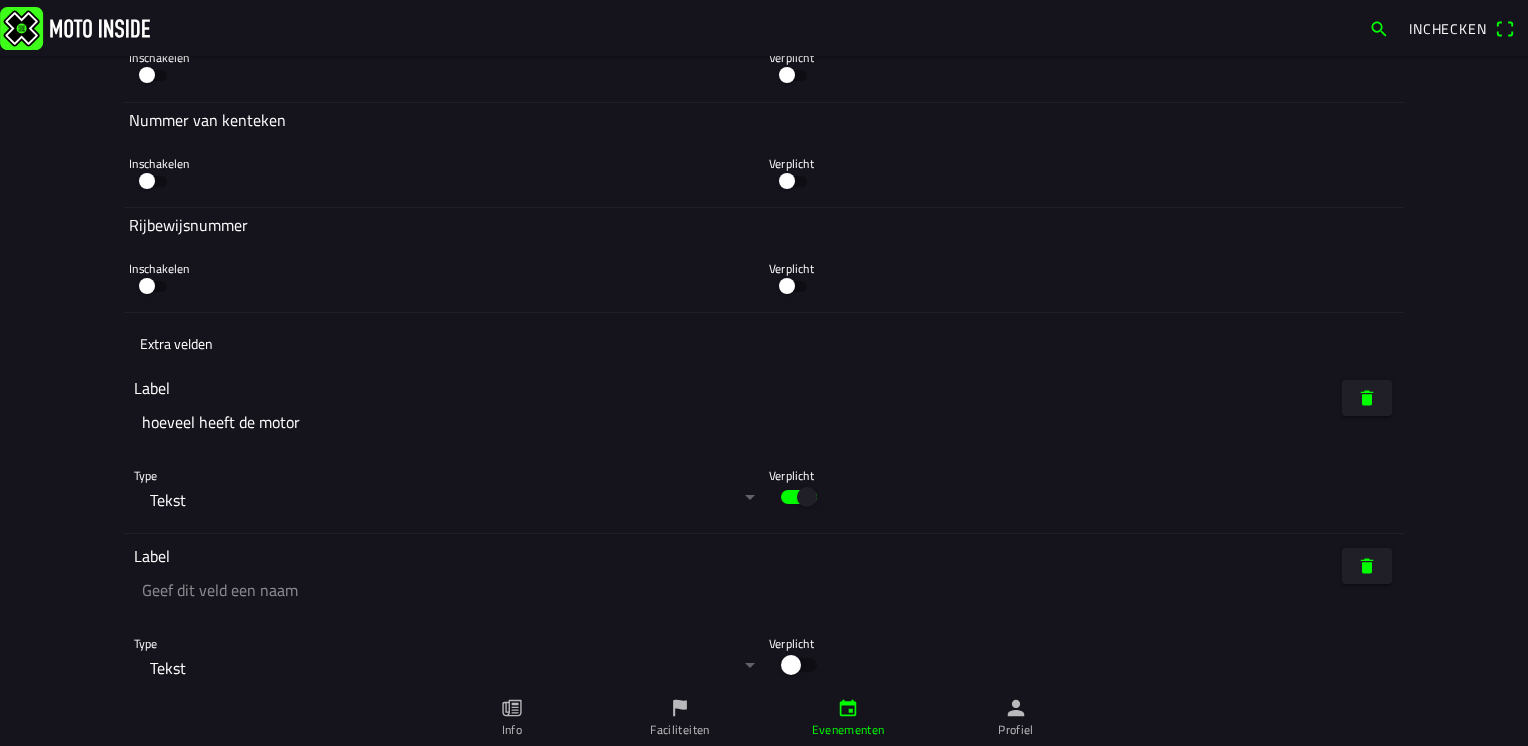 type on "hoeveel heeft de motor" 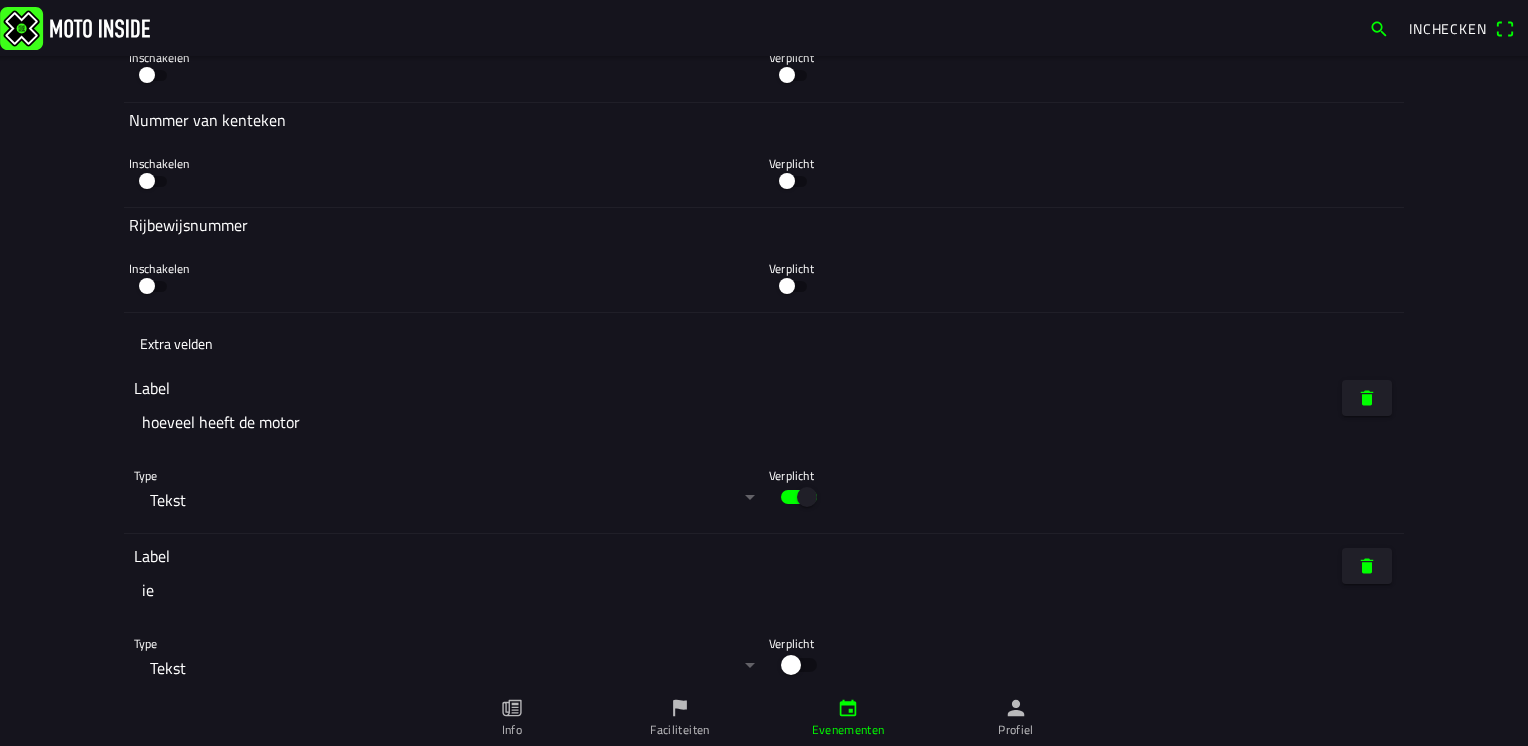type on "i" 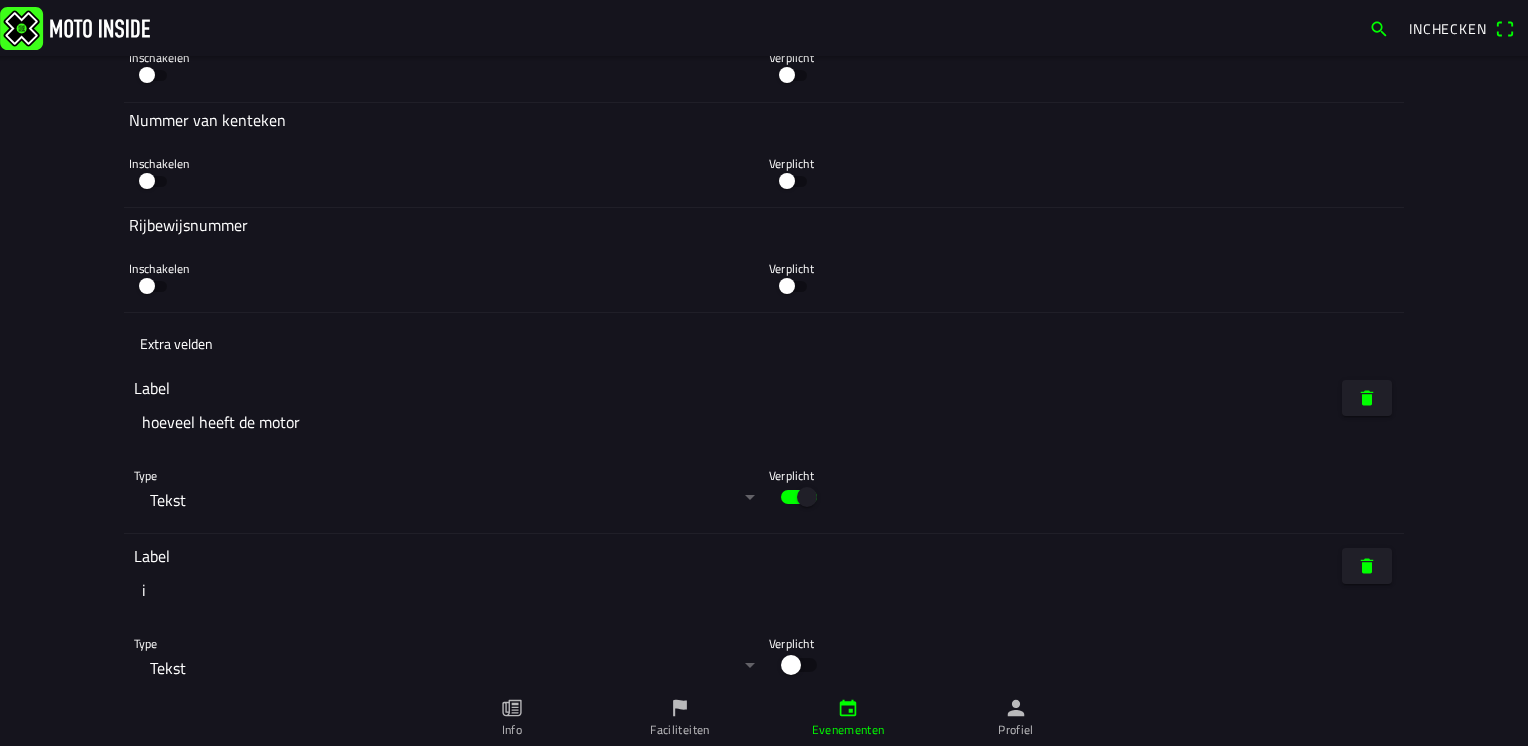 type 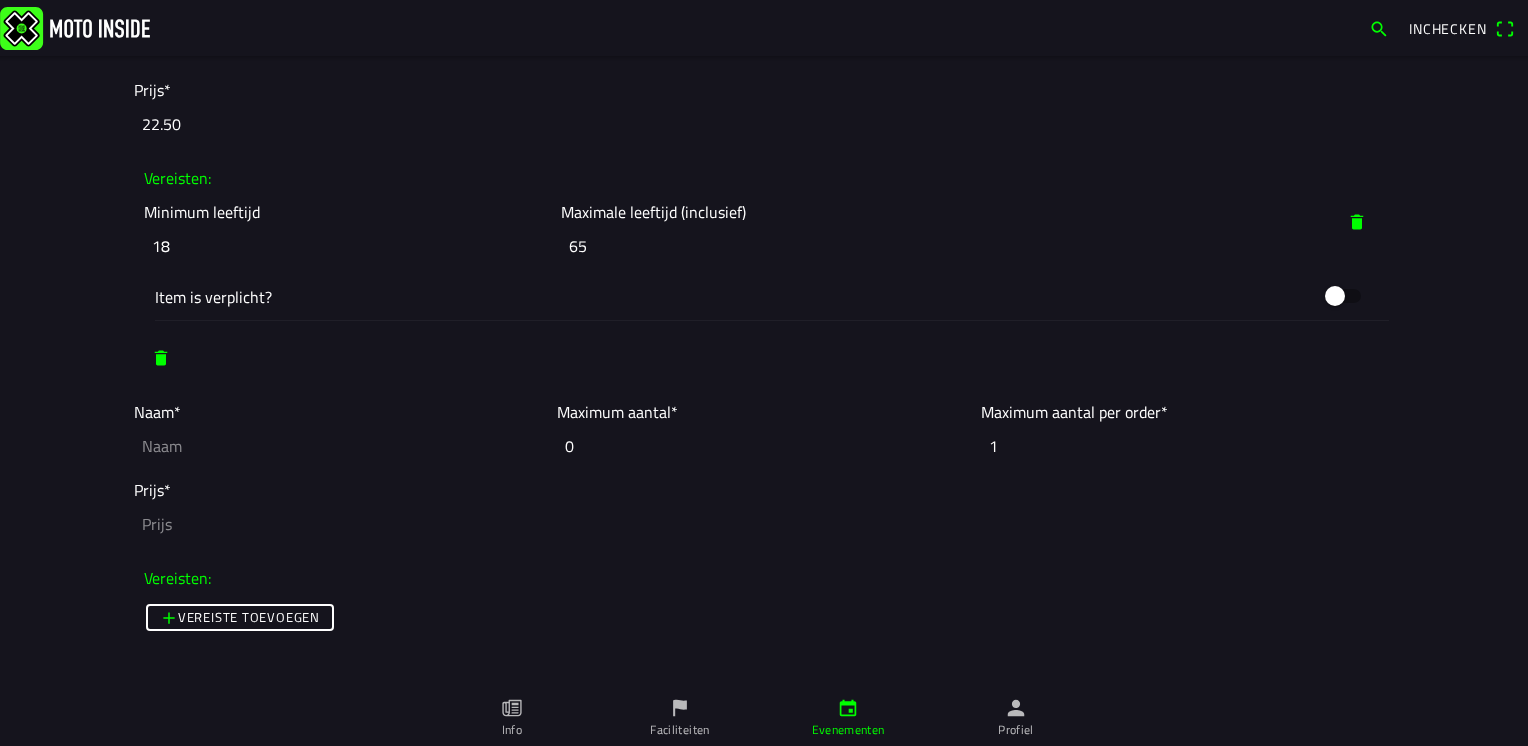 scroll, scrollTop: 1800, scrollLeft: 0, axis: vertical 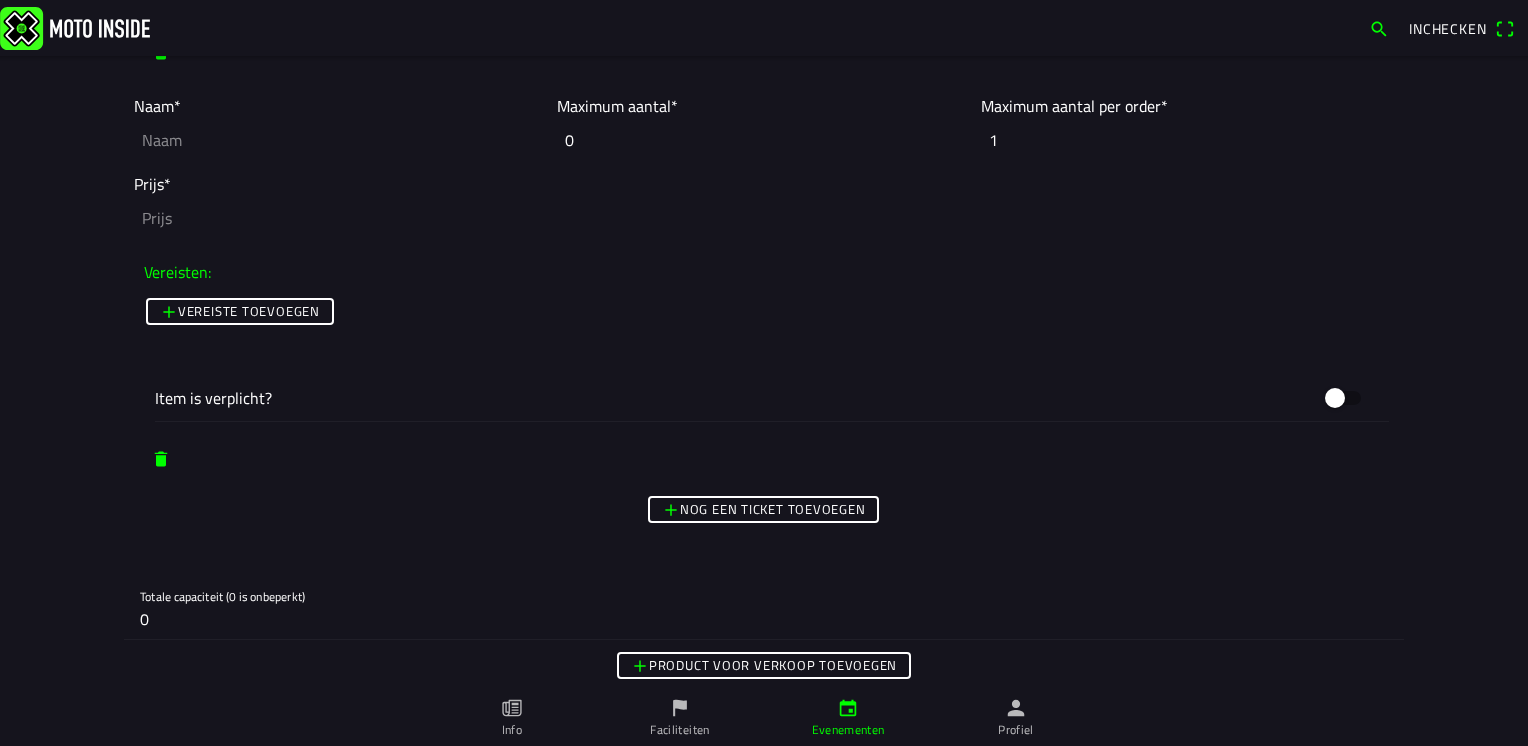 click on "Nog een ticket toevoegen" at bounding box center [0, 0] 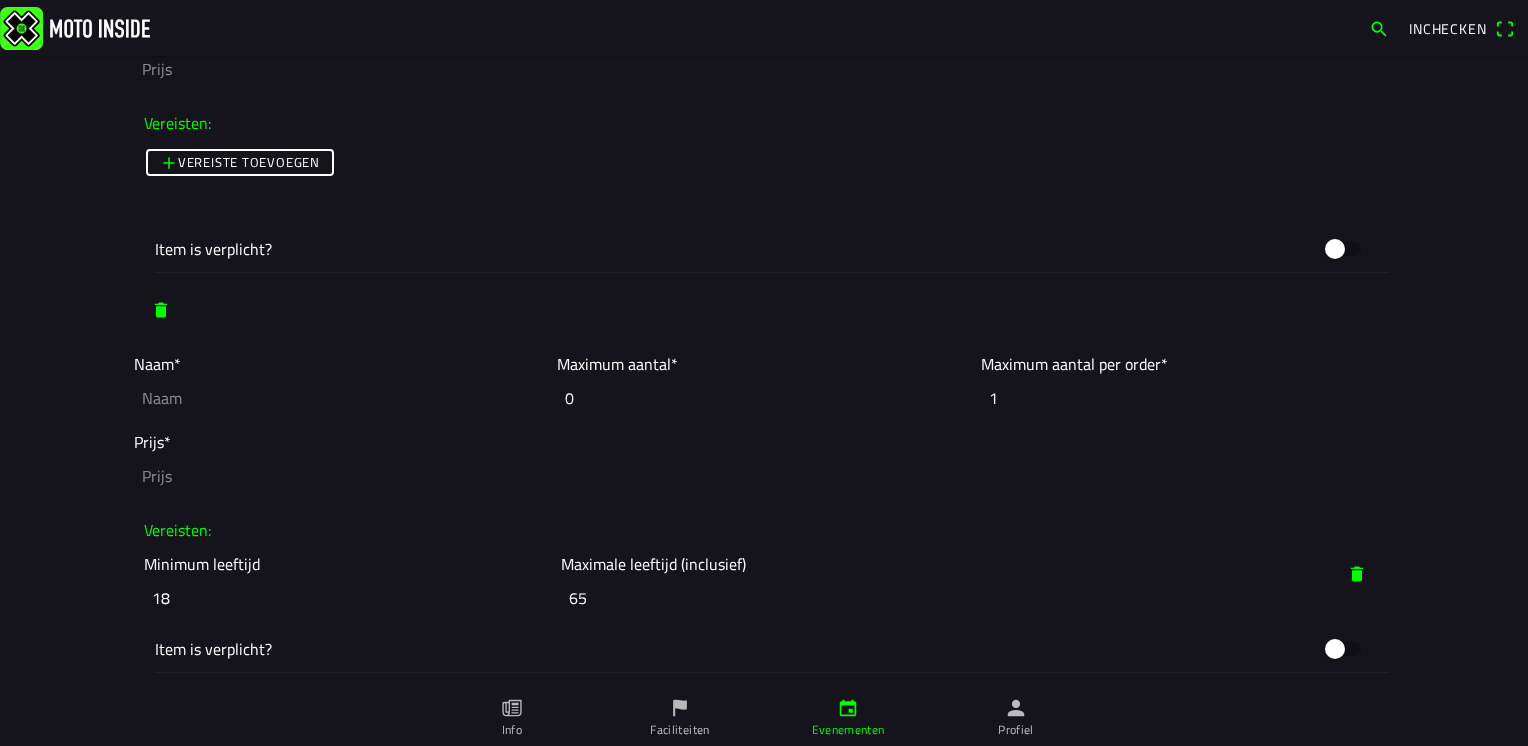 scroll, scrollTop: 1900, scrollLeft: 0, axis: vertical 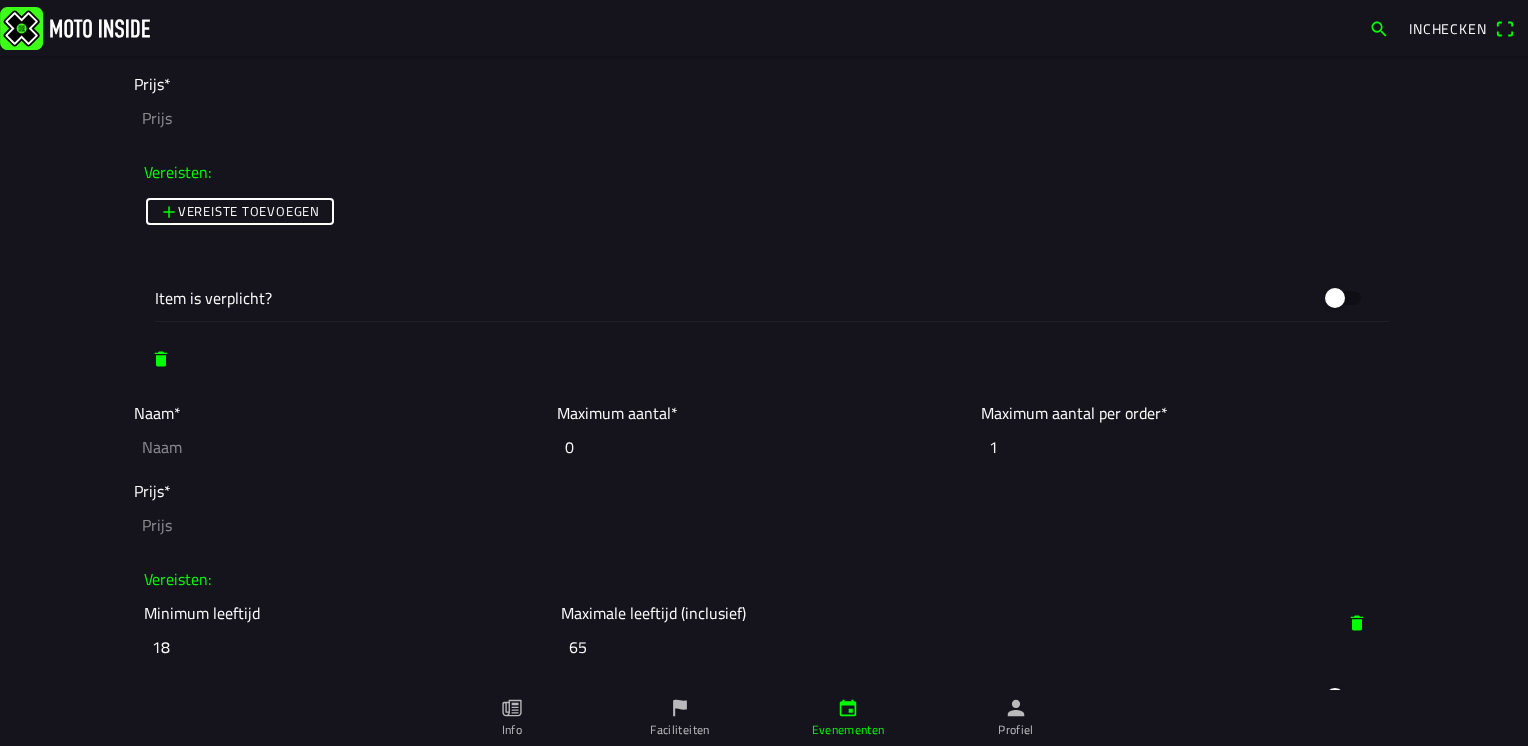 click at bounding box center [161, 359] 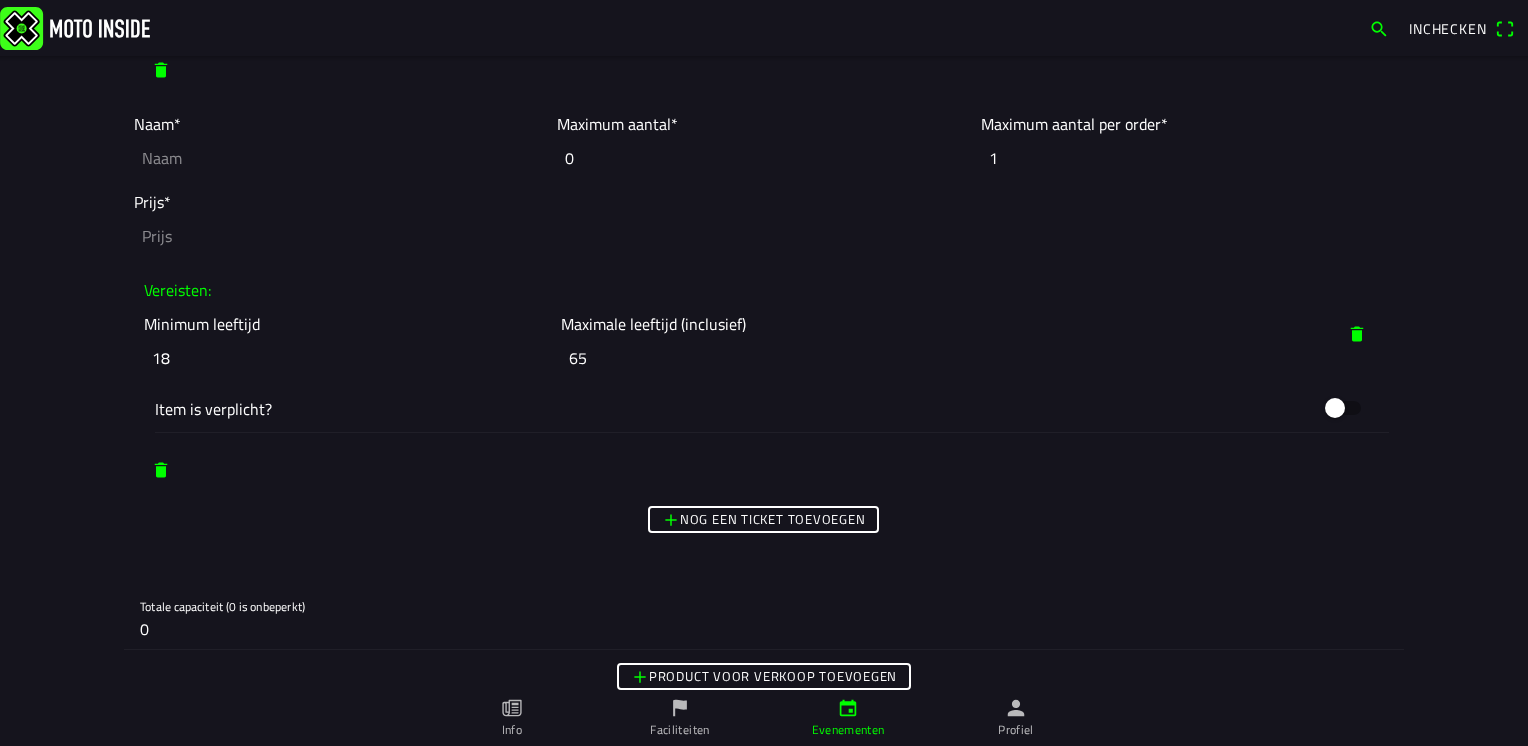 scroll, scrollTop: 1900, scrollLeft: 0, axis: vertical 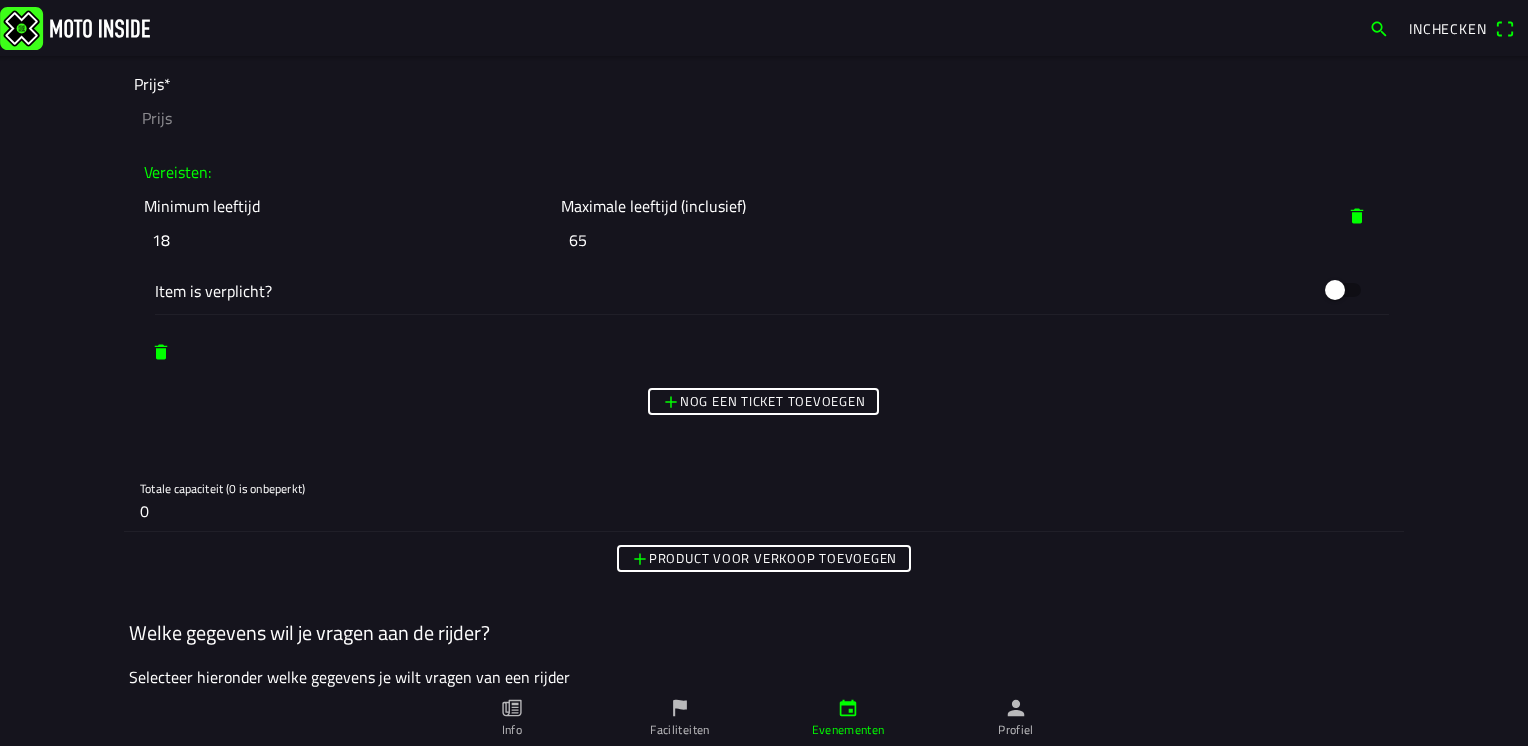 click at bounding box center (161, 352) 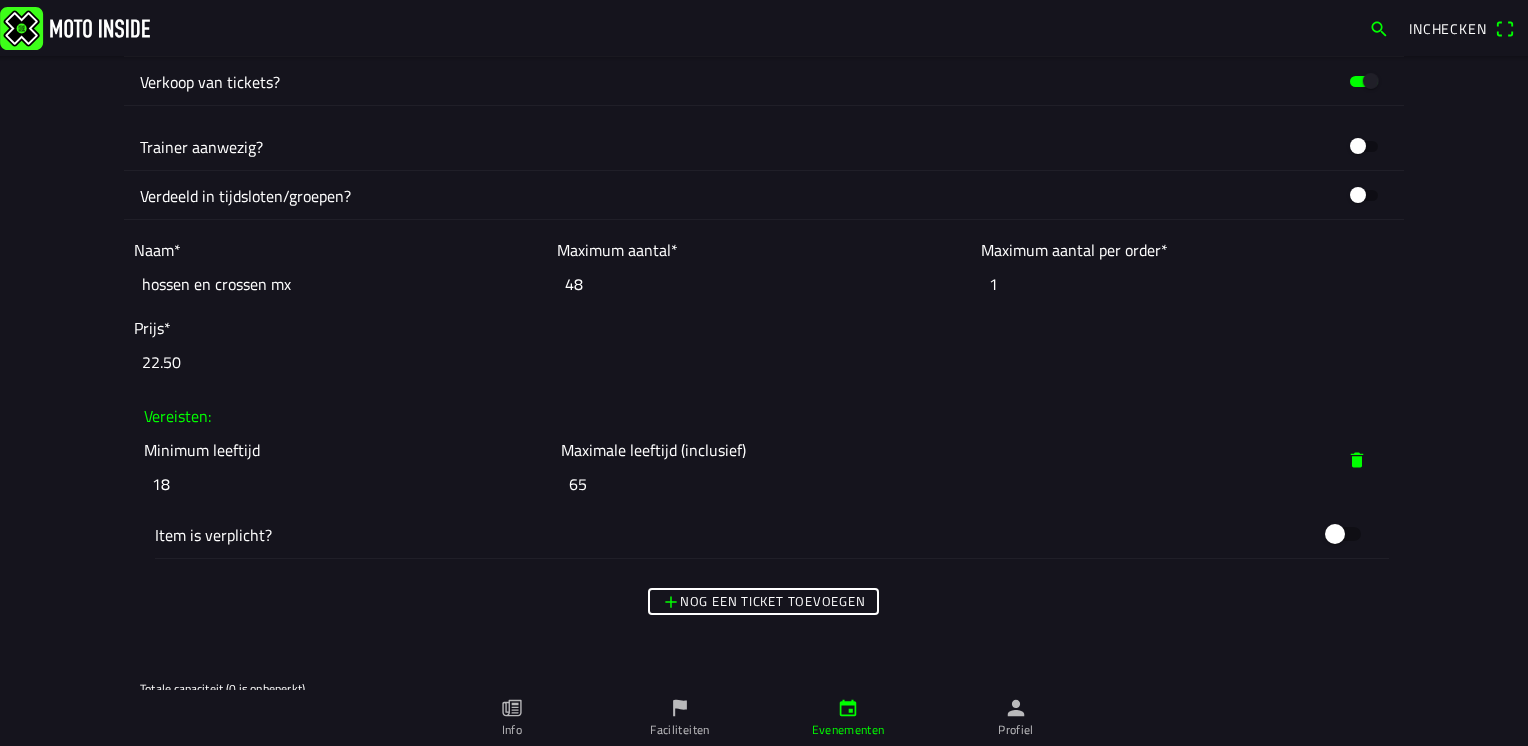 scroll, scrollTop: 1356, scrollLeft: 0, axis: vertical 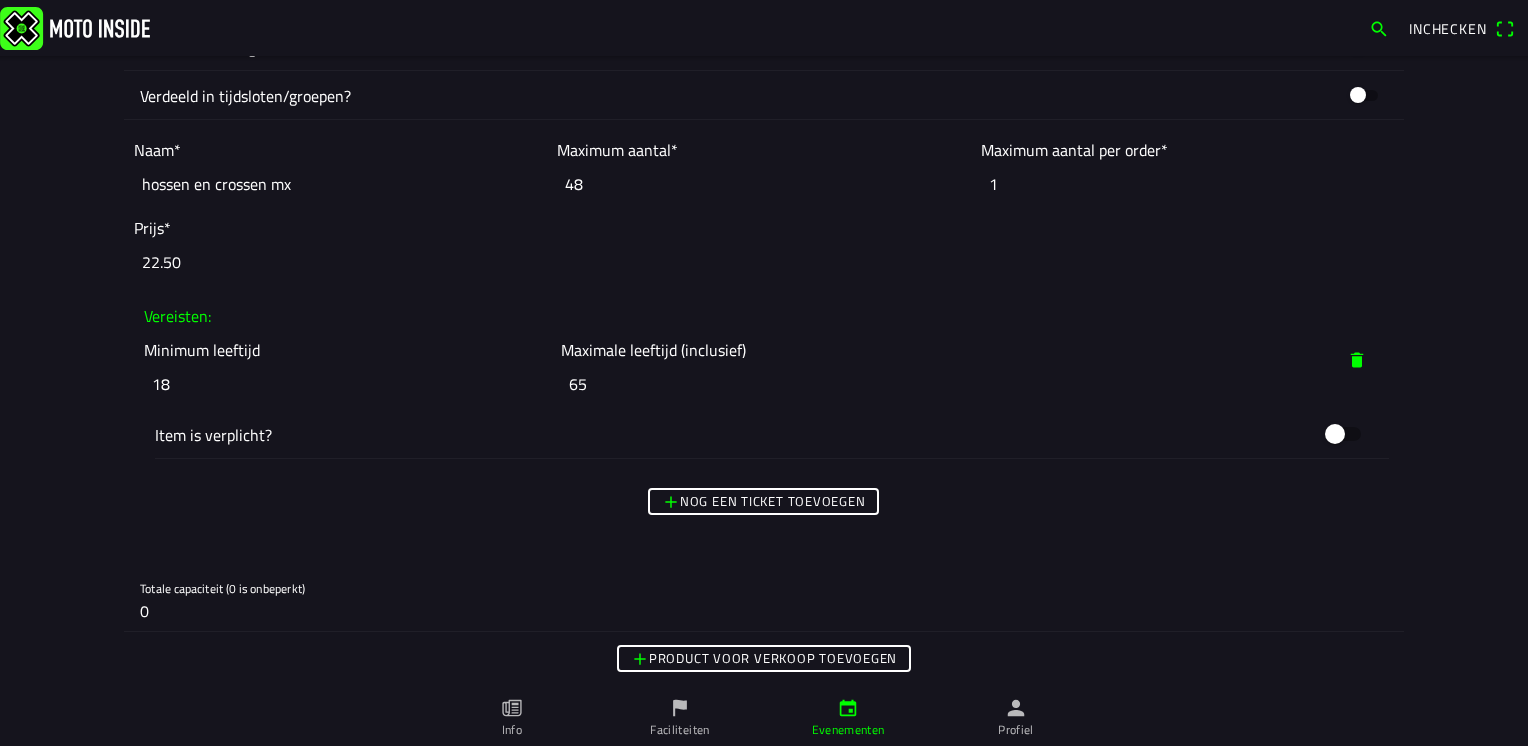 click on "Nog een ticket toevoegen" at bounding box center (0, 0) 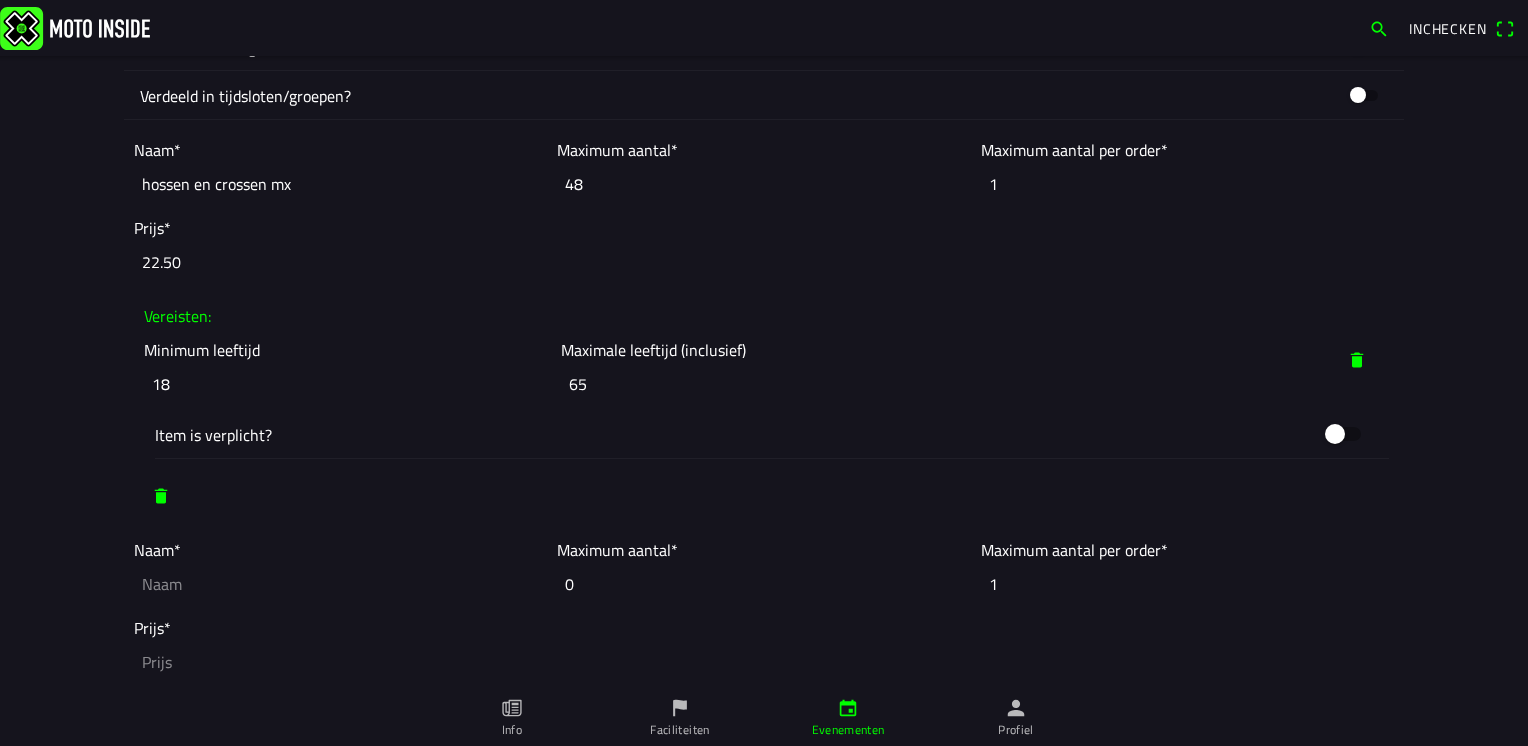 scroll, scrollTop: 1456, scrollLeft: 0, axis: vertical 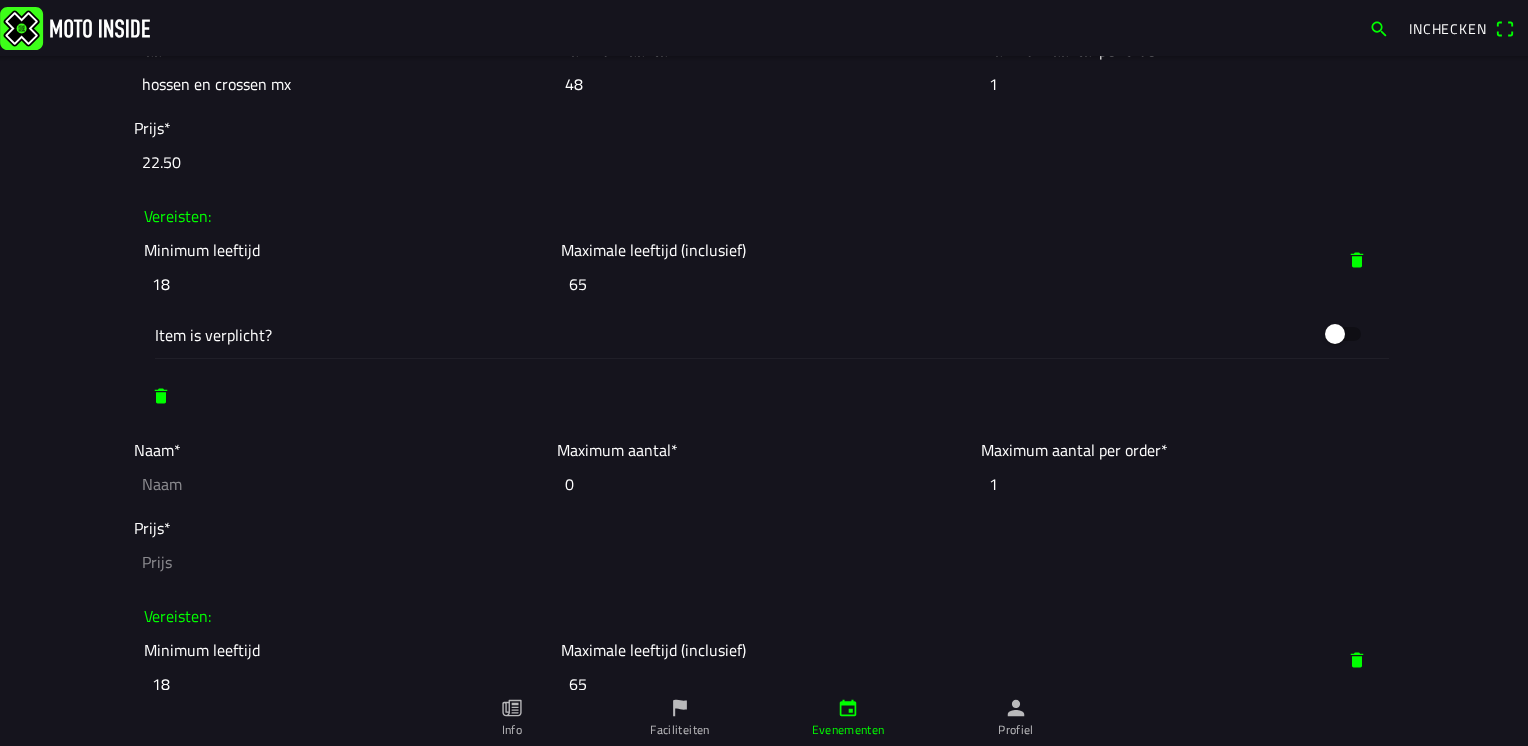 click 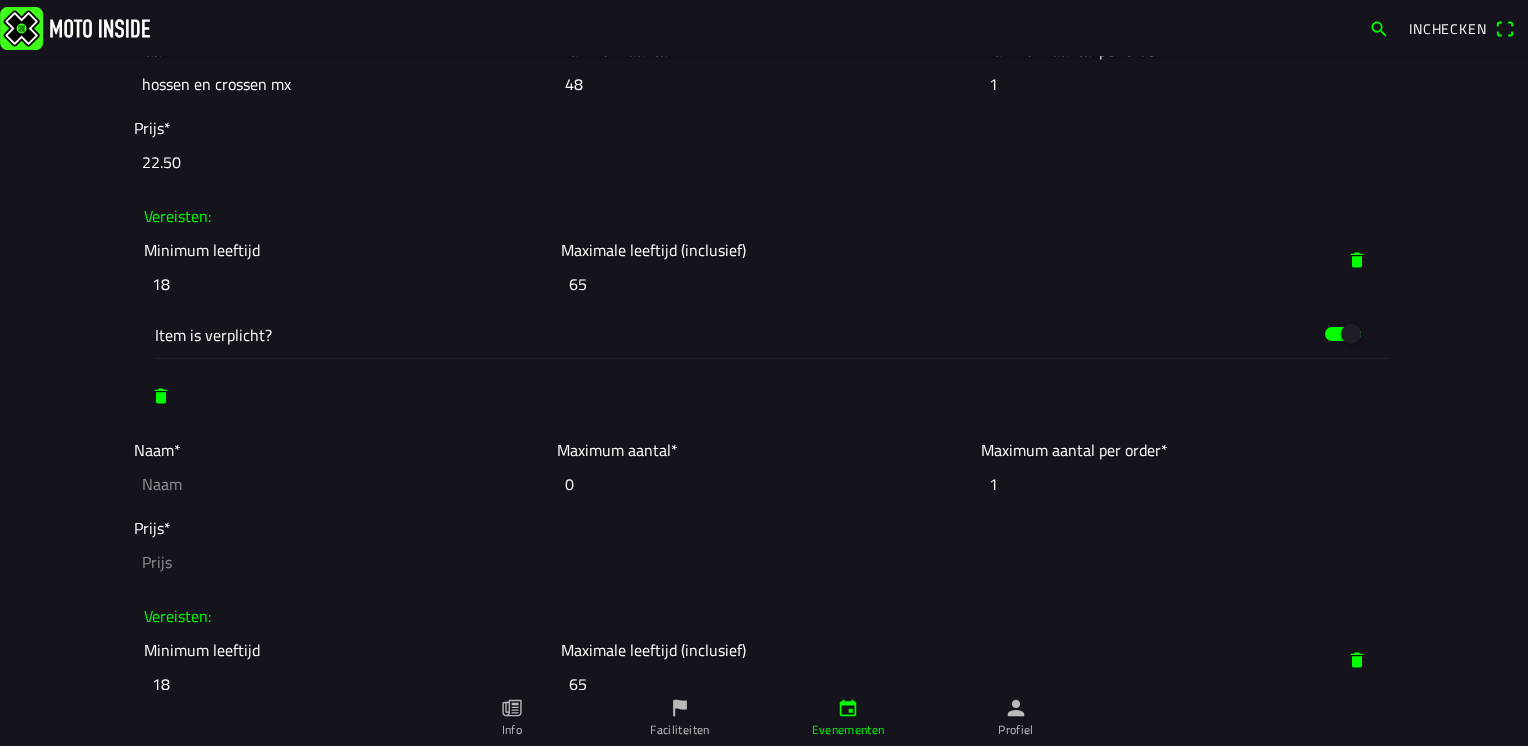 scroll, scrollTop: 1556, scrollLeft: 0, axis: vertical 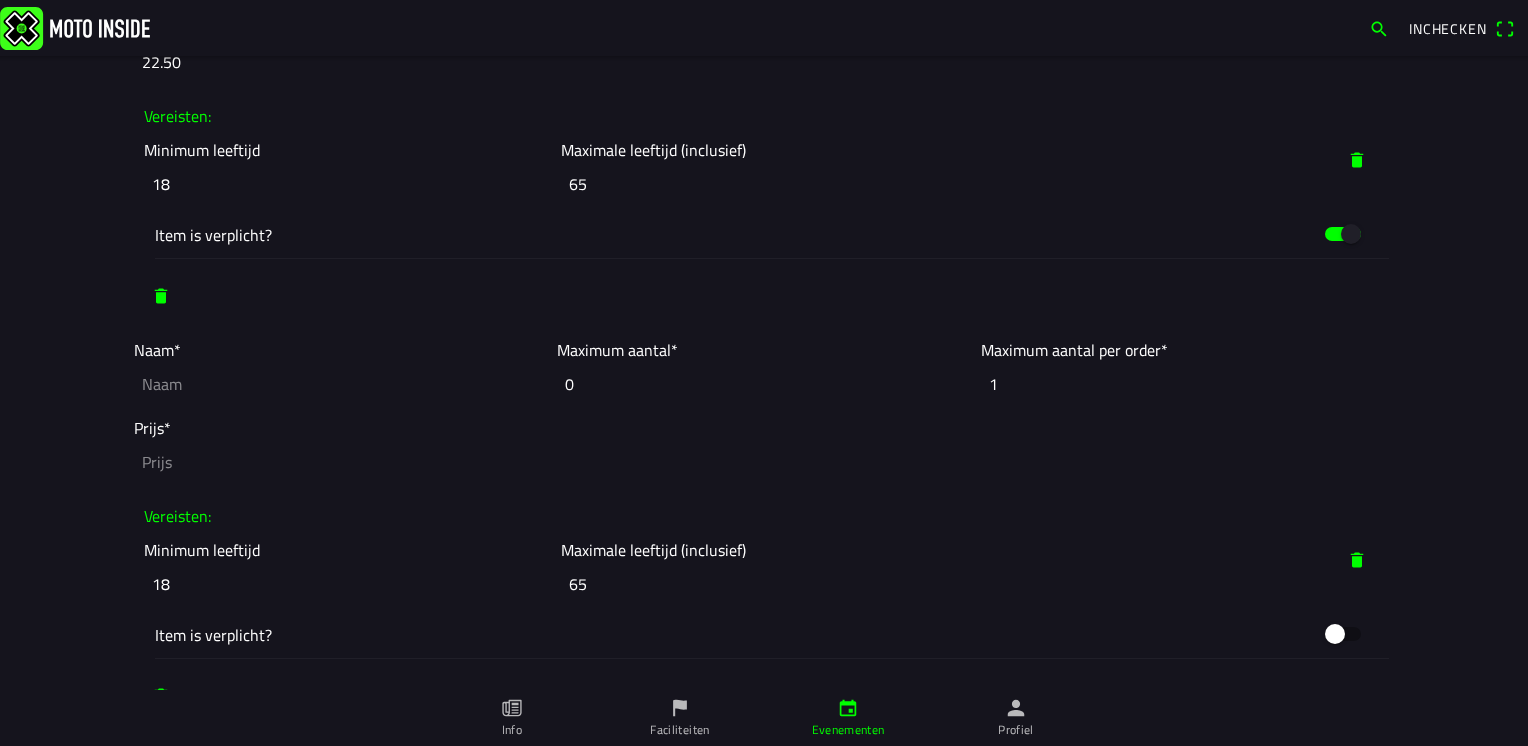click 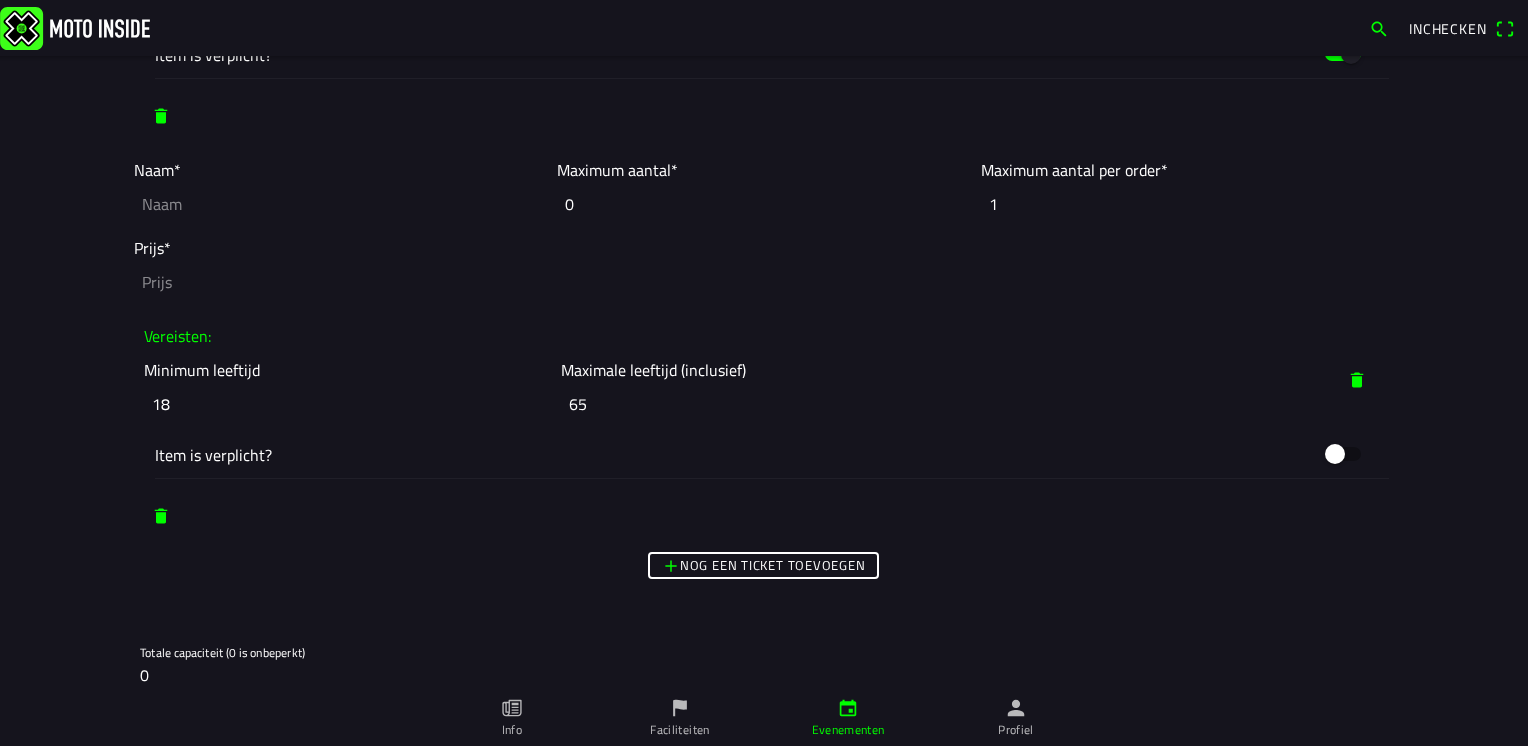 scroll, scrollTop: 1800, scrollLeft: 0, axis: vertical 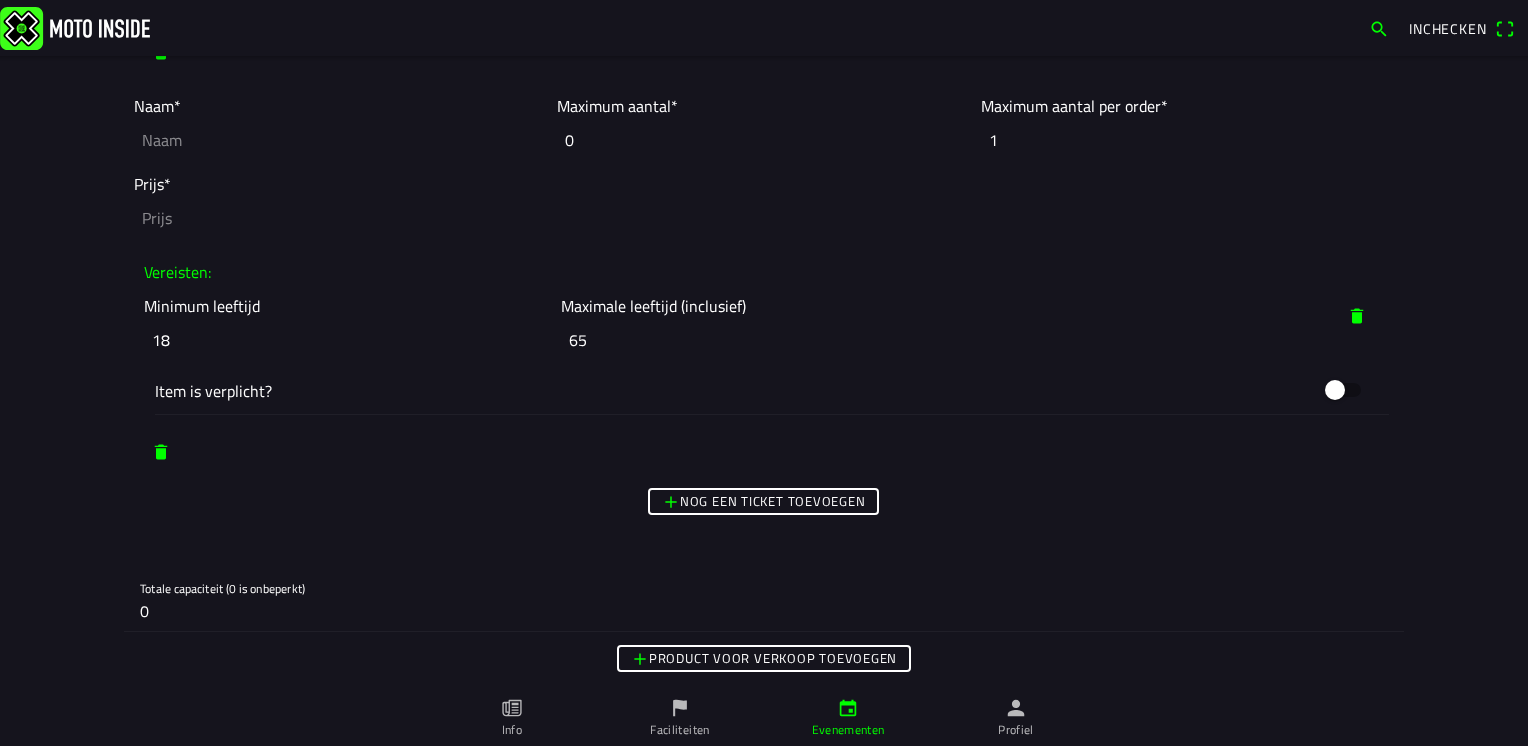 click on "Product voor verkoop toevoegen" at bounding box center (0, 0) 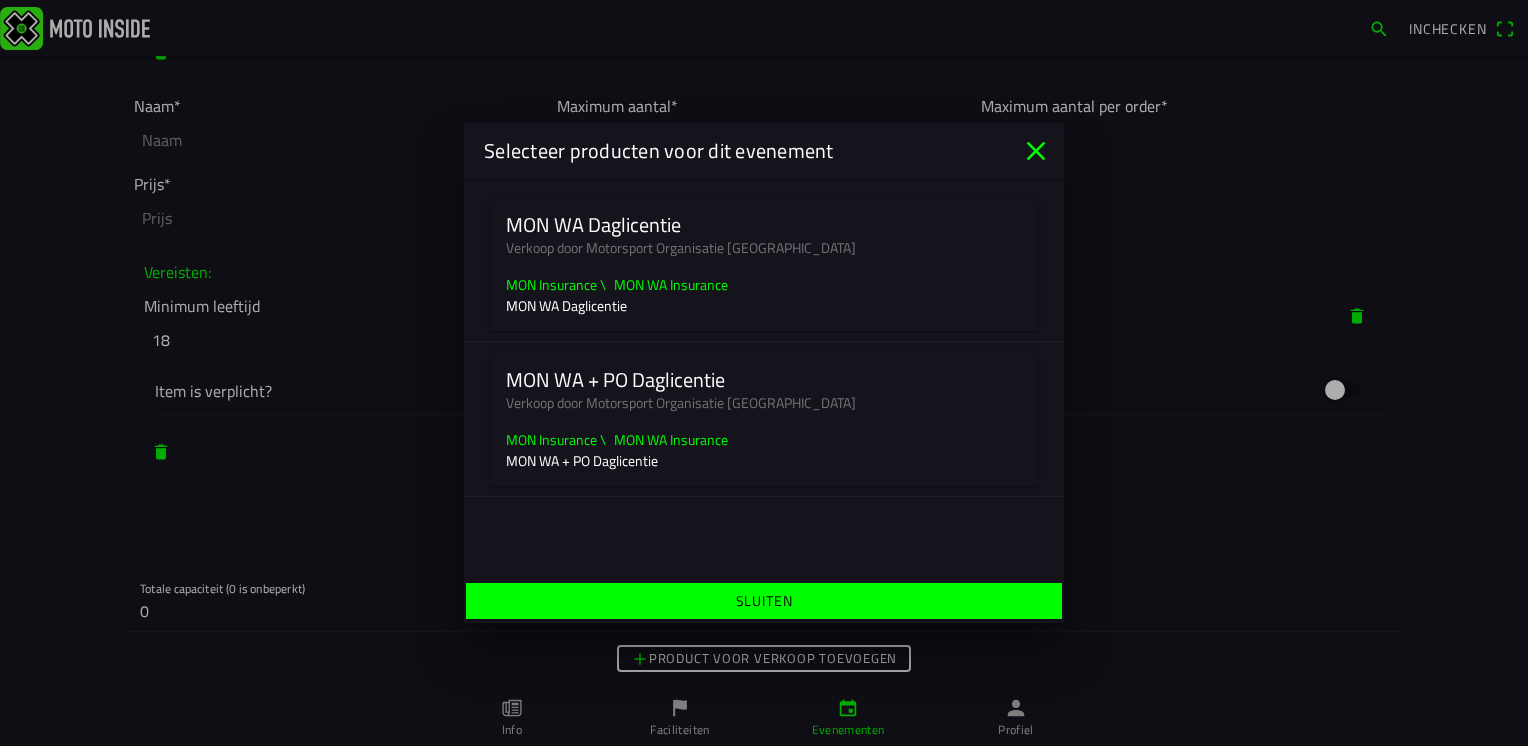 click on "Verkoop door Motorsport Organisatie [GEOGRAPHIC_DATA]" 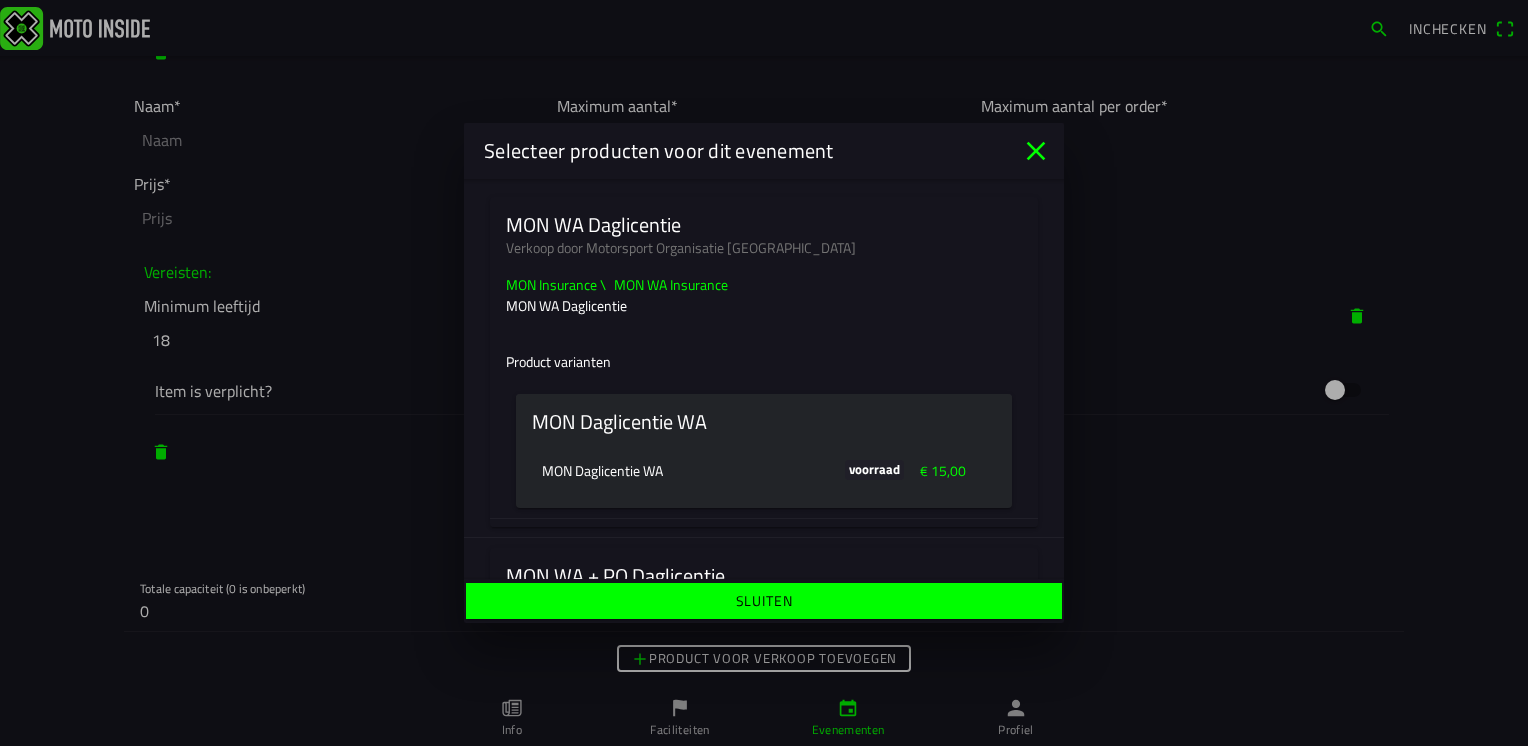 click on "Sluiten" 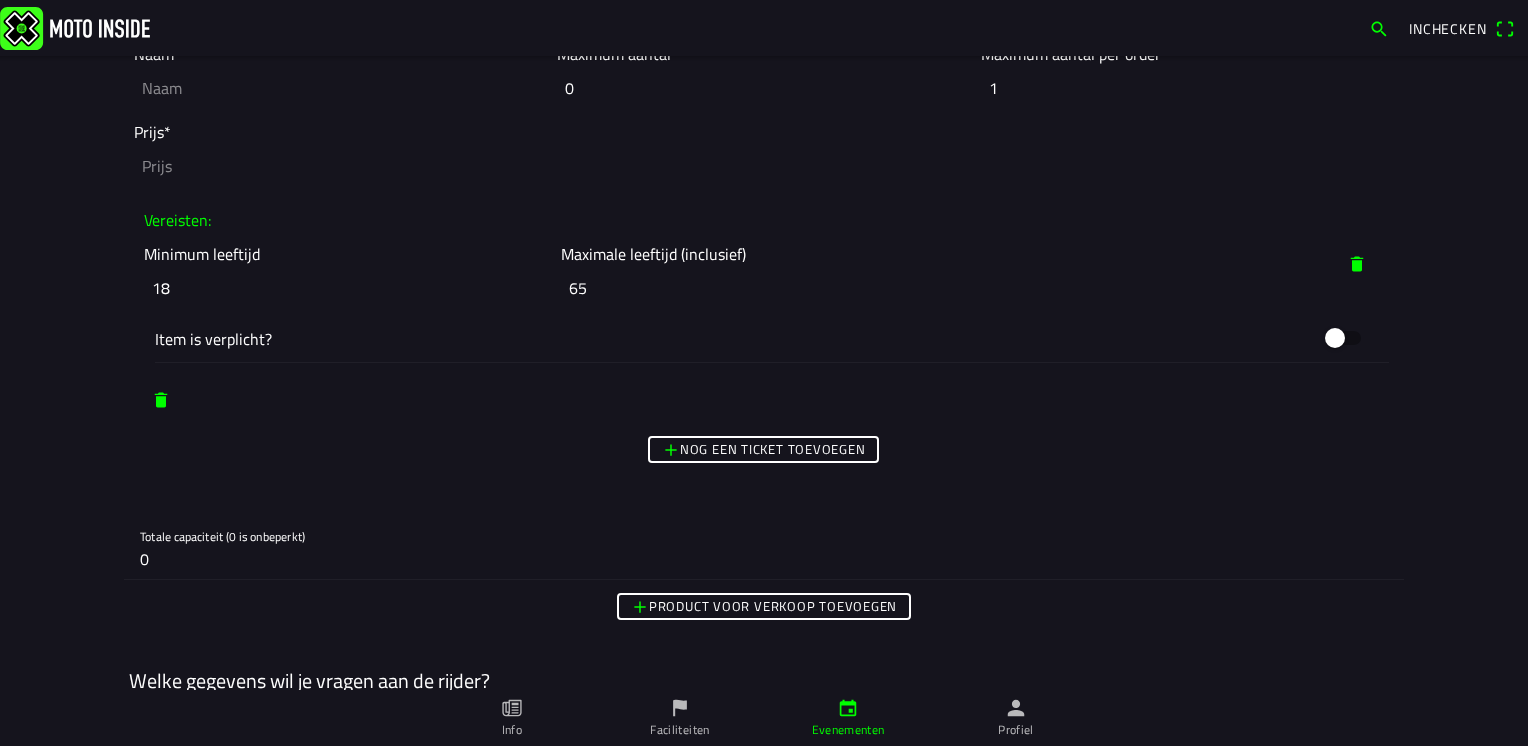 scroll, scrollTop: 1800, scrollLeft: 0, axis: vertical 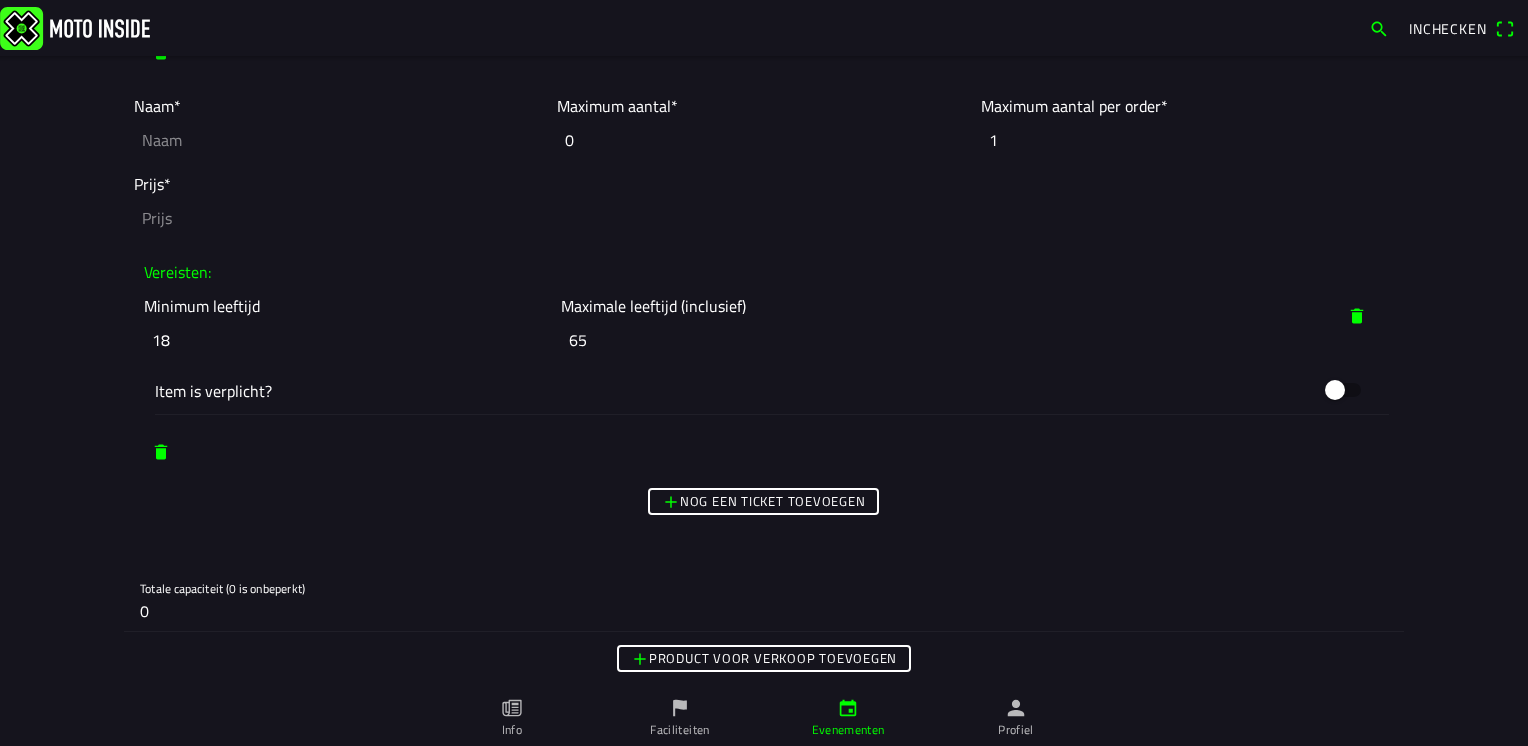 click on "Product voor verkoop toevoegen" at bounding box center (0, 0) 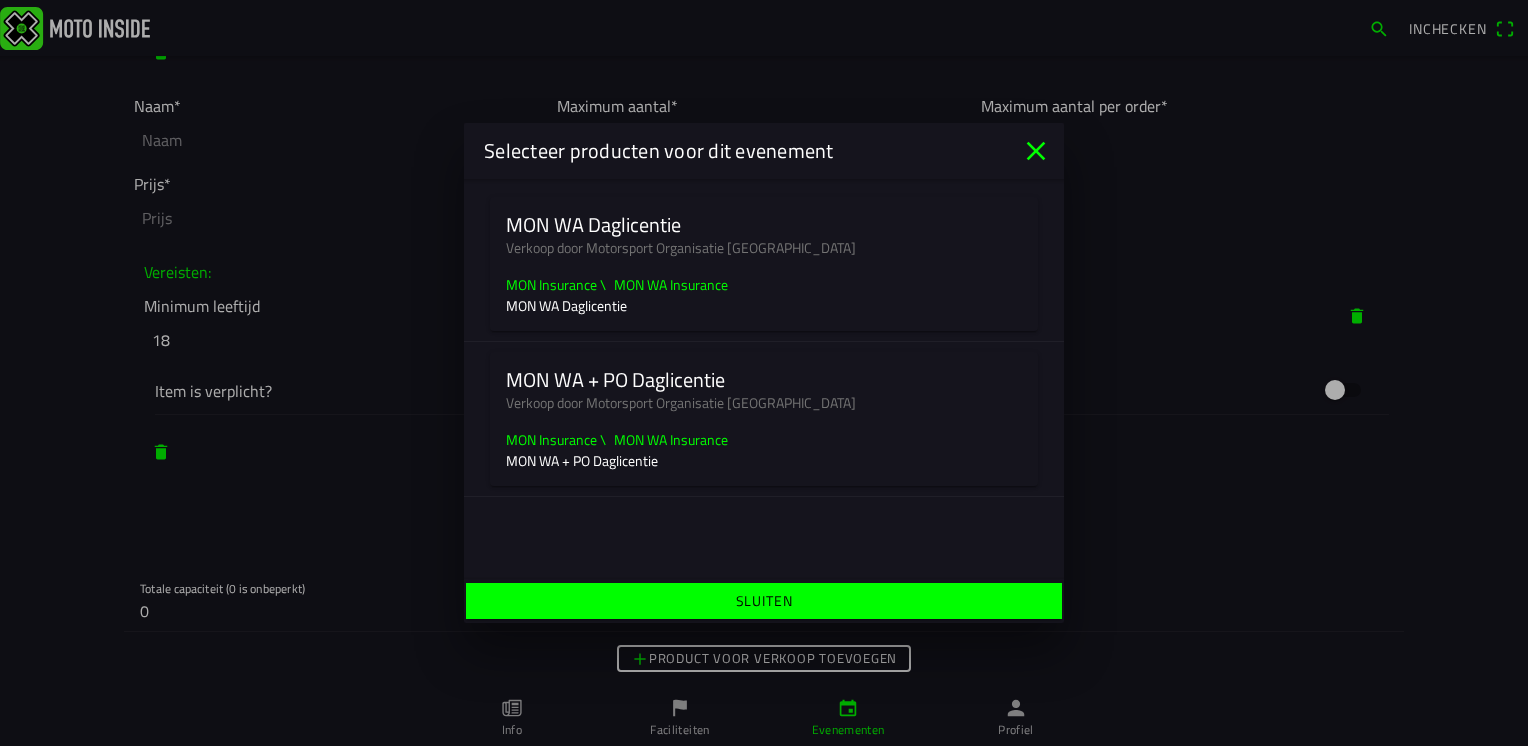 click on "MON WA Daglicentie  Verkoop door Motorsport Organisatie Nederland" 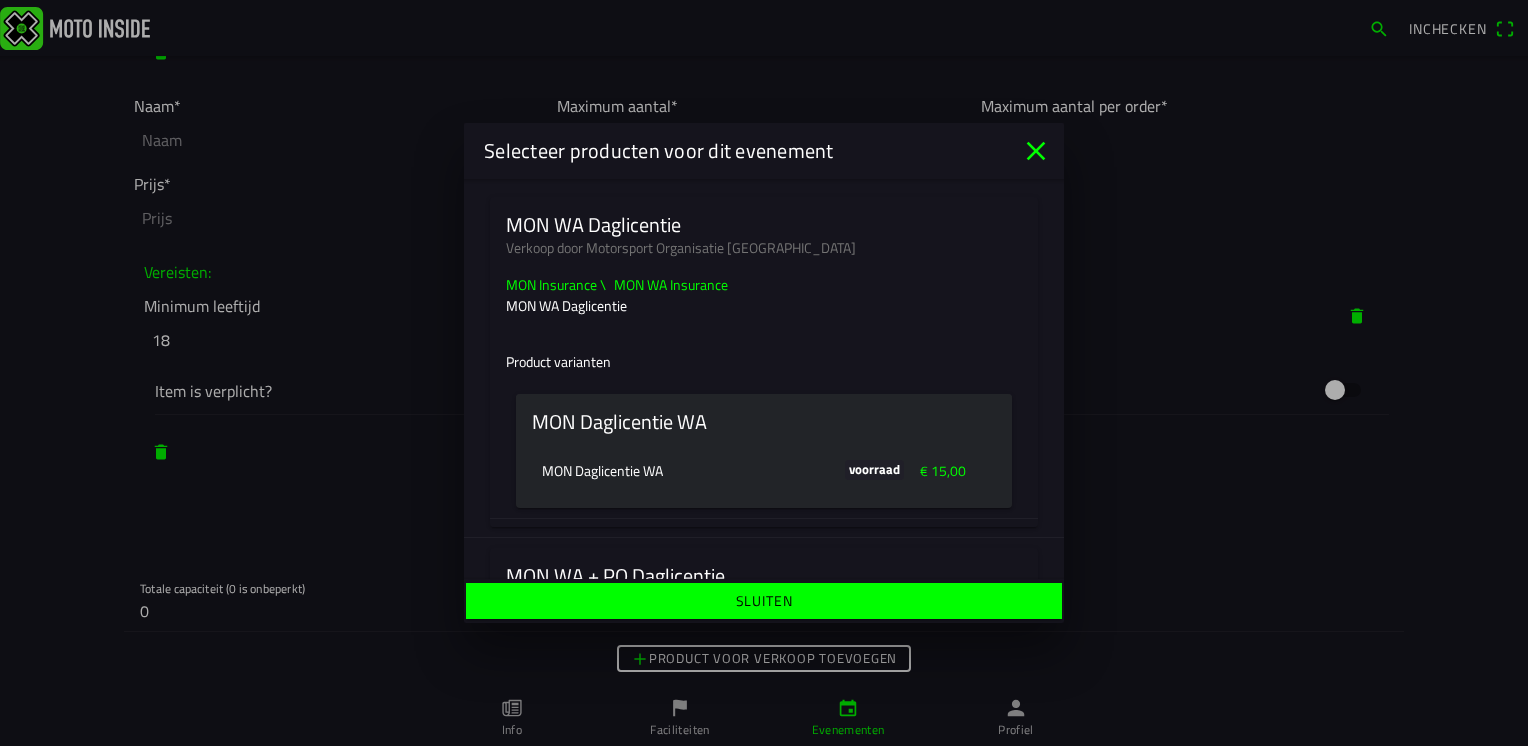click on "MON Daglicentie WA" 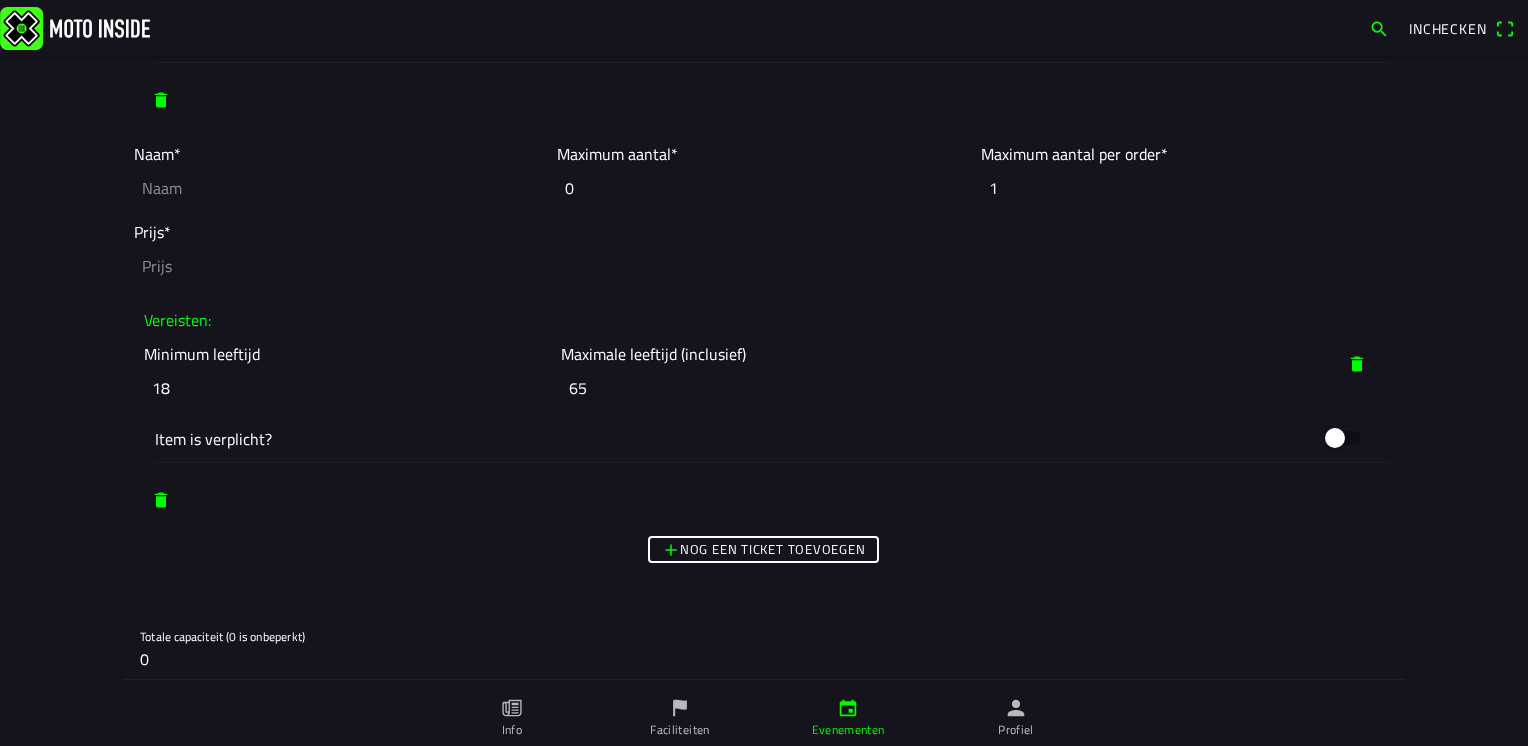 scroll, scrollTop: 1700, scrollLeft: 0, axis: vertical 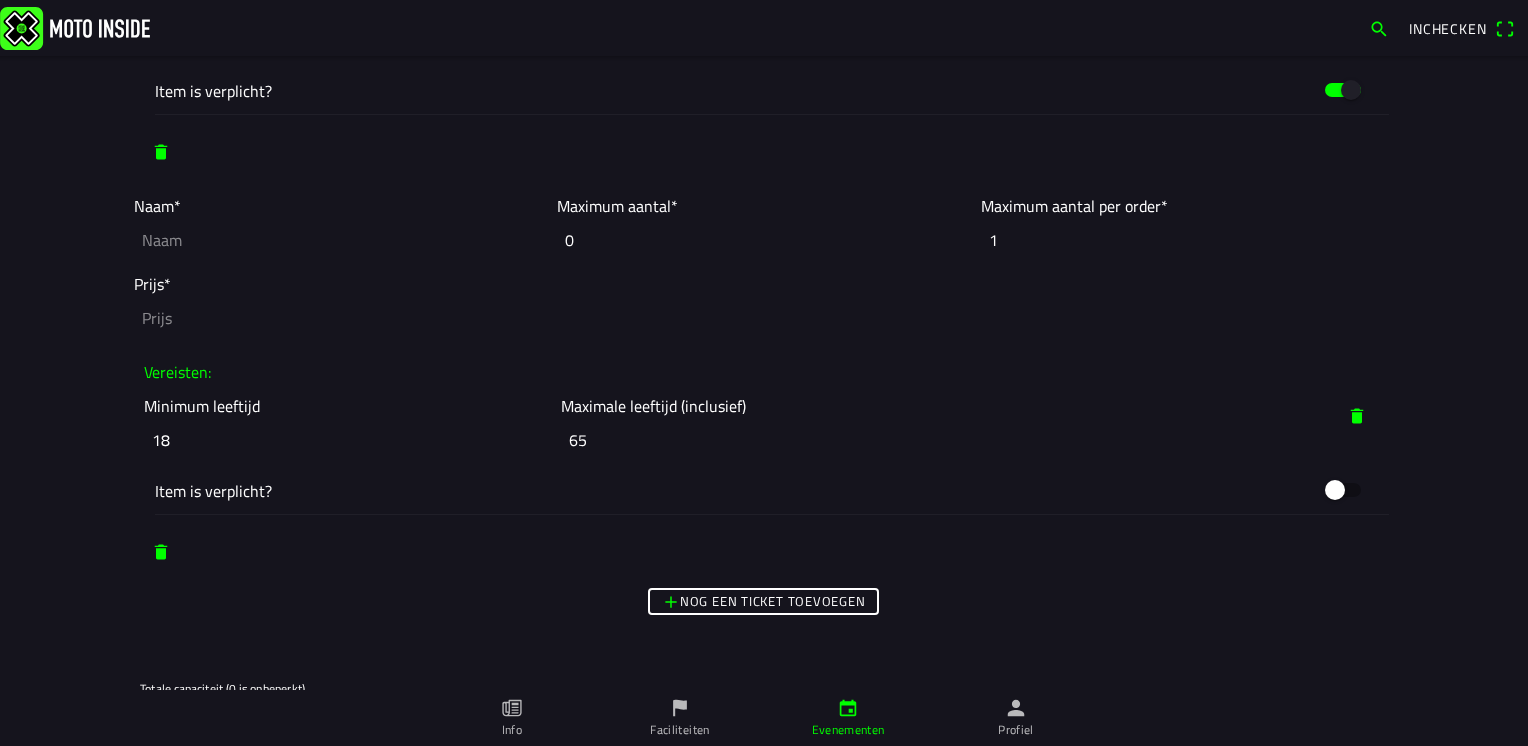 click at bounding box center (1357, 416) 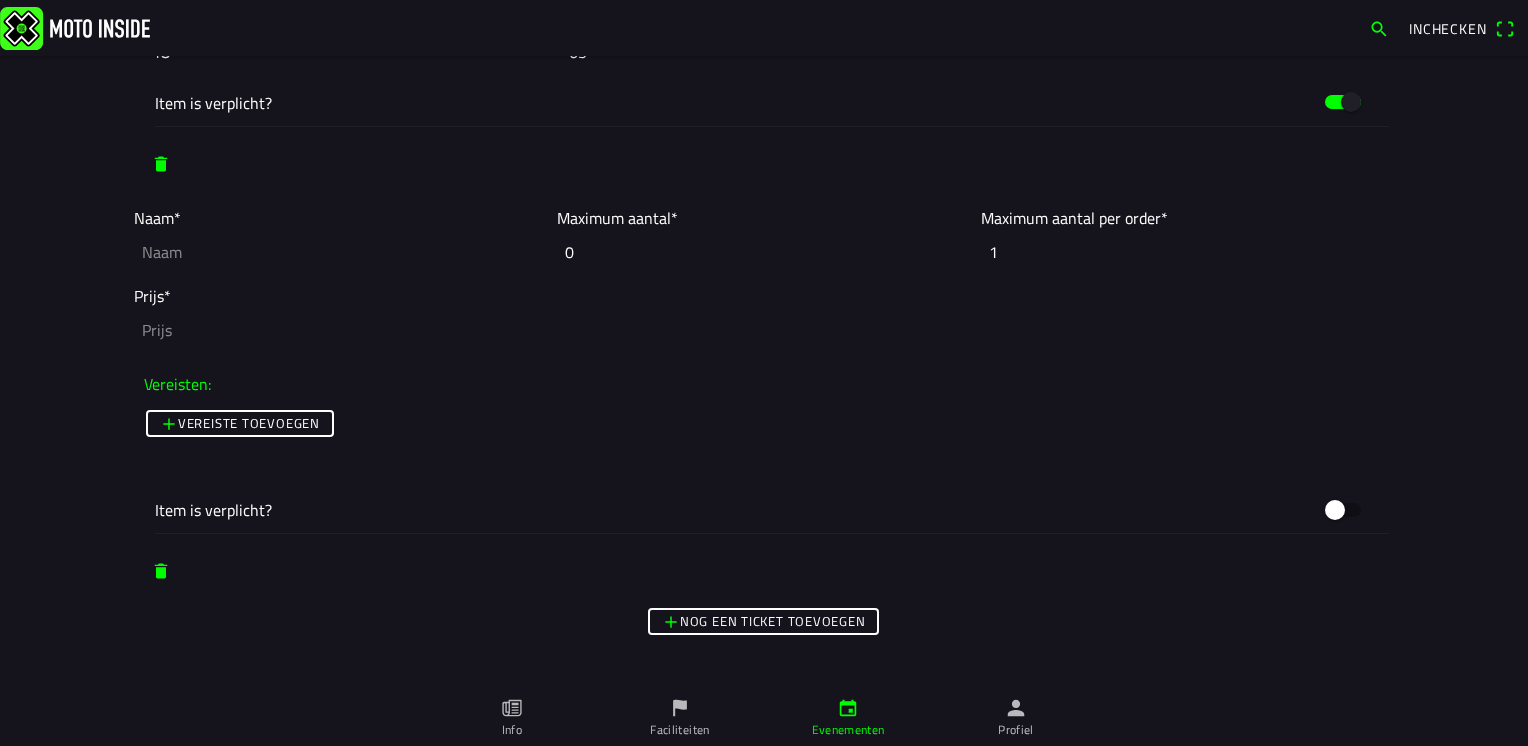 scroll, scrollTop: 1700, scrollLeft: 0, axis: vertical 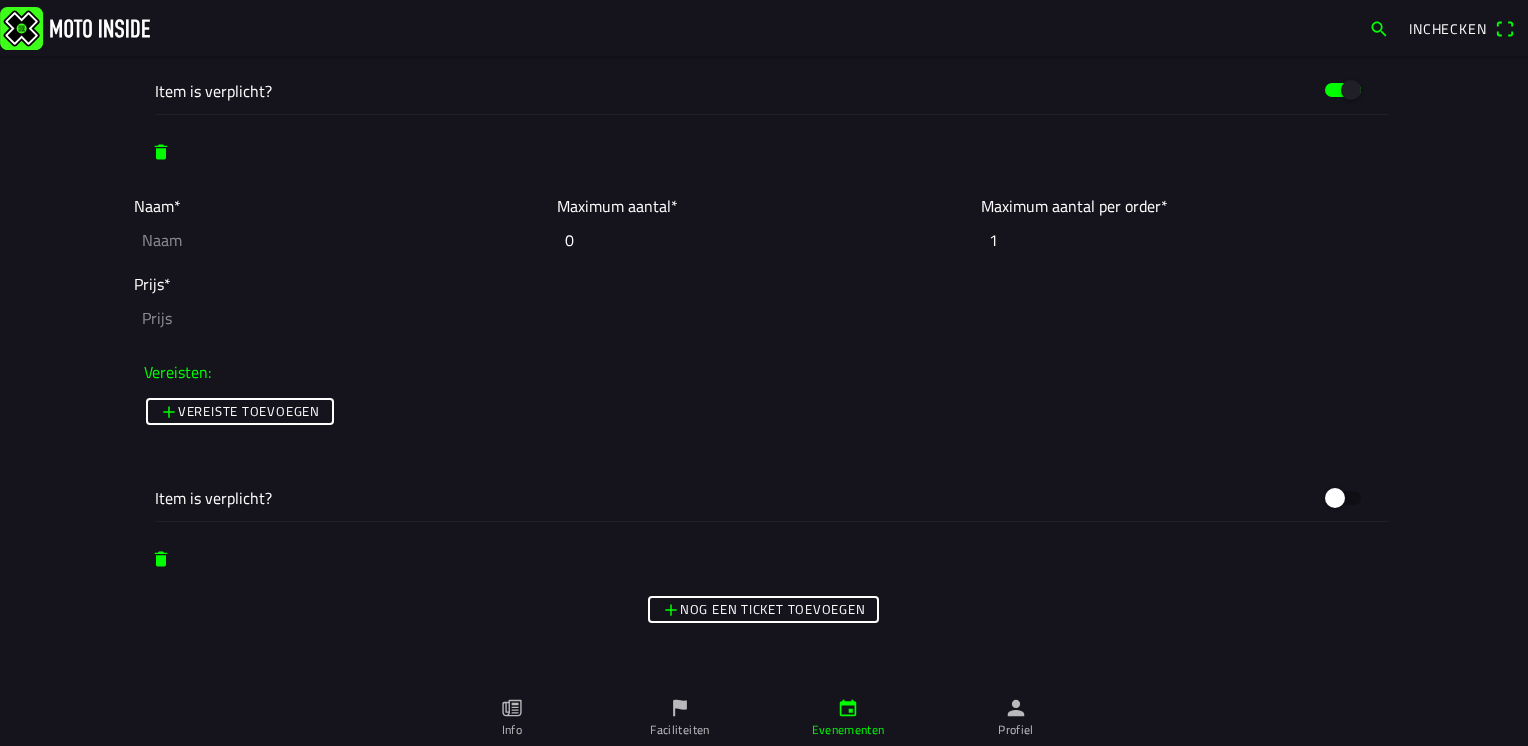 click on "Vereiste toevoegen" at bounding box center (240, 411) 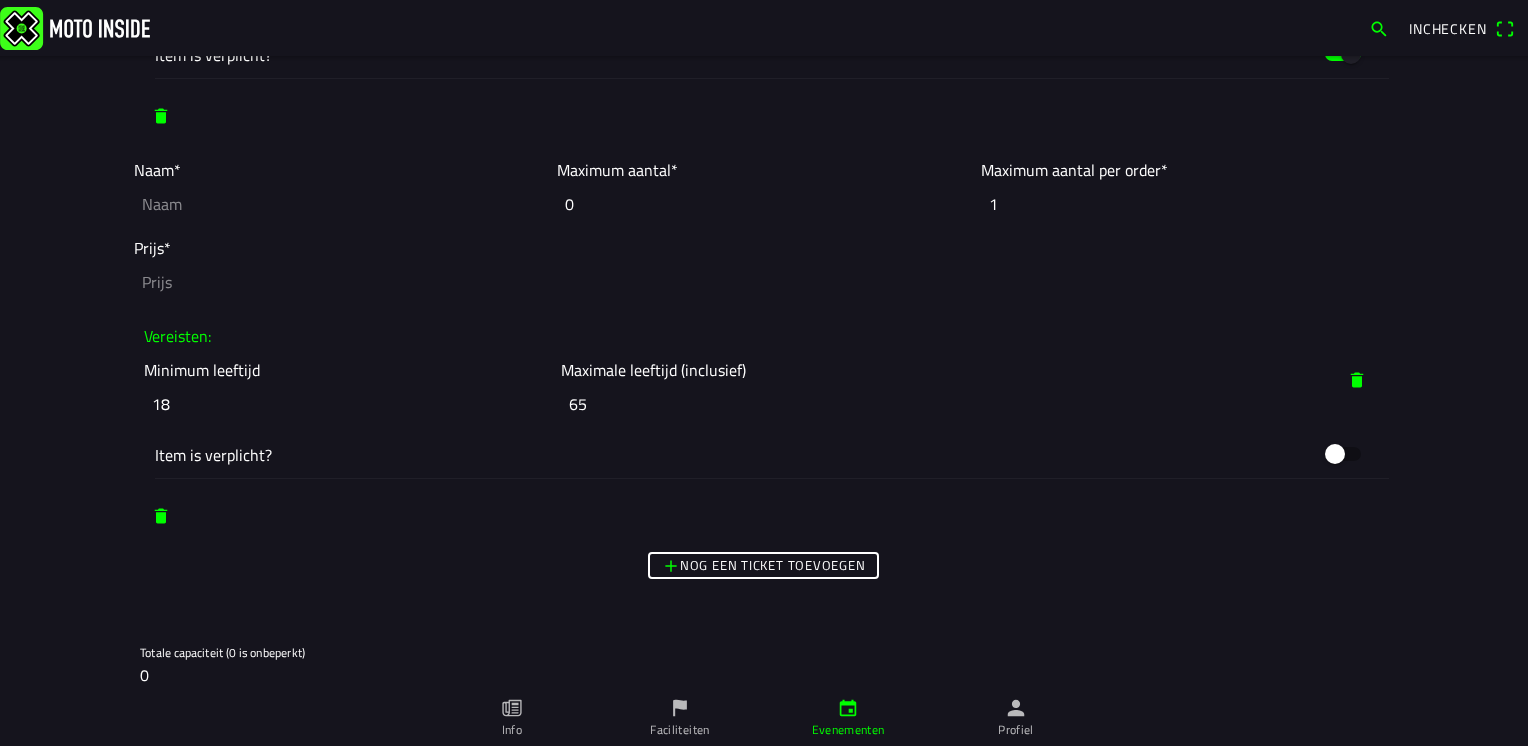 scroll, scrollTop: 1700, scrollLeft: 0, axis: vertical 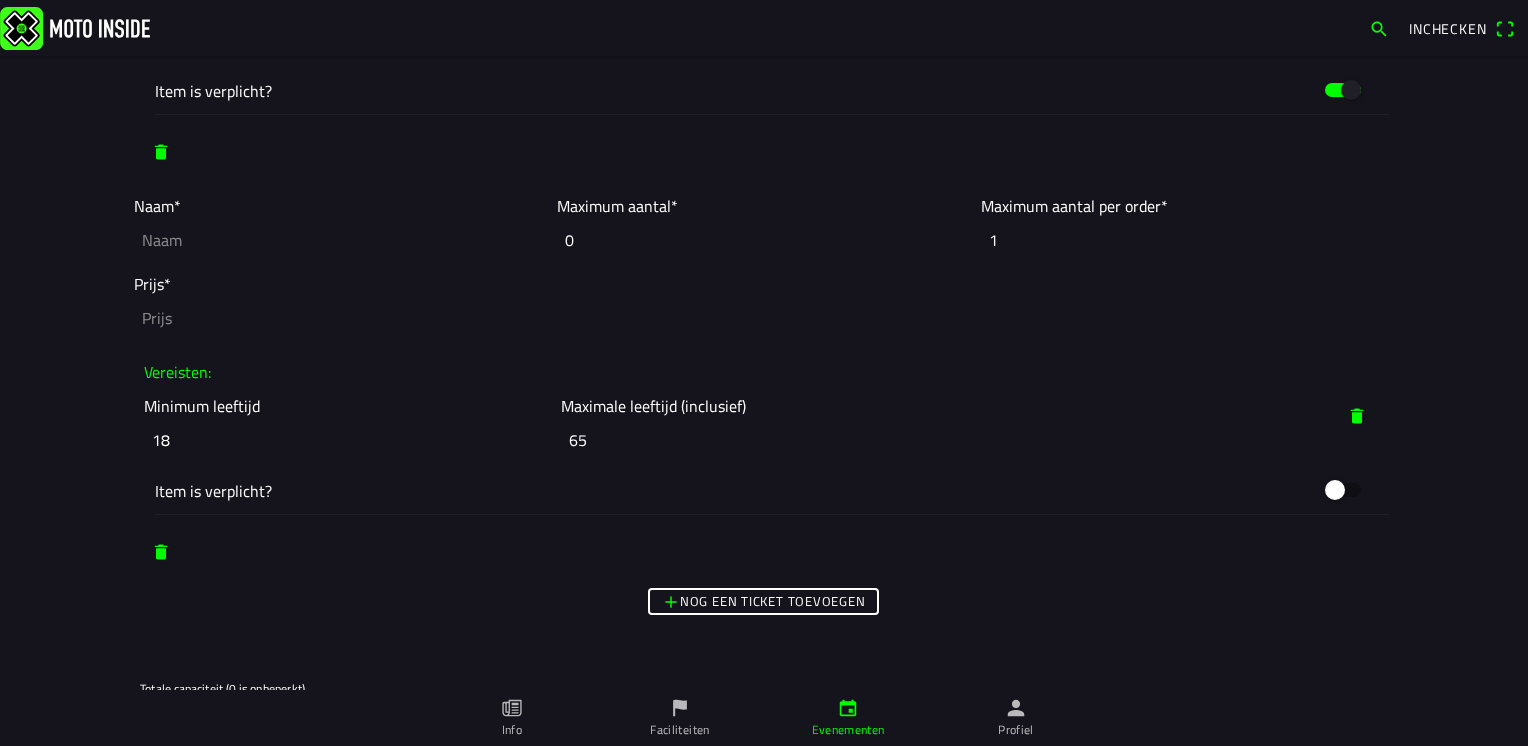 click at bounding box center (1357, 416) 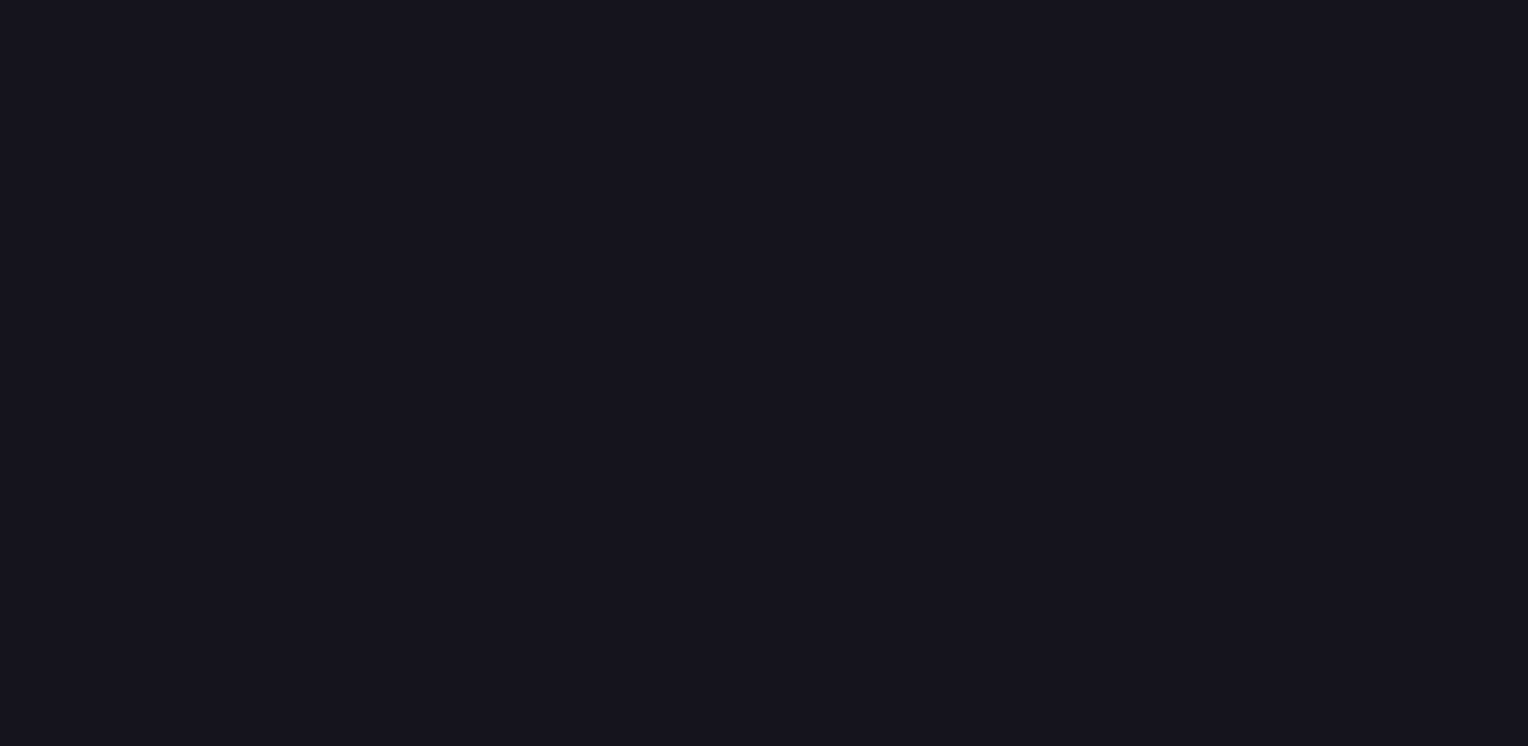 scroll, scrollTop: 0, scrollLeft: 0, axis: both 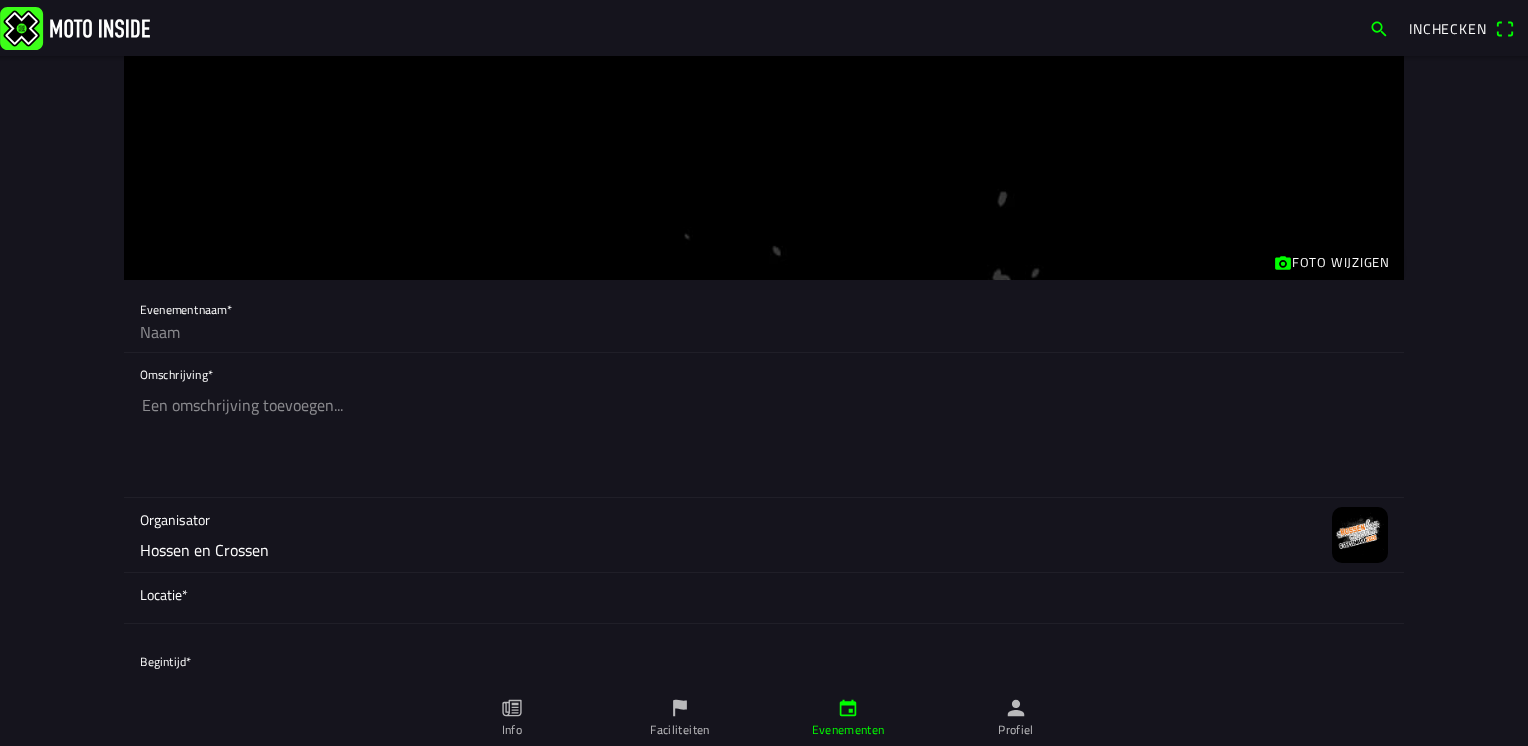 click 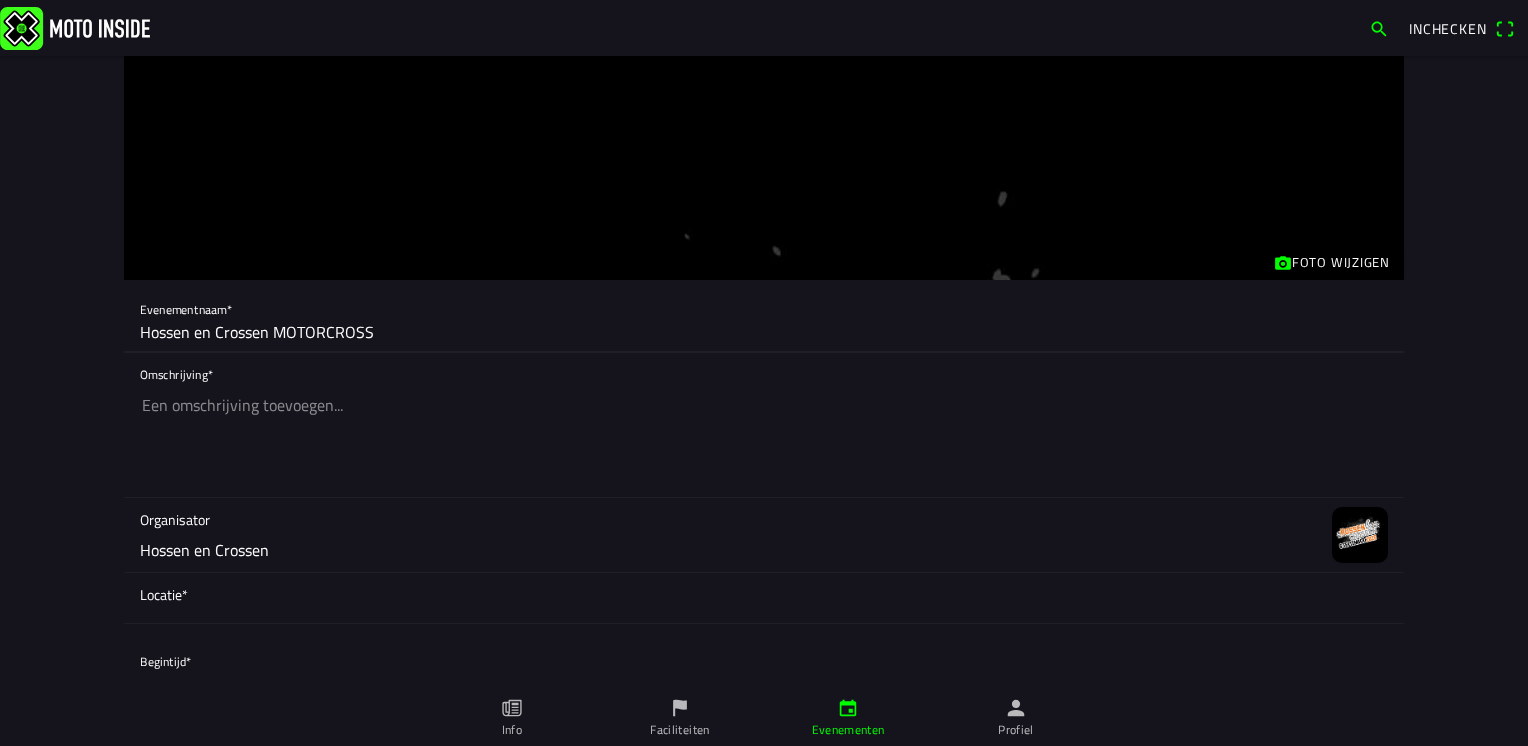 type on "Hossen en Crossen MOTORCROSS" 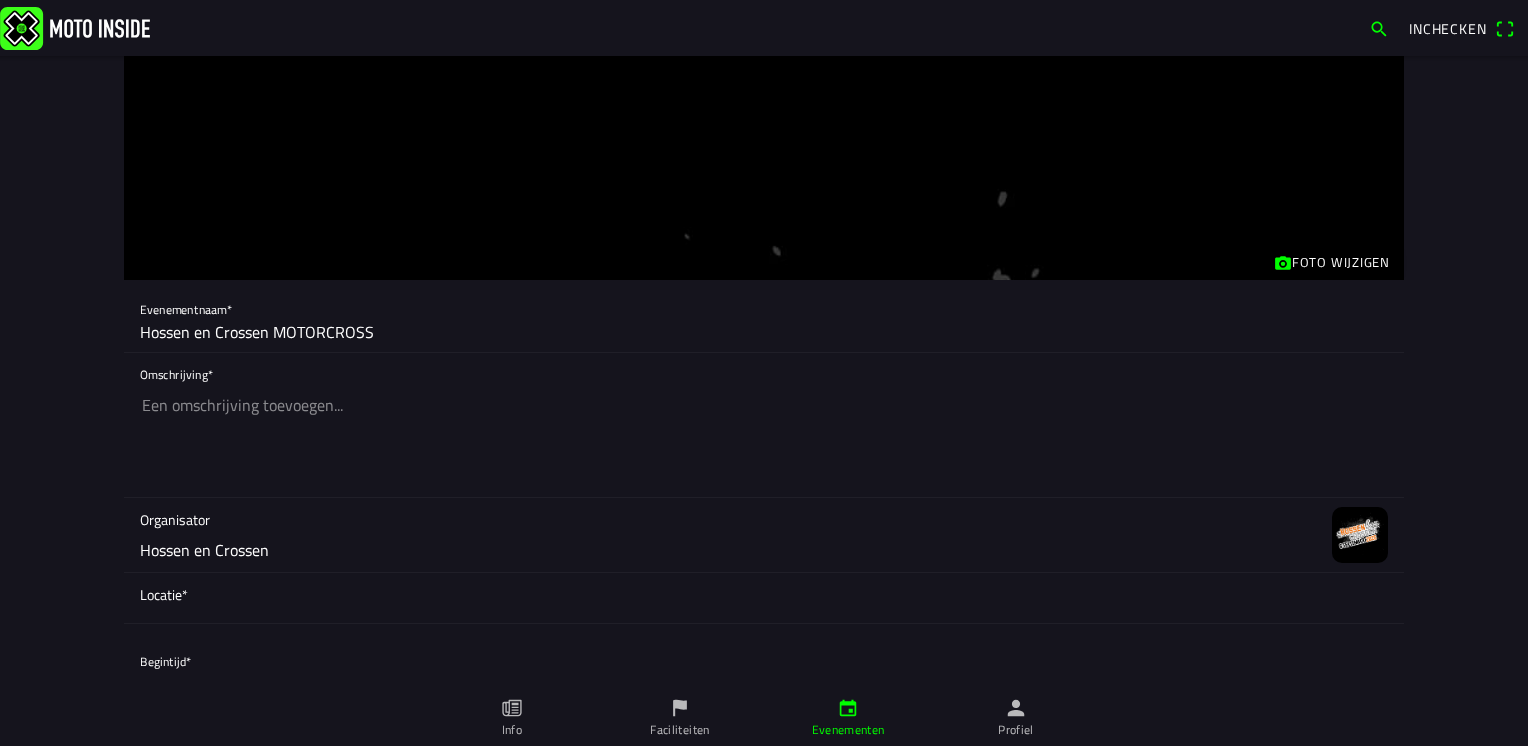 click on "Locatie*" at bounding box center (764, 594) 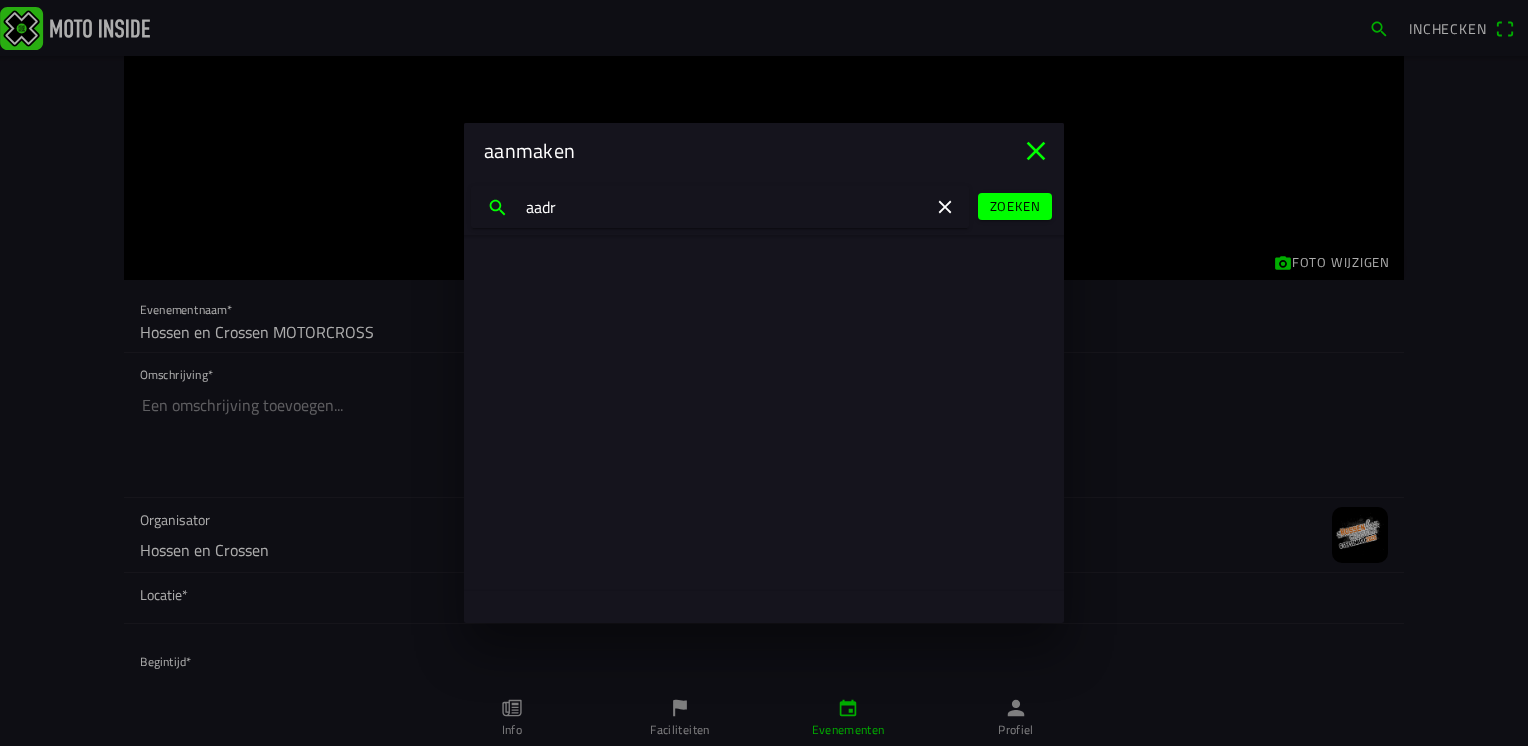 click on "aadr" at bounding box center (720, 207) 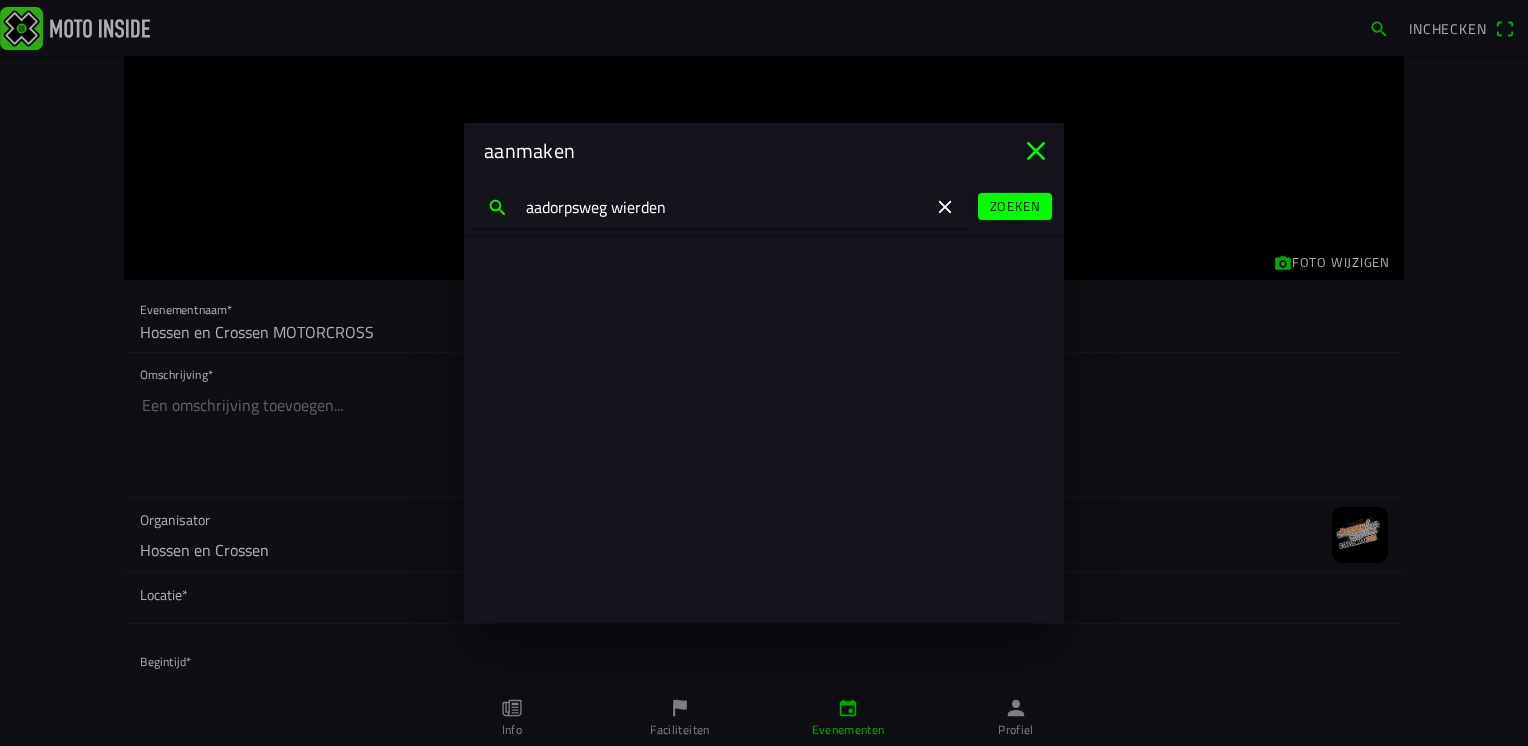 type on "aadorpsweg wierden" 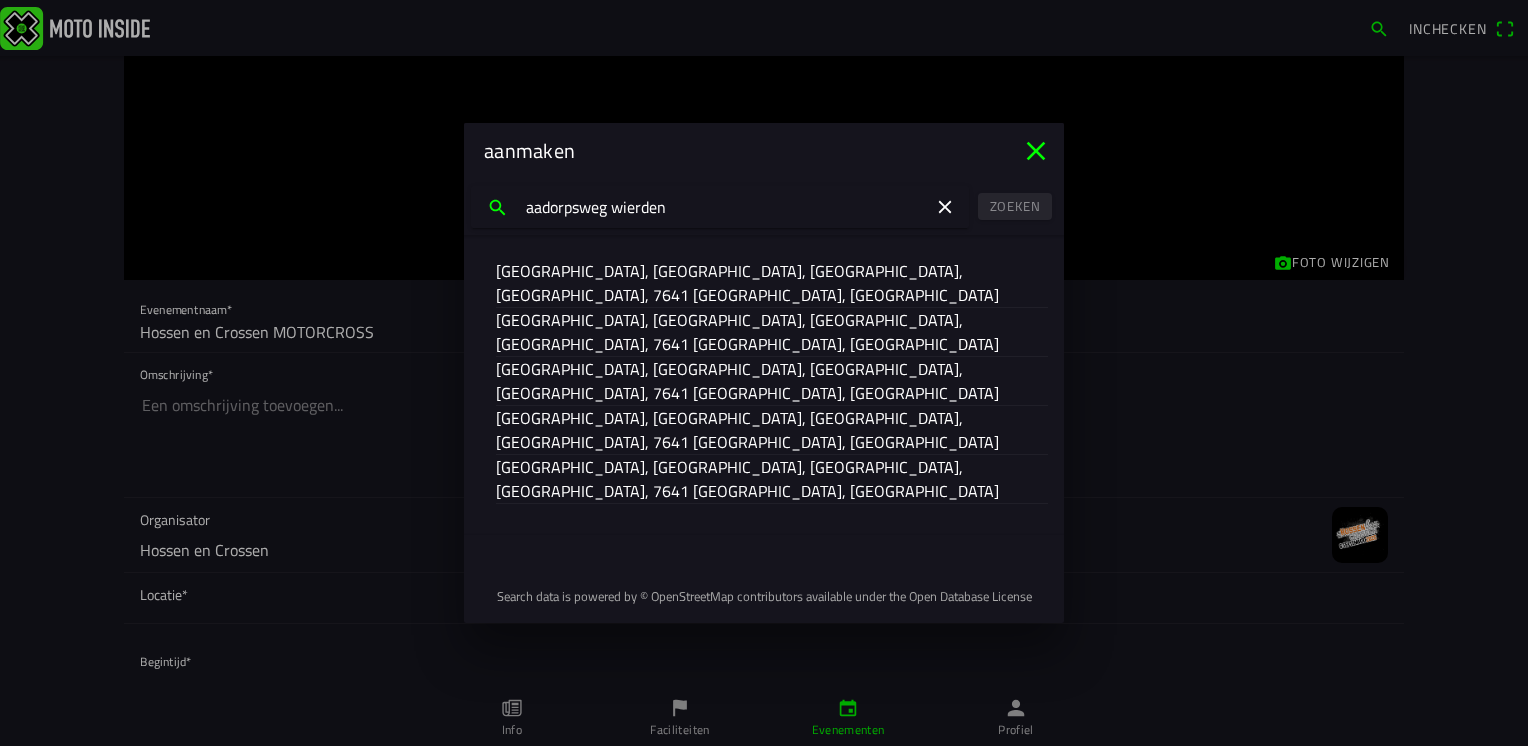 click on "[GEOGRAPHIC_DATA], [GEOGRAPHIC_DATA], [GEOGRAPHIC_DATA], [GEOGRAPHIC_DATA], 7641 [GEOGRAPHIC_DATA], [GEOGRAPHIC_DATA]" 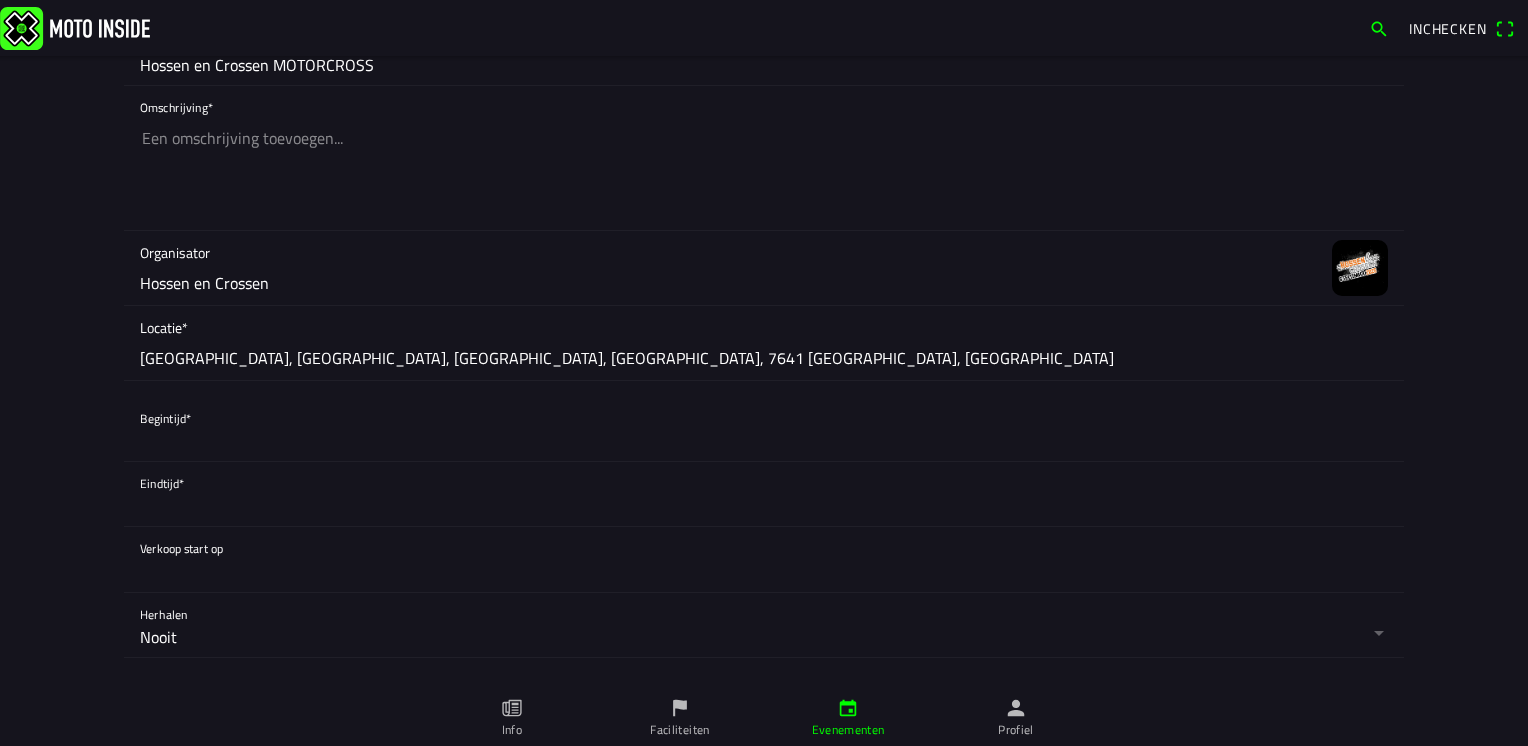 scroll, scrollTop: 300, scrollLeft: 0, axis: vertical 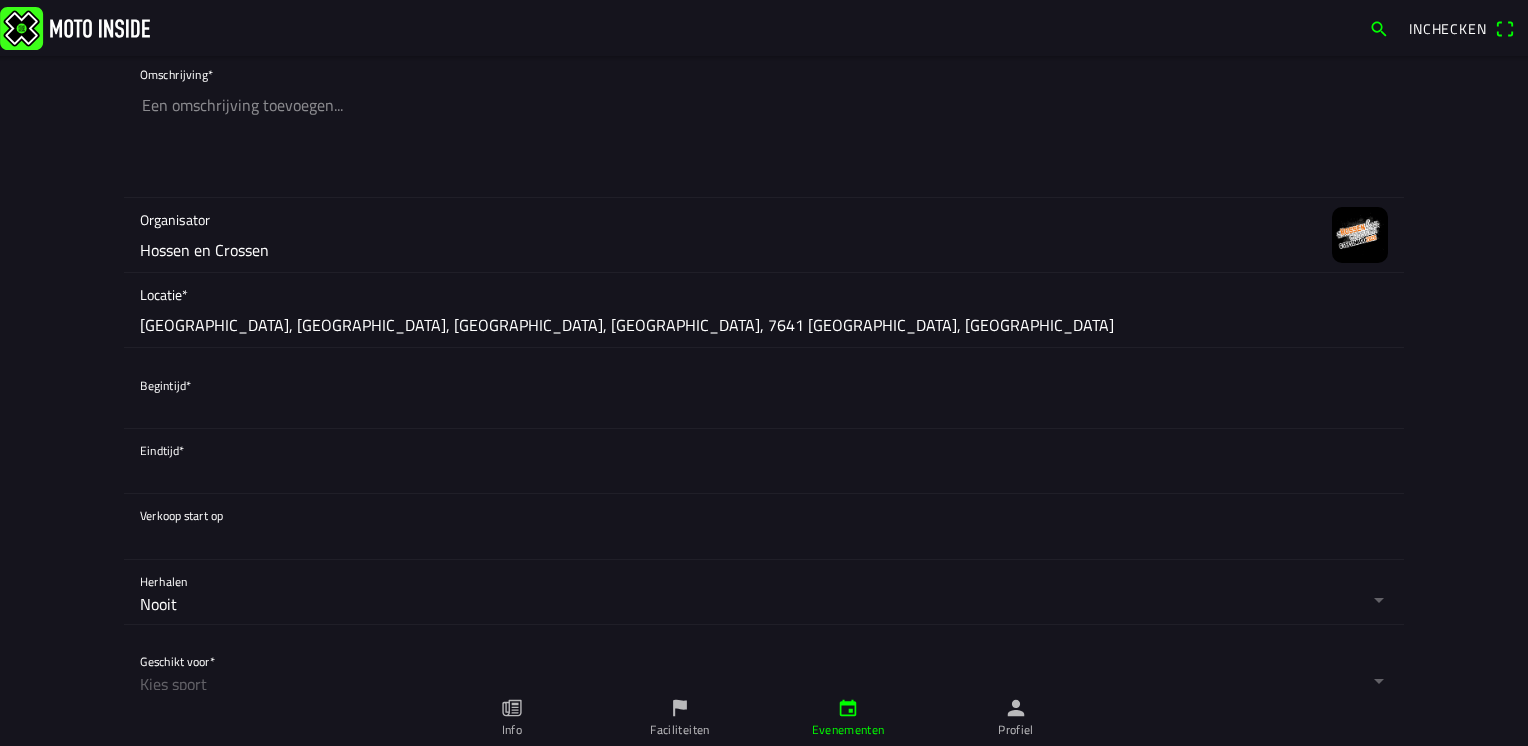 drag, startPoint x: 331, startPoint y: 374, endPoint x: 327, endPoint y: 386, distance: 12.649111 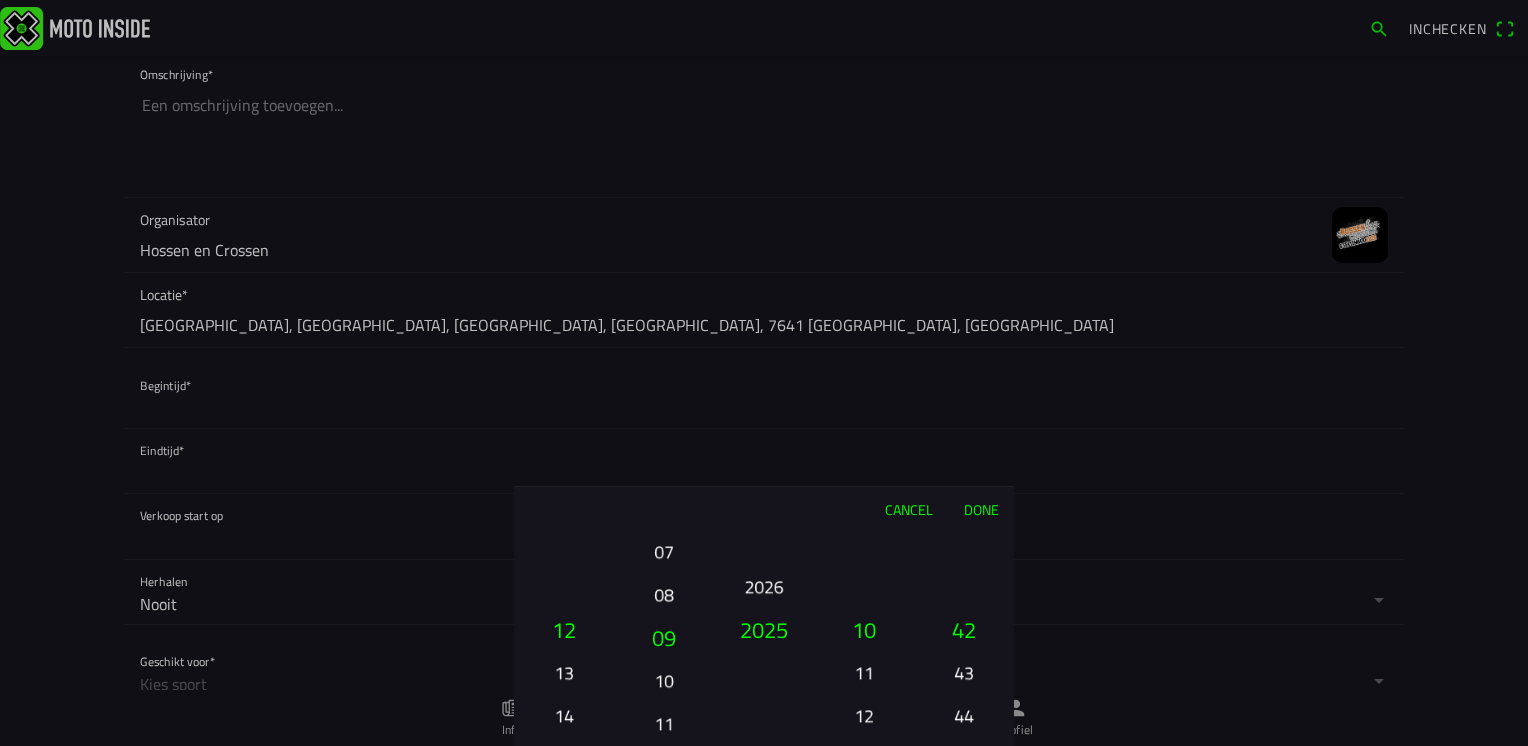 drag, startPoint x: 657, startPoint y: 670, endPoint x: 668, endPoint y: 593, distance: 77.781746 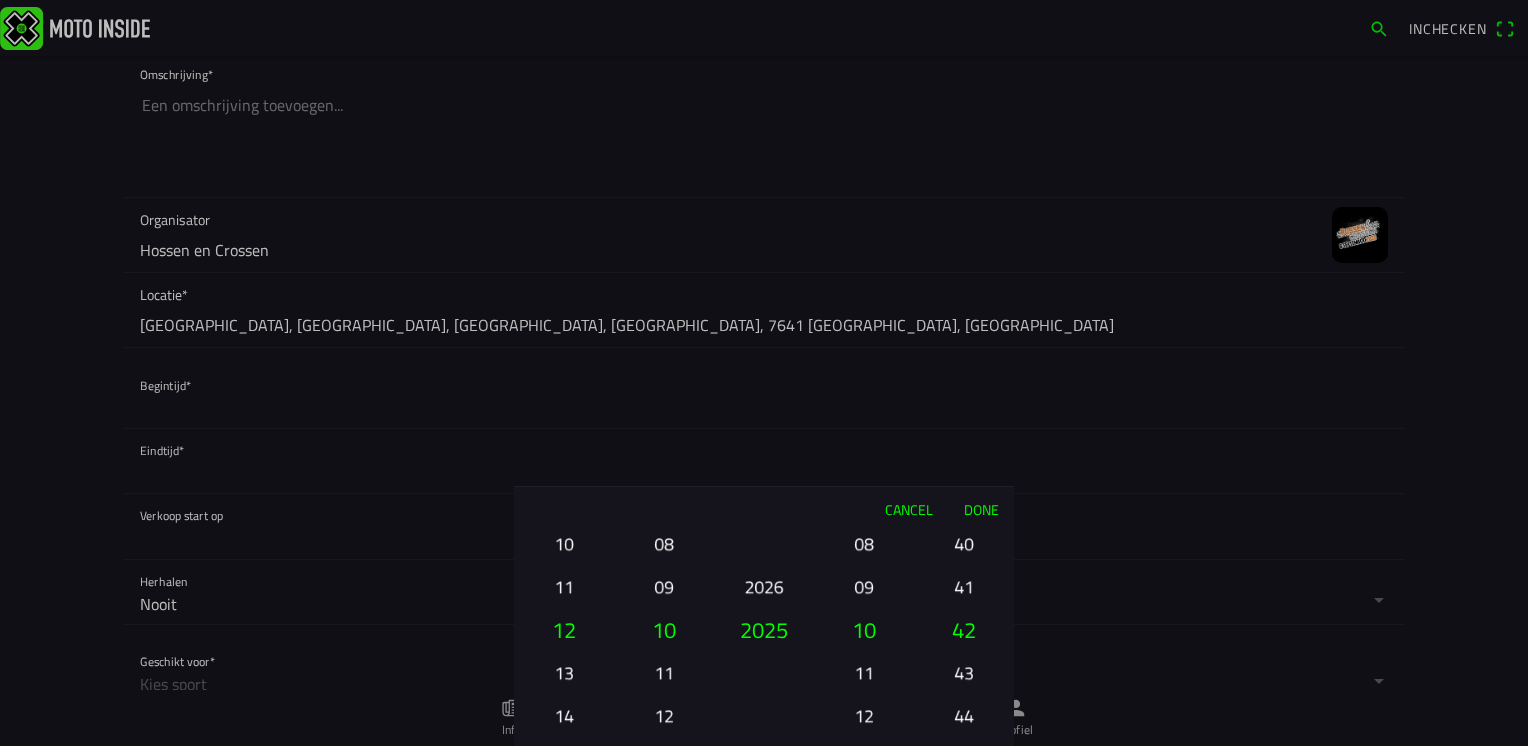 click on "11" at bounding box center (664, 672) 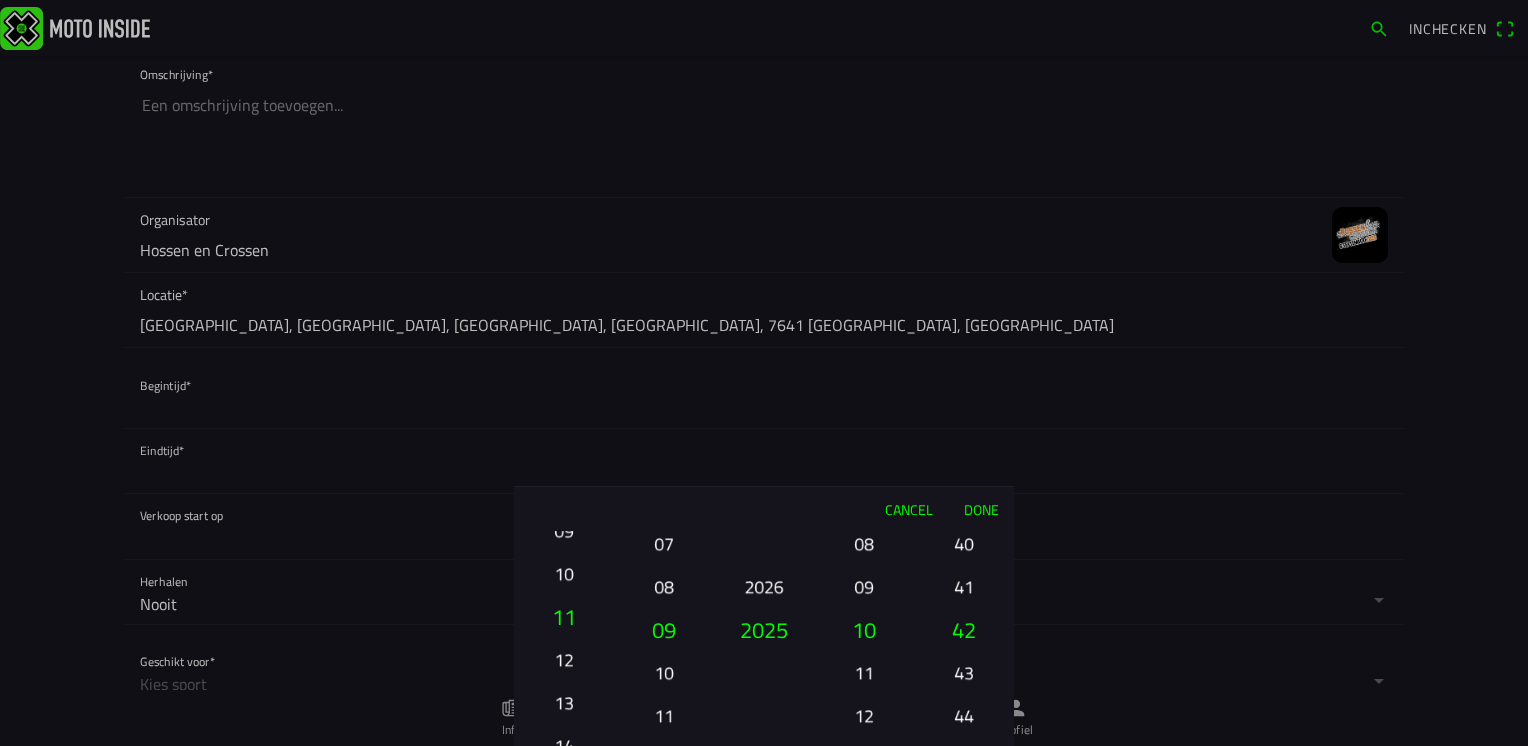 drag, startPoint x: 576, startPoint y: 620, endPoint x: 584, endPoint y: 746, distance: 126.253716 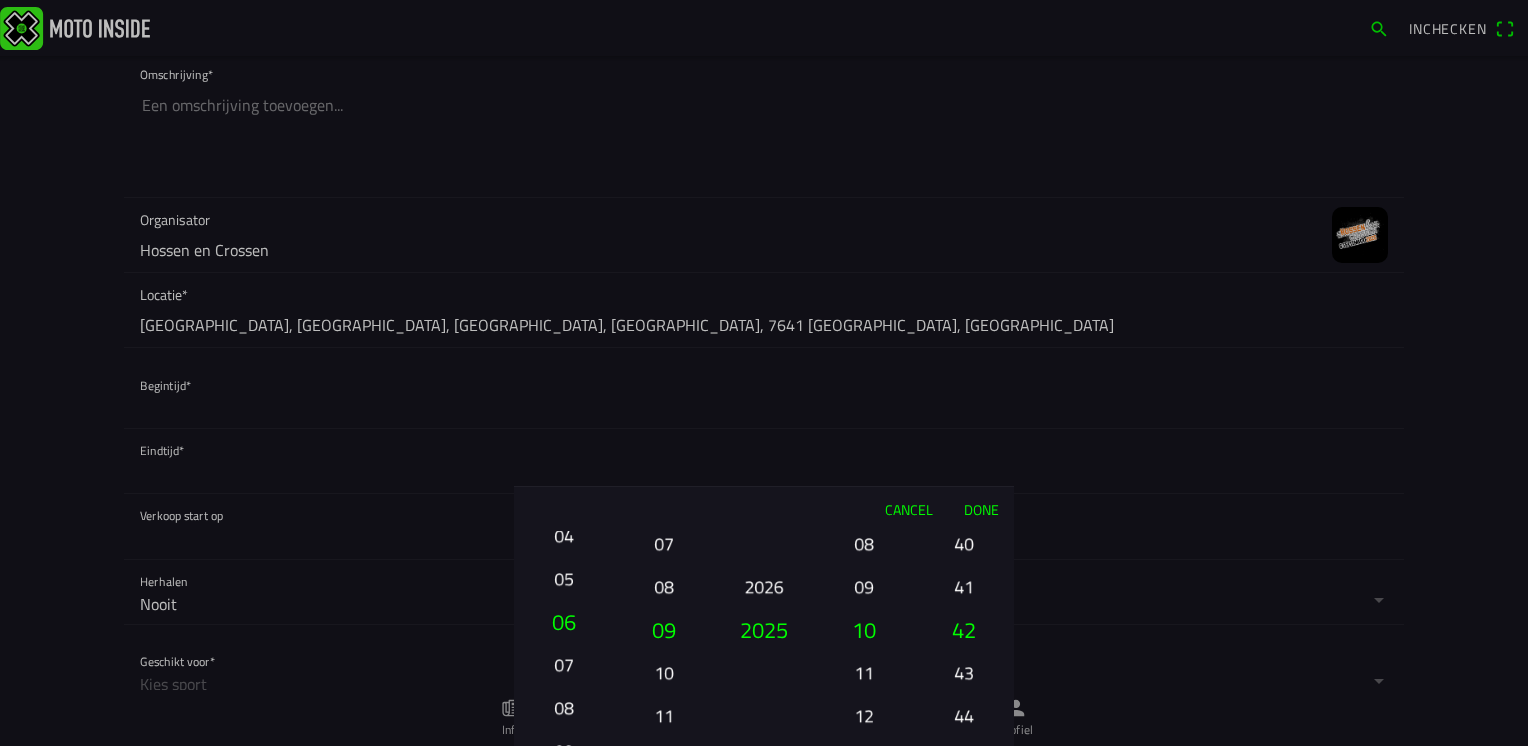 drag, startPoint x: 563, startPoint y: 622, endPoint x: 569, endPoint y: 694, distance: 72.249565 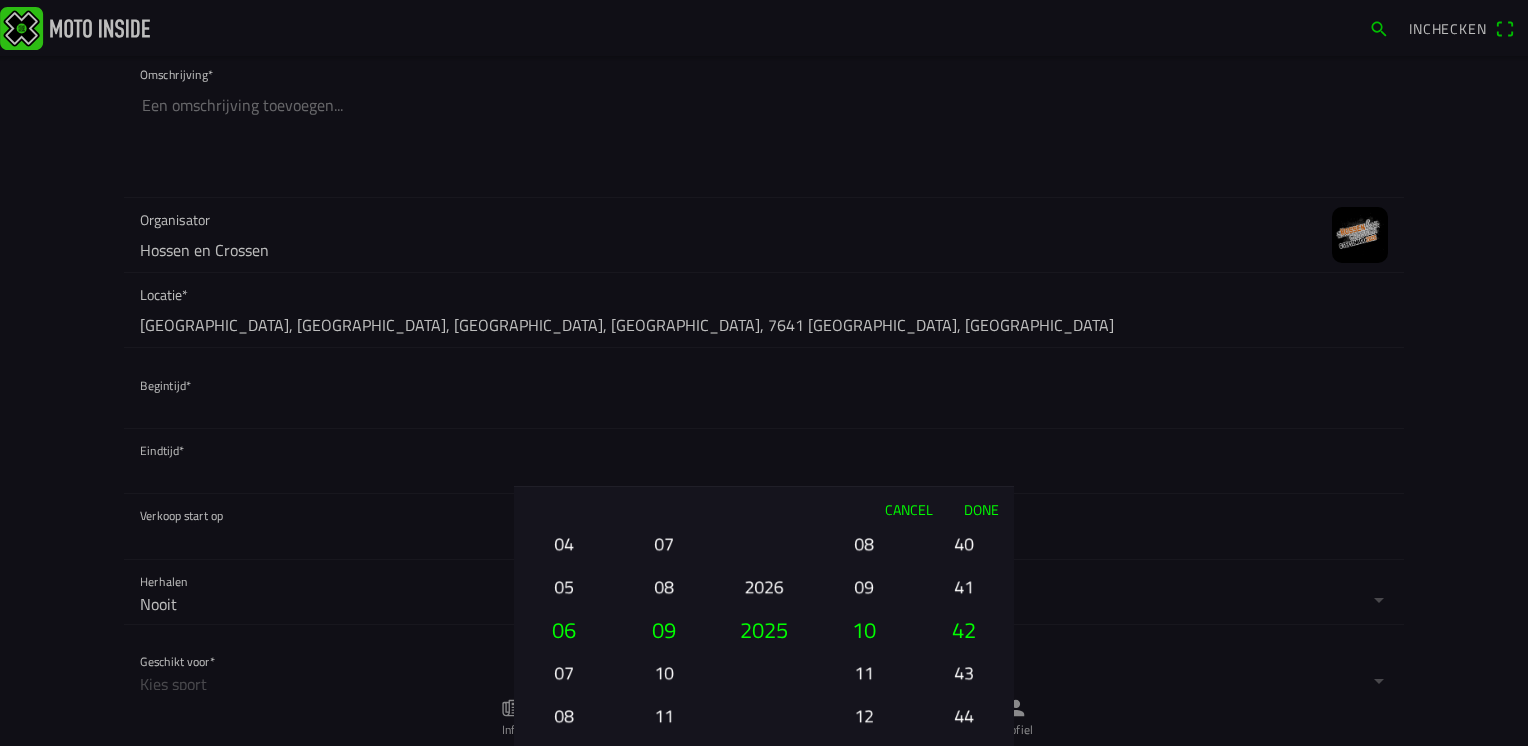 drag, startPoint x: 561, startPoint y: 623, endPoint x: 568, endPoint y: 666, distance: 43.56604 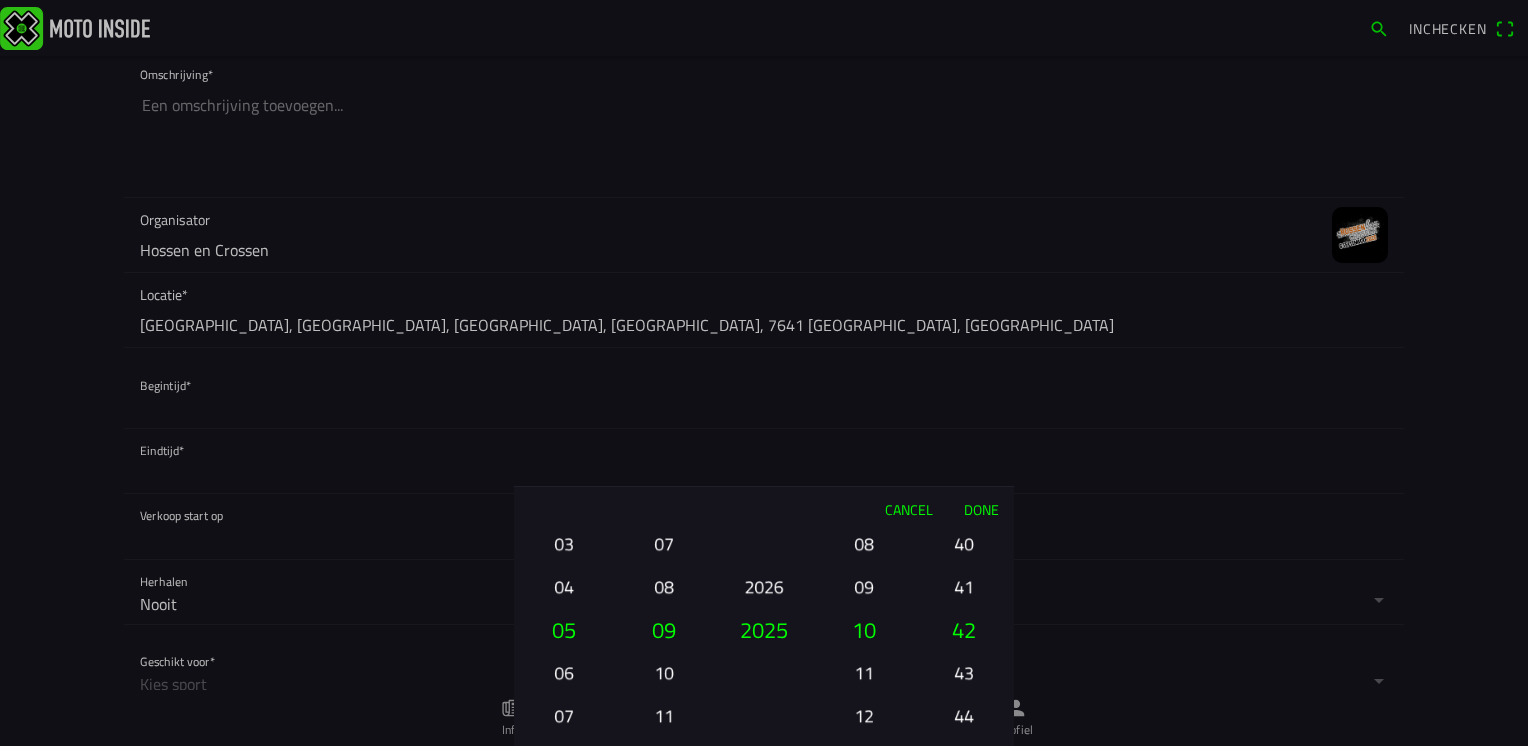 click on "04" at bounding box center [564, 586] 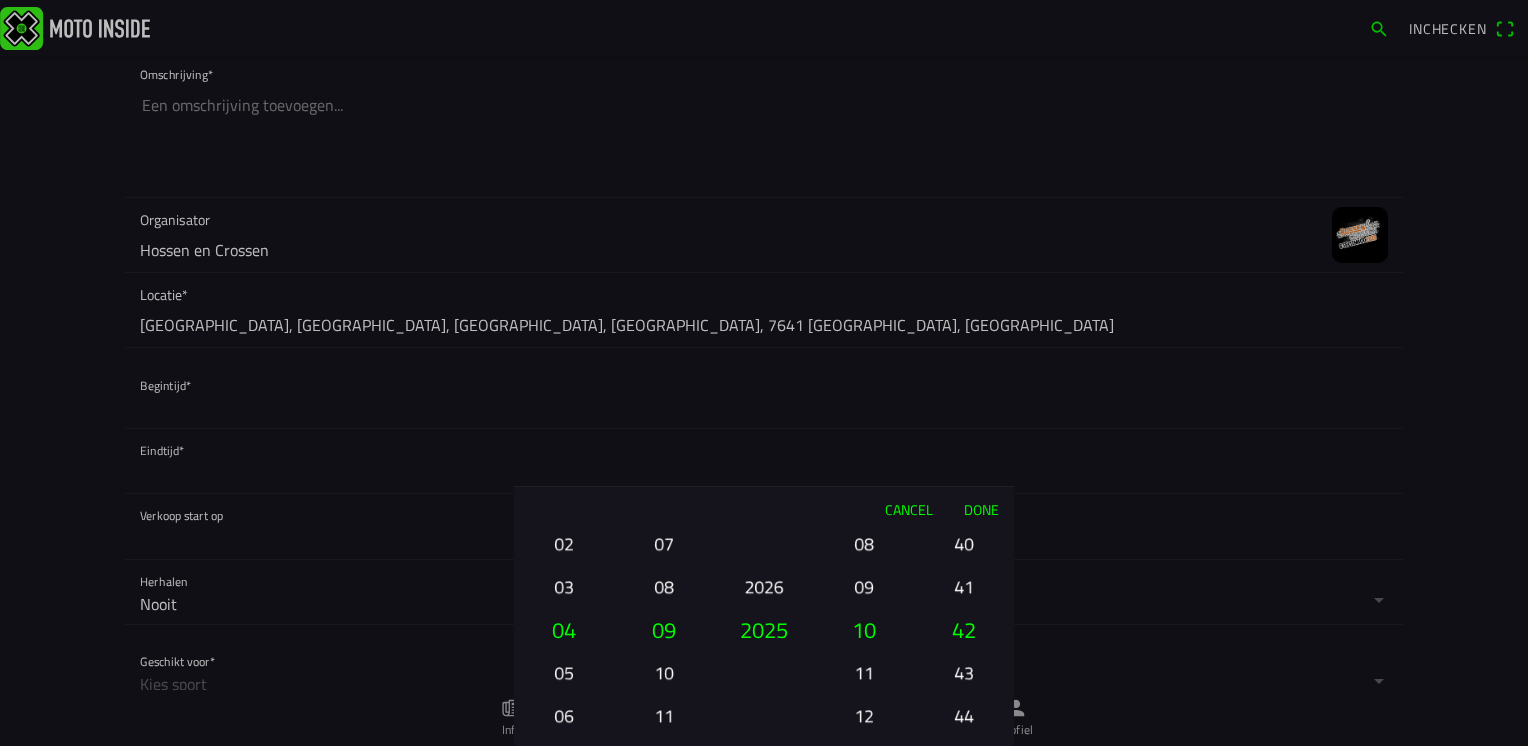 click on "05" at bounding box center (564, 672) 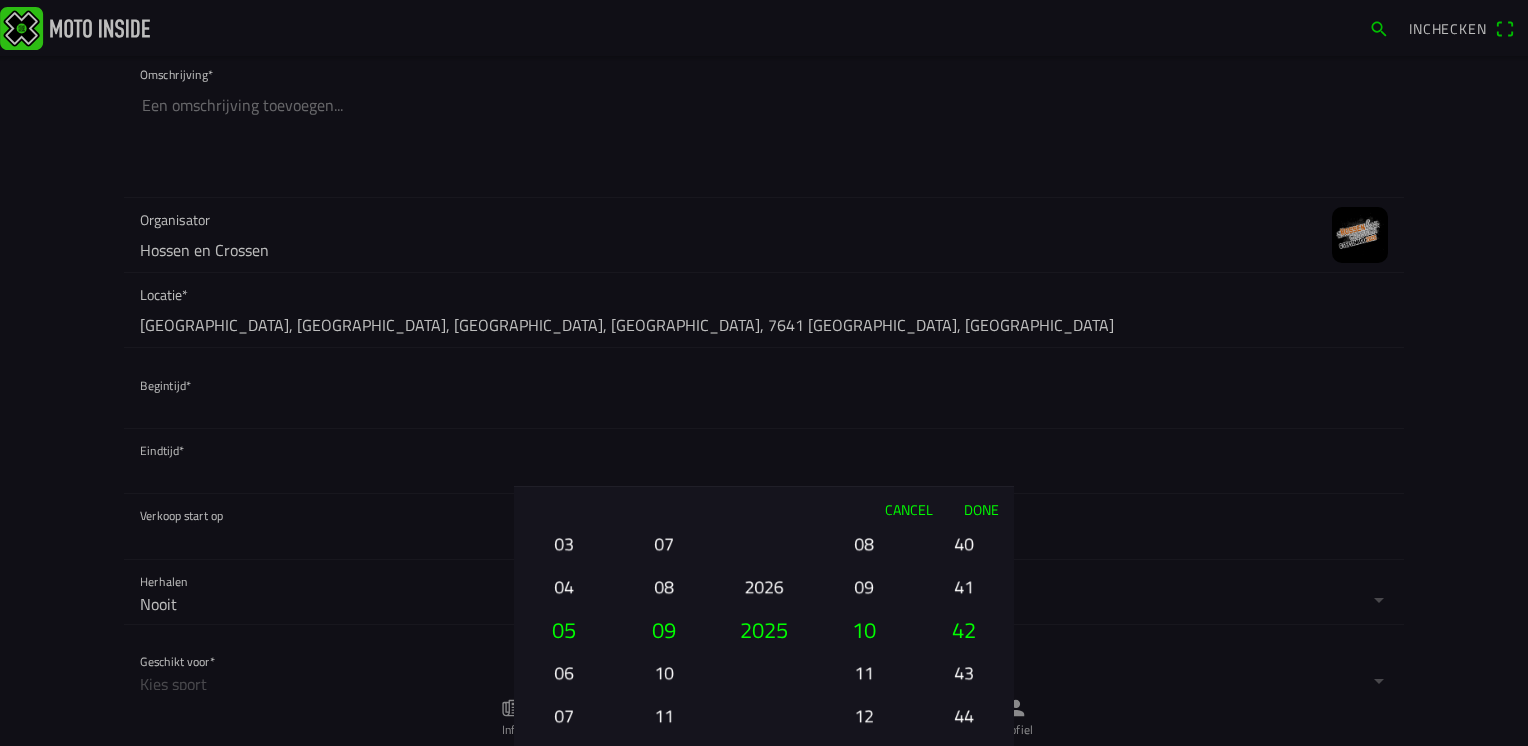 click on "06" at bounding box center (564, 672) 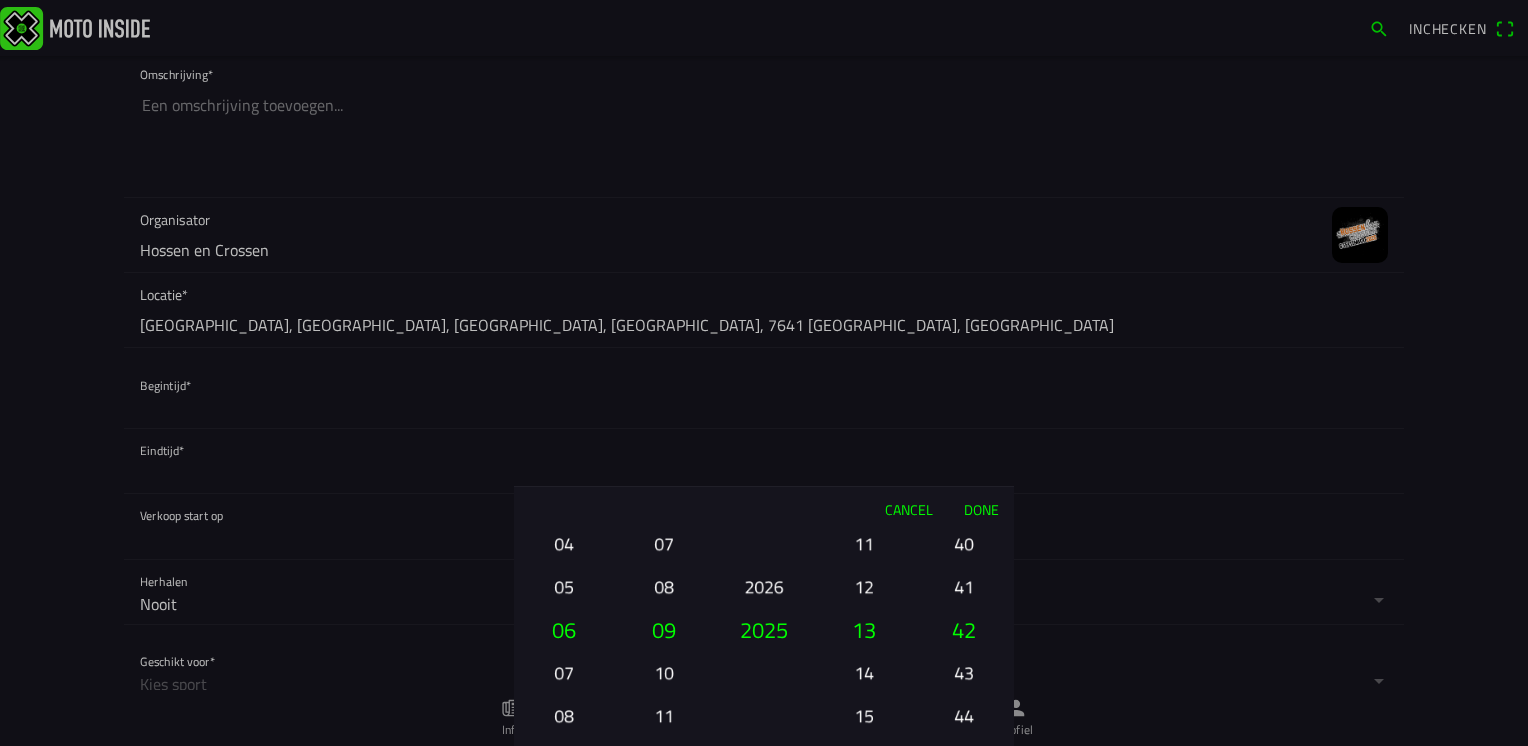 drag, startPoint x: 871, startPoint y: 671, endPoint x: 867, endPoint y: 573, distance: 98.0816 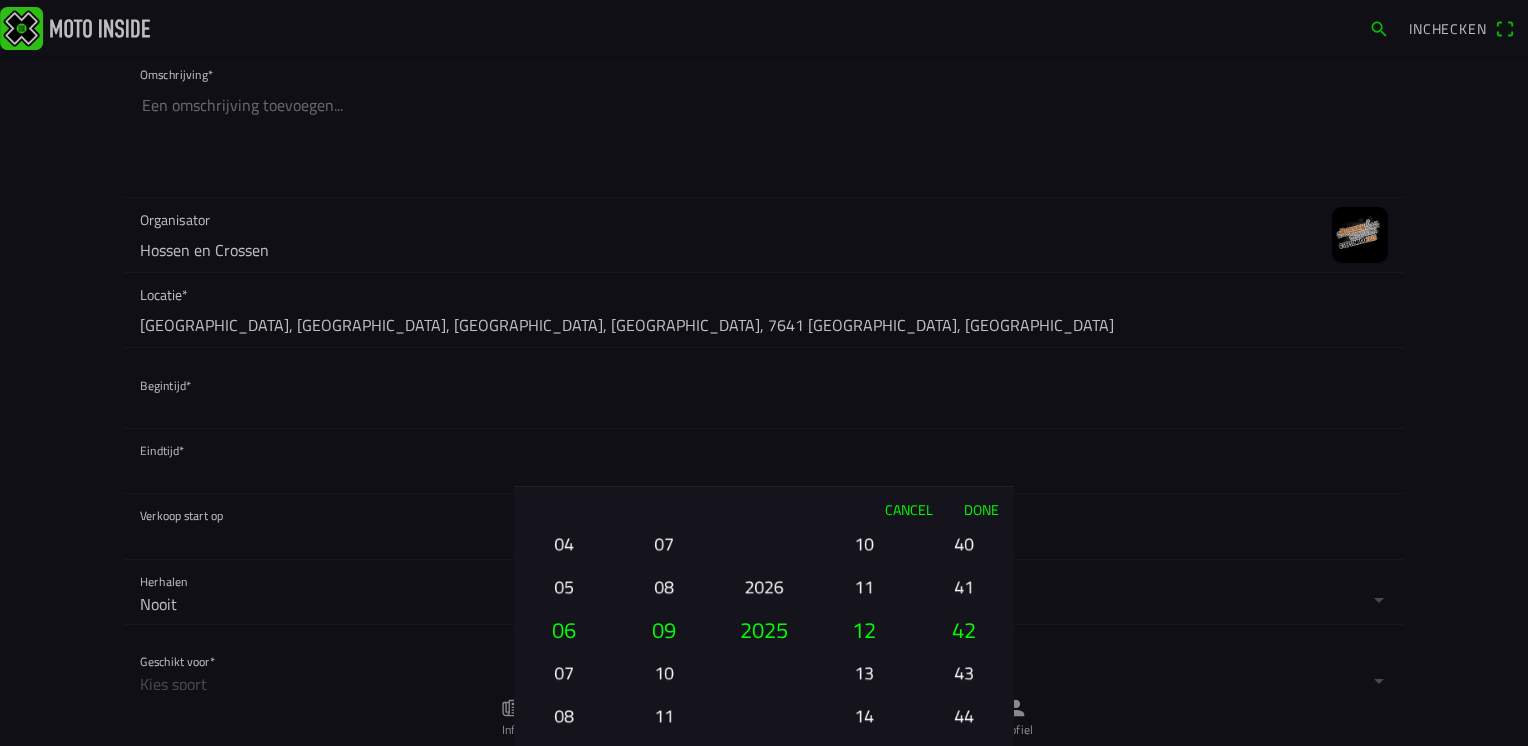 click on "13" at bounding box center [864, 672] 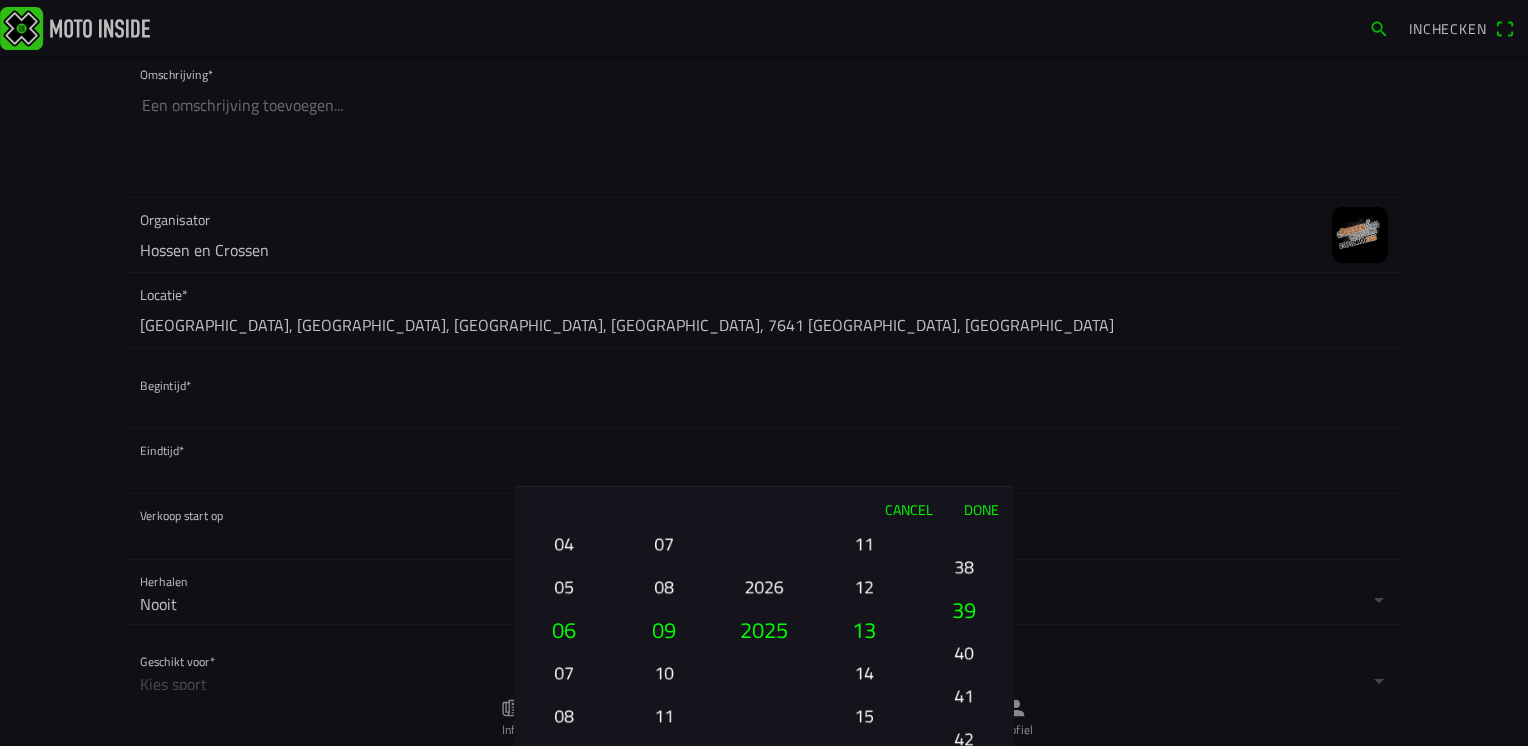 drag, startPoint x: 963, startPoint y: 596, endPoint x: 971, endPoint y: 709, distance: 113.28283 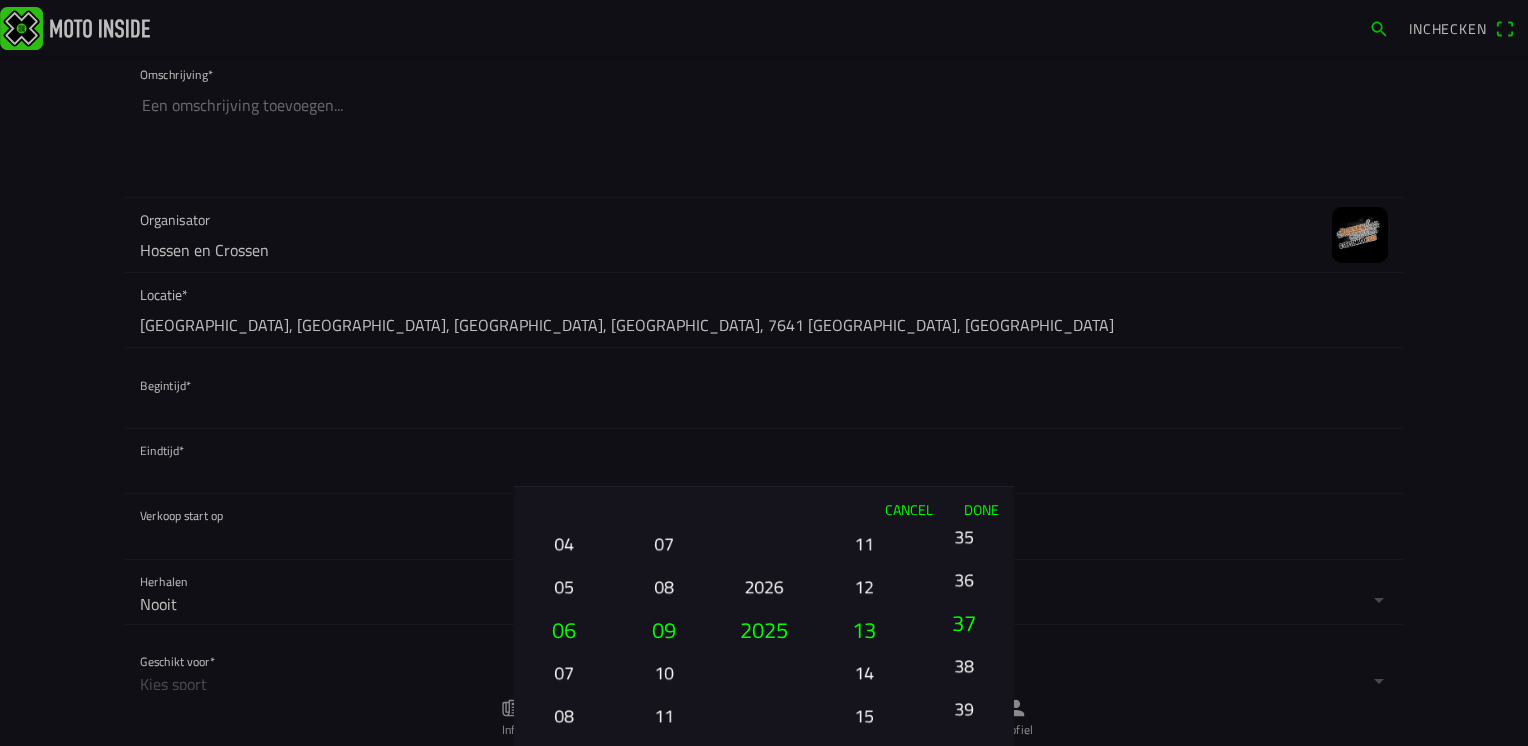 drag, startPoint x: 961, startPoint y: 600, endPoint x: 960, endPoint y: 724, distance: 124.004036 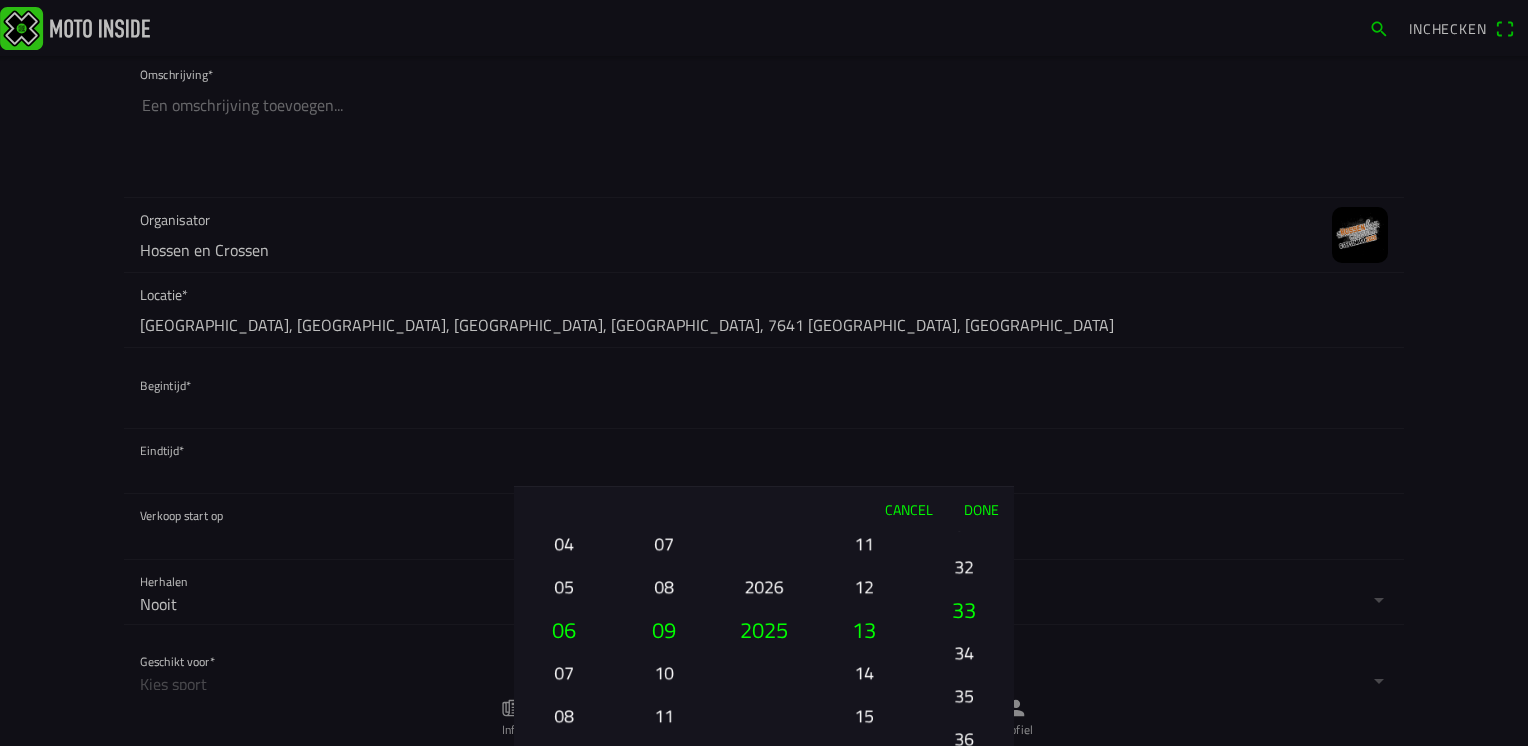 drag, startPoint x: 963, startPoint y: 616, endPoint x: 965, endPoint y: 726, distance: 110.01818 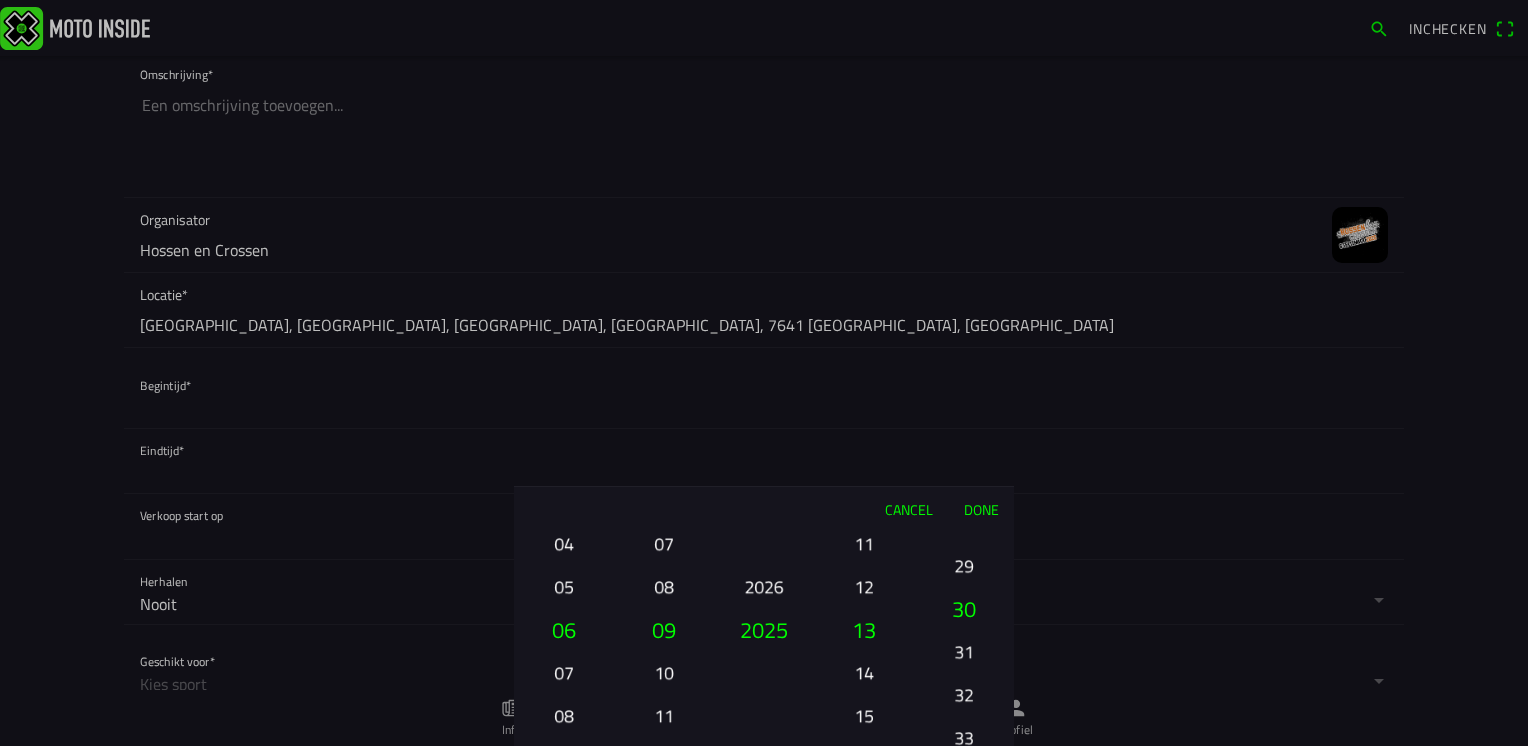 drag, startPoint x: 964, startPoint y: 612, endPoint x: 962, endPoint y: 720, distance: 108.01852 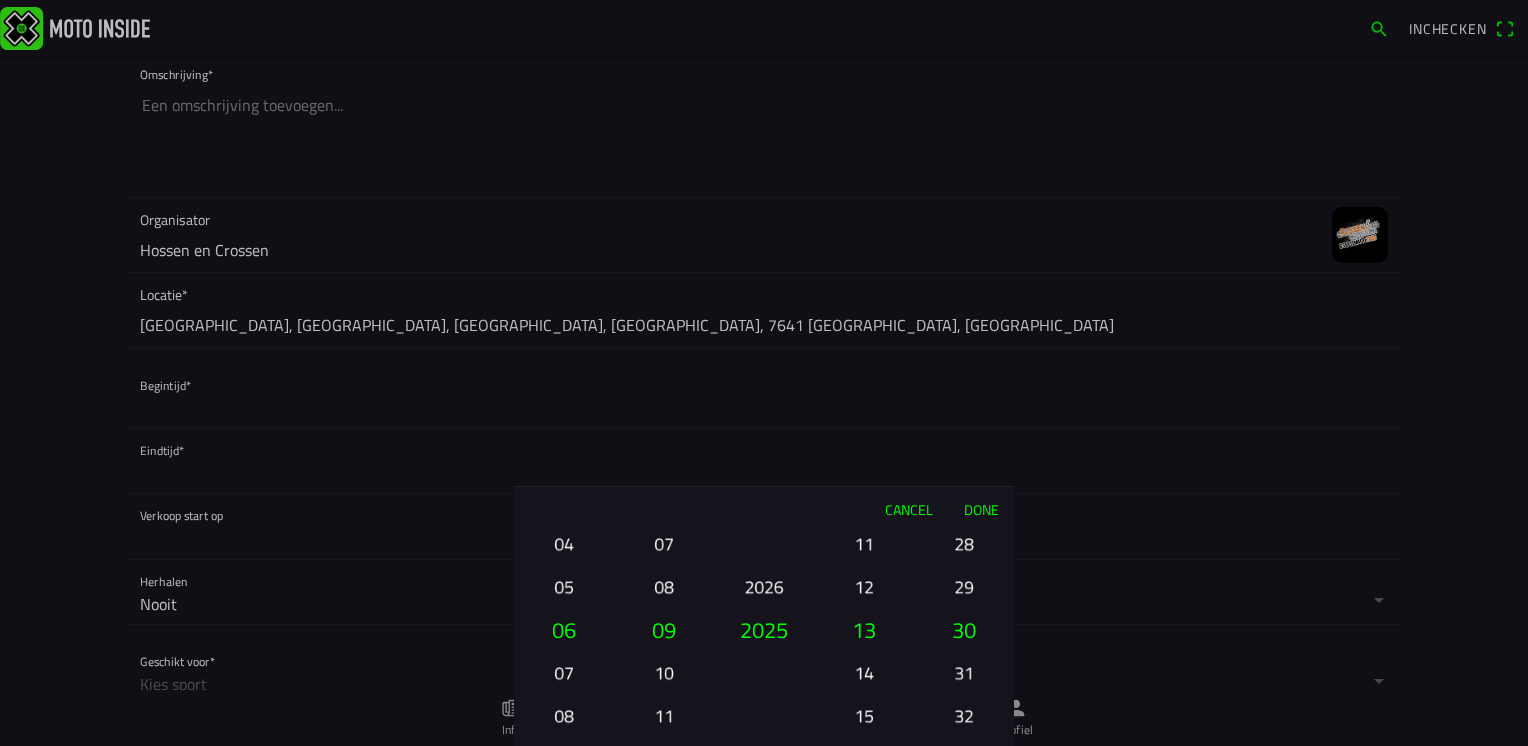 click on "Done" at bounding box center [981, 509] 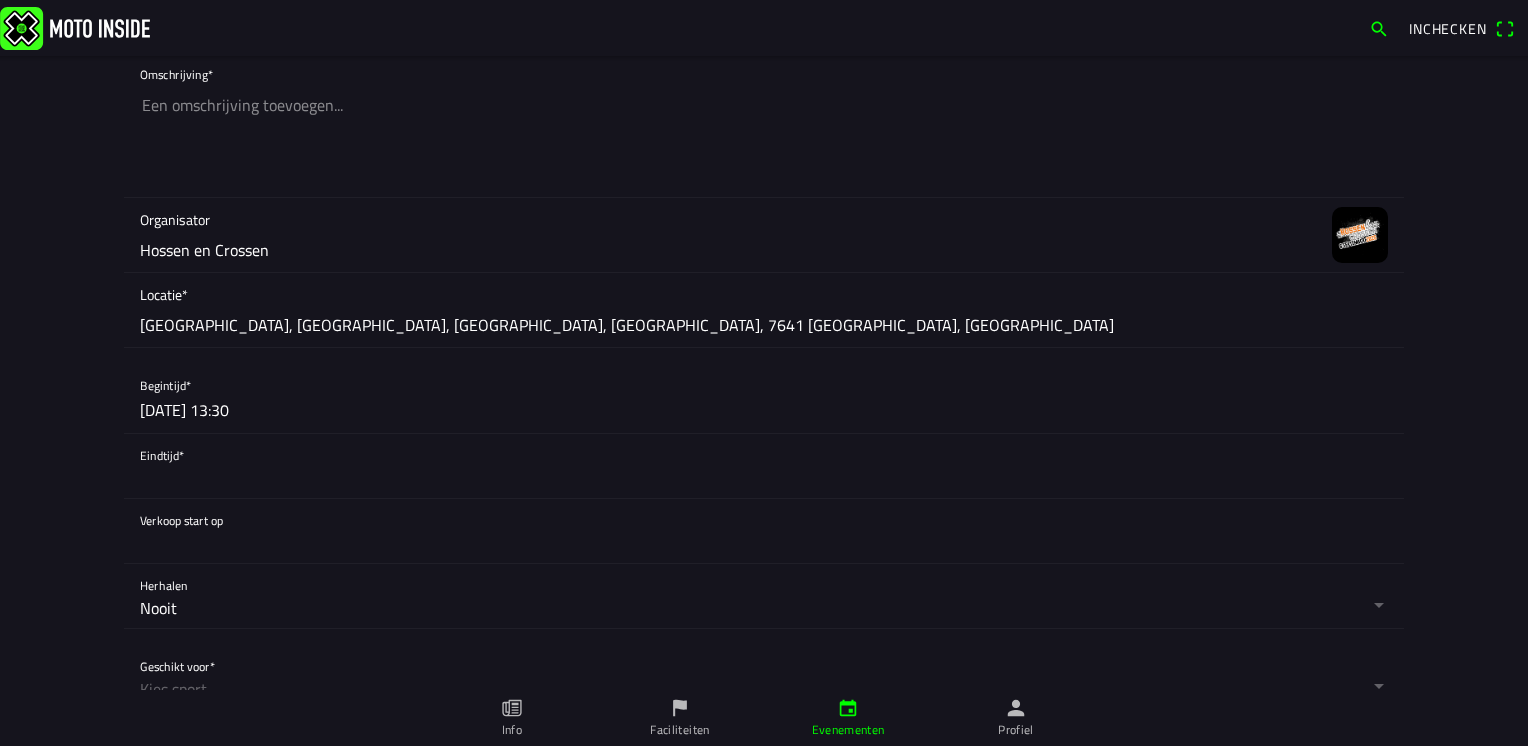 click 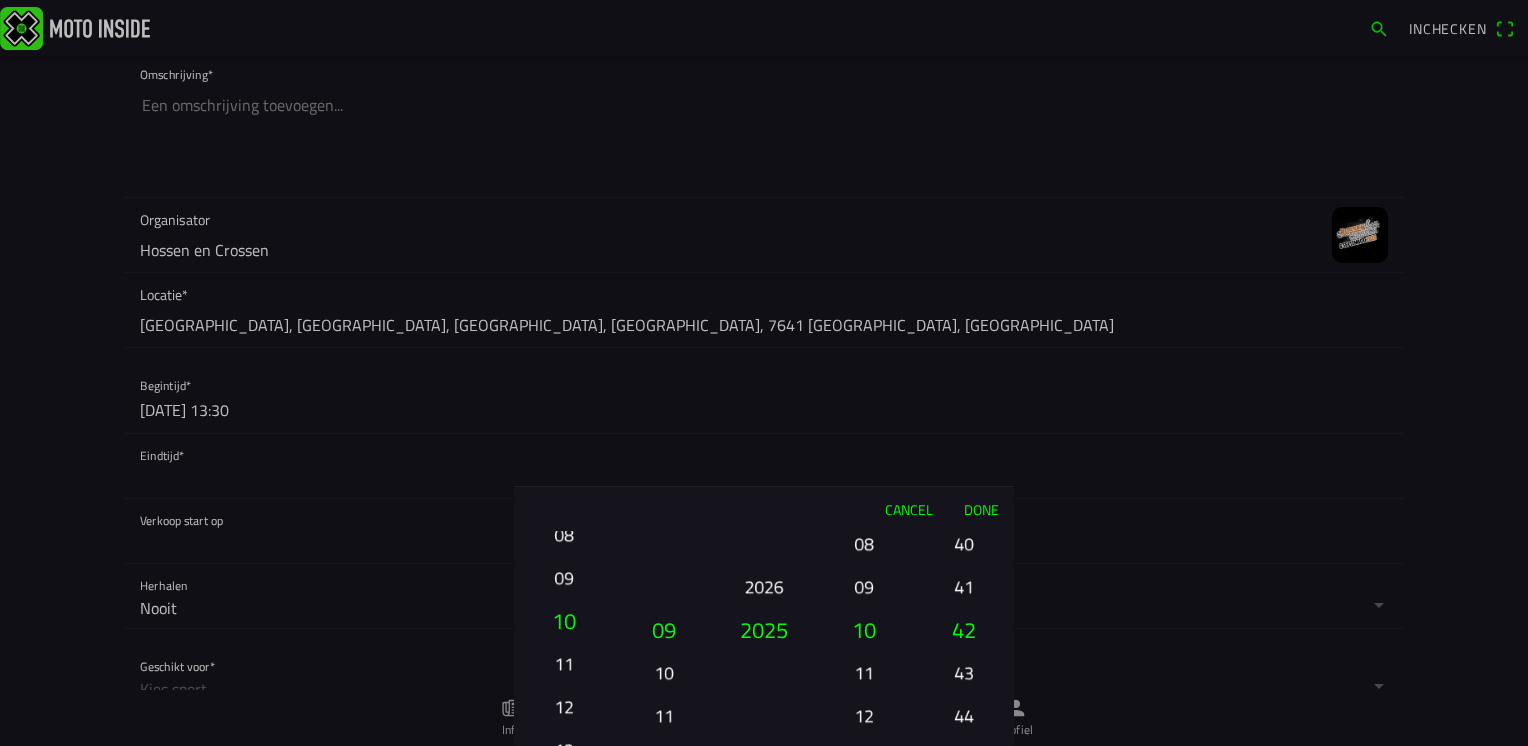 drag, startPoint x: 569, startPoint y: 571, endPoint x: 577, endPoint y: 676, distance: 105.30432 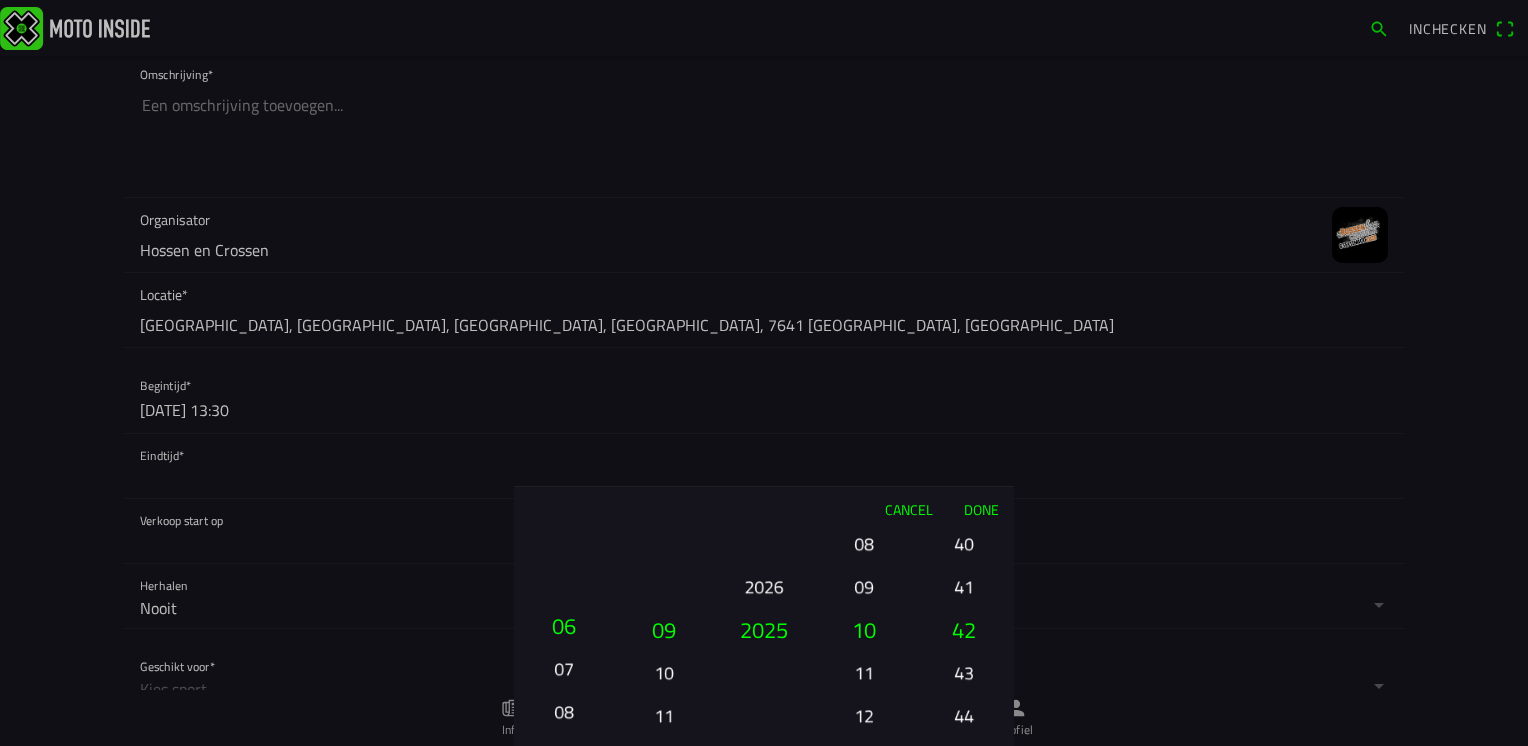 drag, startPoint x: 569, startPoint y: 595, endPoint x: 567, endPoint y: 720, distance: 125.016 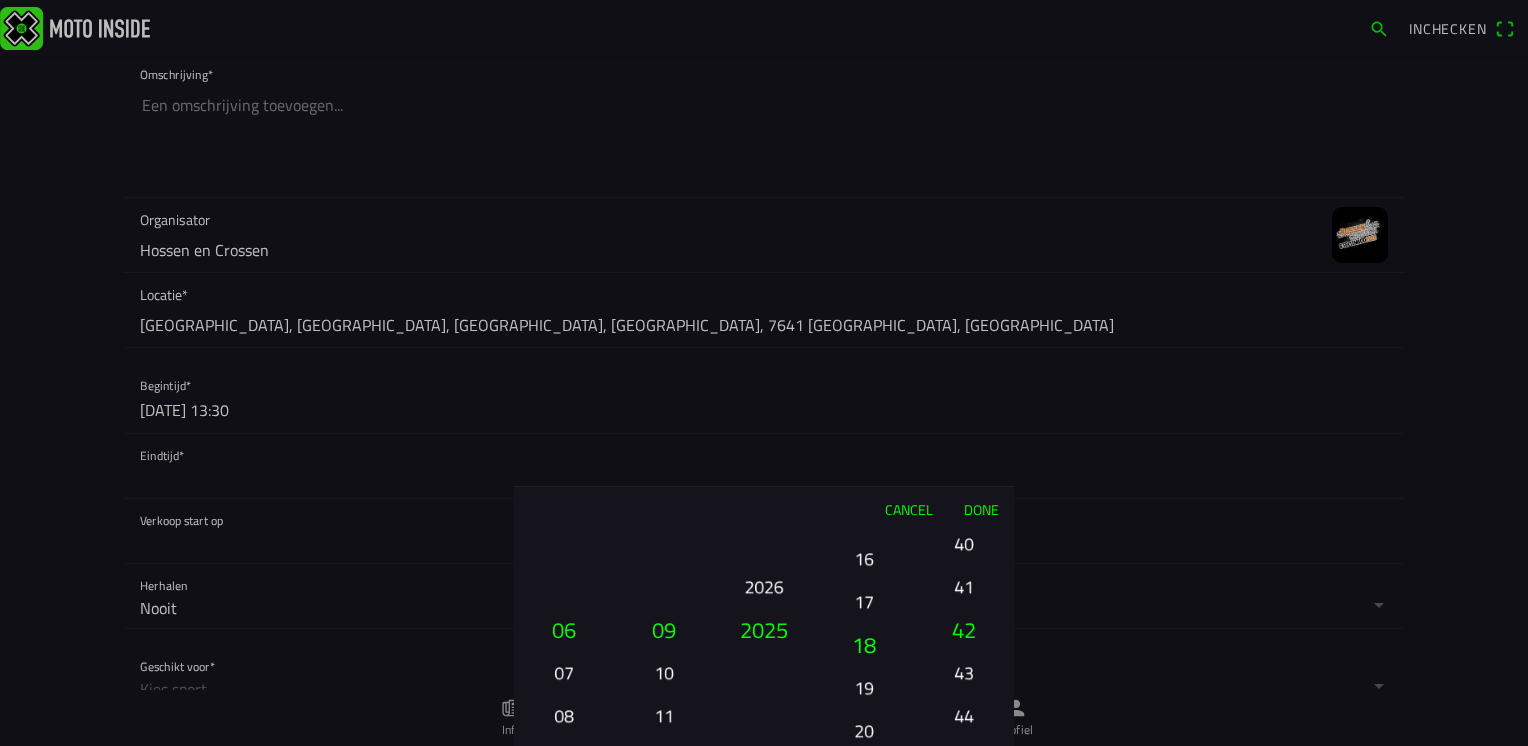 drag, startPoint x: 873, startPoint y: 685, endPoint x: 892, endPoint y: 445, distance: 240.75092 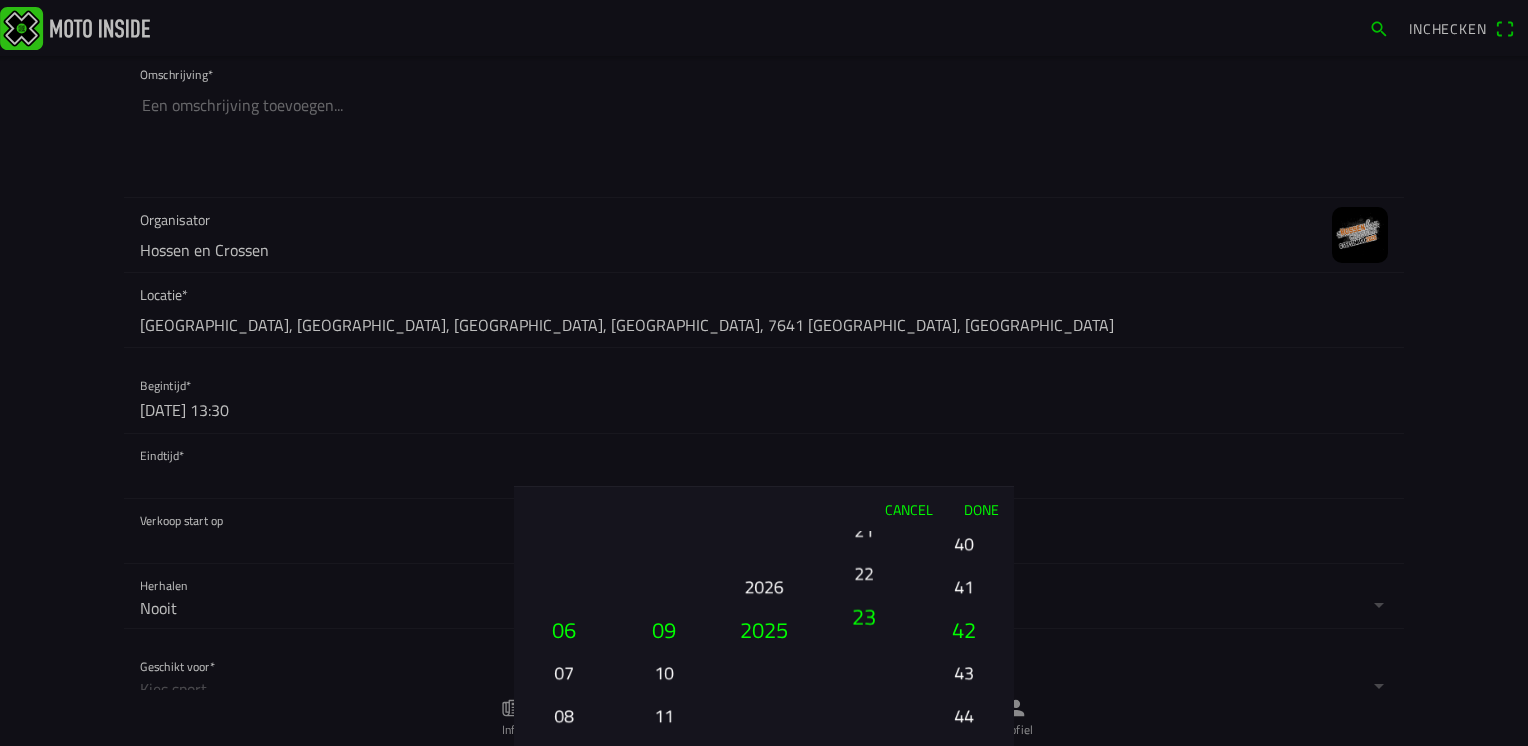 drag, startPoint x: 867, startPoint y: 710, endPoint x: 879, endPoint y: 578, distance: 132.54433 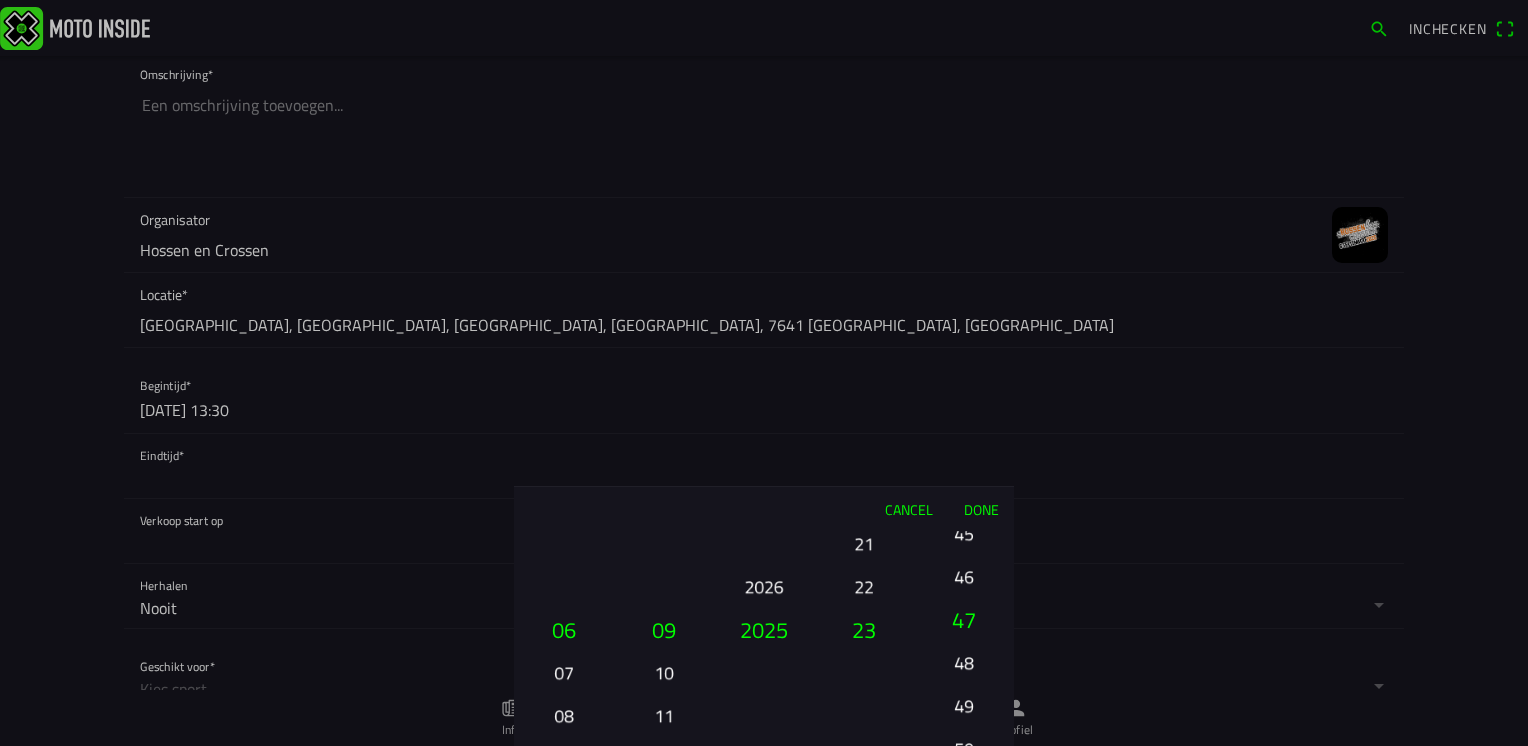 drag, startPoint x: 964, startPoint y: 678, endPoint x: 1001, endPoint y: 411, distance: 269.55148 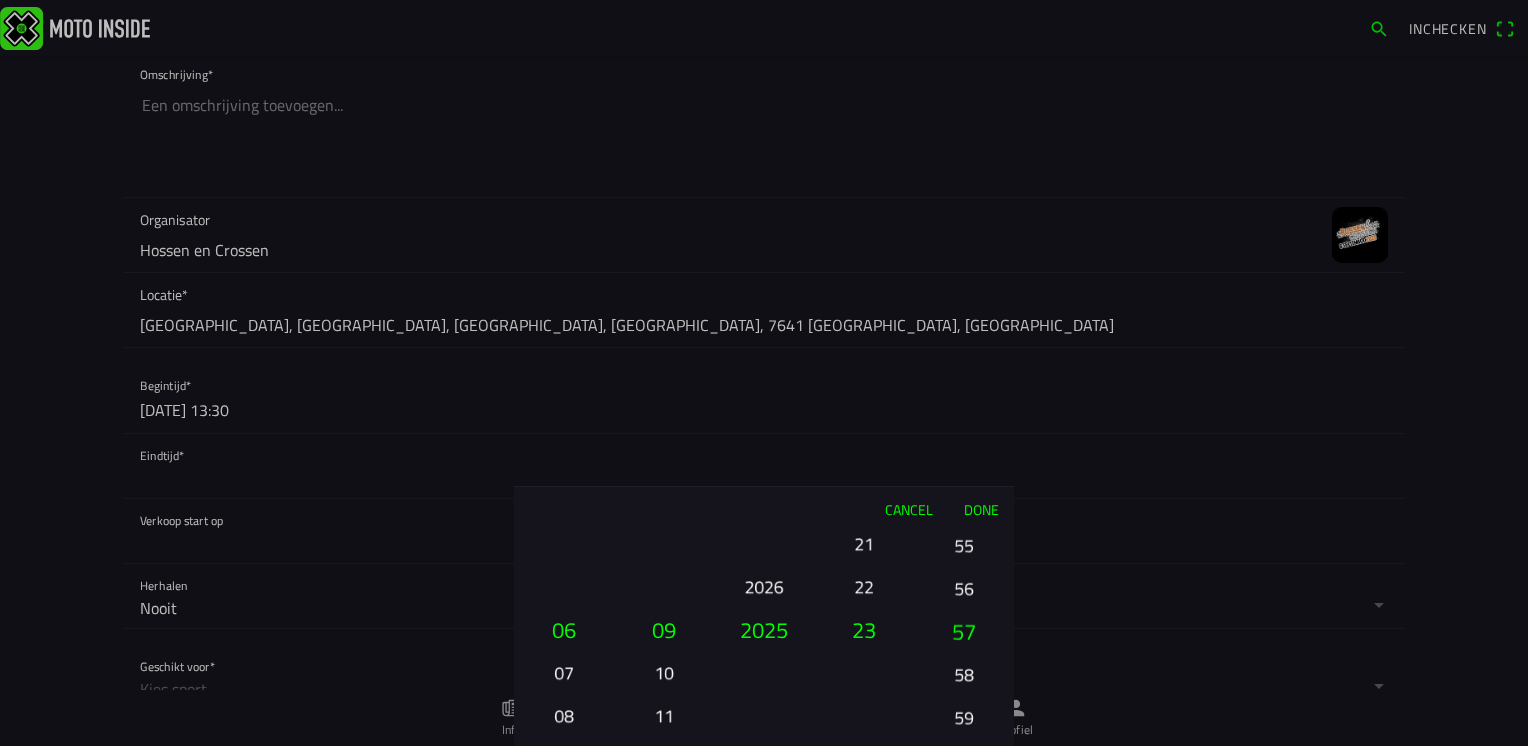 drag, startPoint x: 967, startPoint y: 734, endPoint x: 965, endPoint y: 722, distance: 12.165525 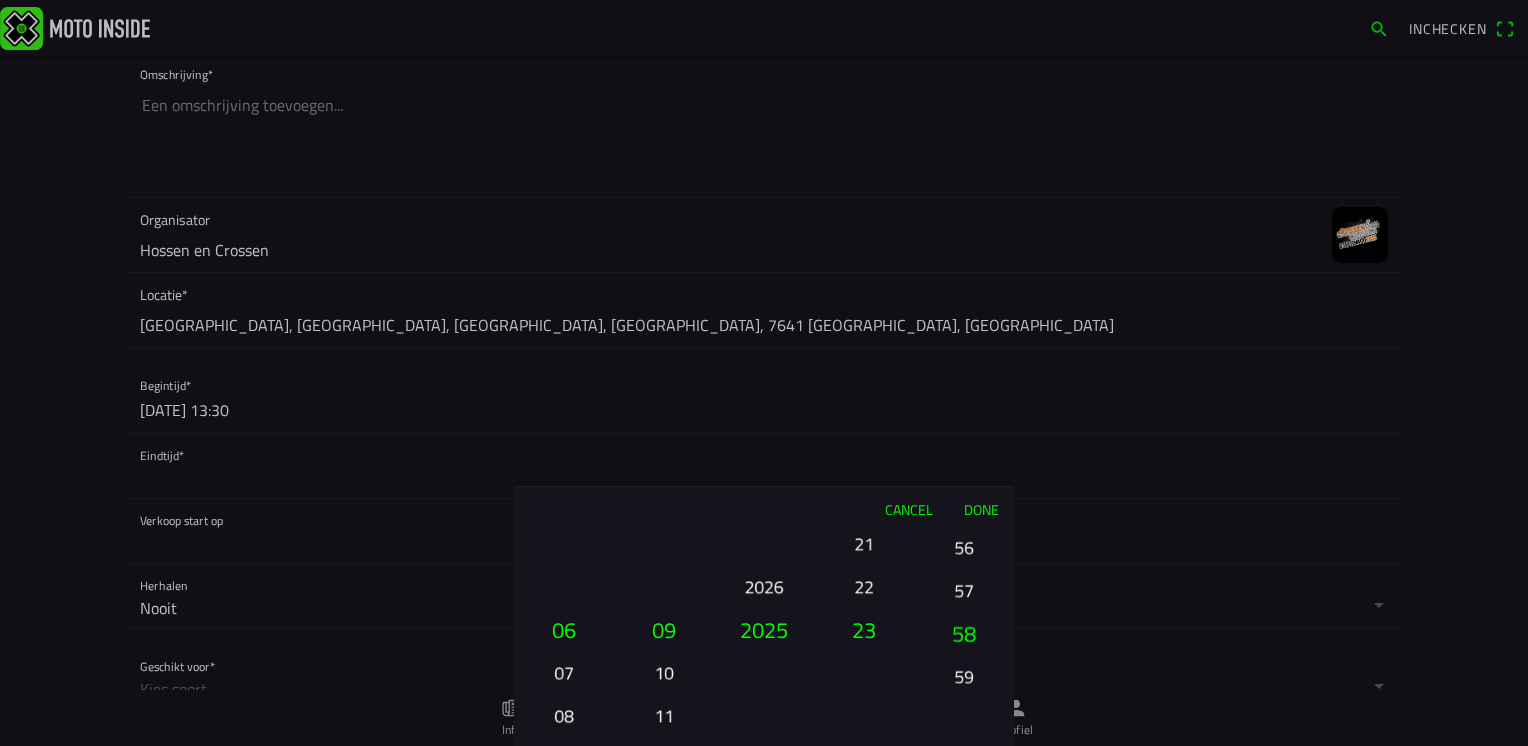 click on "59" at bounding box center (964, 676) 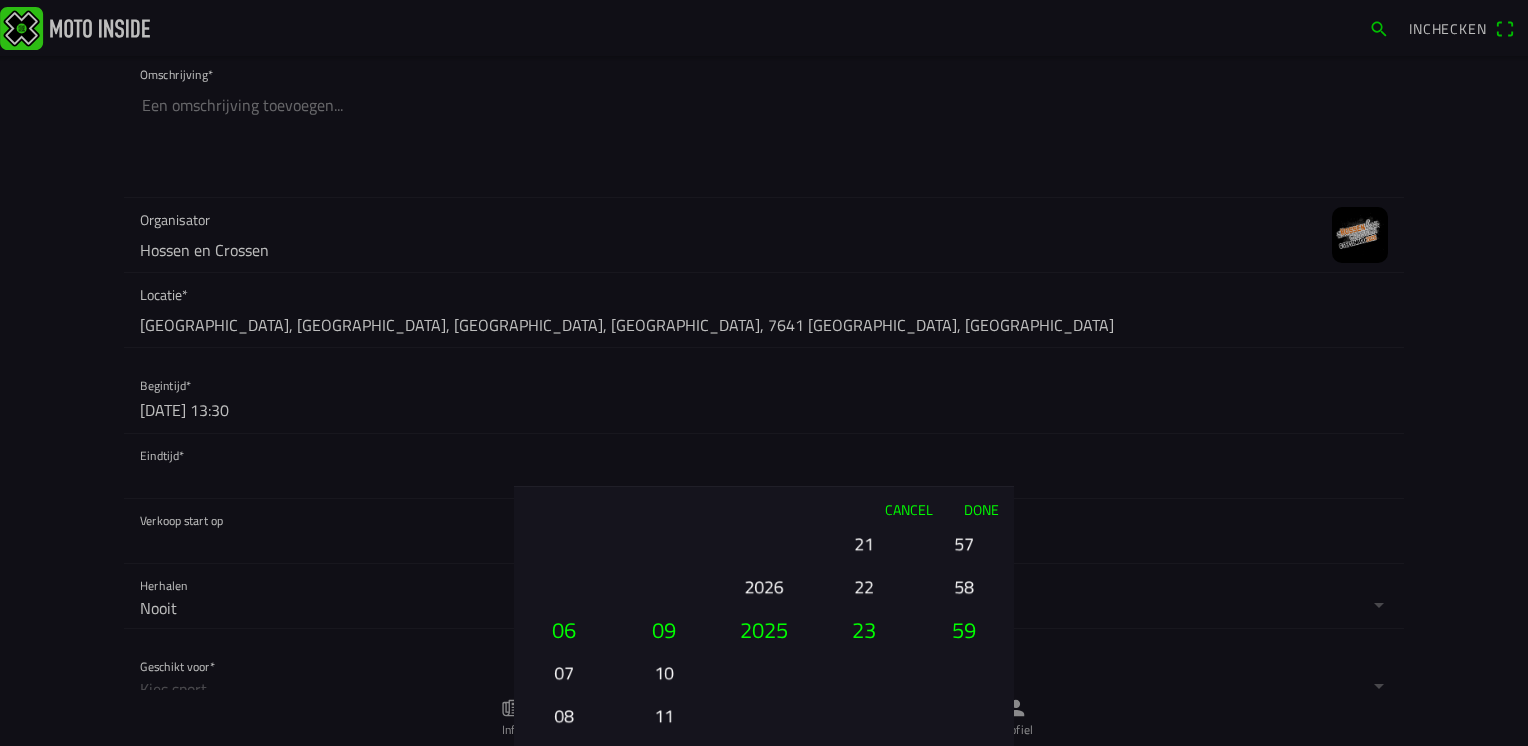 click on "Done" at bounding box center (981, 509) 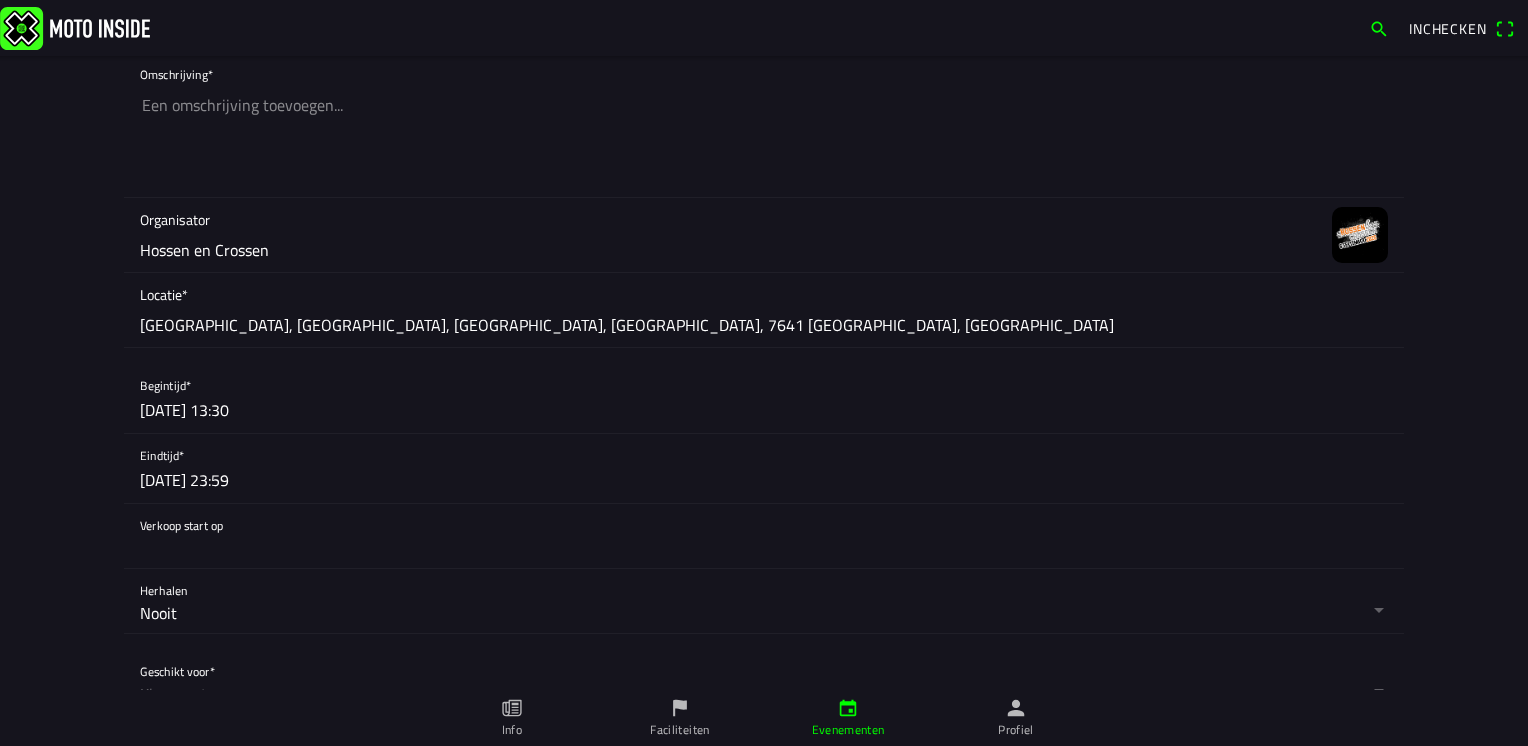 click 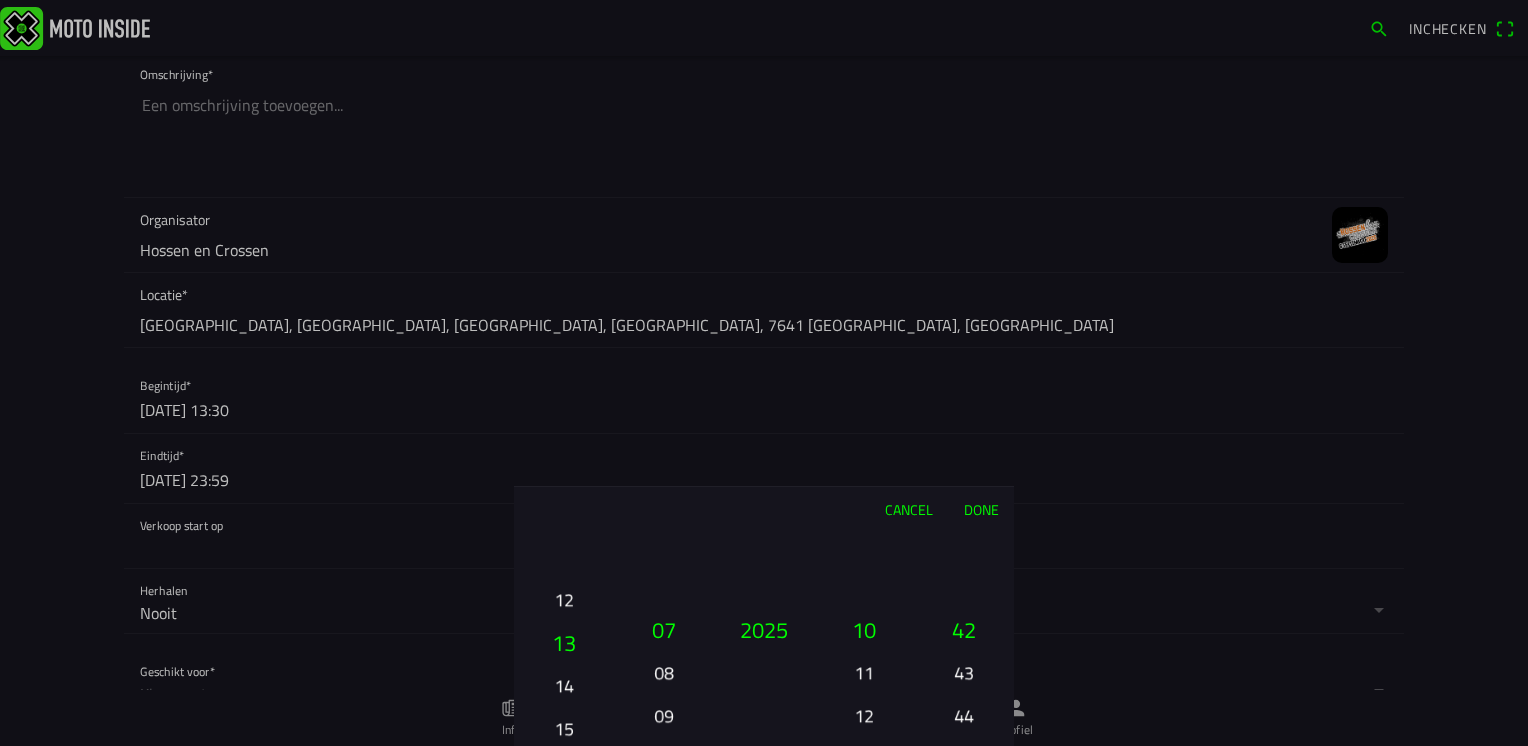 drag, startPoint x: 571, startPoint y: 630, endPoint x: 580, endPoint y: 597, distance: 34.20526 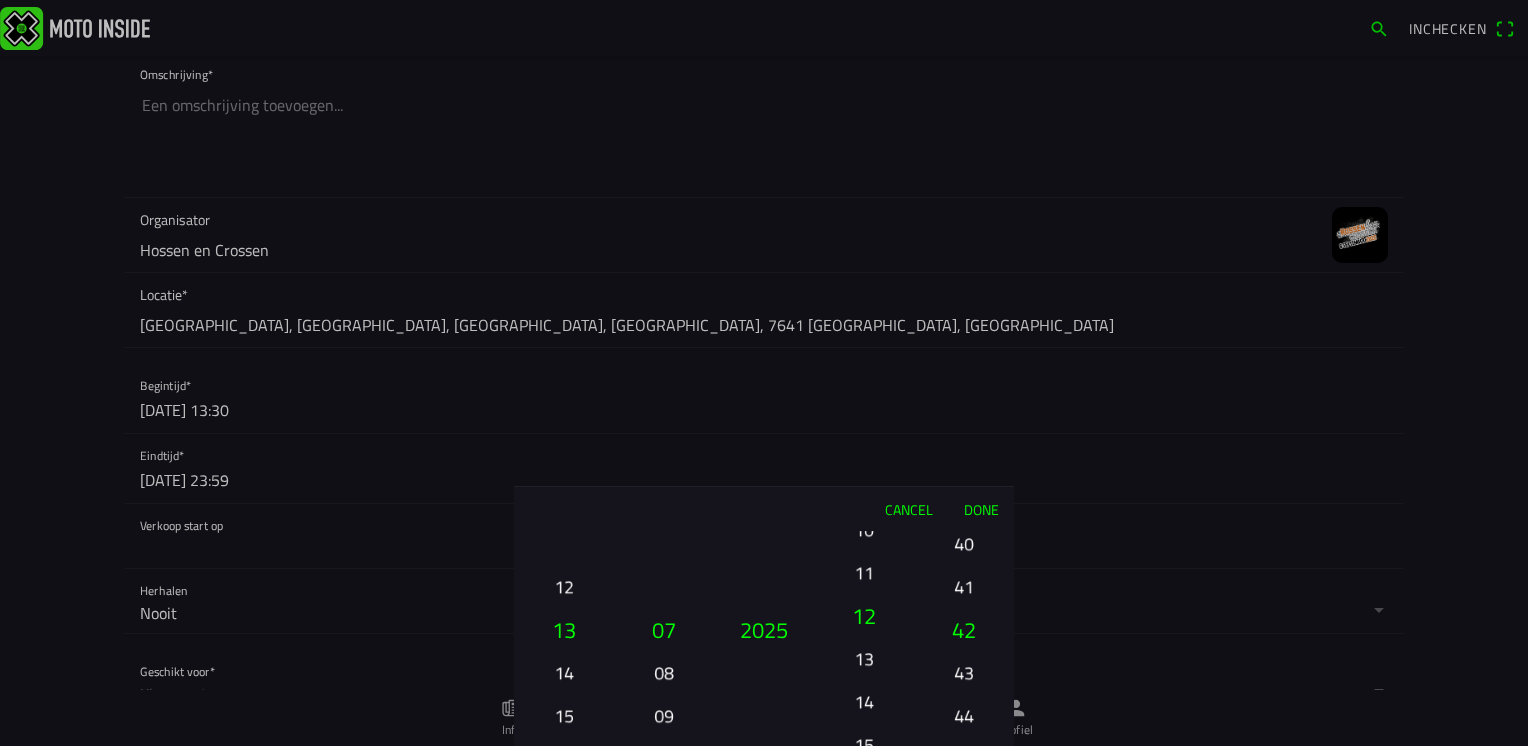 drag, startPoint x: 872, startPoint y: 684, endPoint x: 891, endPoint y: 481, distance: 203.88722 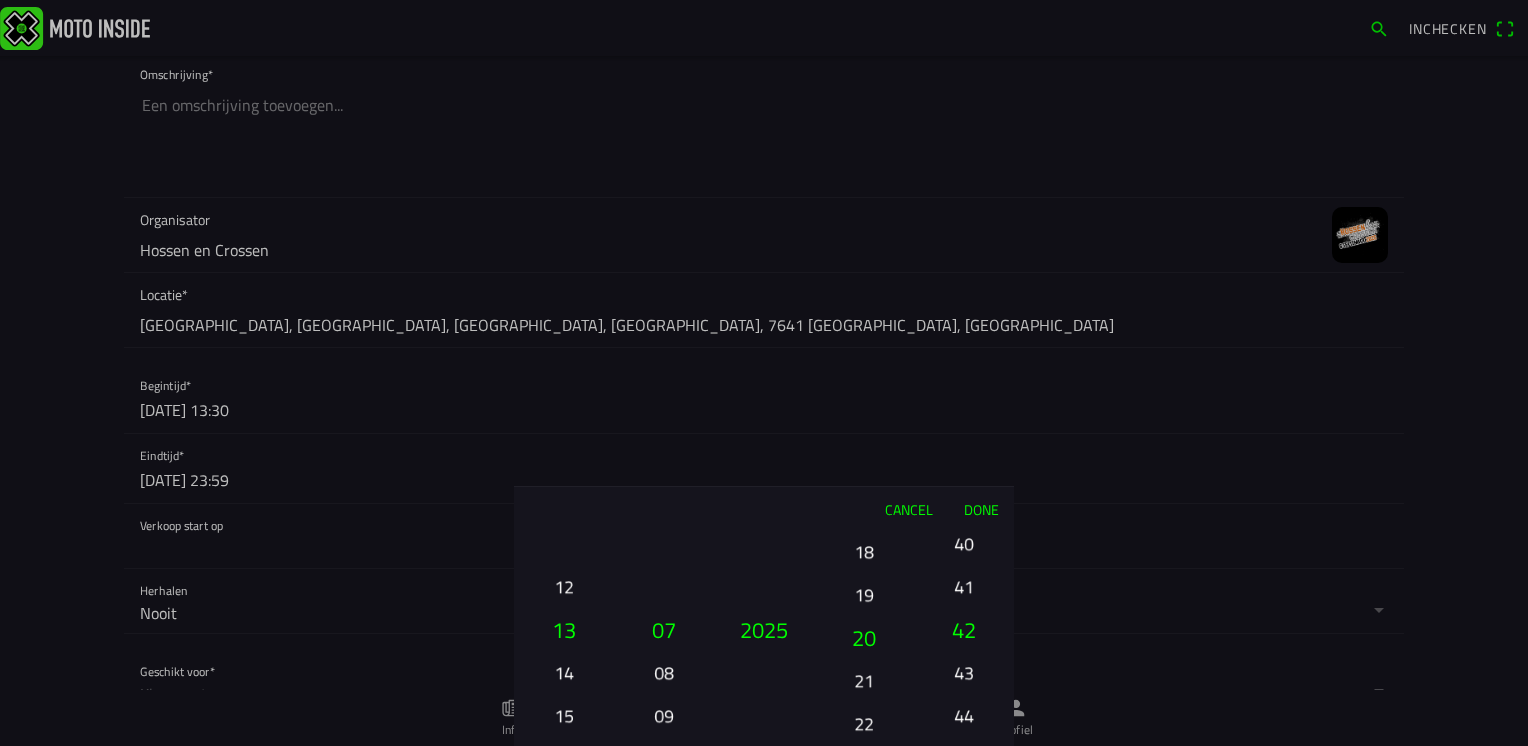 drag, startPoint x: 880, startPoint y: 559, endPoint x: 881, endPoint y: 510, distance: 49.010204 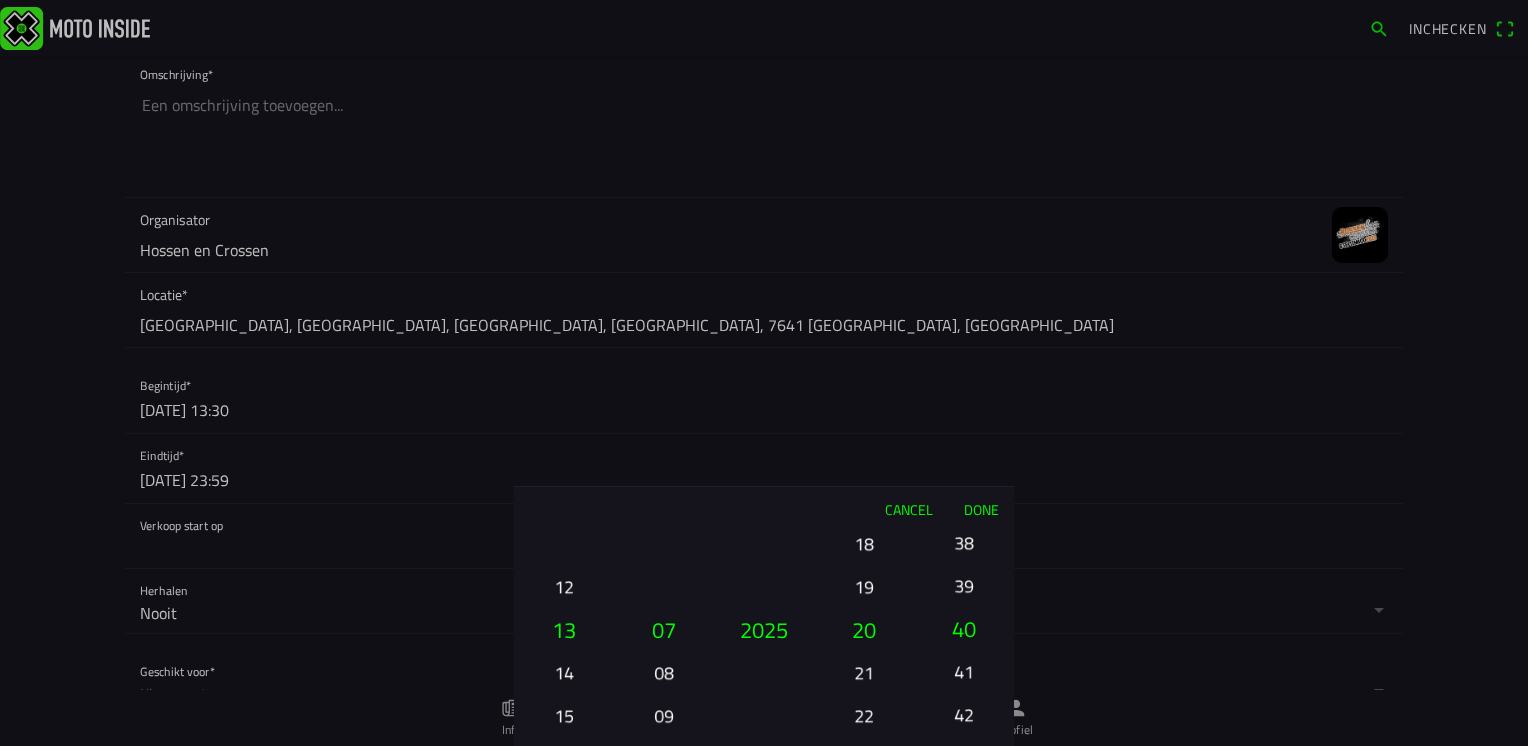 drag, startPoint x: 968, startPoint y: 654, endPoint x: 964, endPoint y: 783, distance: 129.062 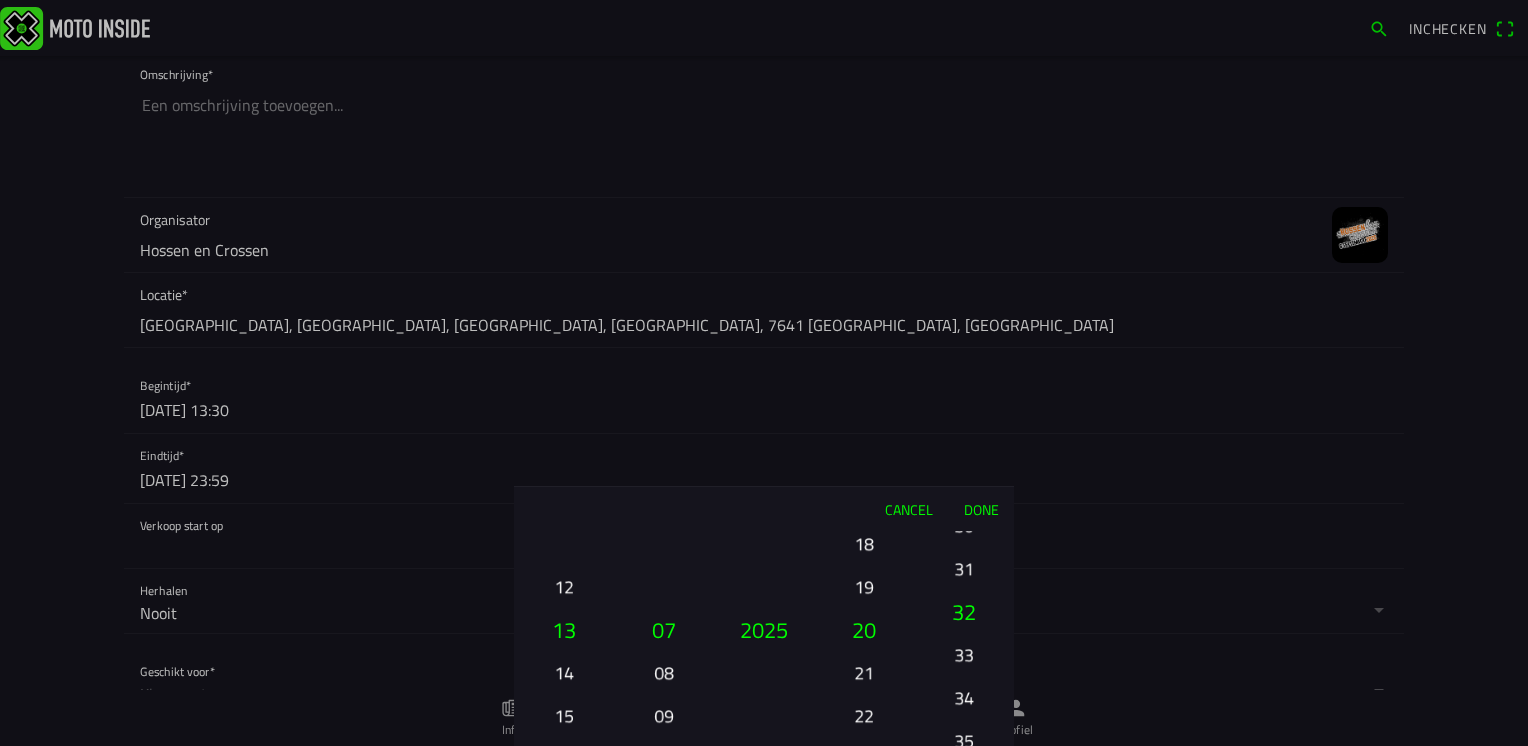drag, startPoint x: 961, startPoint y: 594, endPoint x: 950, endPoint y: 761, distance: 167.36188 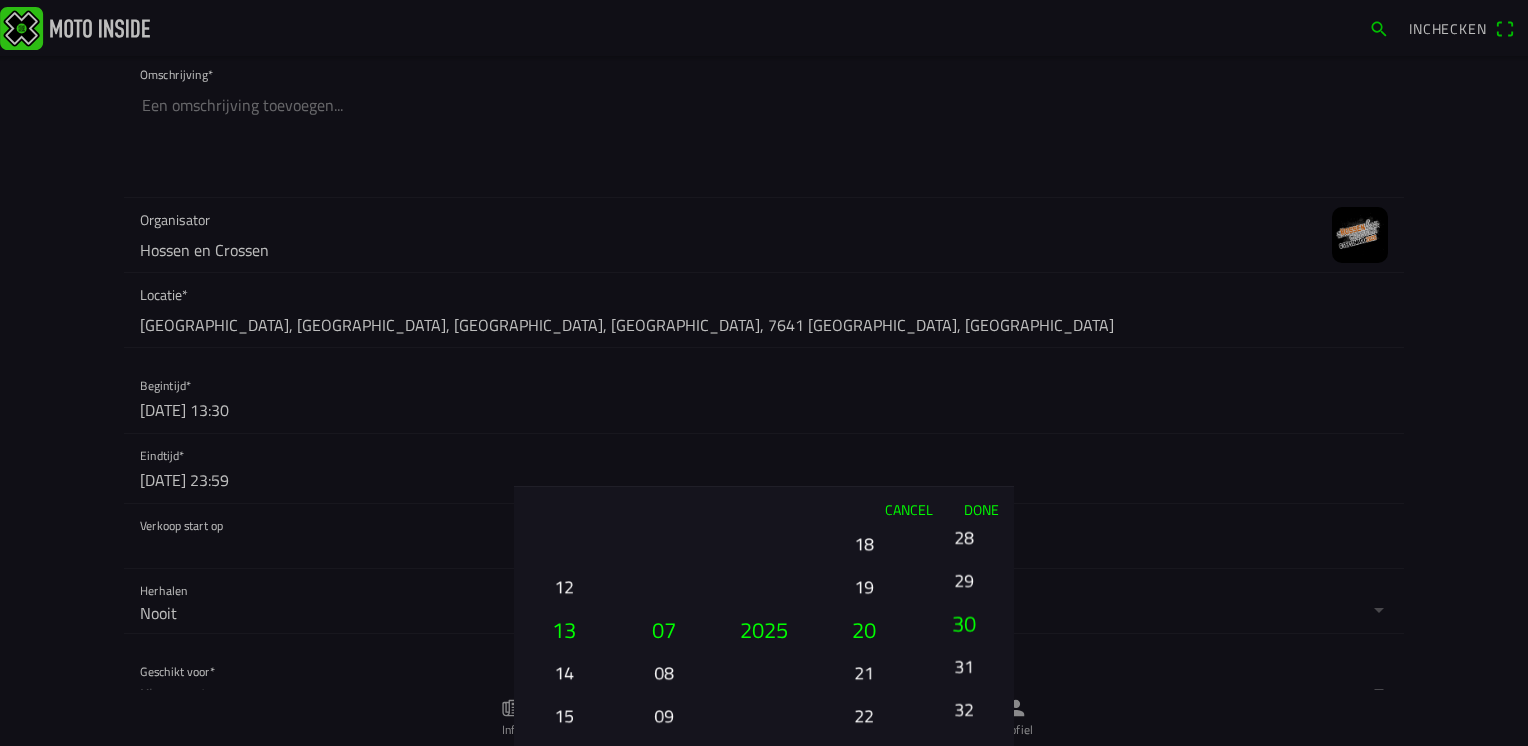 drag, startPoint x: 959, startPoint y: 582, endPoint x: 947, endPoint y: 761, distance: 179.40178 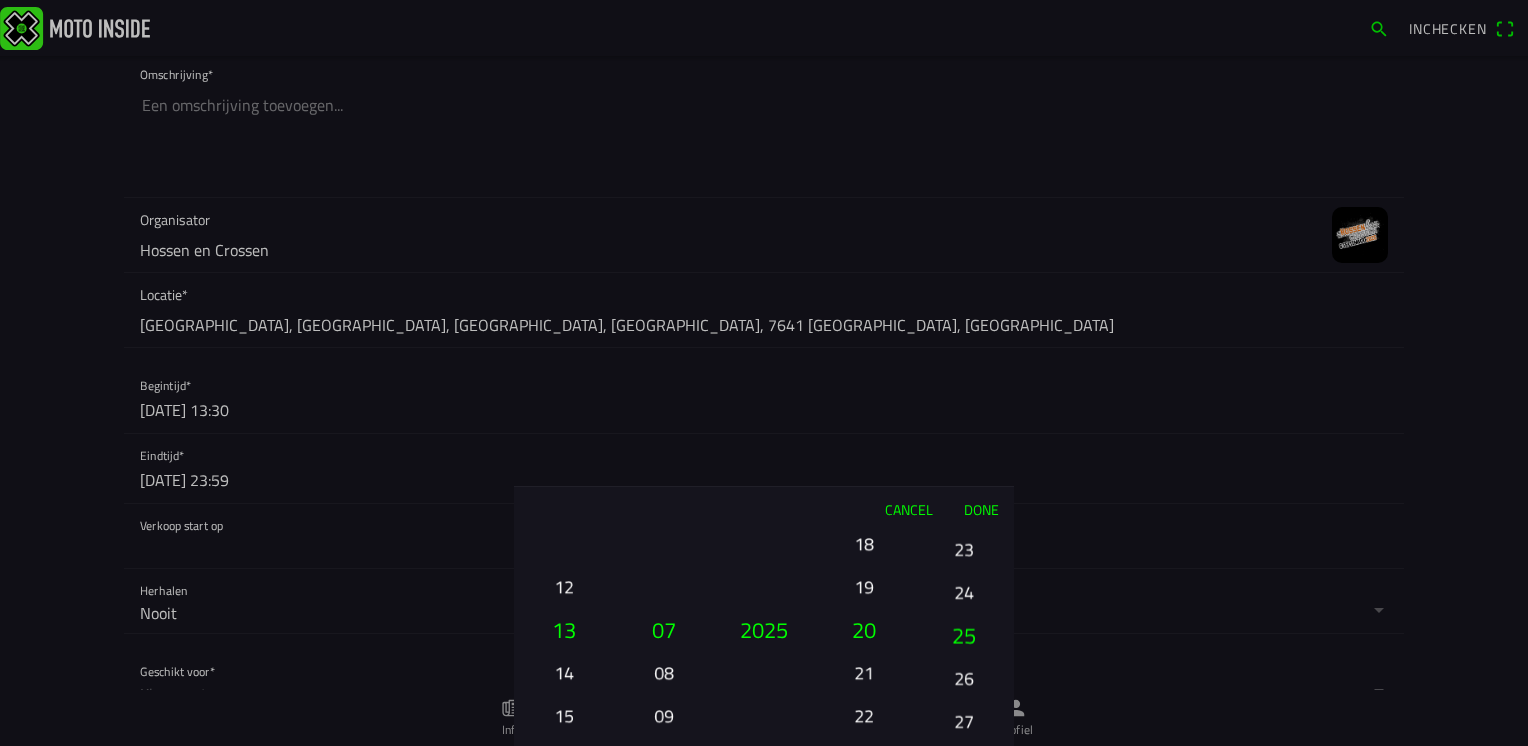 drag, startPoint x: 962, startPoint y: 595, endPoint x: 960, endPoint y: 754, distance: 159.01257 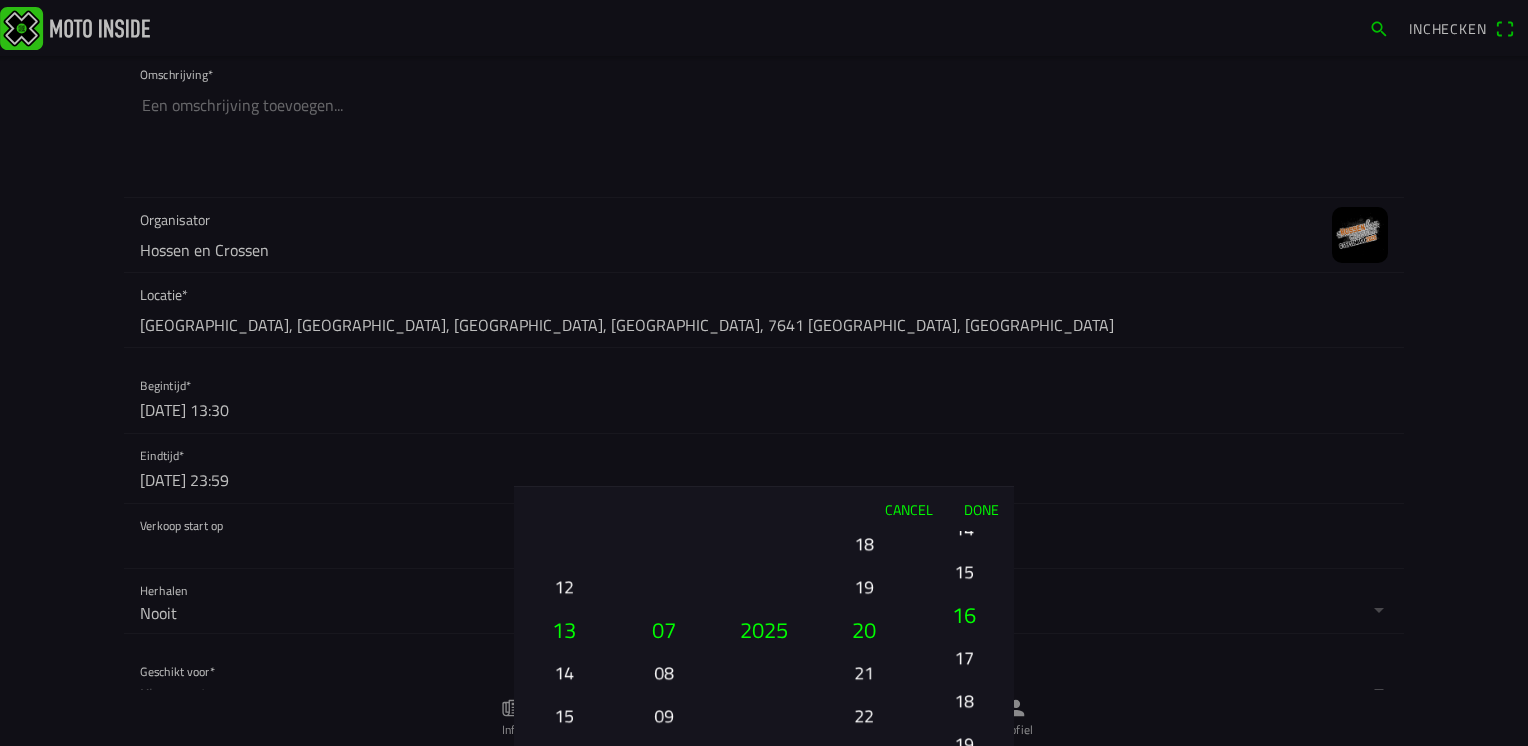 drag, startPoint x: 967, startPoint y: 546, endPoint x: 956, endPoint y: 775, distance: 229.26404 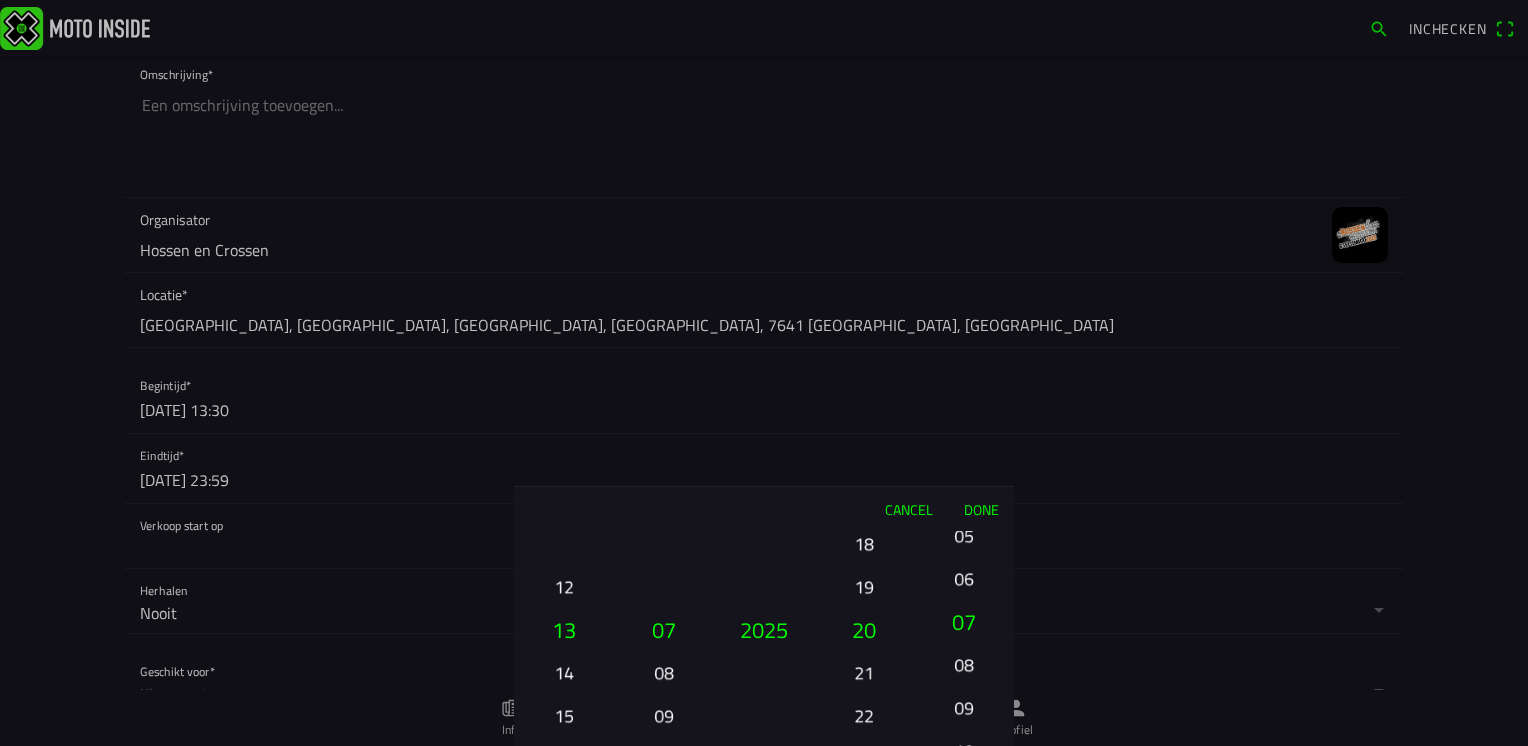 drag, startPoint x: 966, startPoint y: 539, endPoint x: 949, endPoint y: 789, distance: 250.57733 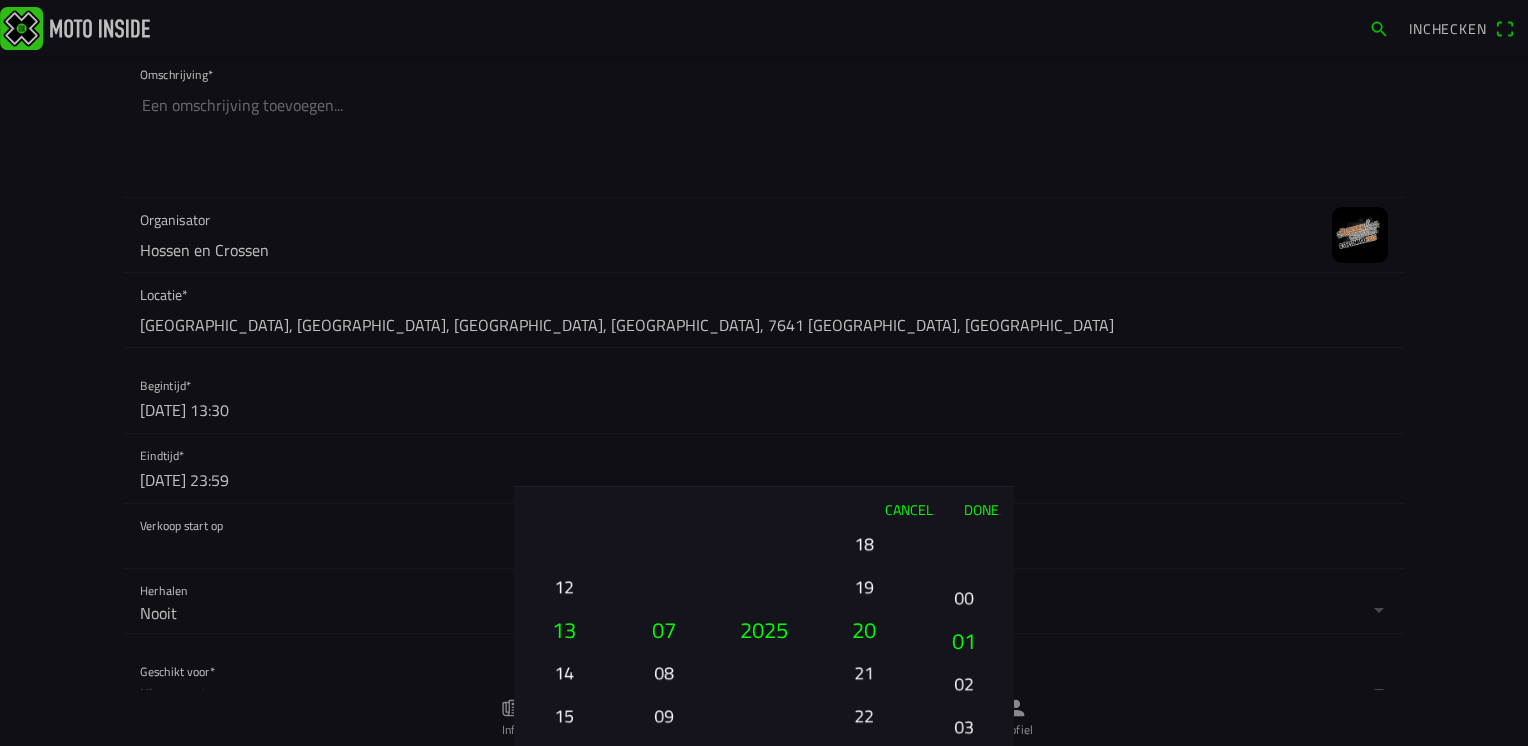 drag, startPoint x: 969, startPoint y: 544, endPoint x: 976, endPoint y: 772, distance: 228.10744 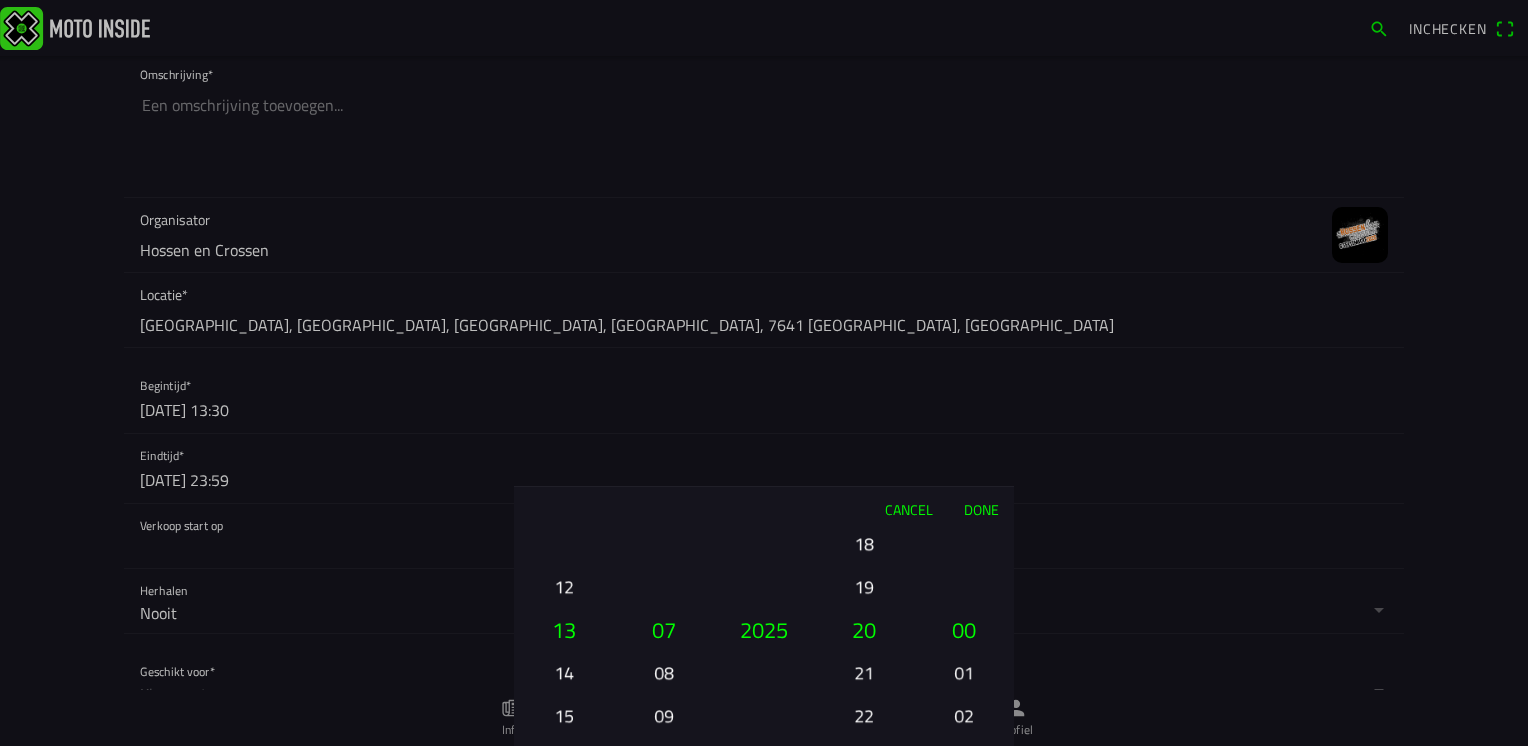 click on "Done" at bounding box center [981, 509] 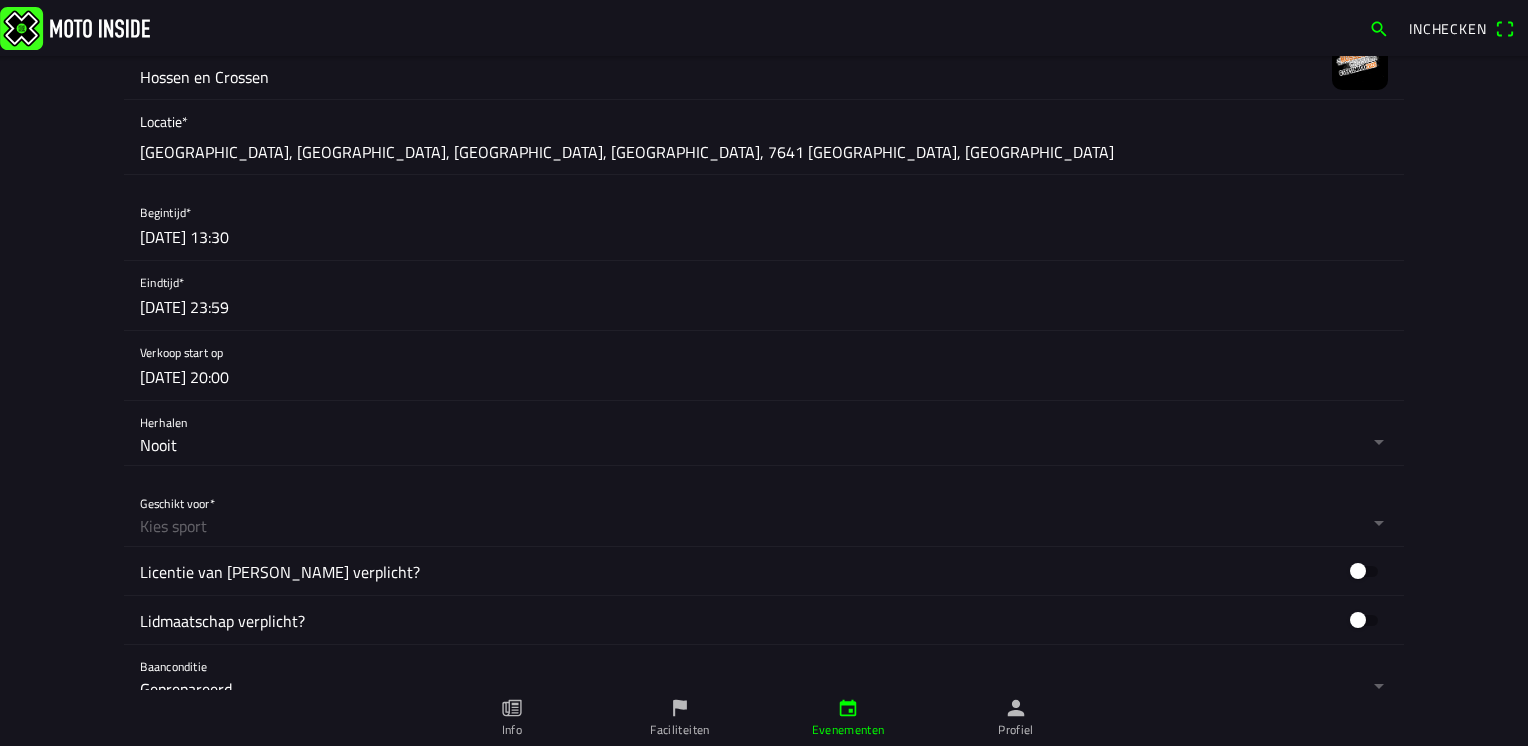 scroll, scrollTop: 500, scrollLeft: 0, axis: vertical 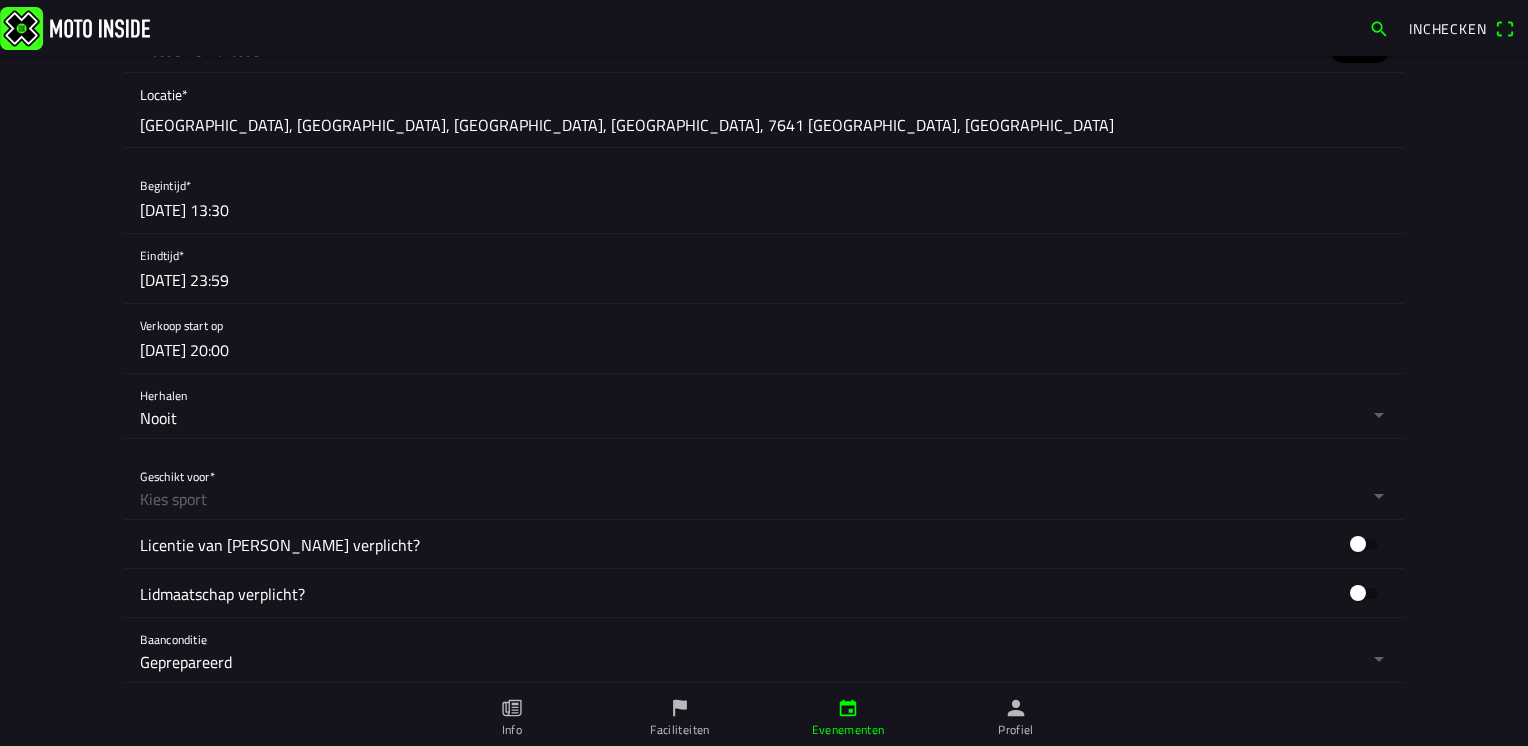 click 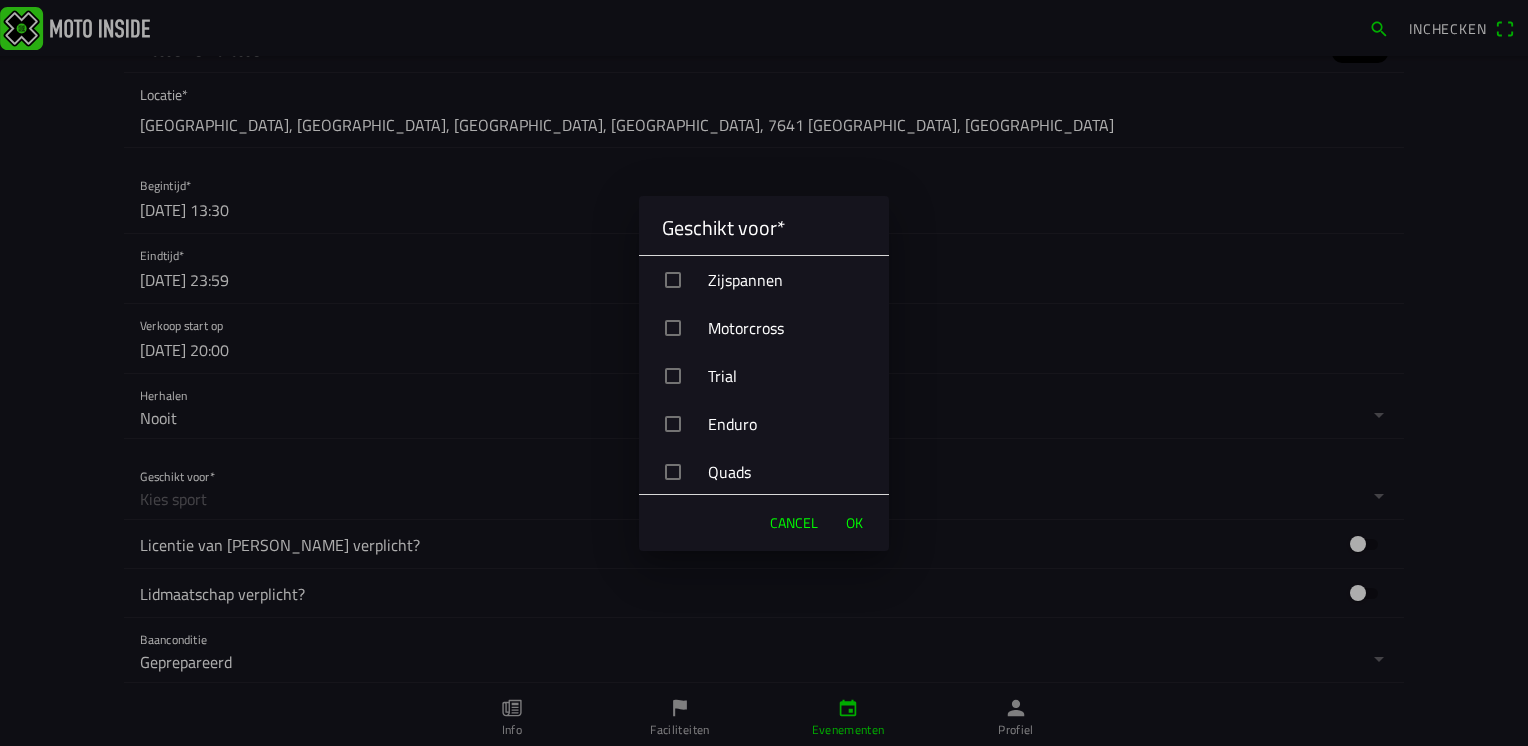 click at bounding box center [673, 328] 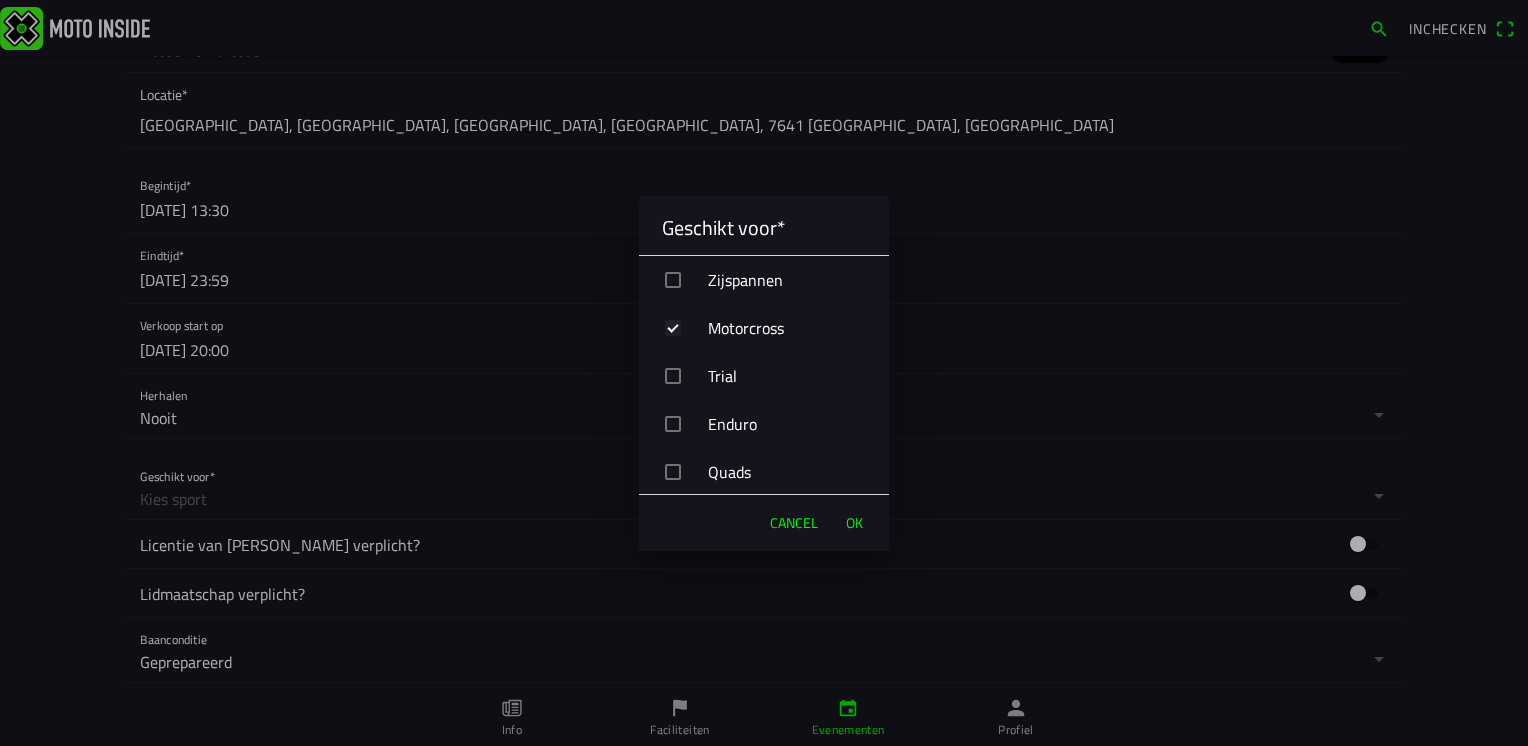 click on "OK" at bounding box center (854, 523) 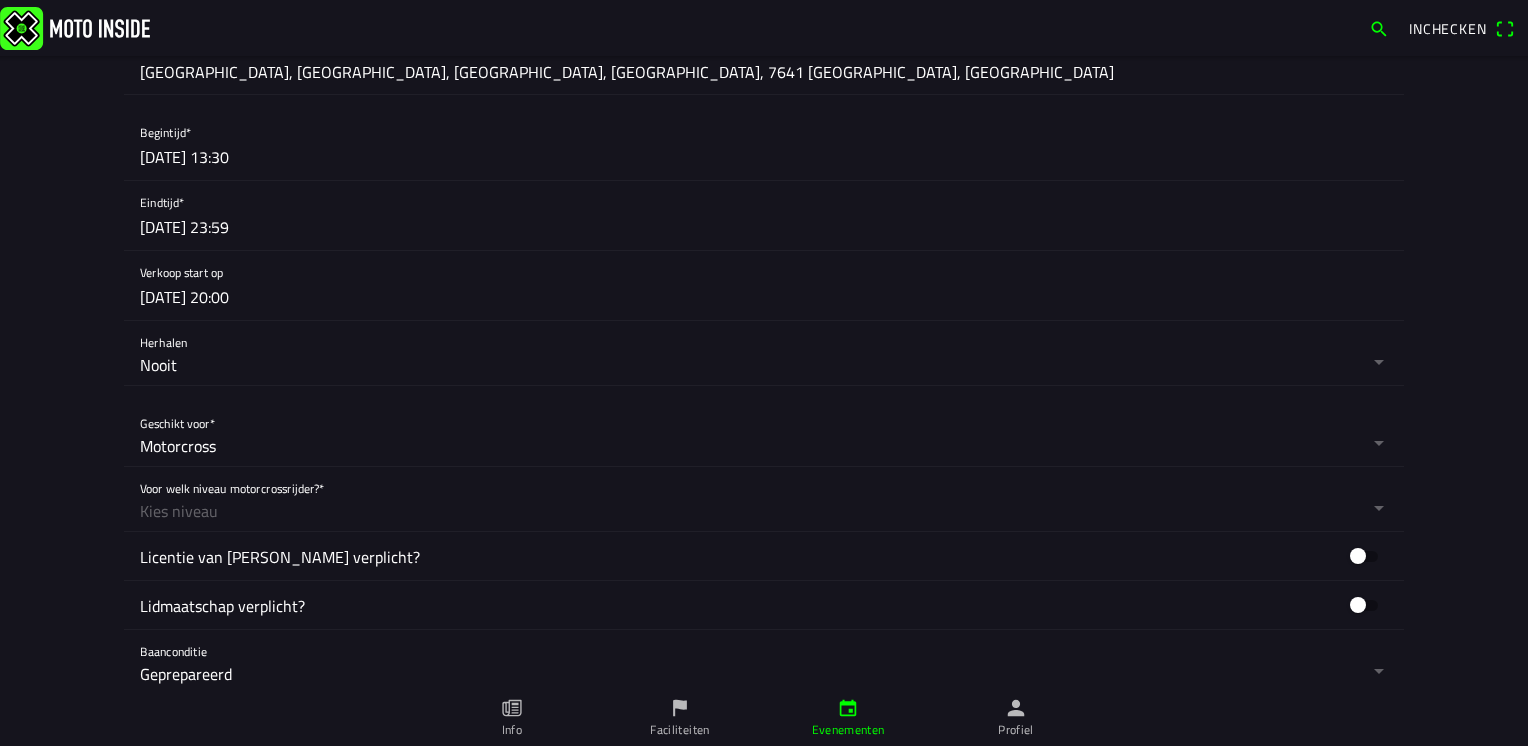 scroll, scrollTop: 600, scrollLeft: 0, axis: vertical 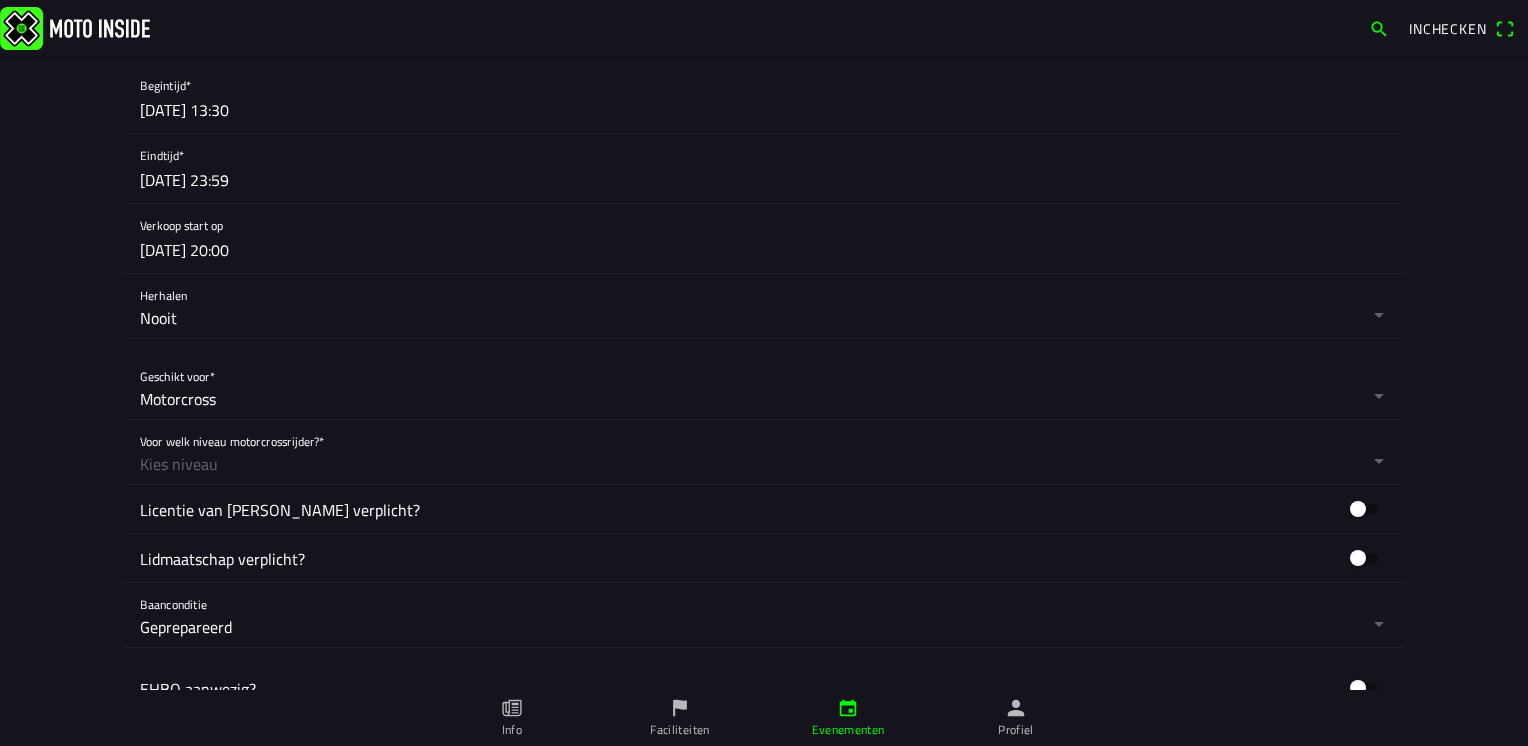 click 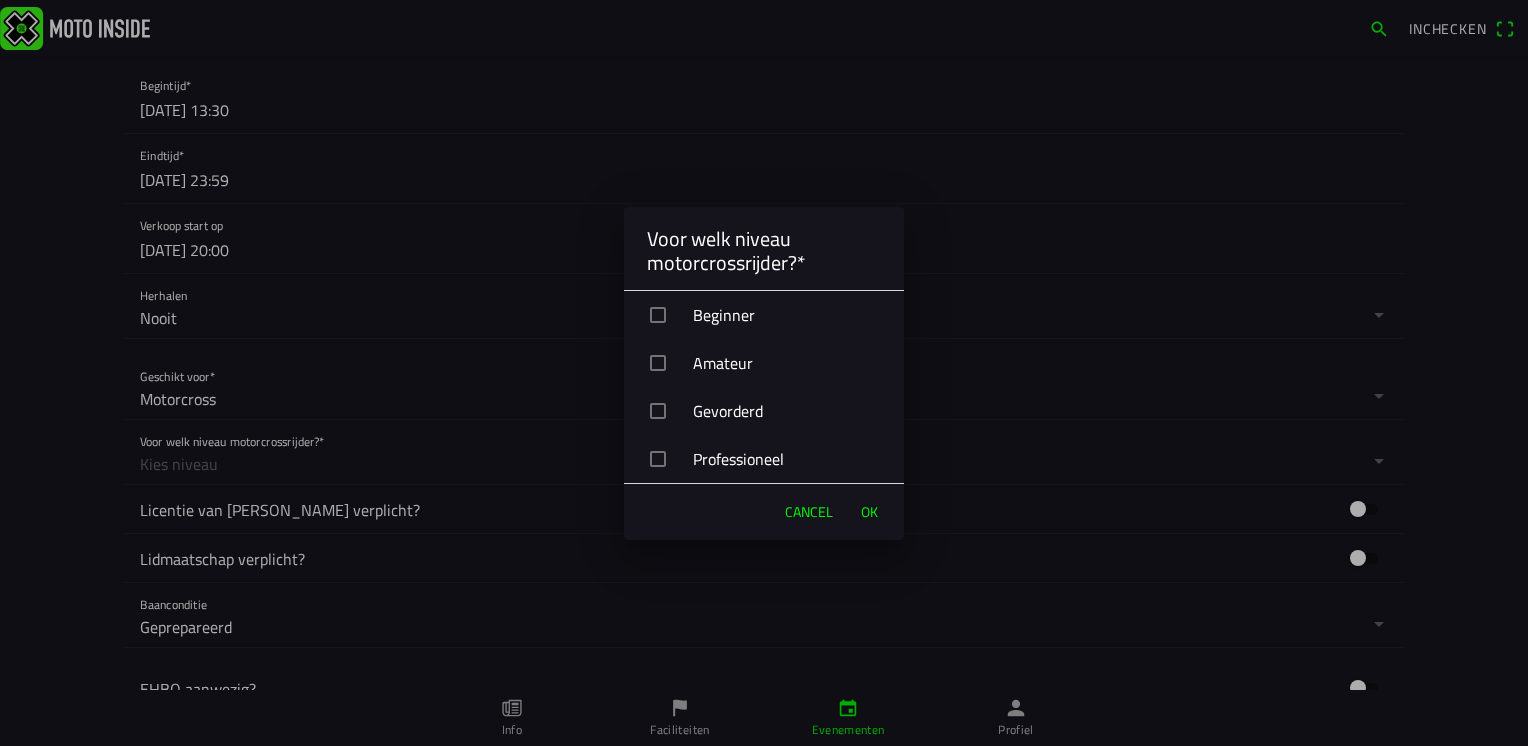click at bounding box center (658, 315) 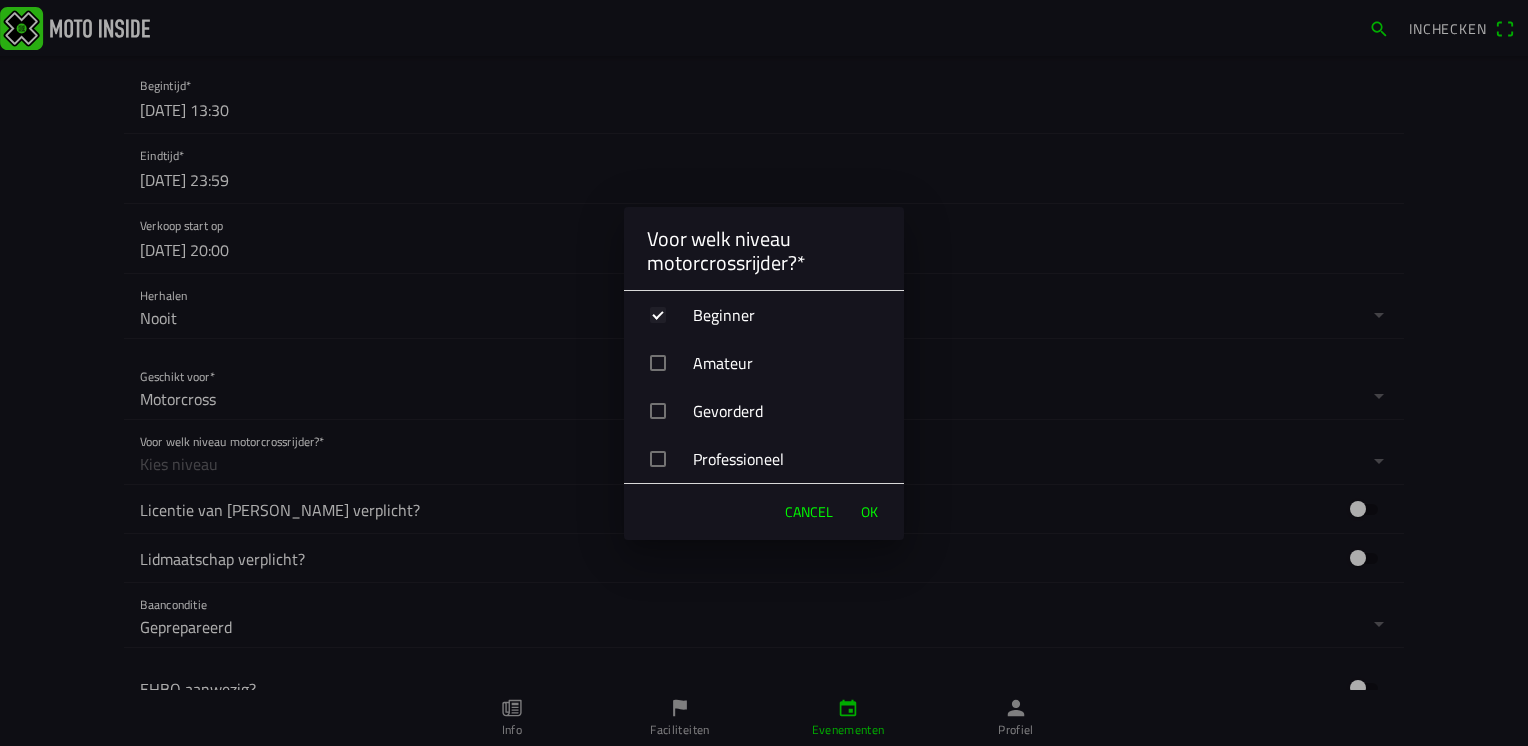 click on "OK" at bounding box center (869, 512) 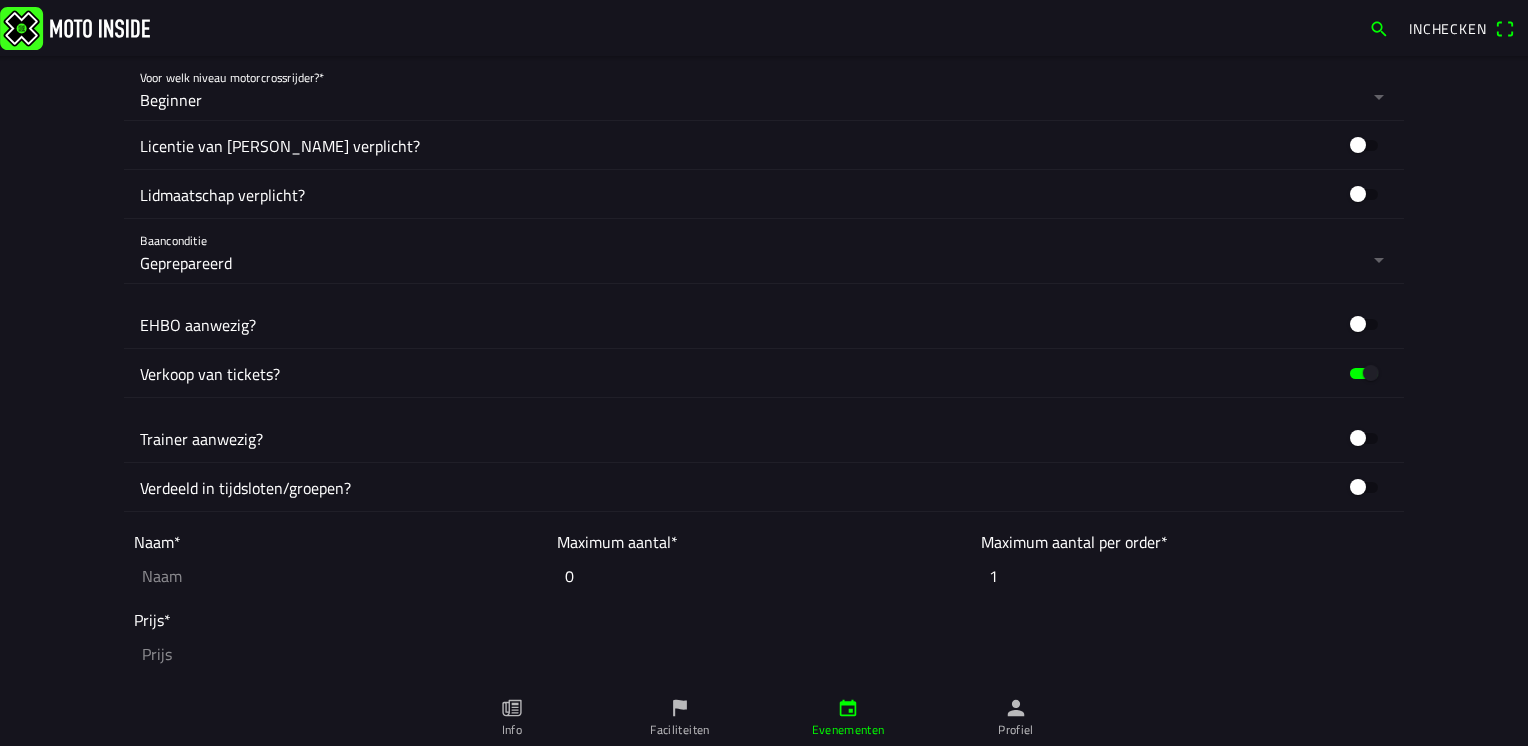 scroll, scrollTop: 1000, scrollLeft: 0, axis: vertical 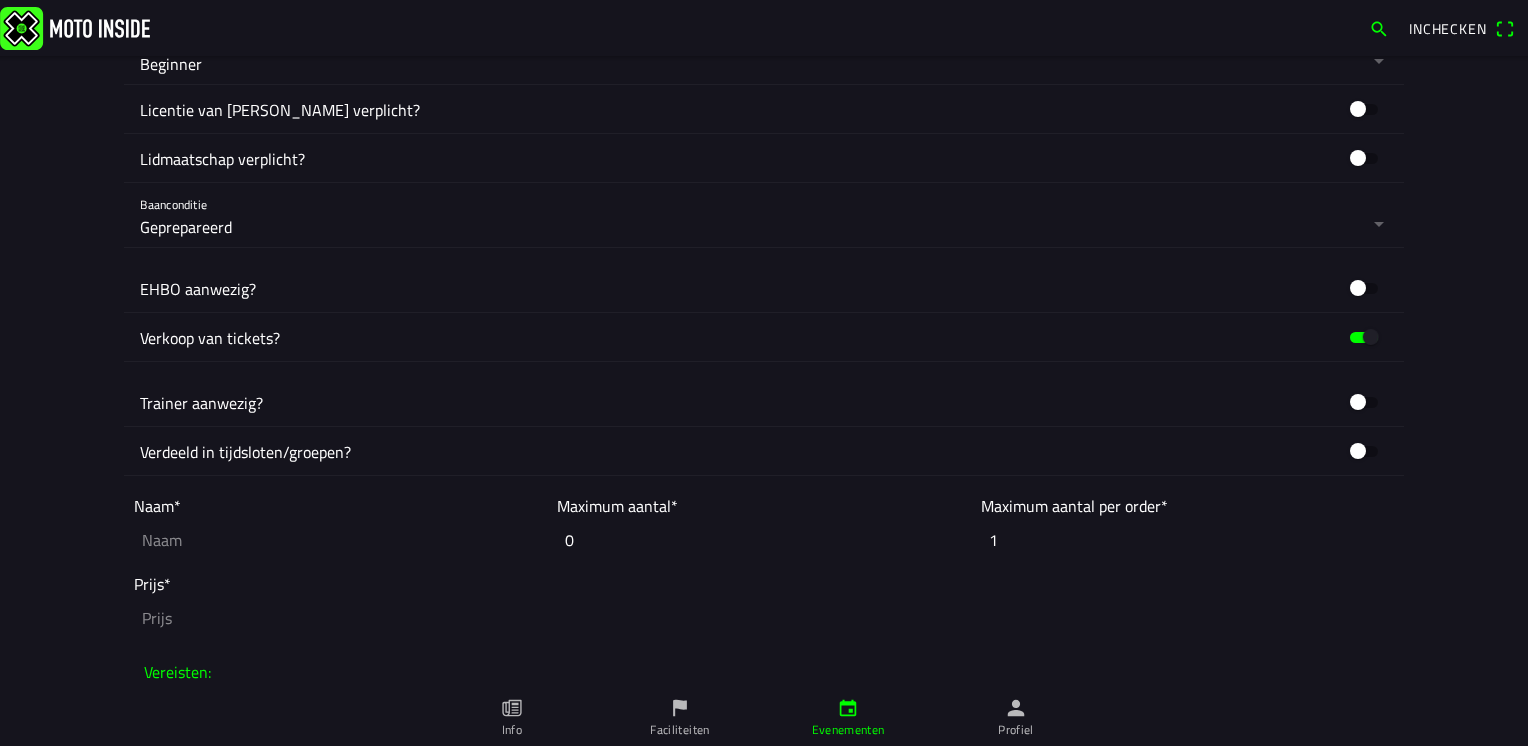 click 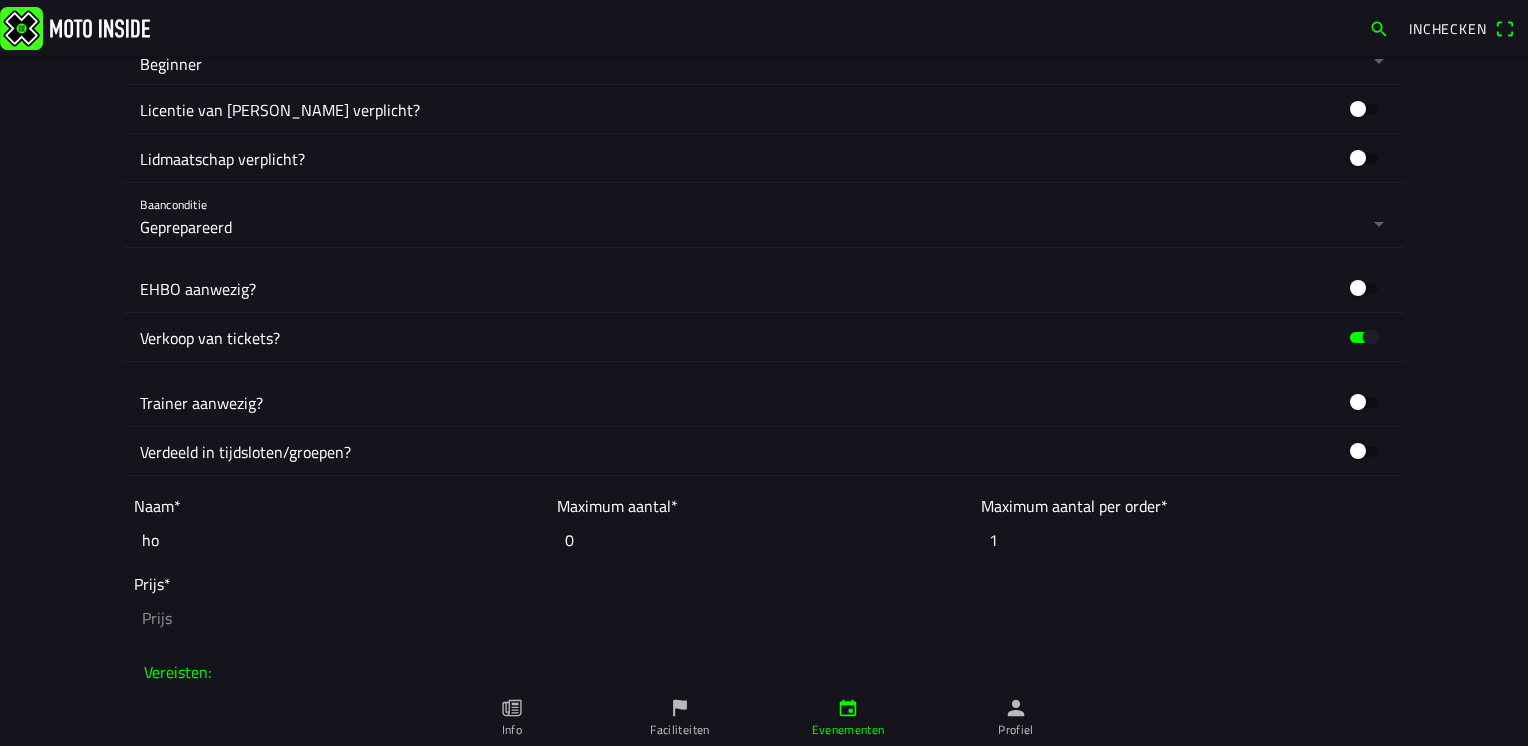 type on "h" 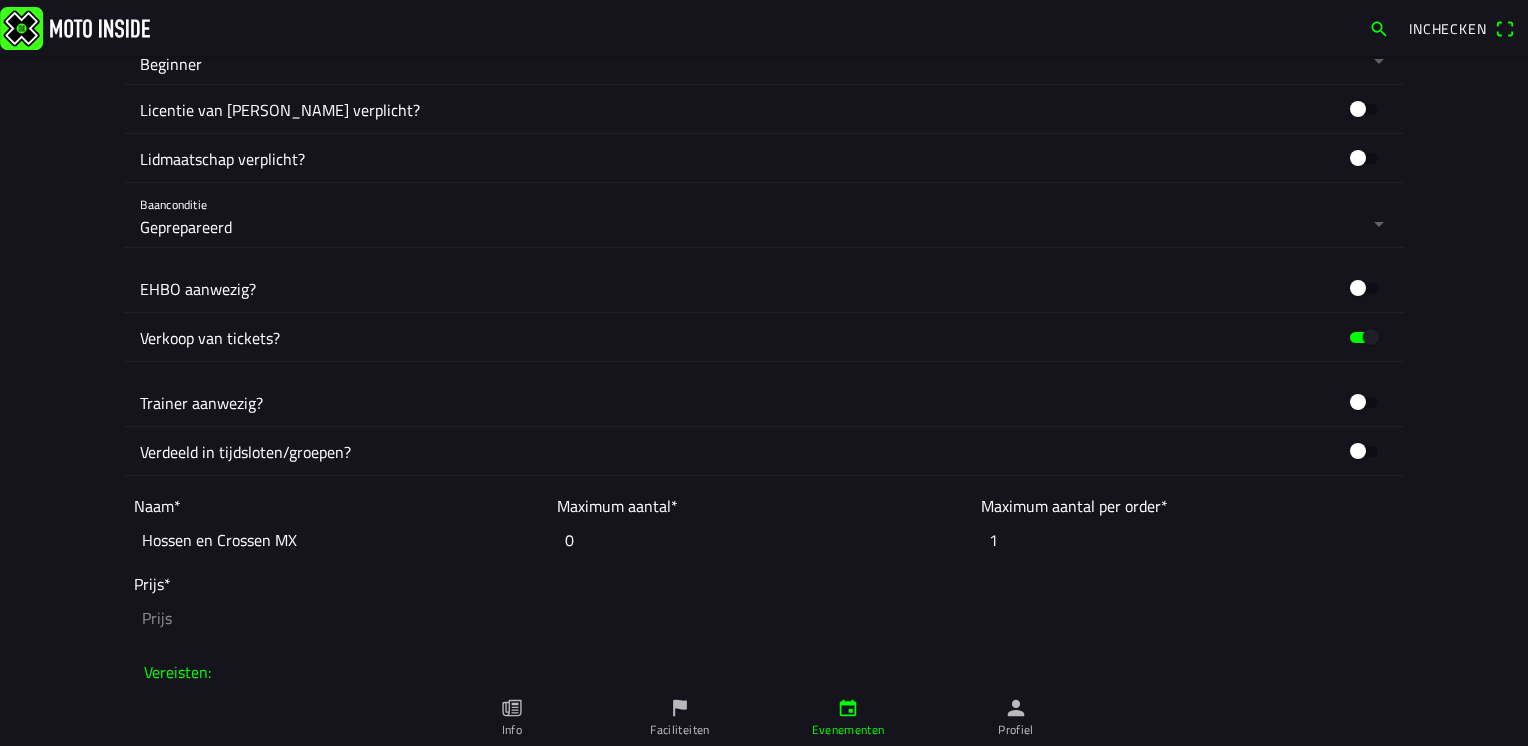 type on "Hossen en Crossen MX" 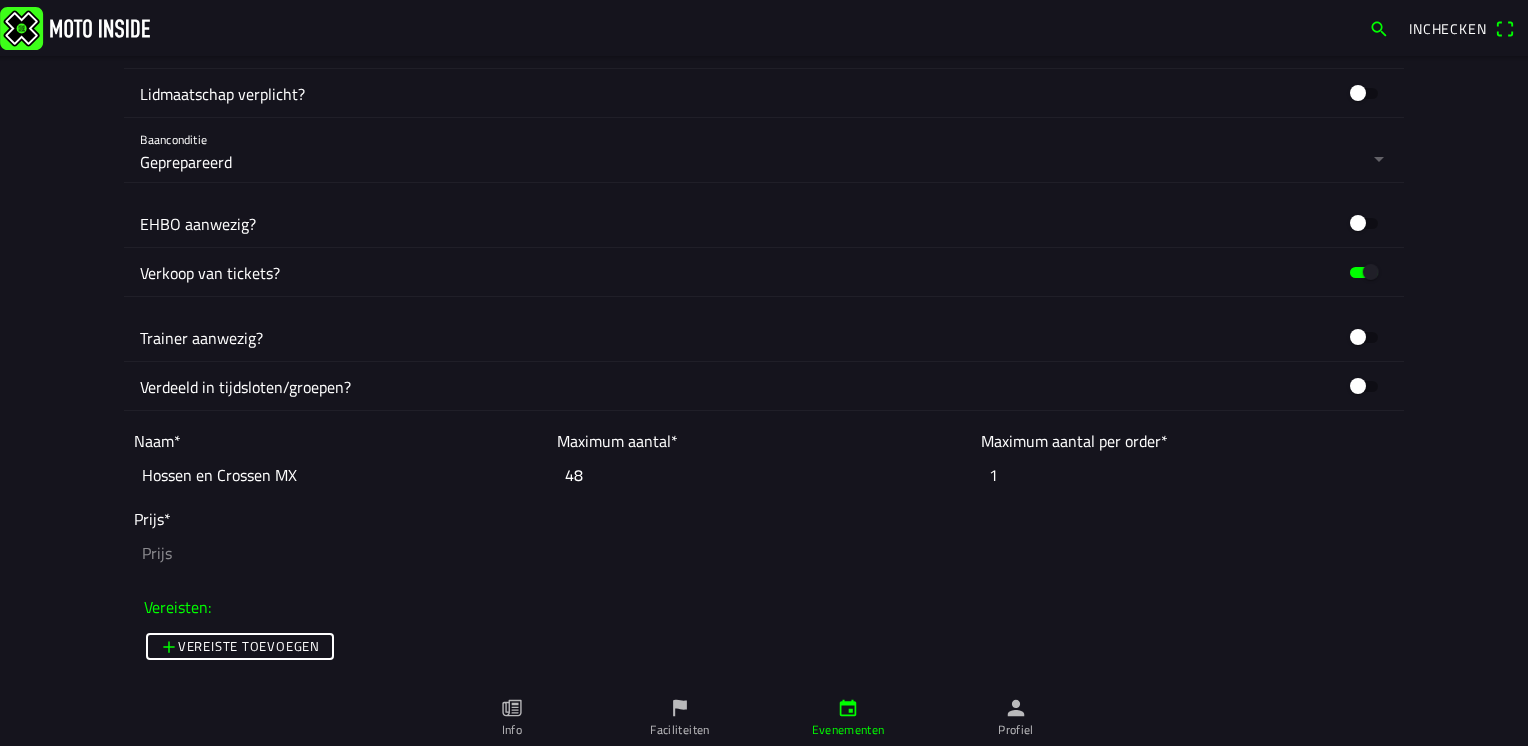 scroll, scrollTop: 1200, scrollLeft: 0, axis: vertical 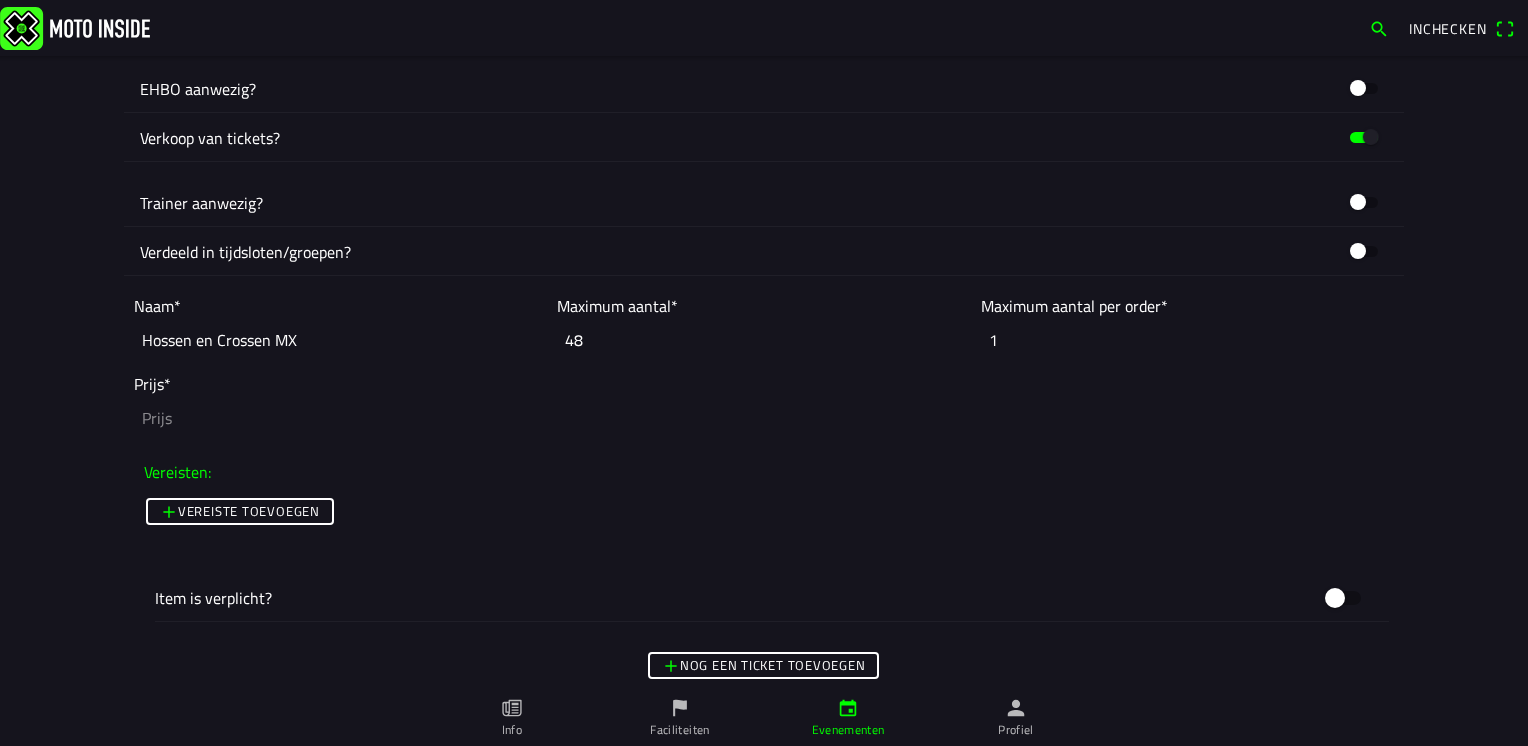 type on "48" 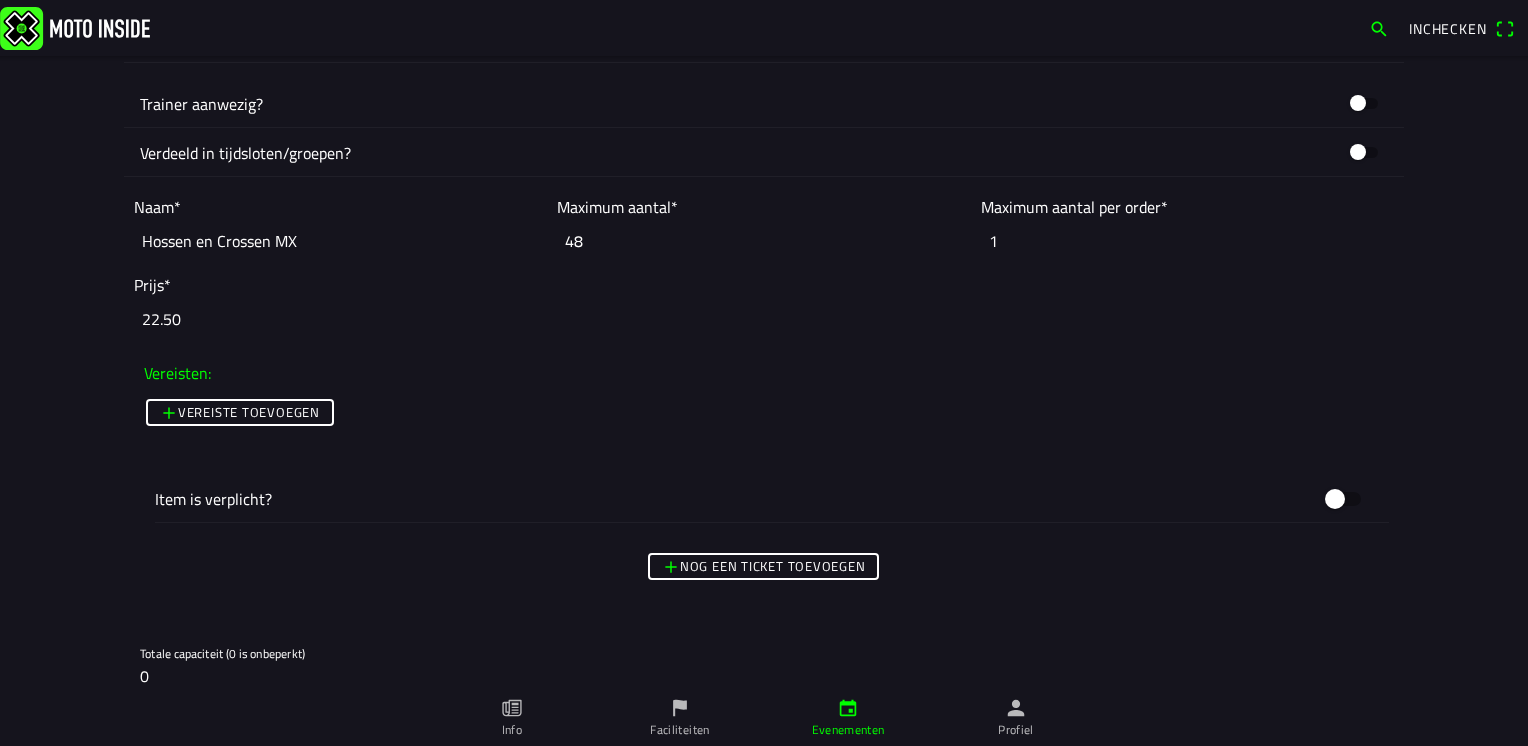 scroll, scrollTop: 1300, scrollLeft: 0, axis: vertical 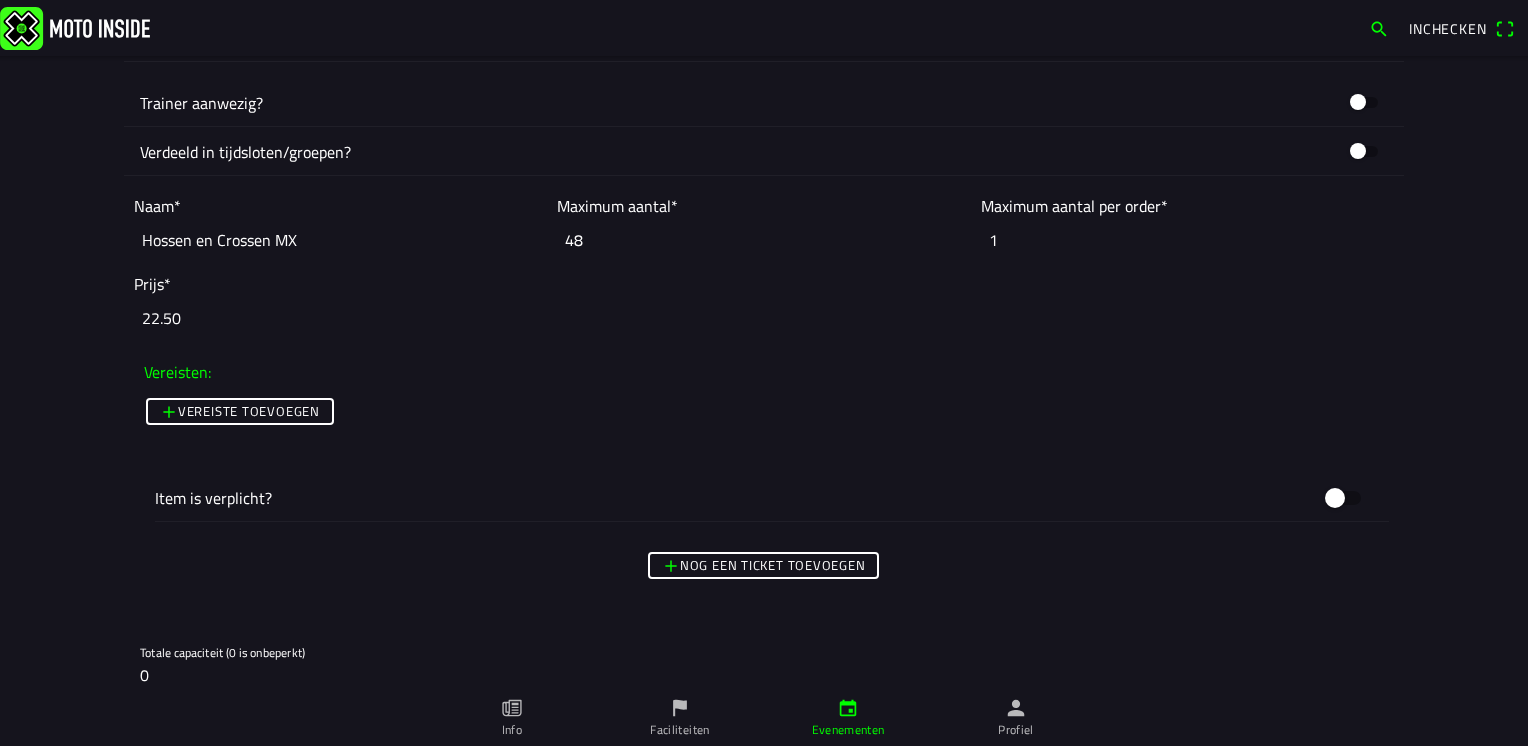 type on "22.50" 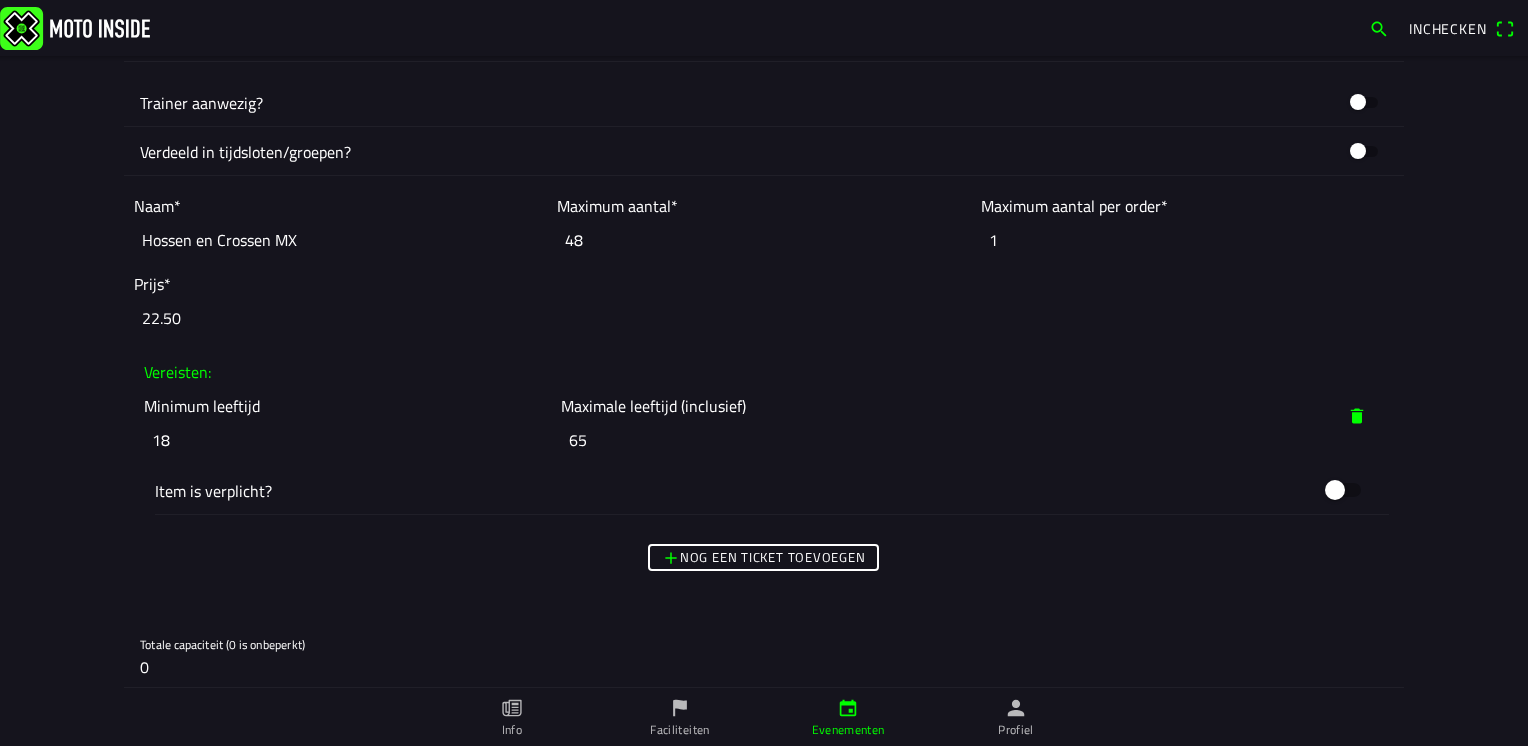 scroll, scrollTop: 1400, scrollLeft: 0, axis: vertical 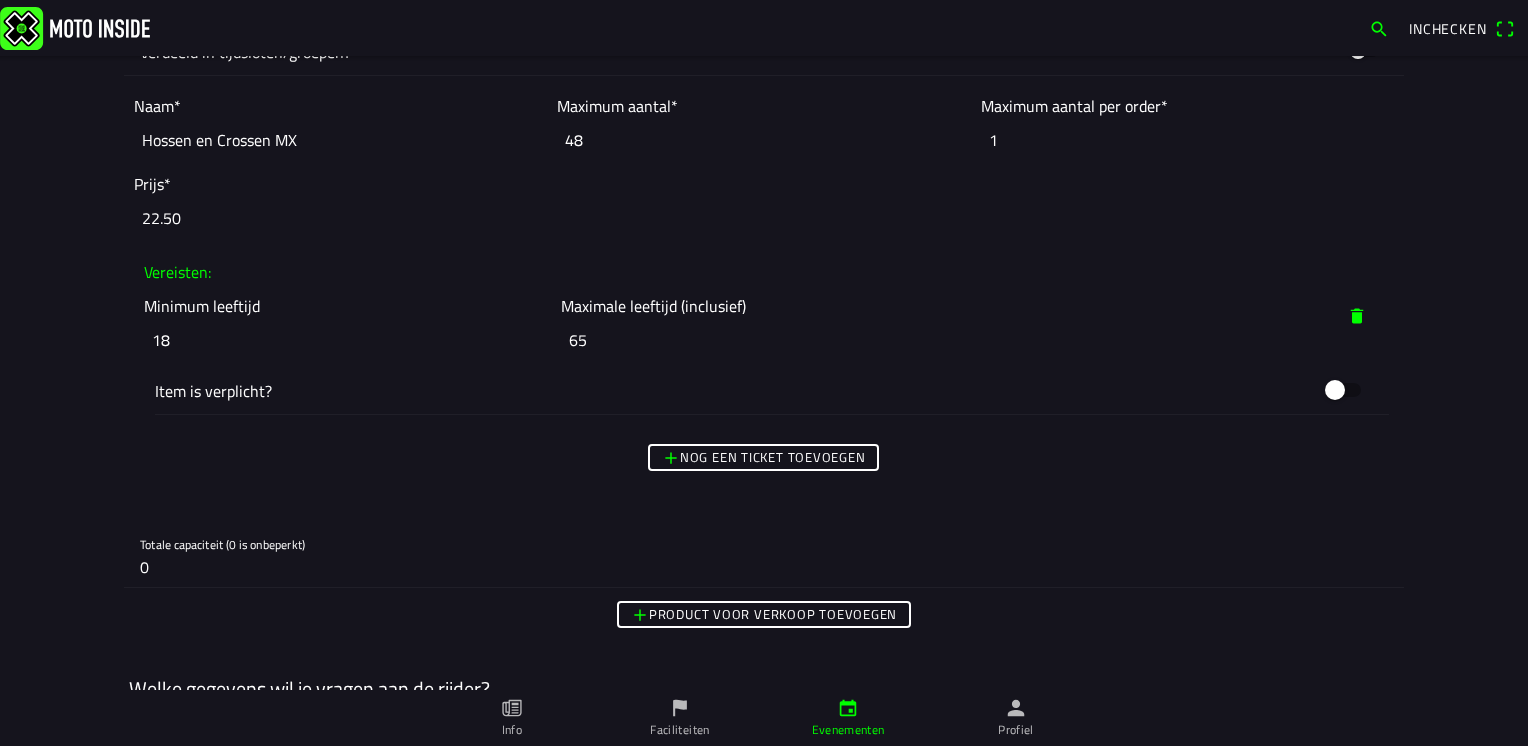 click on "Product voor verkoop toevoegen" at bounding box center [0, 0] 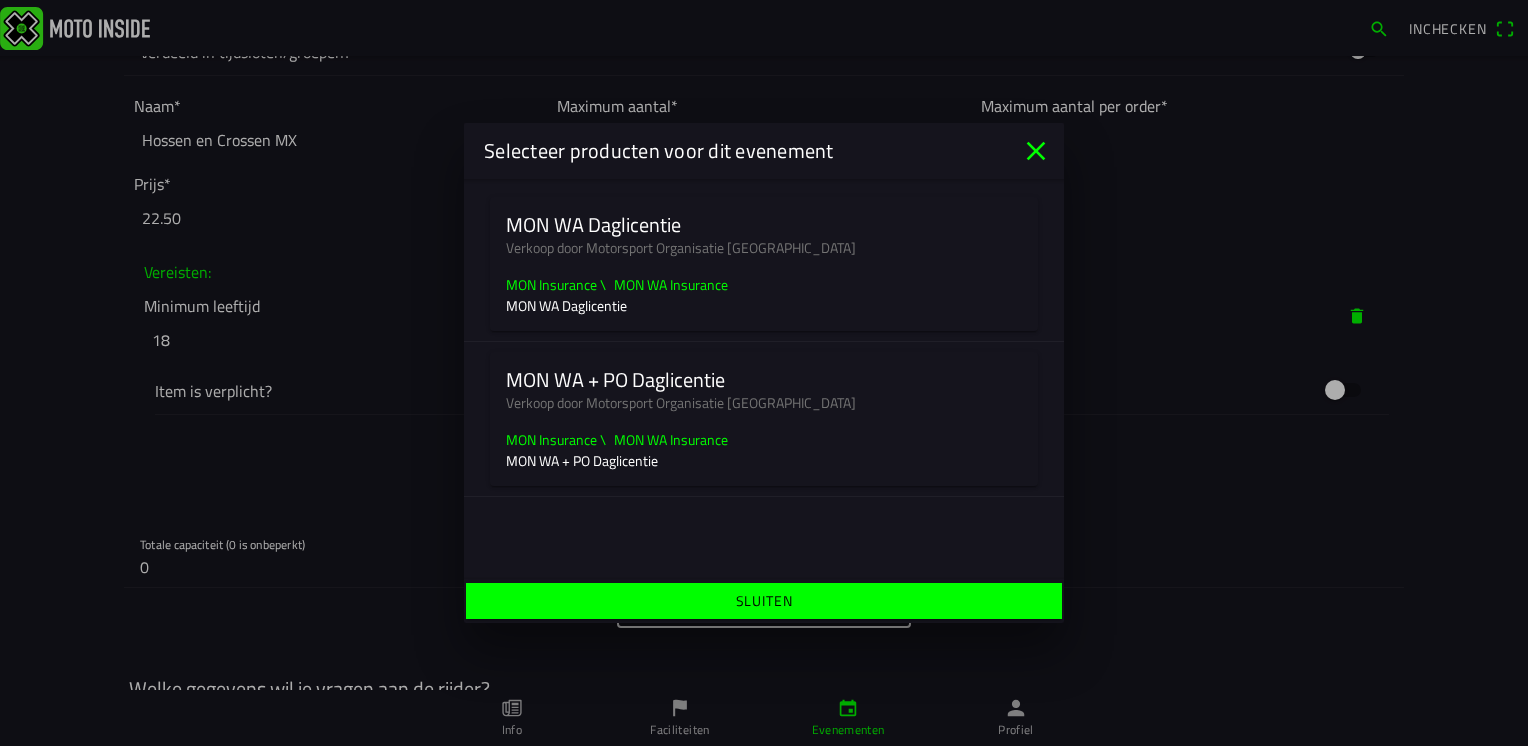 click on "MON Insurance \  MON WA Insurance" 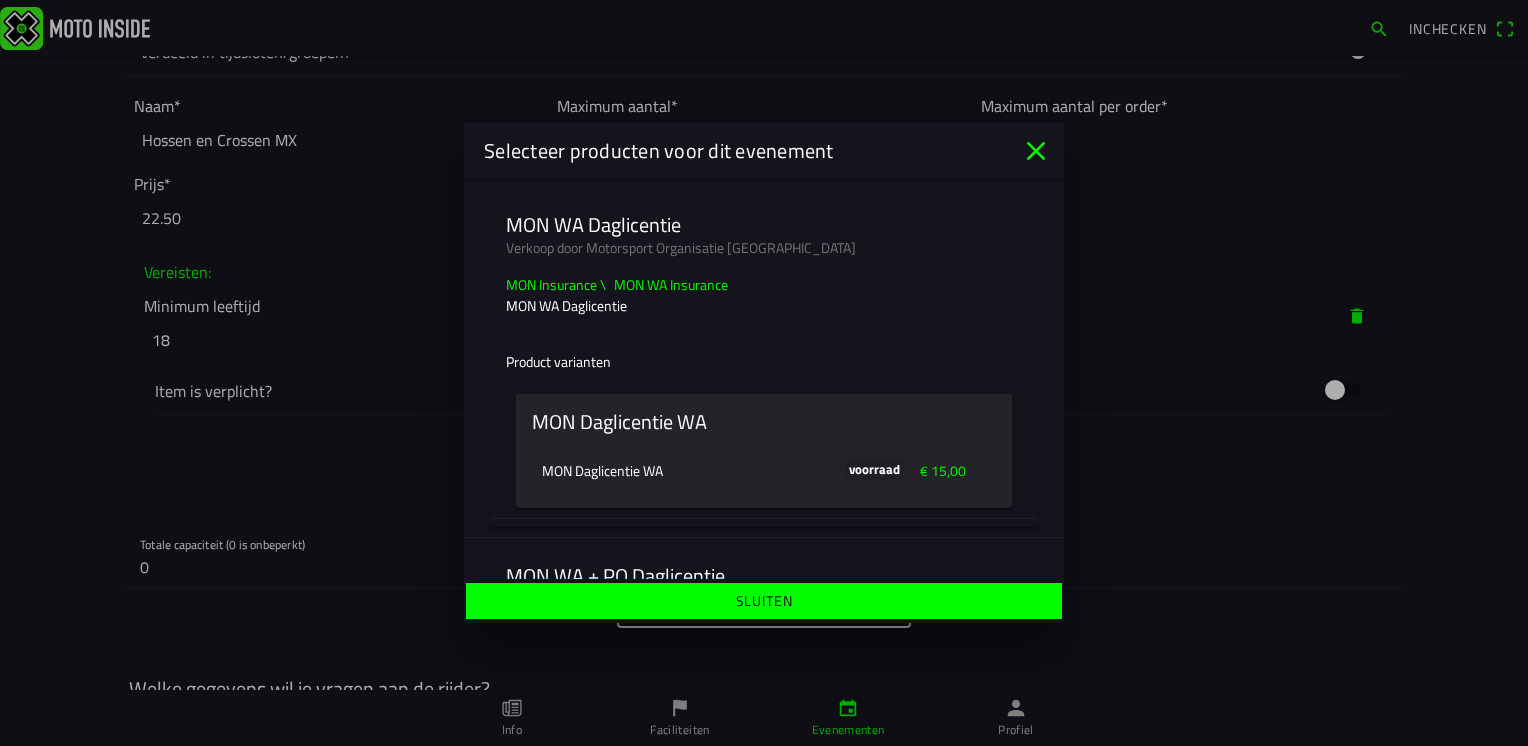 click on "Sluiten" 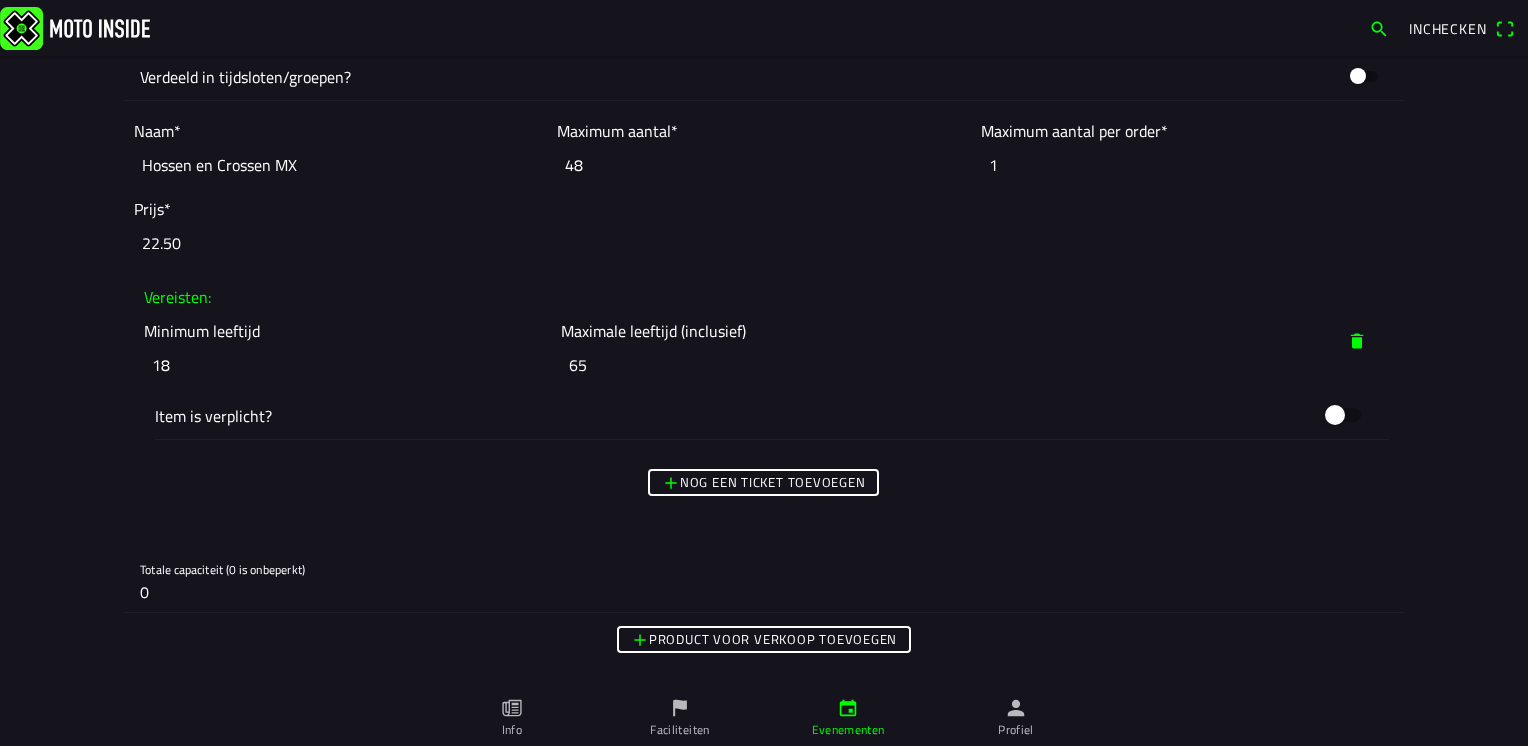 scroll, scrollTop: 1400, scrollLeft: 0, axis: vertical 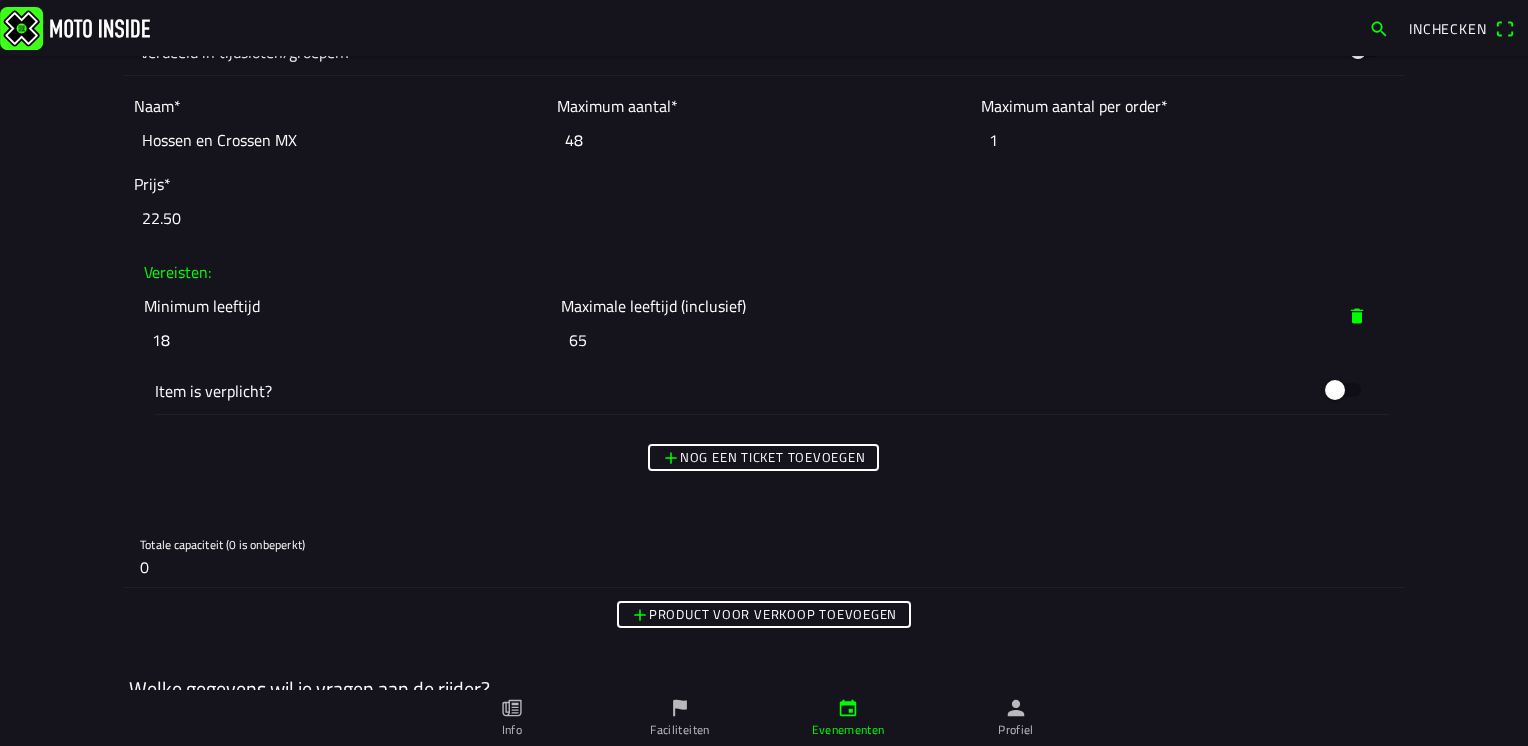 click on "Product voor verkoop toevoegen" at bounding box center (0, 0) 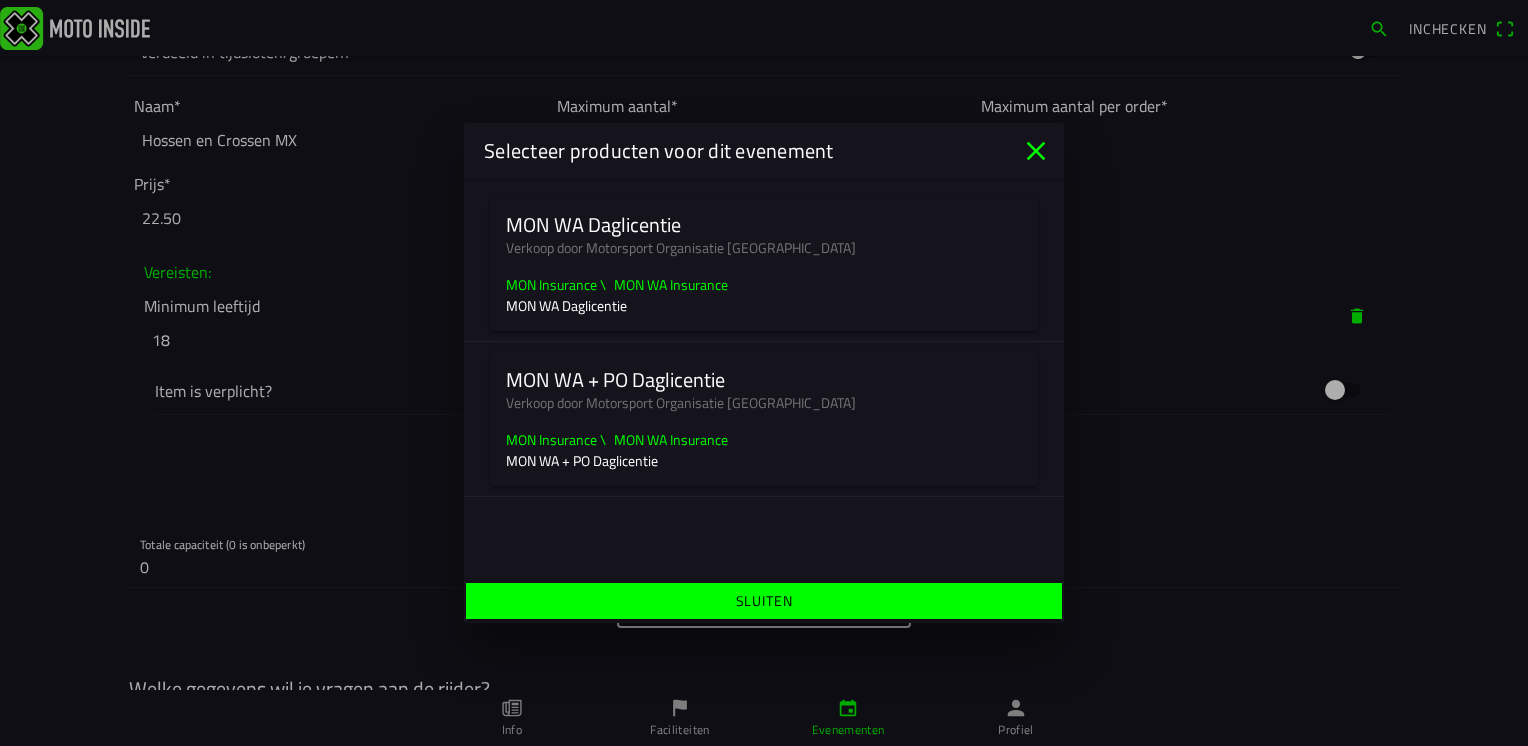 click on "MON WA Daglicentie" 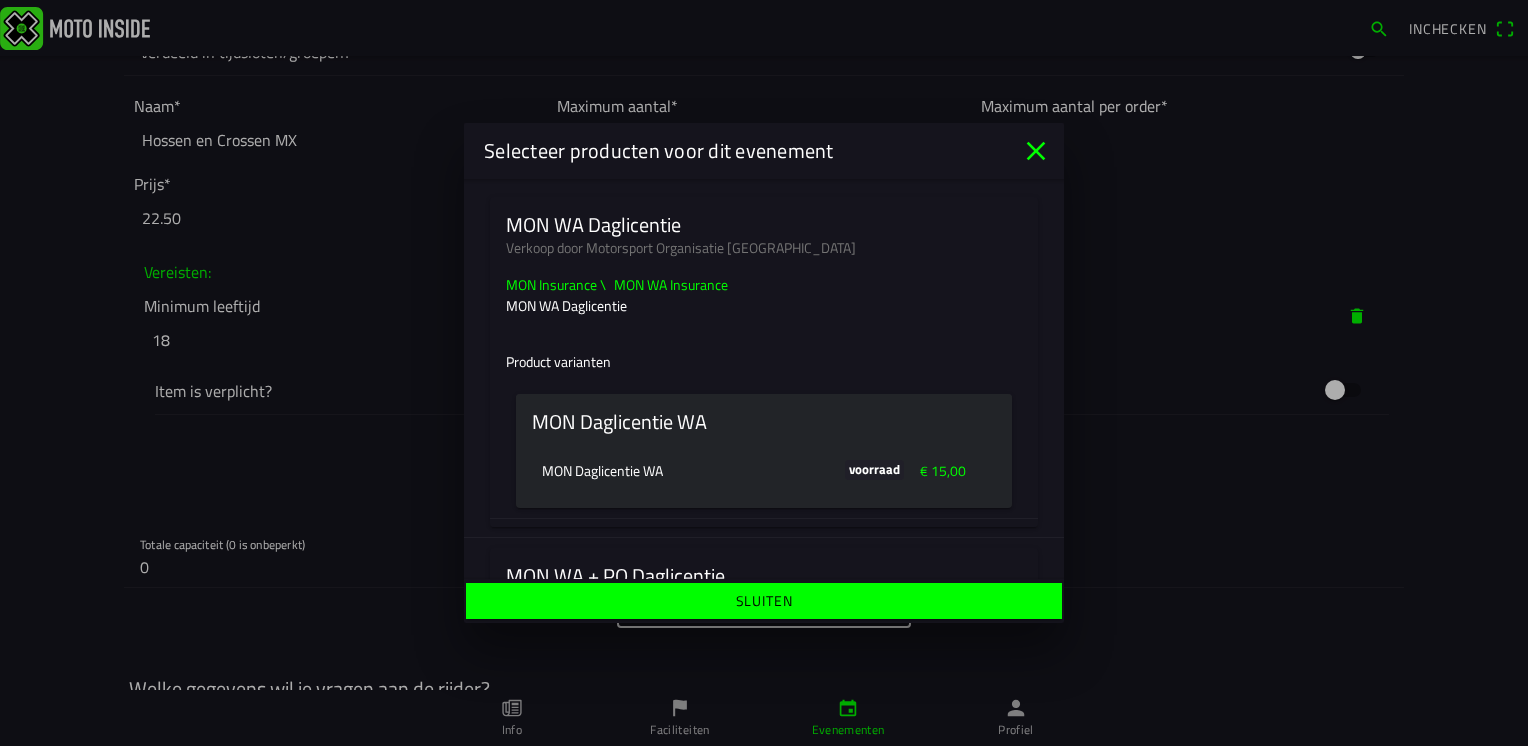 click on "MON Daglicentie WA" 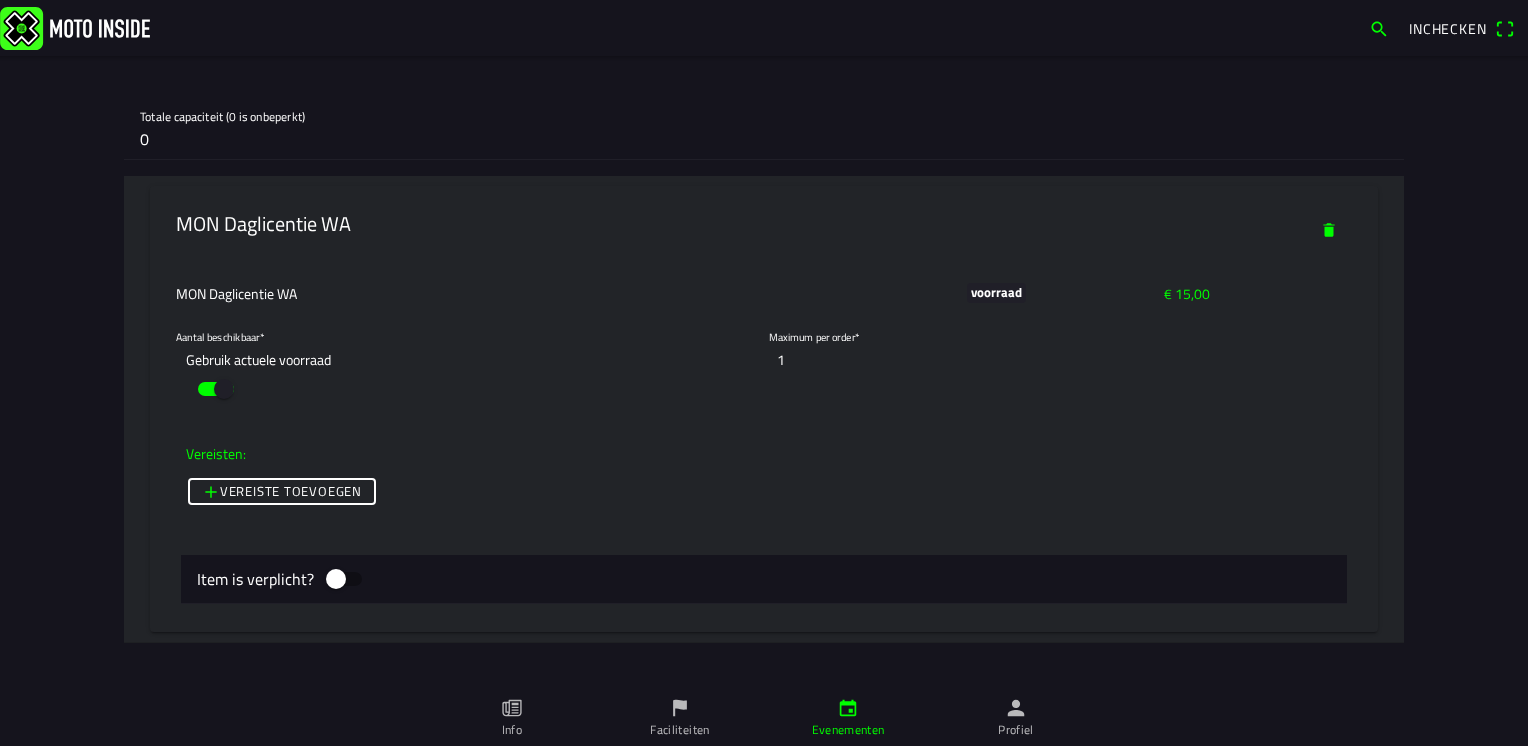 scroll, scrollTop: 1900, scrollLeft: 0, axis: vertical 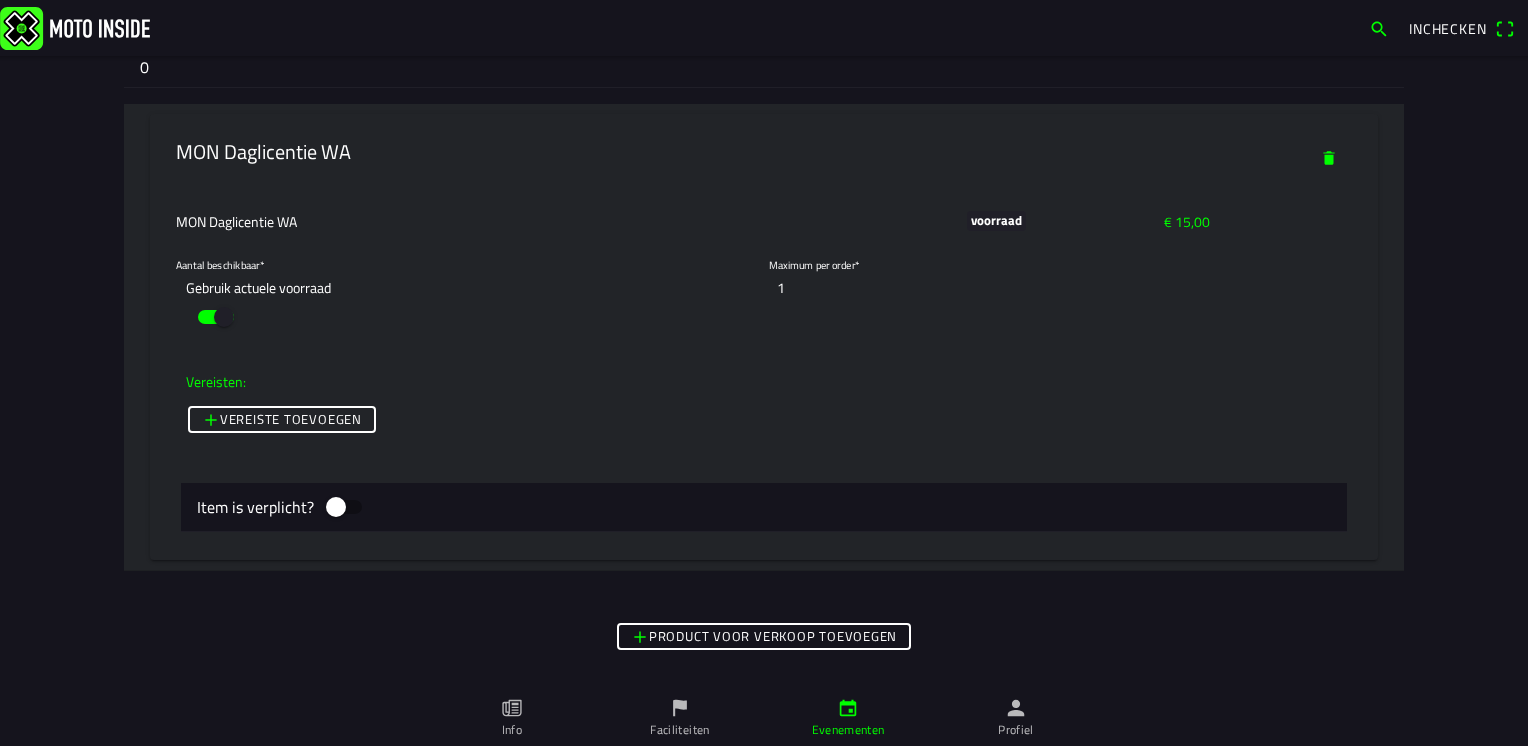 click 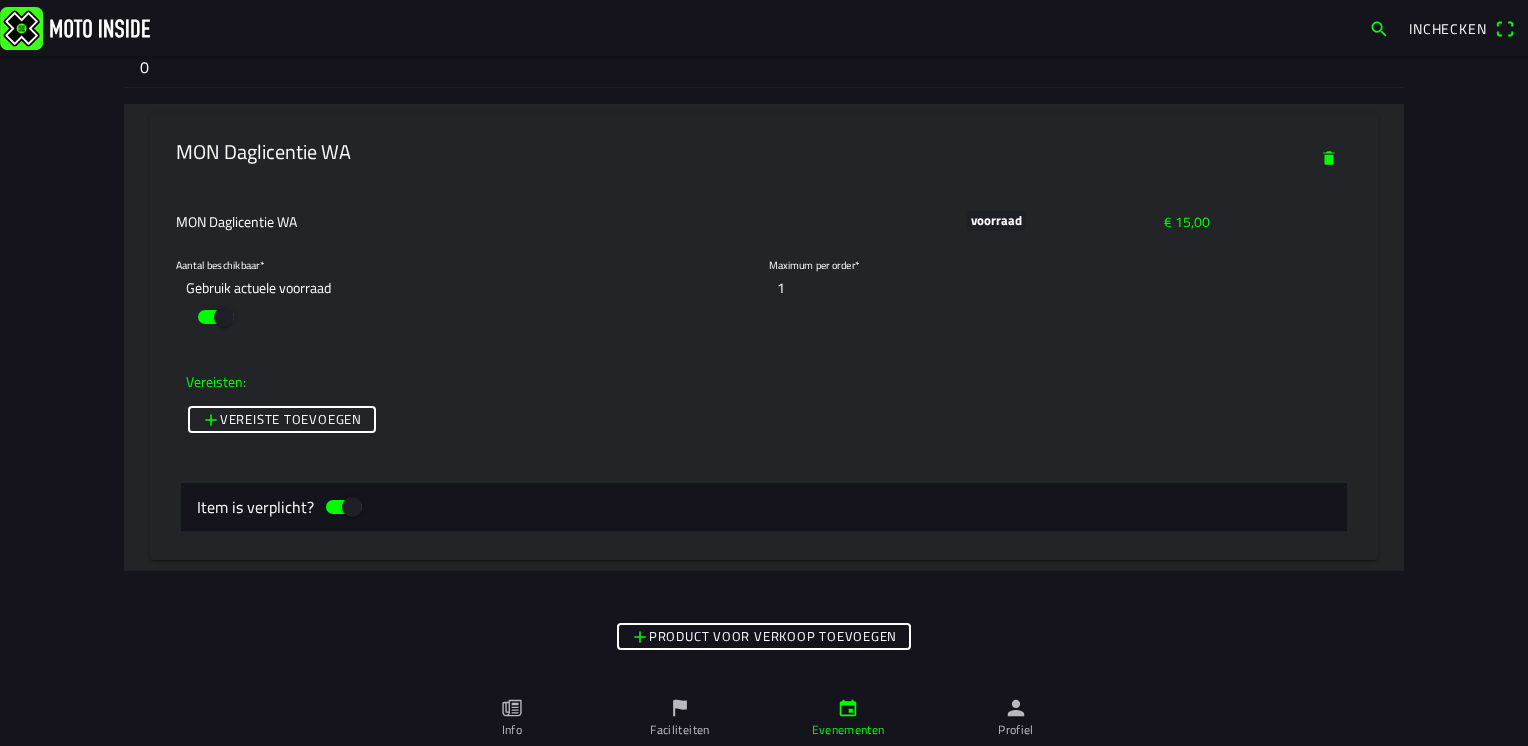 click on "Product voor verkoop toevoegen" at bounding box center [0, 0] 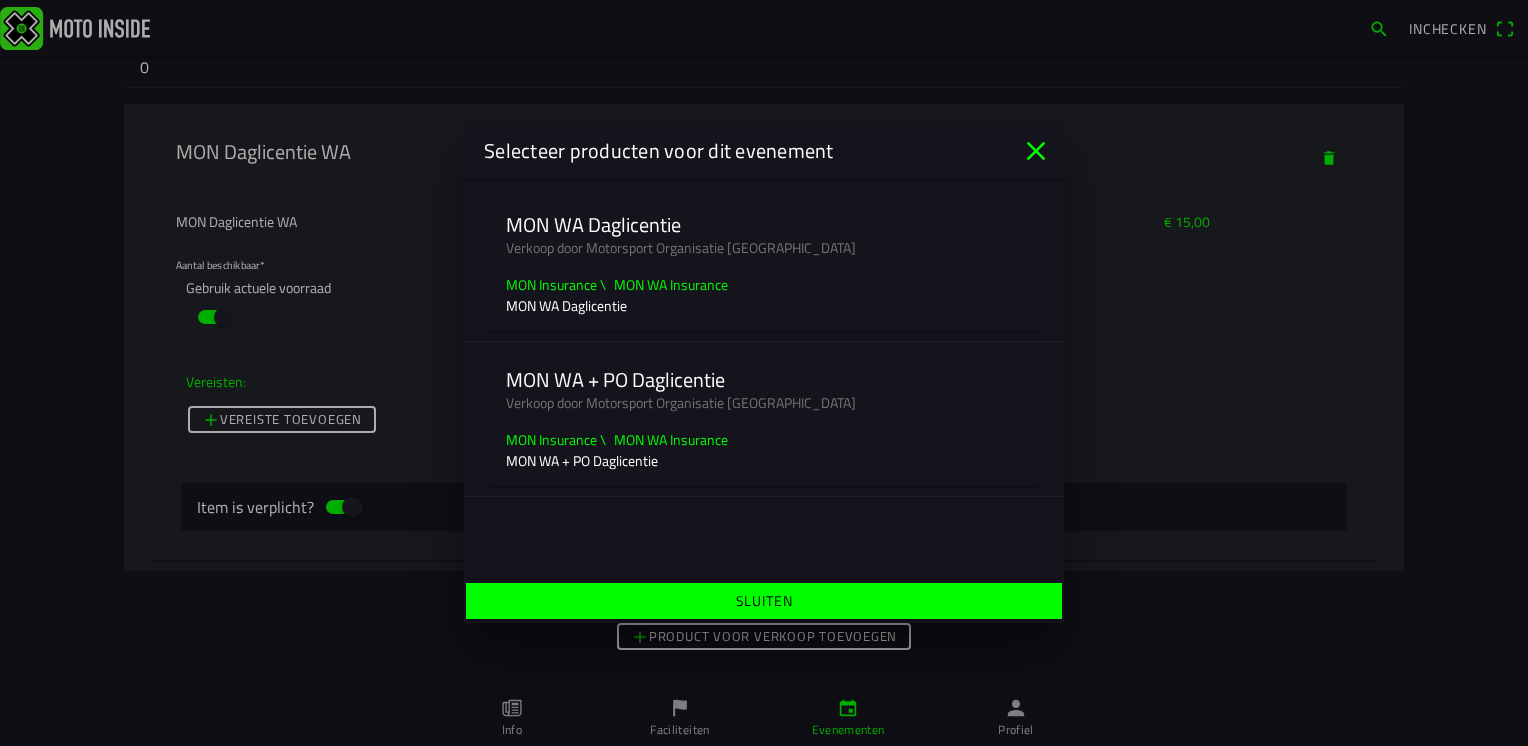 click on "MON WA + PO Daglicentie" 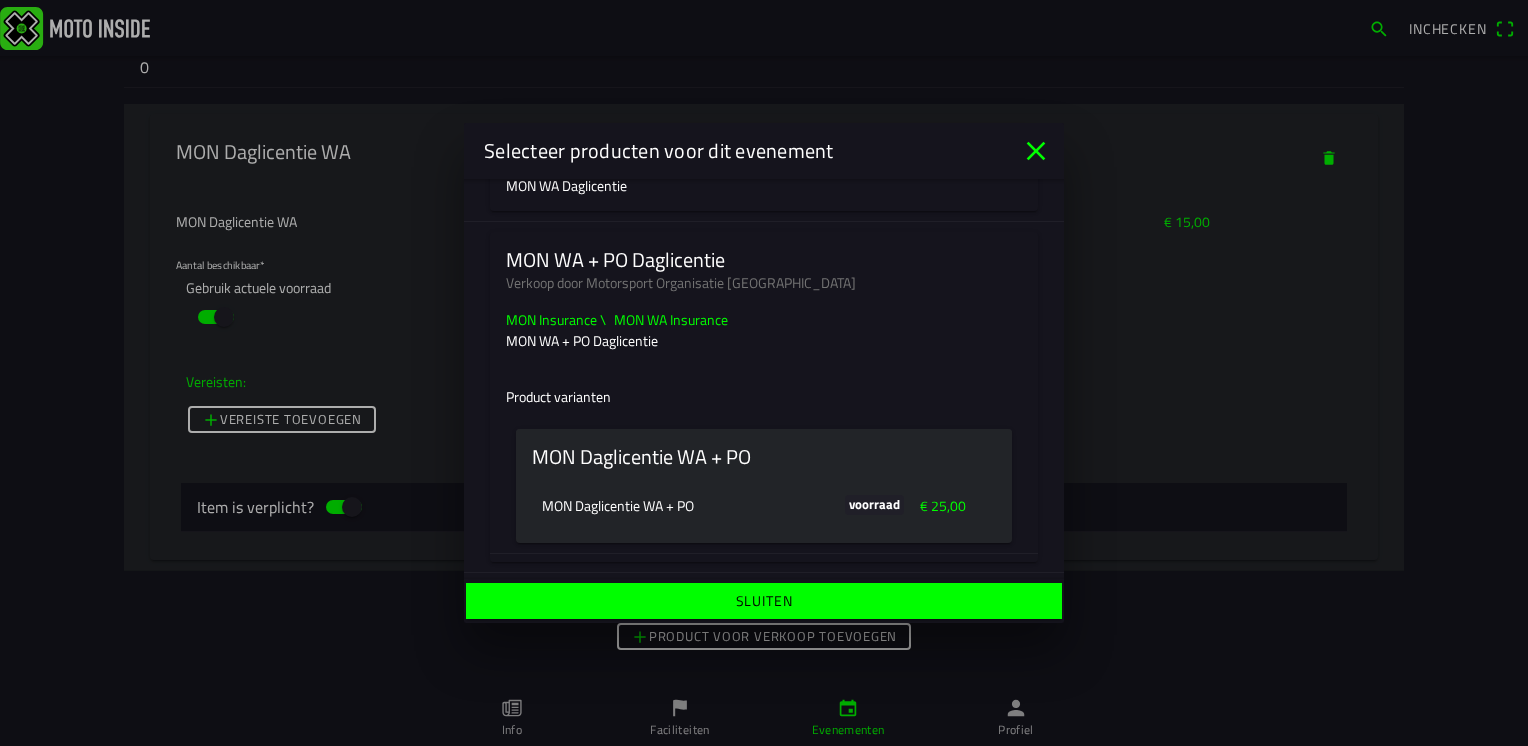 scroll, scrollTop: 122, scrollLeft: 0, axis: vertical 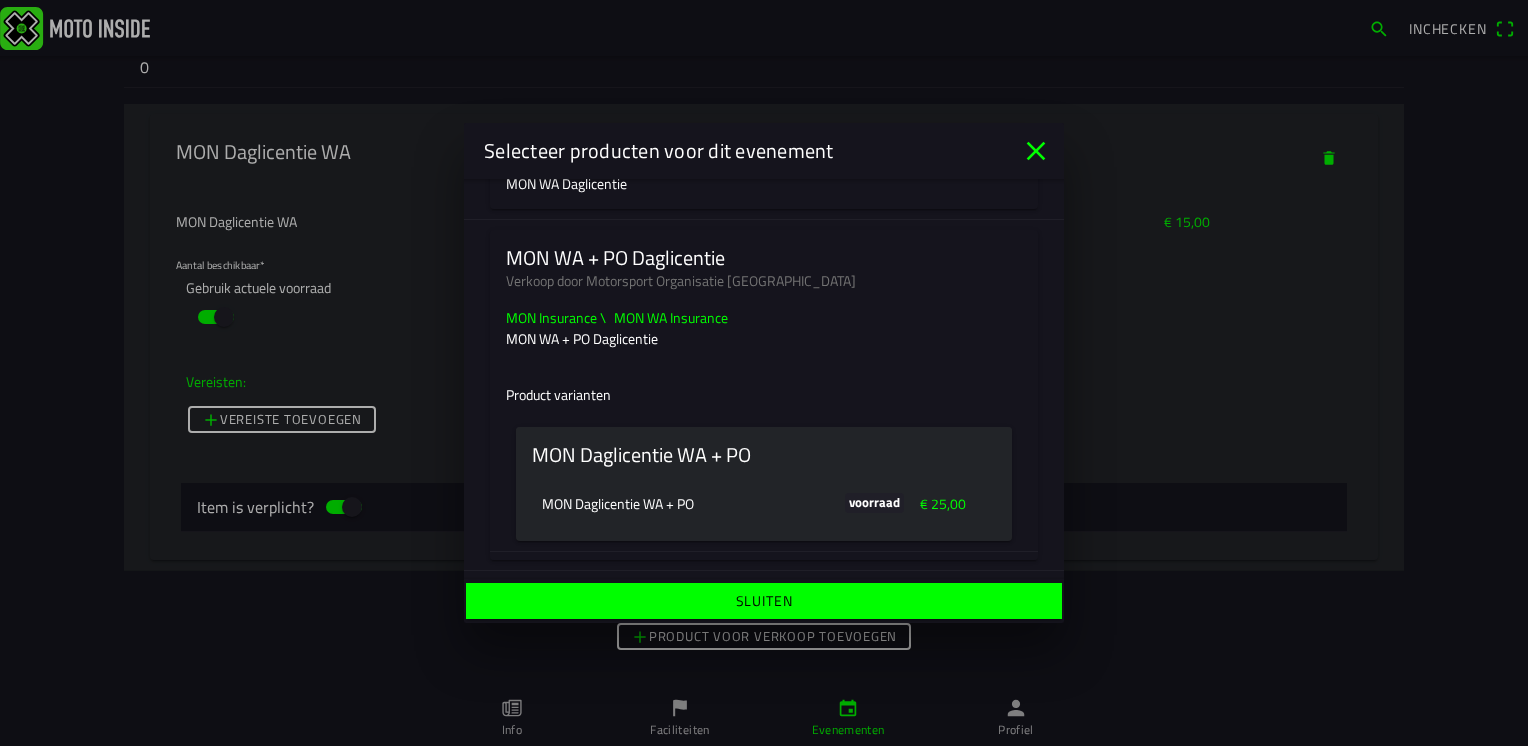 click on "MON Daglicentie WA + PO voorraad € 25,00" 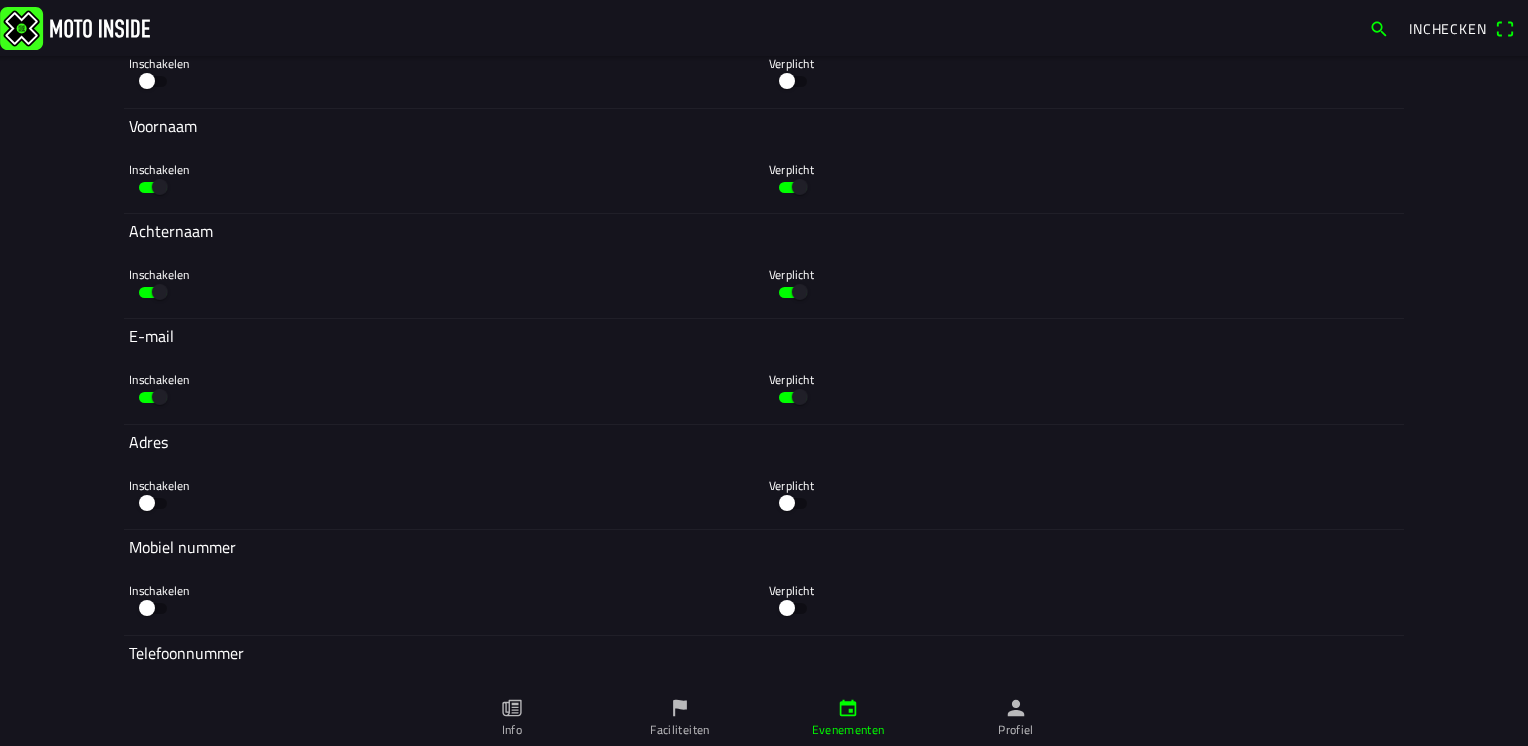 scroll, scrollTop: 3300, scrollLeft: 0, axis: vertical 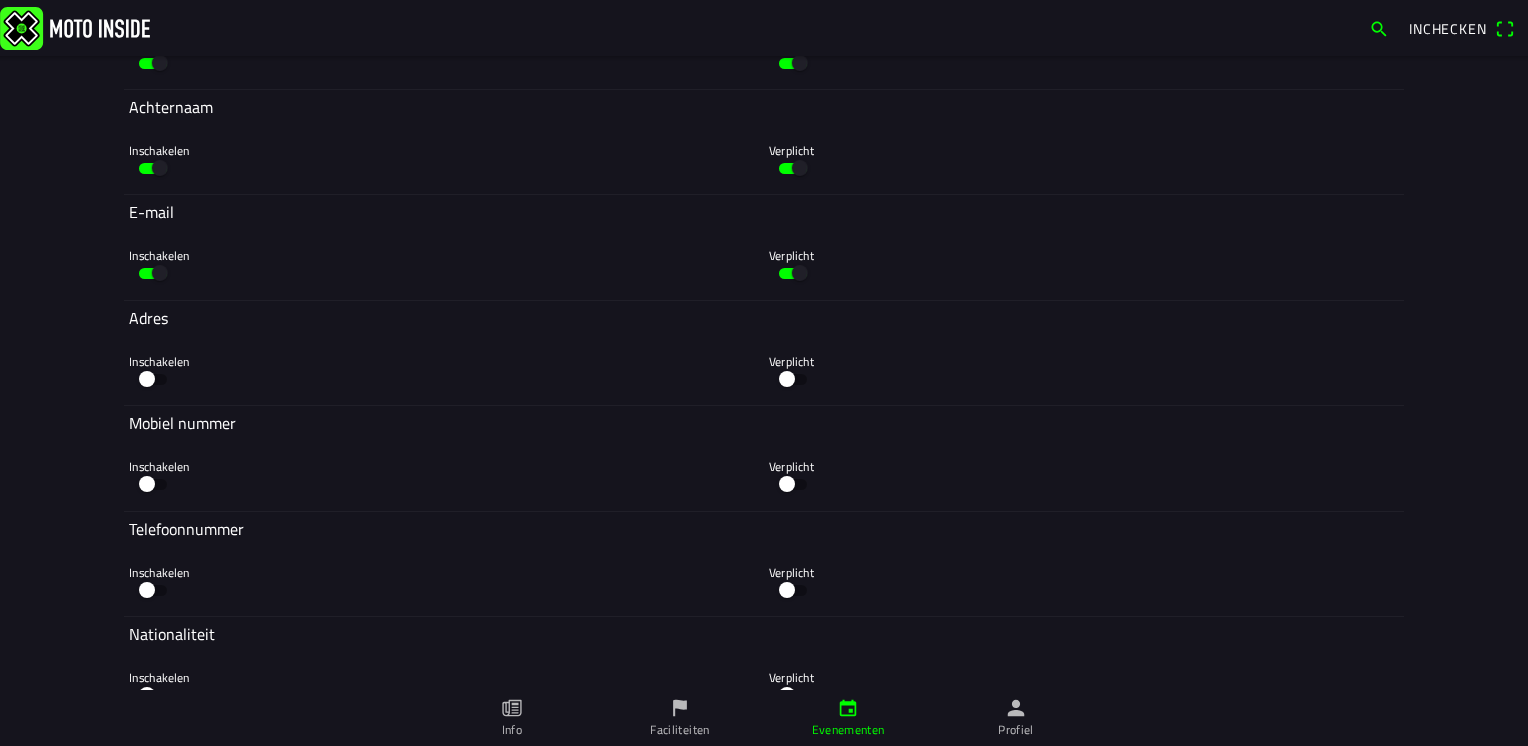 click 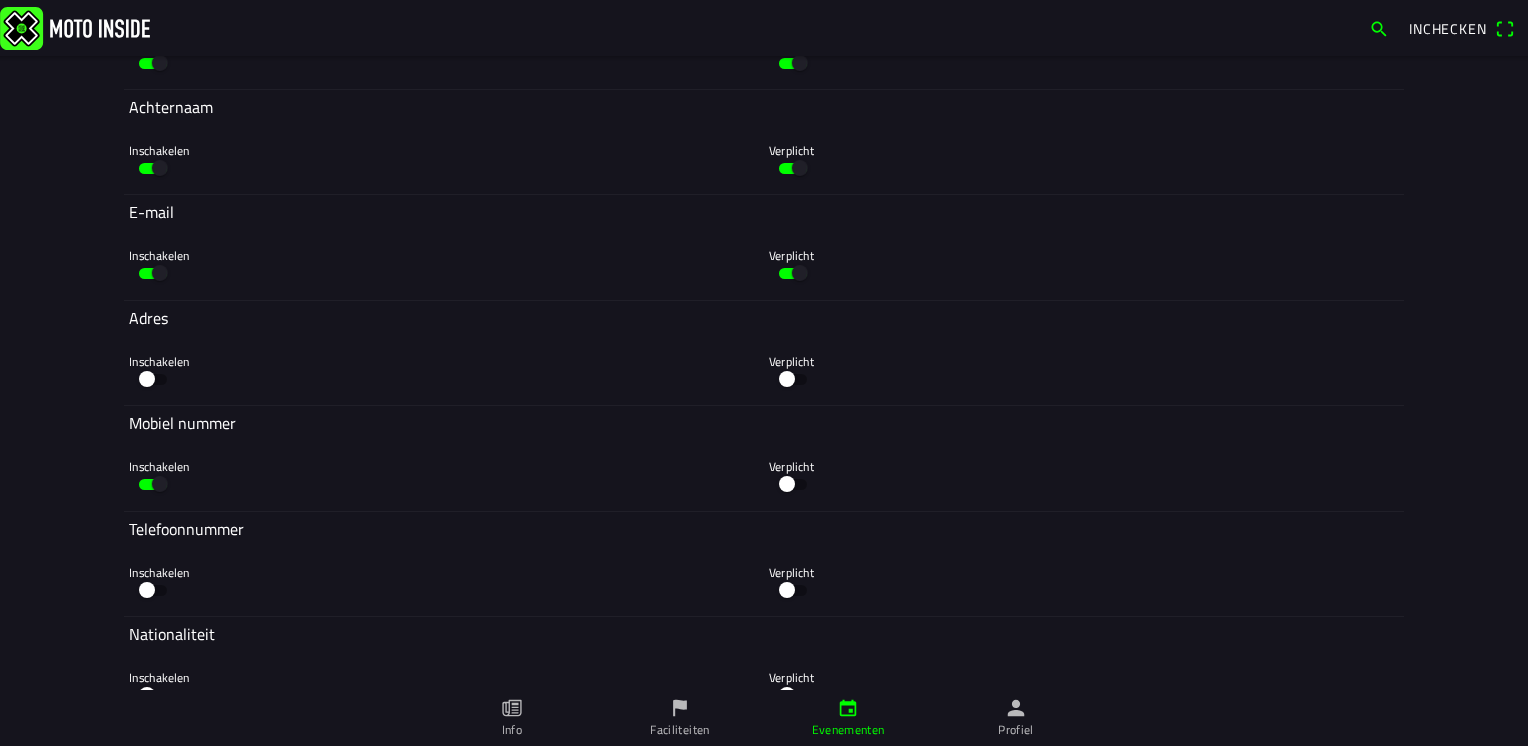 click 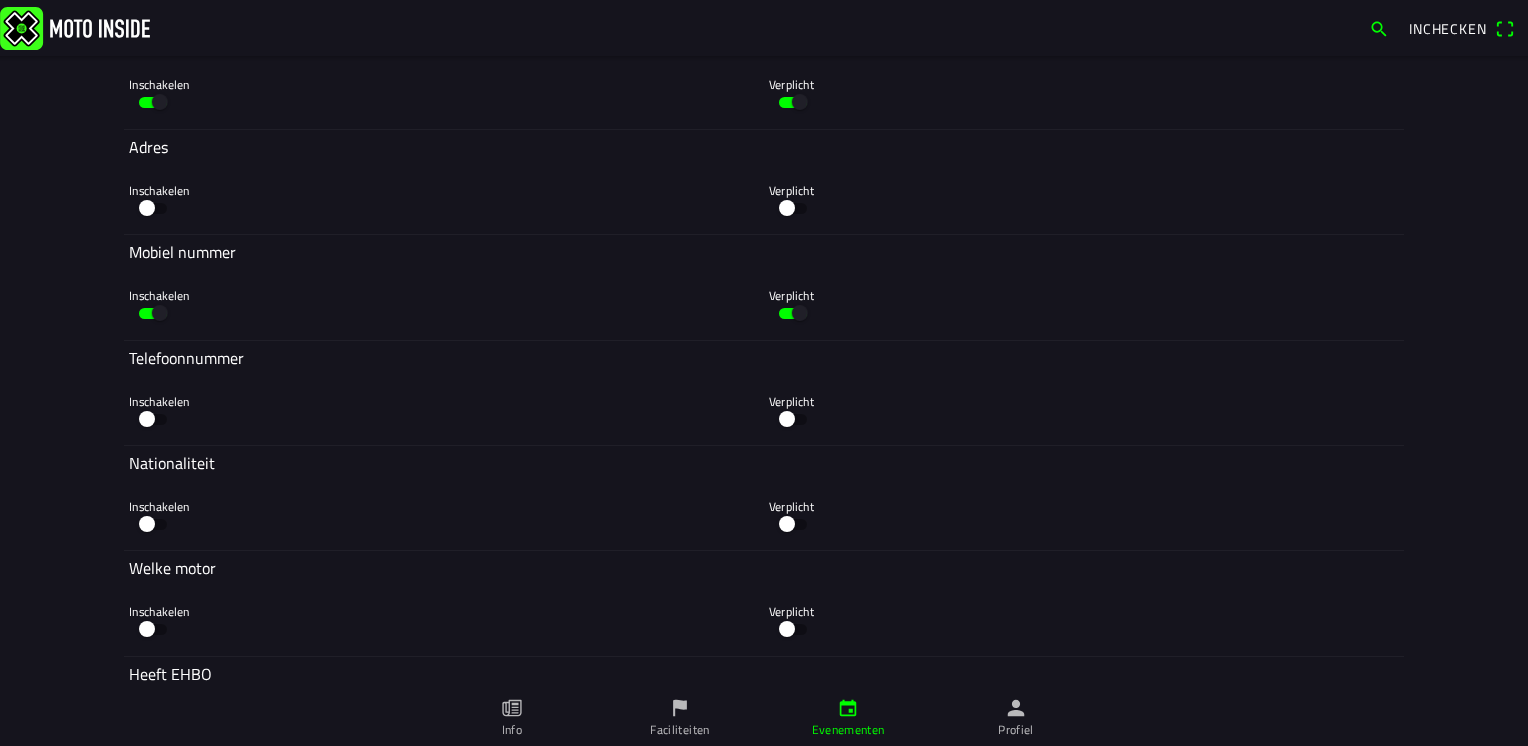 scroll, scrollTop: 3500, scrollLeft: 0, axis: vertical 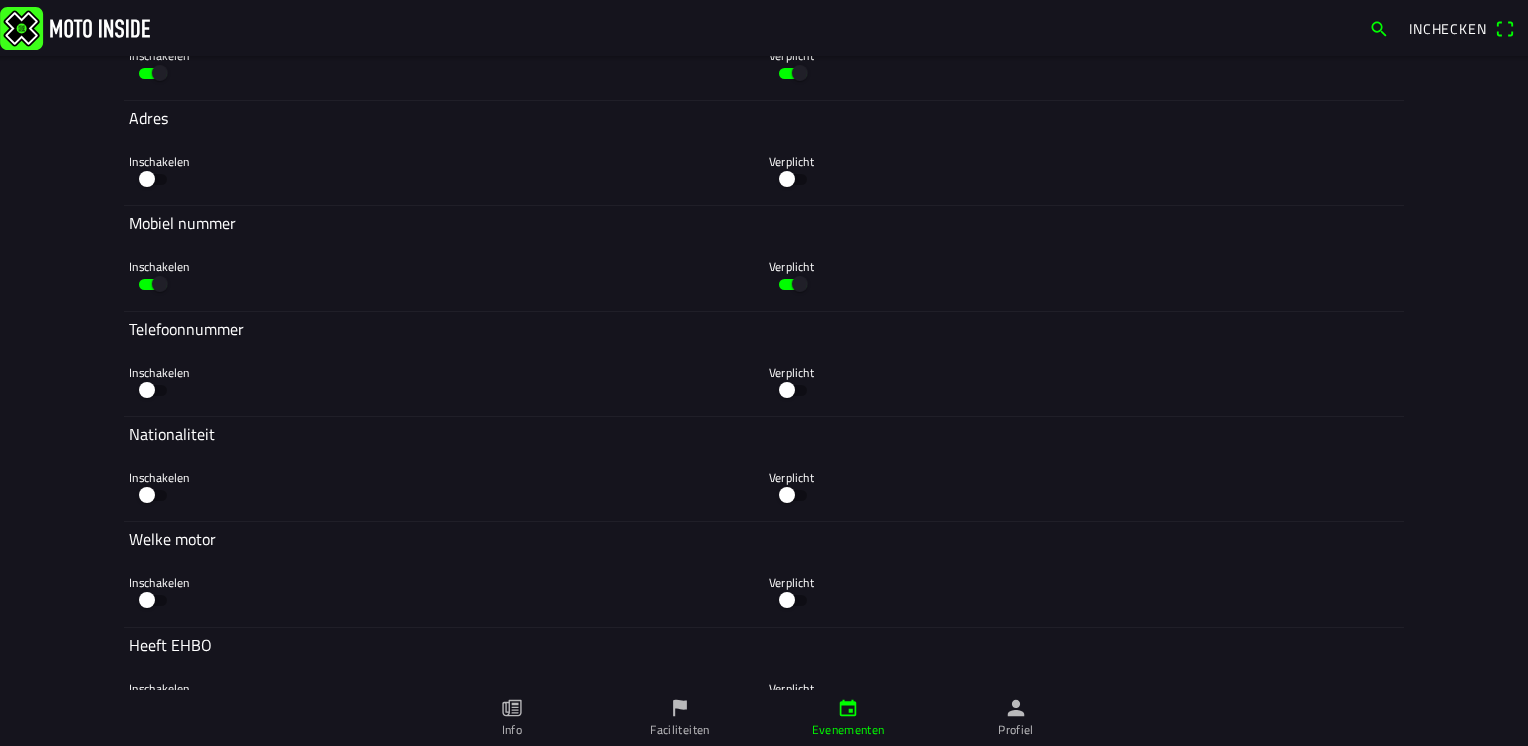 click 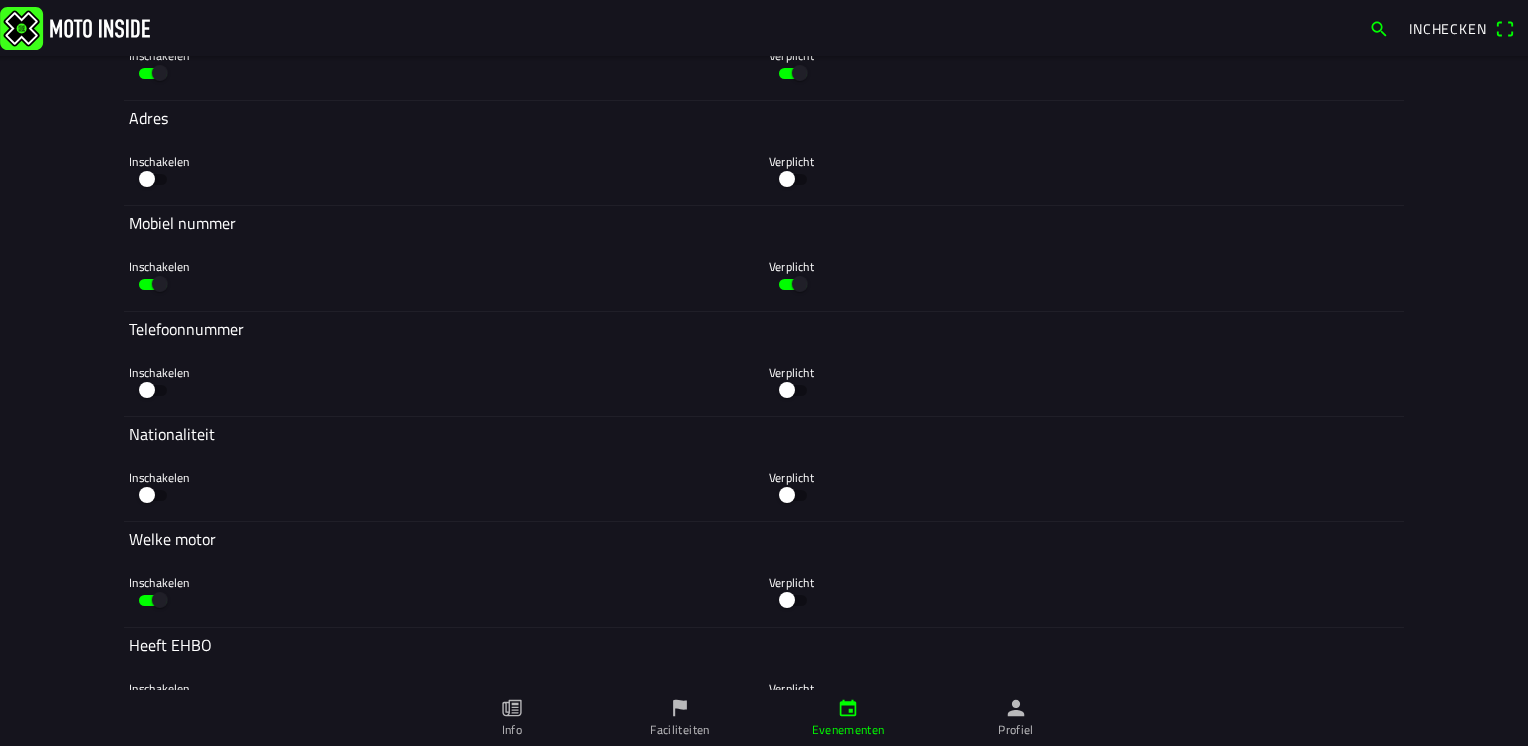 click 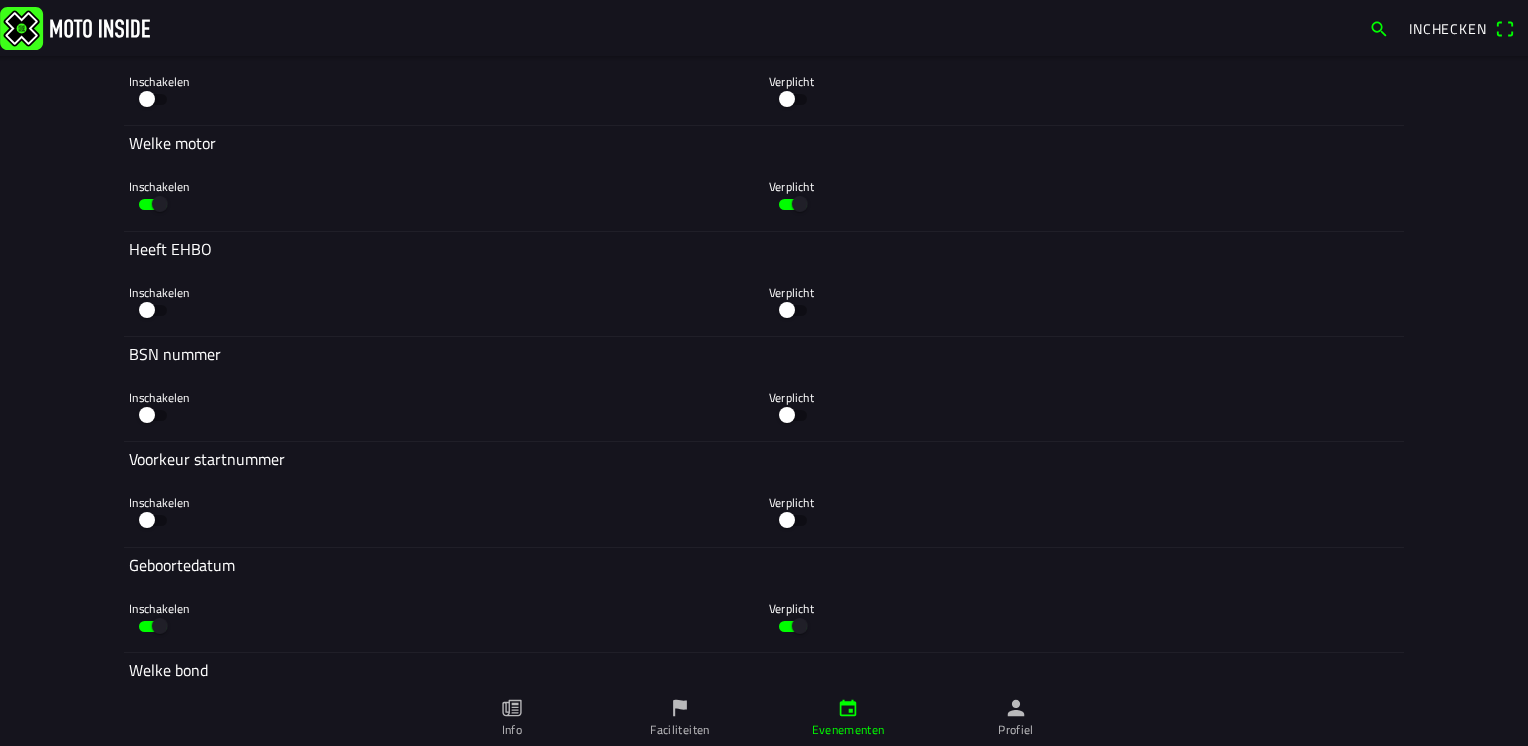 scroll, scrollTop: 3900, scrollLeft: 0, axis: vertical 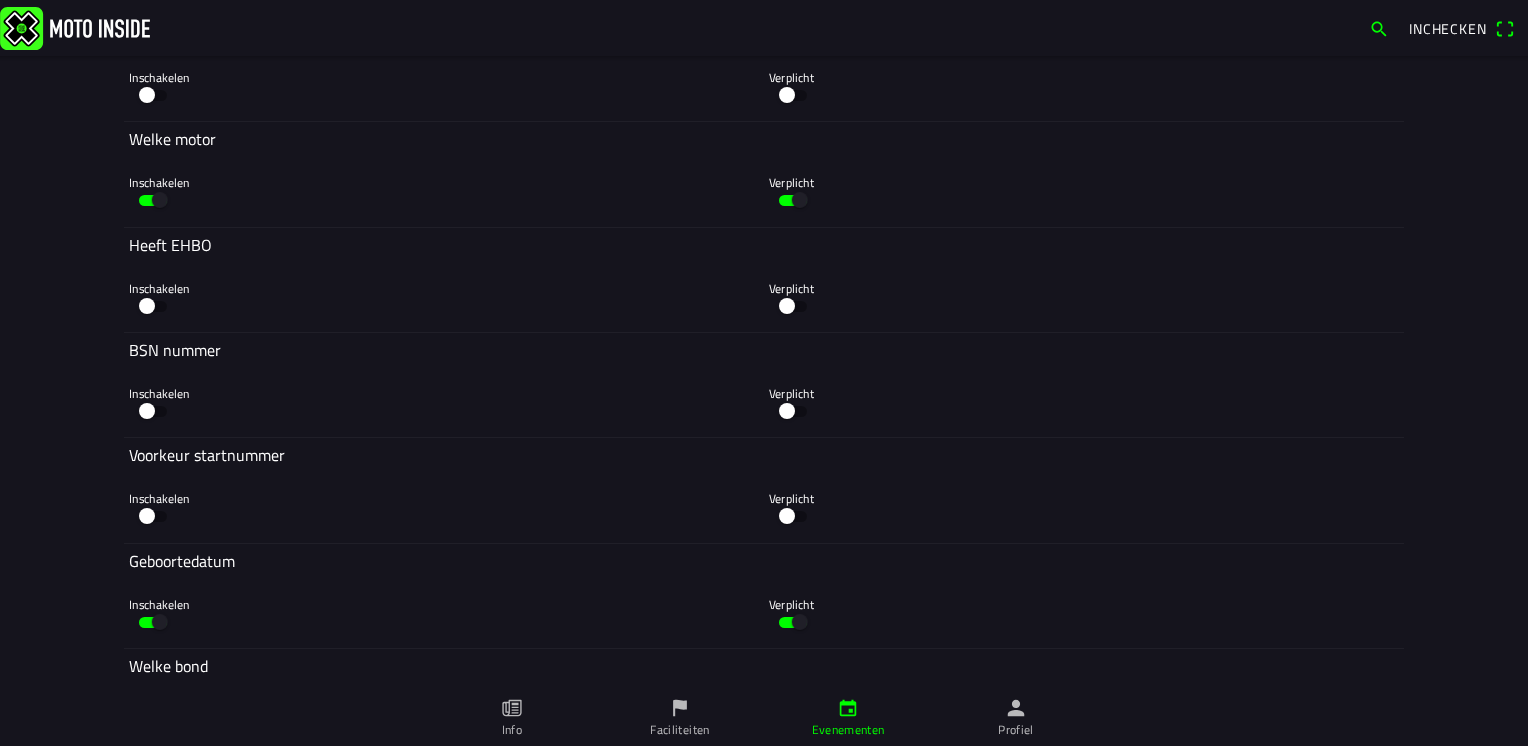 click 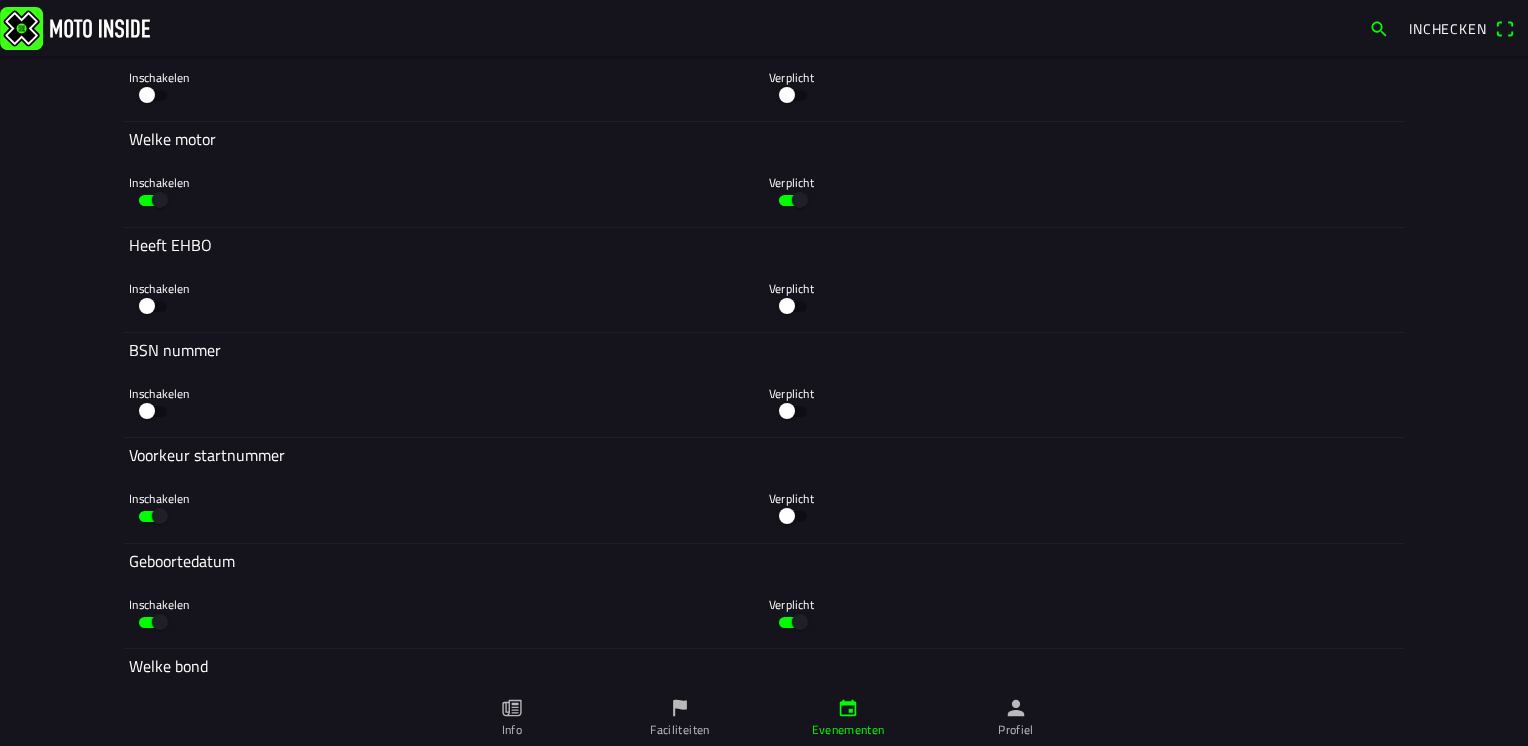 click 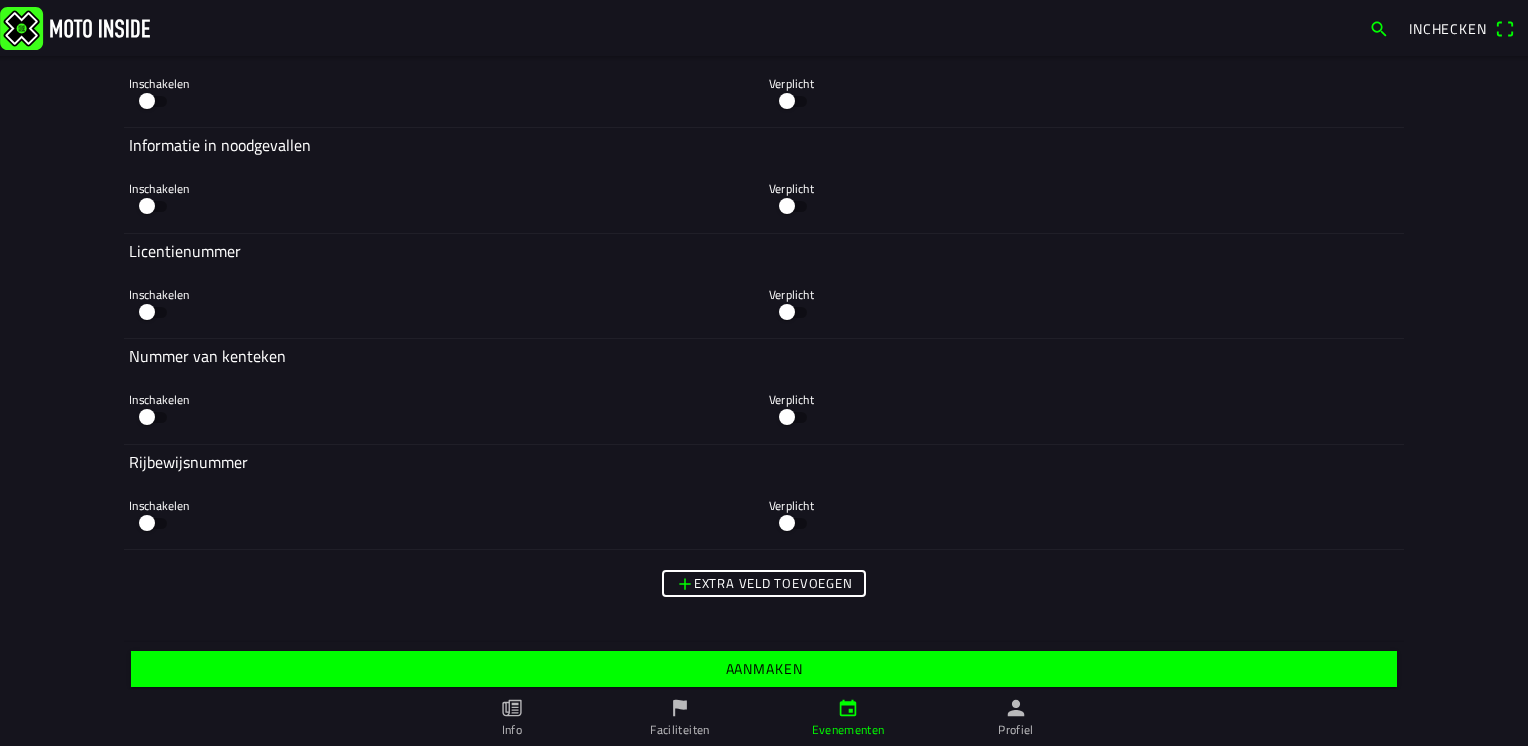 scroll, scrollTop: 5064, scrollLeft: 0, axis: vertical 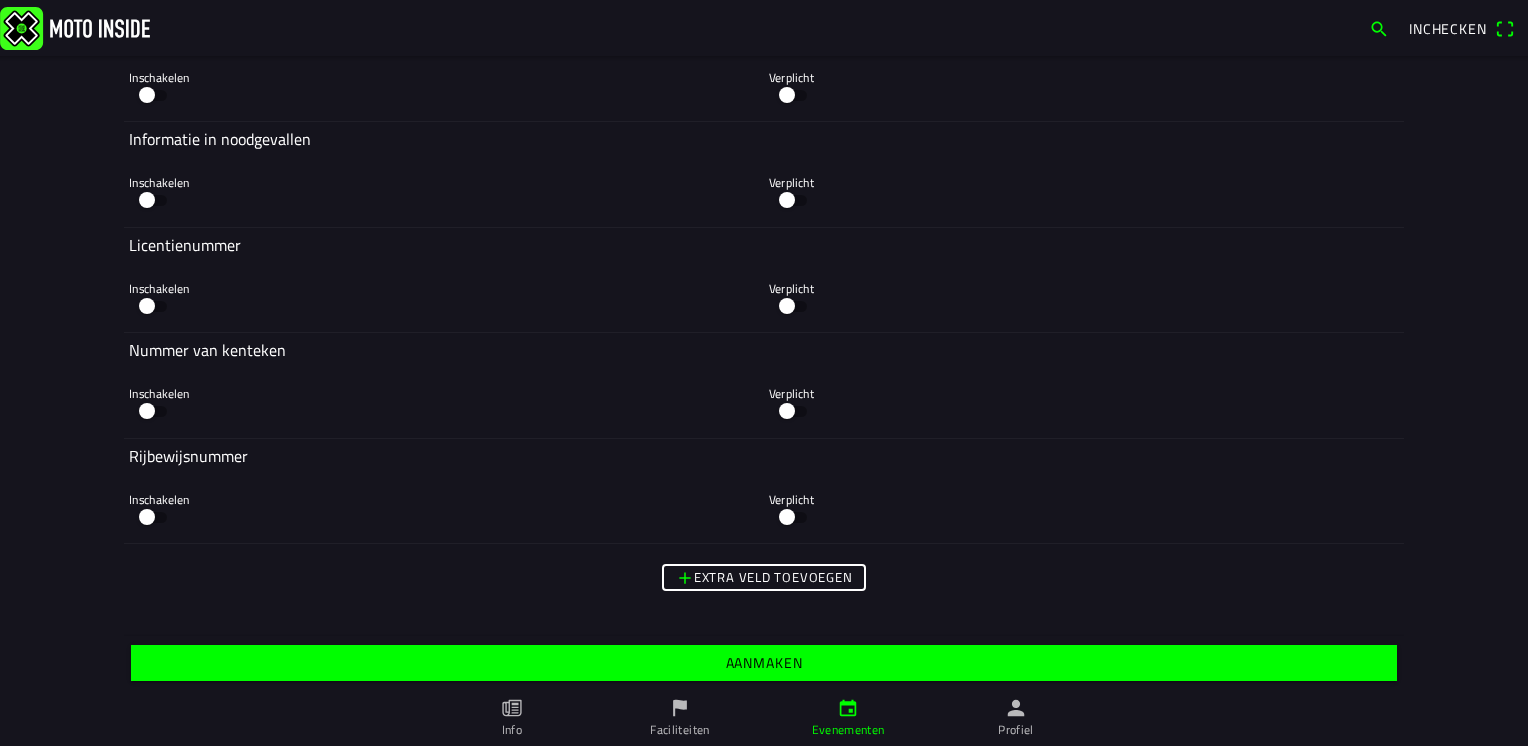 click on "Extra veld toevoegen" at bounding box center [0, 0] 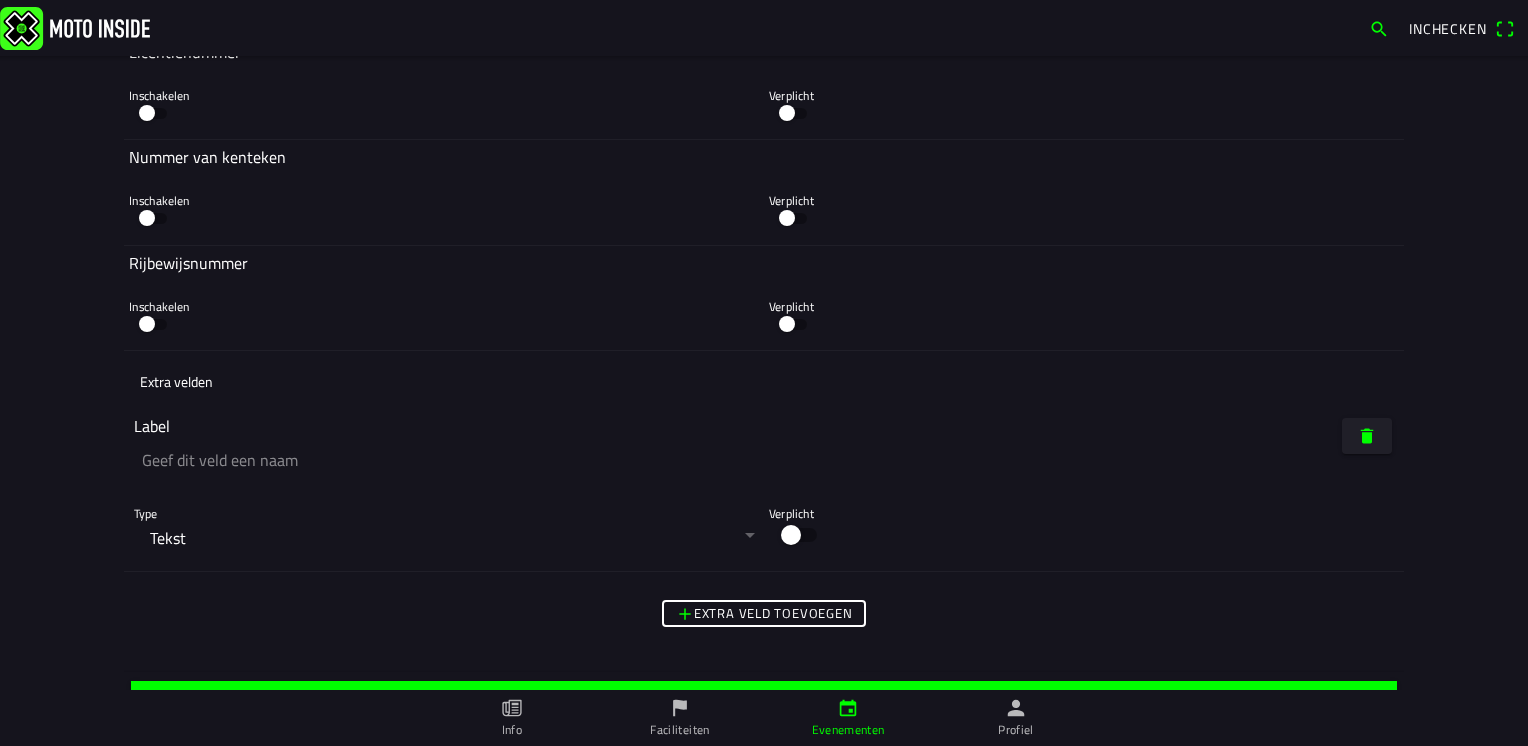 scroll, scrollTop: 5264, scrollLeft: 0, axis: vertical 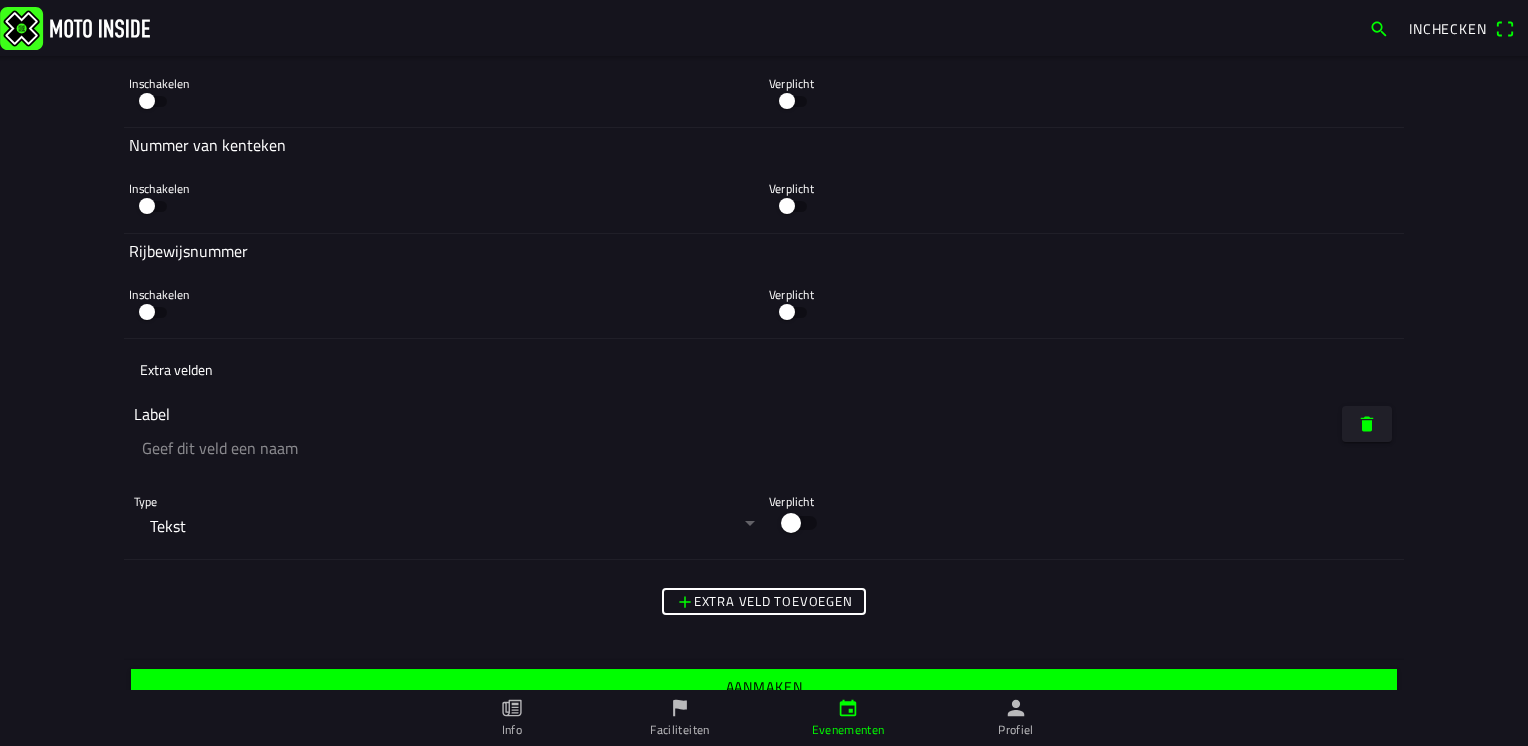 click 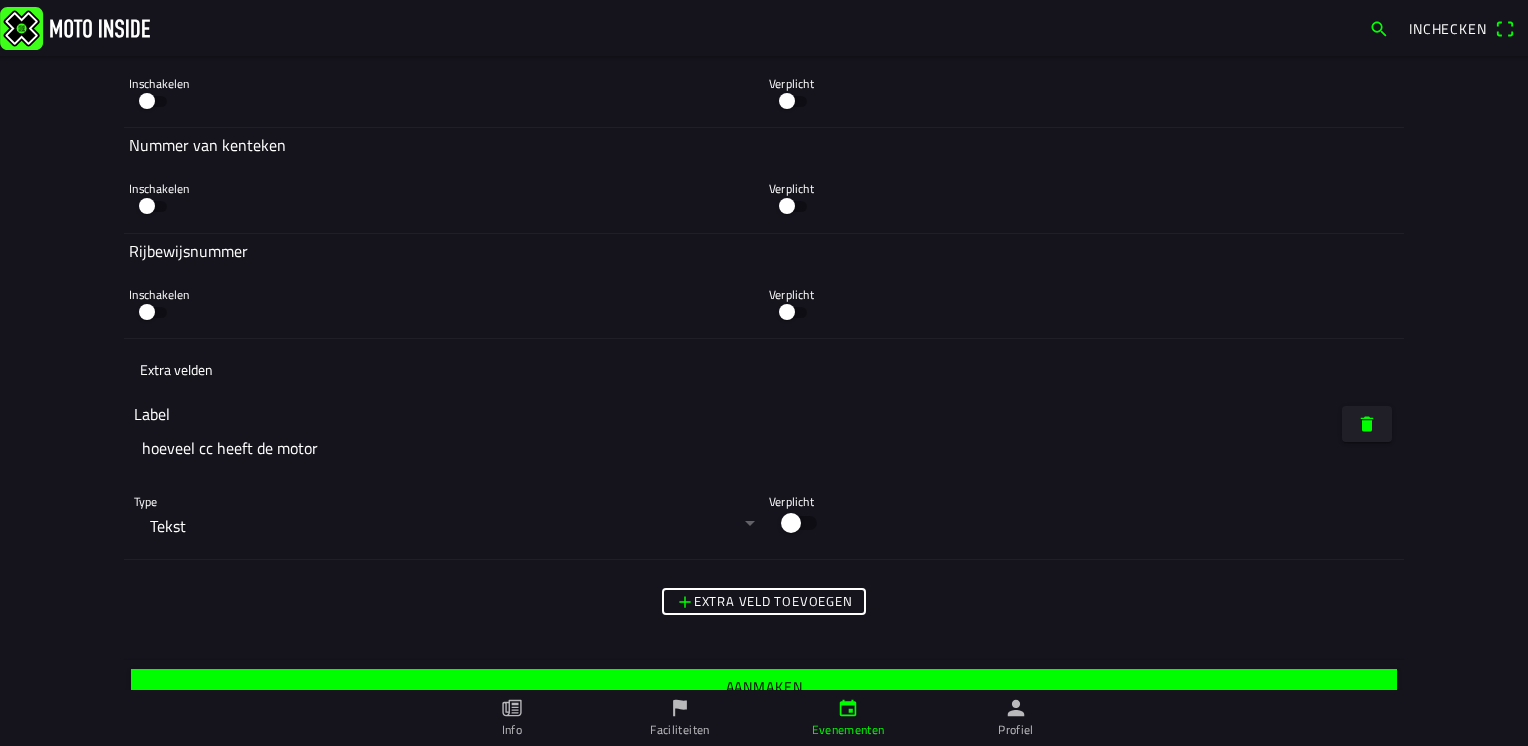 type on "hoeveel cc heeft de motor" 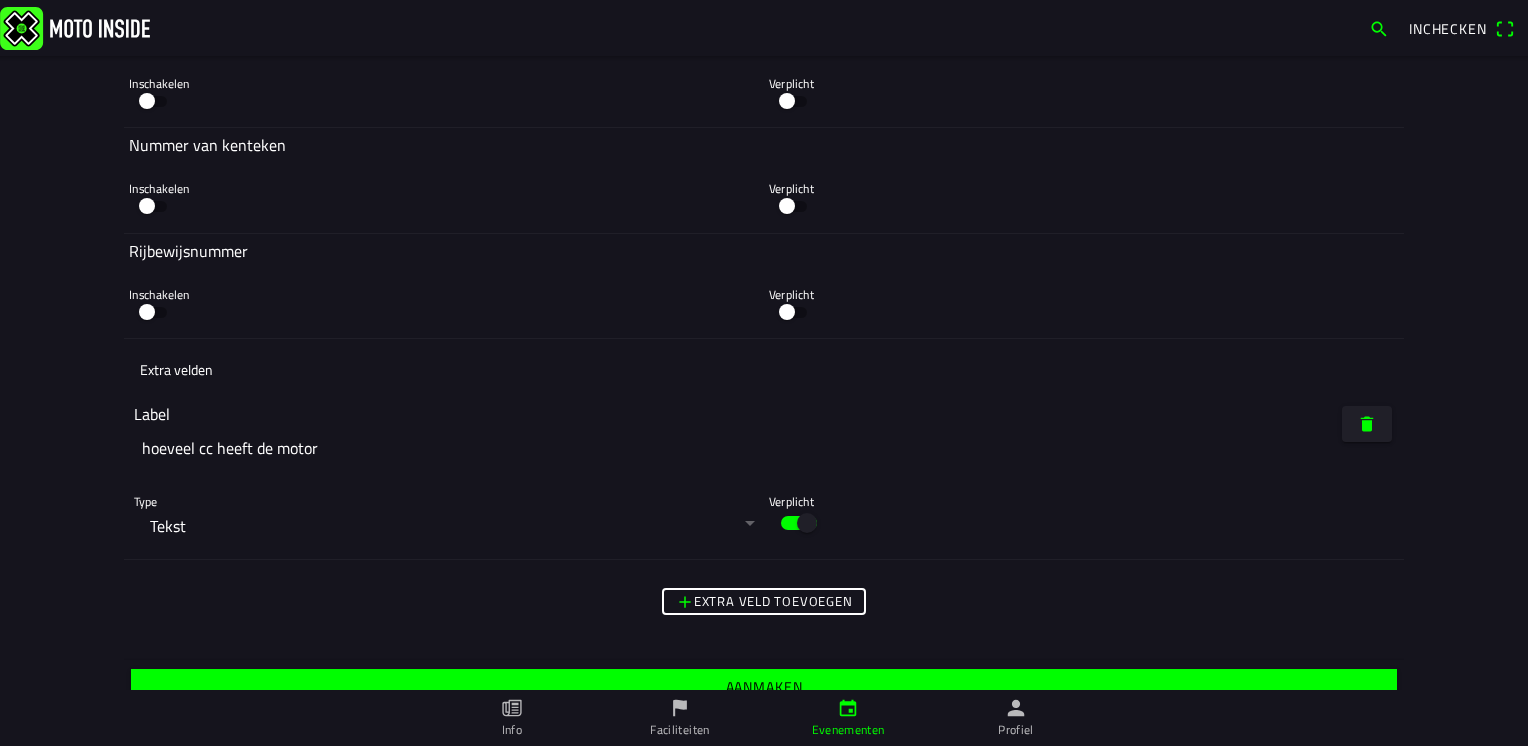 click on "Extra veld toevoegen" at bounding box center (0, 0) 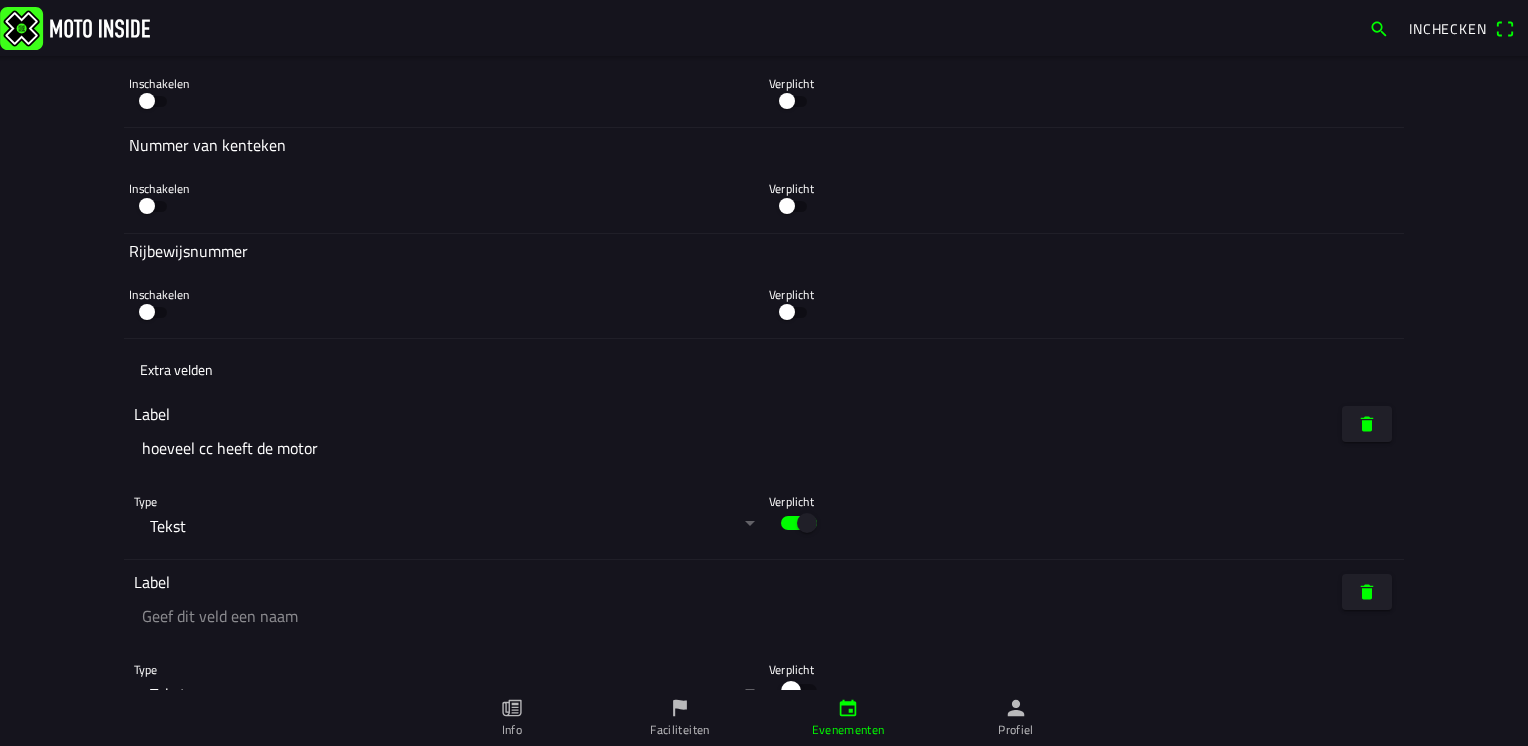 click 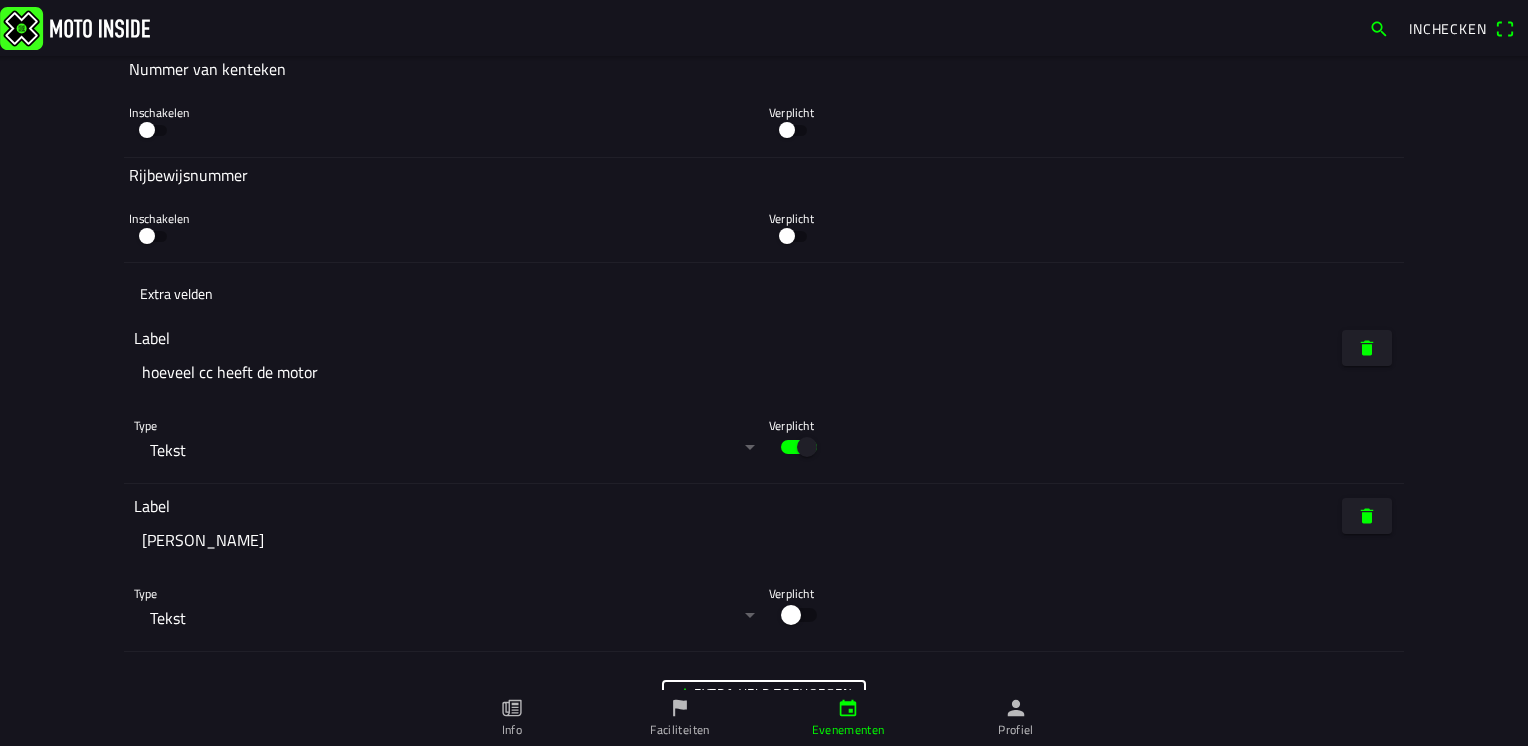 scroll, scrollTop: 5460, scrollLeft: 0, axis: vertical 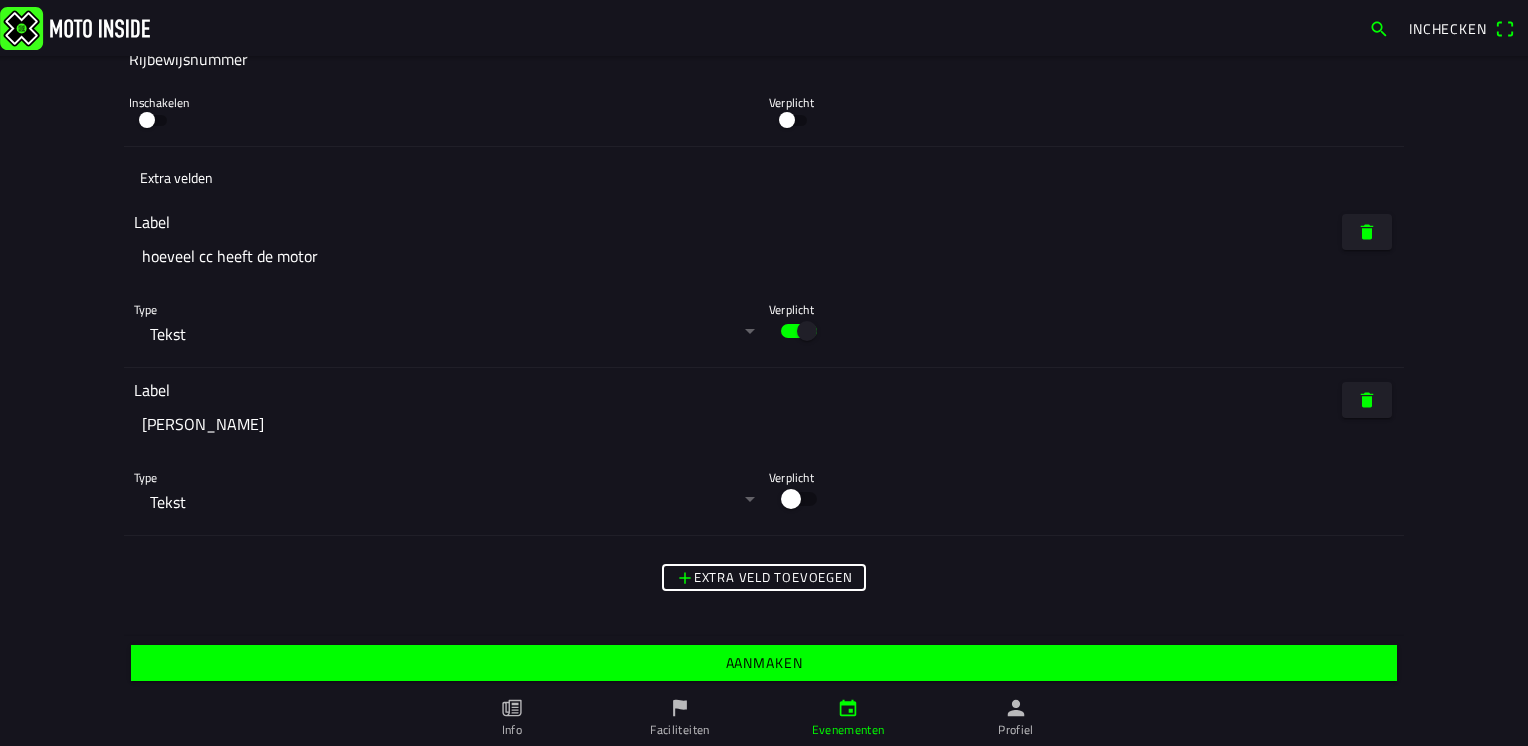 click on "[PERSON_NAME]" 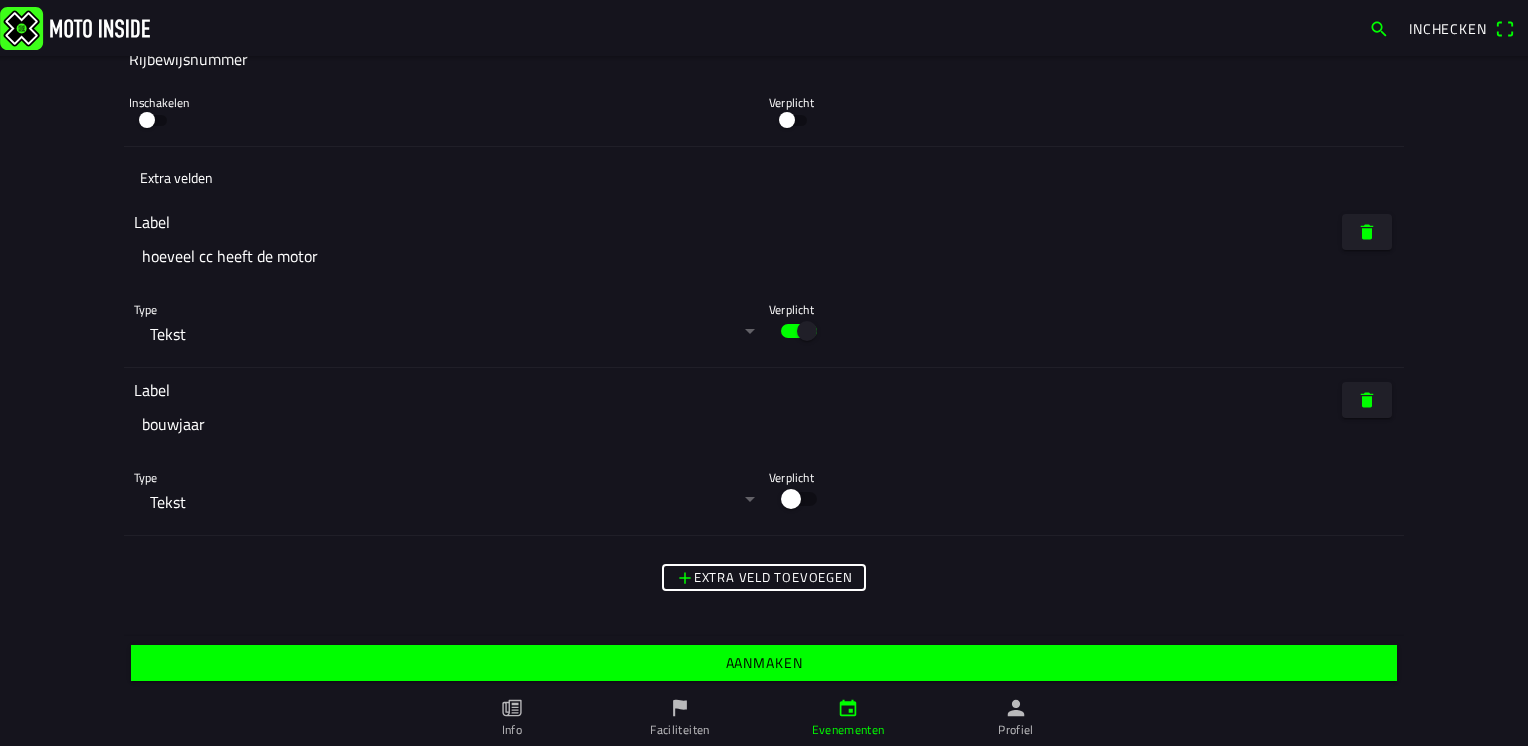 click on "bouwjaar" 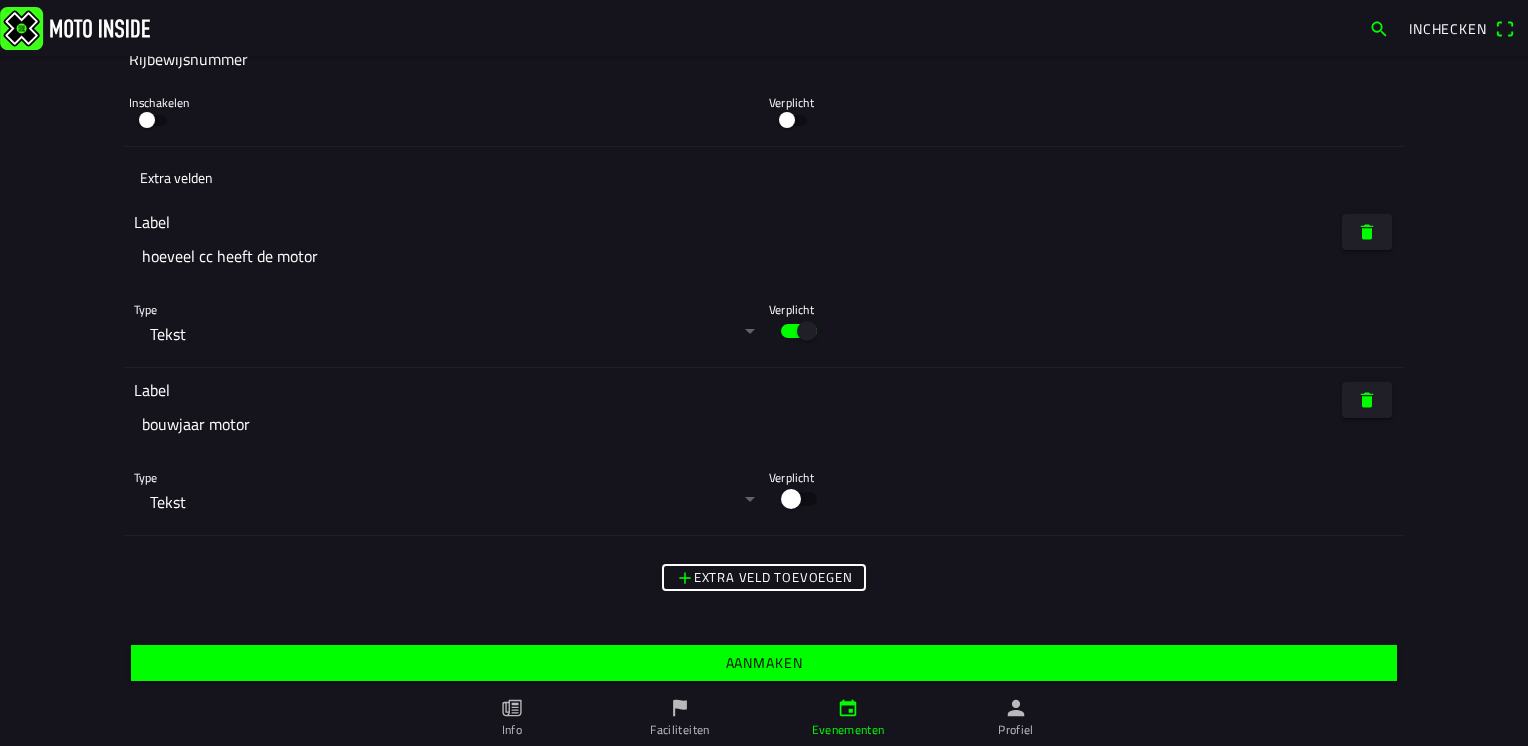 type on "bouwjaar motor" 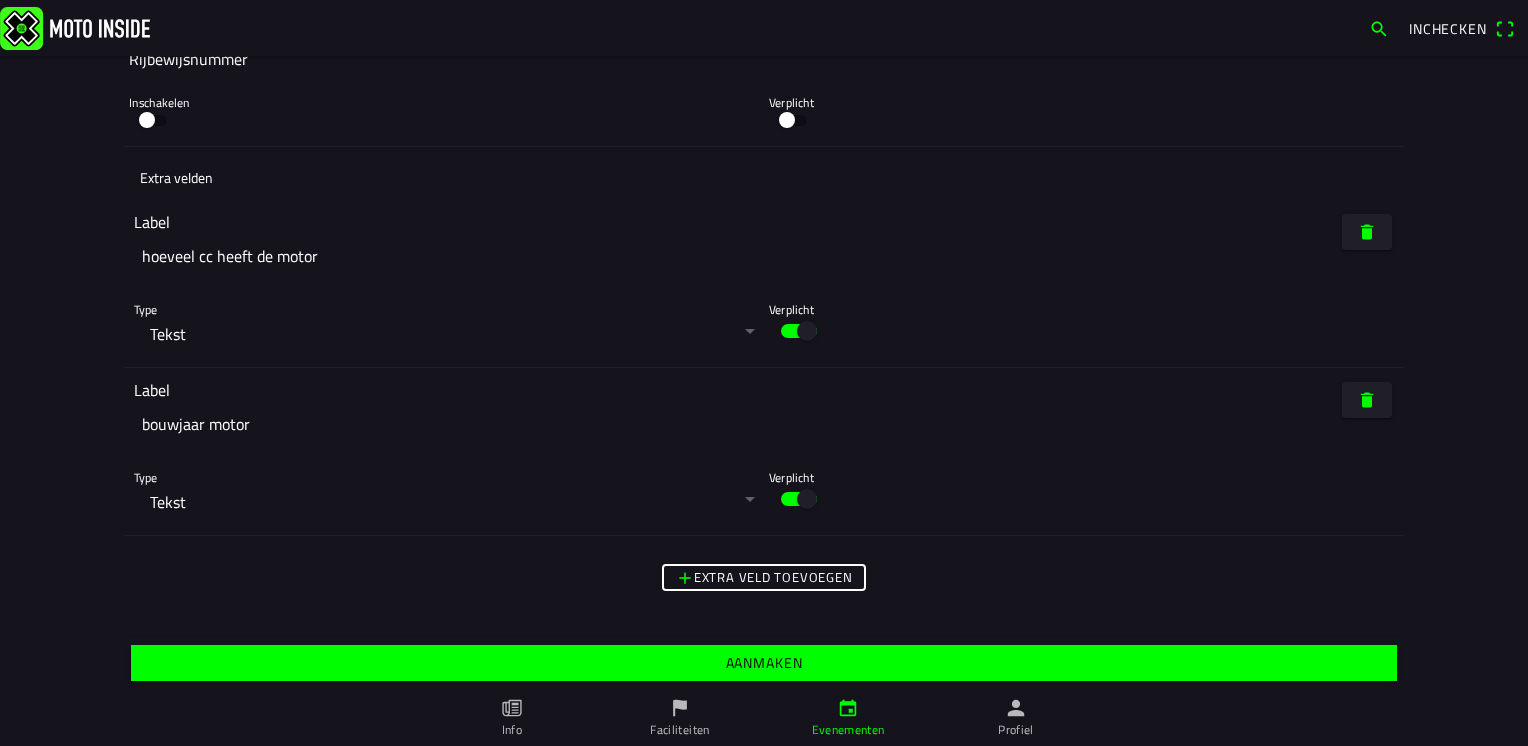 click on "Extra veld toevoegen" at bounding box center (0, 0) 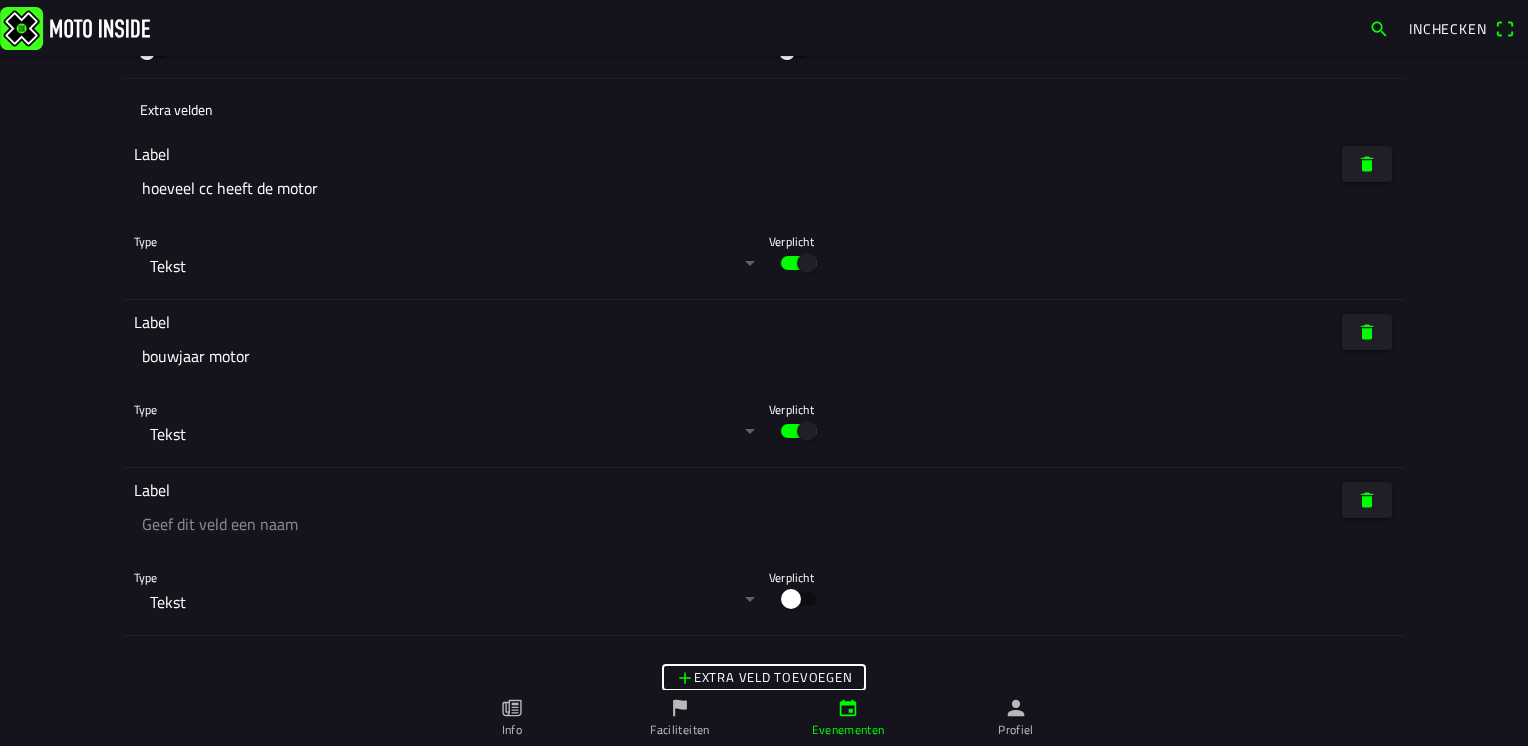 scroll, scrollTop: 5628, scrollLeft: 0, axis: vertical 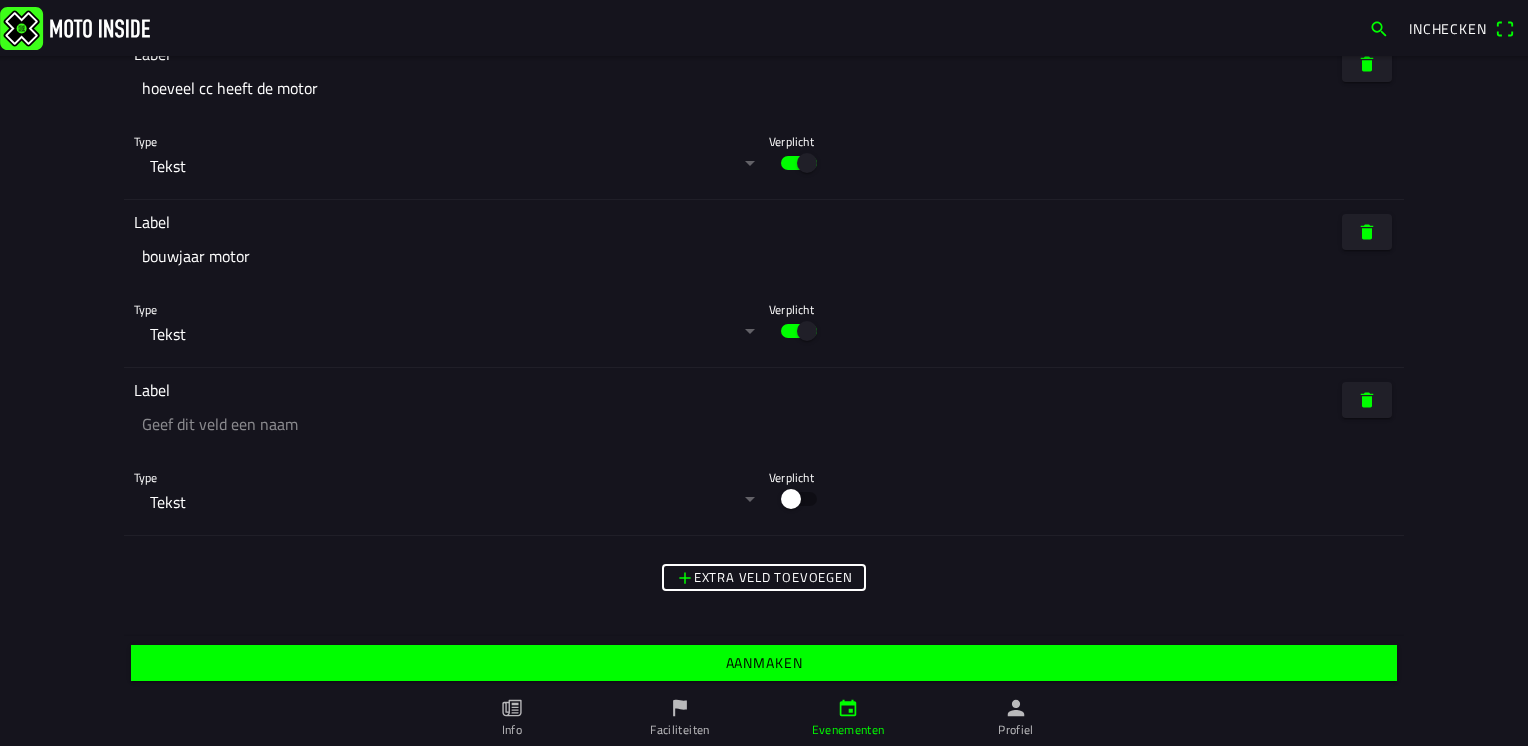 click 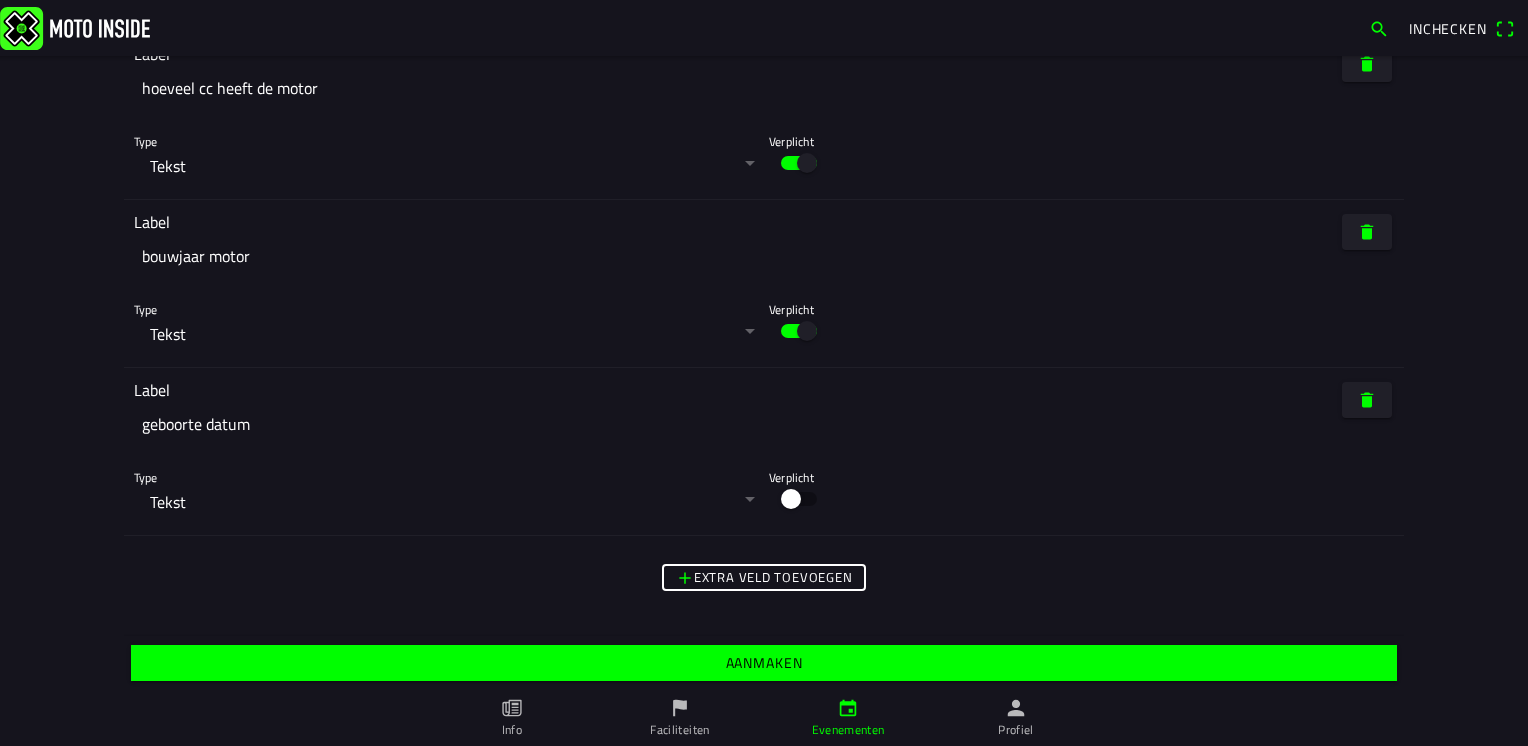 type on "geboorte datum" 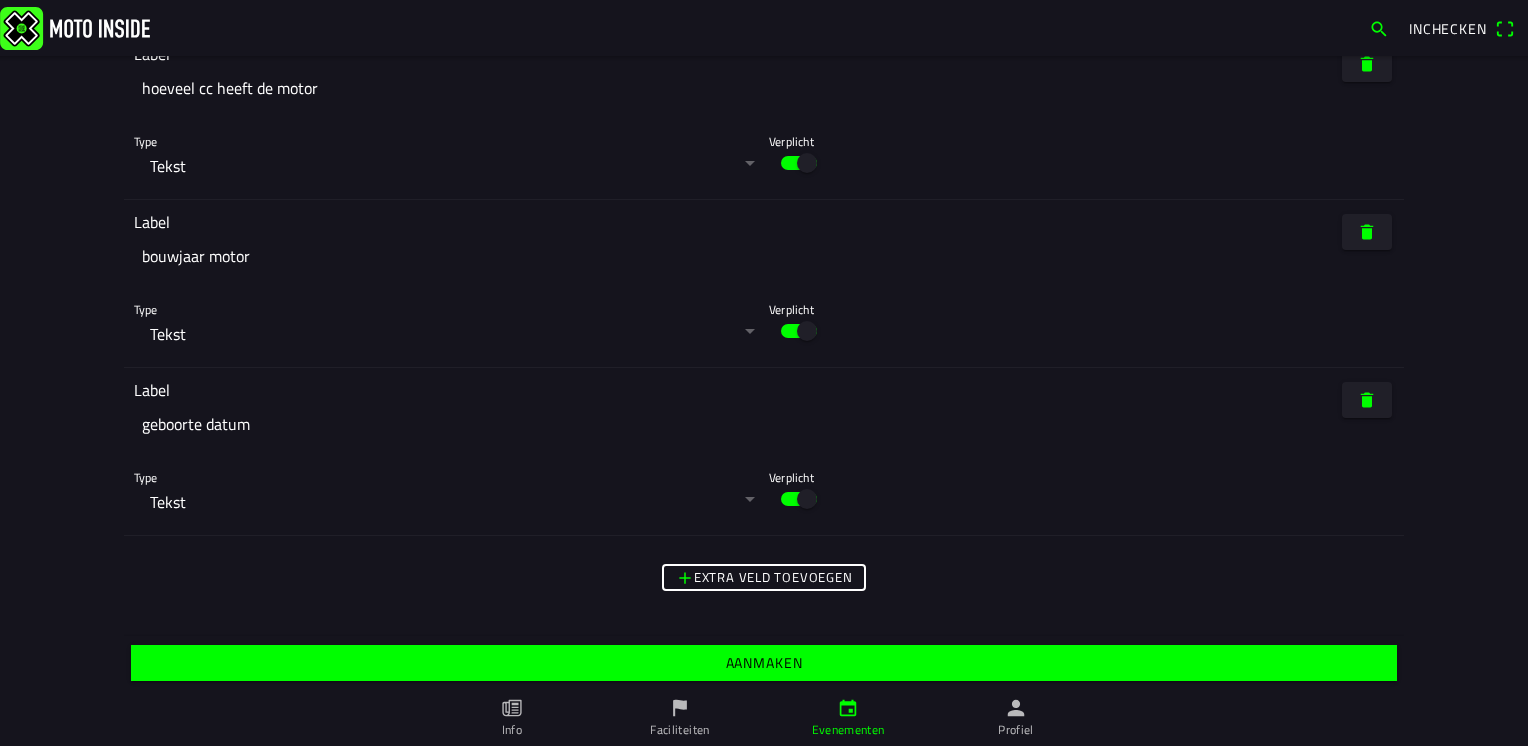 click on "Extra veld toevoegen" at bounding box center [0, 0] 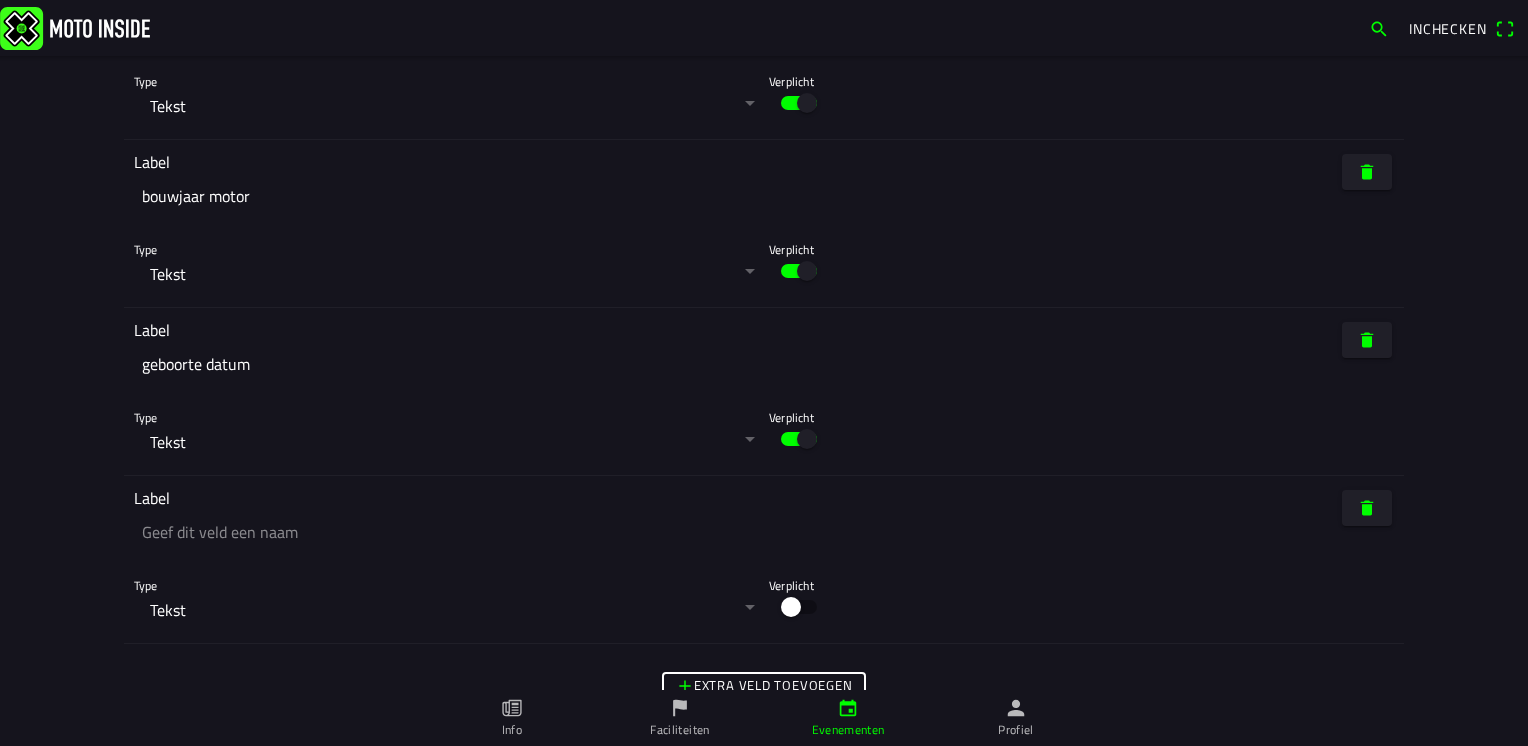scroll, scrollTop: 5728, scrollLeft: 0, axis: vertical 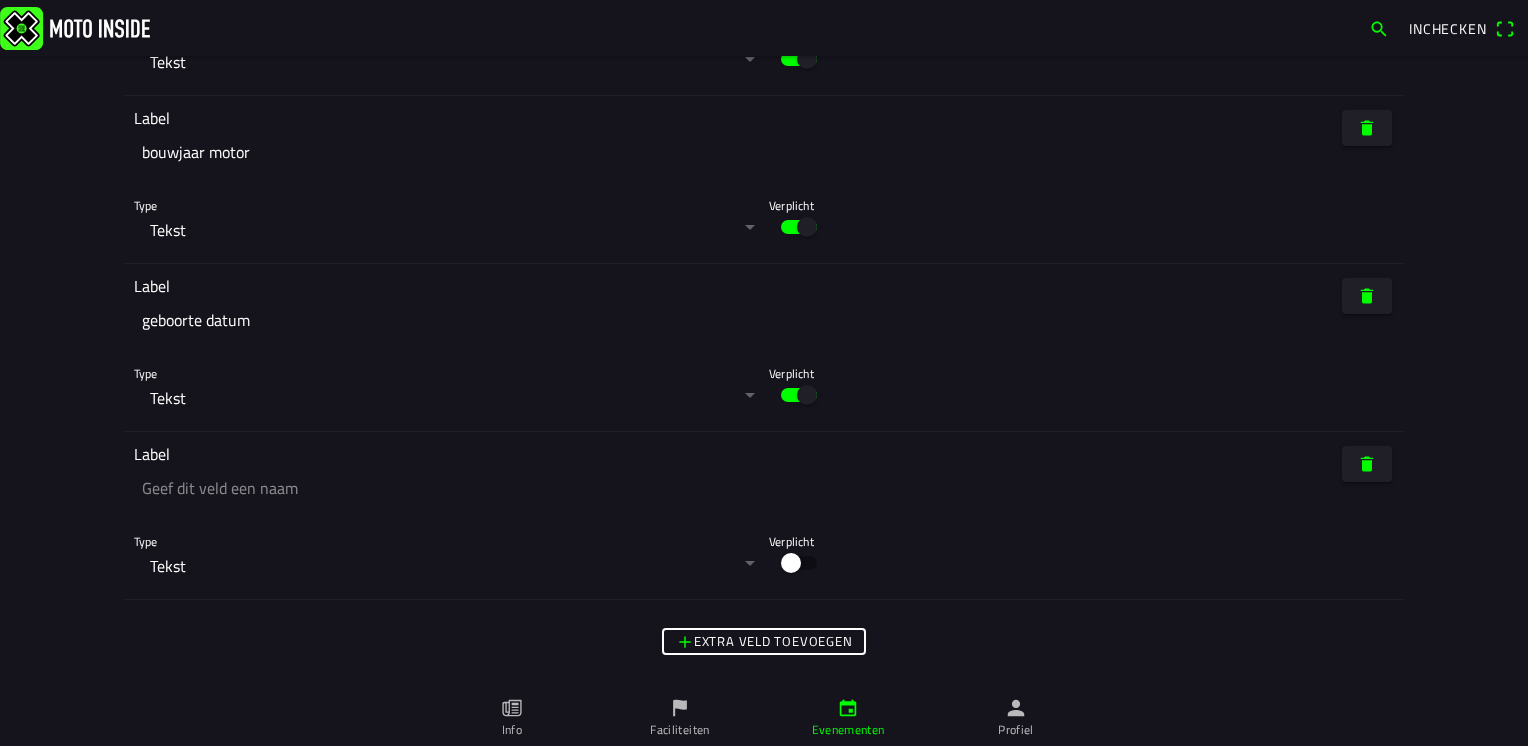 click 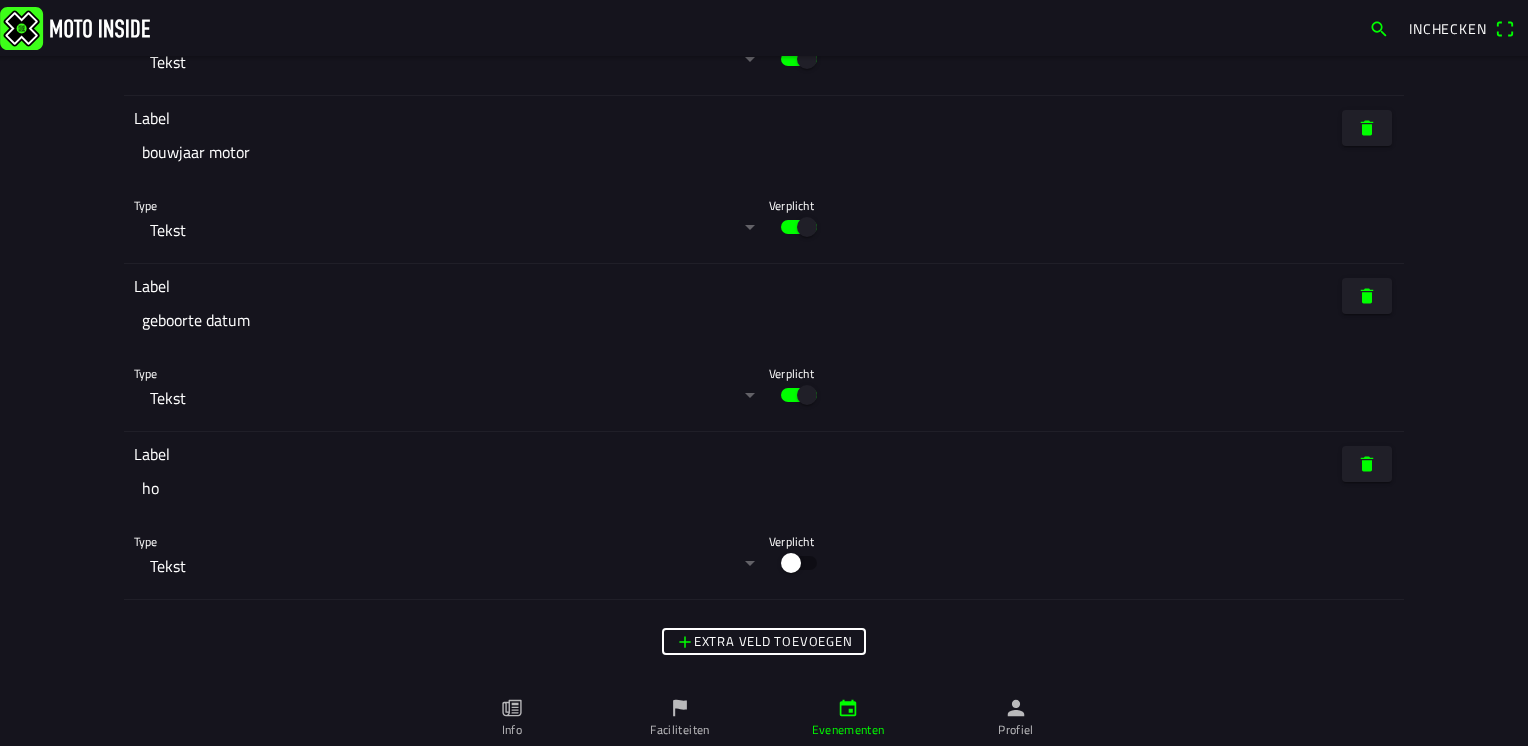 type on "h" 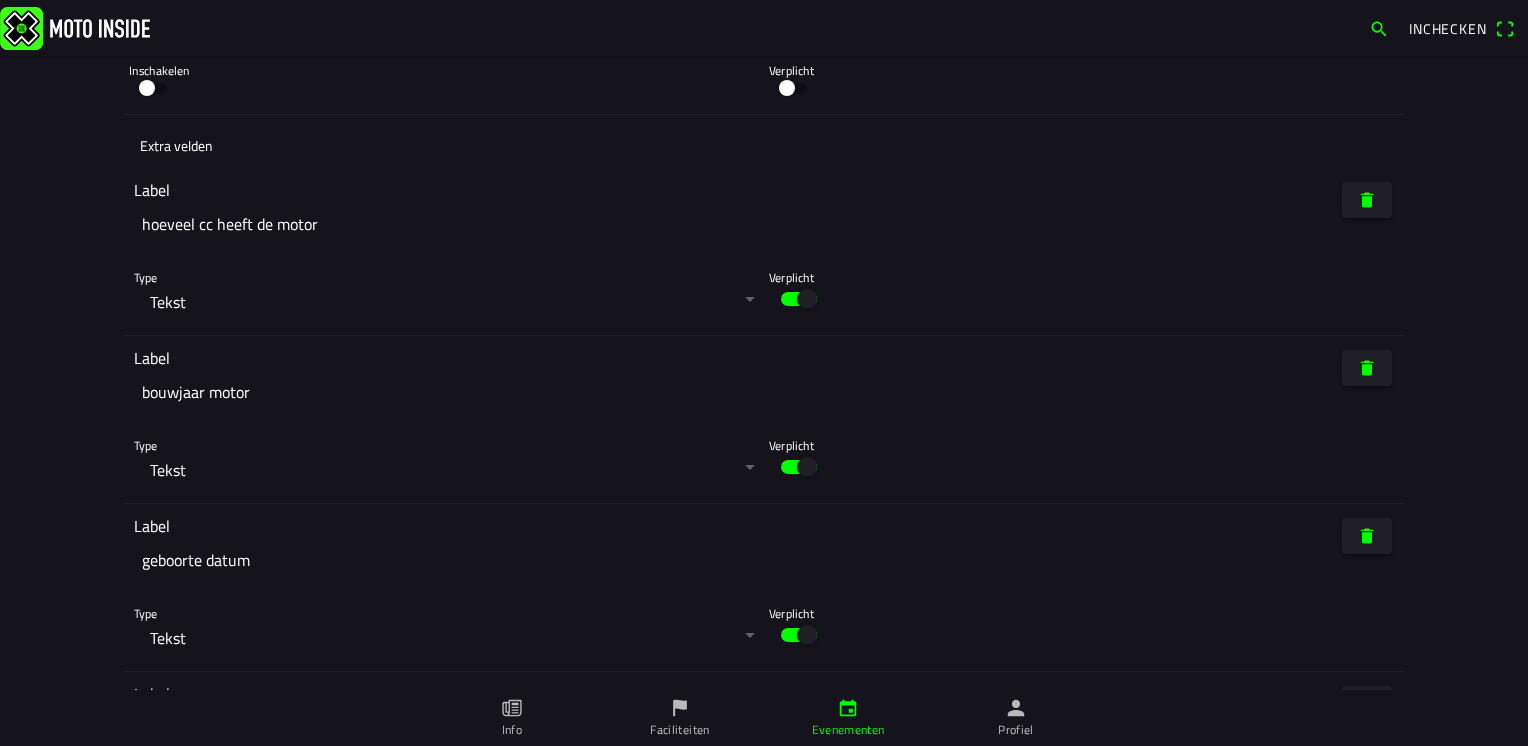 scroll, scrollTop: 5696, scrollLeft: 0, axis: vertical 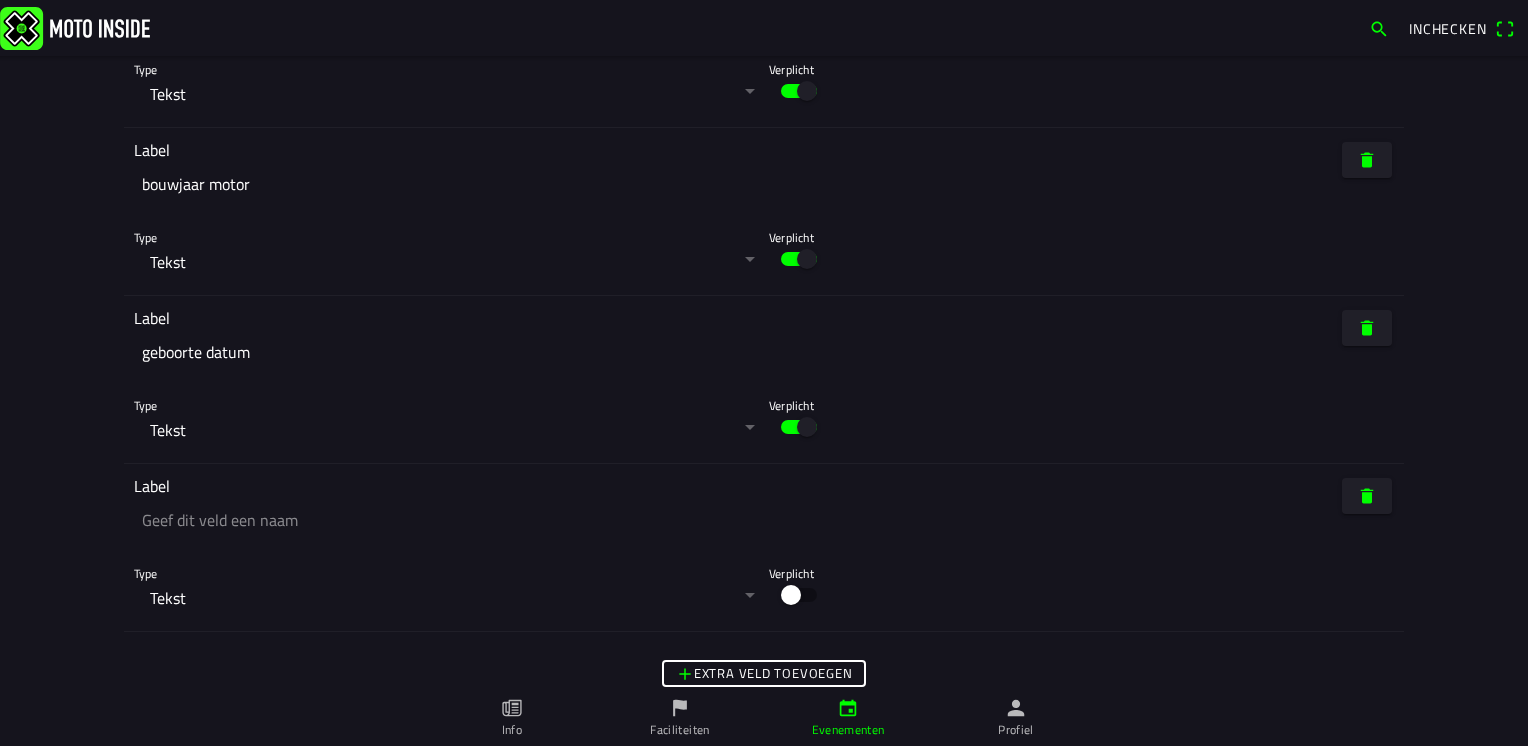 click 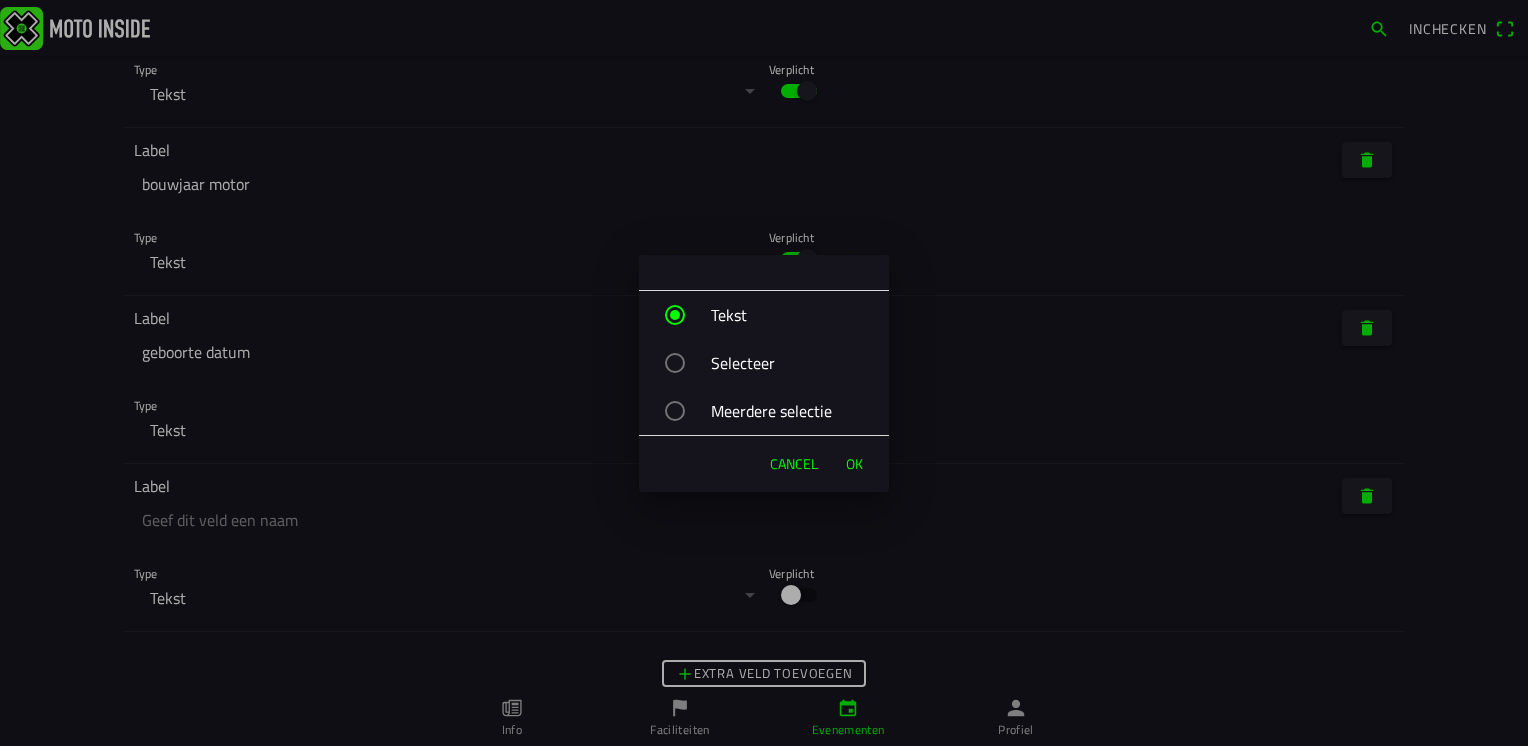 click on "Cancel" at bounding box center [794, 464] 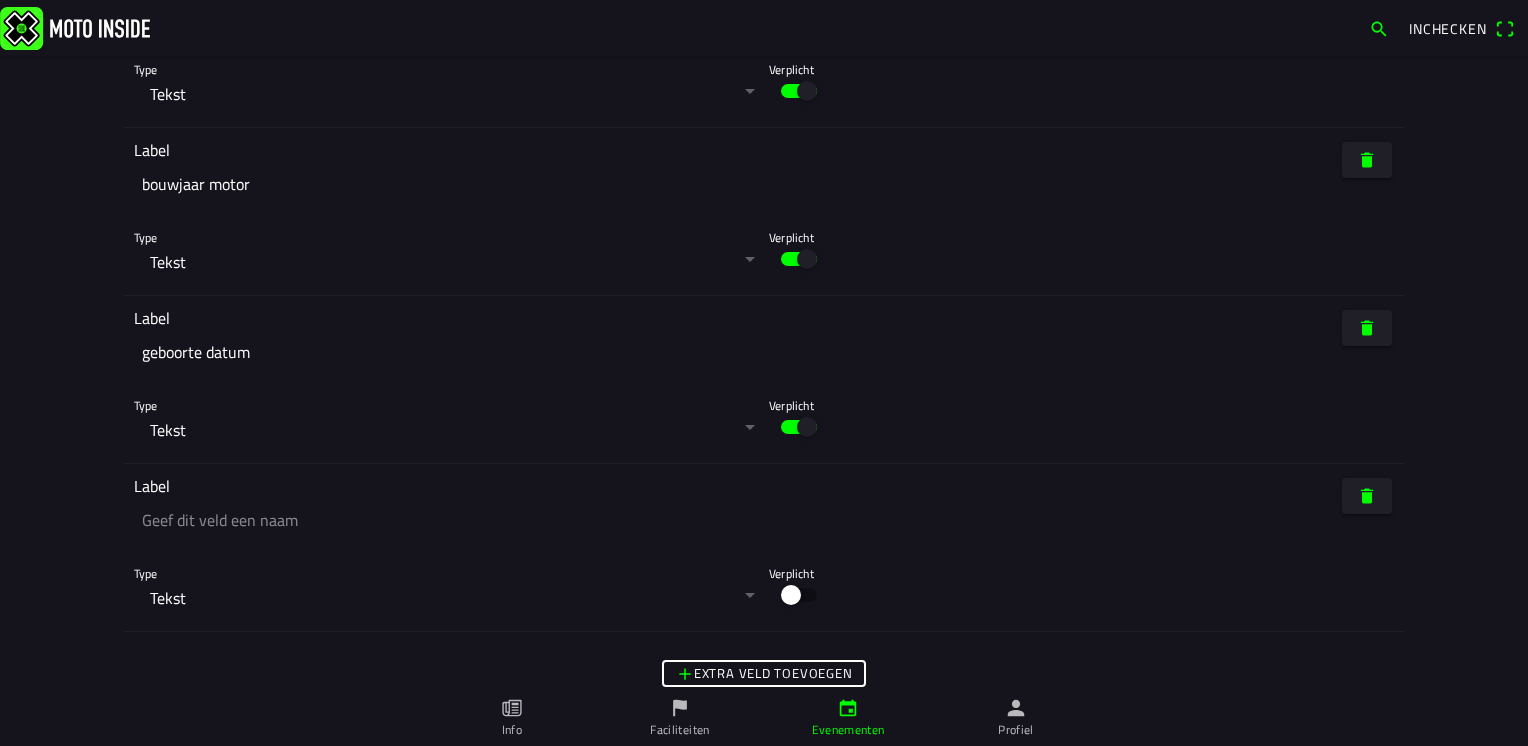click 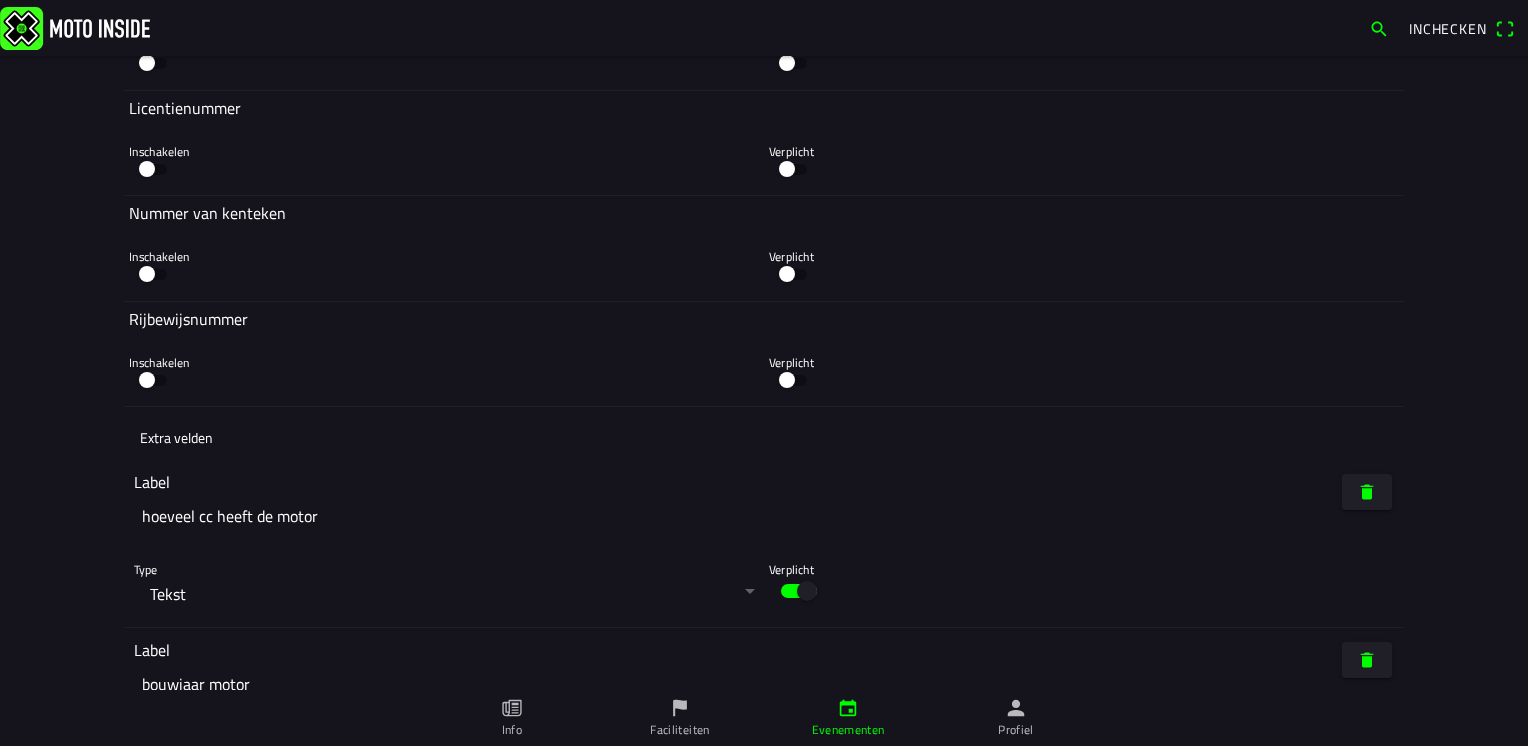 scroll, scrollTop: 4796, scrollLeft: 0, axis: vertical 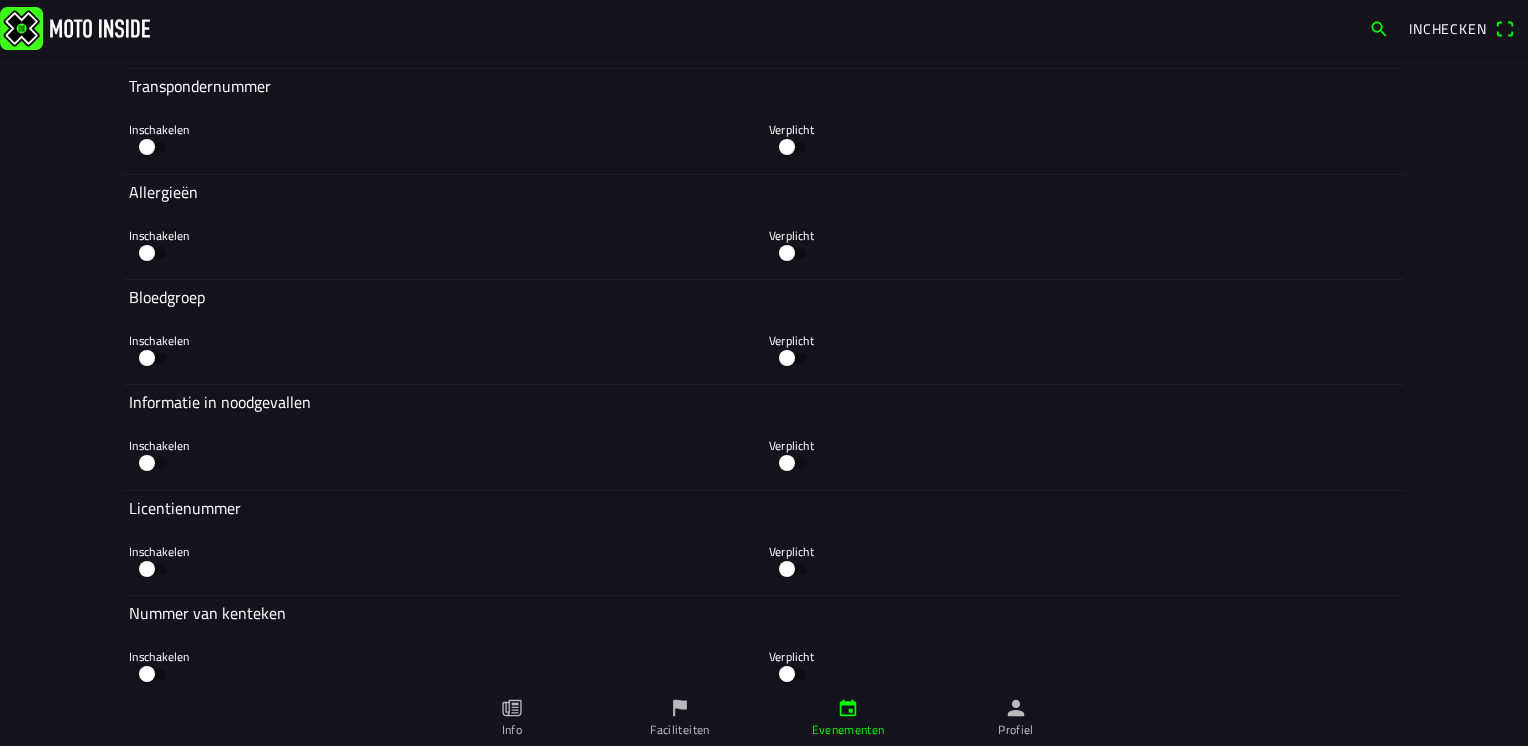 click 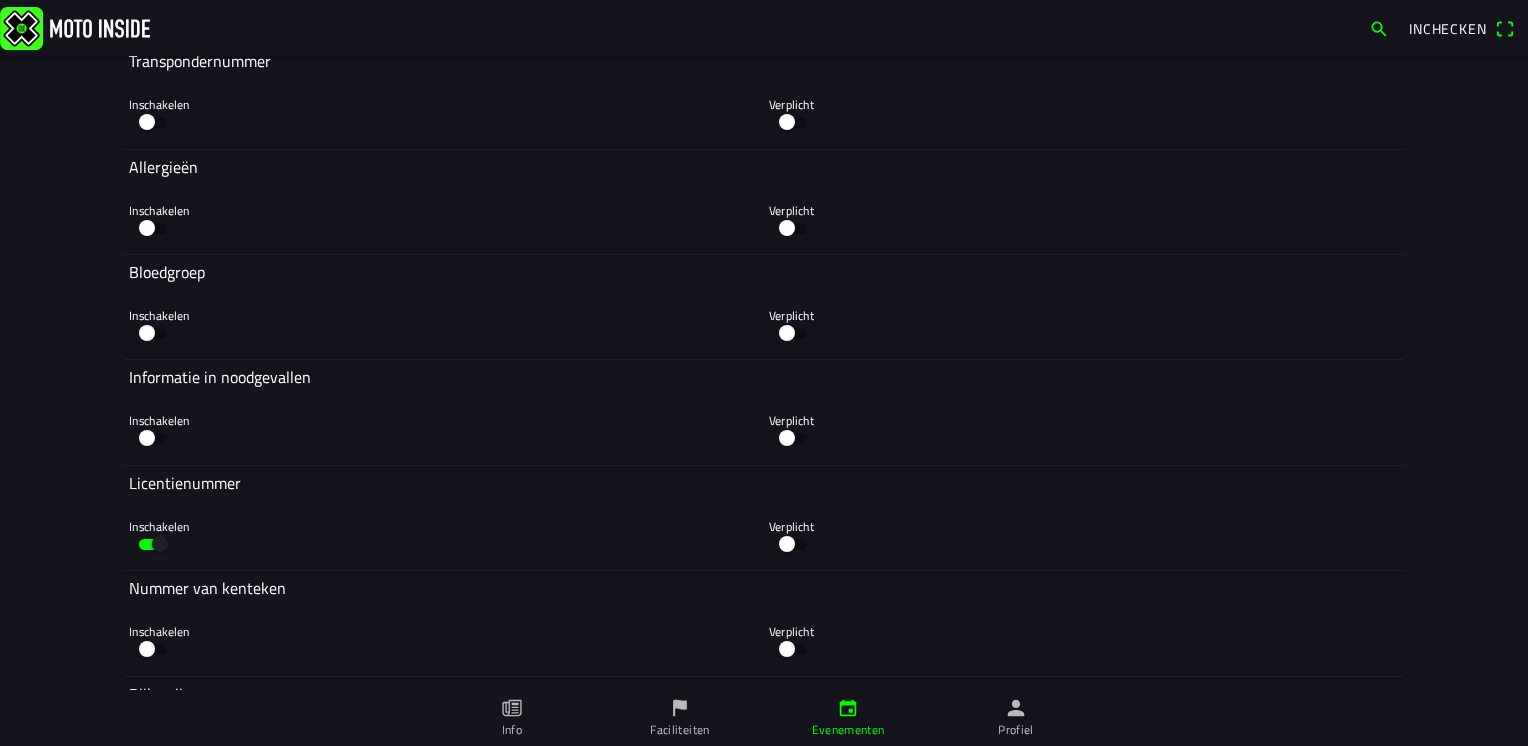 scroll, scrollTop: 4896, scrollLeft: 0, axis: vertical 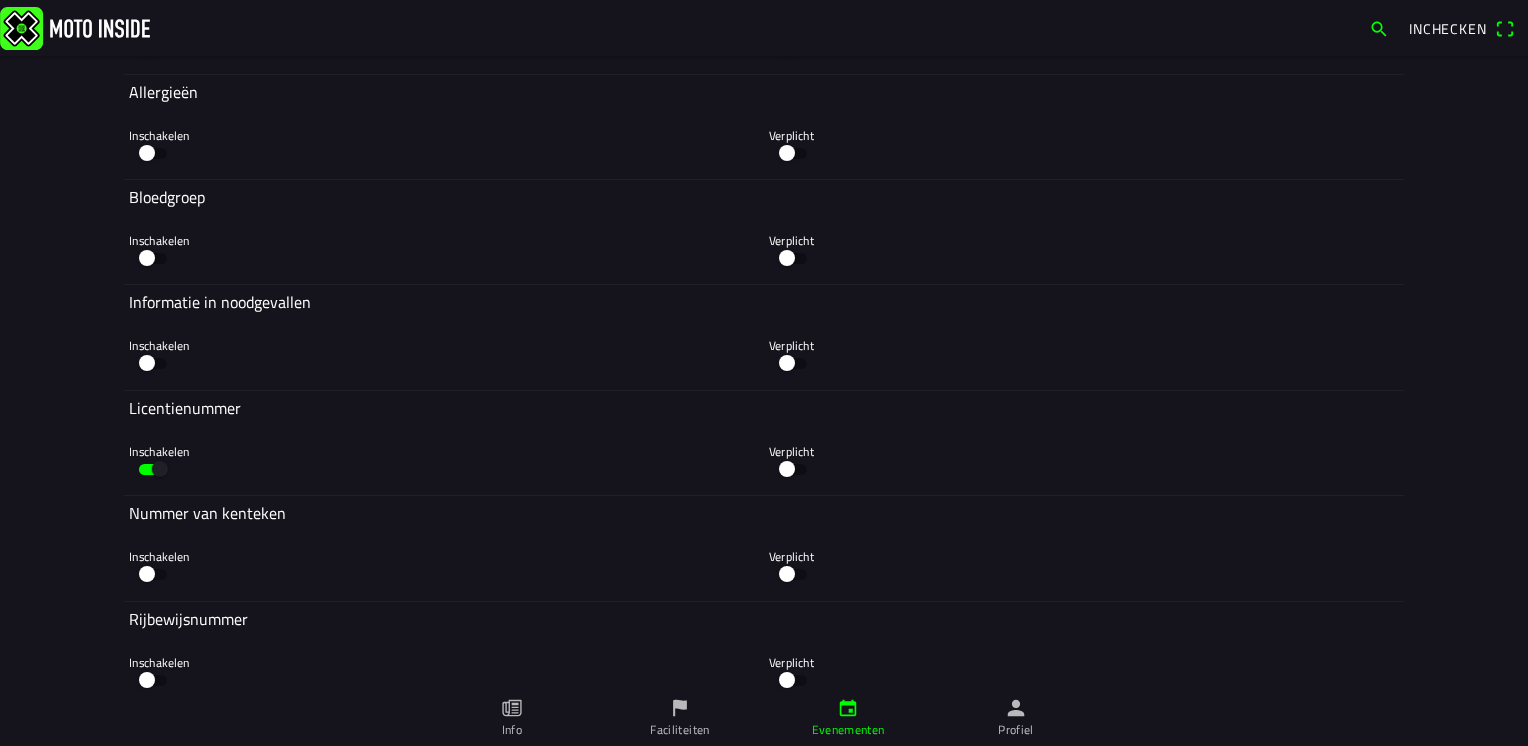 click 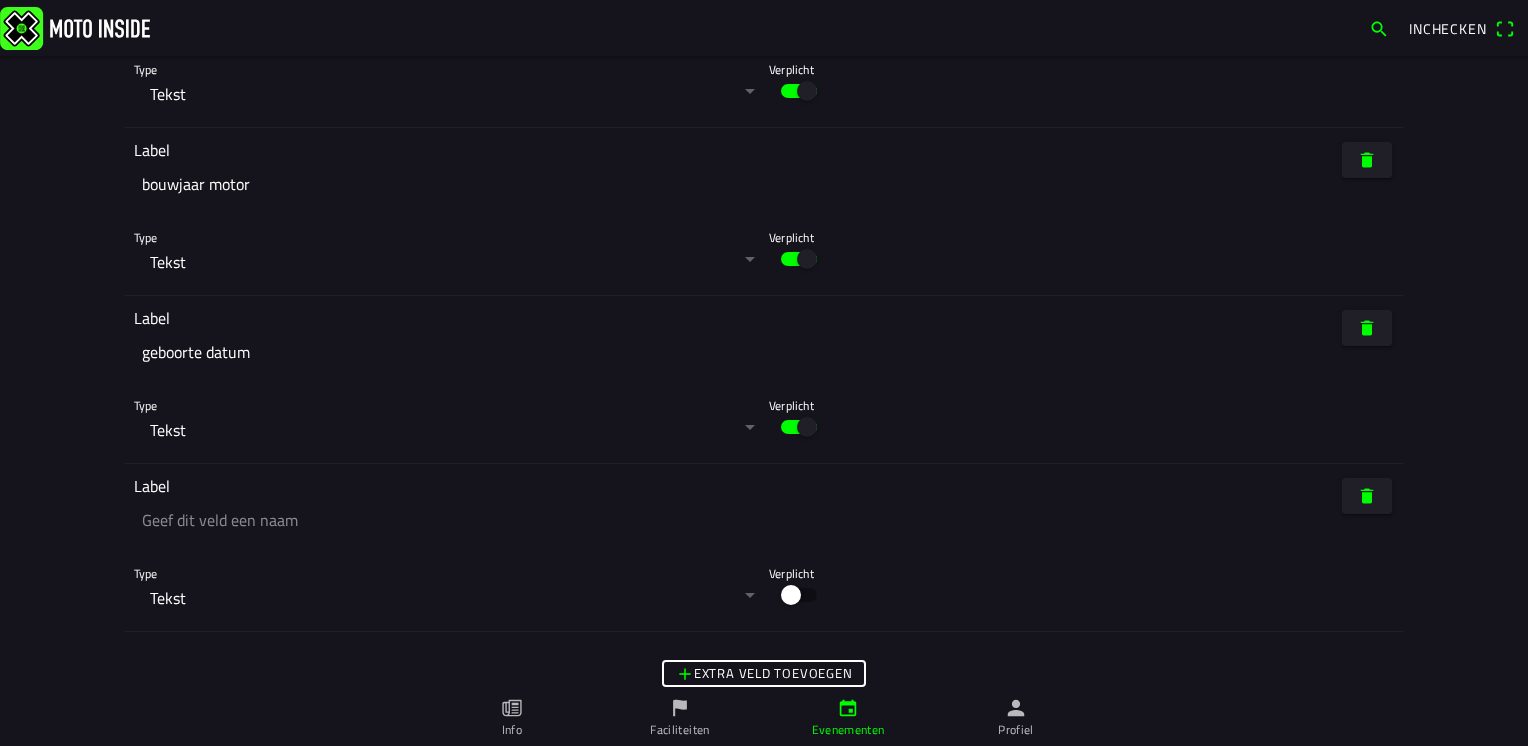 scroll, scrollTop: 5796, scrollLeft: 0, axis: vertical 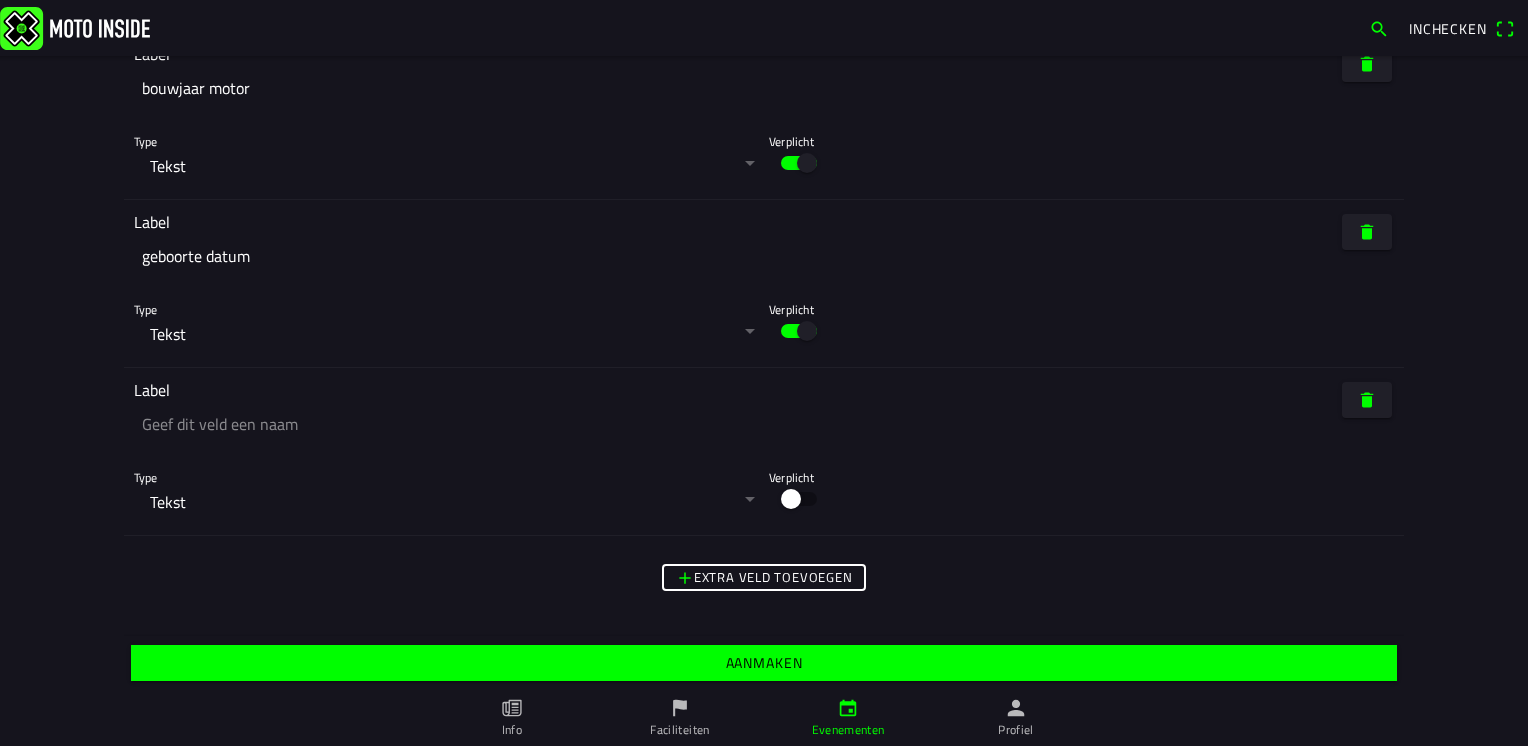 click 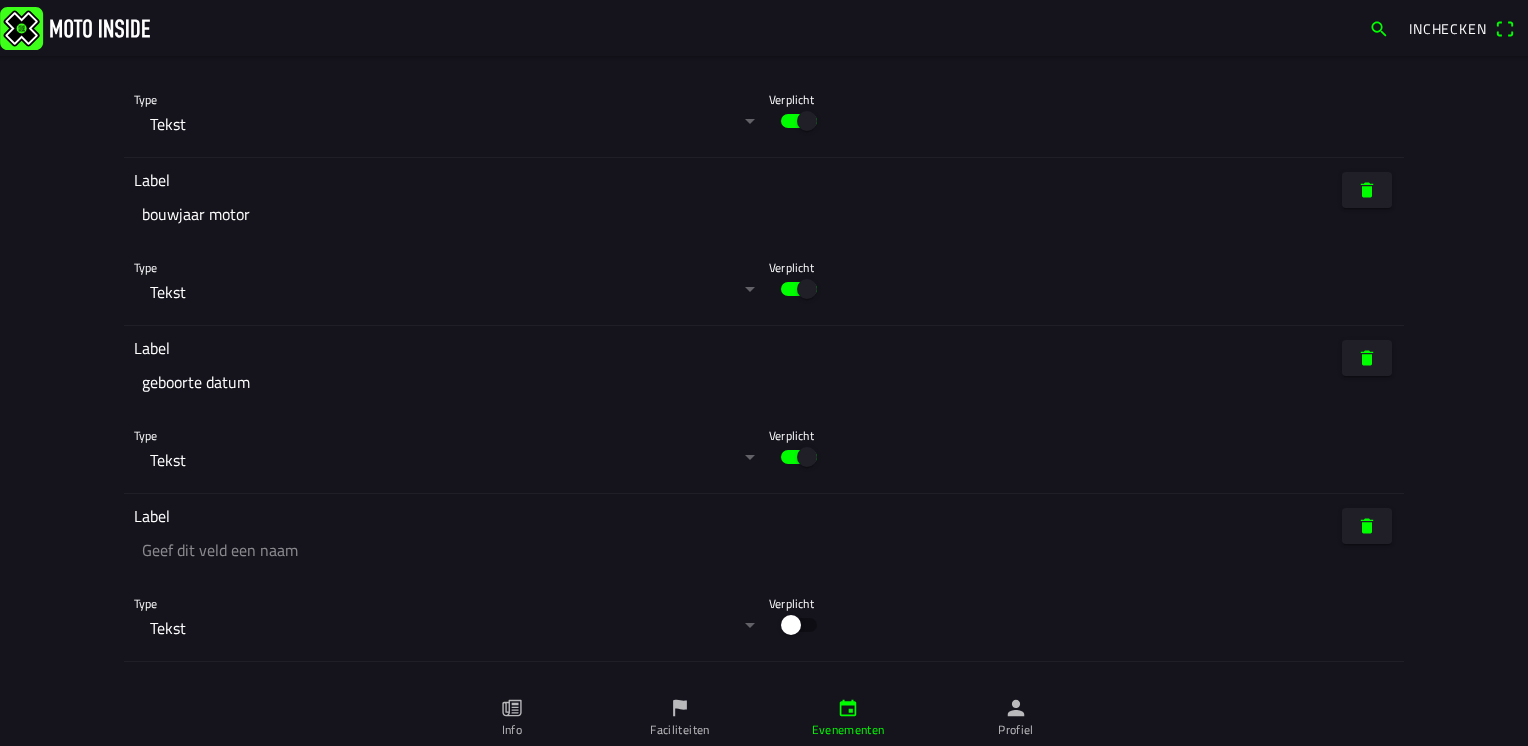 scroll, scrollTop: 5696, scrollLeft: 0, axis: vertical 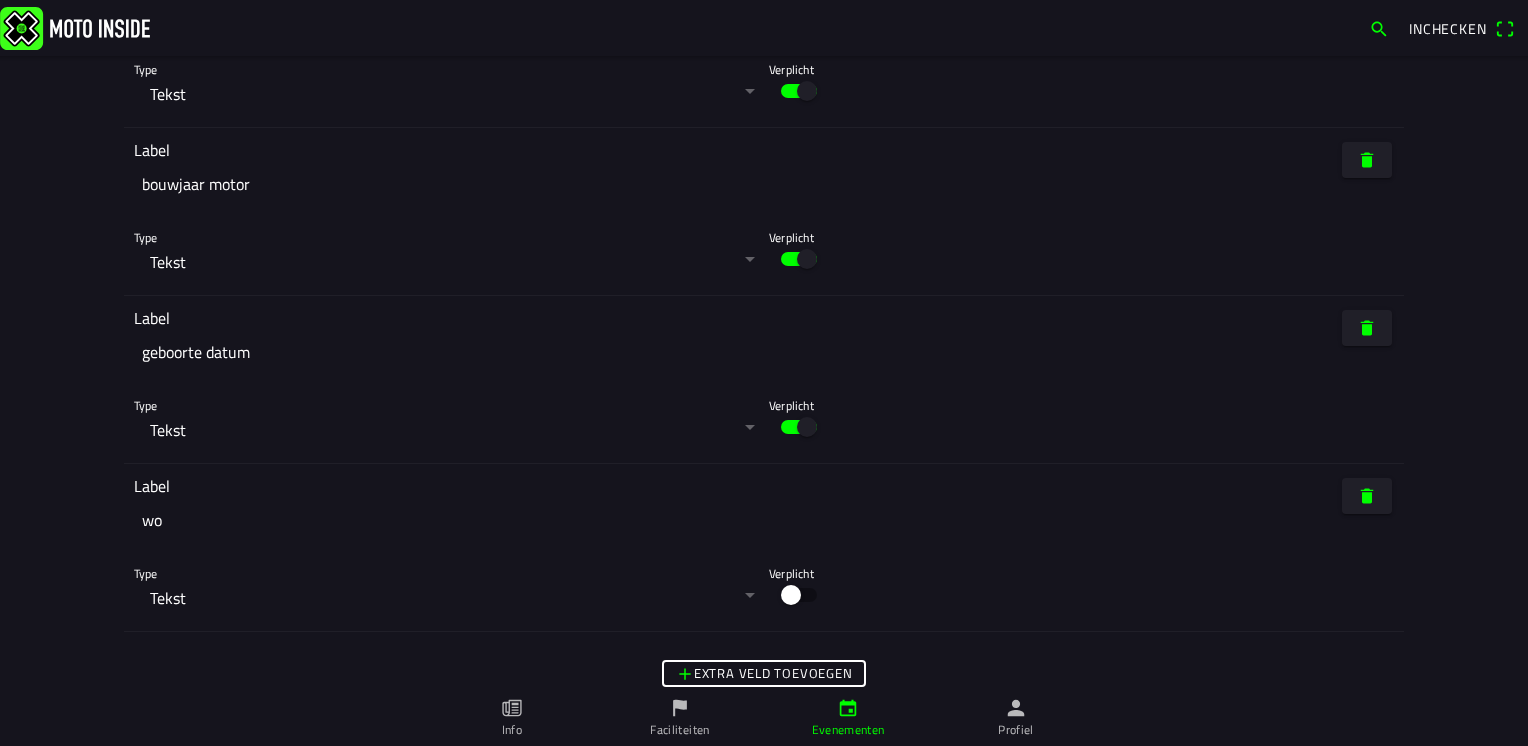 type on "w" 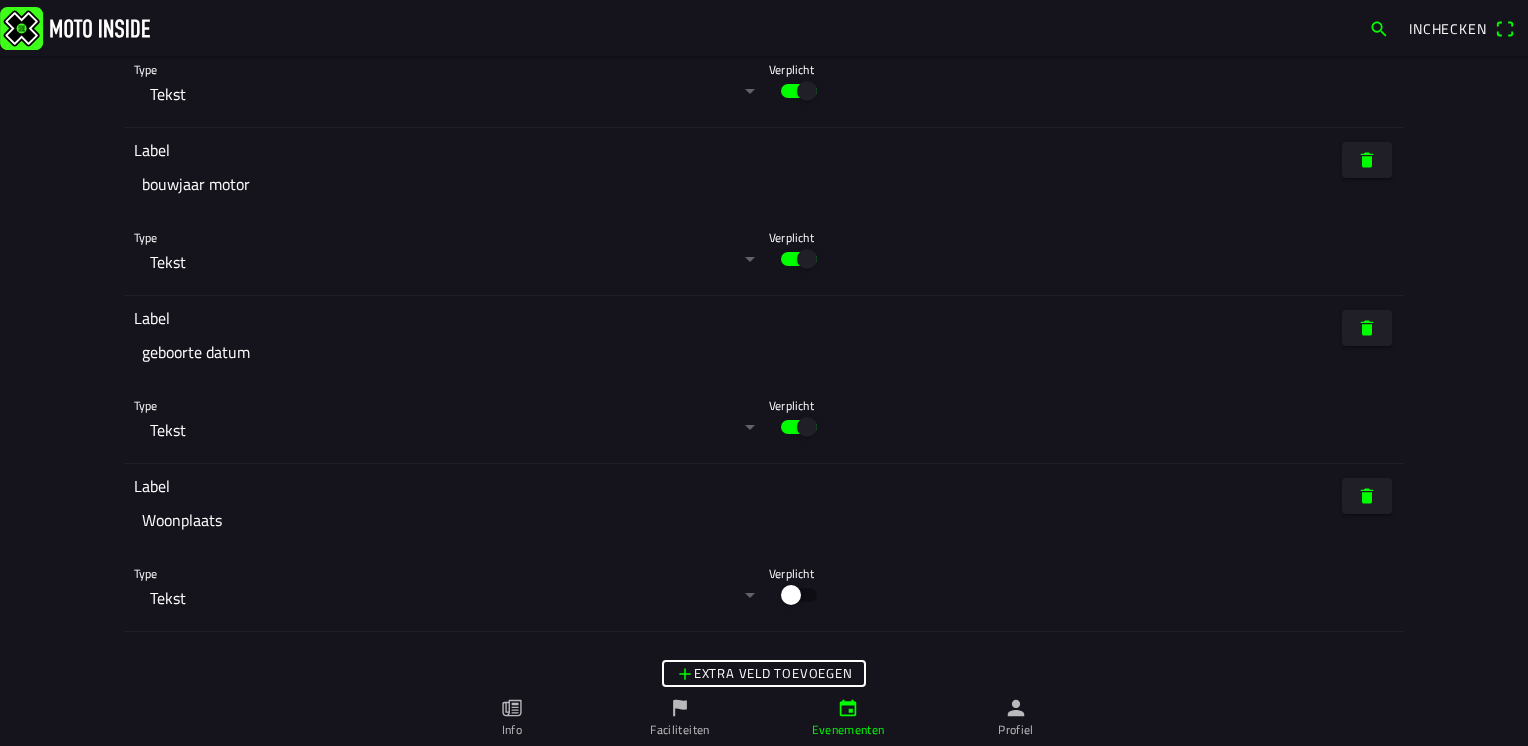 type on "Woonplaats" 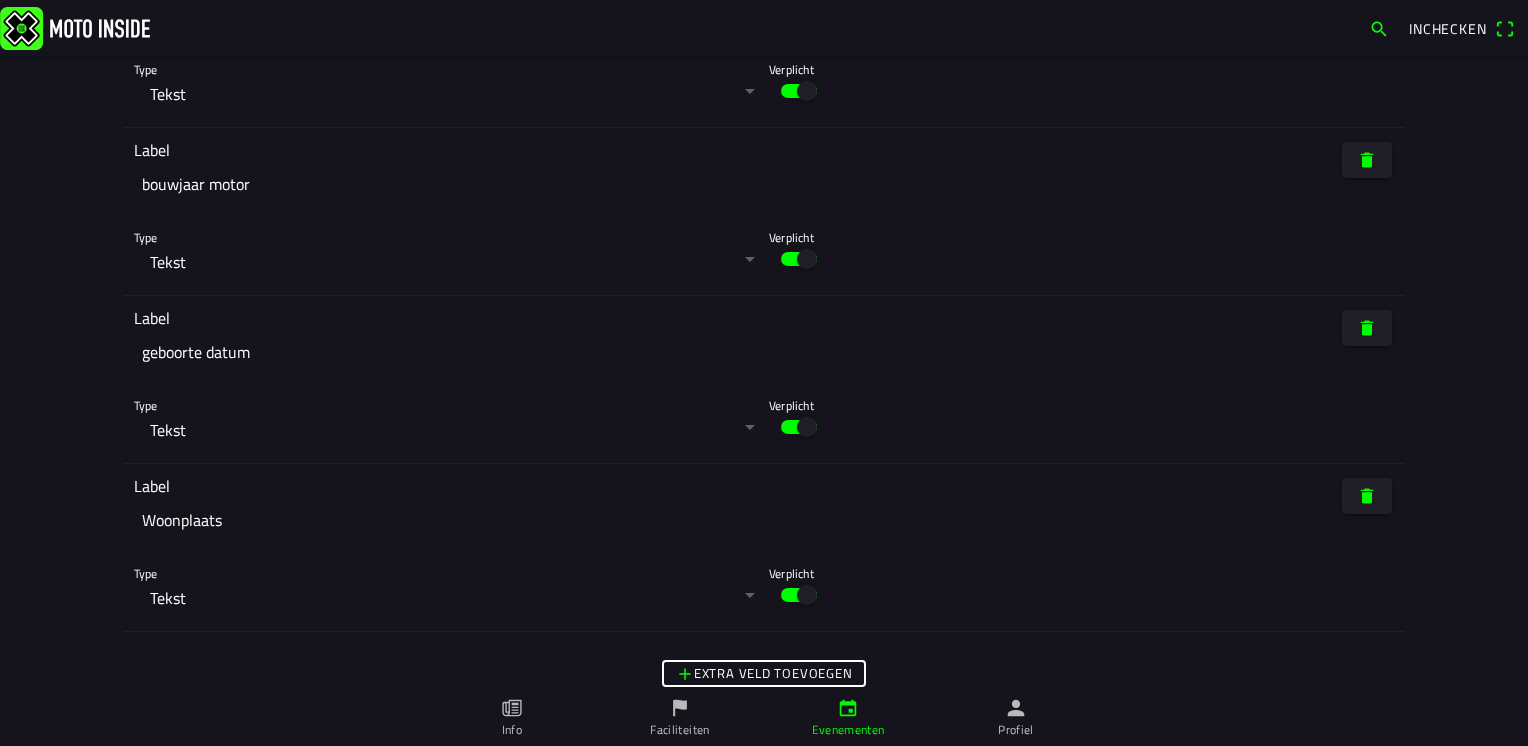 click on "geboorte datum" 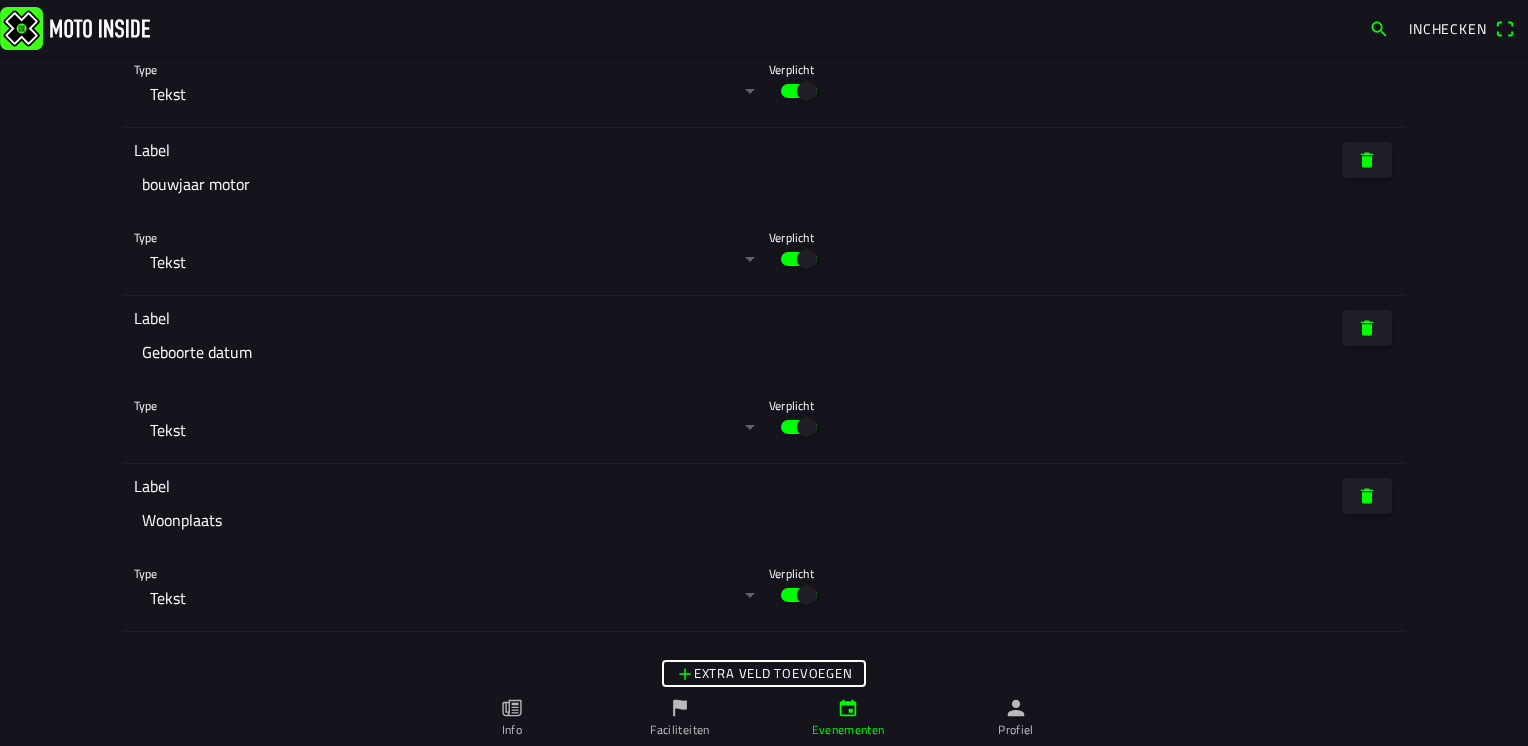 type on "Geboorte datum" 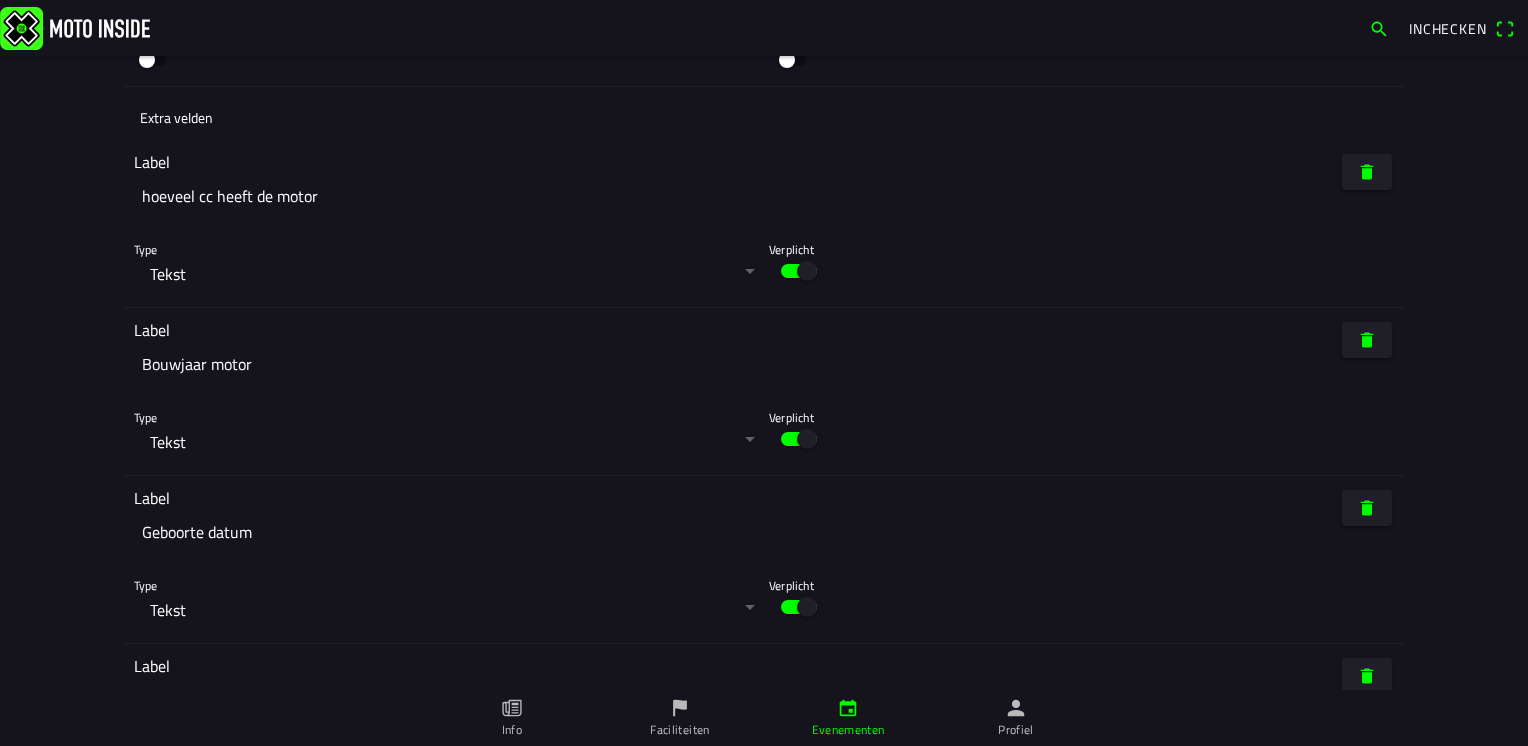 scroll, scrollTop: 5496, scrollLeft: 0, axis: vertical 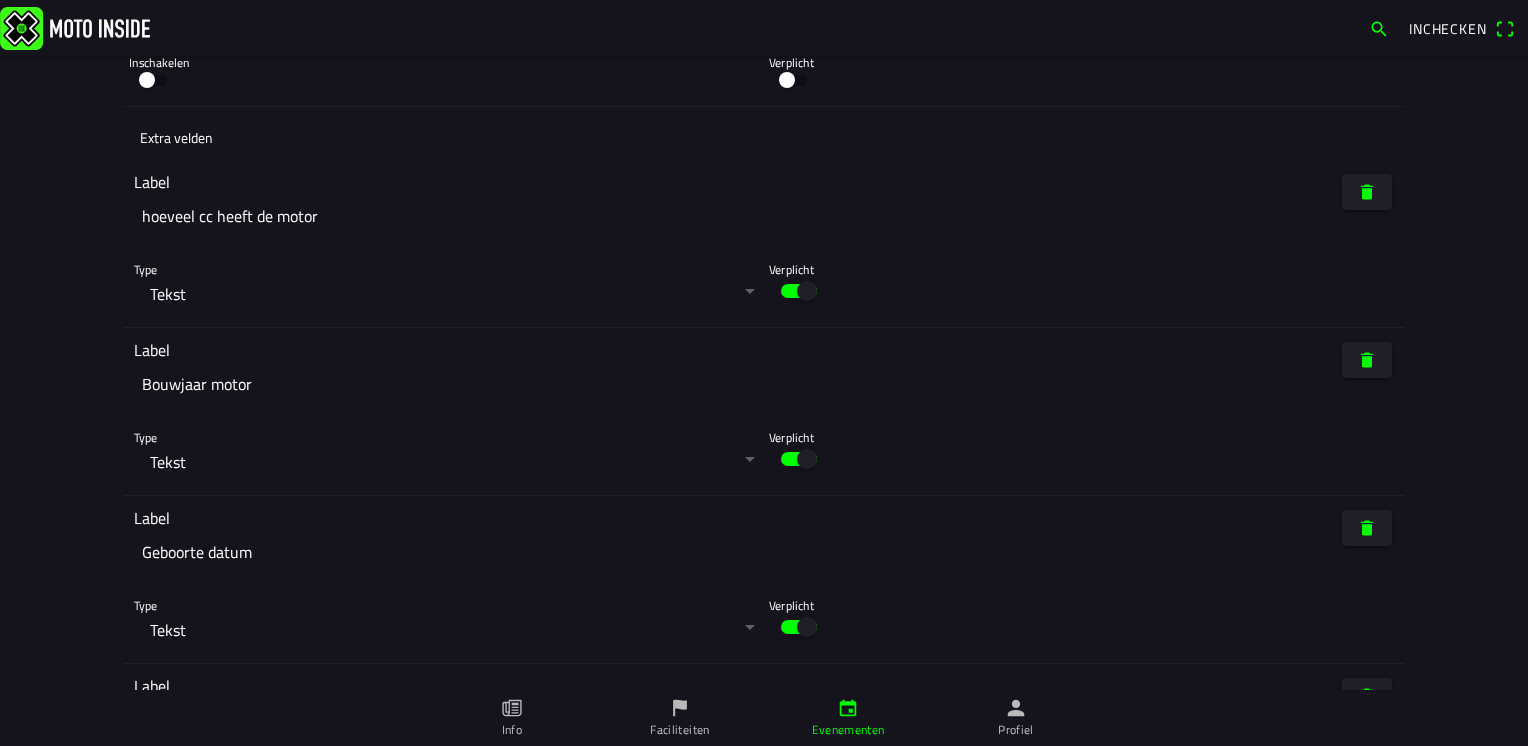 type on "Bouwjaar motor" 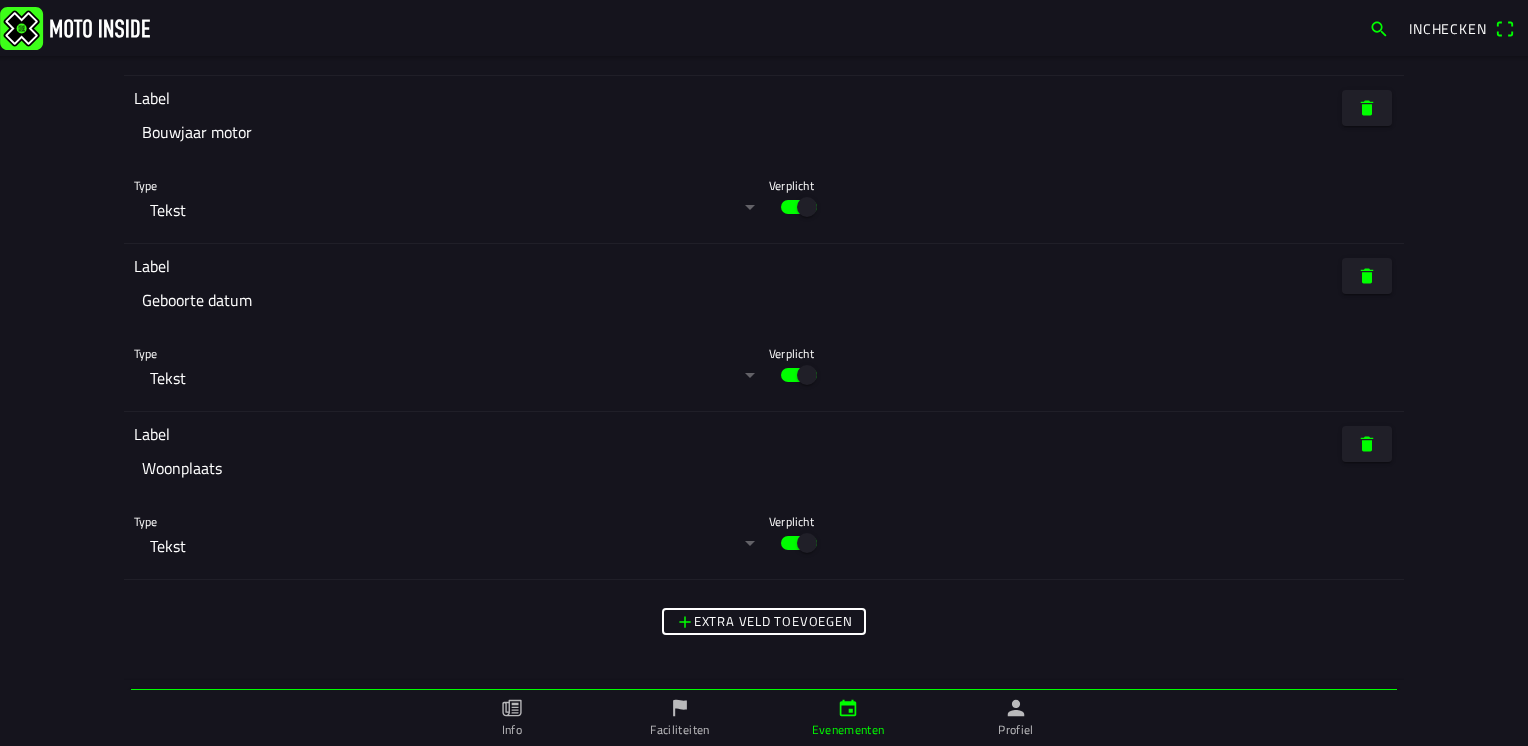 scroll, scrollTop: 5796, scrollLeft: 0, axis: vertical 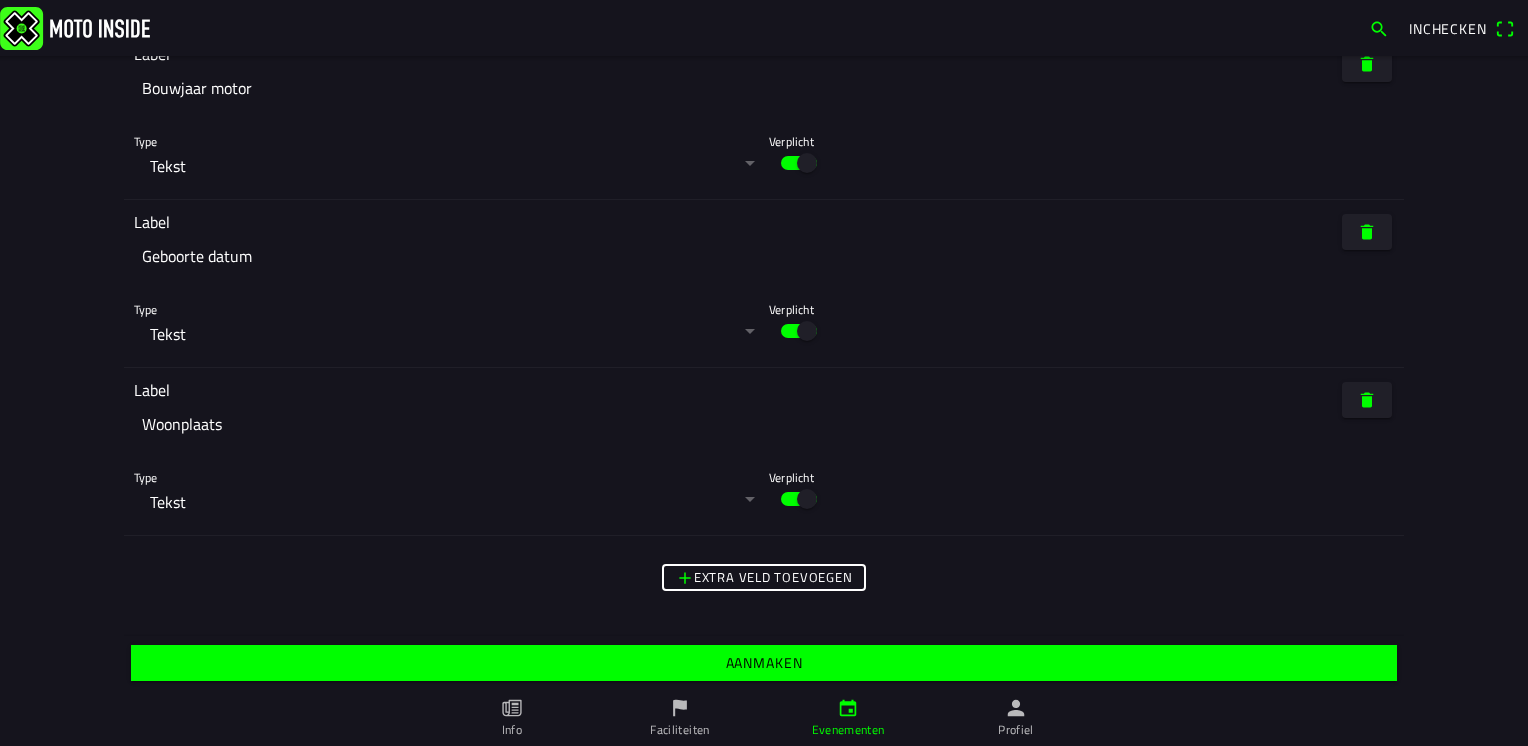 type on "Hoeveel cc heeft de motor" 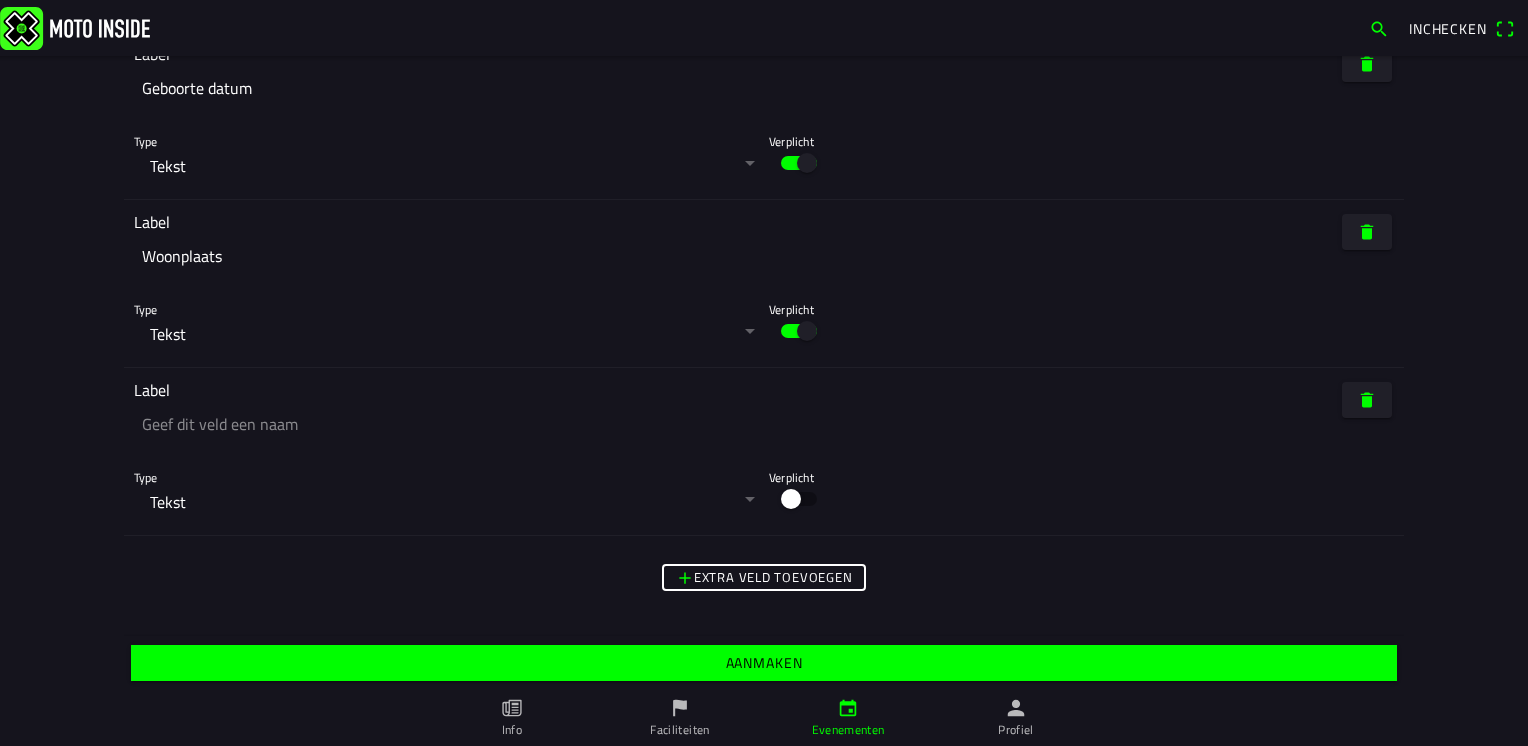 scroll, scrollTop: 5964, scrollLeft: 0, axis: vertical 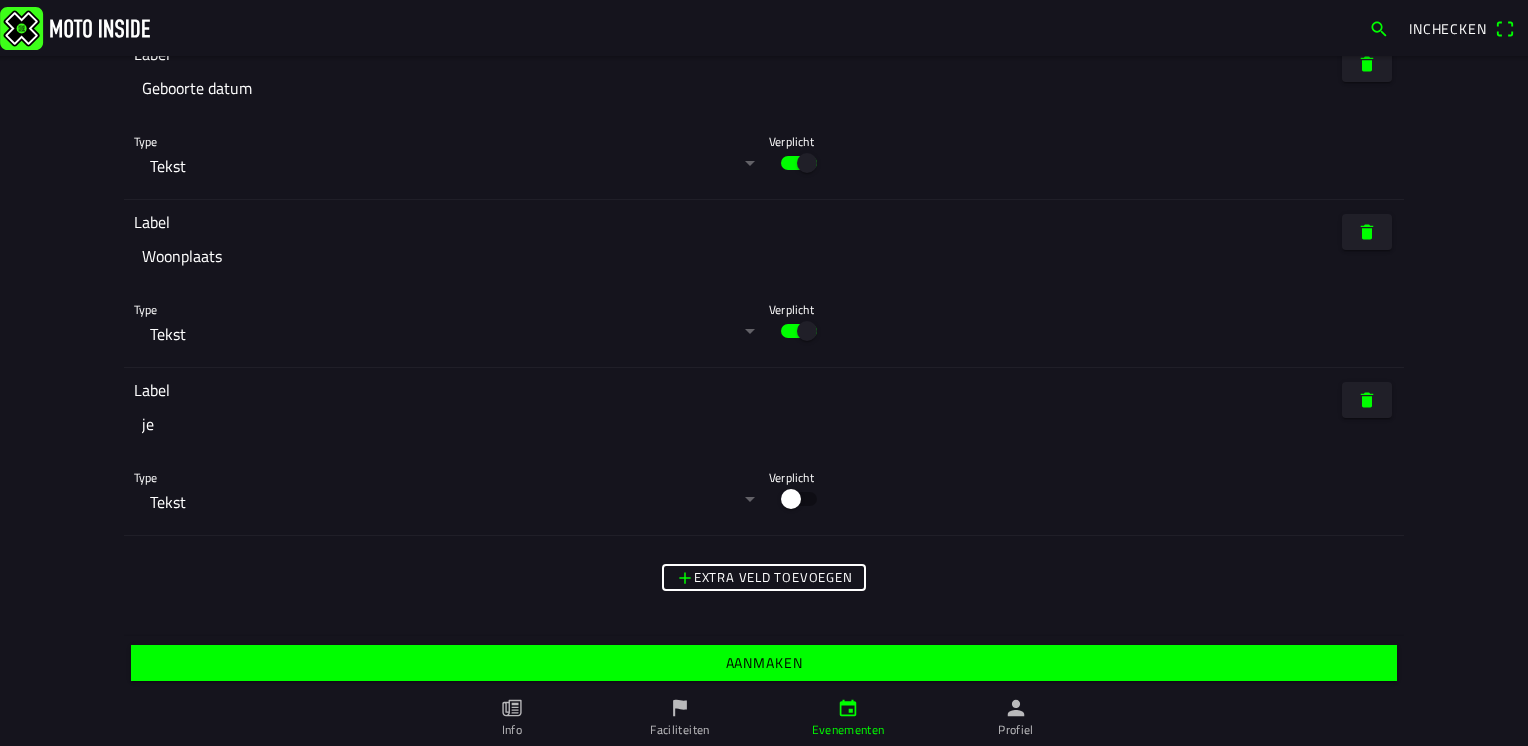 type on "j" 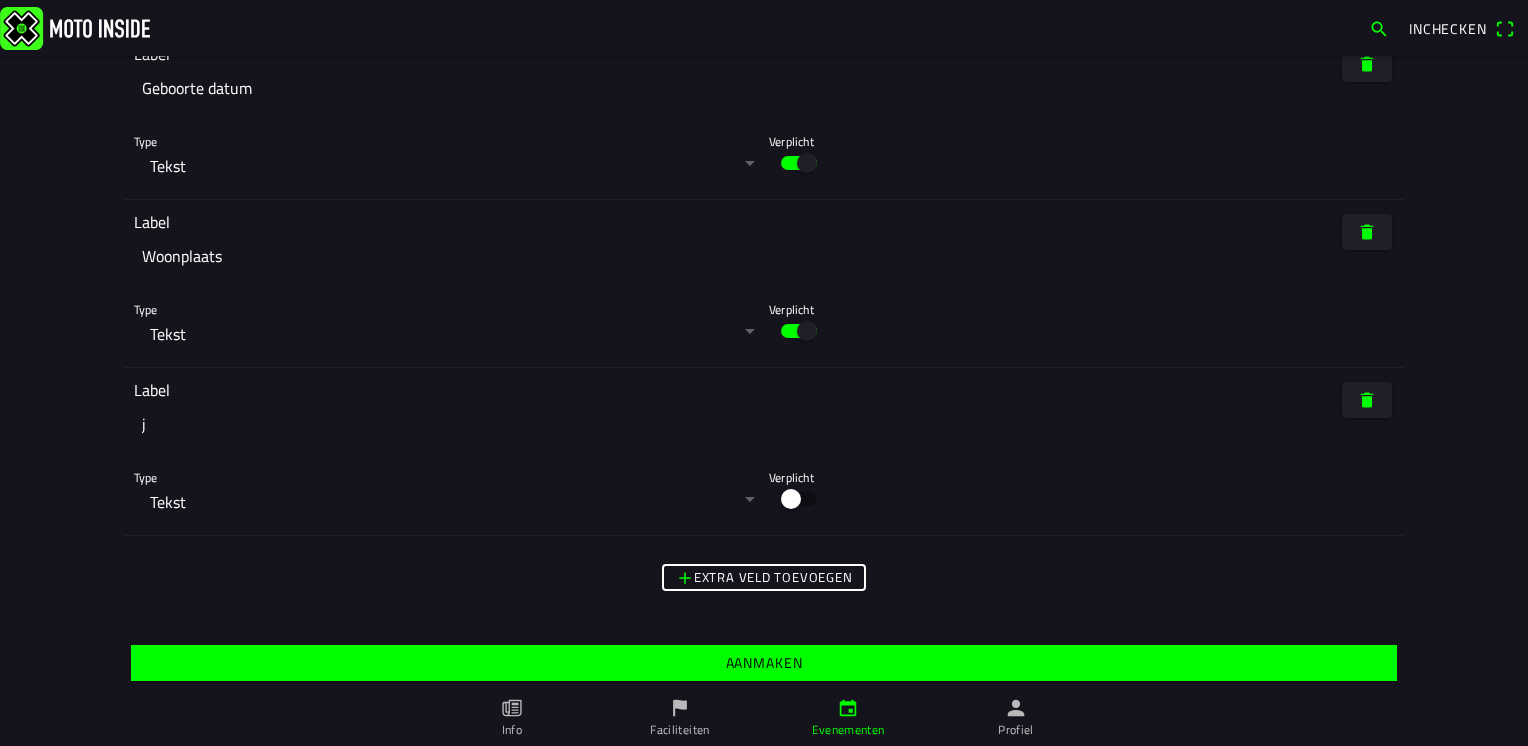 type 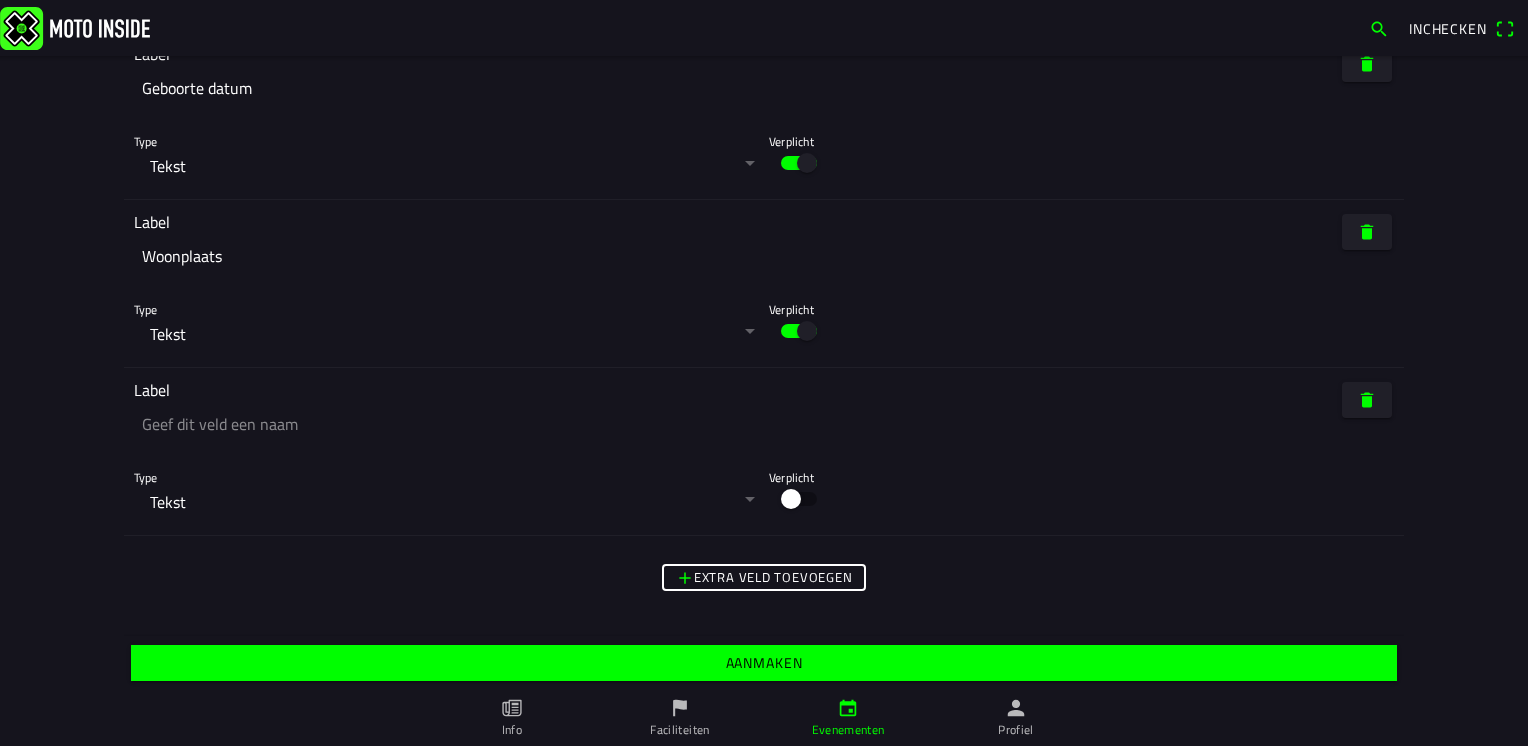 click 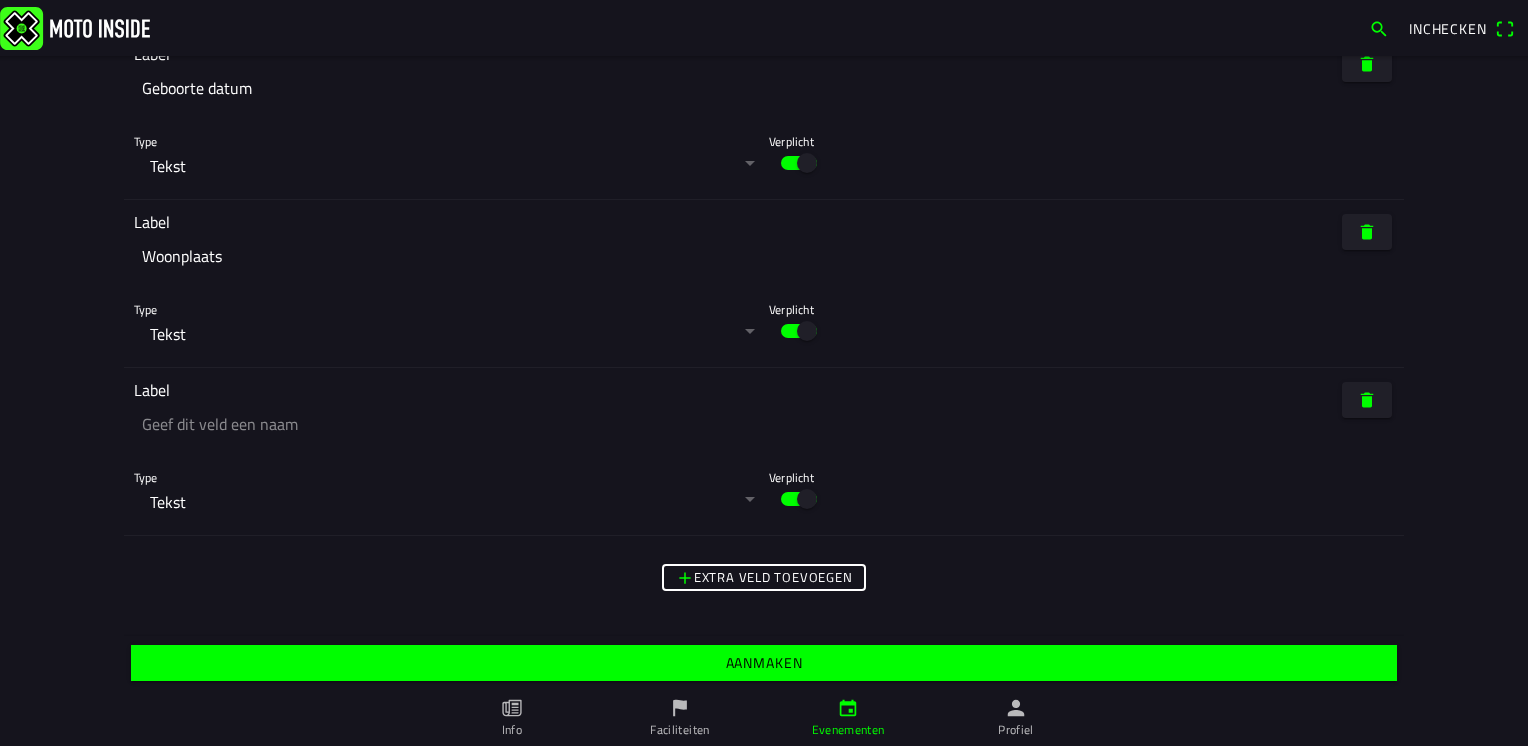 click 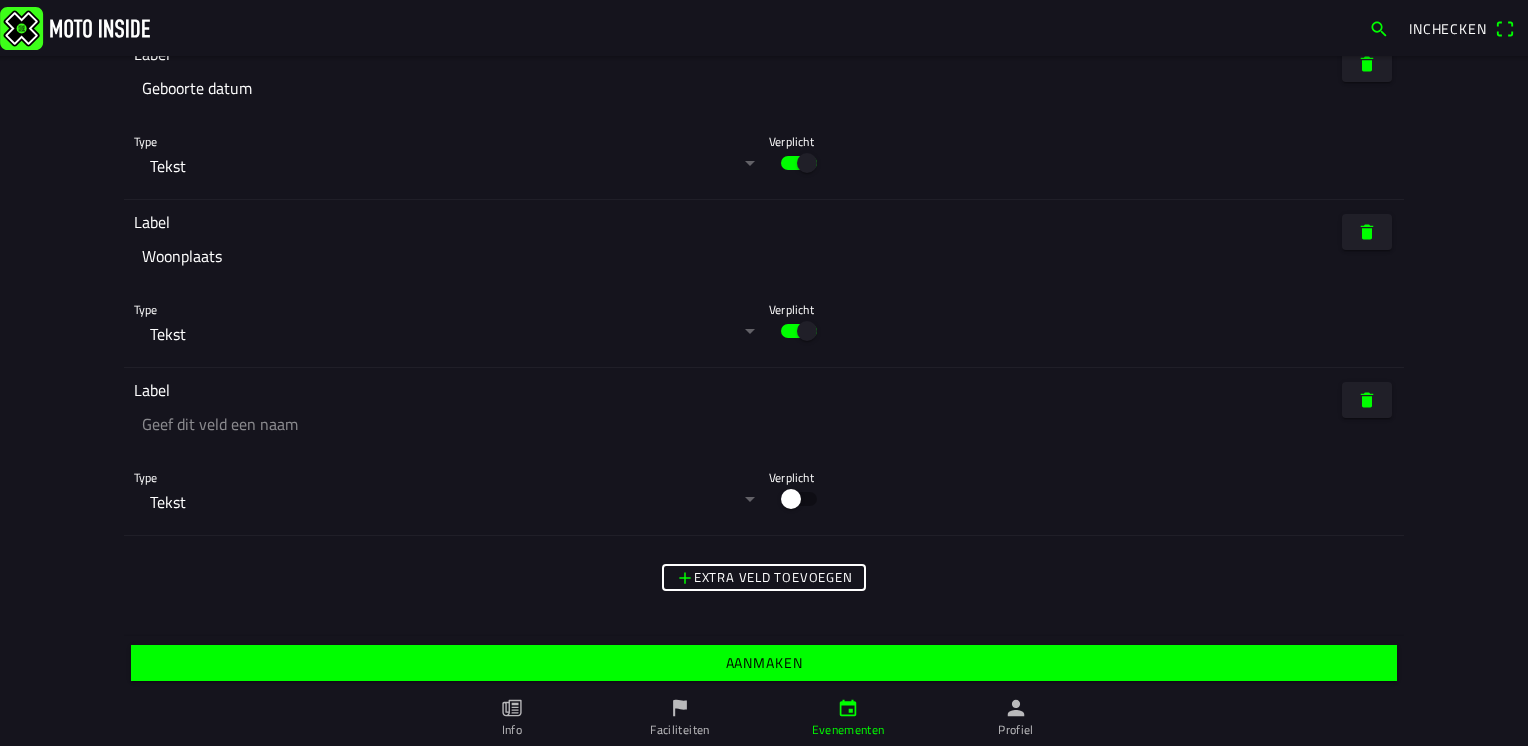 click 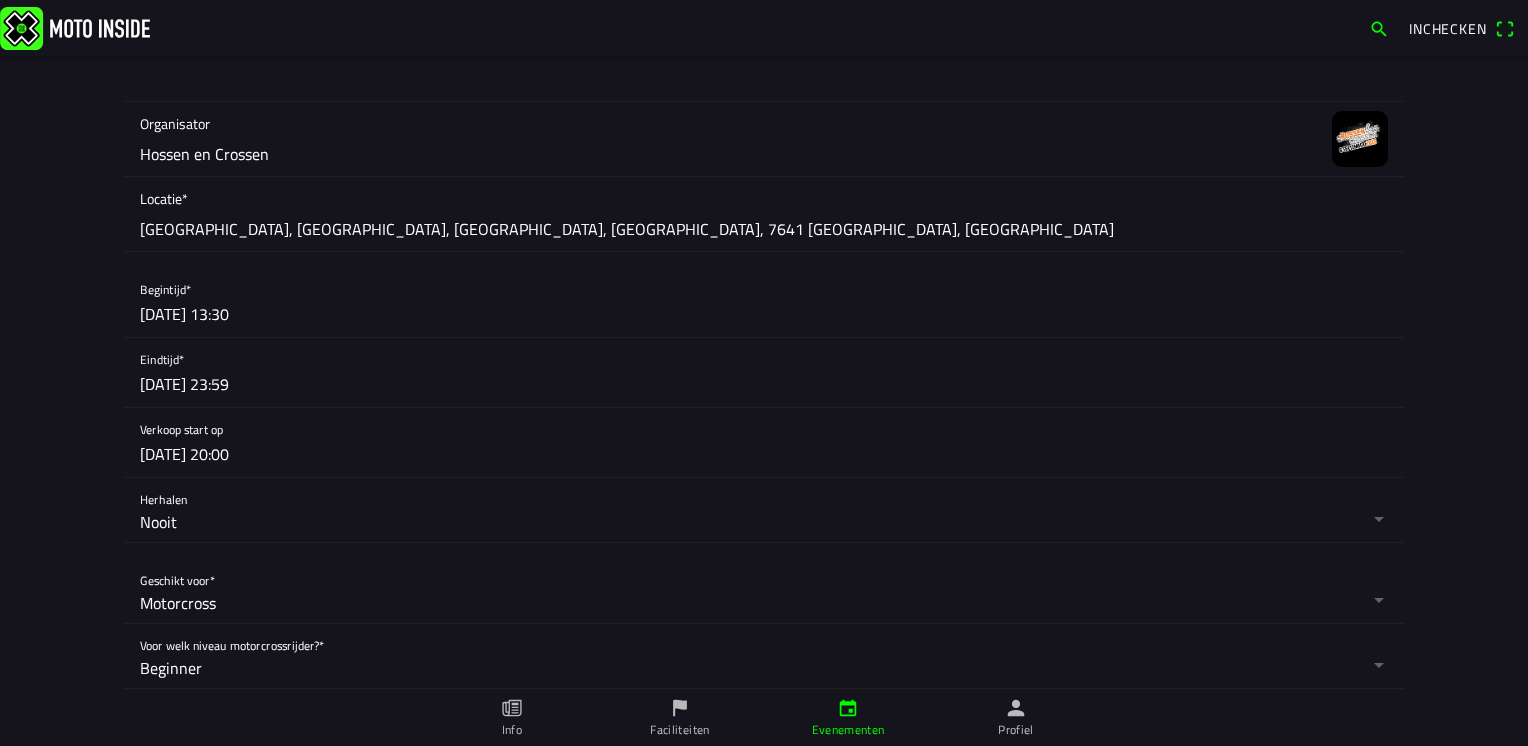 scroll, scrollTop: 0, scrollLeft: 0, axis: both 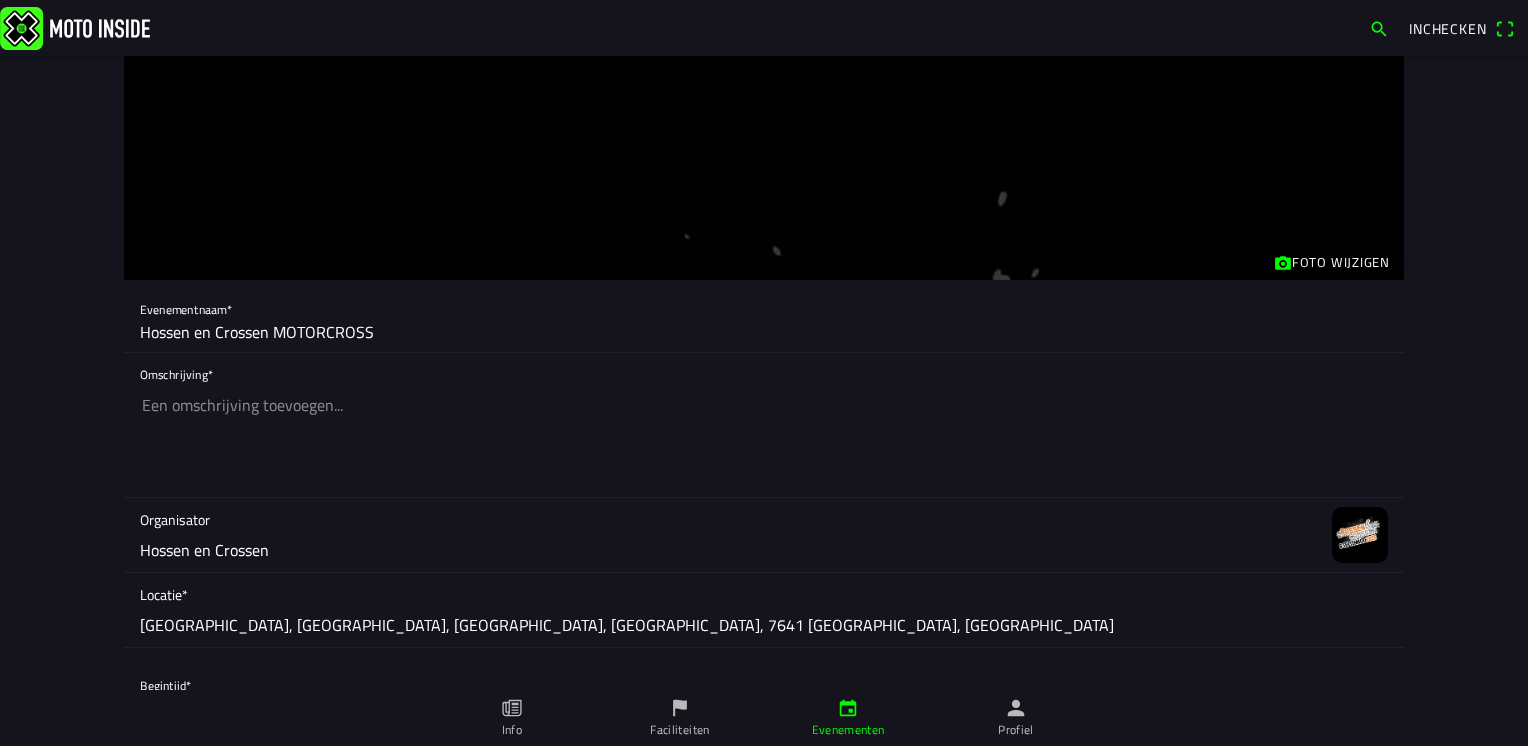 click 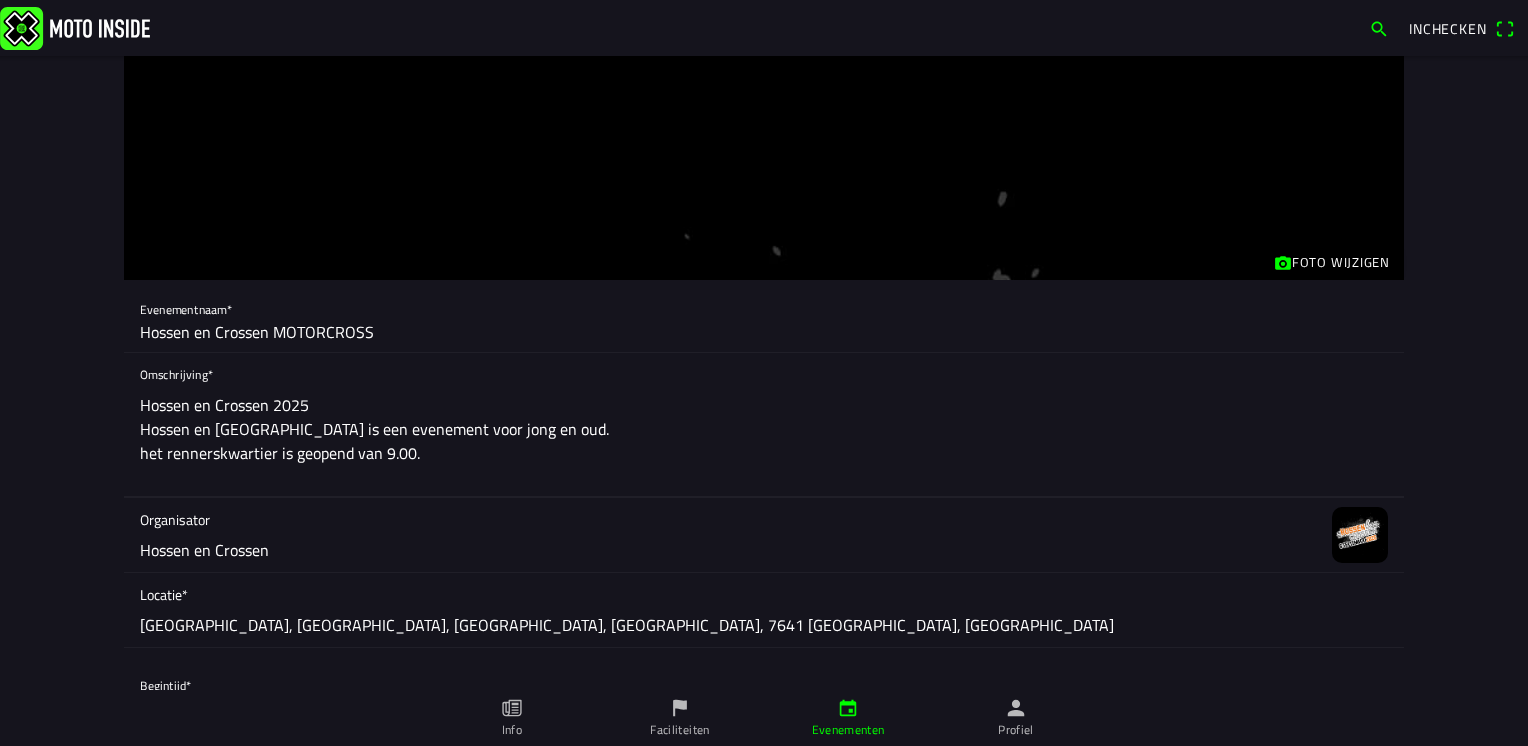 click on "Hossen en Crossen 2025
Hossen en [GEOGRAPHIC_DATA] is een evenement voor jong en oud.
het rennerskwartier is geopend van 9.00." 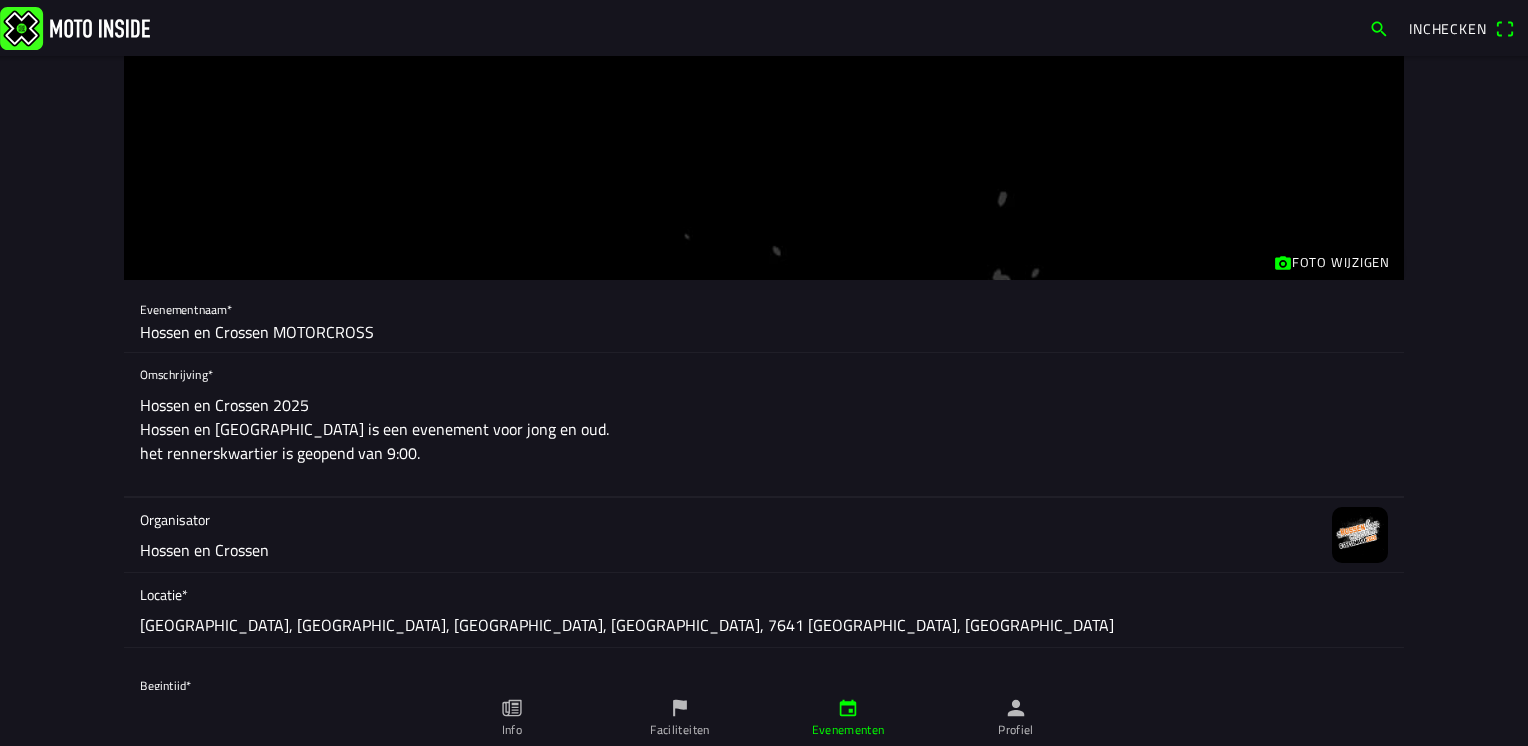 click on "Hossen en Crossen 2025
Hossen en [GEOGRAPHIC_DATA] is een evenement voor jong en oud.
het rennerskwartier is geopend van 9:00." 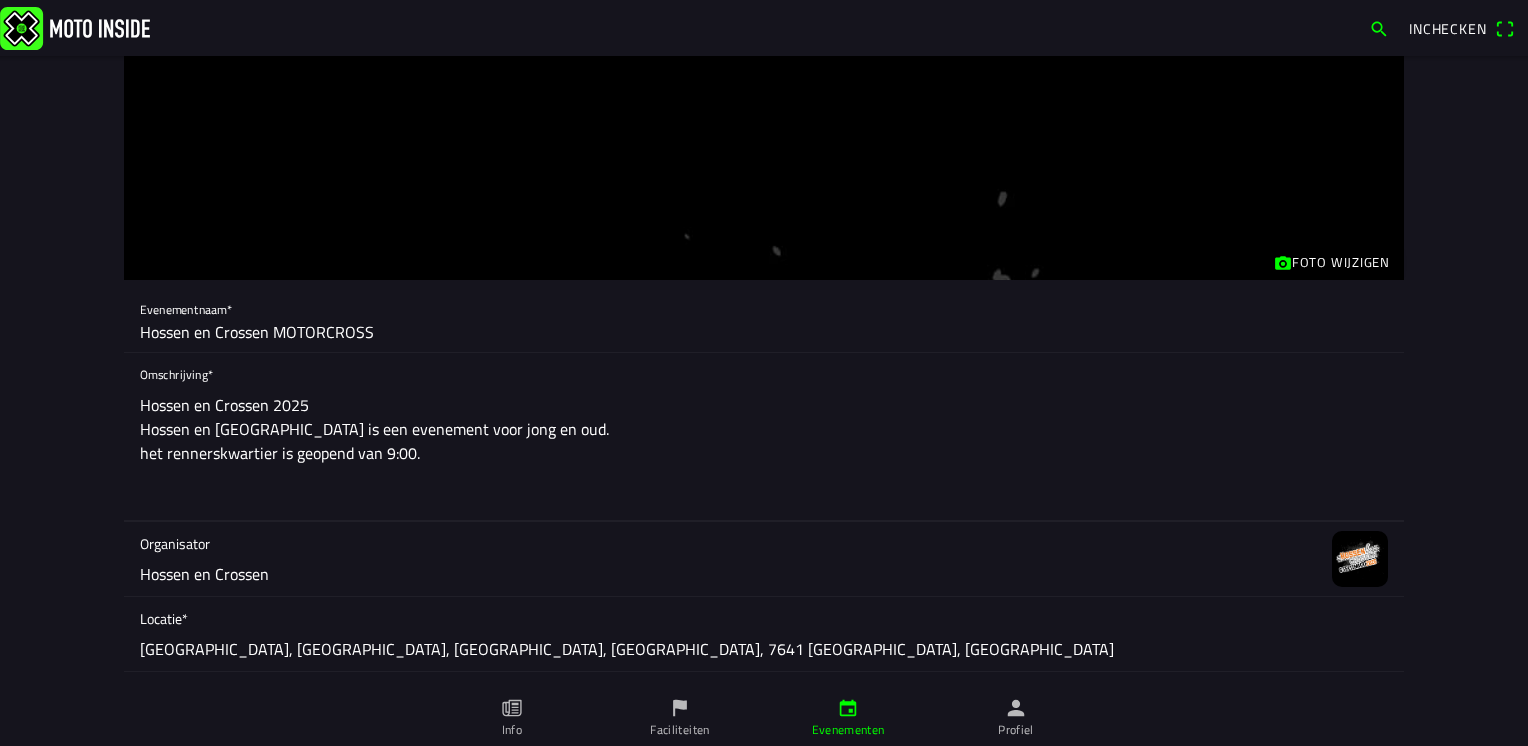 drag, startPoint x: 415, startPoint y: 467, endPoint x: 430, endPoint y: 472, distance: 15.811388 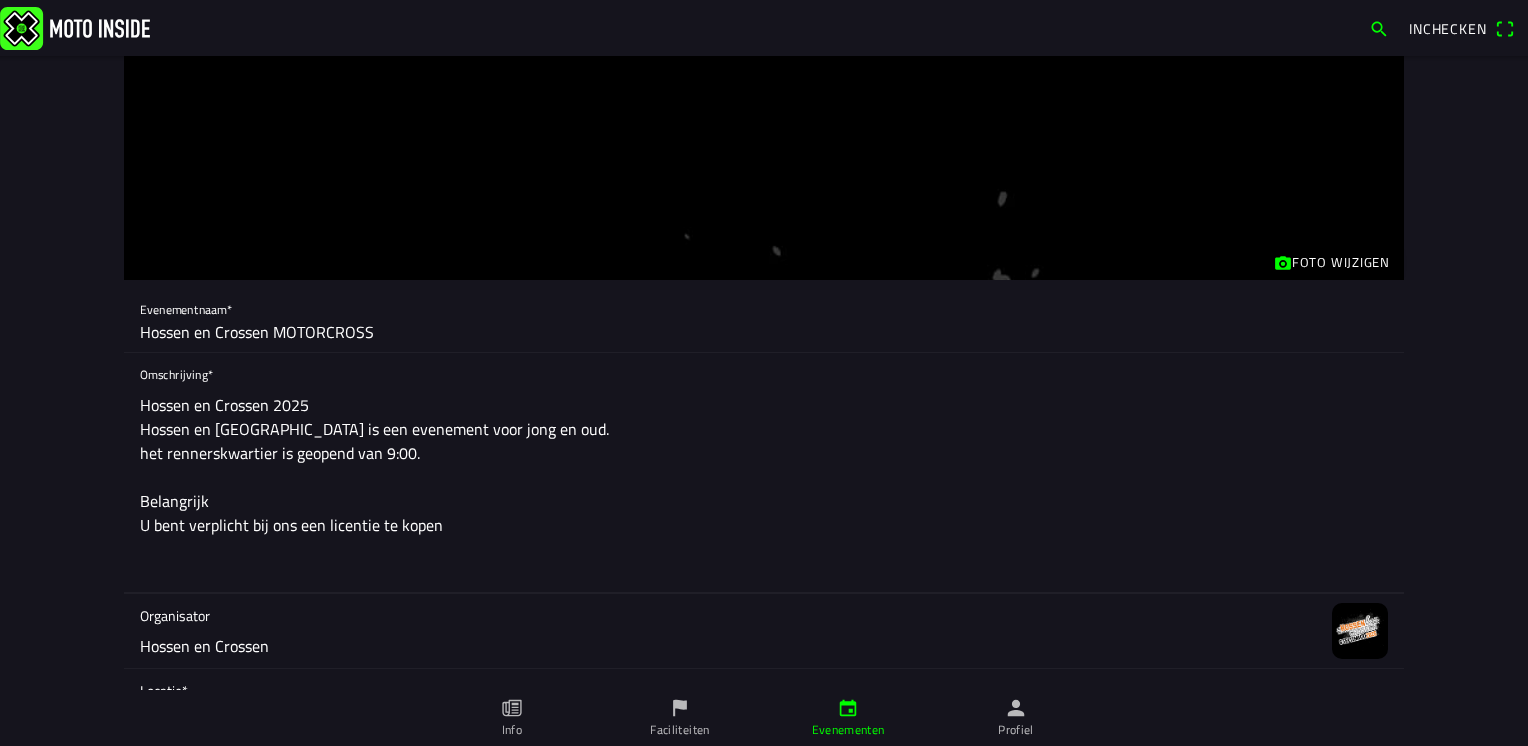 click on "Hossen en Crossen 2025
Hossen en [GEOGRAPHIC_DATA] is een evenement voor jong en oud.
het rennerskwartier is geopend van 9:00.
Belangrijk
U bent verplicht bij ons een licentie te kopen" 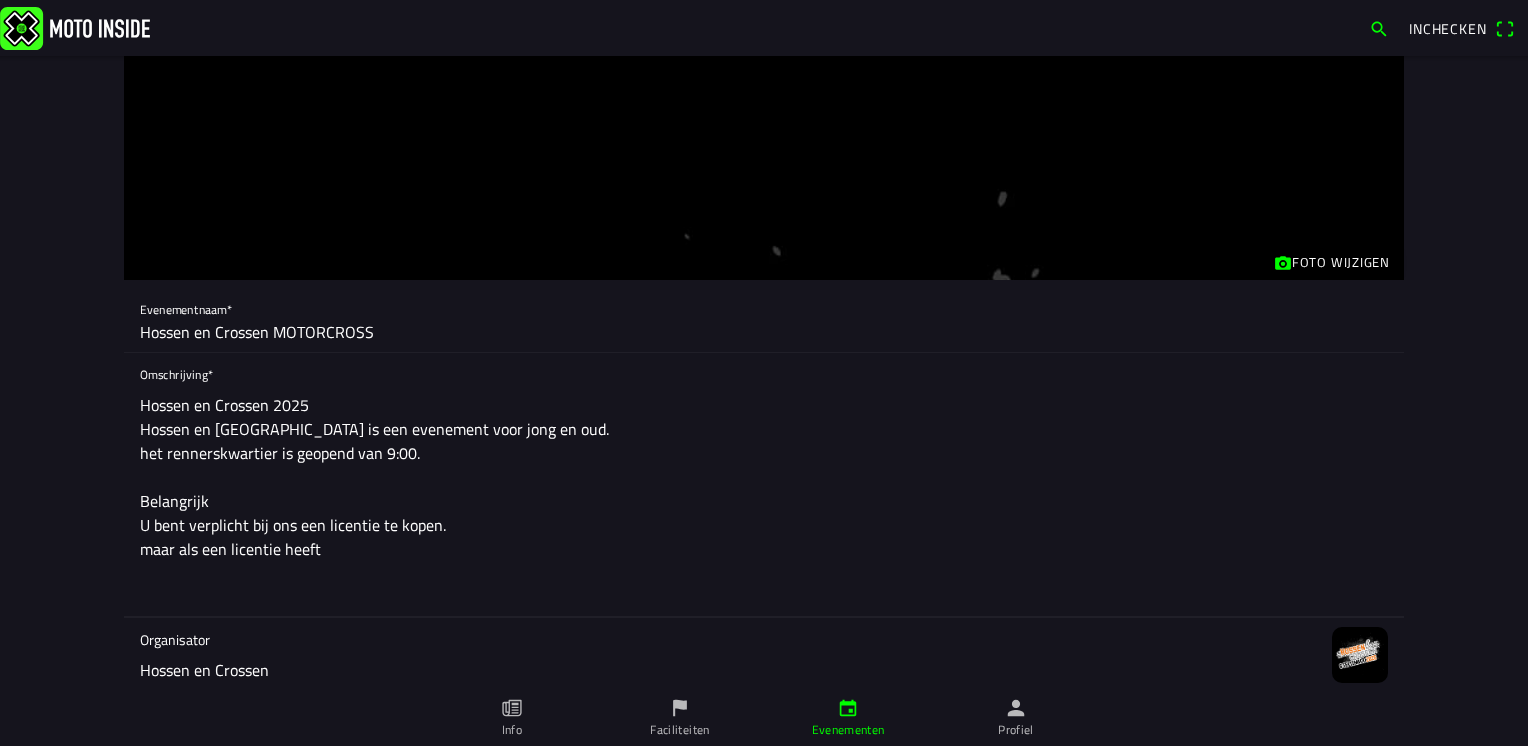 click on "Hossen en Crossen 2025
Hossen en [GEOGRAPHIC_DATA] is een evenement voor jong en oud.
het rennerskwartier is geopend van 9:00.
Belangrijk
U bent verplicht bij ons een licentie te kopen.
maar als een licentie heeft" 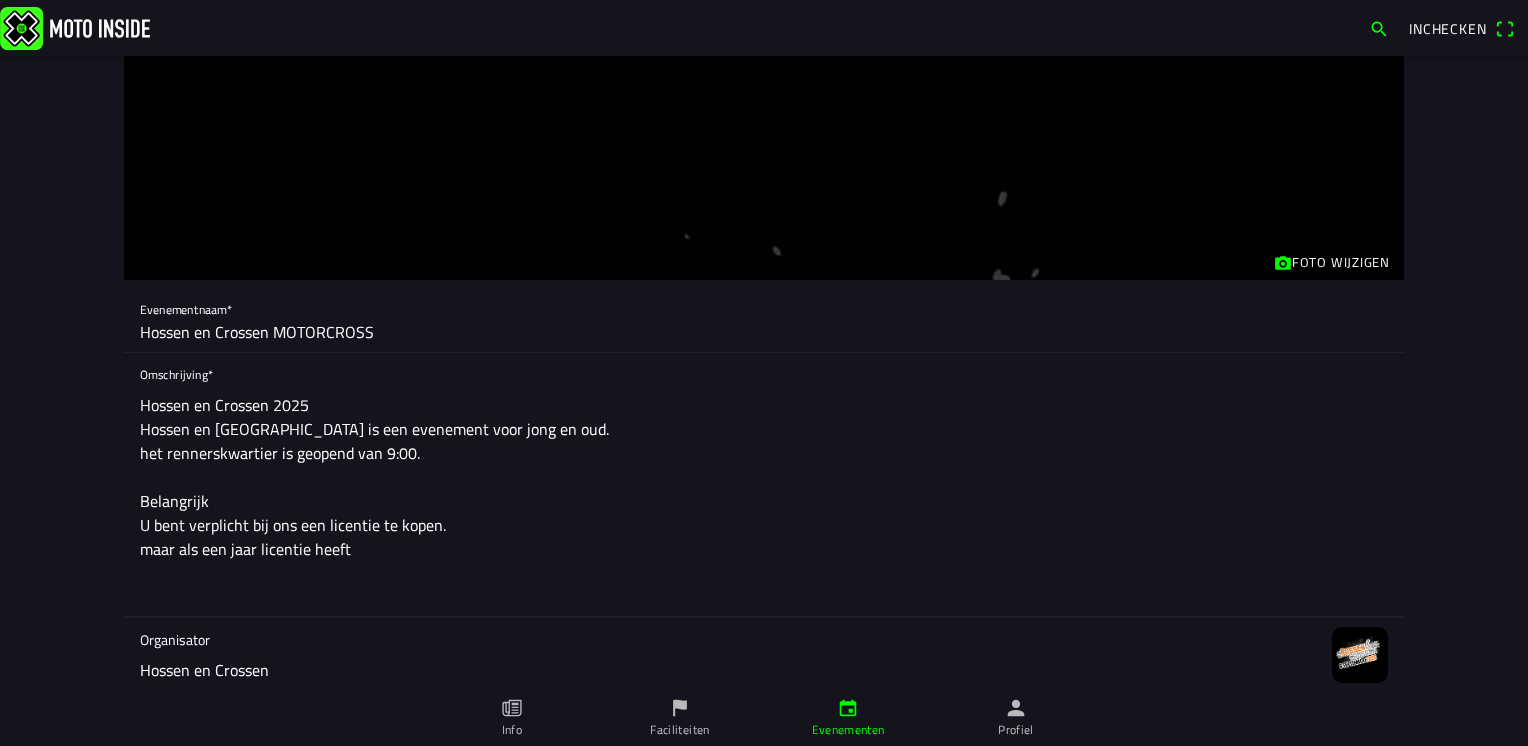 click on "Hossen en Crossen 2025
Hossen en [GEOGRAPHIC_DATA] is een evenement voor jong en oud.
het rennerskwartier is geopend van 9:00.
Belangrijk
U bent verplicht bij ons een licentie te kopen.
maar als een jaar licentie heeft" 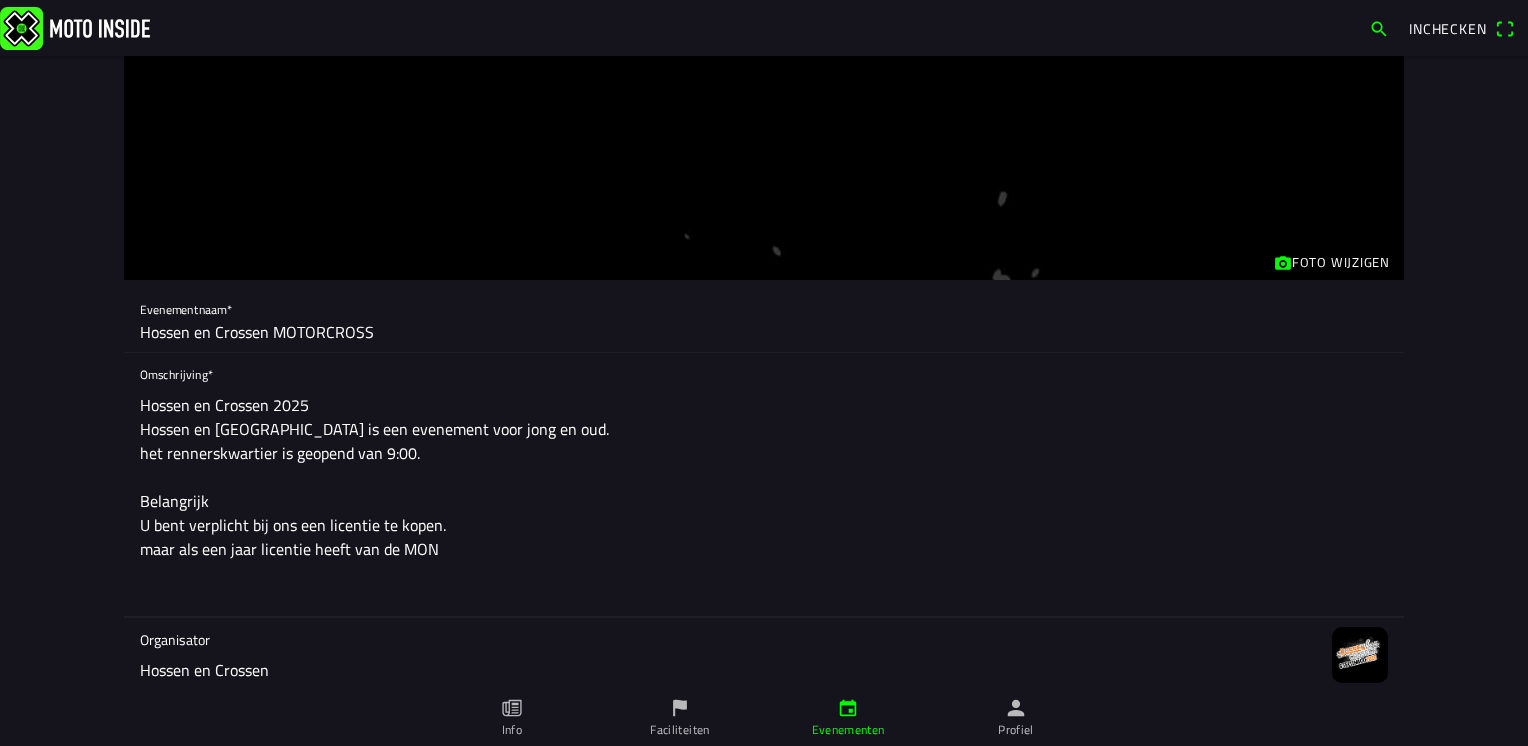click on "Hossen en Crossen 2025
Hossen en [GEOGRAPHIC_DATA] is een evenement voor jong en oud.
het rennerskwartier is geopend van 9:00.
Belangrijk
U bent verplicht bij ons een licentie te kopen.
maar als een jaar licentie heeft van de MON" 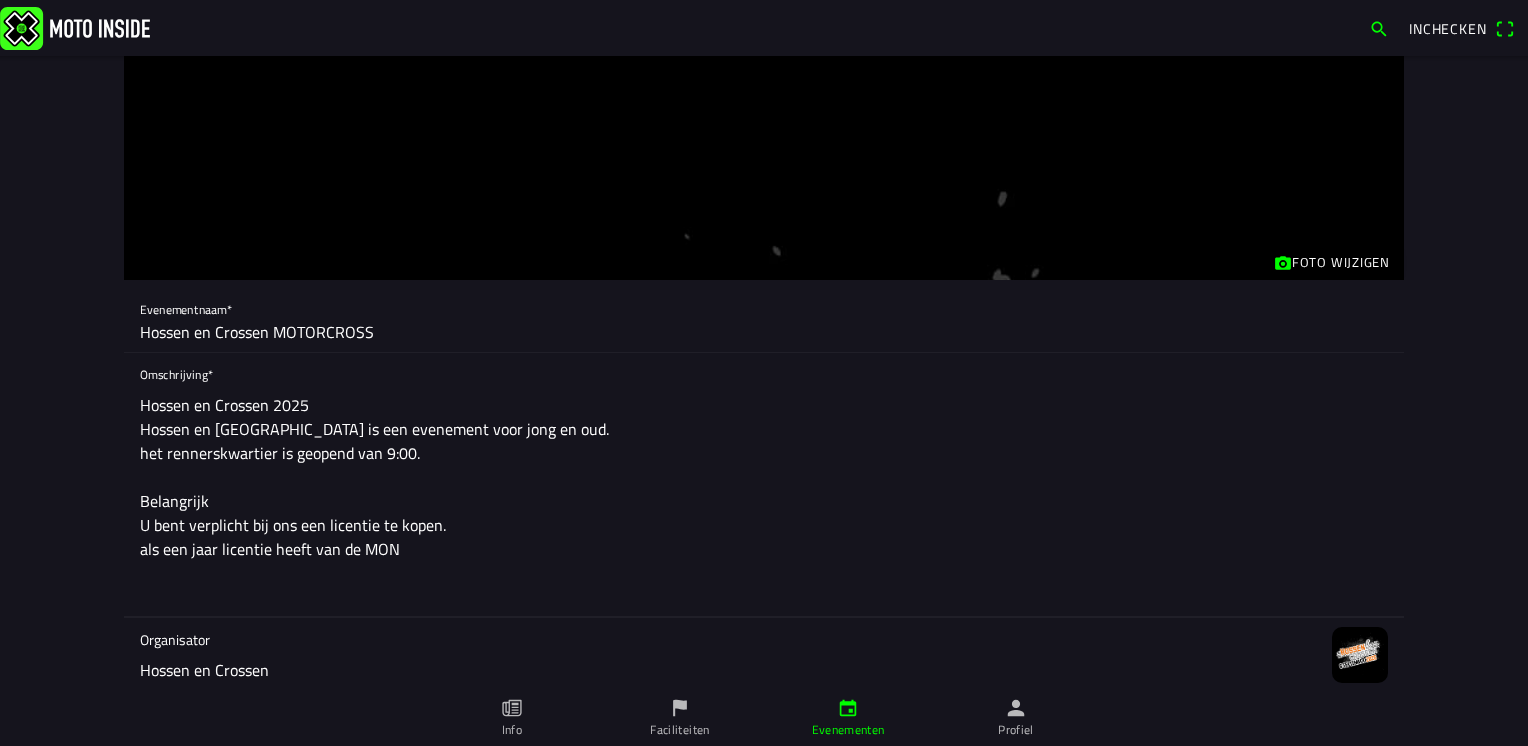 click on "Hossen en Crossen 2025
Hossen en [GEOGRAPHIC_DATA] is een evenement voor jong en oud.
het rennerskwartier is geopend van 9:00.
Belangrijk
U bent verplicht bij ons een licentie te kopen.
als een jaar licentie heeft van de MON" 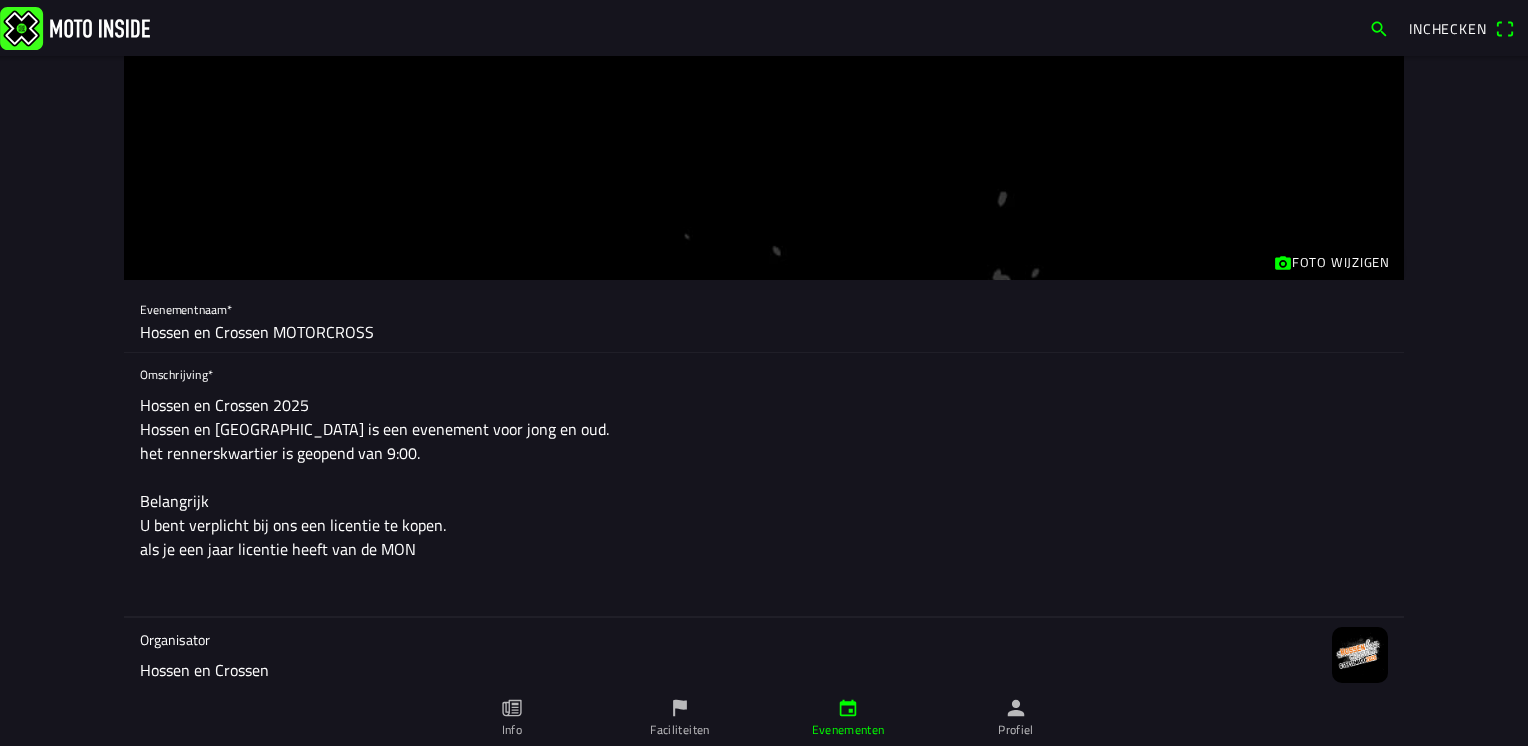 click on "Hossen en Crossen 2025
Hossen en [GEOGRAPHIC_DATA] is een evenement voor jong en oud.
het rennerskwartier is geopend van 9:00.
Belangrijk
U bent verplicht bij ons een licentie te kopen.
als je een jaar licentie heeft van de MON" 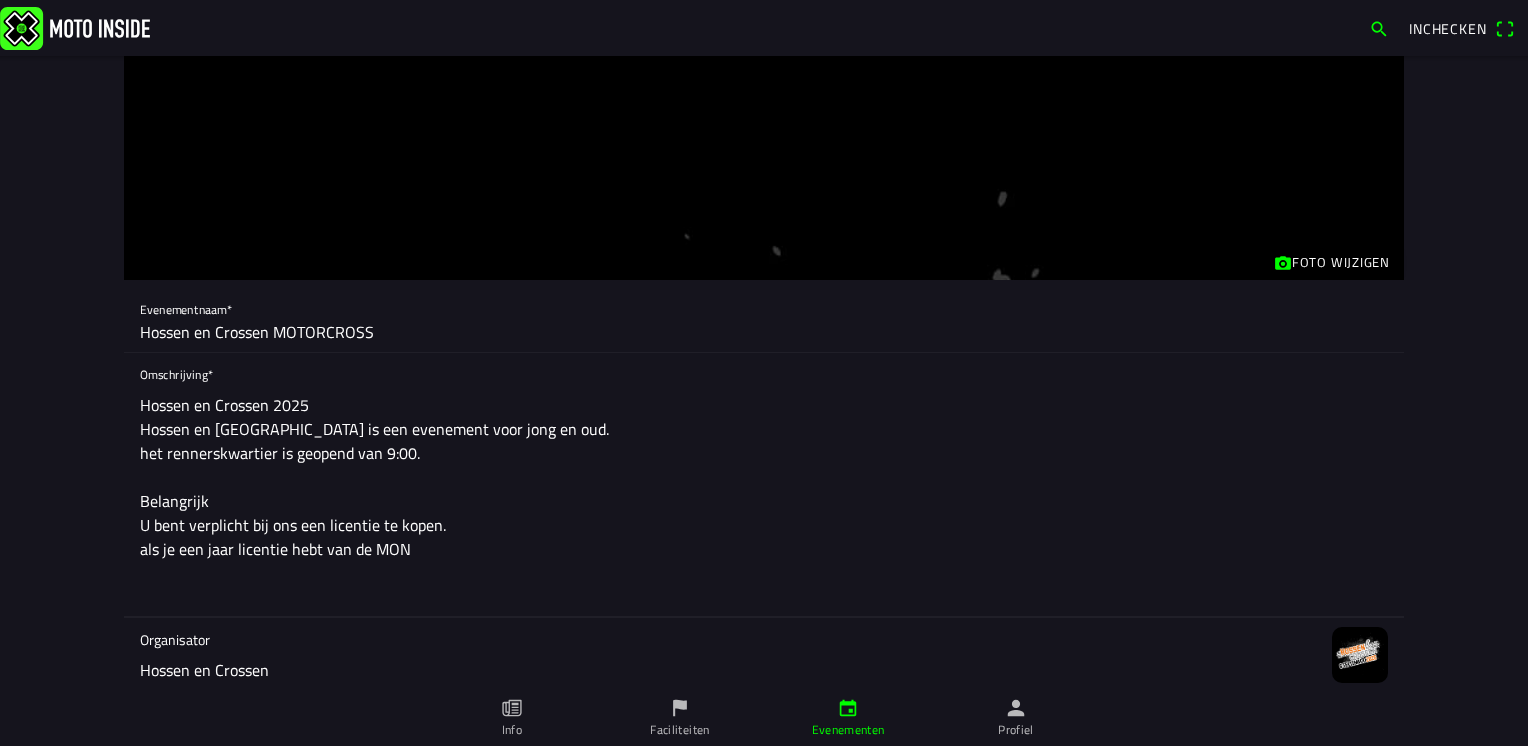 click on "Hossen en Crossen 2025
Hossen en [GEOGRAPHIC_DATA] is een evenement voor jong en oud.
het rennerskwartier is geopend van 9:00.
Belangrijk
U bent verplicht bij ons een licentie te kopen.
als je een jaar licentie hebt van de MON" 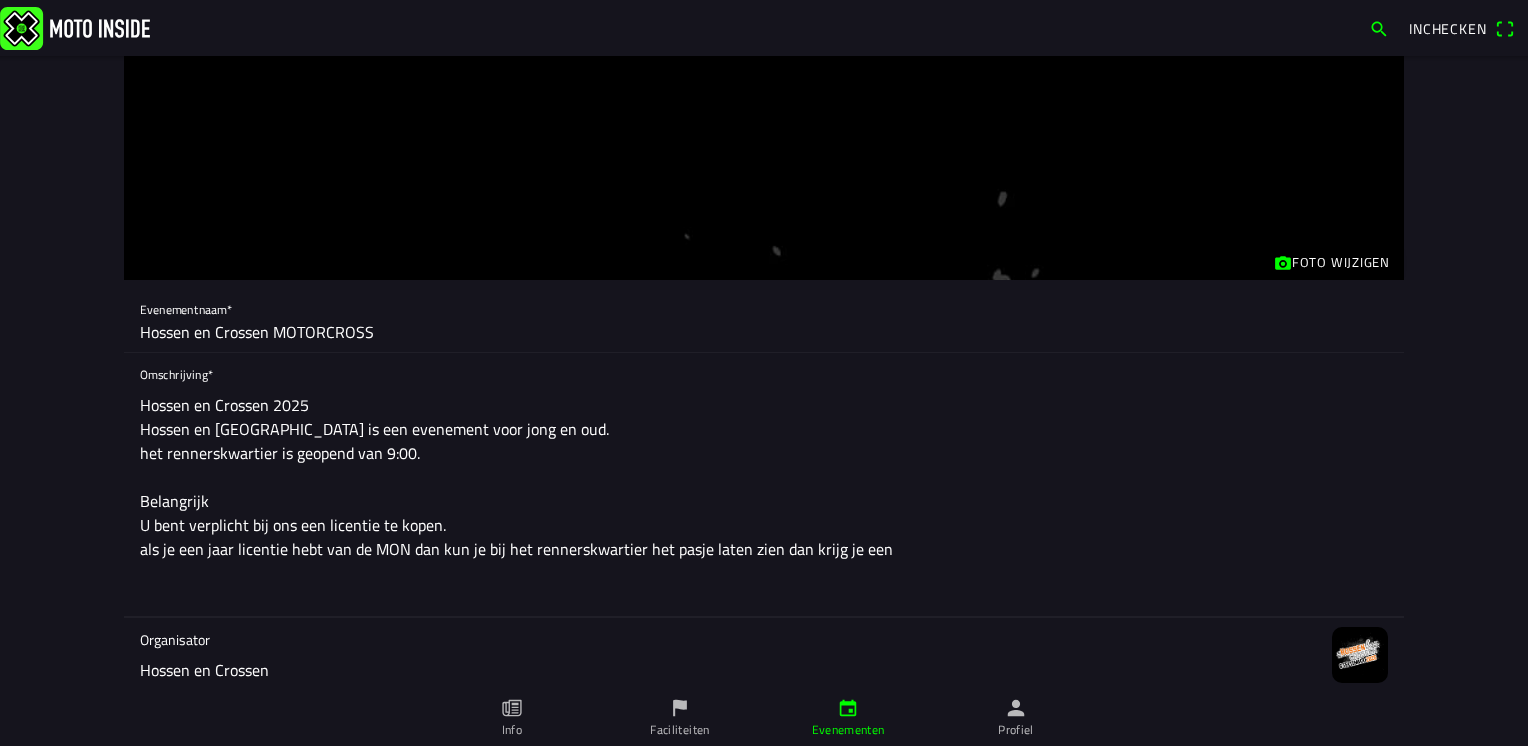 click on "Hossen en Crossen 2025
Hossen en [GEOGRAPHIC_DATA] is een evenement voor jong en oud.
het rennerskwartier is geopend van 9:00.
Belangrijk
U bent verplicht bij ons een licentie te kopen.
als je een jaar licentie hebt van de MON dan kun je bij het rennerskwartier het pasje laten zien dan krijg je een" 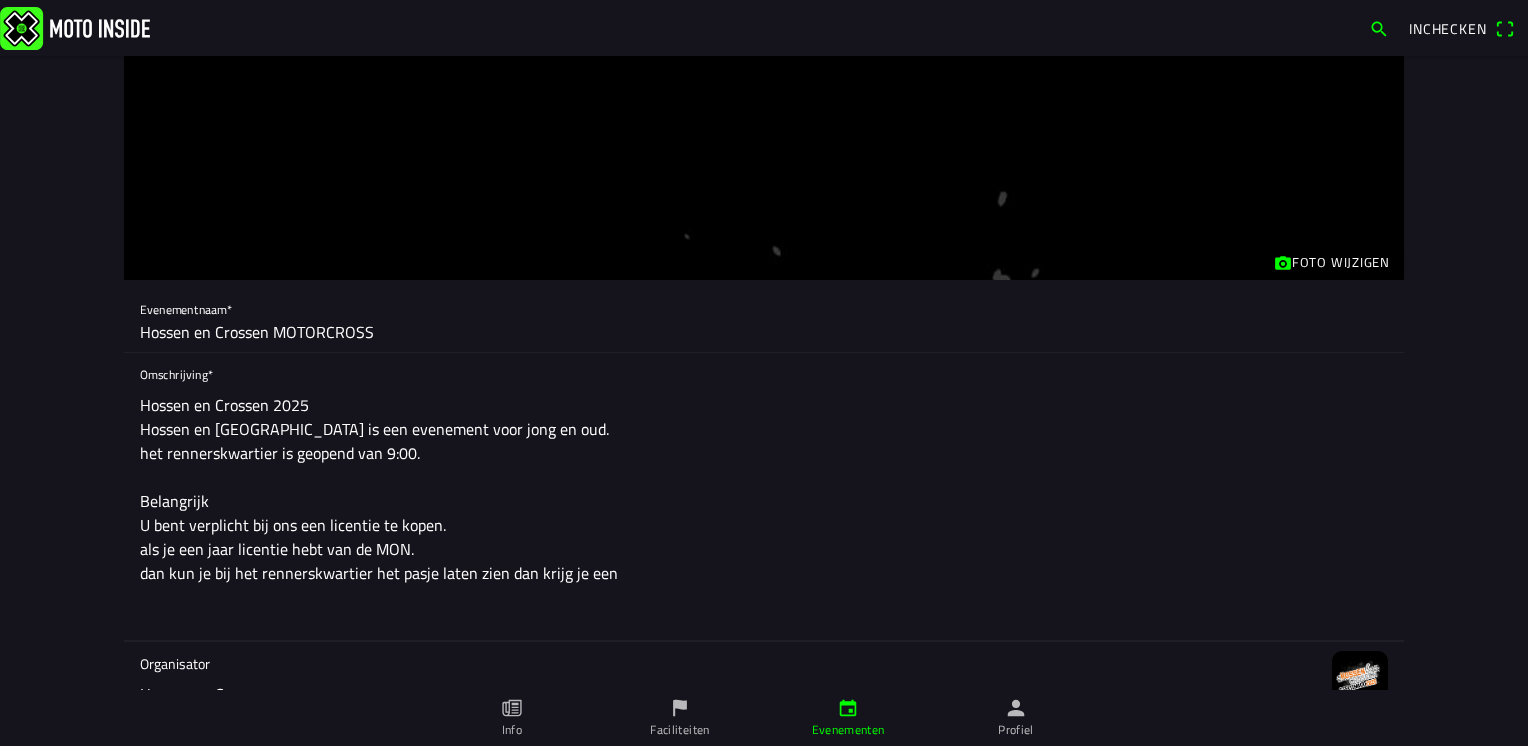click on "Hossen en Crossen 2025
Hossen en [GEOGRAPHIC_DATA] is een evenement voor jong en oud.
het rennerskwartier is geopend van 9:00.
Belangrijk
U bent verplicht bij ons een licentie te kopen.
als je een jaar licentie hebt van de MON.
dan kun je bij het rennerskwartier het pasje laten zien dan krijg je een" 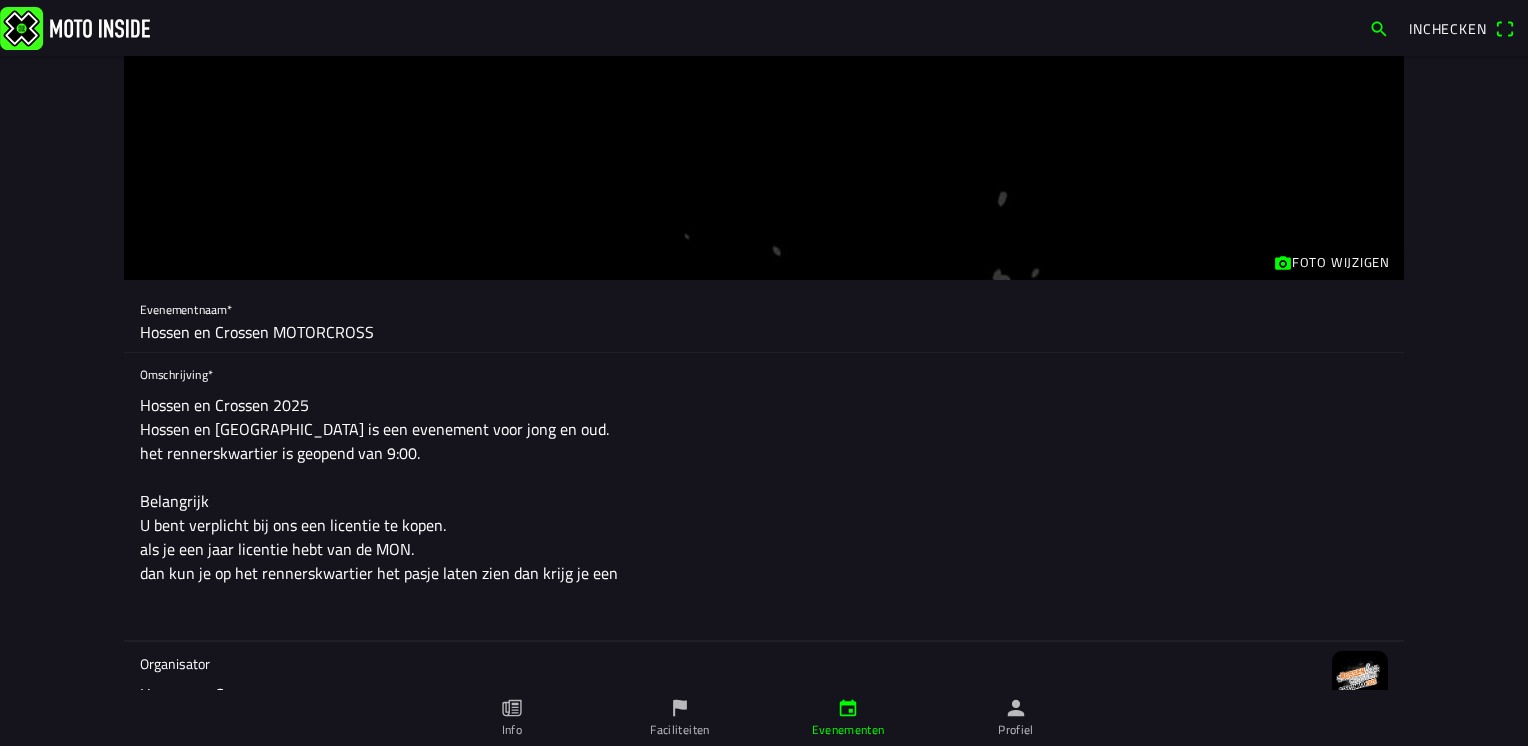 click on "Hossen en Crossen 2025
Hossen en [GEOGRAPHIC_DATA] is een evenement voor jong en oud.
het rennerskwartier is geopend van 9:00.
Belangrijk
U bent verplicht bij ons een licentie te kopen.
als je een jaar licentie hebt van de MON.
dan kun je op het rennerskwartier het pasje laten zien dan krijg je een" 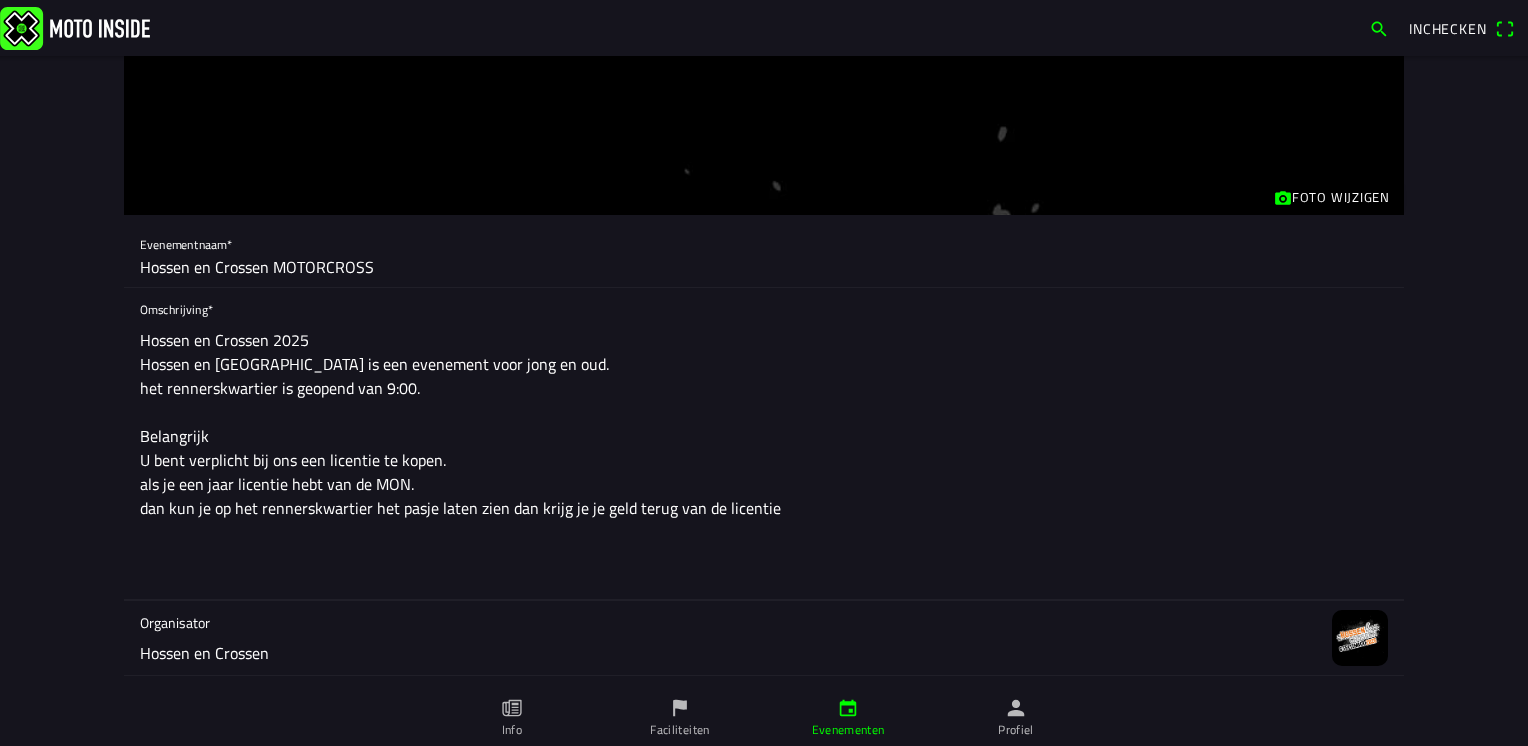 scroll, scrollTop: 200, scrollLeft: 0, axis: vertical 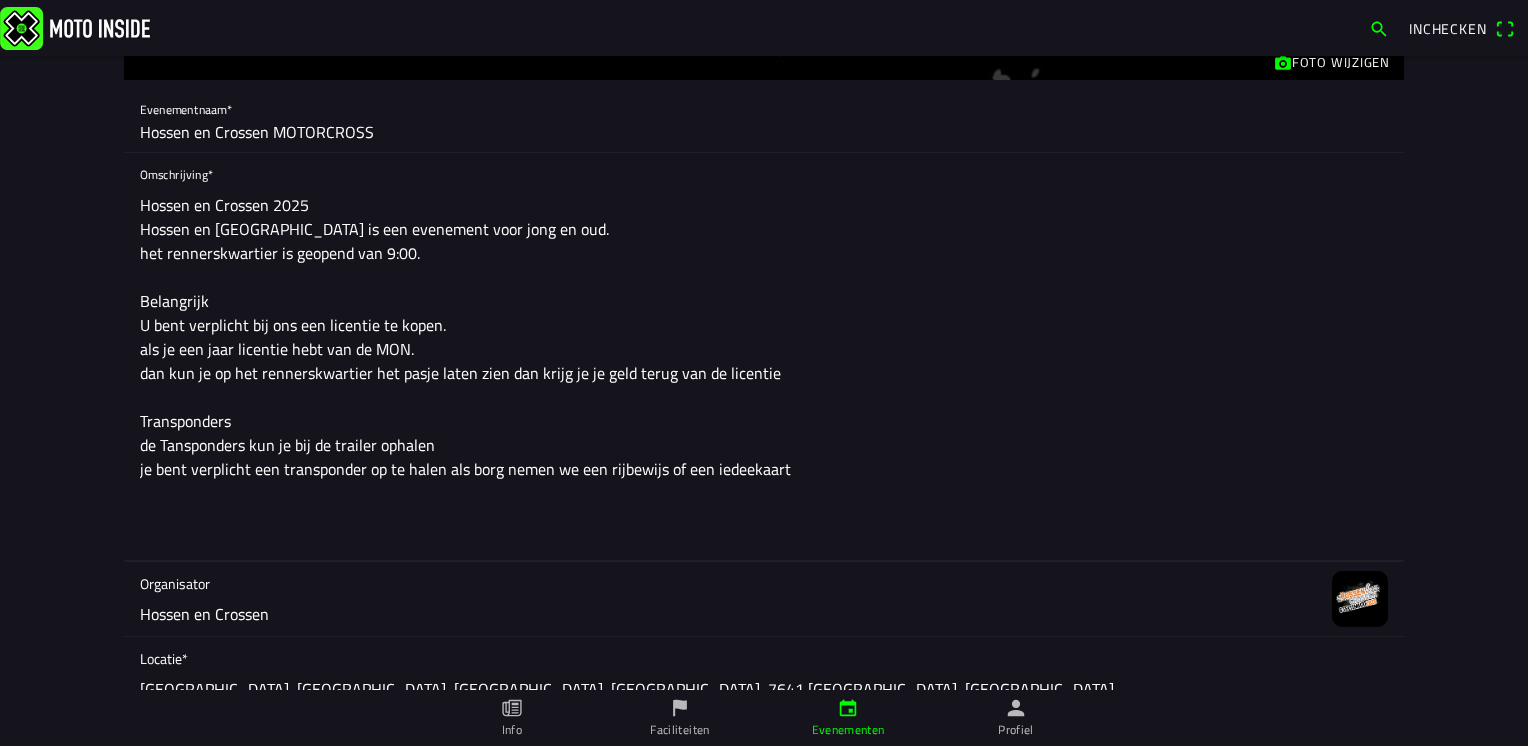 drag, startPoint x: 739, startPoint y: 463, endPoint x: 952, endPoint y: 524, distance: 221.56264 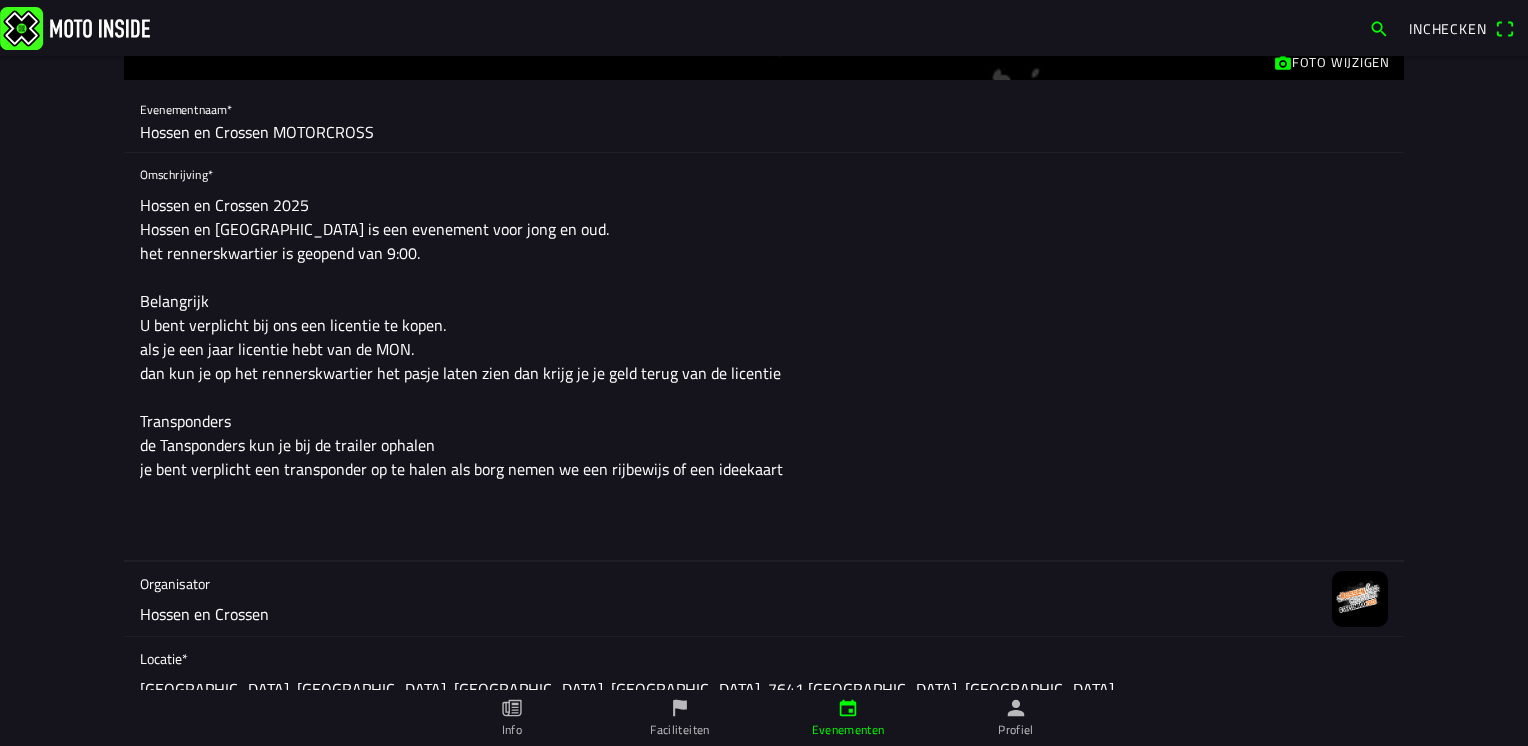 click on "Hossen en Crossen 2025
Hossen en [GEOGRAPHIC_DATA] is een evenement voor jong en oud.
het rennerskwartier is geopend van 9:00.
Belangrijk
U bent verplicht bij ons een licentie te kopen.
als je een jaar licentie hebt van de MON.
dan kun je op het rennerskwartier het pasje laten zien dan krijg je je geld terug van de licentie
Transponders
de Tansponders kun je bij de trailer ophalen
je bent verplicht een transponder op te halen als borg nemen we een rijbewijs of een ideekaart" 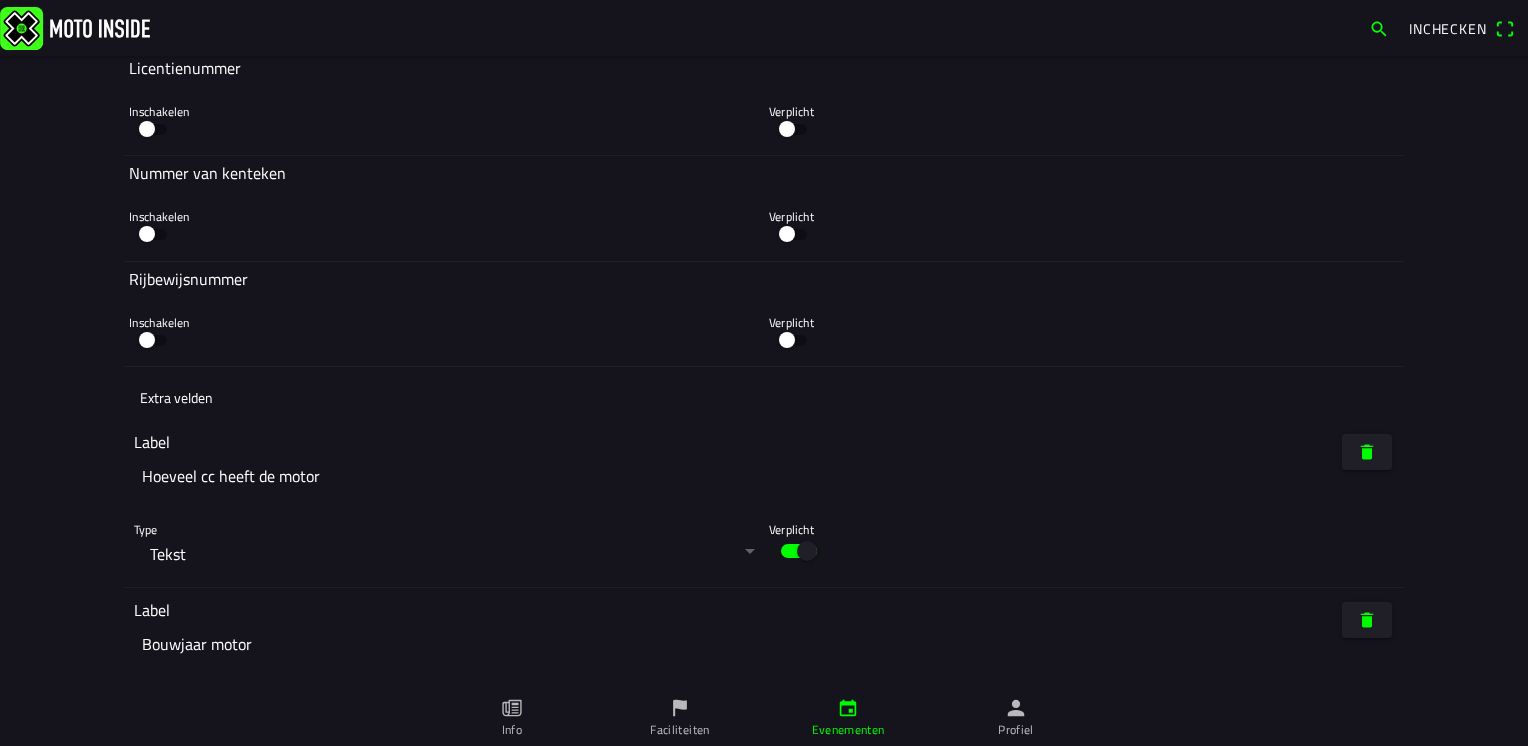 scroll, scrollTop: 6060, scrollLeft: 0, axis: vertical 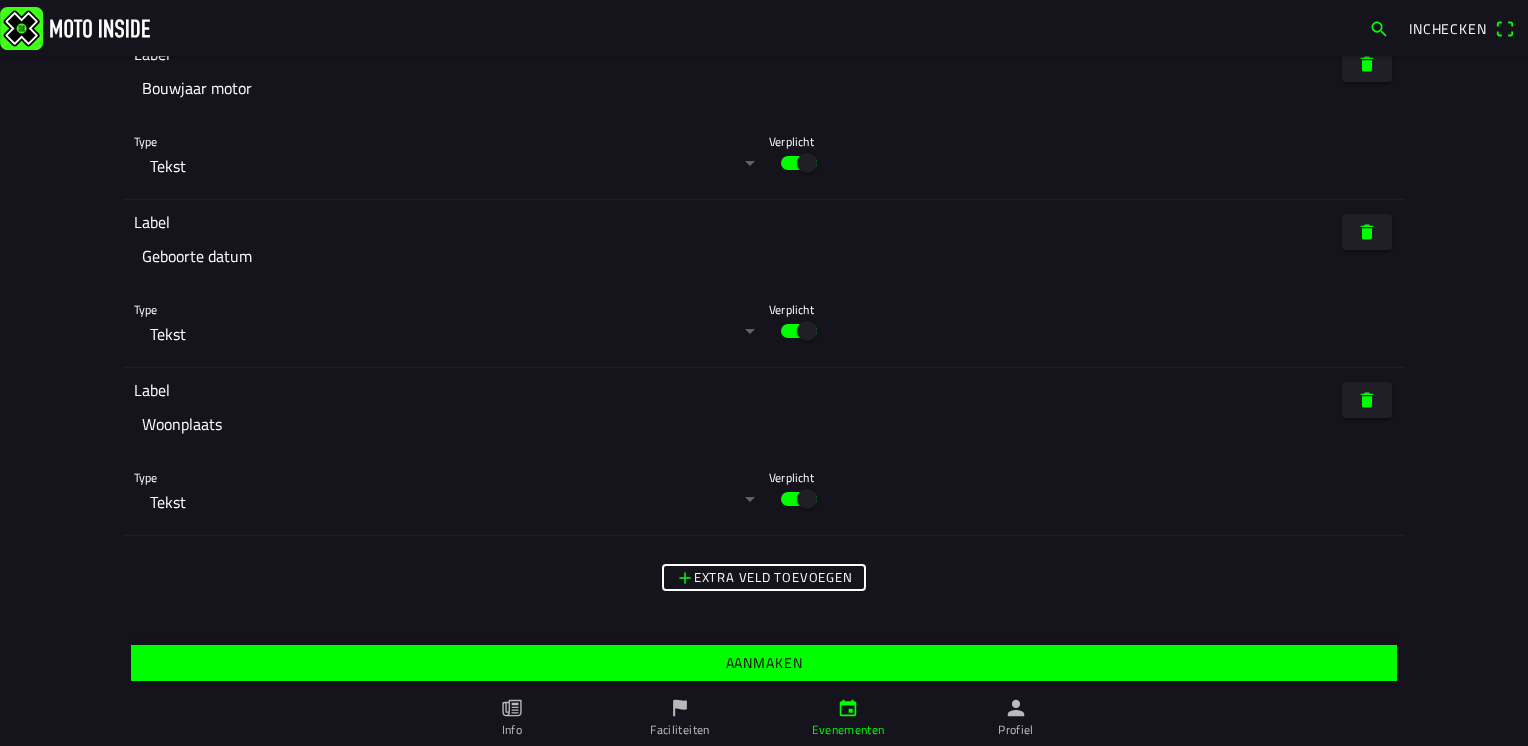 type on "Hossen en Crossen 2025
Hossen en [GEOGRAPHIC_DATA] is een evenement voor jong en oud.
het rennerskwartier is geopend van 9:00.
Belangrijk
U bent verplicht bij ons een licentie te kopen.
als je een jaar licentie hebt van de MON.
dan kun je op het rennerskwartier het pasje laten zien dan krijg je je geld terug van de licentie
Transponders
de Tansponders kun je bij de trailer ophalen
je bent verplicht een transponder op te halen als borg nemen we een rijbewijs of een ideekaart" 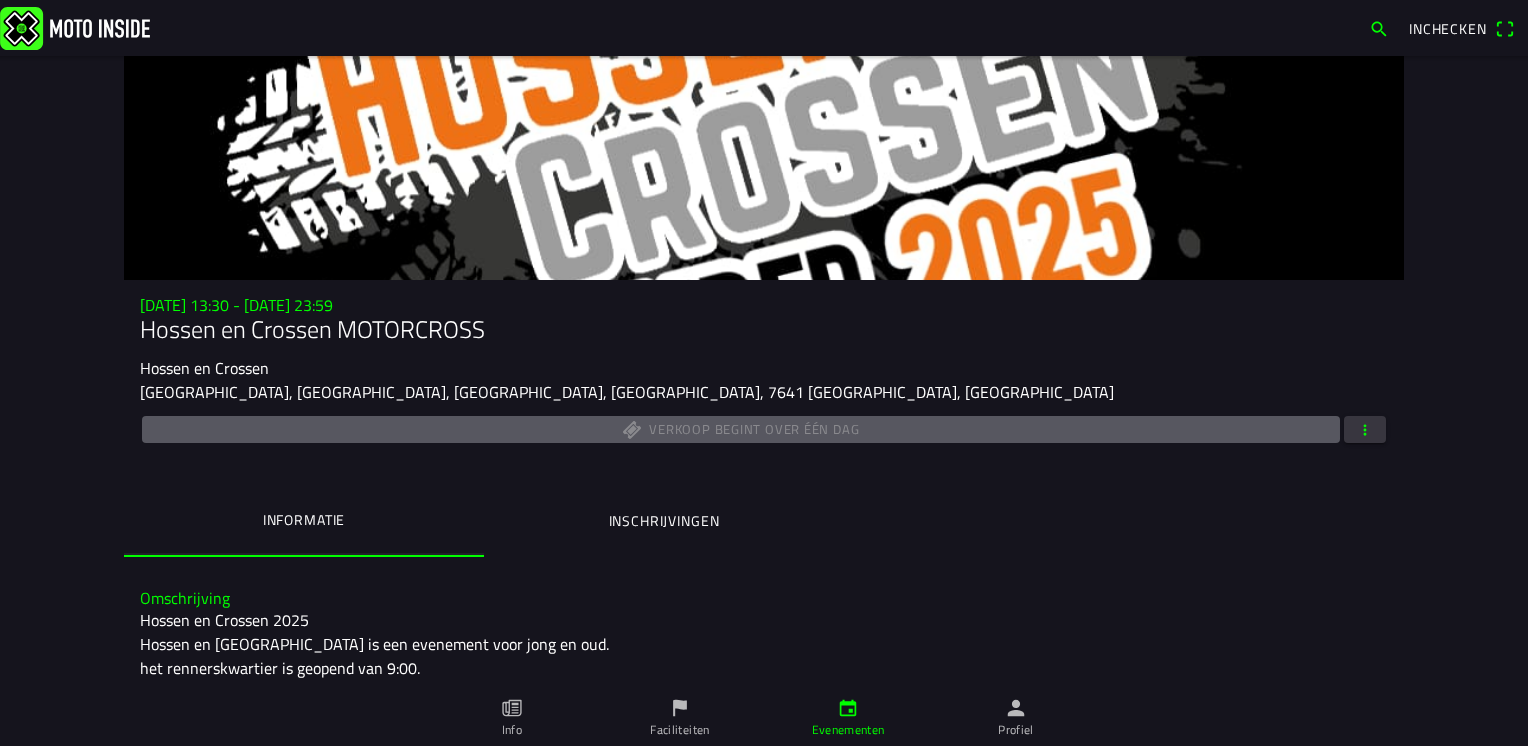 scroll, scrollTop: 200, scrollLeft: 0, axis: vertical 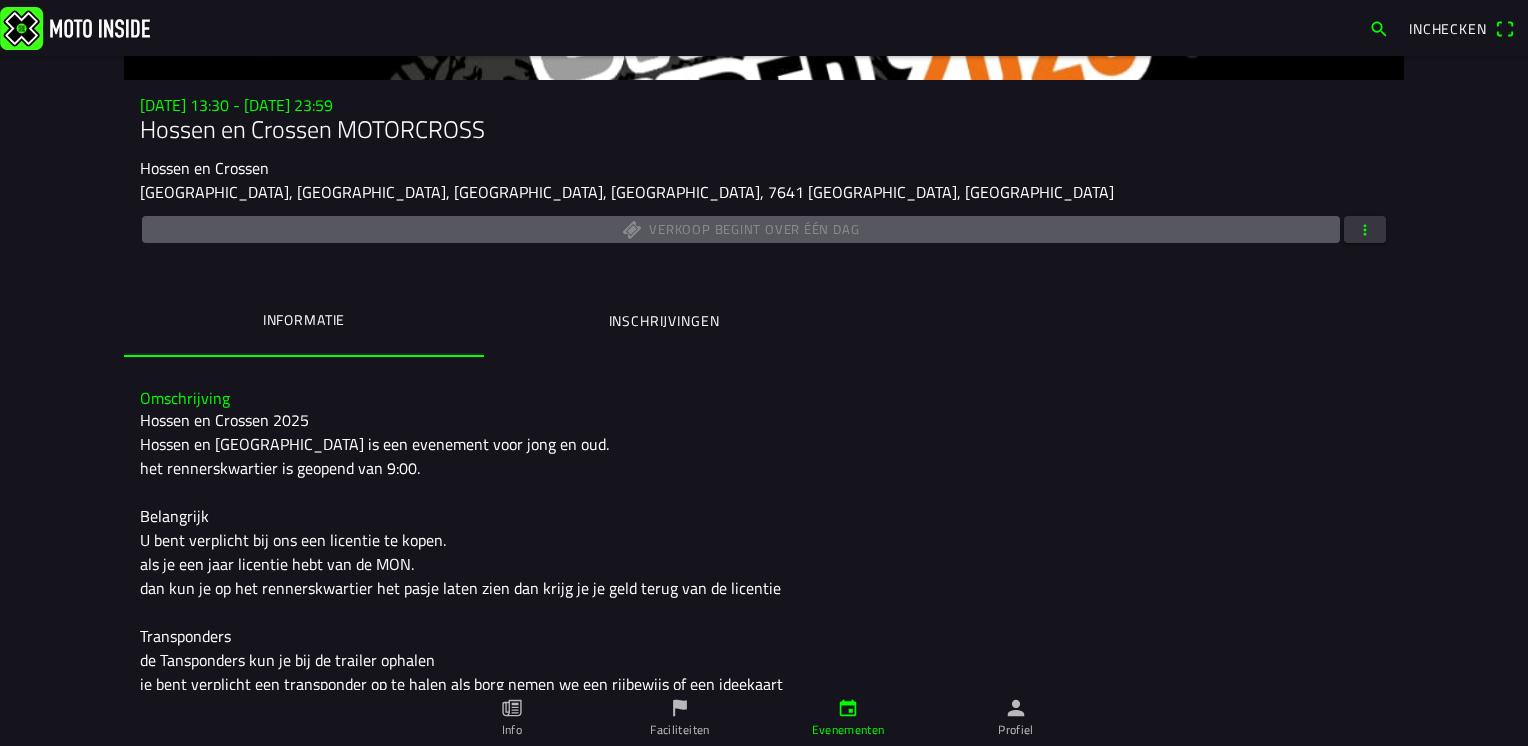 click on "Inschrijvingen" at bounding box center [664, 321] 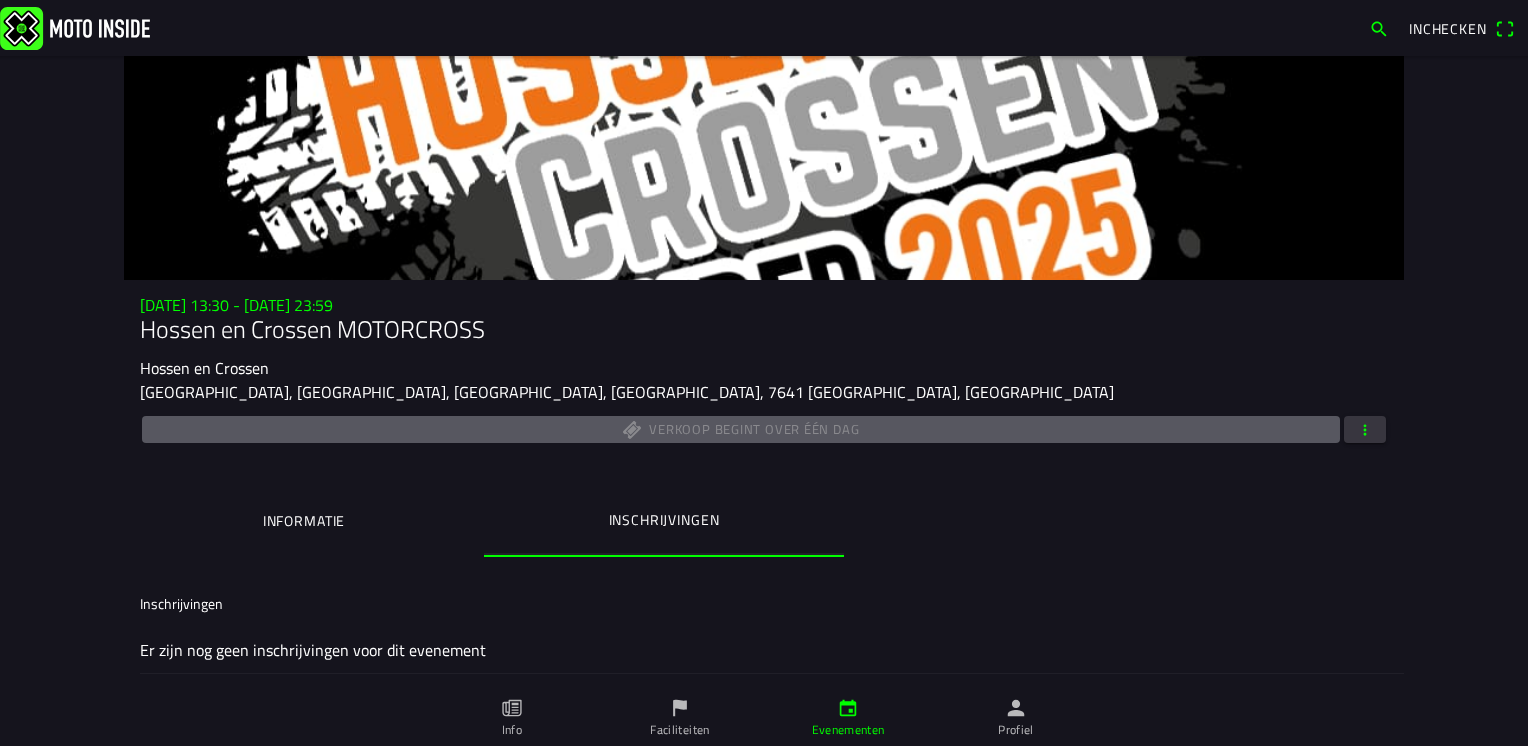 click on "Informatie" at bounding box center [304, 521] 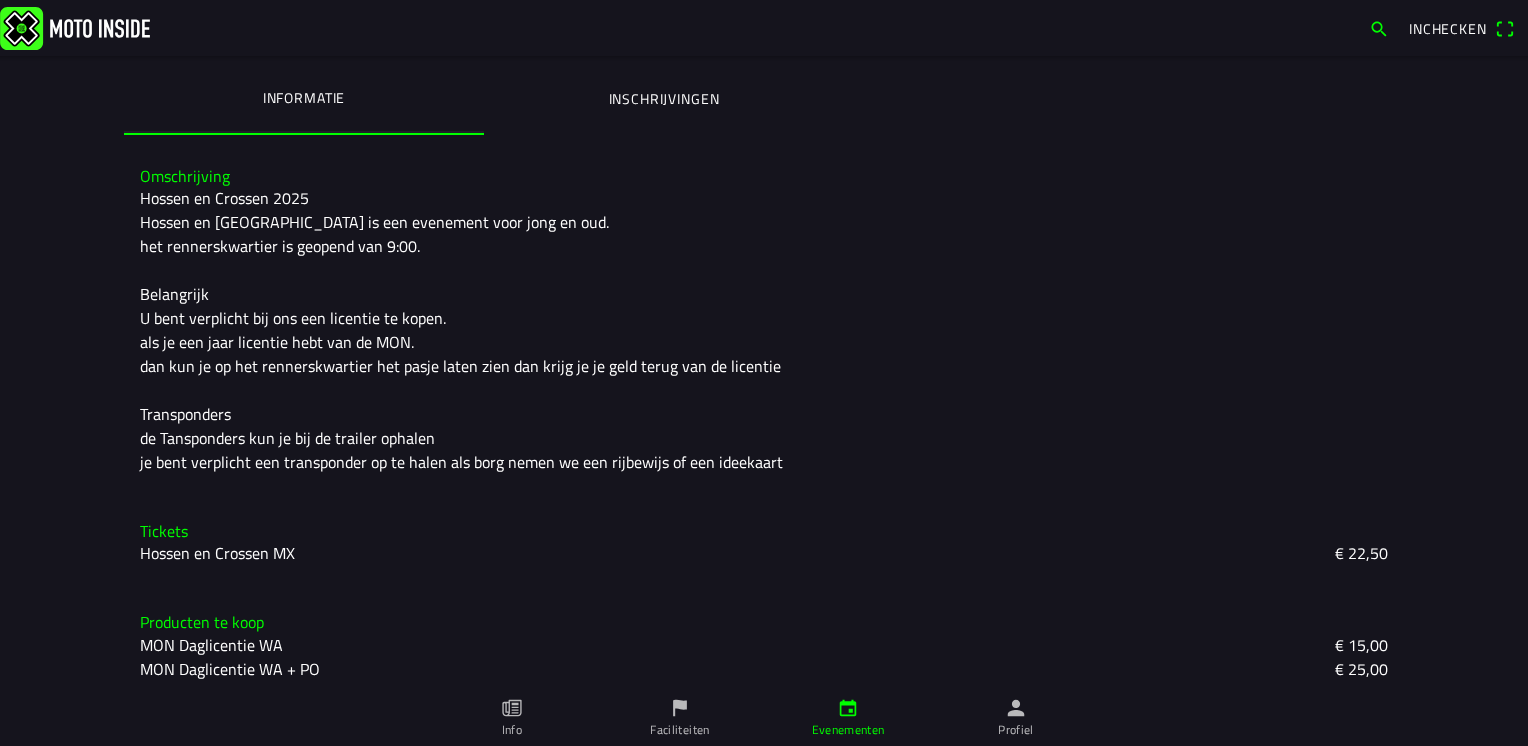 scroll, scrollTop: 428, scrollLeft: 0, axis: vertical 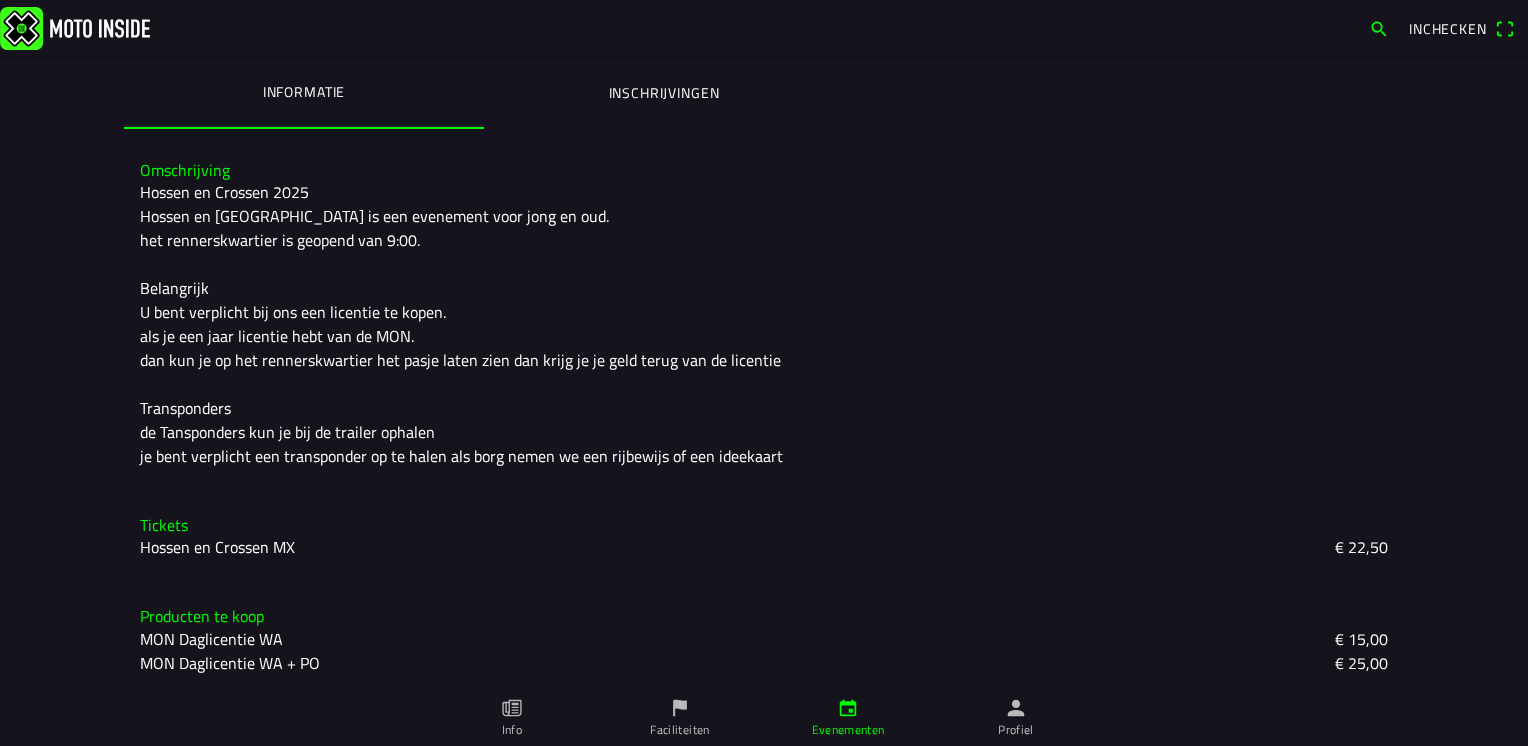 click on "Hossen en Crossen 2025
Hossen en [GEOGRAPHIC_DATA] is een evenement voor jong en oud.
het rennerskwartier is geopend van 9:00.
Belangrijk
U bent verplicht bij ons een licentie te kopen.
als je een jaar licentie hebt van de MON.
dan kun je op het rennerskwartier het pasje laten zien dan krijg je je geld terug van de licentie
Transponders
de Tansponders kun je bij de trailer ophalen
je bent verplicht een transponder op te halen als borg nemen we een rijbewijs of een ideekaart" at bounding box center [764, 324] 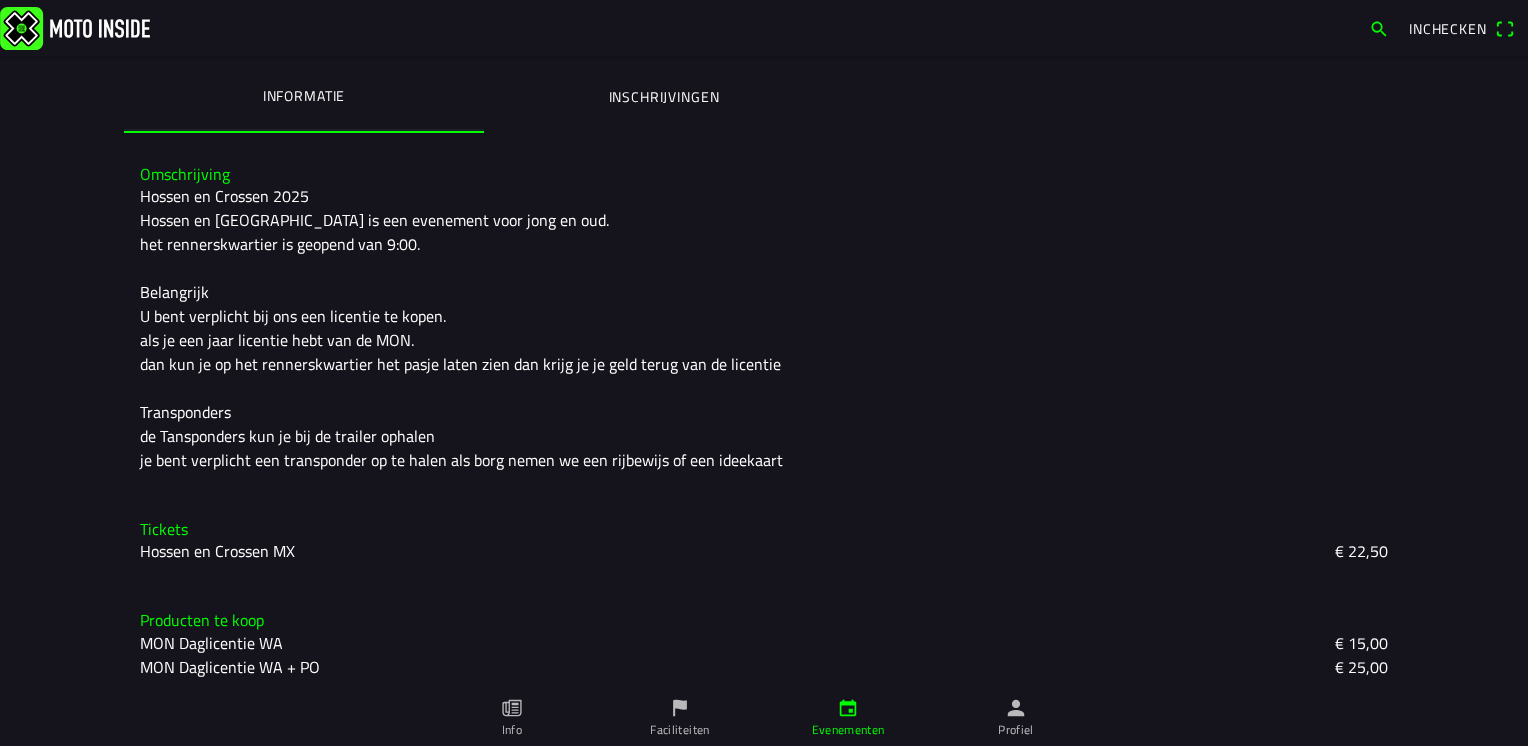 scroll, scrollTop: 428, scrollLeft: 0, axis: vertical 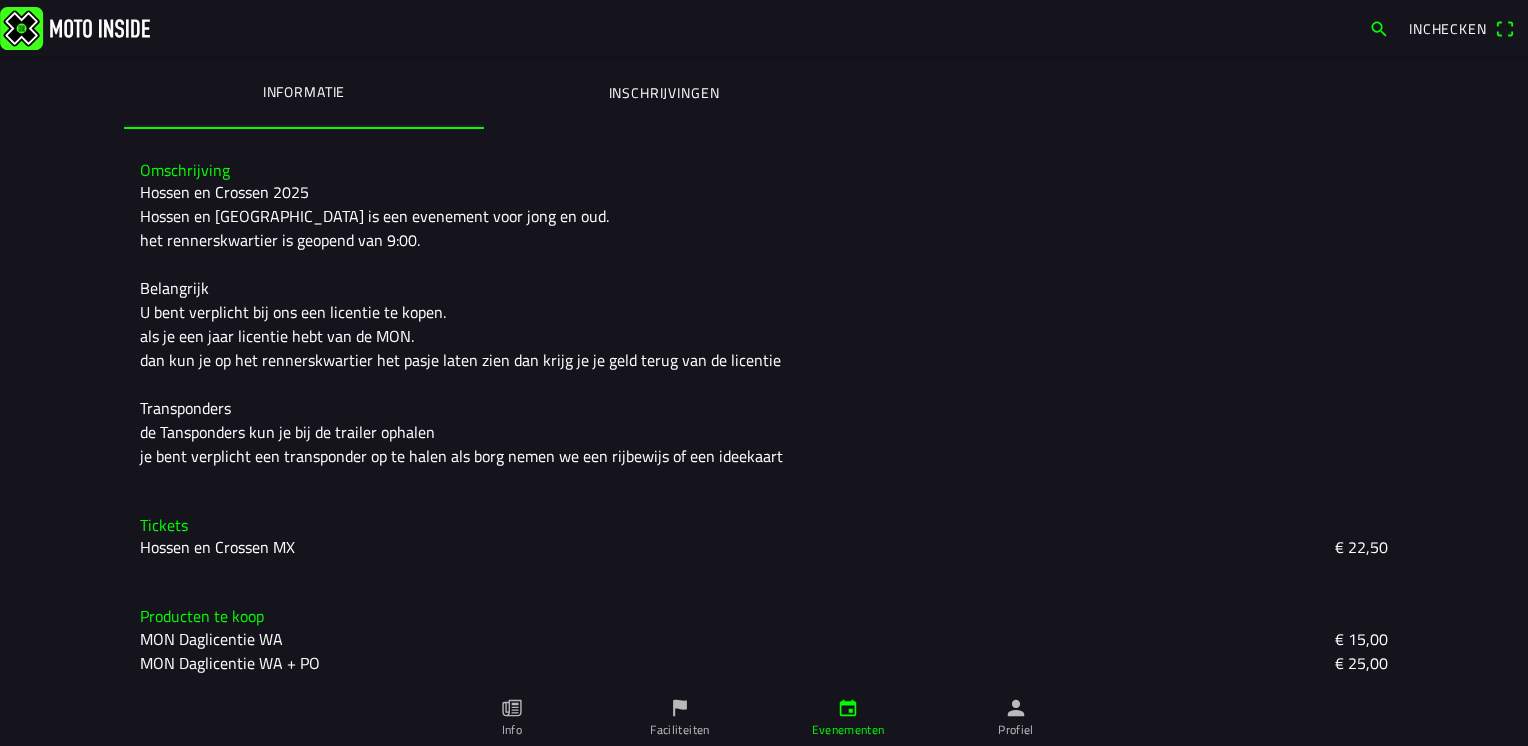 click on "Evenementen" 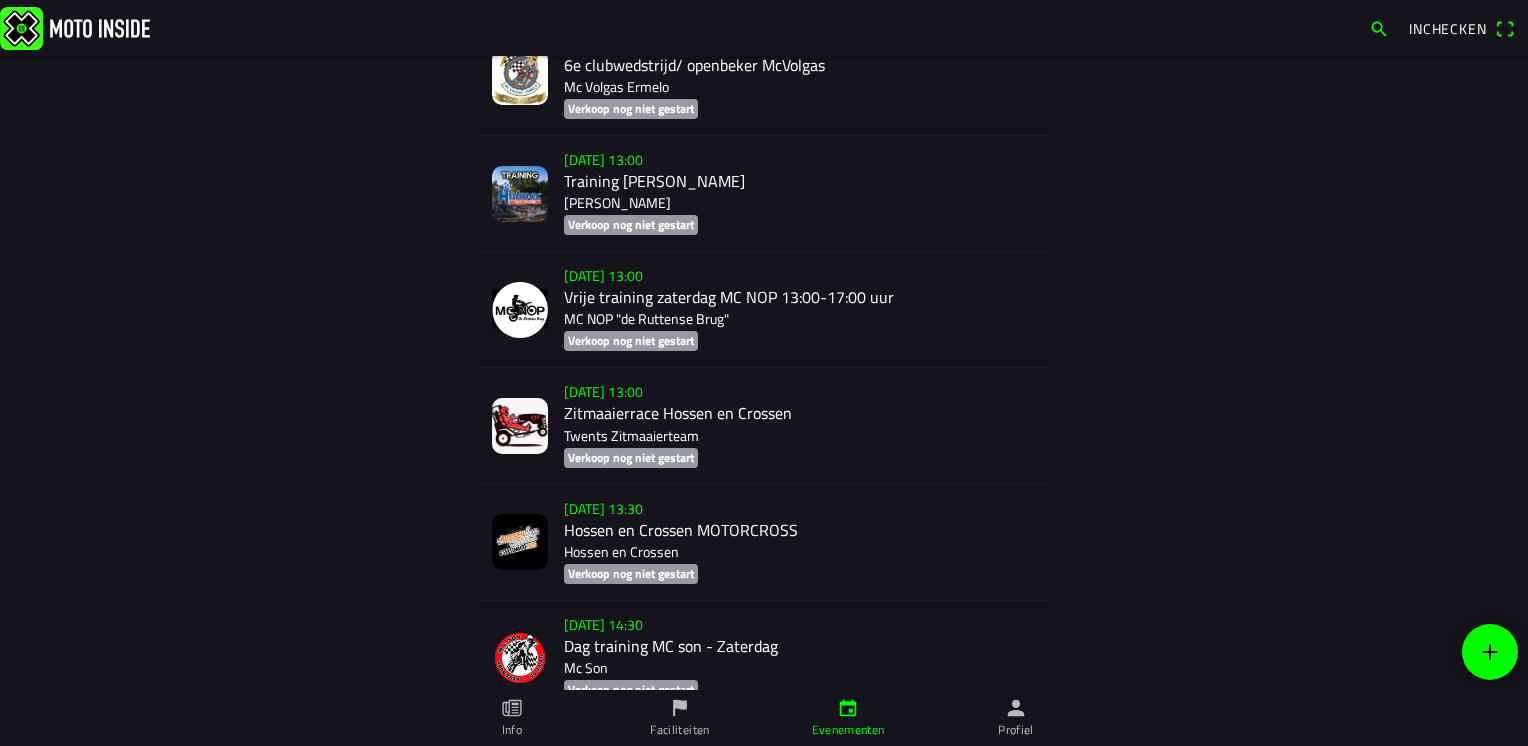 scroll, scrollTop: 11383, scrollLeft: 0, axis: vertical 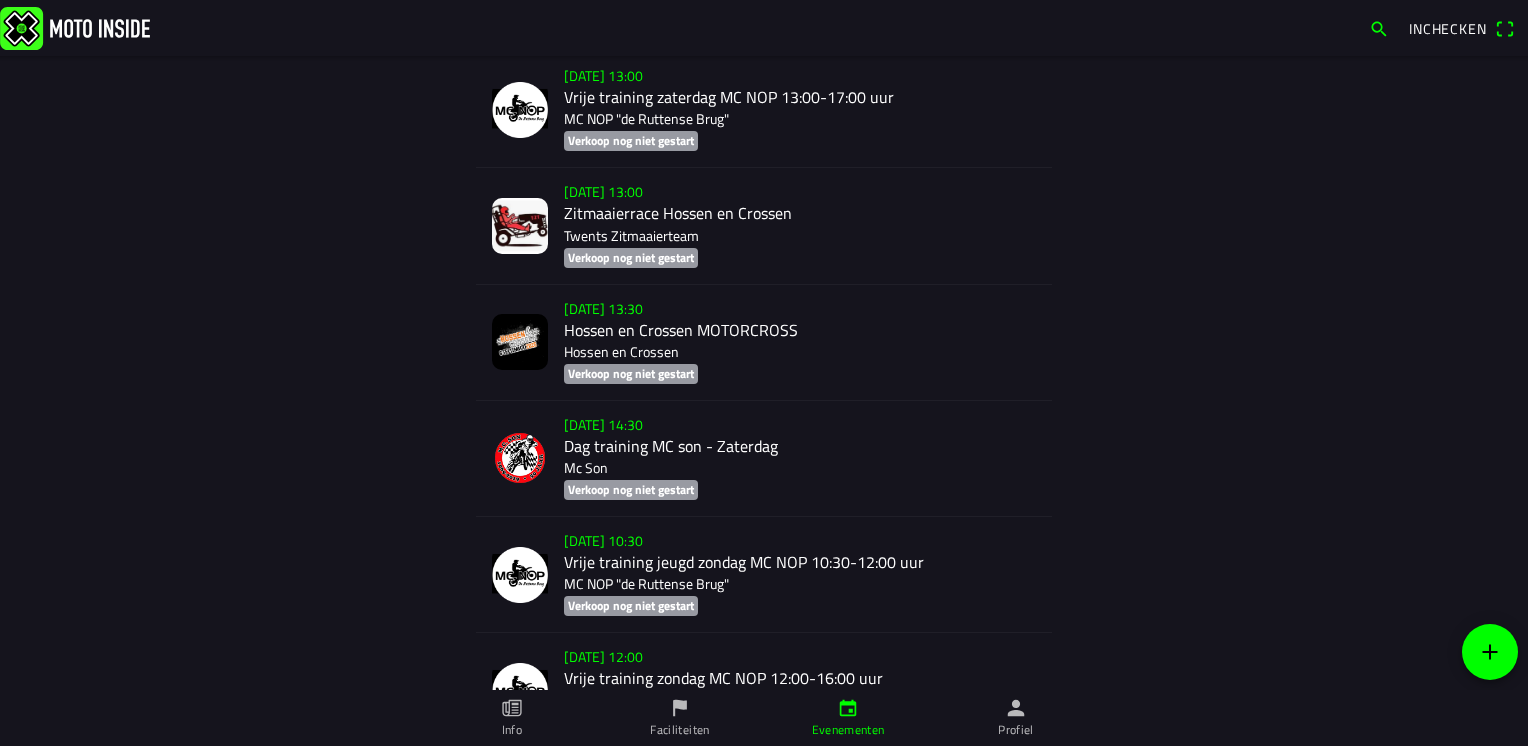 click on "[DATE] 13:30  Hossen en Crossen MOTORCROSS Hossen en Crossen   Verkoop nog niet gestart" 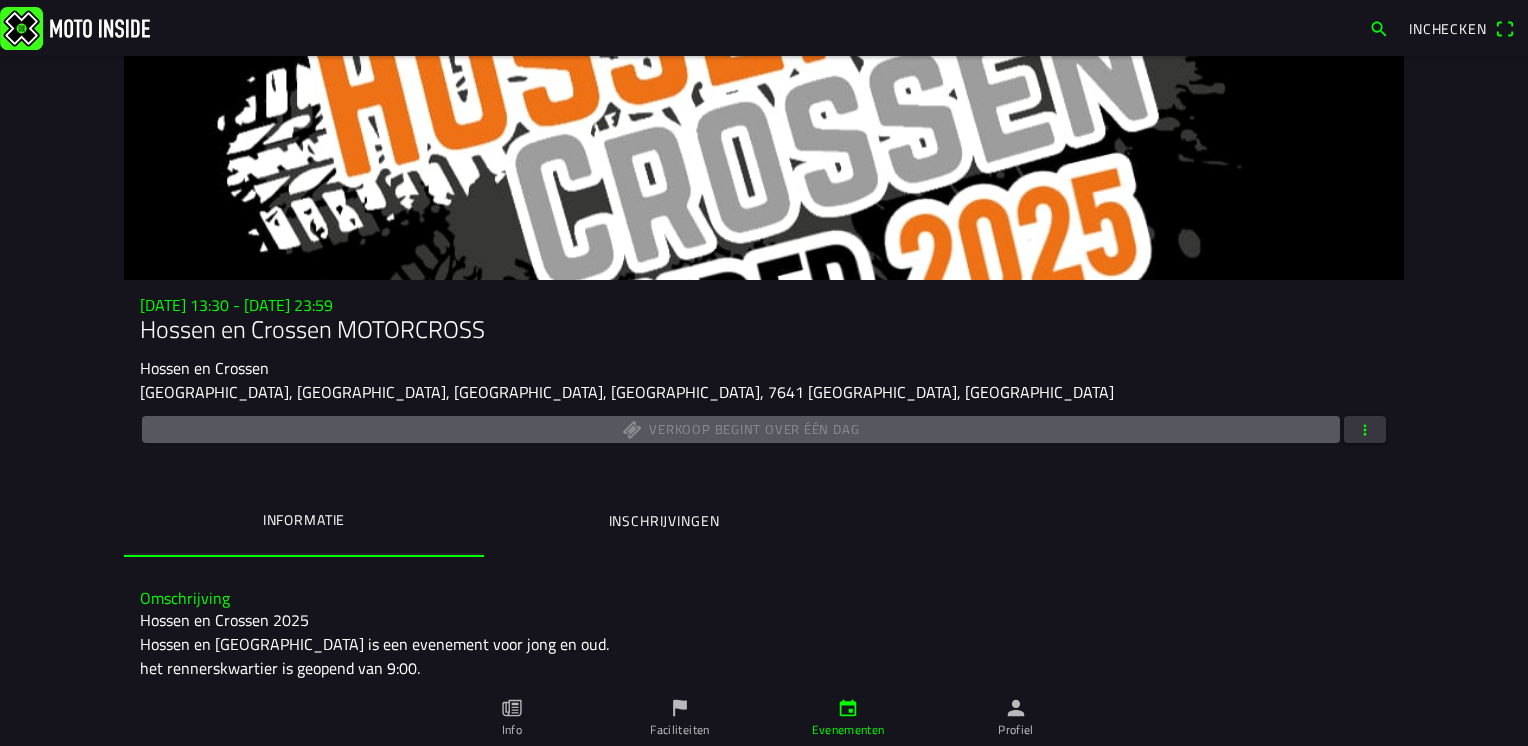 click at bounding box center (1365, 429) 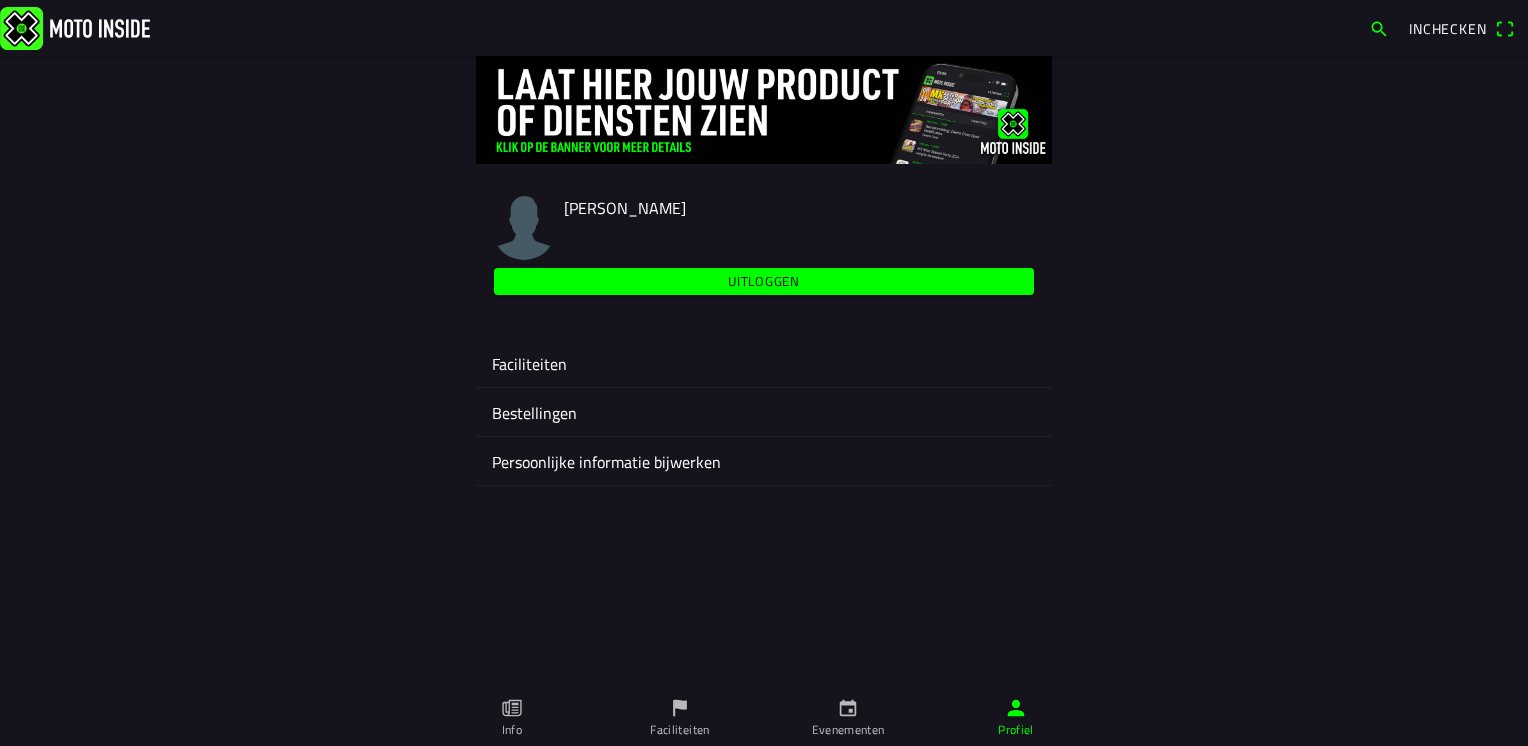 click on "Faciliteiten" 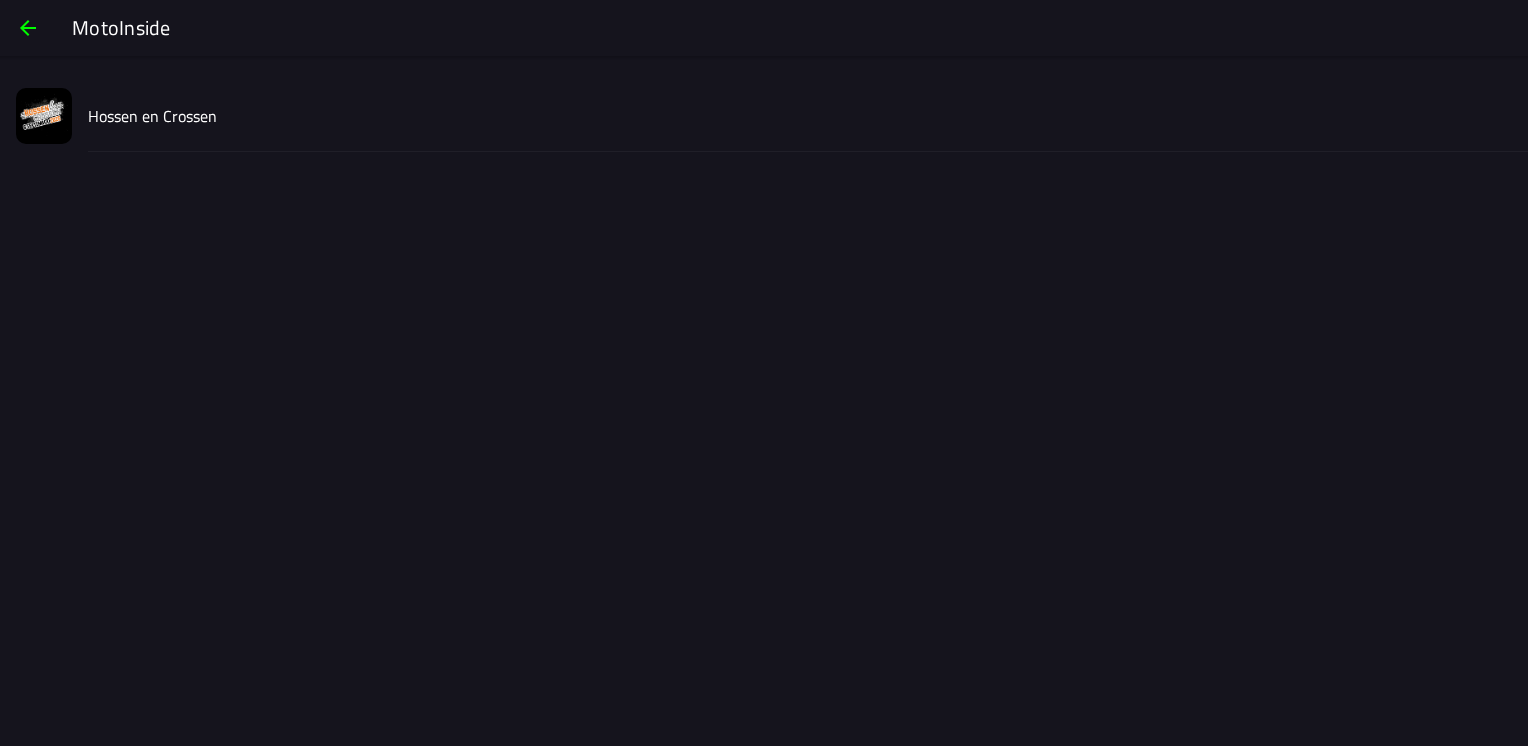 click on "Hossen en Crossen" 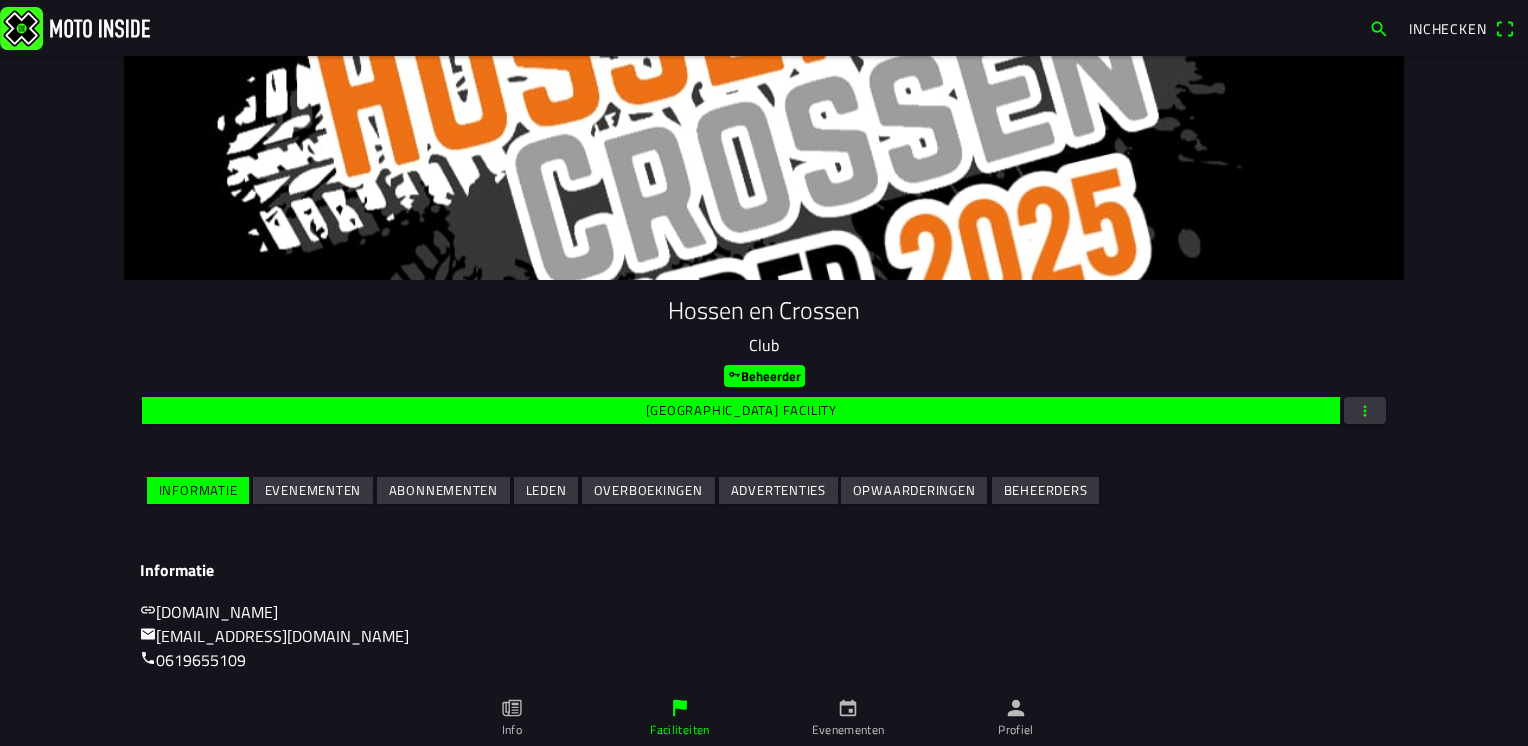 click on "Evenementen" at bounding box center (0, 0) 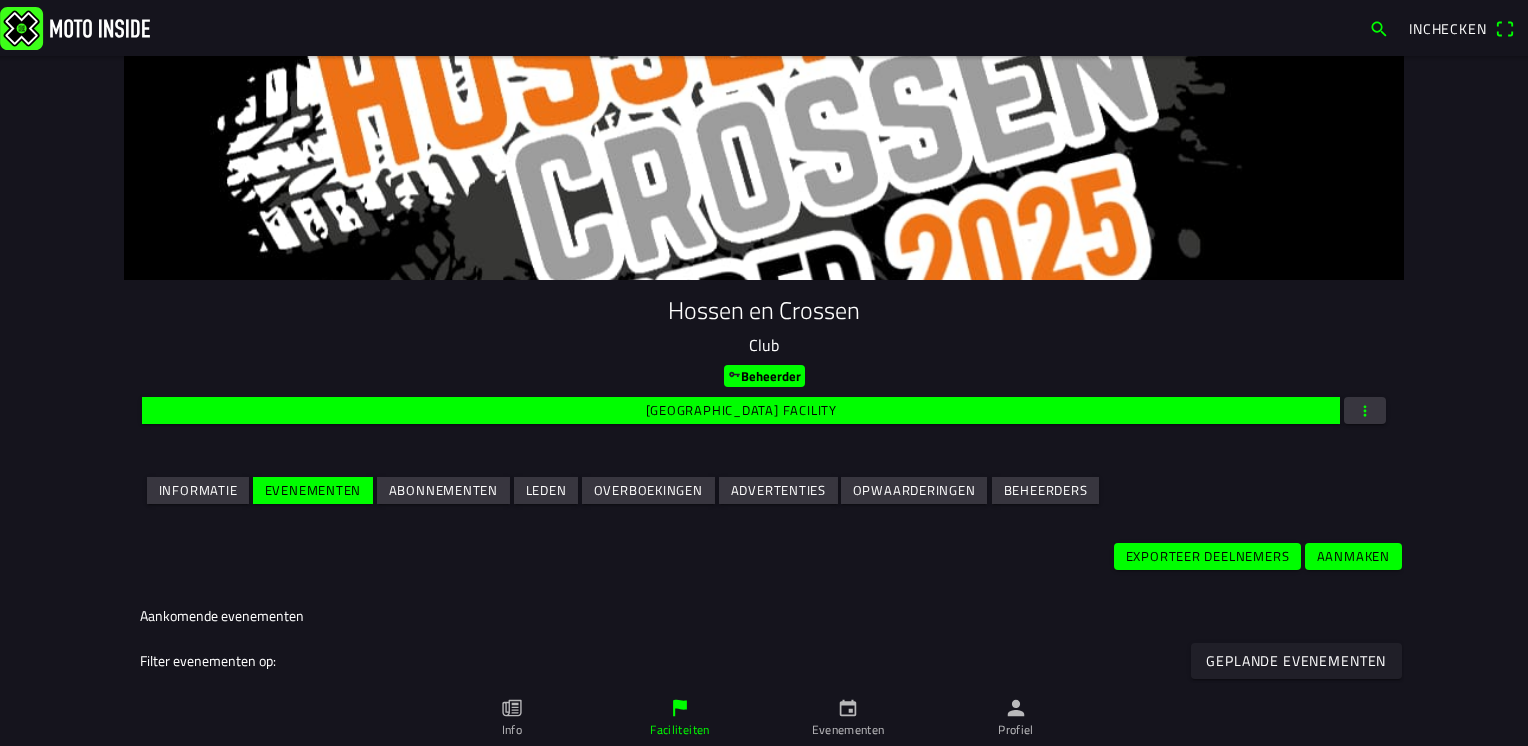 click on "Aanmaken" at bounding box center (0, 0) 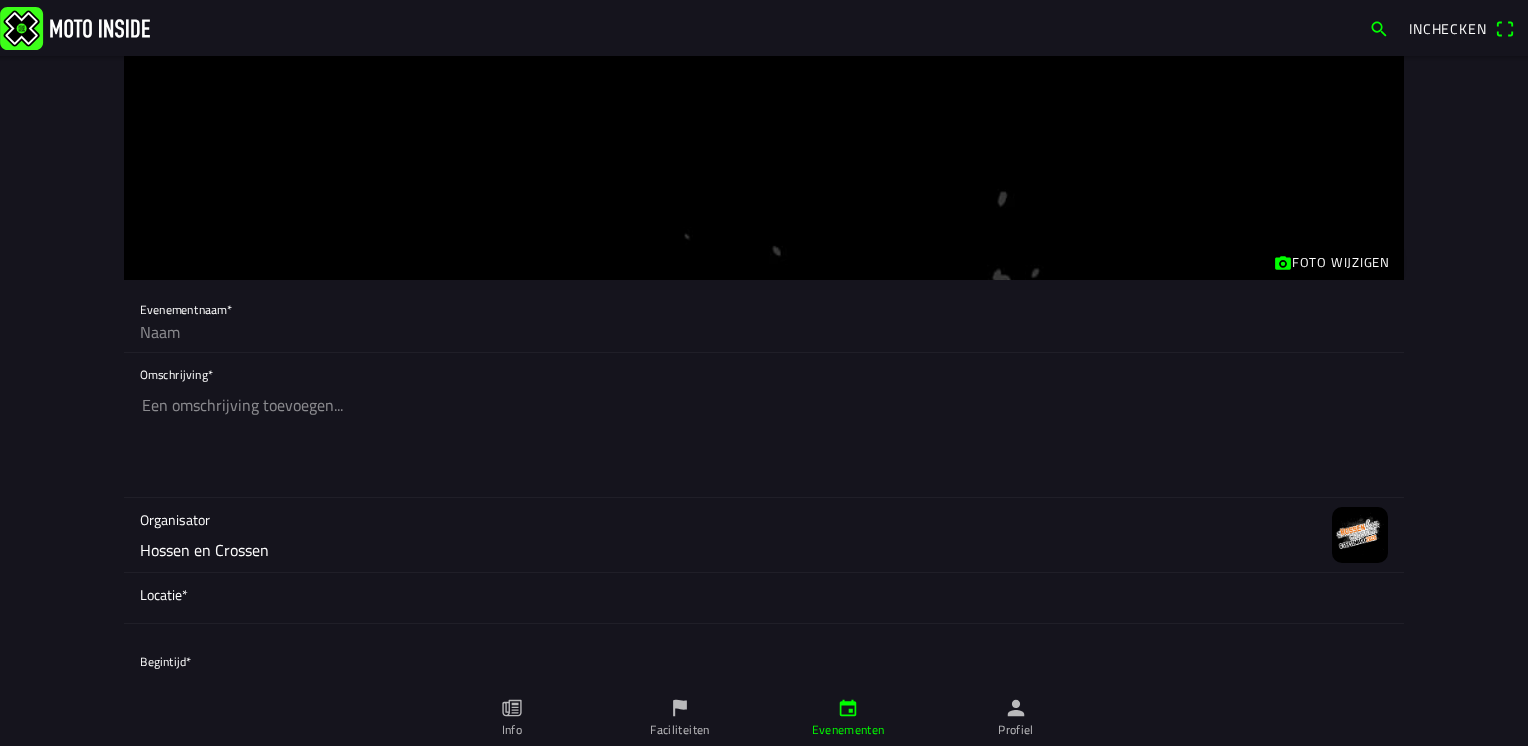 click 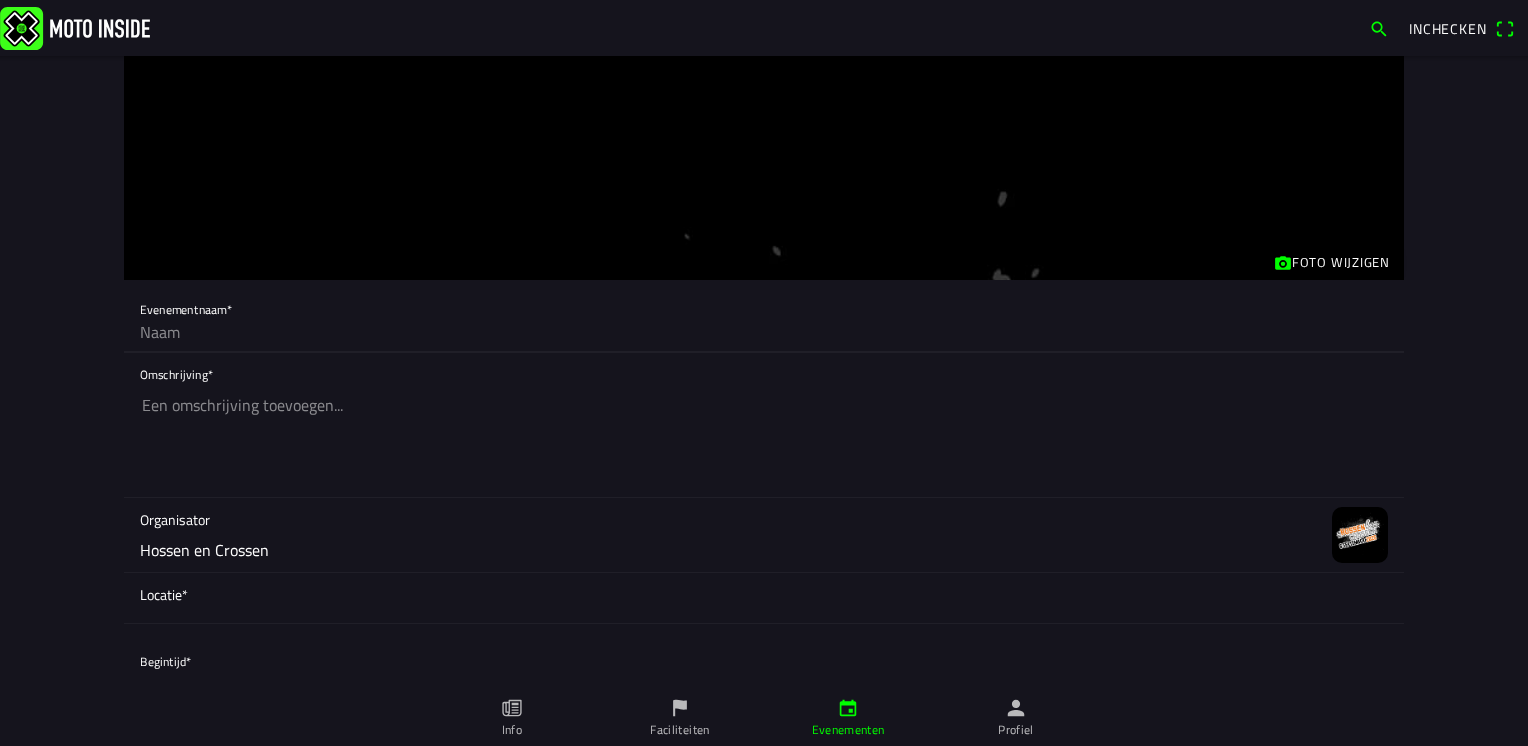 type on "h" 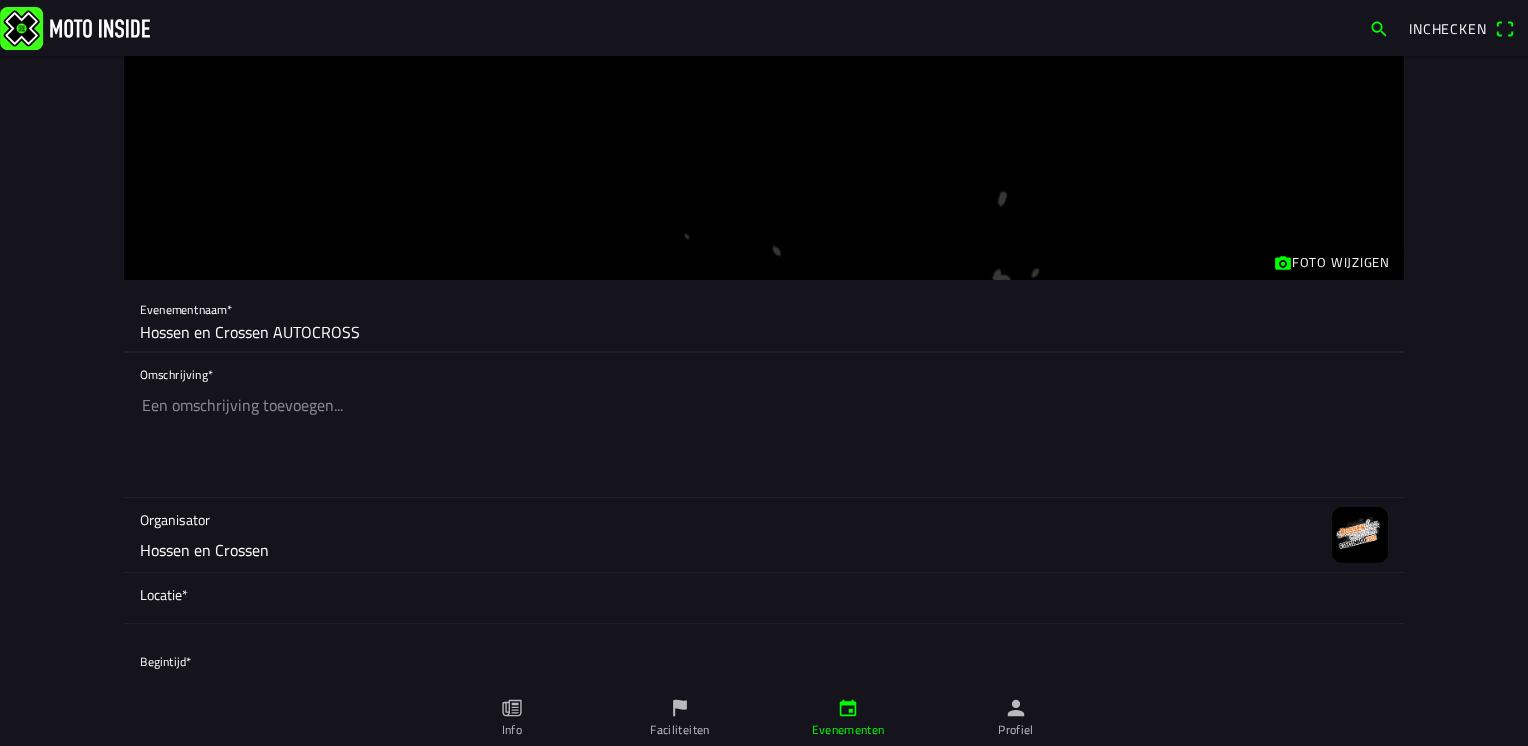 type on "Hossen en Crossen AUTOCROSS" 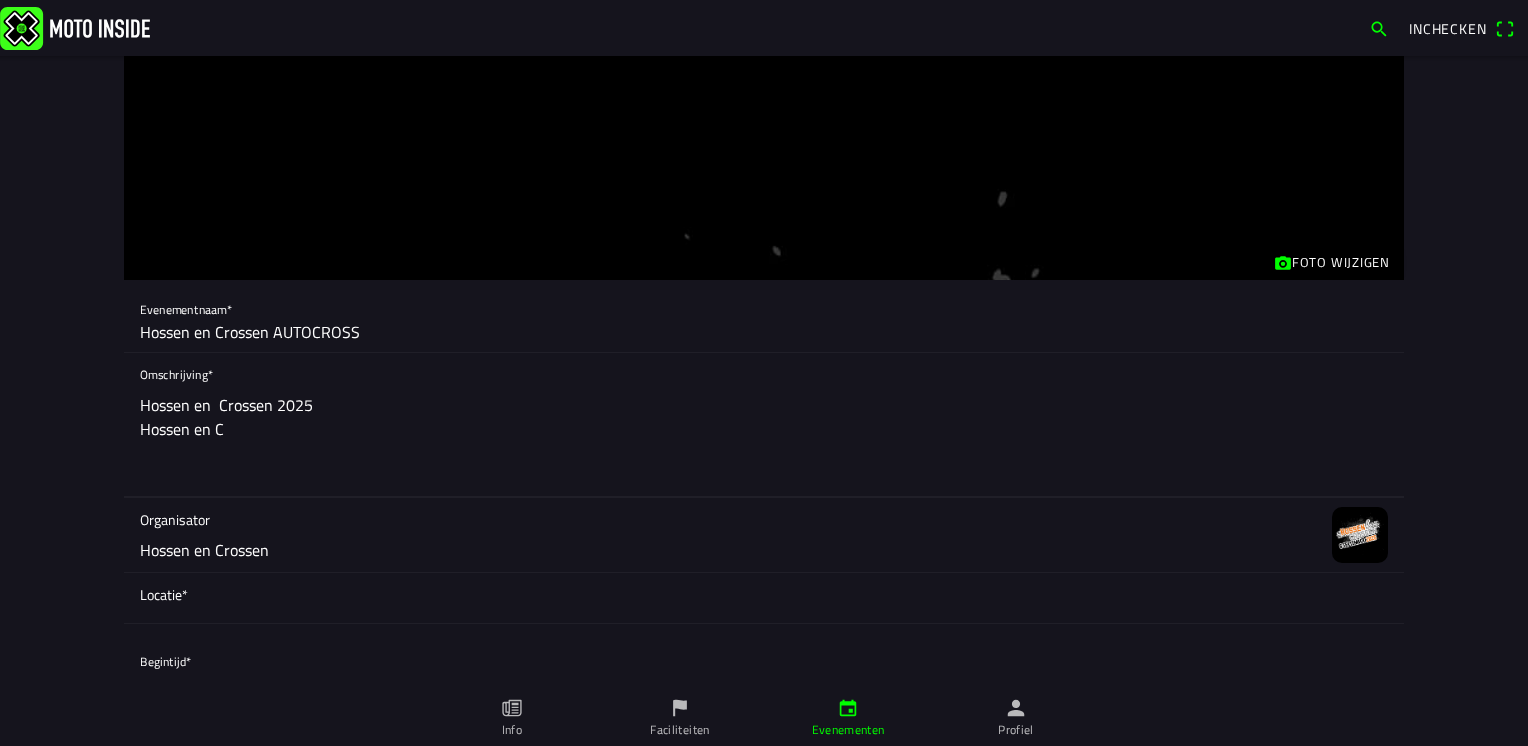 click on "Hossen en  Crossen 2025
Hossen en C" 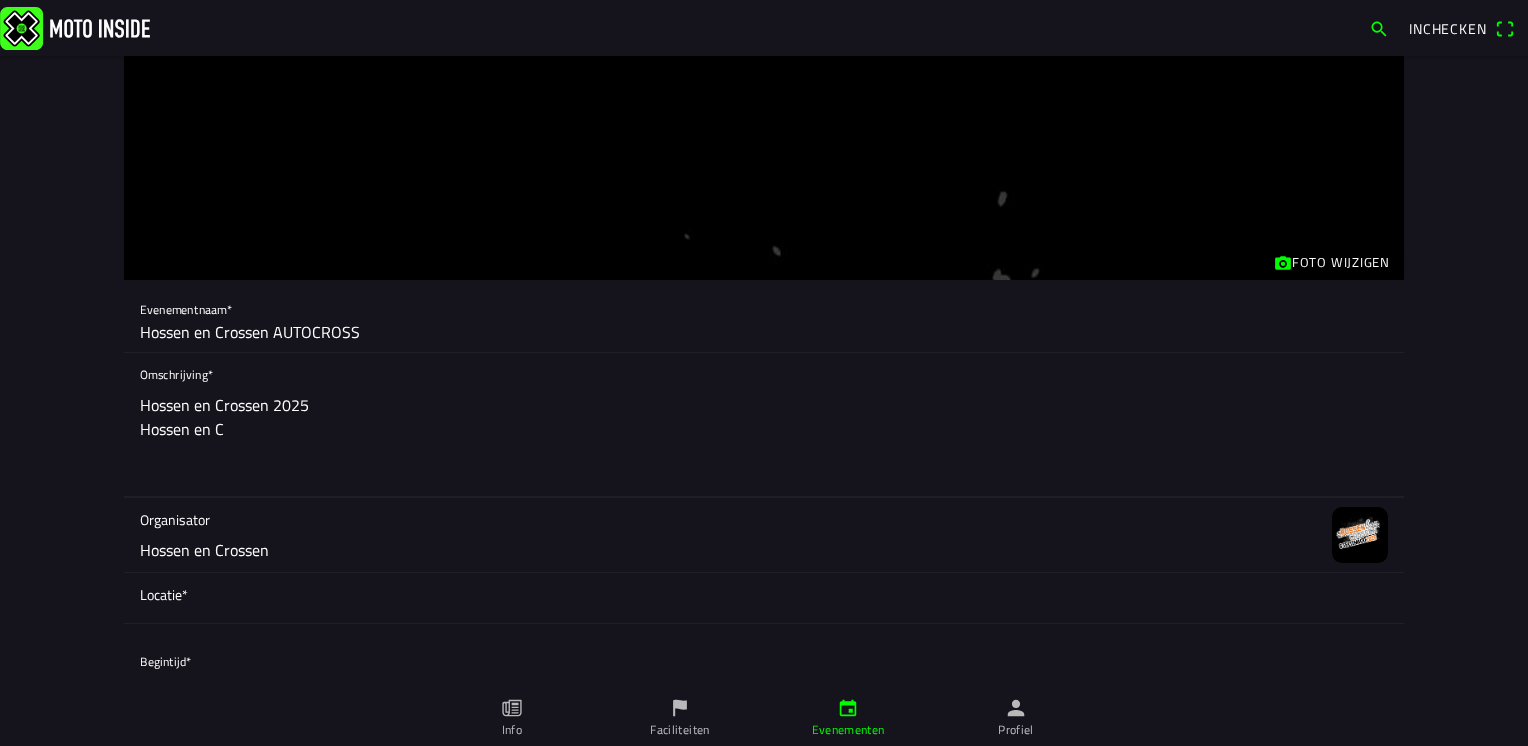 click on "Hossen en Crossen 2025
Hossen en C" 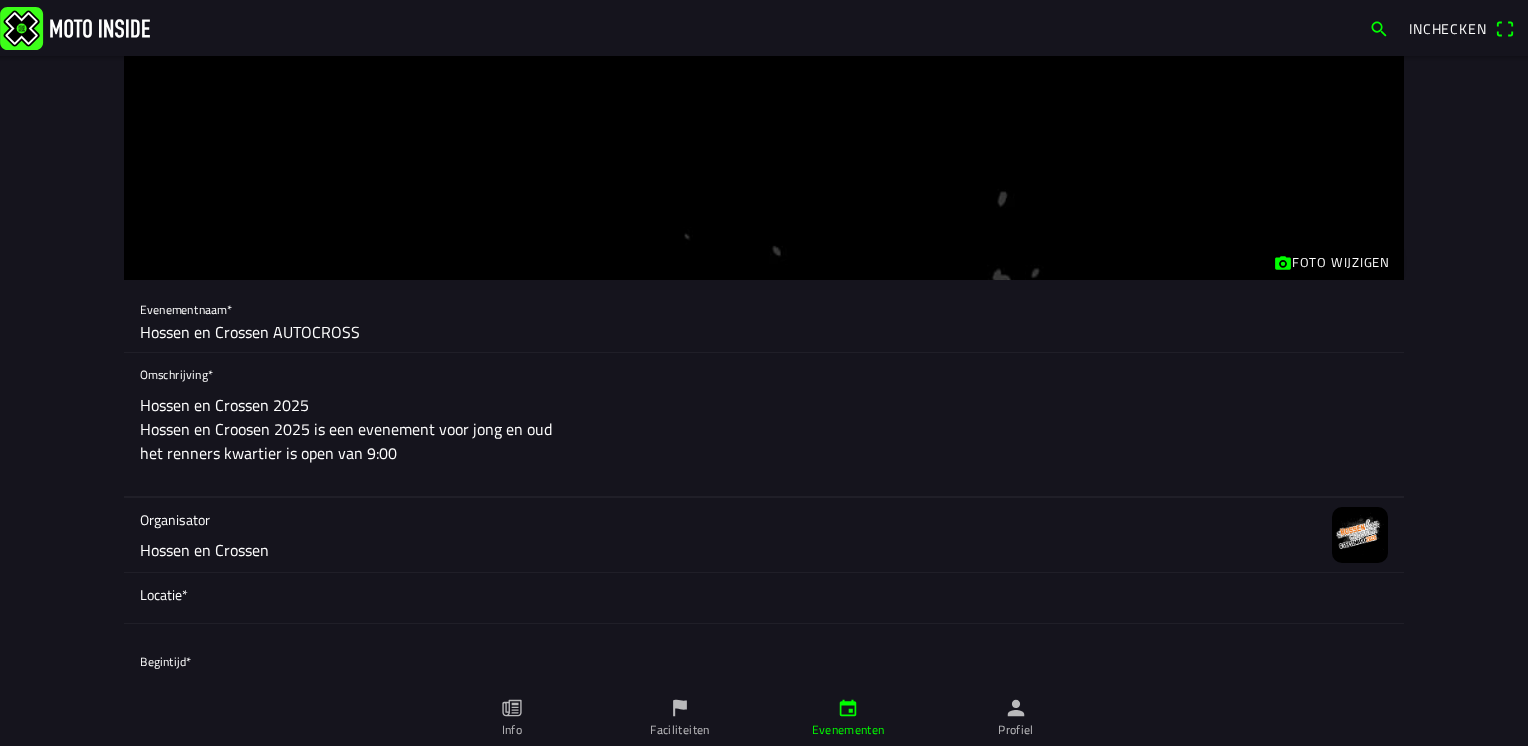 scroll, scrollTop: 0, scrollLeft: 0, axis: both 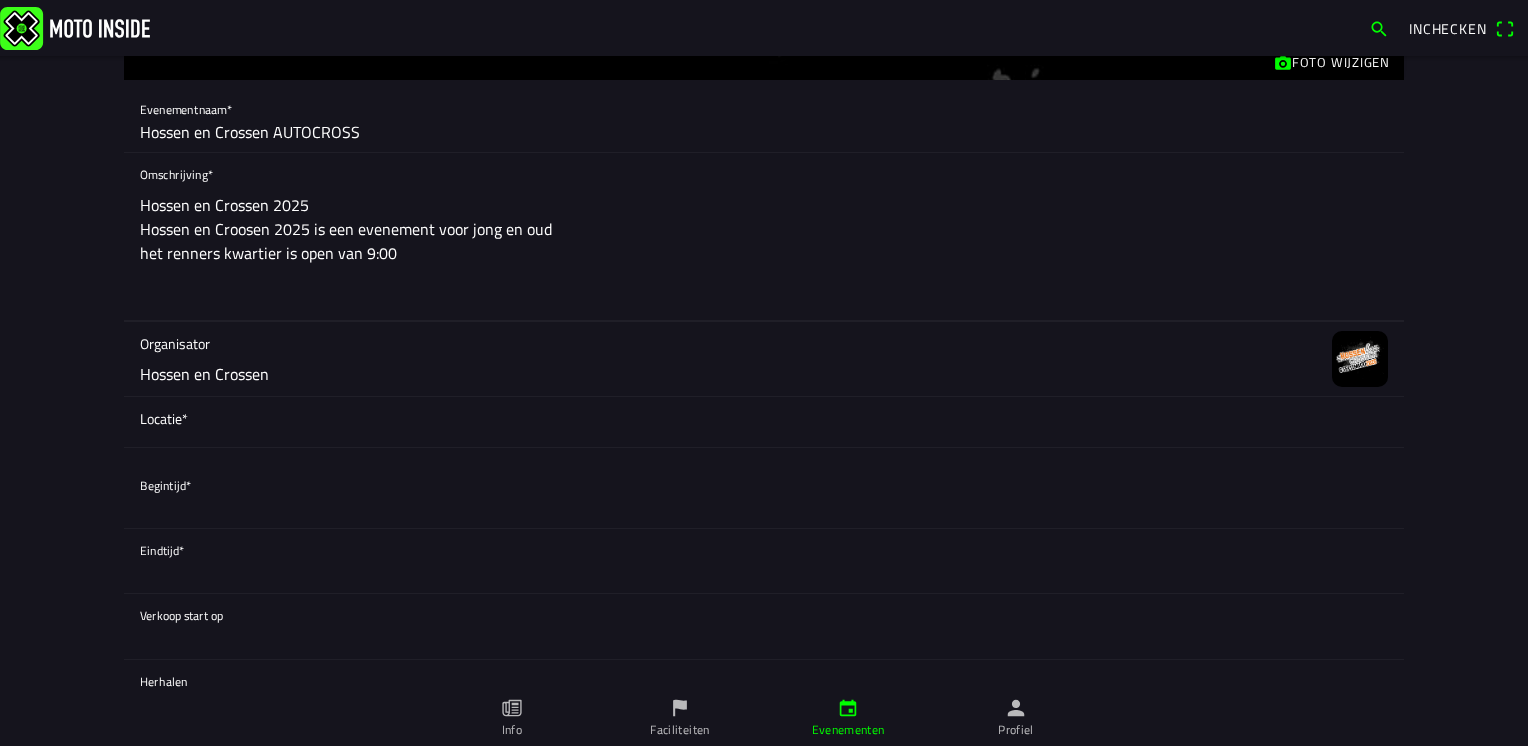 type on "Hossen en Crossen 2025
Hossen en Croosen 2025 is een evenement voor jong en oud
het renners kwartier is open van 9:00" 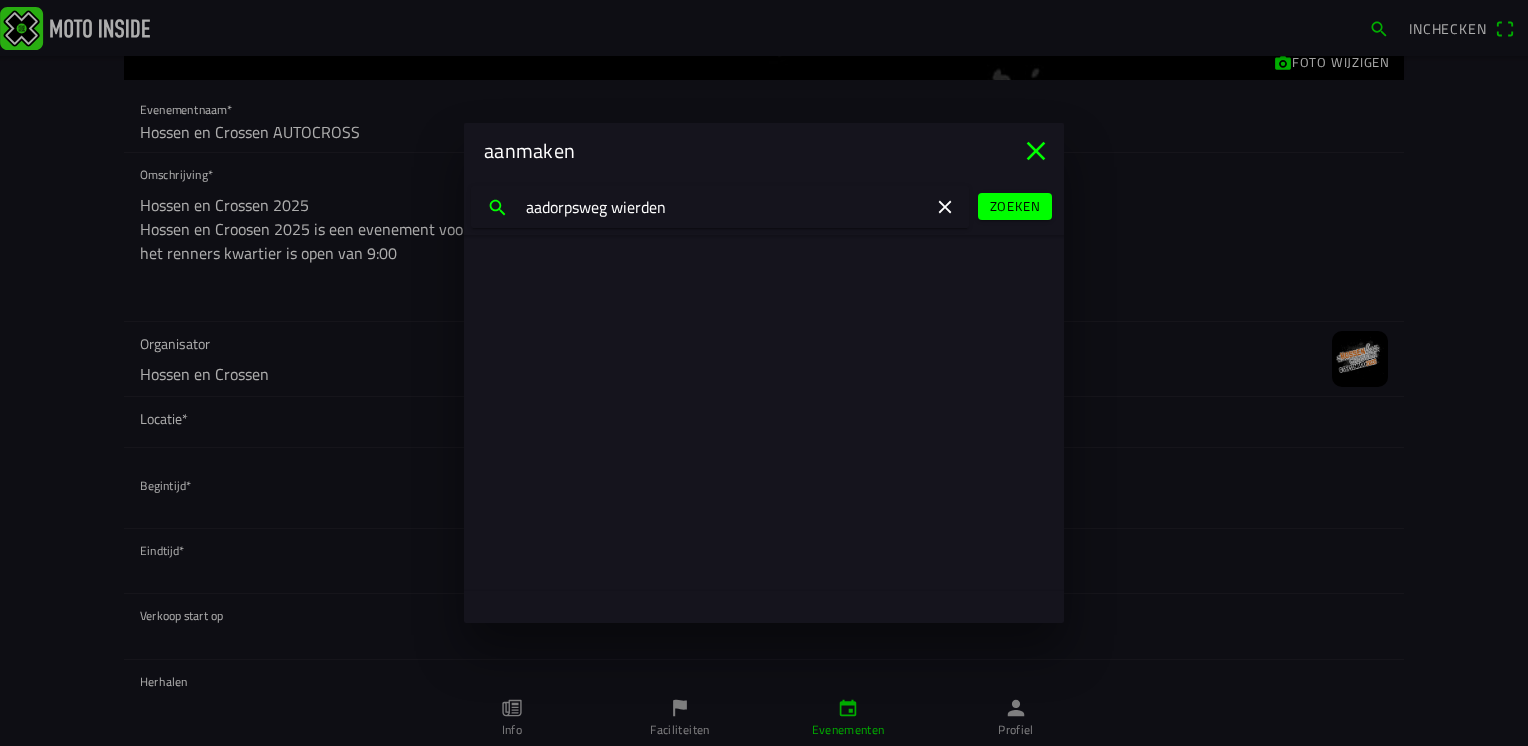 type on "aadorpsweg wierden" 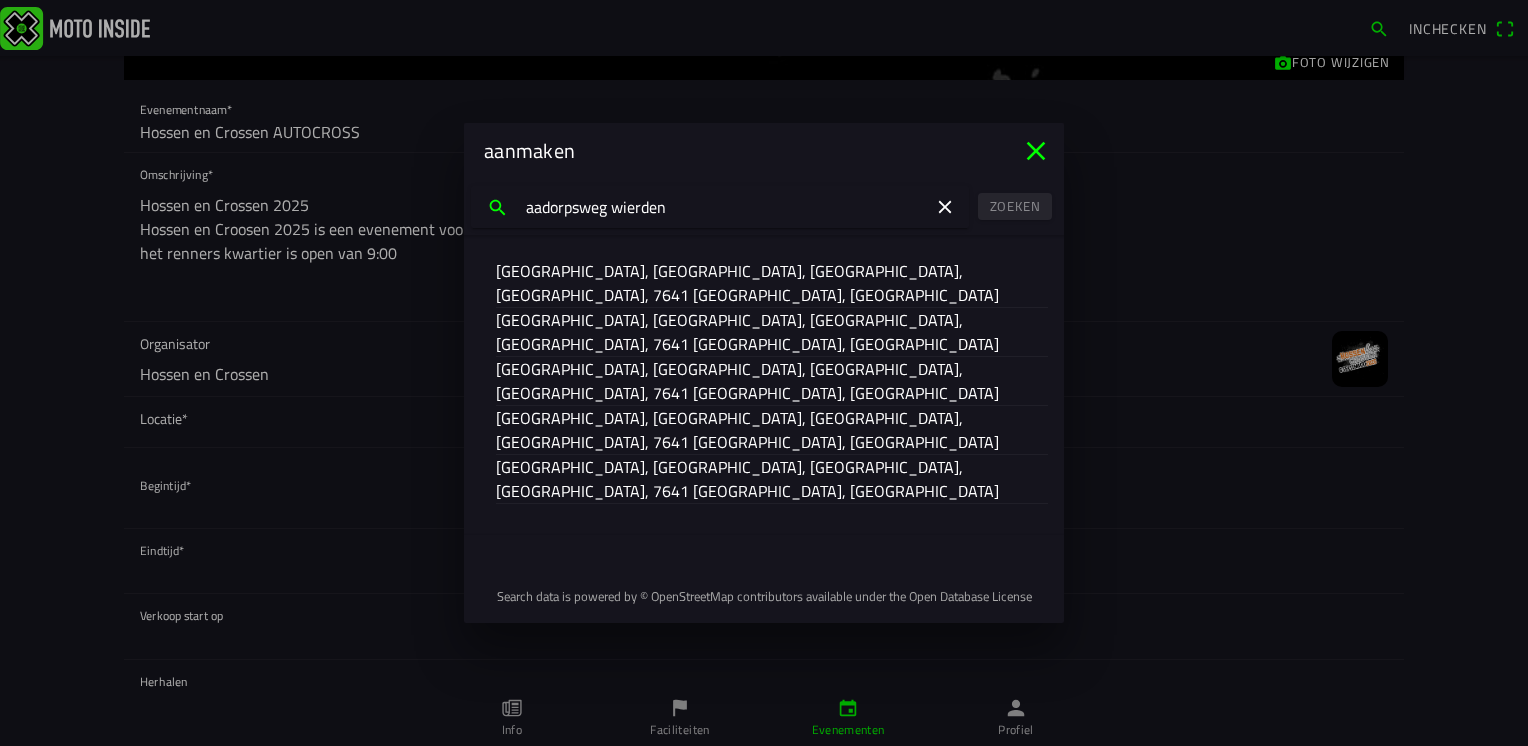 click on "[GEOGRAPHIC_DATA], [GEOGRAPHIC_DATA], [GEOGRAPHIC_DATA], [GEOGRAPHIC_DATA], 7641 [GEOGRAPHIC_DATA], [GEOGRAPHIC_DATA]" 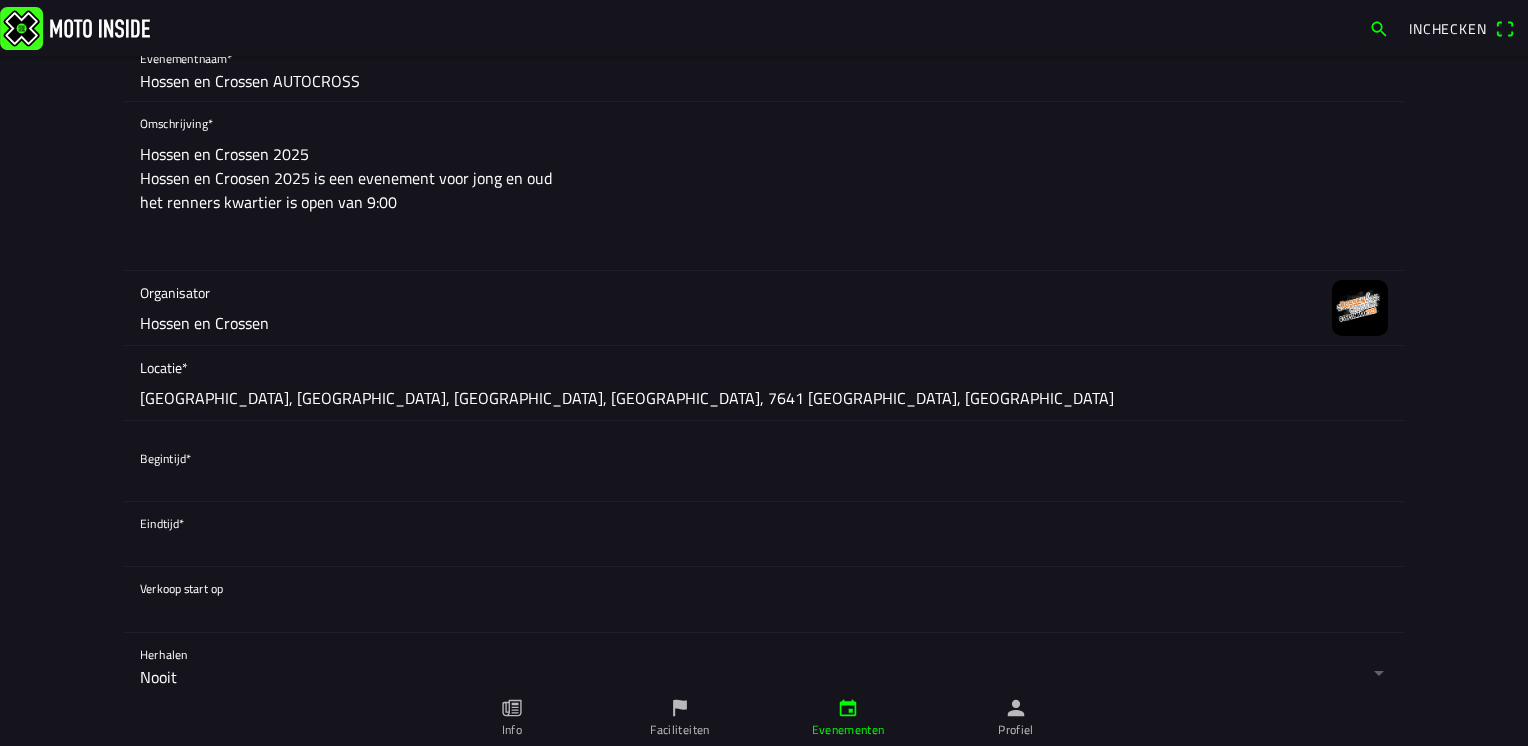 scroll, scrollTop: 300, scrollLeft: 0, axis: vertical 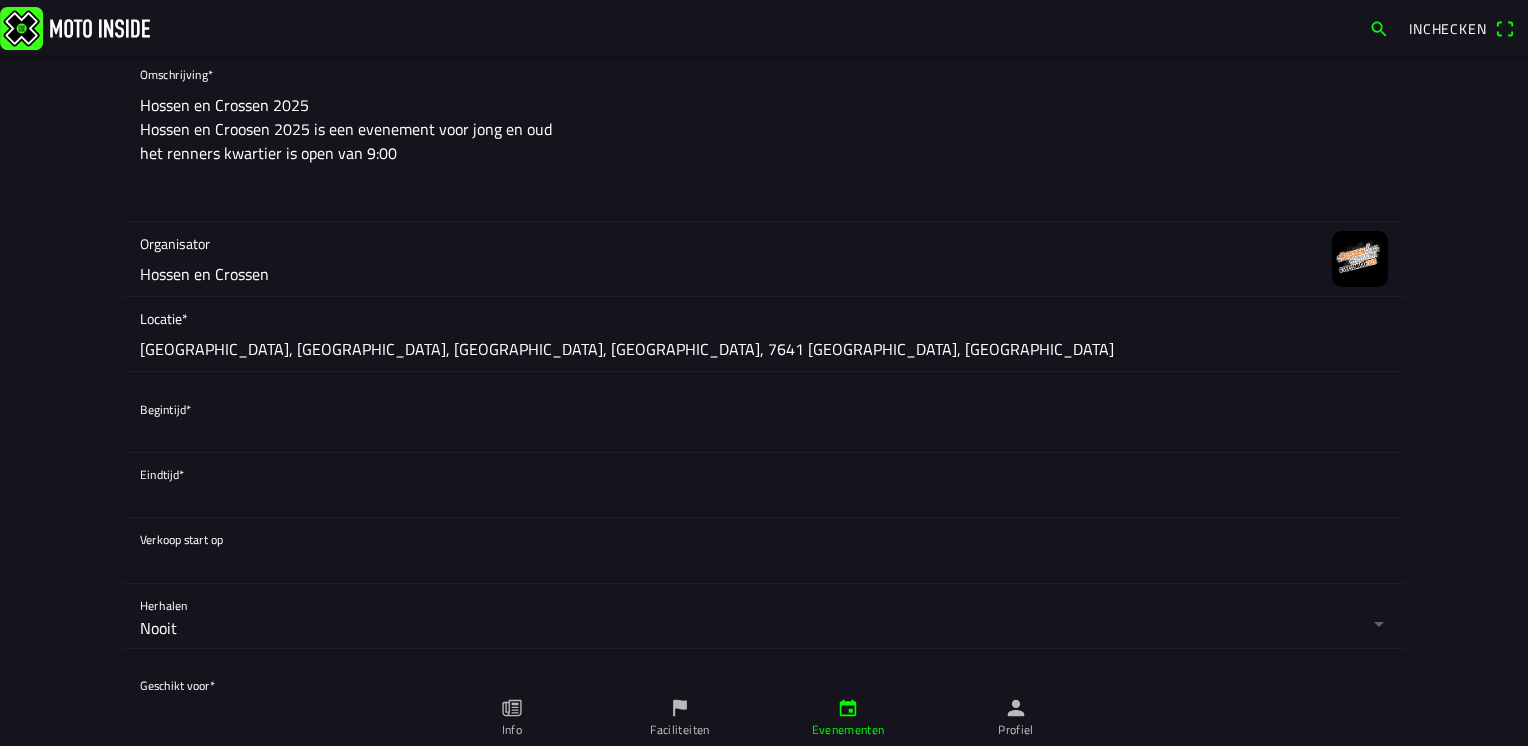 click 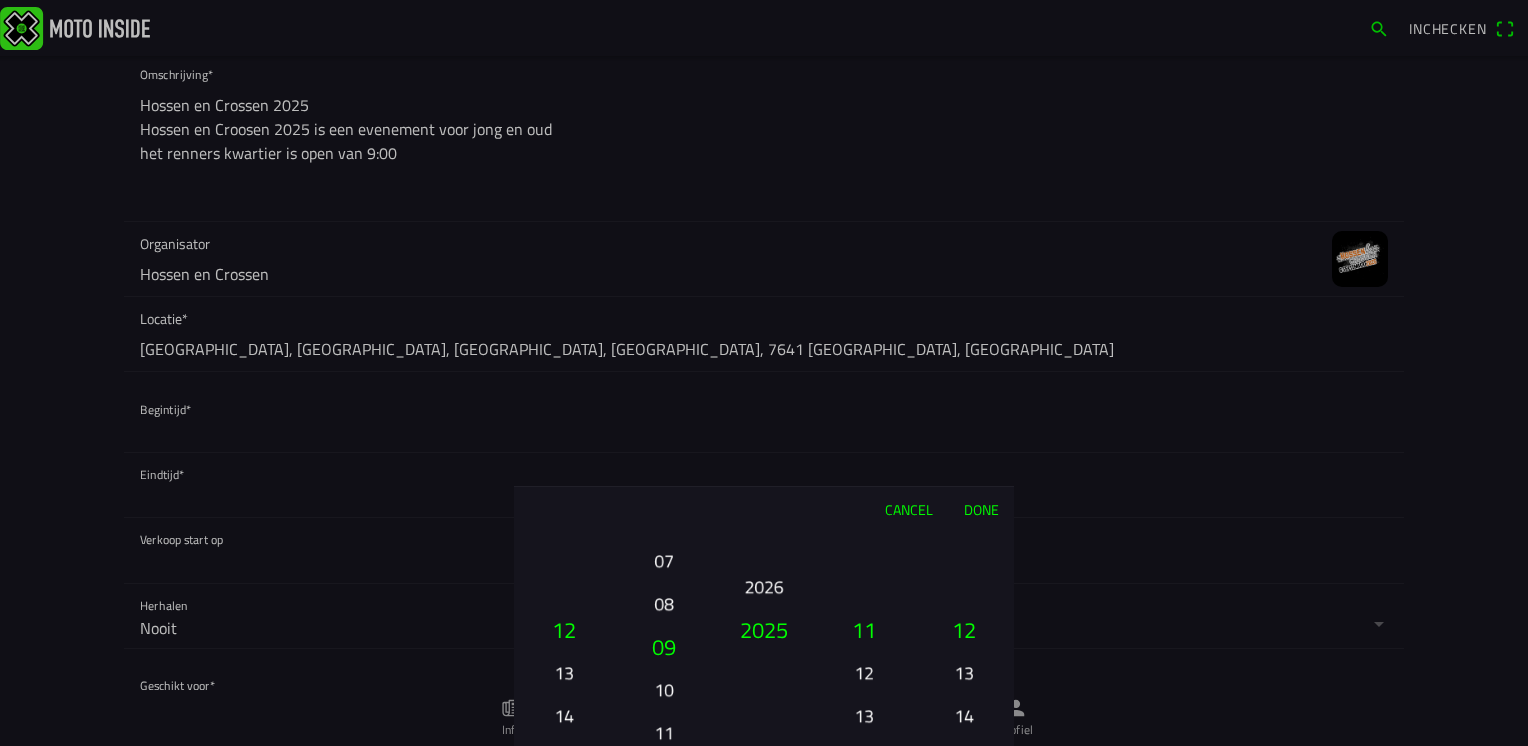 drag, startPoint x: 667, startPoint y: 624, endPoint x: 666, endPoint y: 590, distance: 34.0147 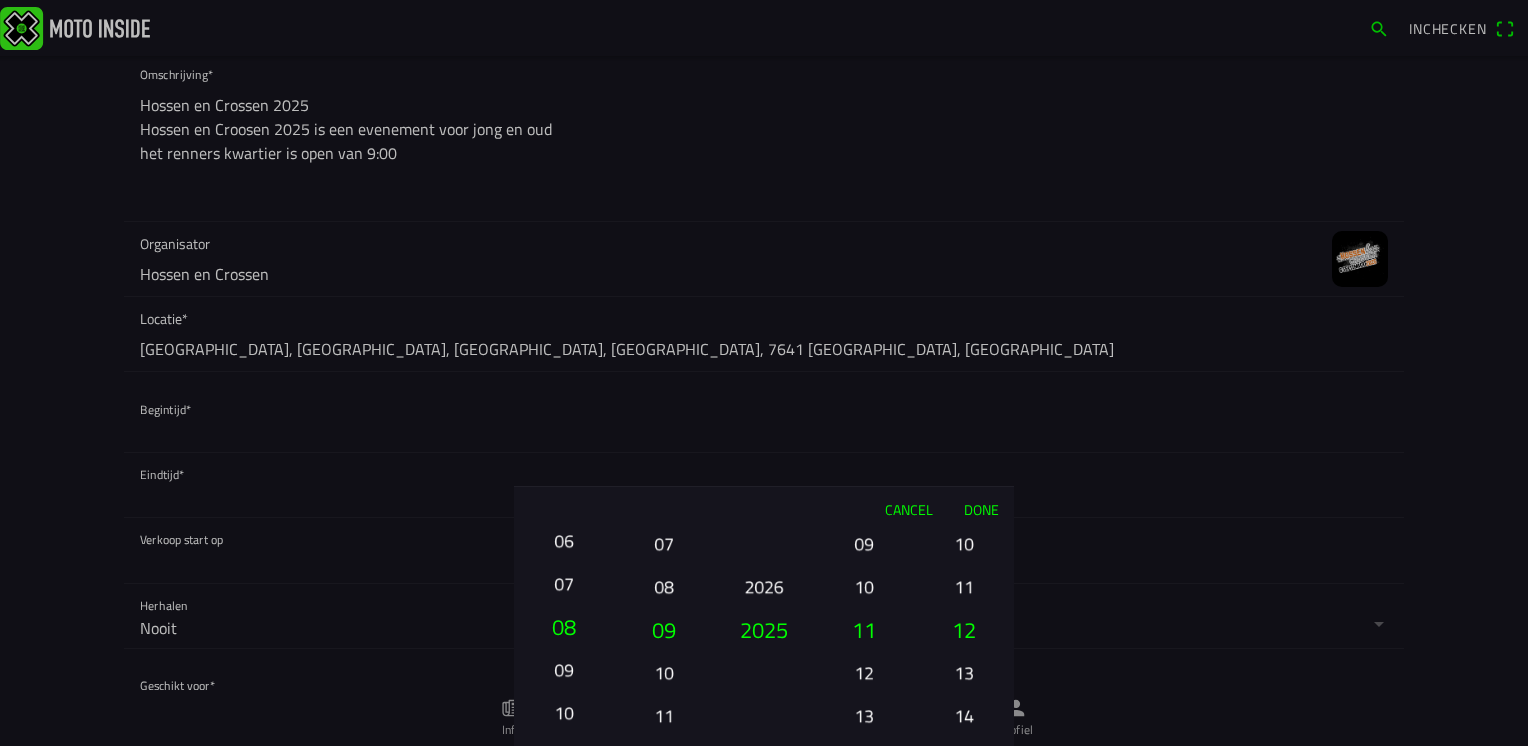 drag, startPoint x: 568, startPoint y: 626, endPoint x: 568, endPoint y: 734, distance: 108 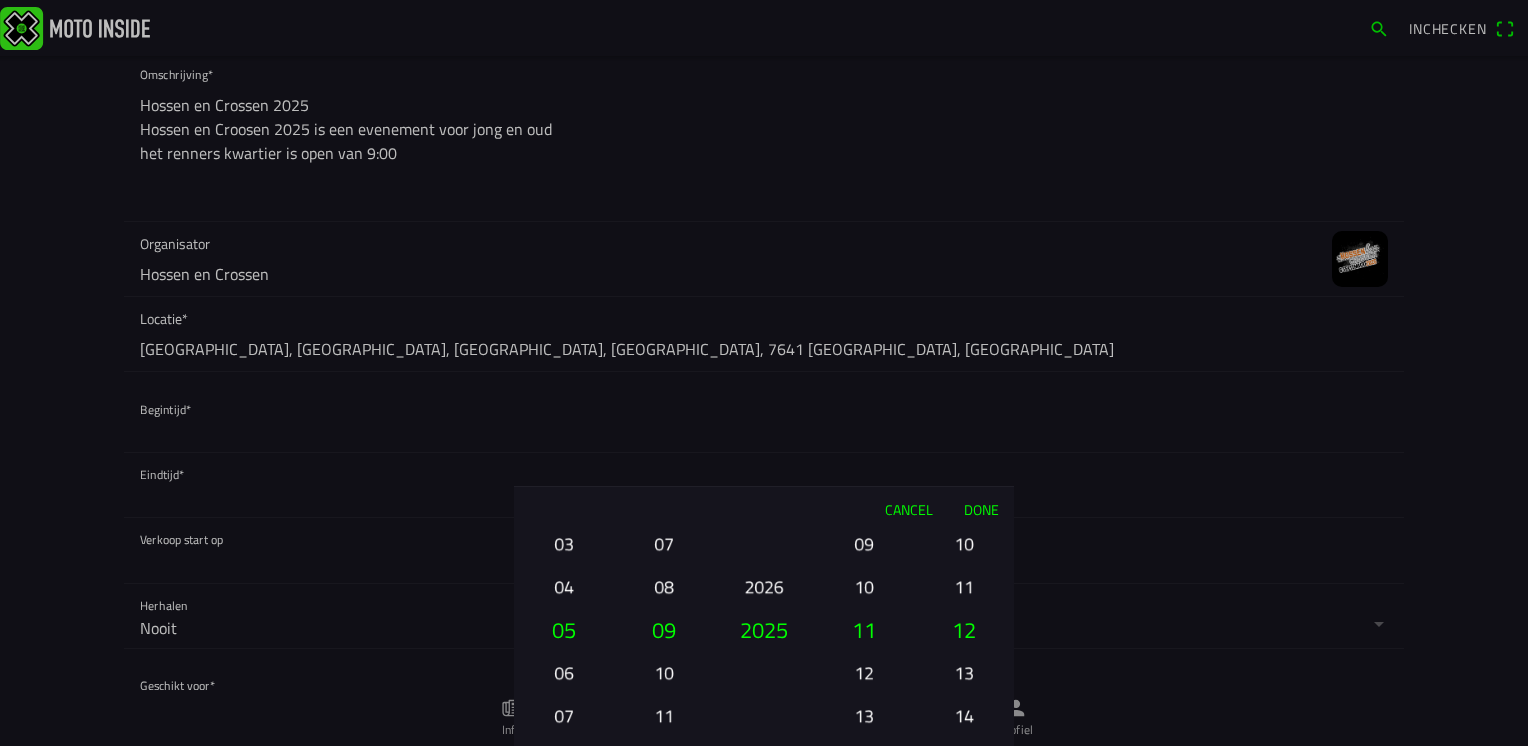 click on "06" at bounding box center [564, 672] 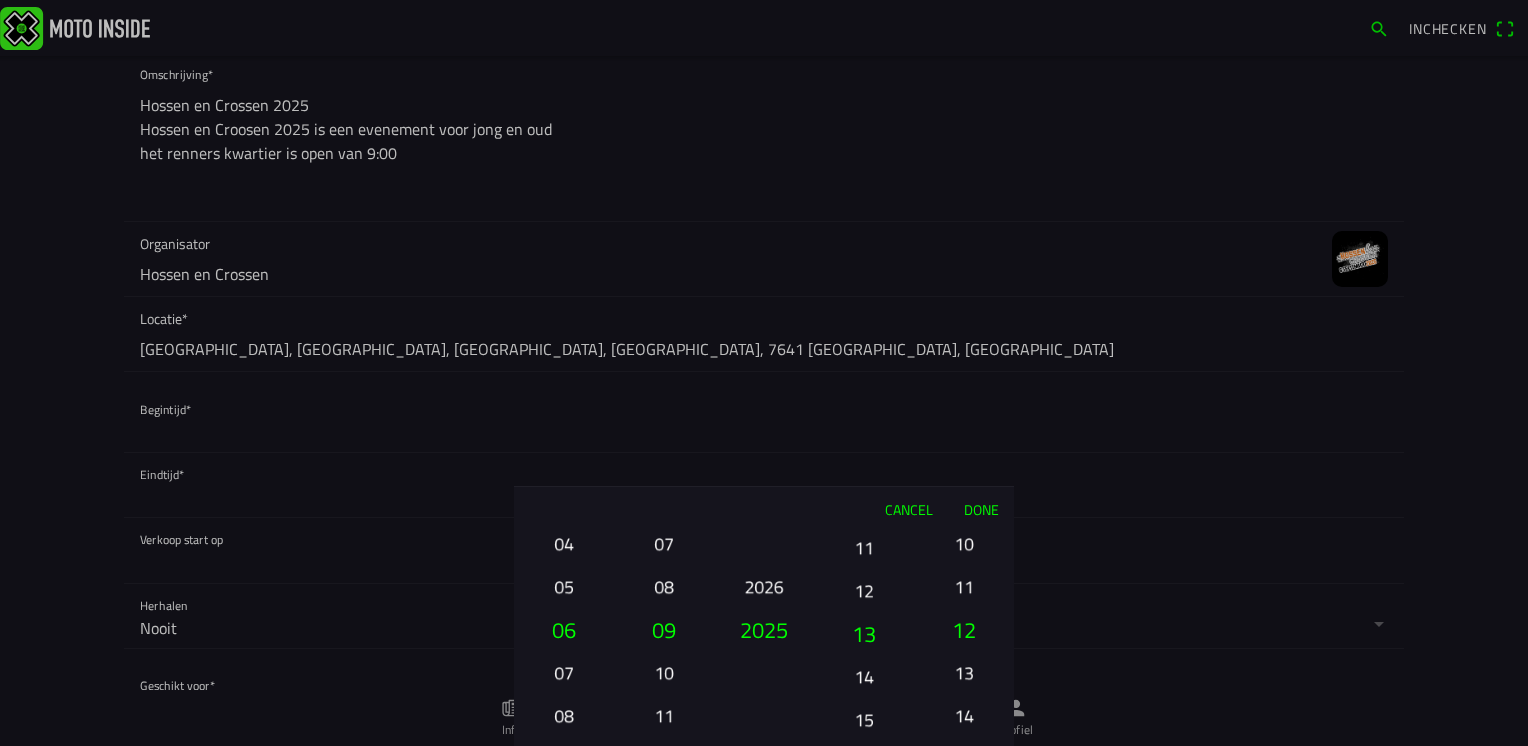drag, startPoint x: 869, startPoint y: 593, endPoint x: 866, endPoint y: 560, distance: 33.13608 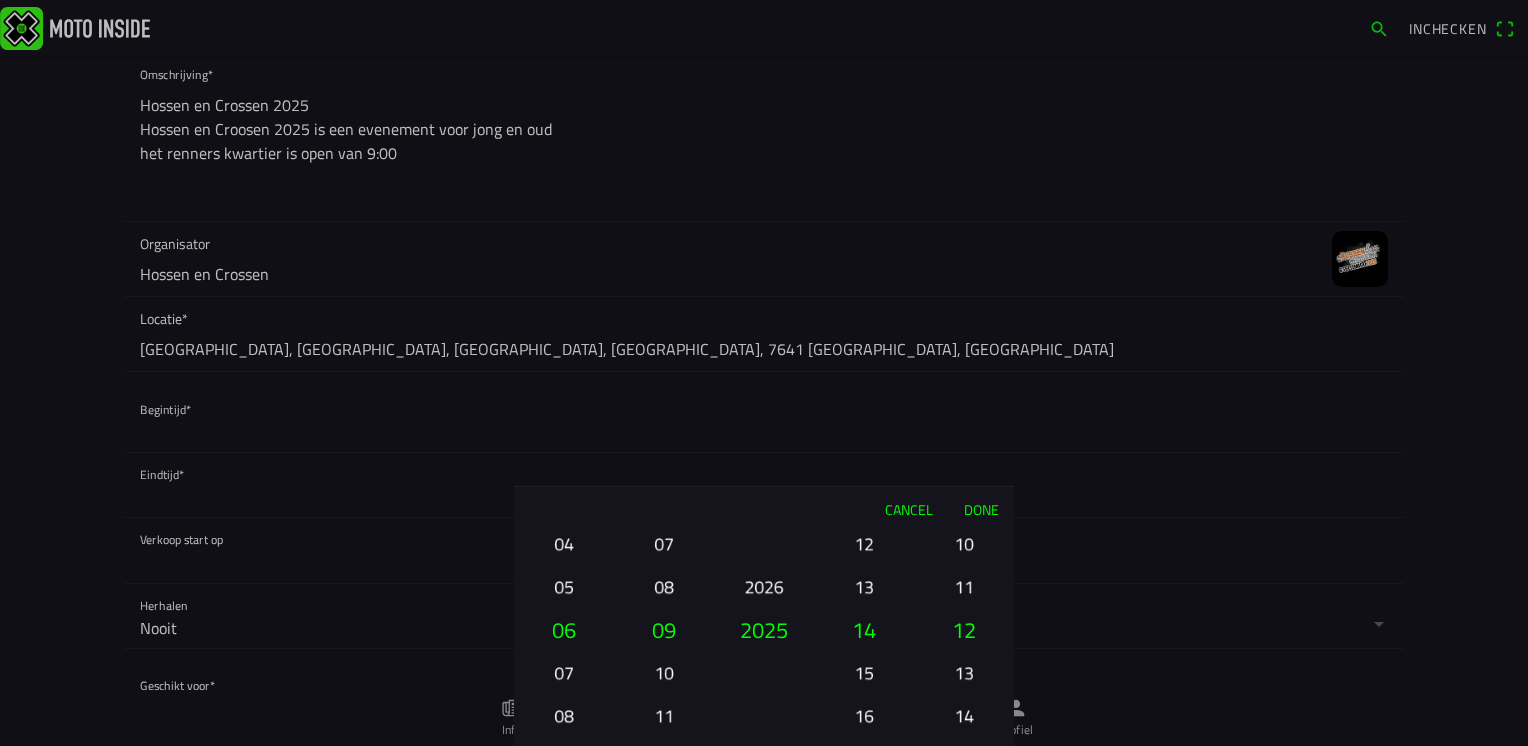 click on "13" at bounding box center (864, 586) 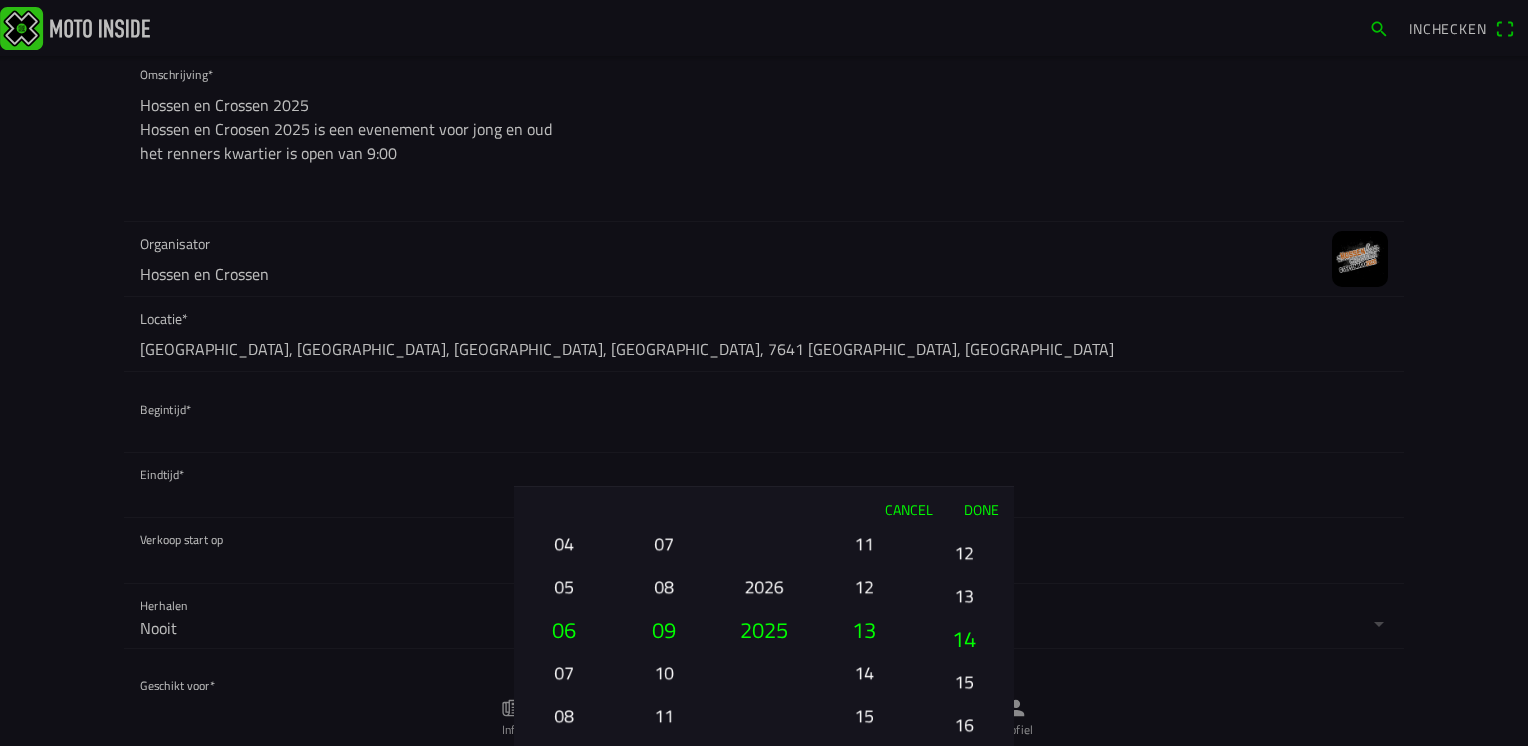click on "12" at bounding box center [964, 552] 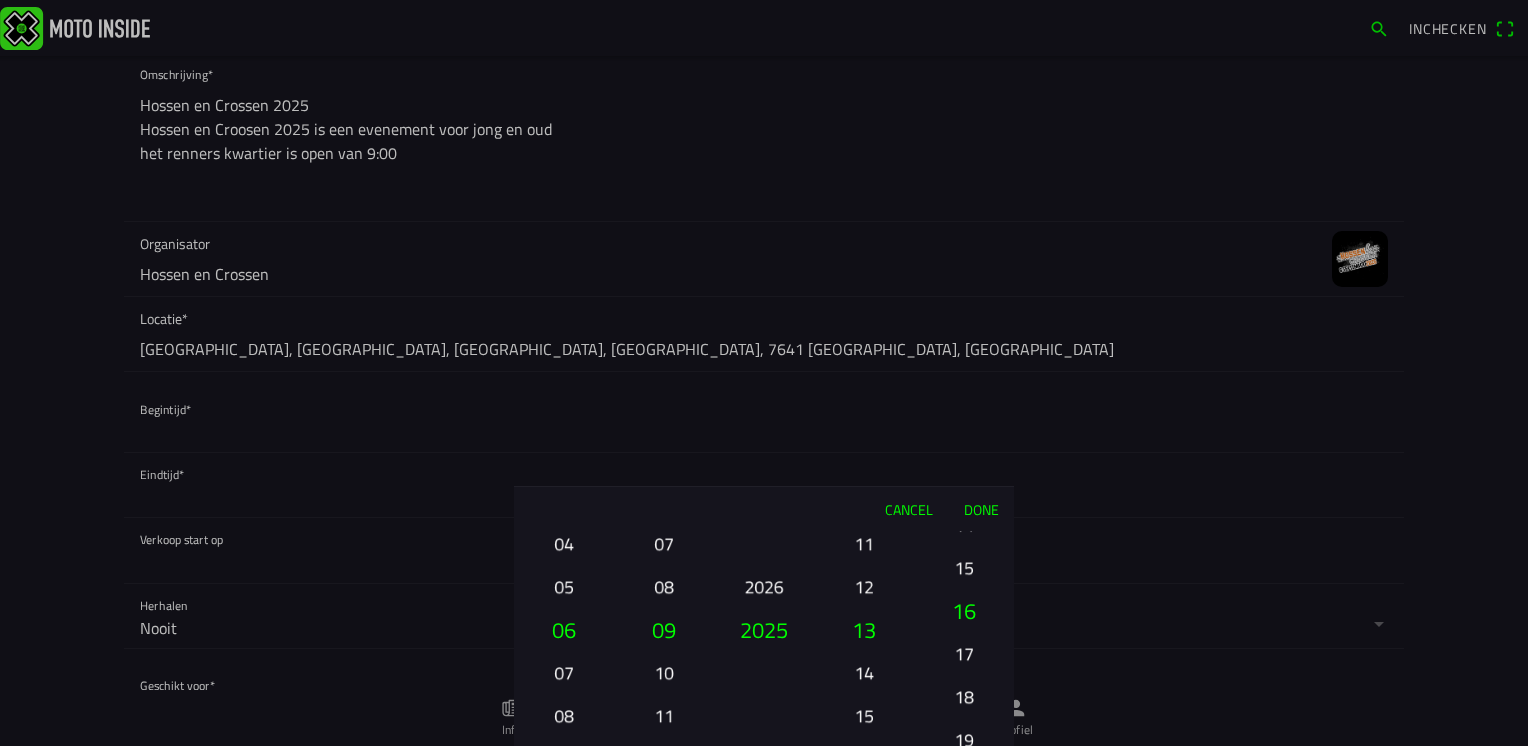 drag, startPoint x: 978, startPoint y: 661, endPoint x: 969, endPoint y: 536, distance: 125.32358 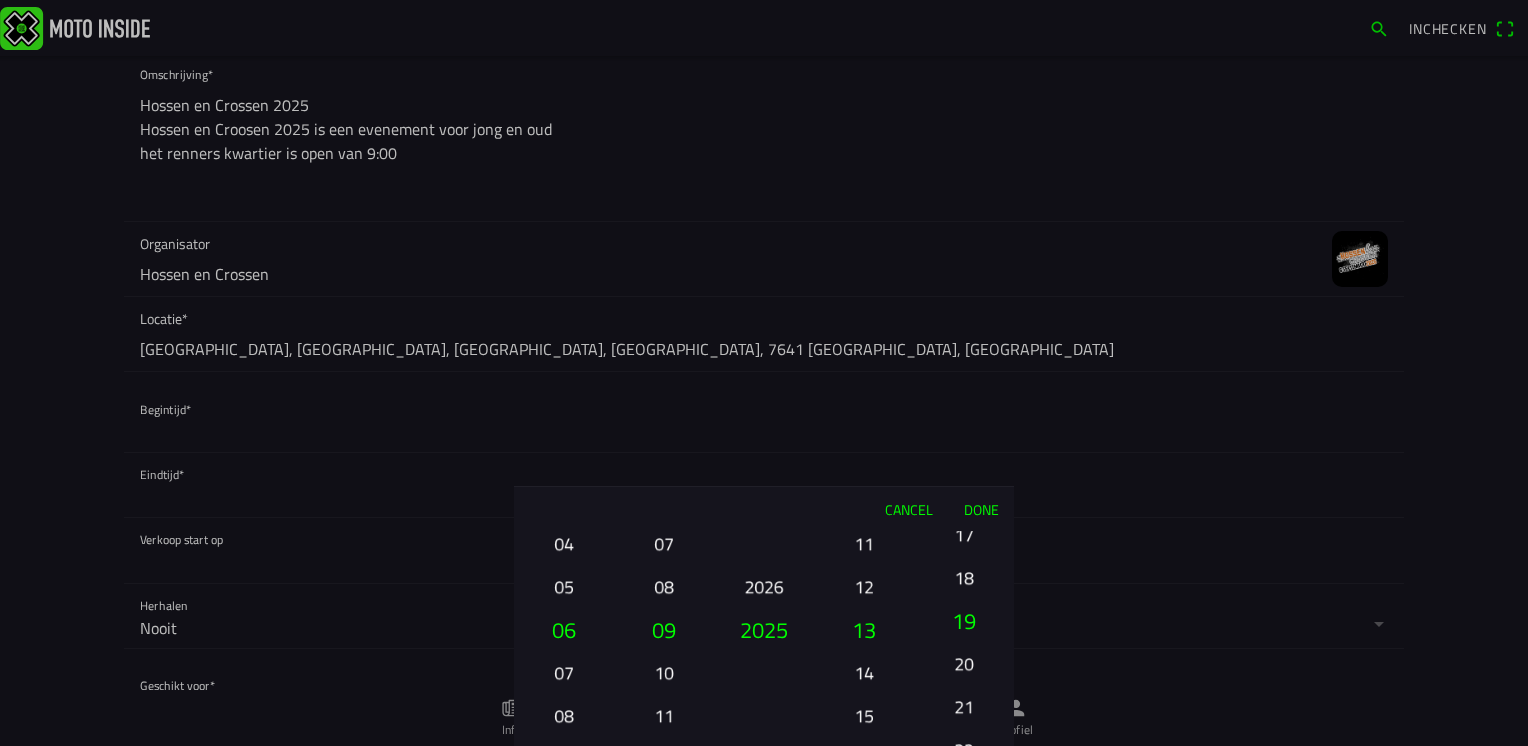 drag, startPoint x: 984, startPoint y: 708, endPoint x: 975, endPoint y: 572, distance: 136.29747 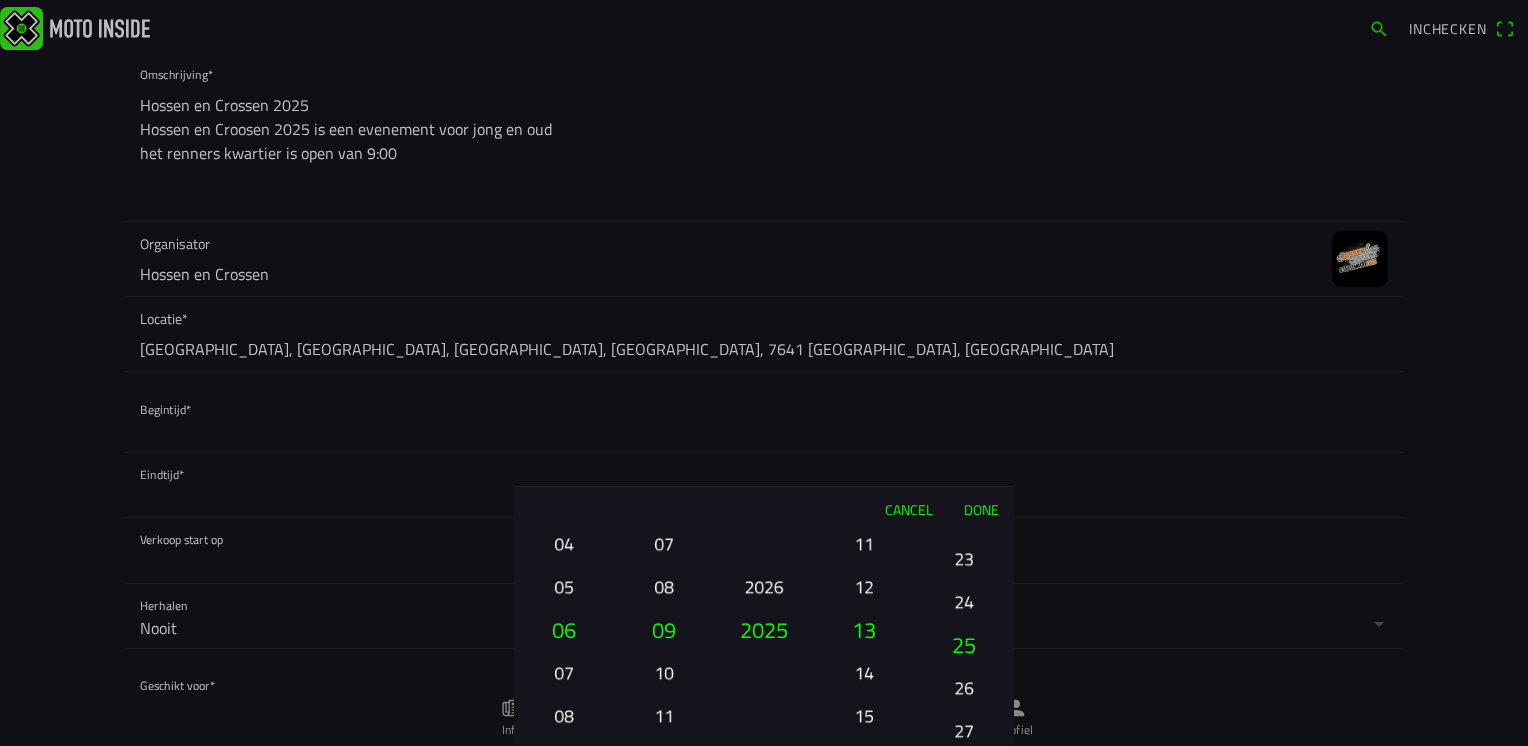 drag, startPoint x: 988, startPoint y: 682, endPoint x: 963, endPoint y: 551, distance: 133.36417 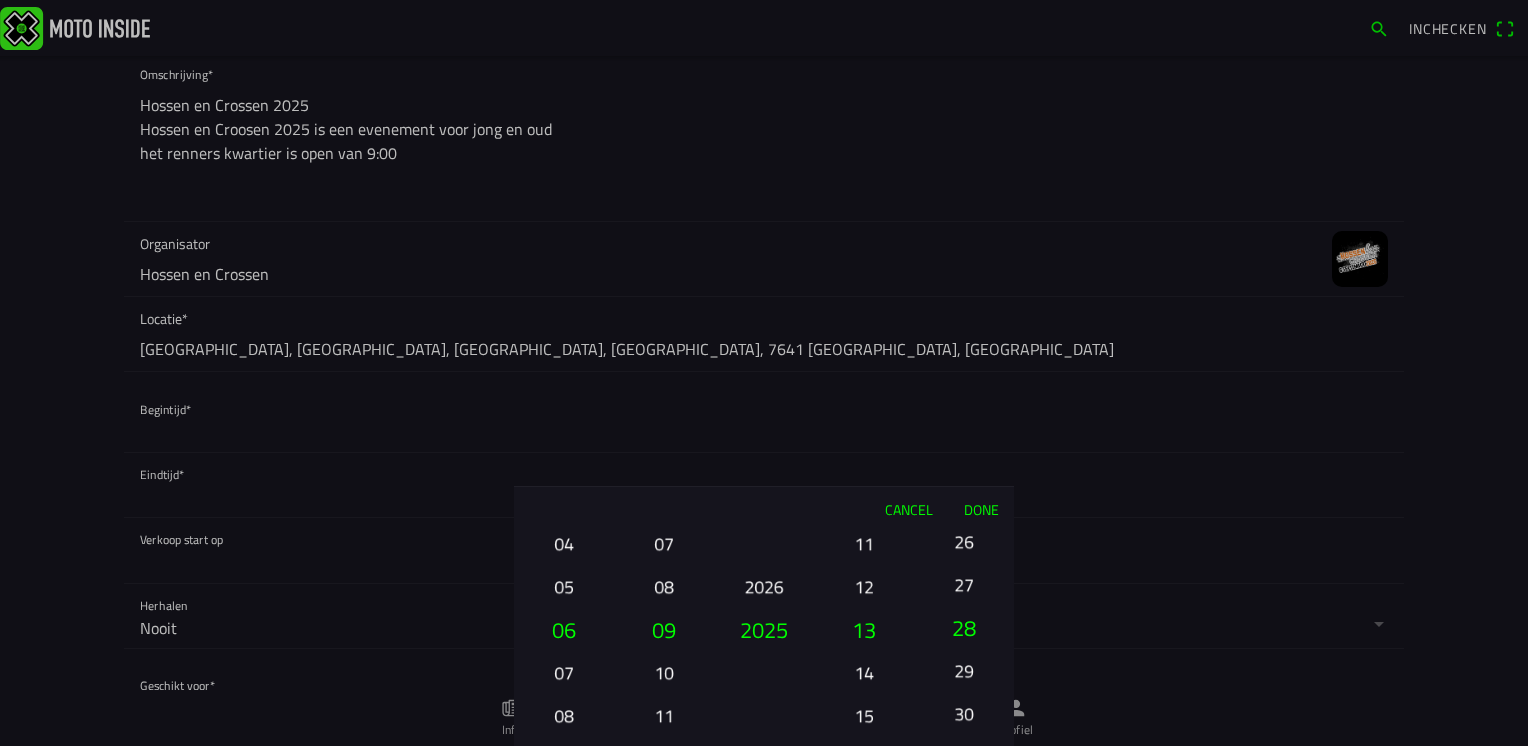 drag, startPoint x: 987, startPoint y: 702, endPoint x: 969, endPoint y: 562, distance: 141.1524 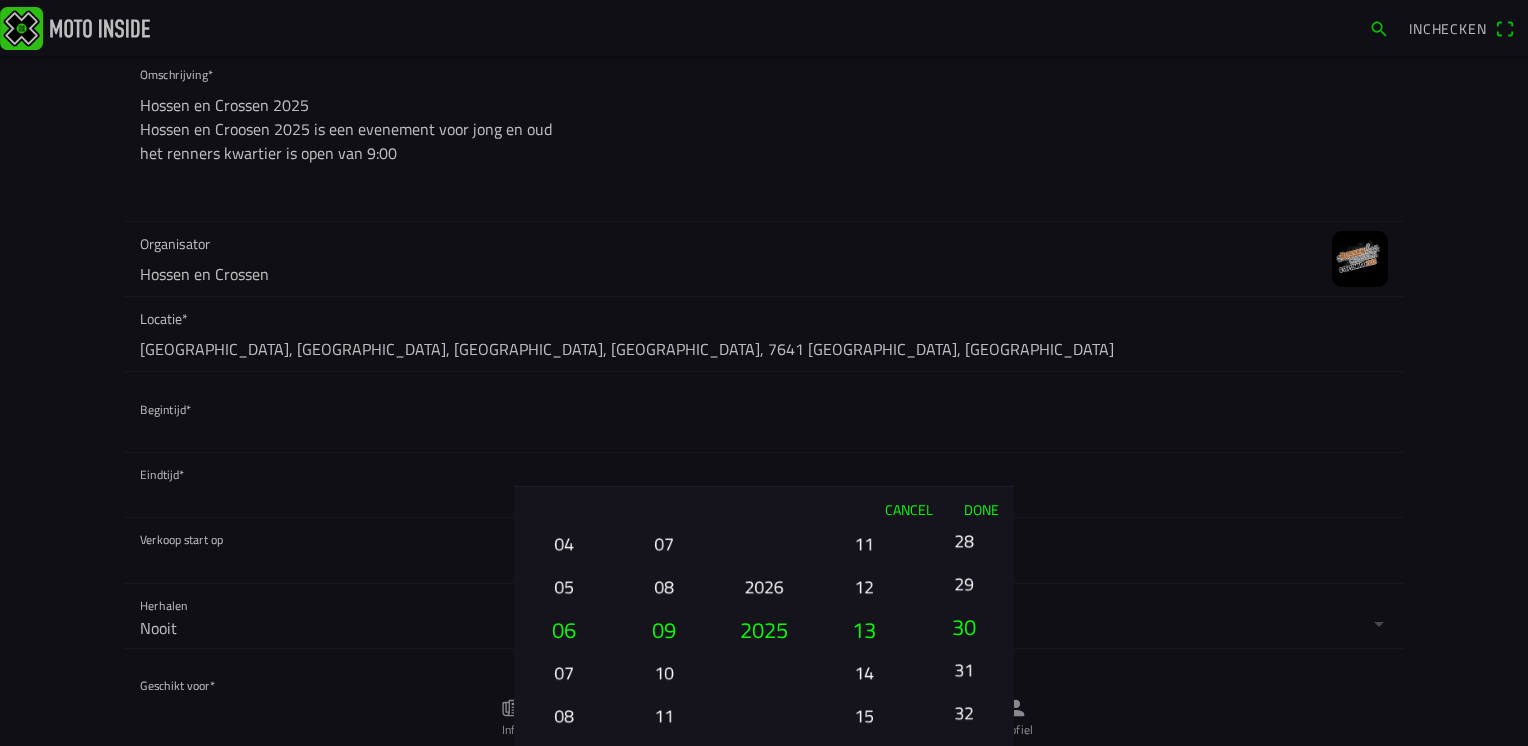 drag, startPoint x: 968, startPoint y: 654, endPoint x: 964, endPoint y: 597, distance: 57.14018 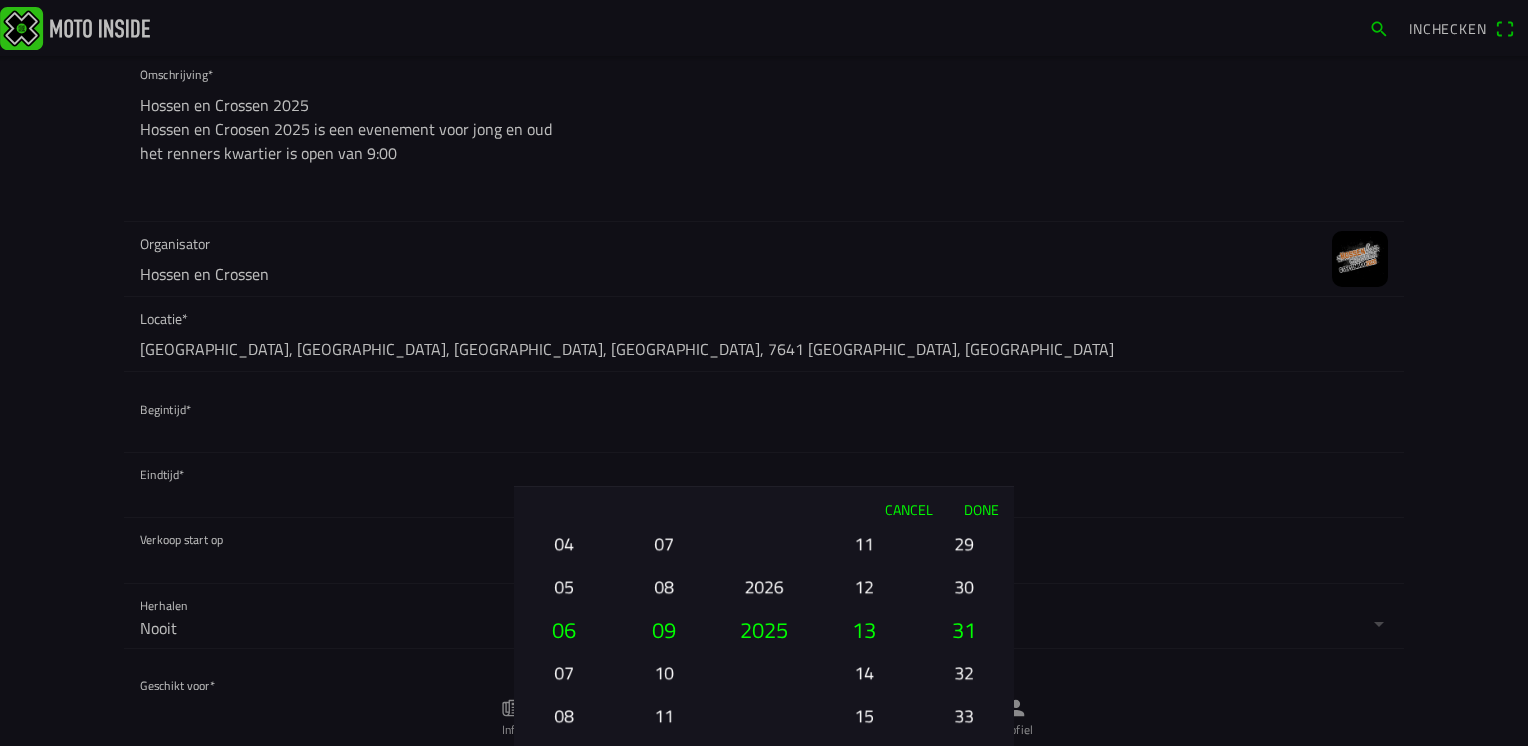 click on "30" at bounding box center [964, 586] 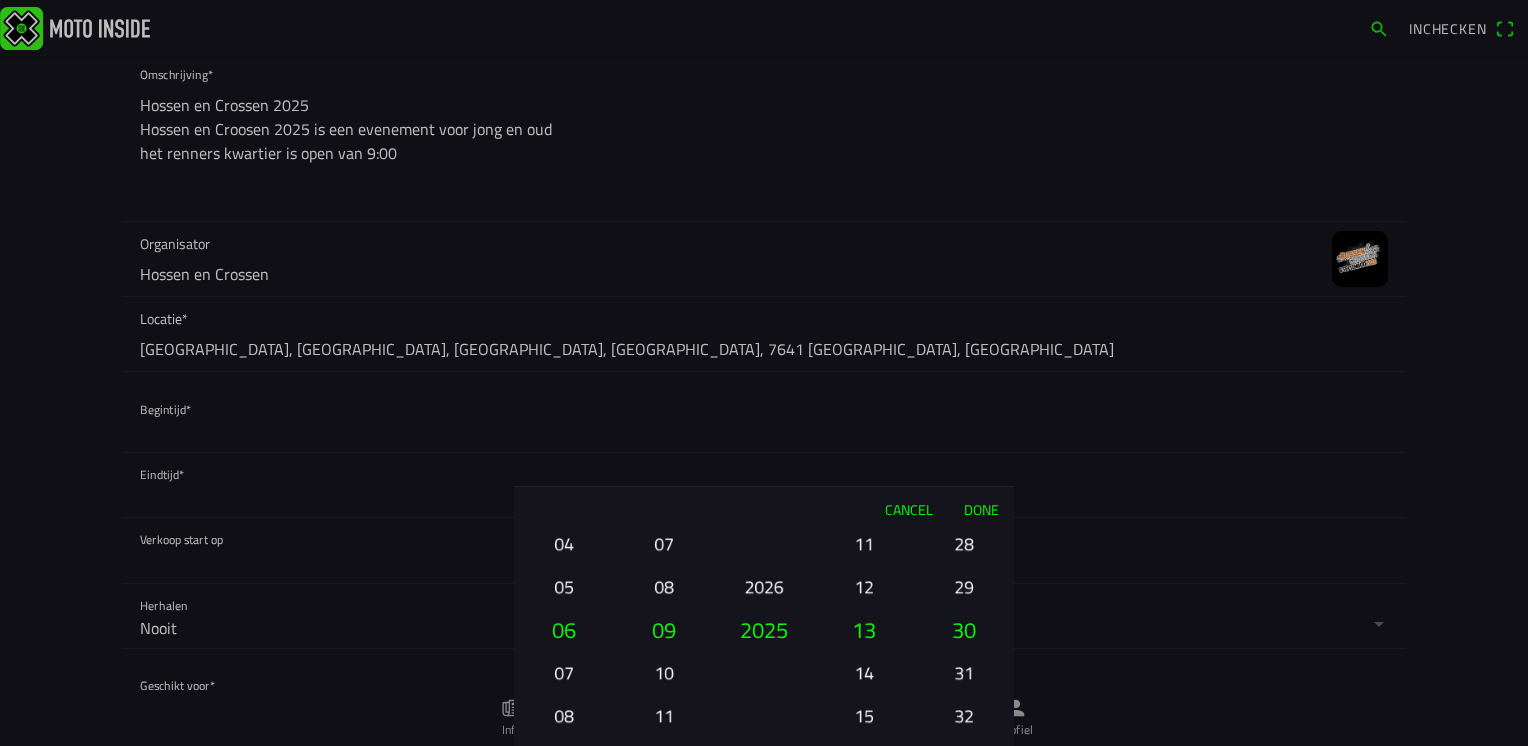 click on "Done" at bounding box center (981, 509) 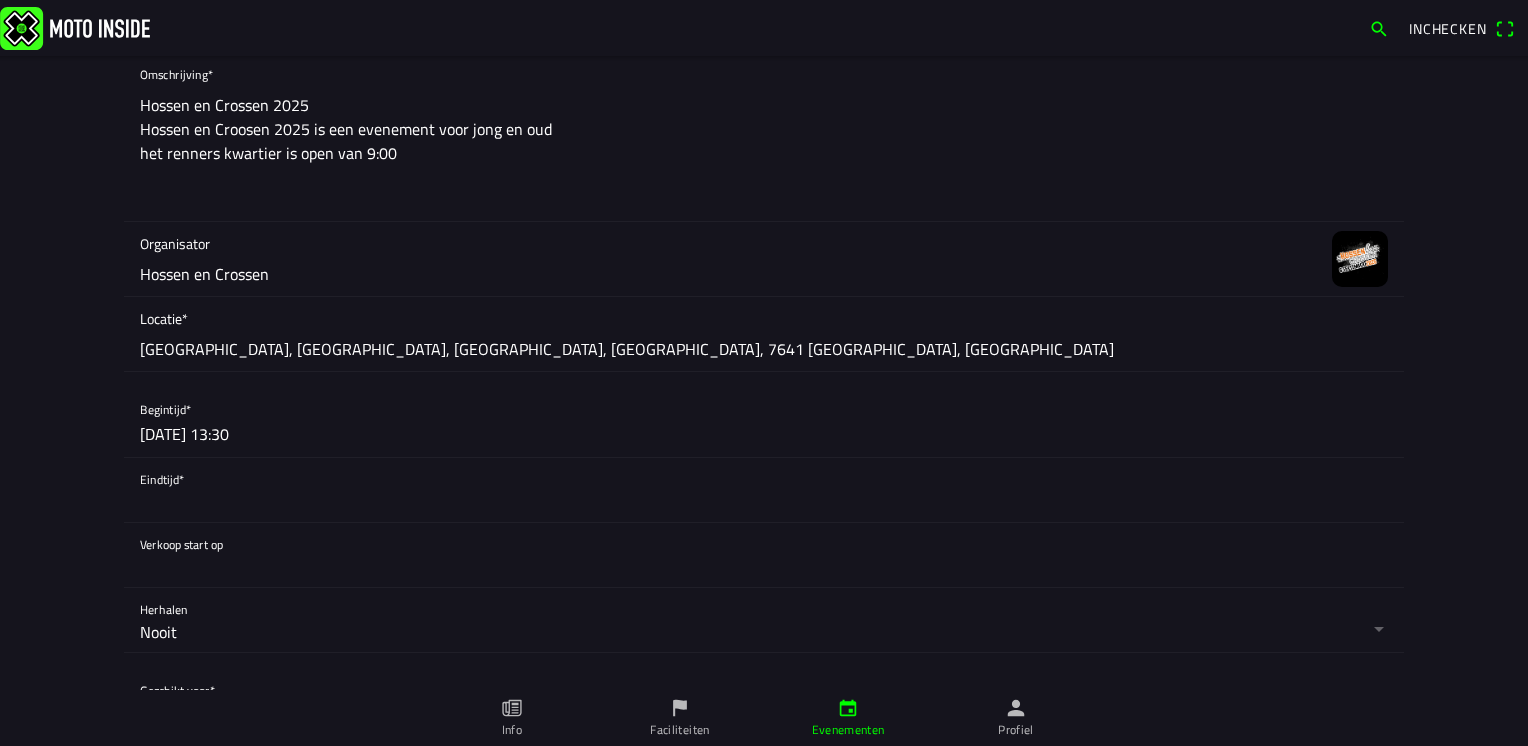 click 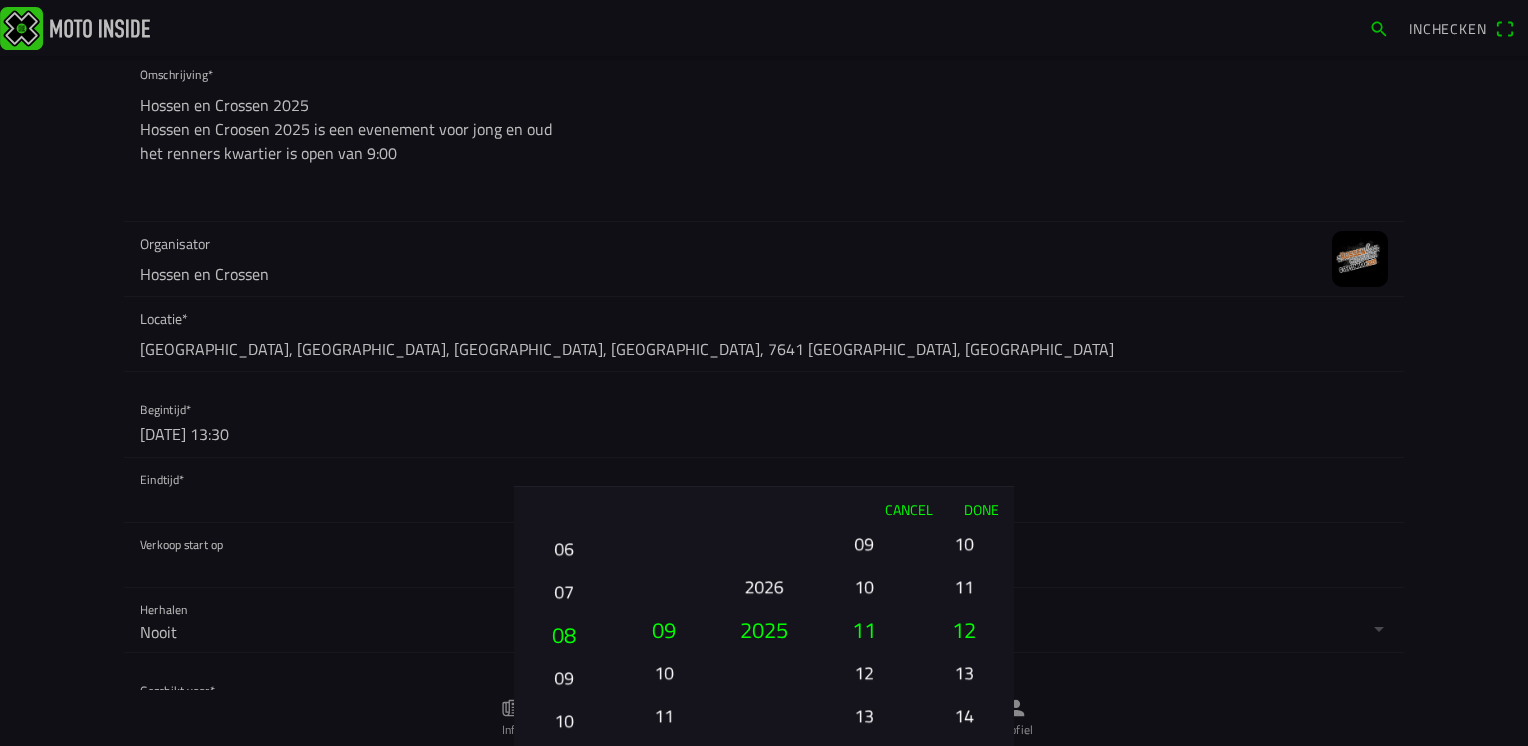 drag, startPoint x: 568, startPoint y: 614, endPoint x: 571, endPoint y: 789, distance: 175.02571 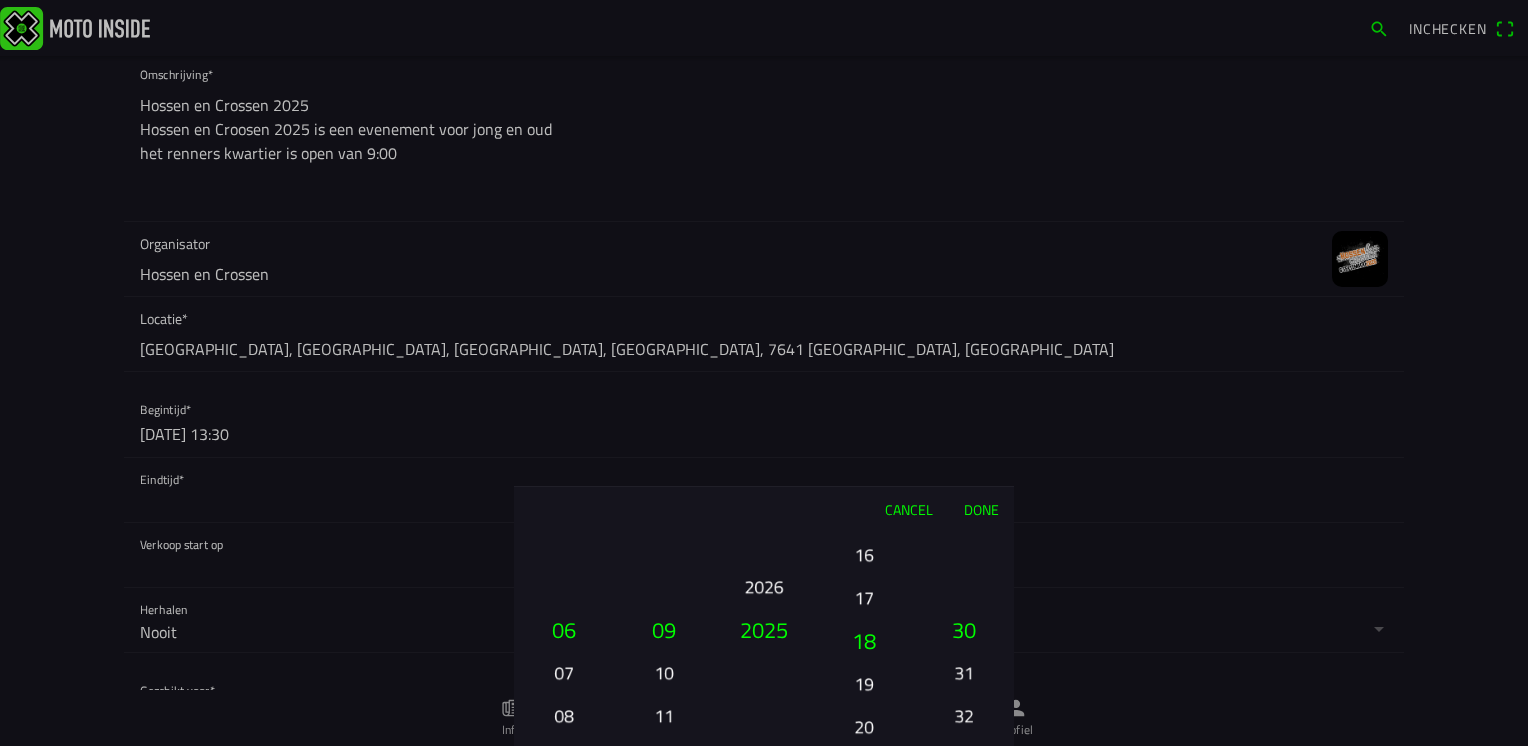 drag, startPoint x: 874, startPoint y: 484, endPoint x: 873, endPoint y: 430, distance: 54.00926 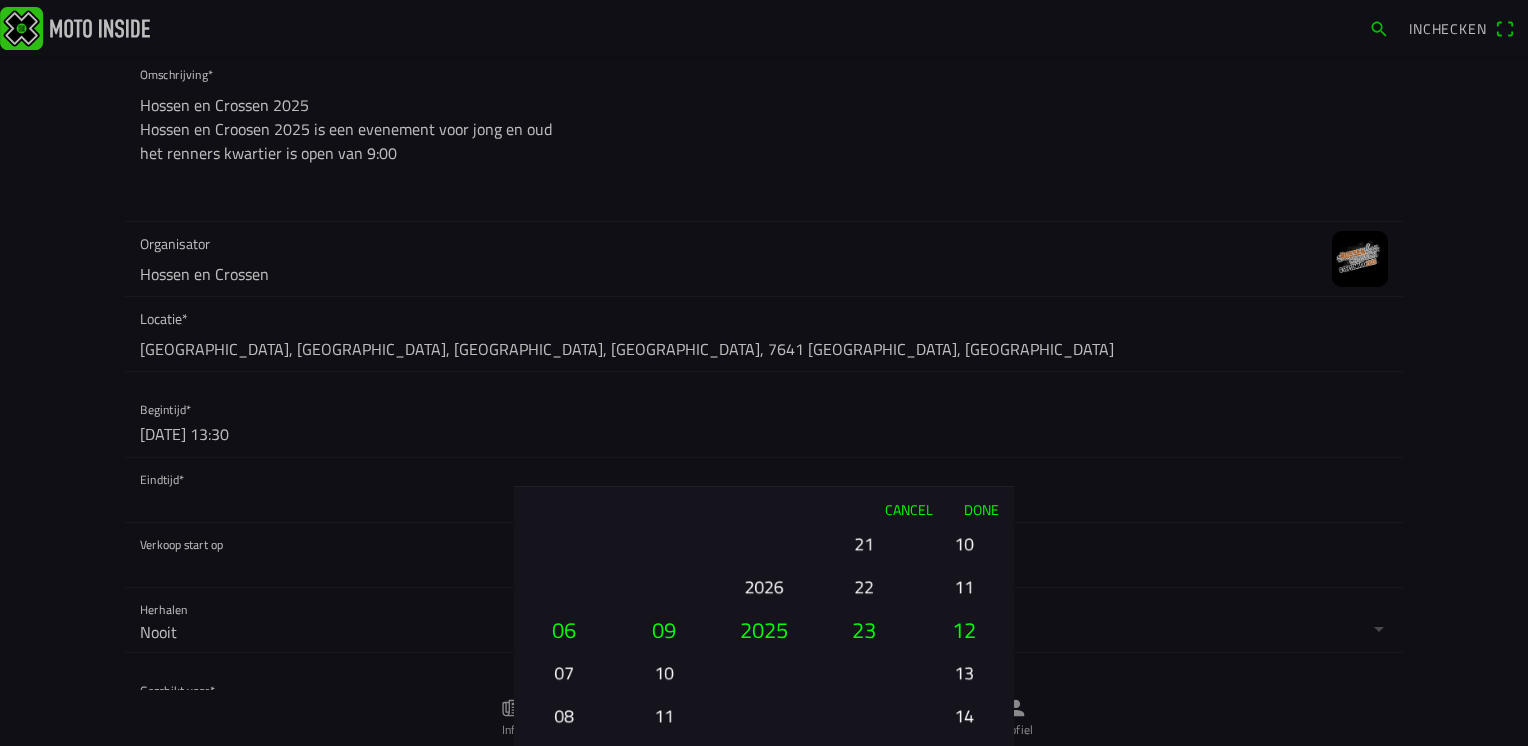click on "Cancel Done 01 02 03 04 05 06 07 08 09 10 11 12 13 14 15 16 17 18 19 20 21 22 23 24 25 26 27 28 29 30 31 01 02 03 04 05 06 07 08 09 10 [DATE] 2025 00 01 02 03 04 05 06 07 08 09 10 11 12 13 14 15 16 17 18 19 20 21 22 23 00 01 02 03 04 05 06 07 08 09 10 11 12 13 14 15 16 17 18 19 20 21 22 23 24 25 26 27 28 29 30 31 32 33 34 35 36 37 38 39 40 41 42 43 44 45 46 47 48 49 50 51 52 53 54 55 56 57 58 59" at bounding box center (764, 373) 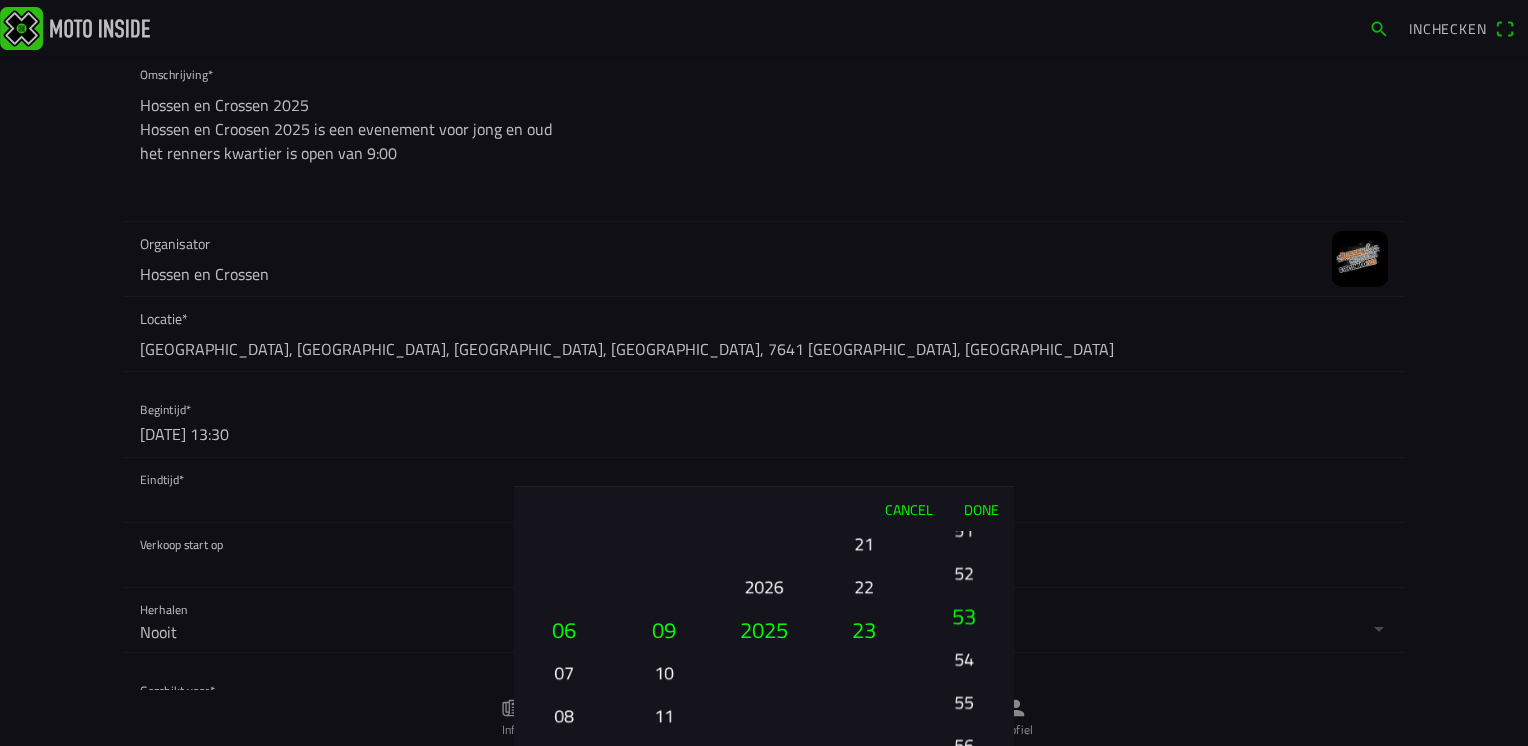 drag, startPoint x: 970, startPoint y: 609, endPoint x: 957, endPoint y: 262, distance: 347.24344 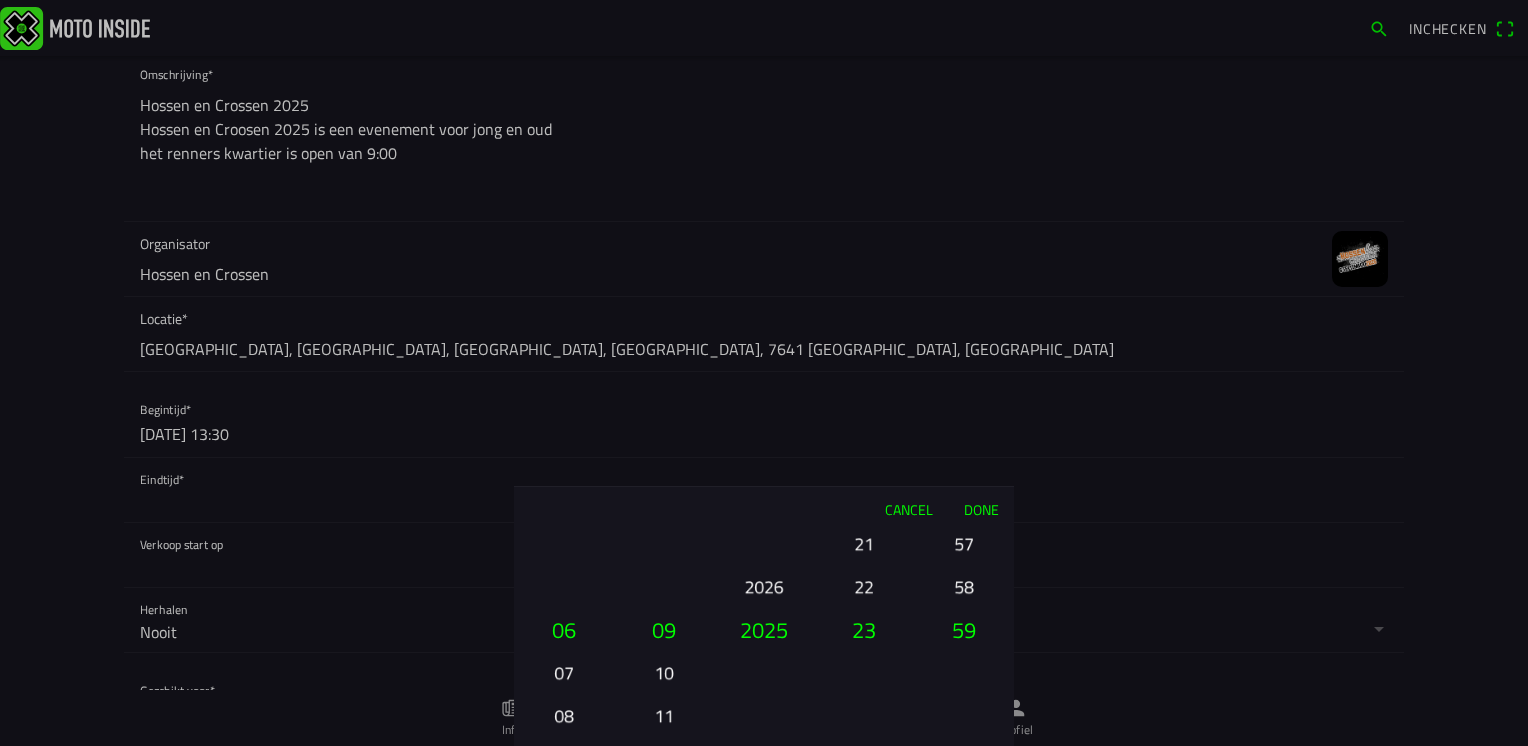 click on "Done" at bounding box center [981, 509] 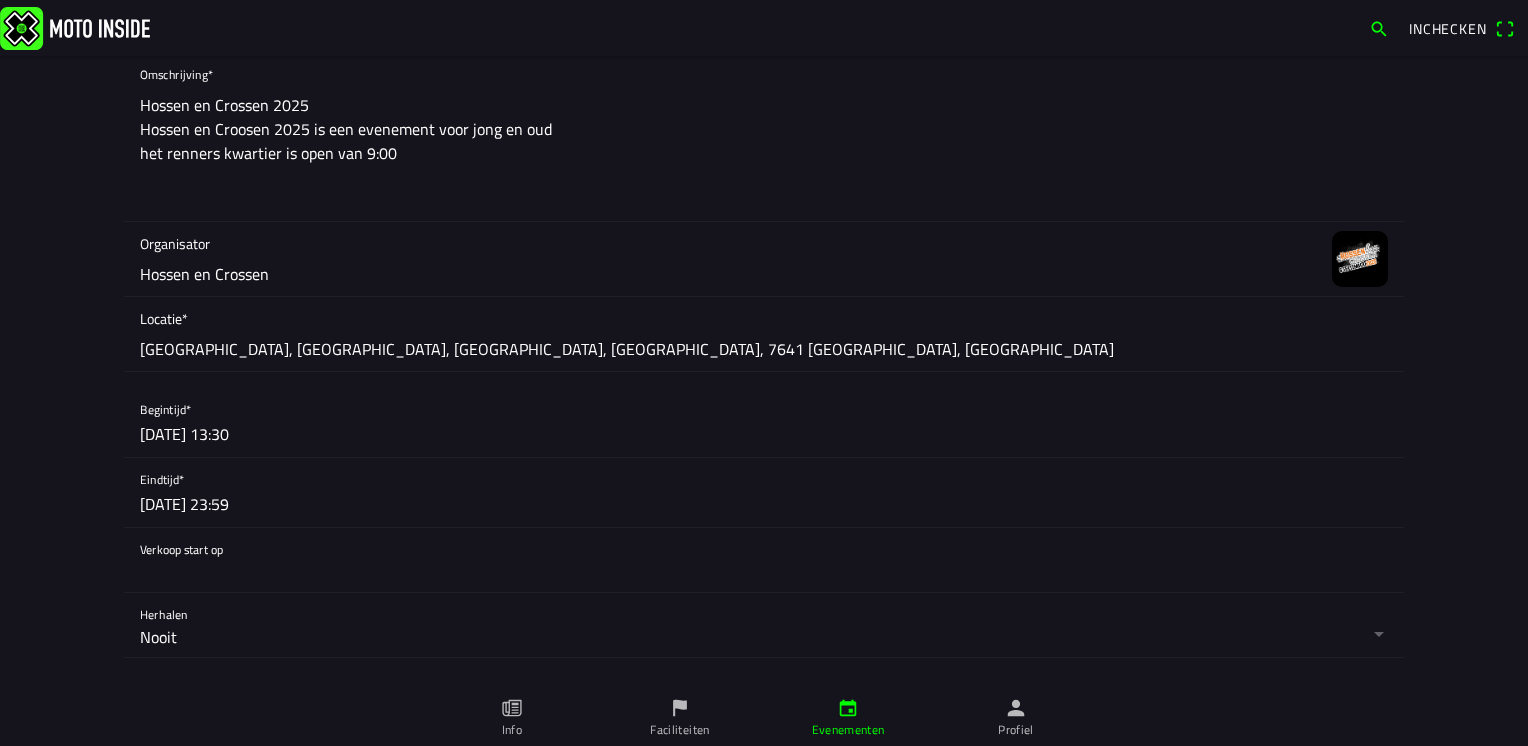 click 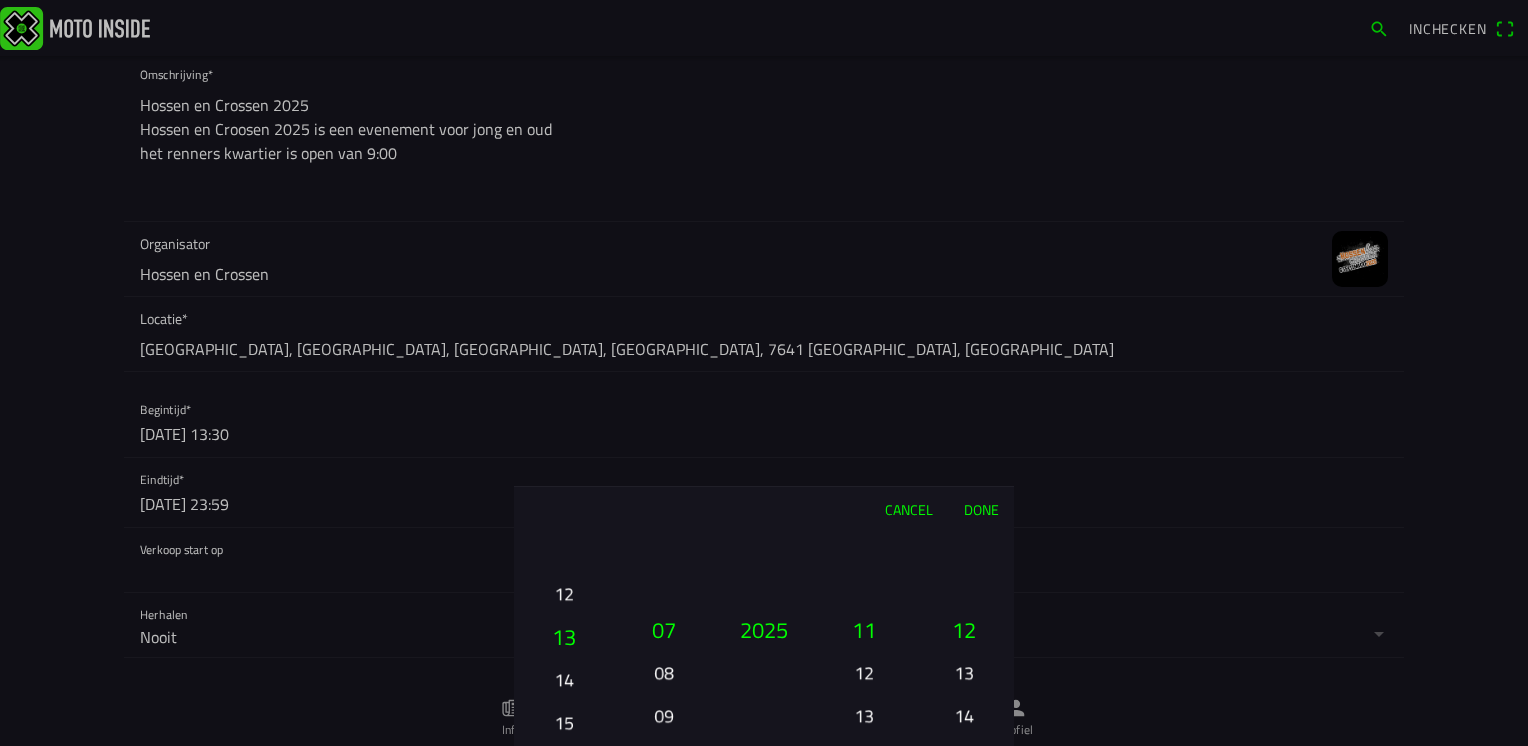 drag, startPoint x: 562, startPoint y: 630, endPoint x: 570, endPoint y: 594, distance: 36.878178 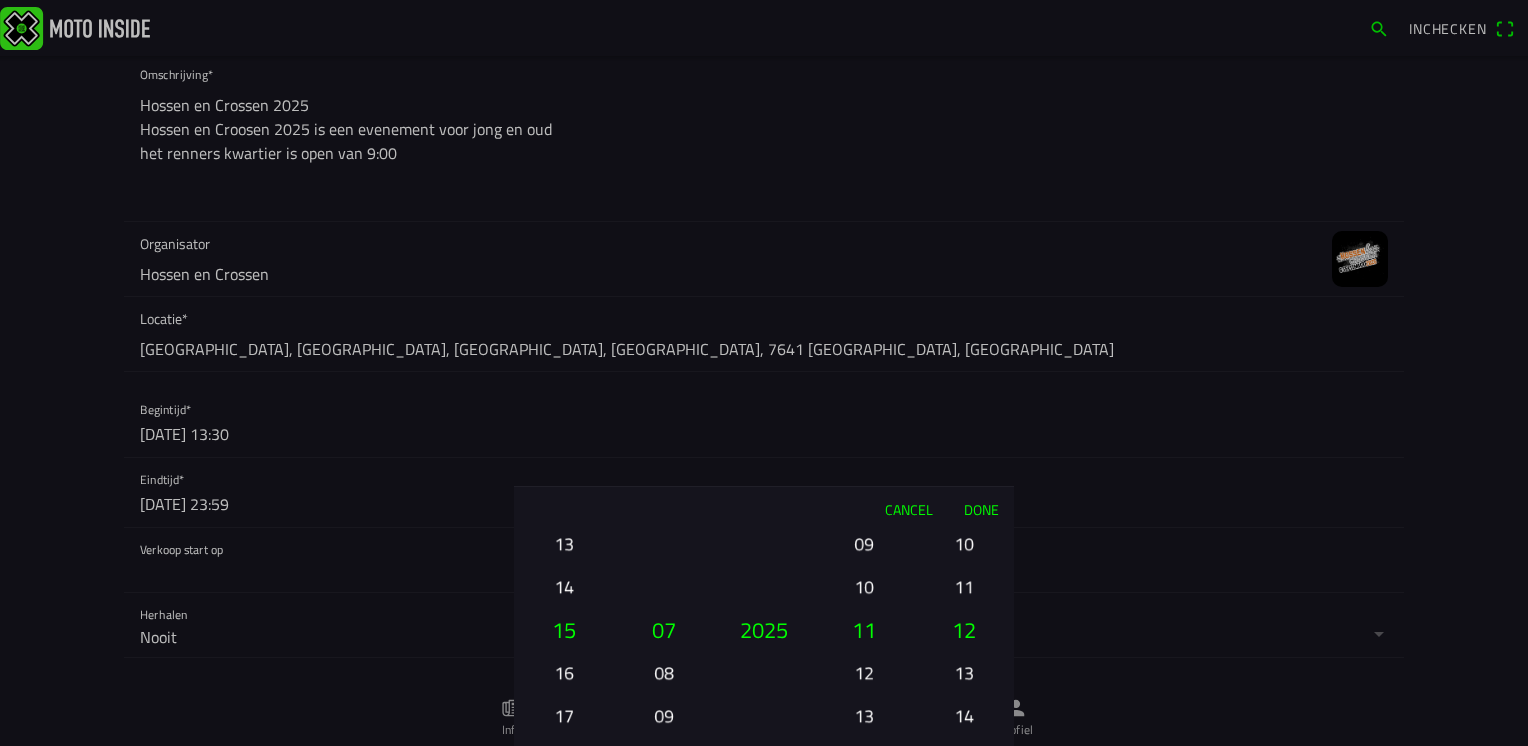 click on "13" at bounding box center [564, 543] 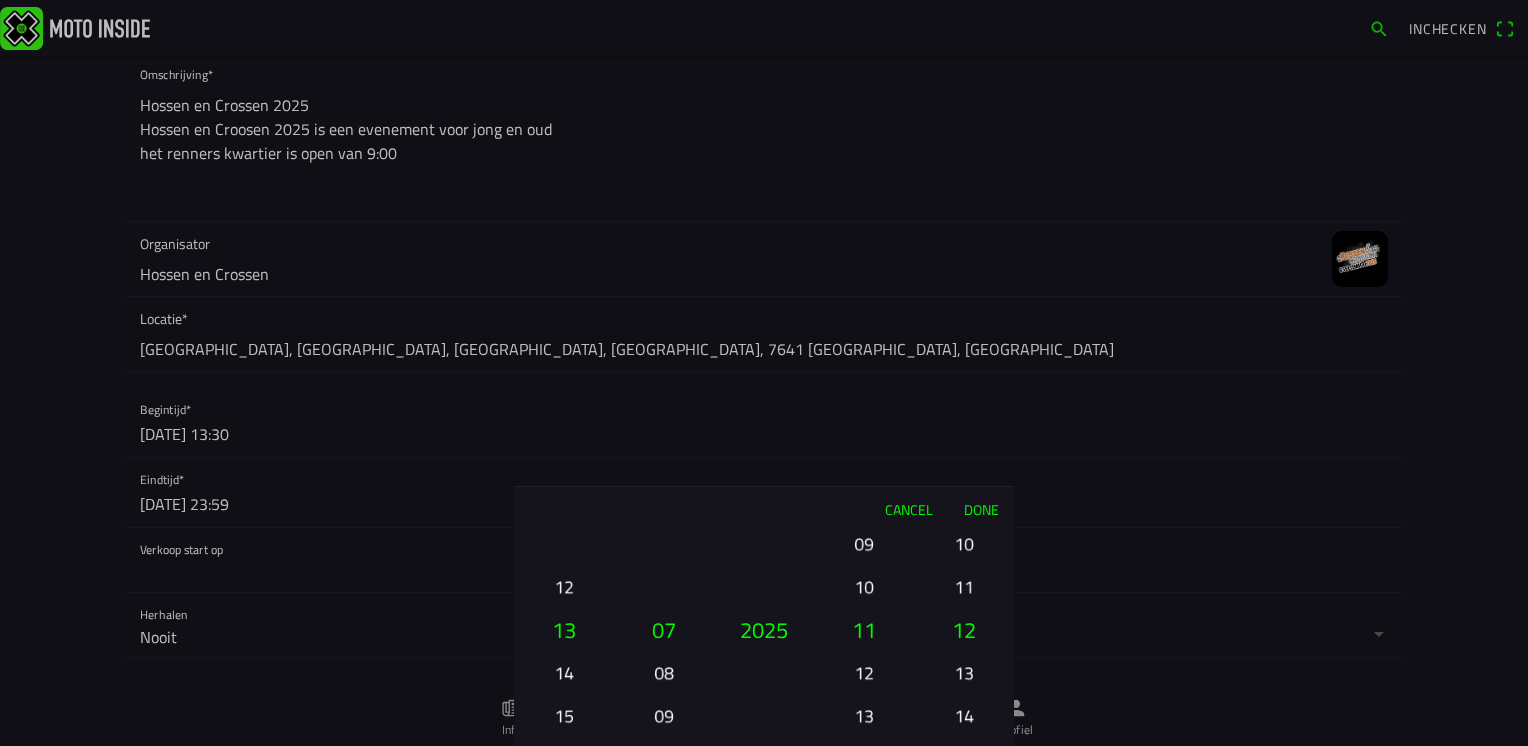 drag, startPoint x: 868, startPoint y: 591, endPoint x: 870, endPoint y: 472, distance: 119.01681 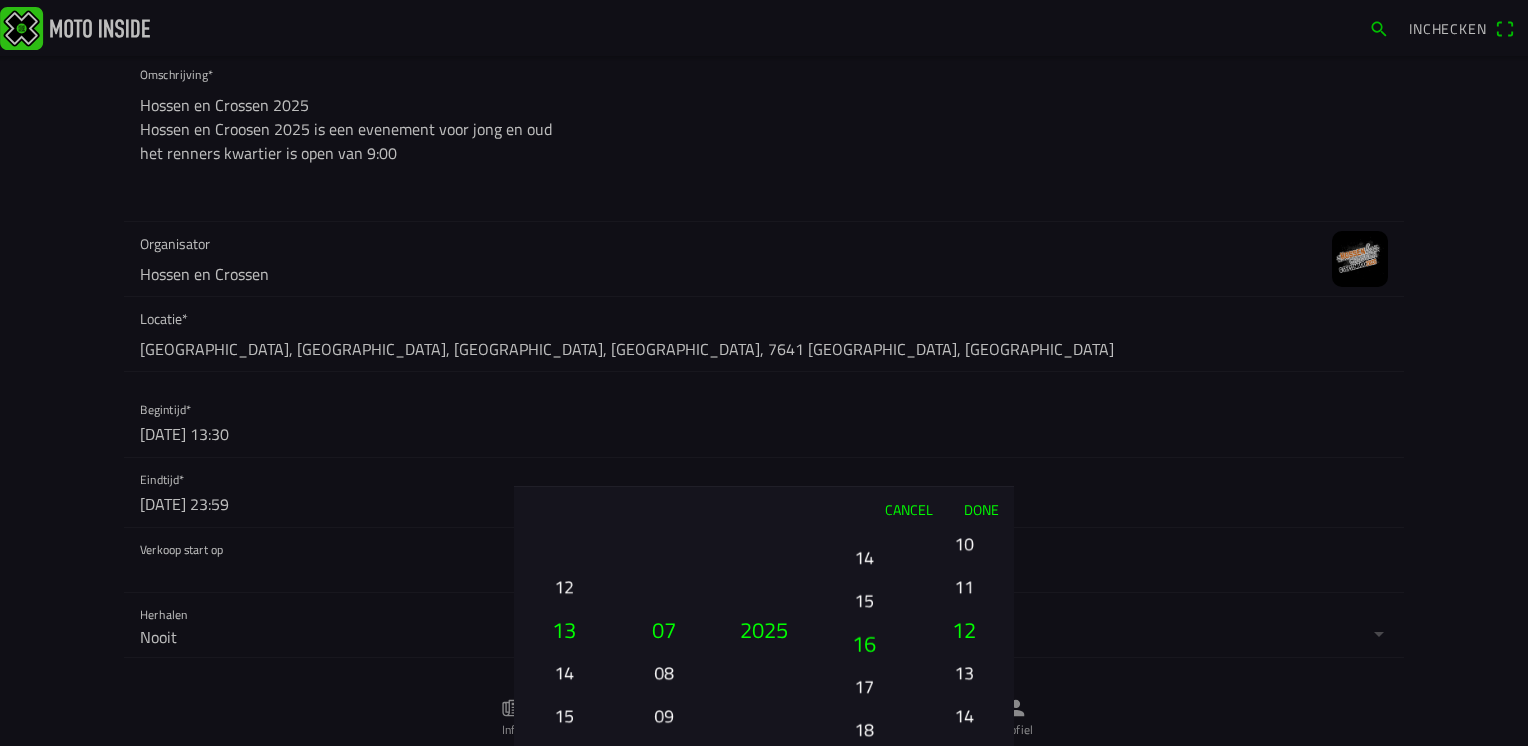drag, startPoint x: 877, startPoint y: 660, endPoint x: 864, endPoint y: 544, distance: 116.72617 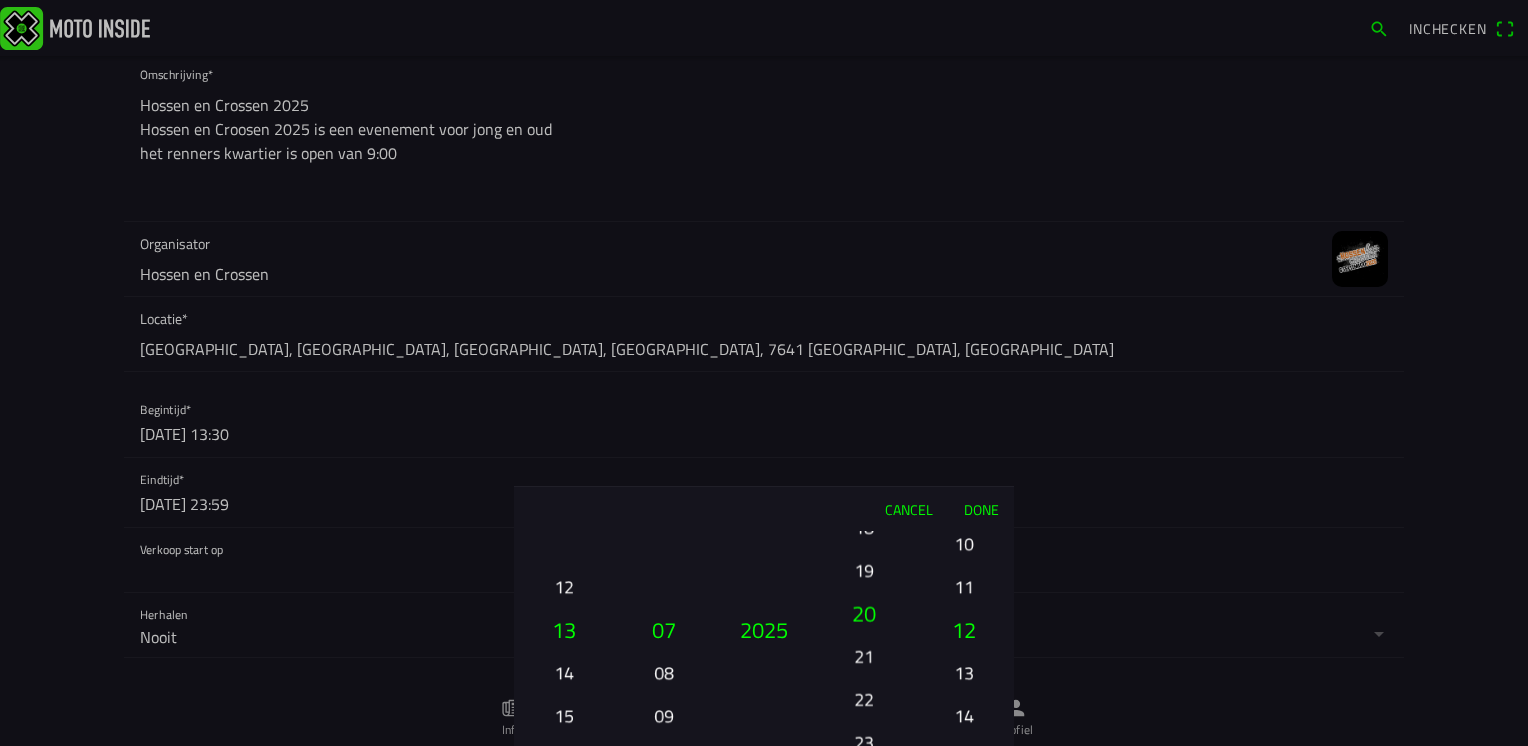 drag, startPoint x: 877, startPoint y: 657, endPoint x: 876, endPoint y: 699, distance: 42.0119 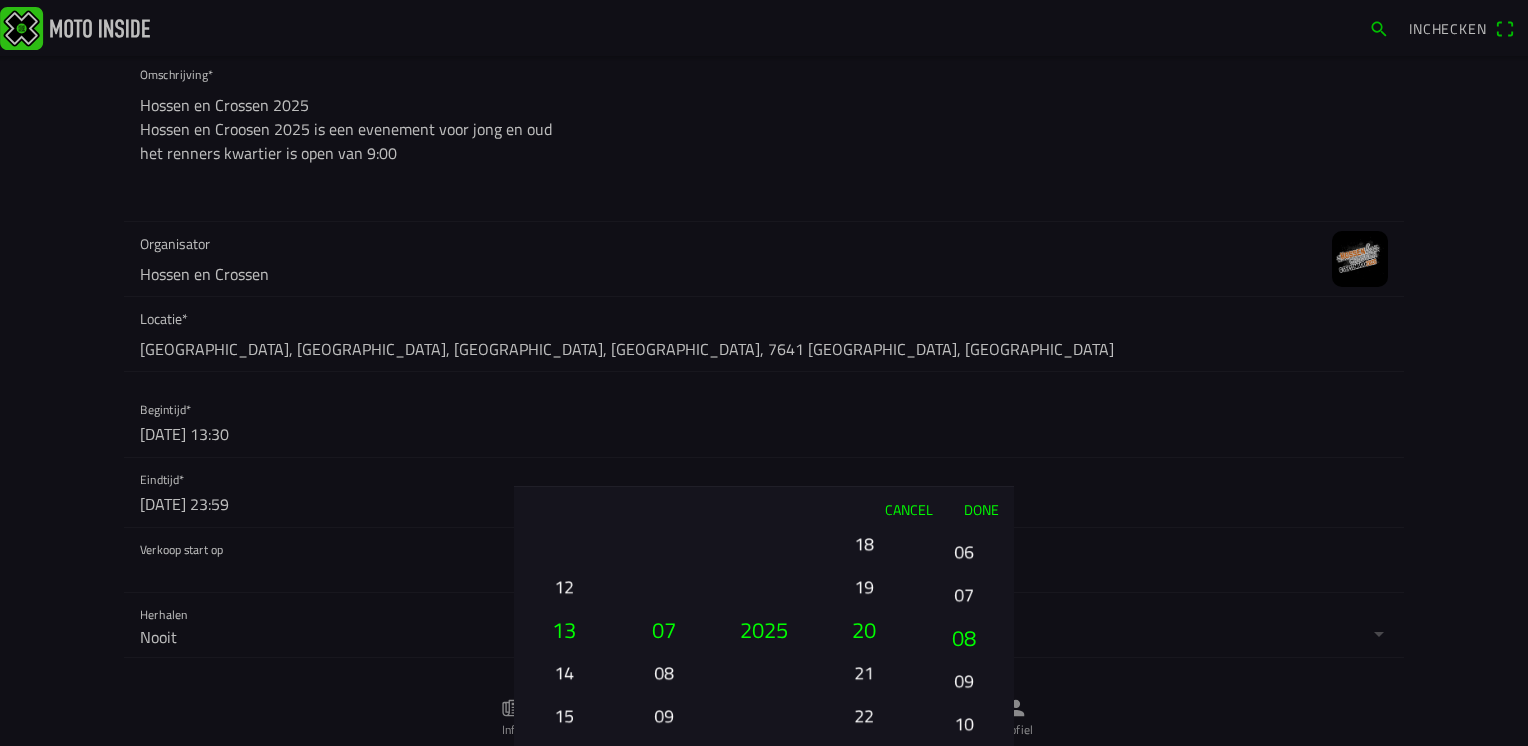 drag, startPoint x: 962, startPoint y: 590, endPoint x: 991, endPoint y: 770, distance: 182.32115 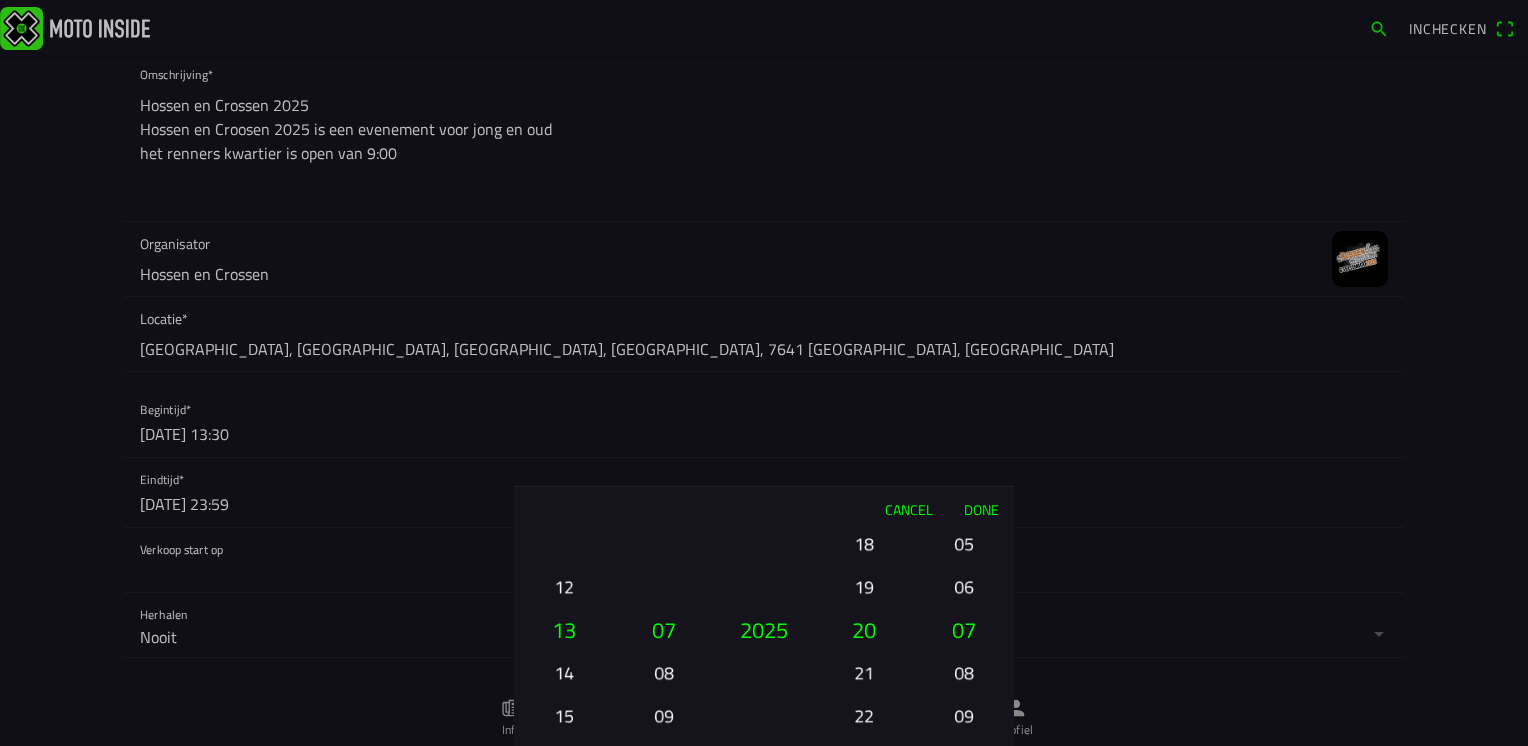 drag, startPoint x: 970, startPoint y: 606, endPoint x: 987, endPoint y: 707, distance: 102.4207 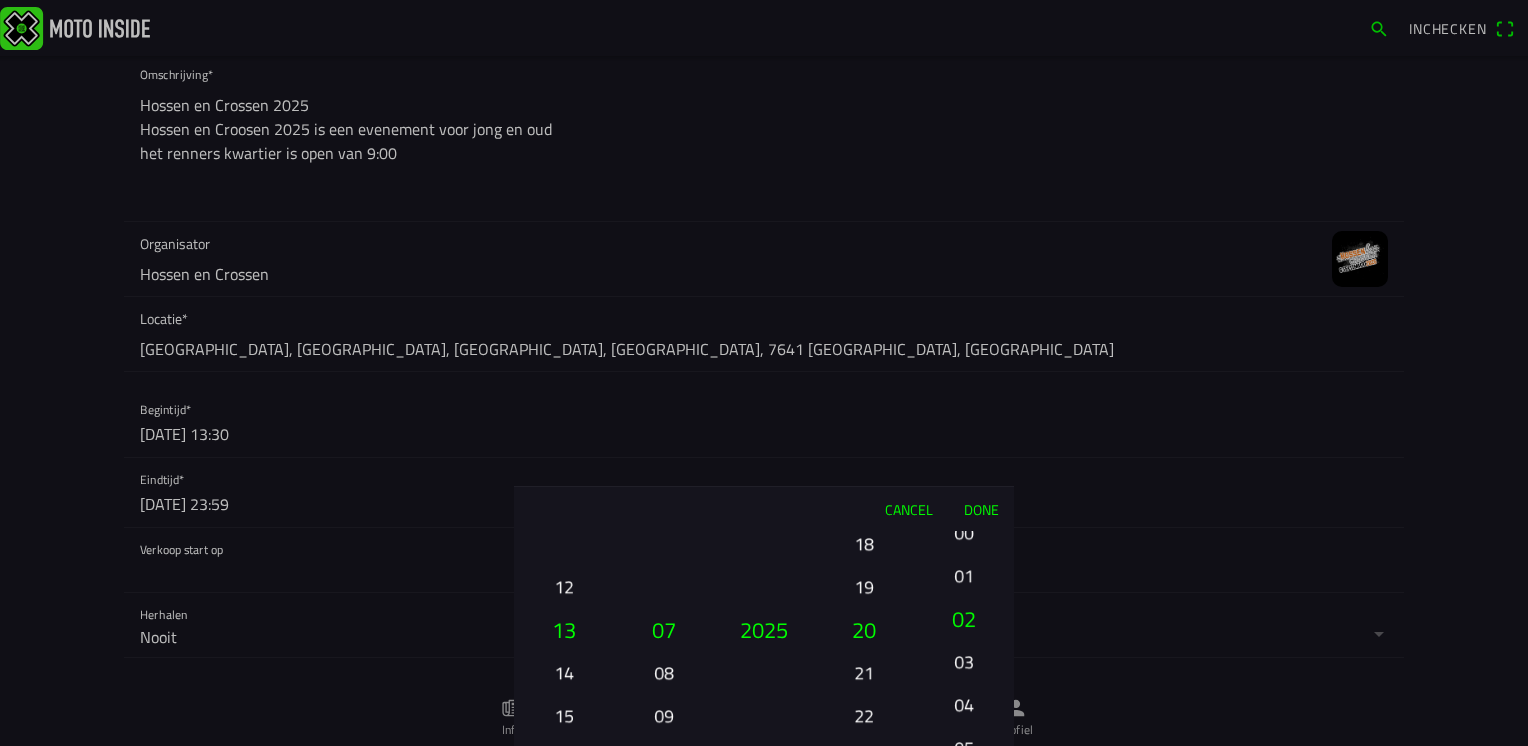 drag, startPoint x: 966, startPoint y: 566, endPoint x: 983, endPoint y: 694, distance: 129.12398 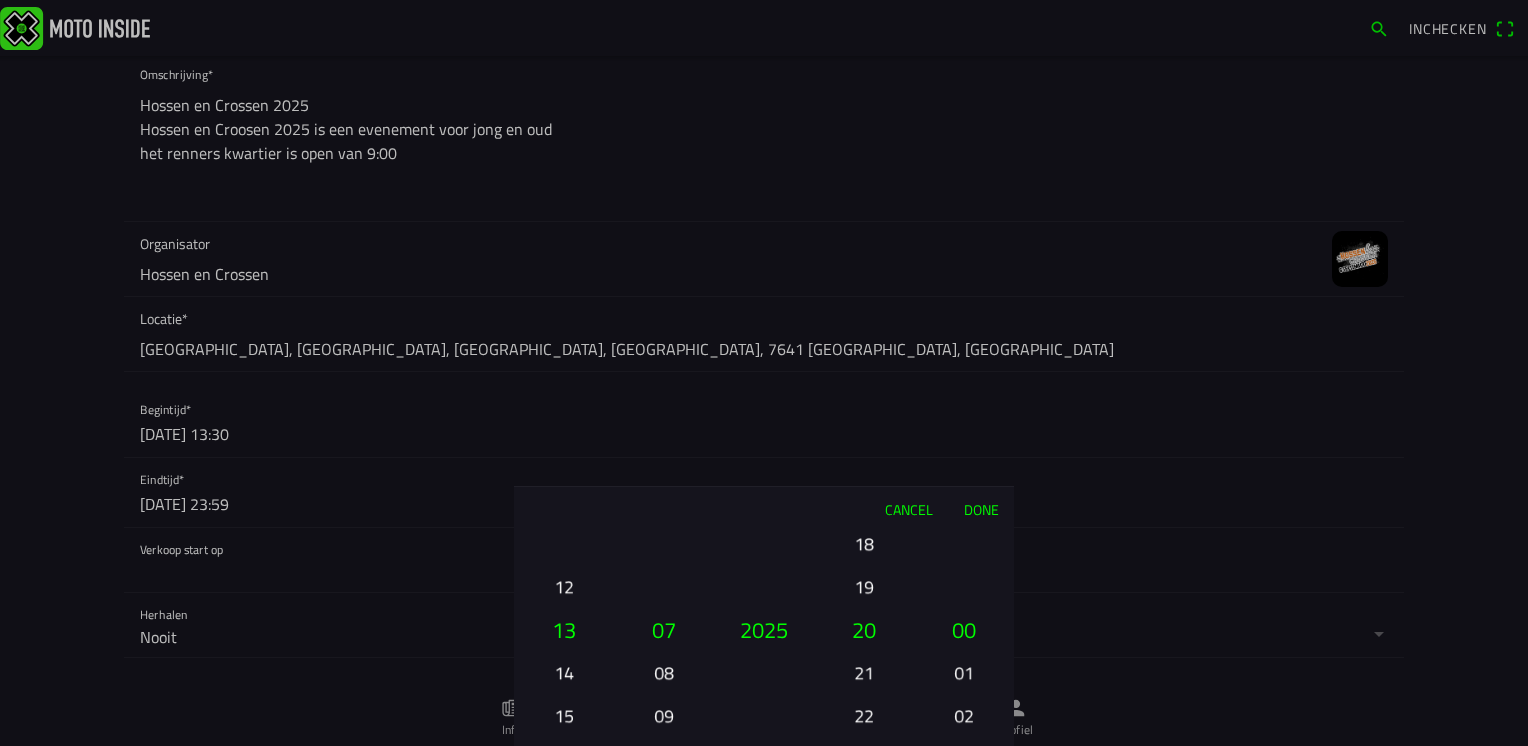 click on "Done" at bounding box center [981, 509] 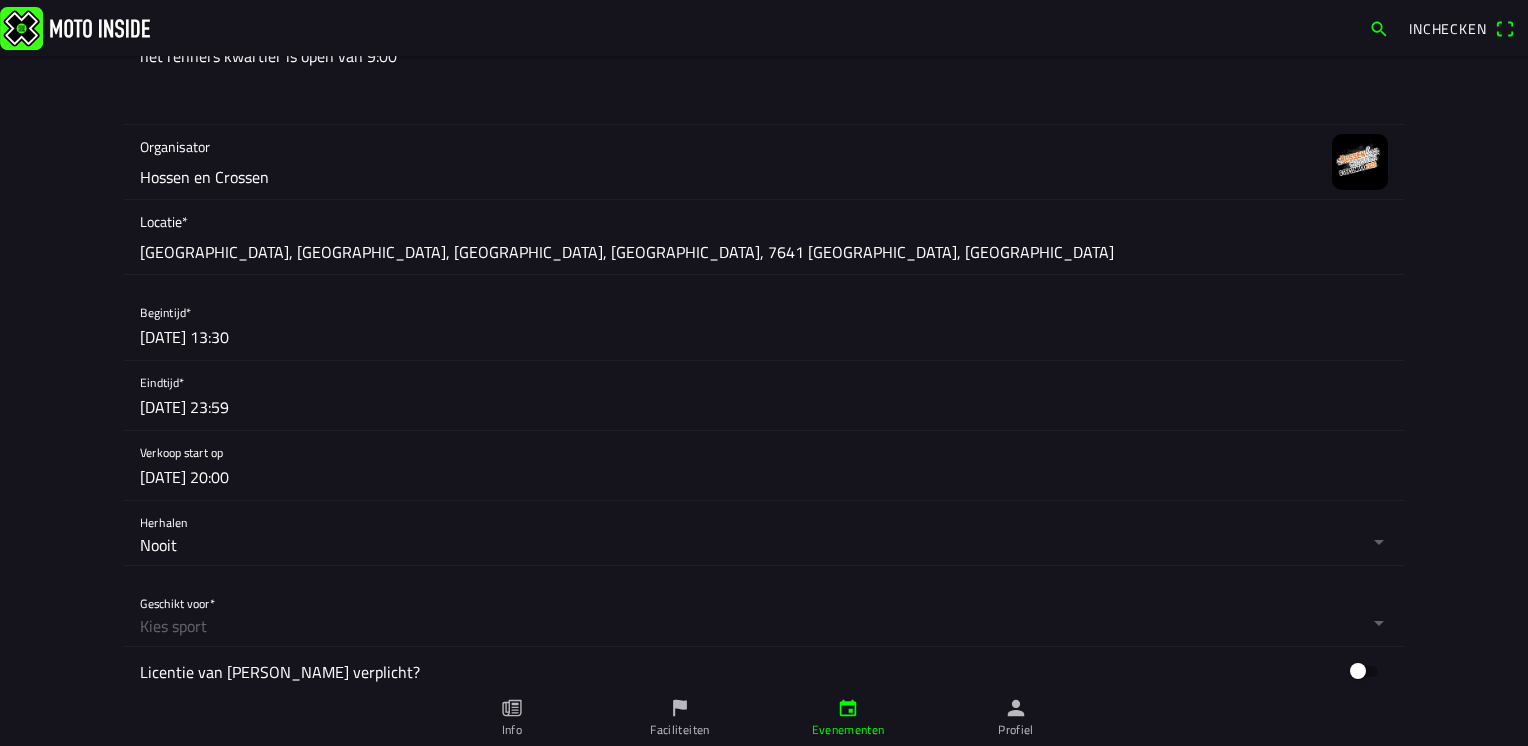scroll, scrollTop: 500, scrollLeft: 0, axis: vertical 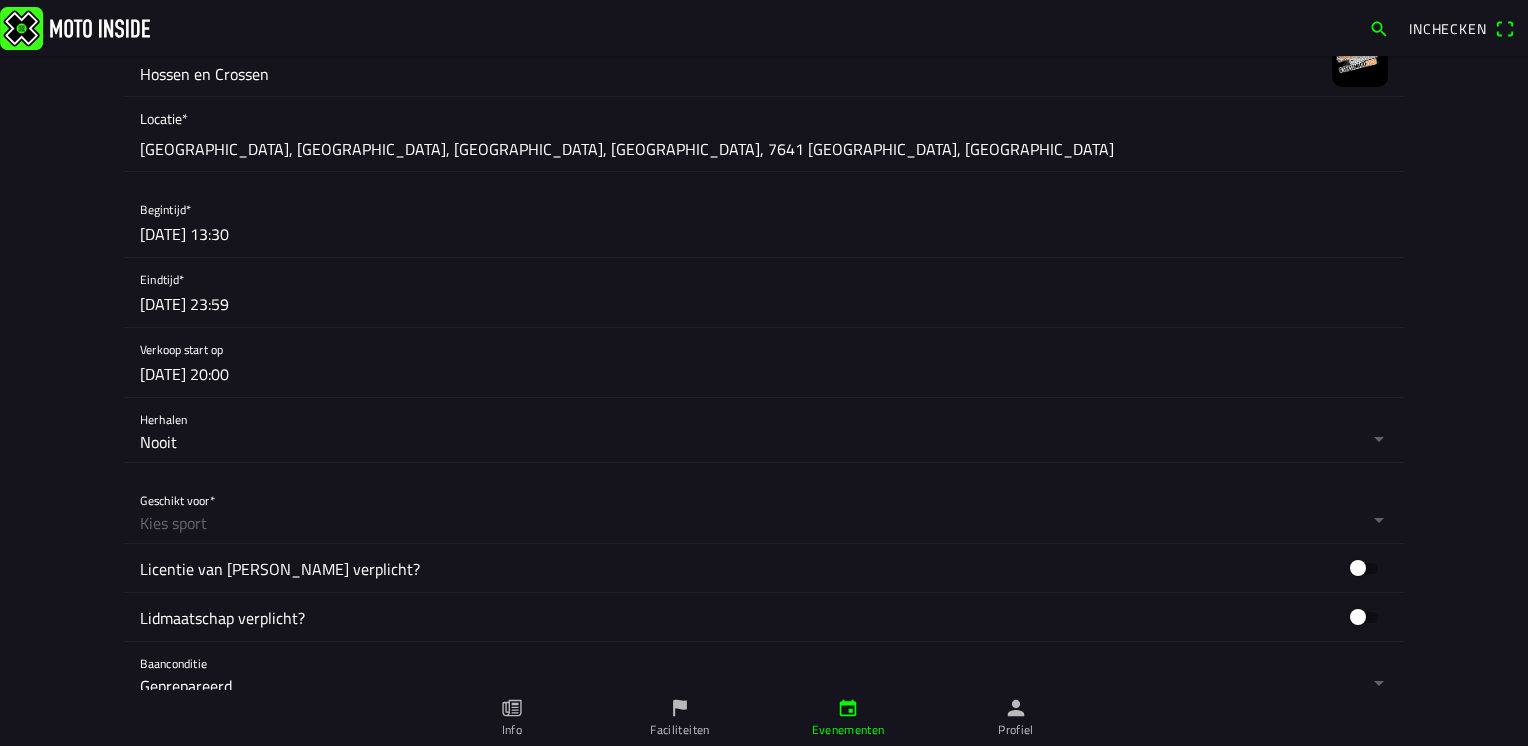 click 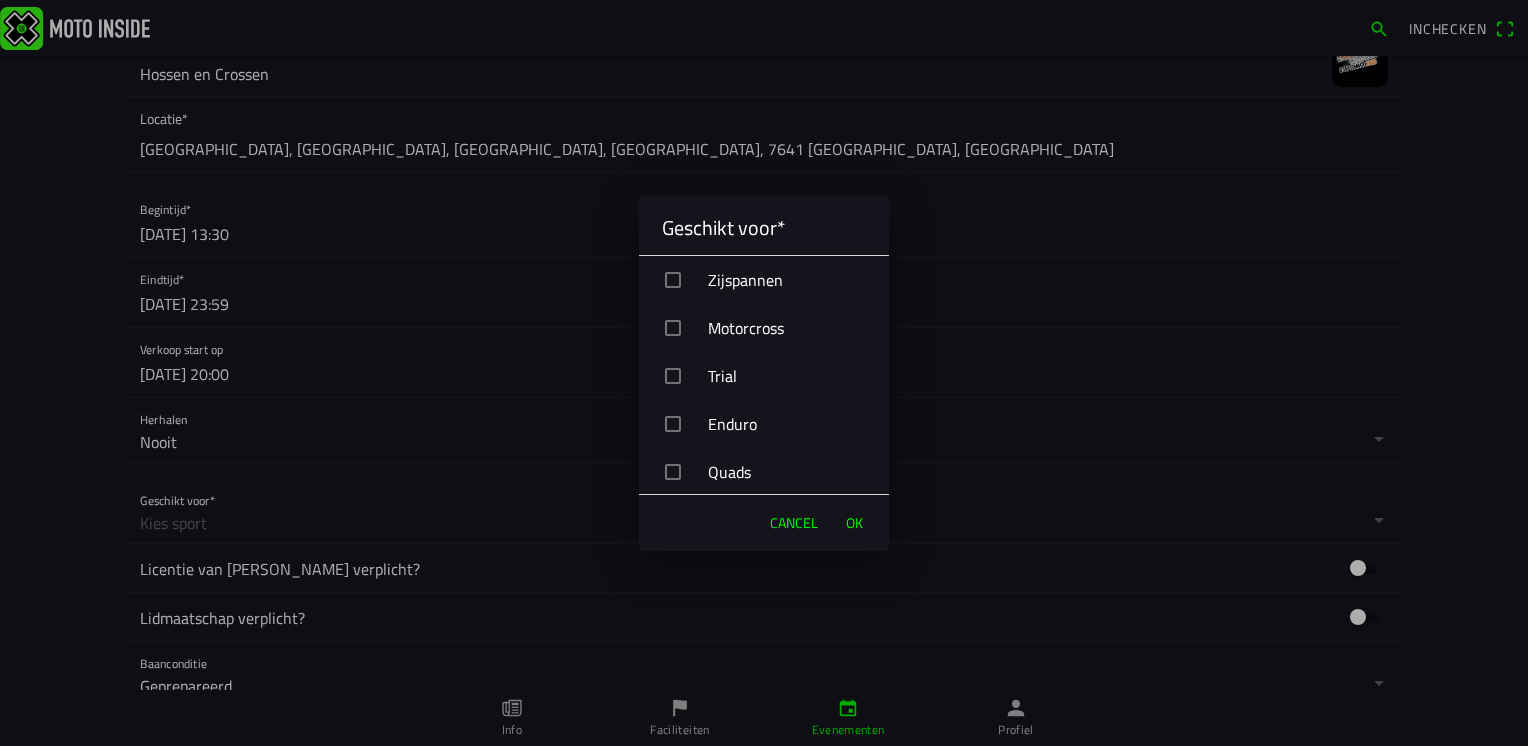 click at bounding box center [673, 328] 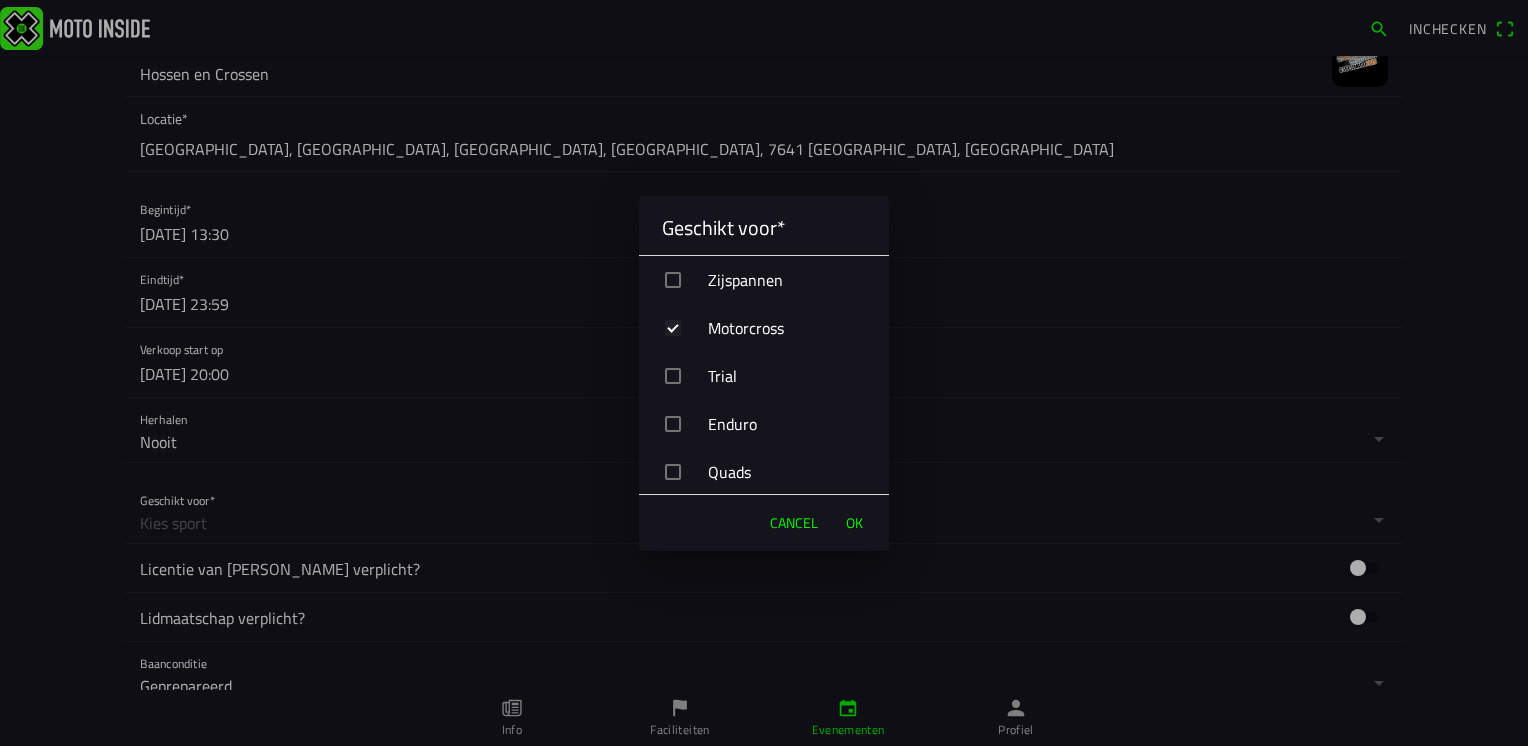 click on "OK" at bounding box center [854, 523] 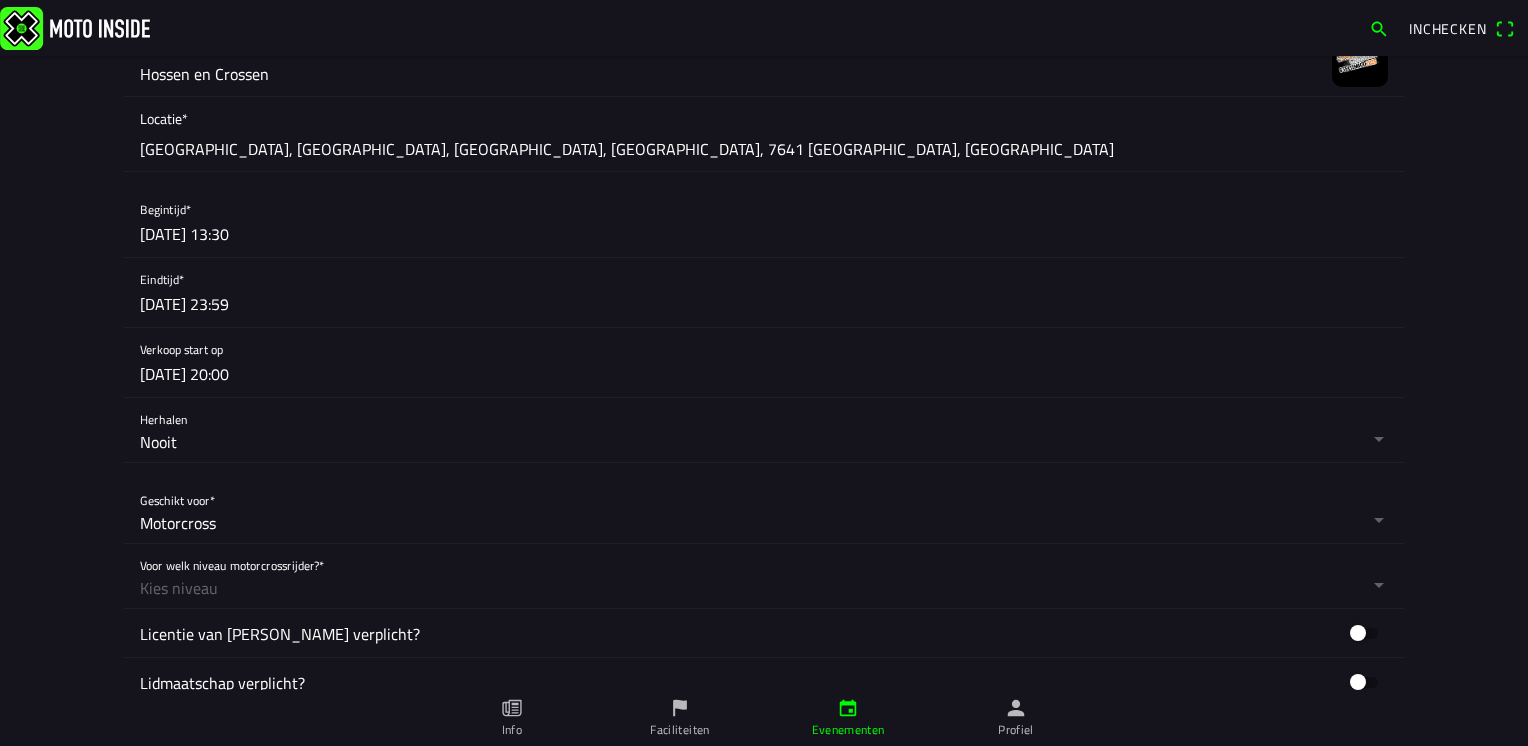 scroll, scrollTop: 600, scrollLeft: 0, axis: vertical 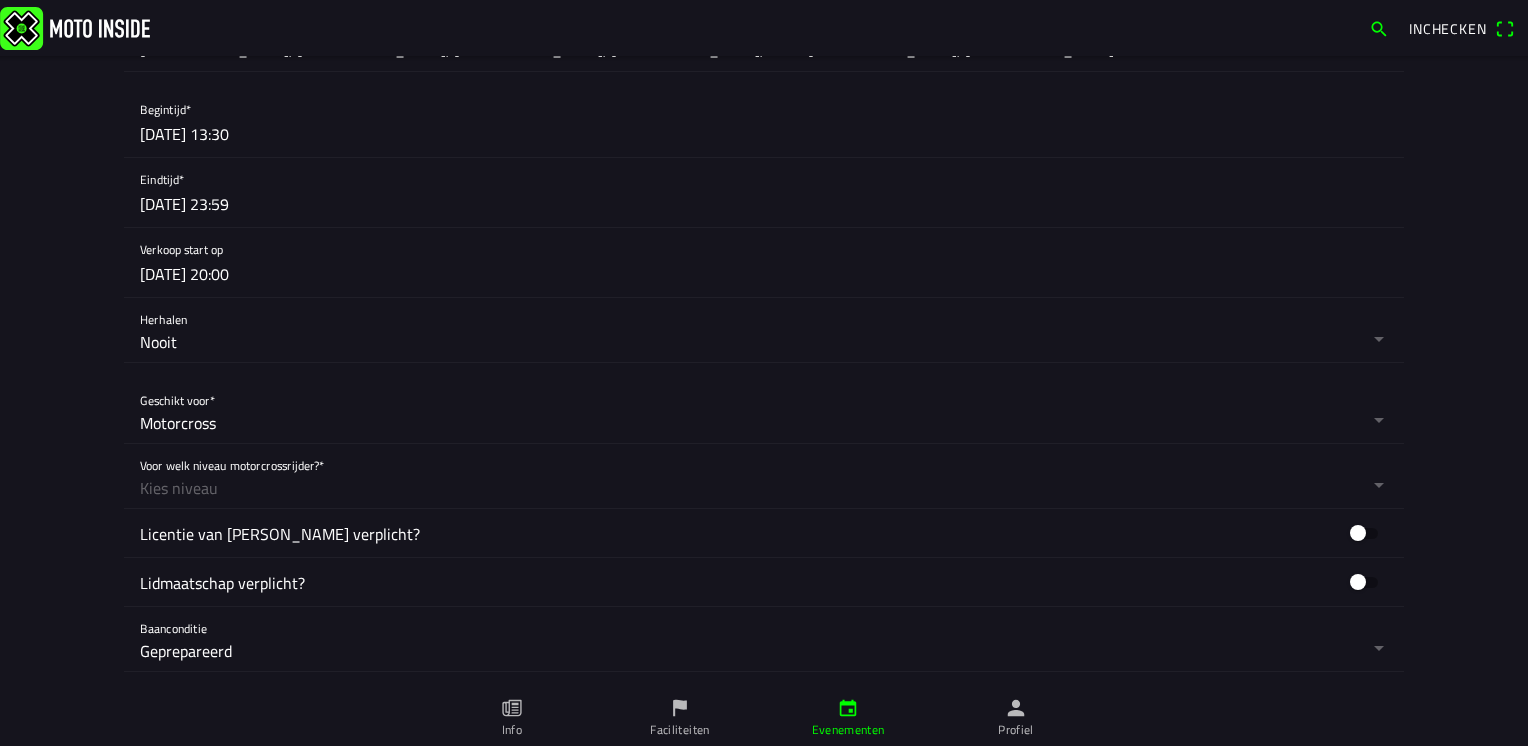 click 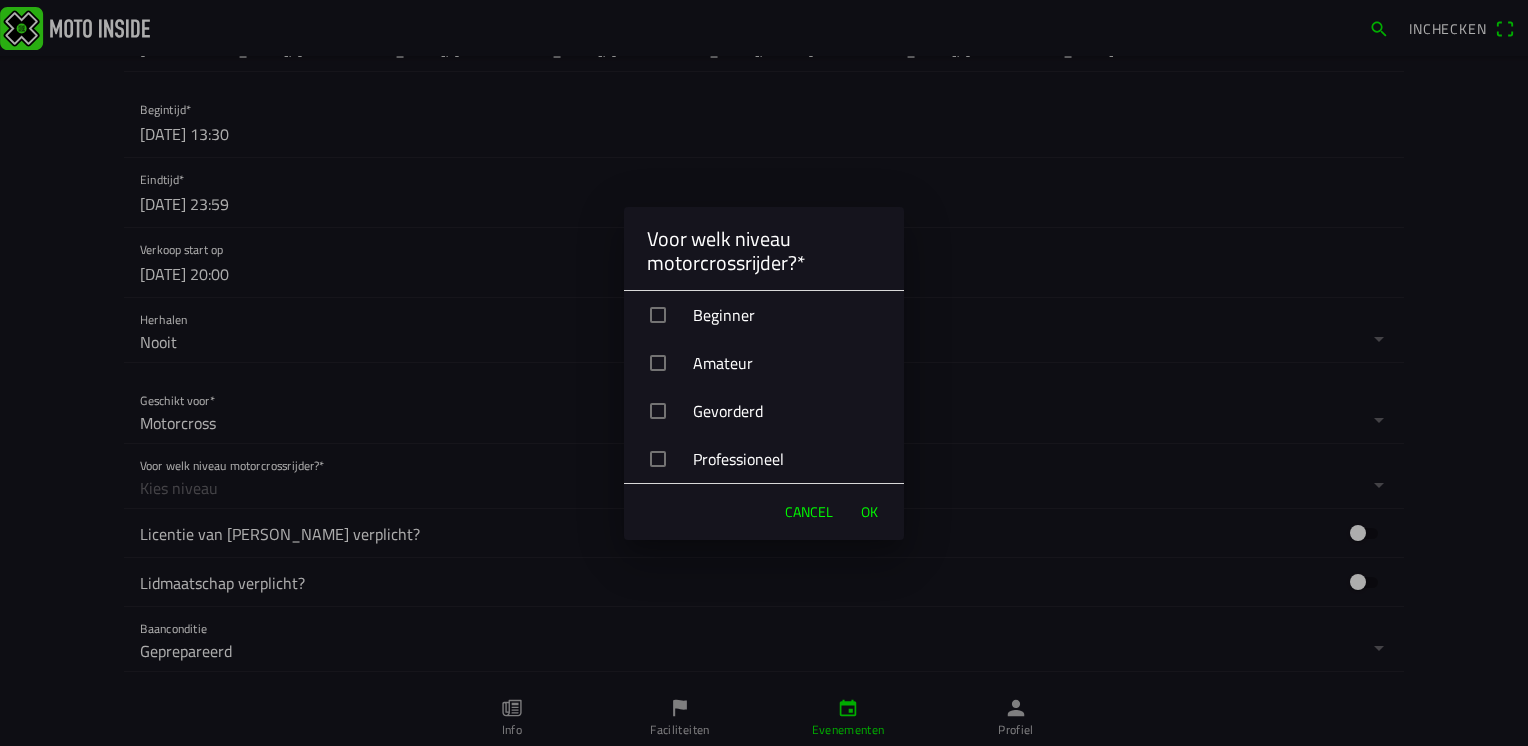 click at bounding box center [658, 363] 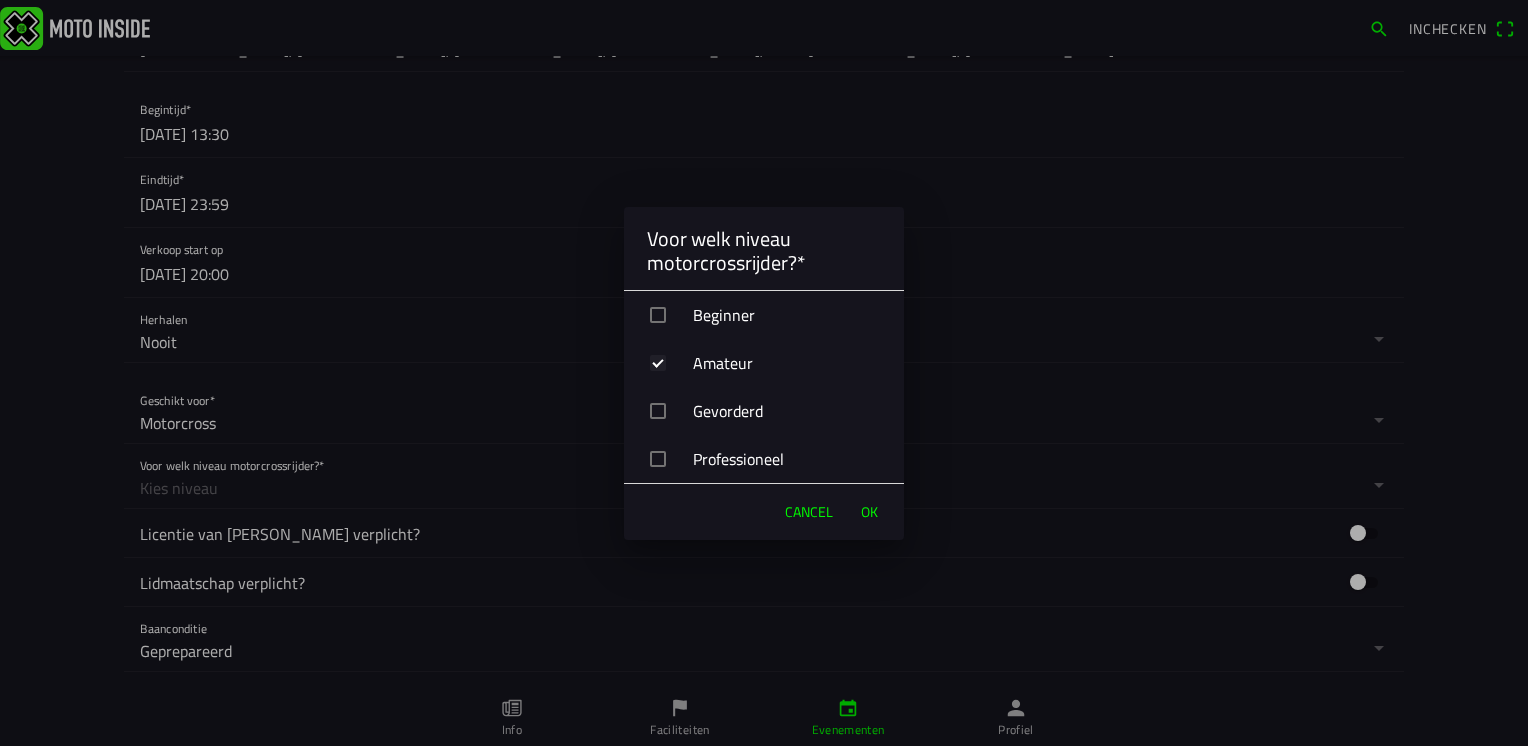 click on "OK" at bounding box center (869, 512) 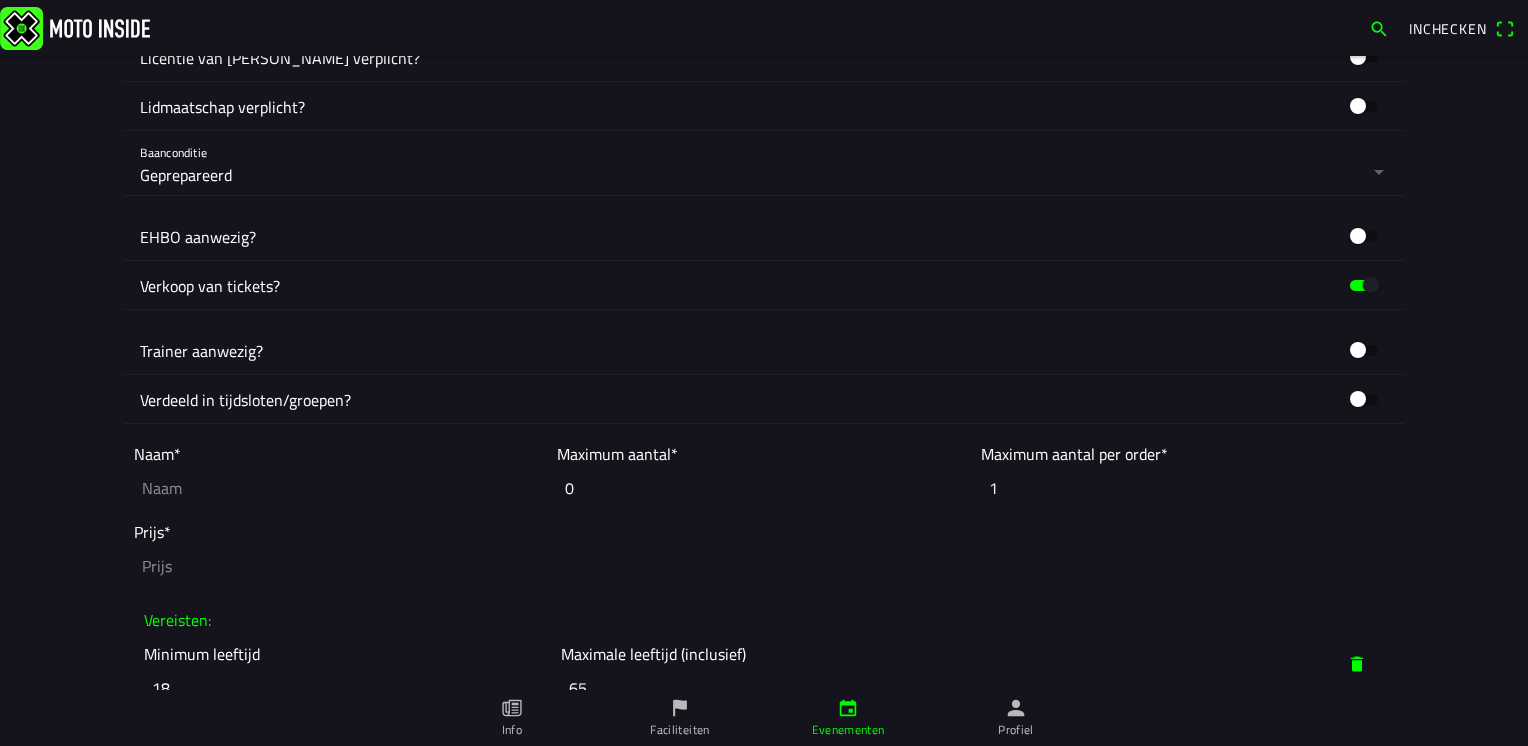 scroll, scrollTop: 1200, scrollLeft: 0, axis: vertical 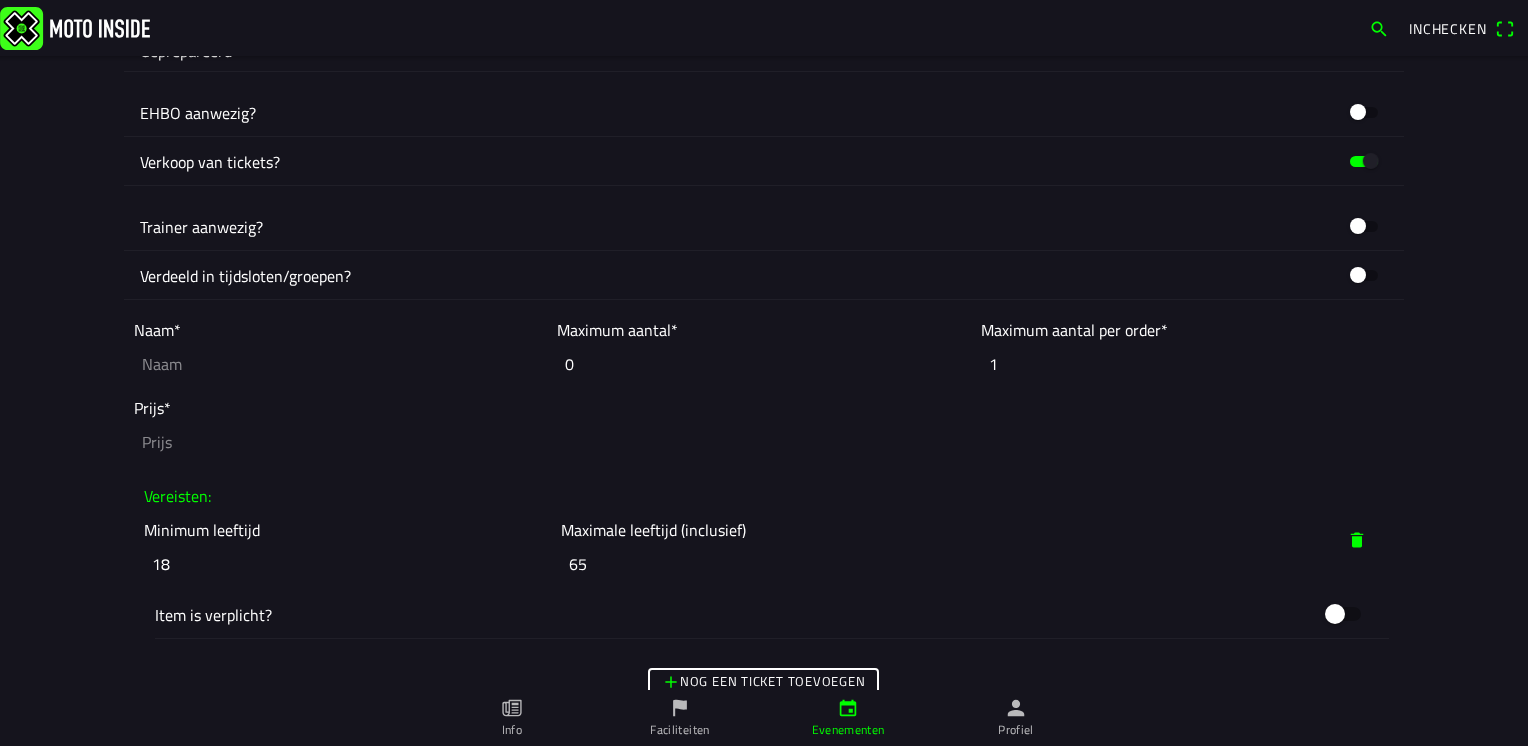 click 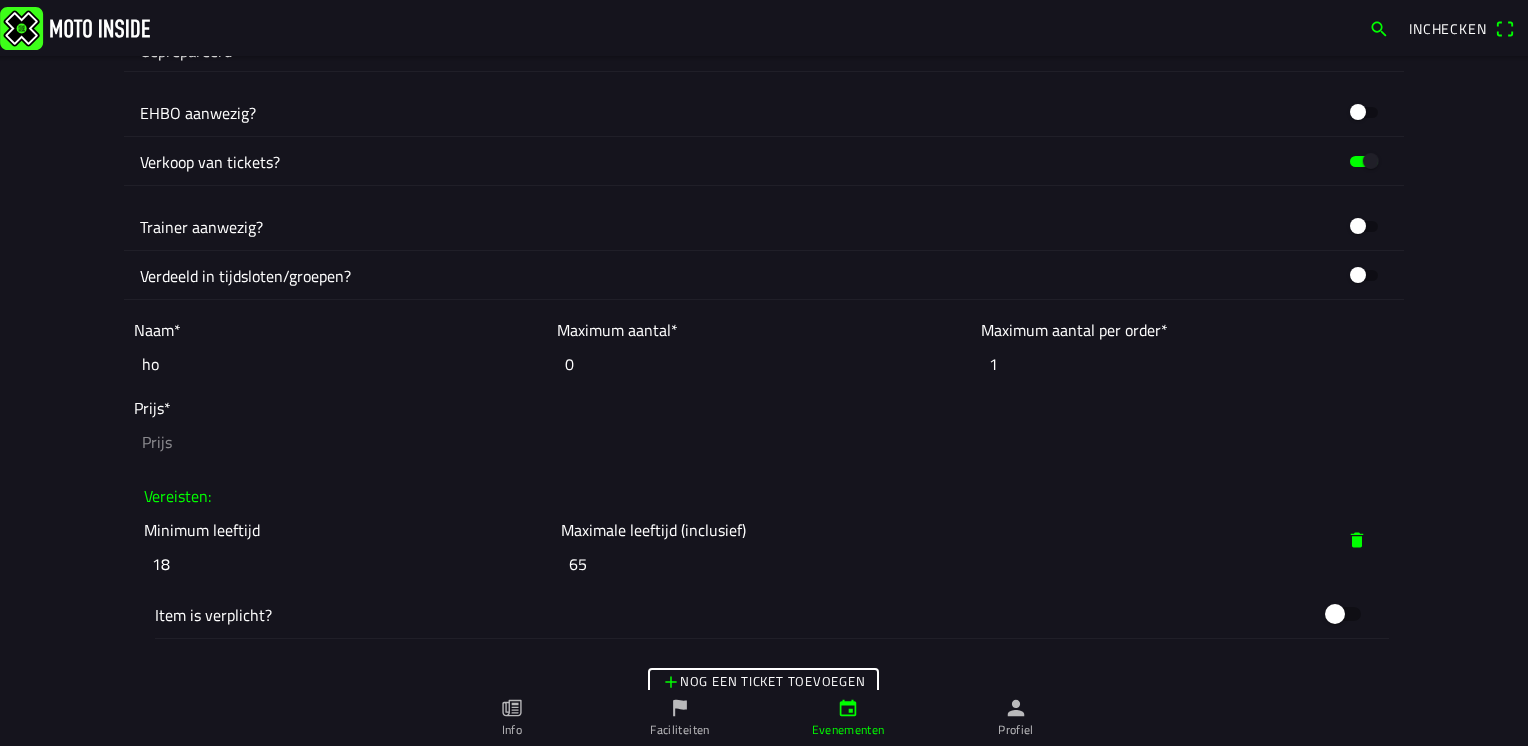 type on "h" 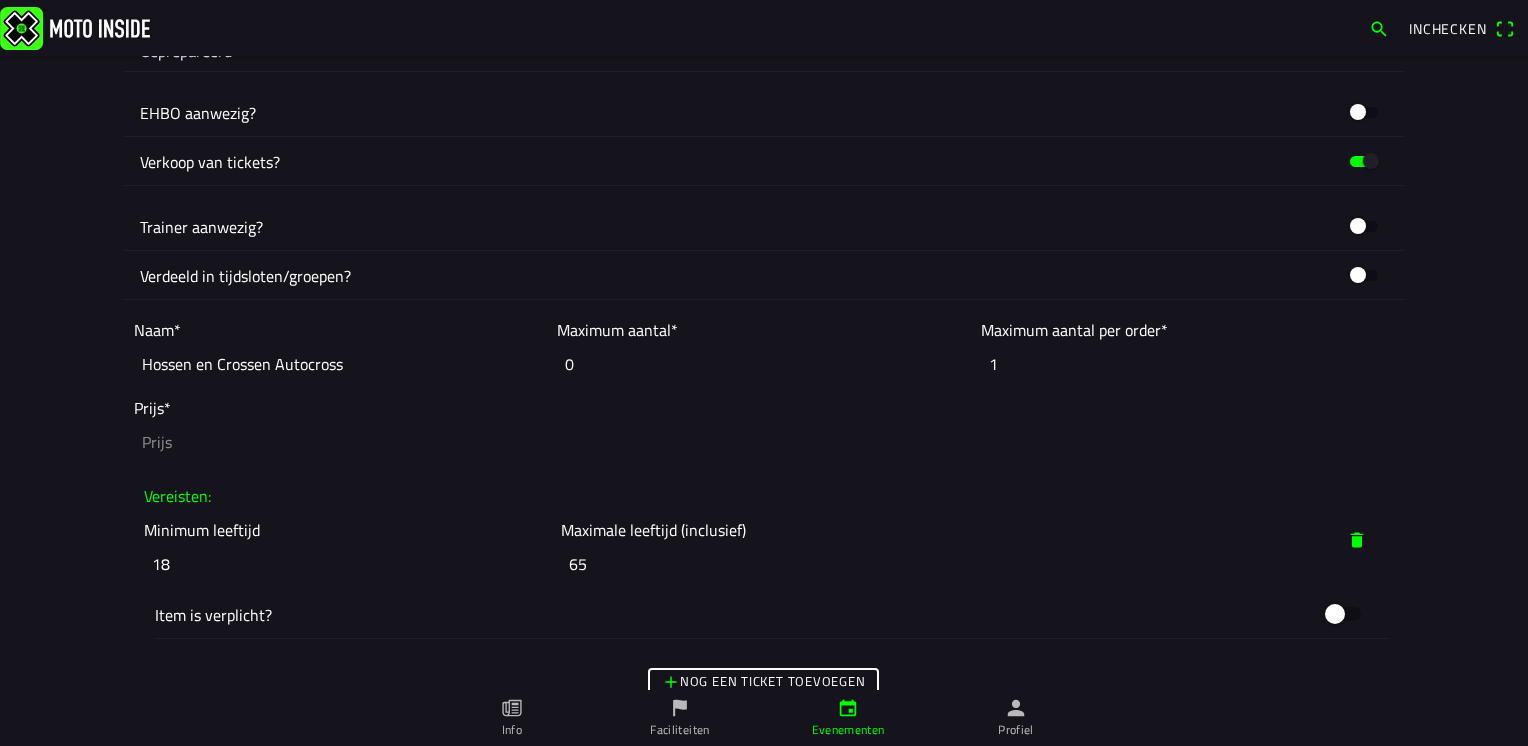 type on "Hossen en Crossen Autocross" 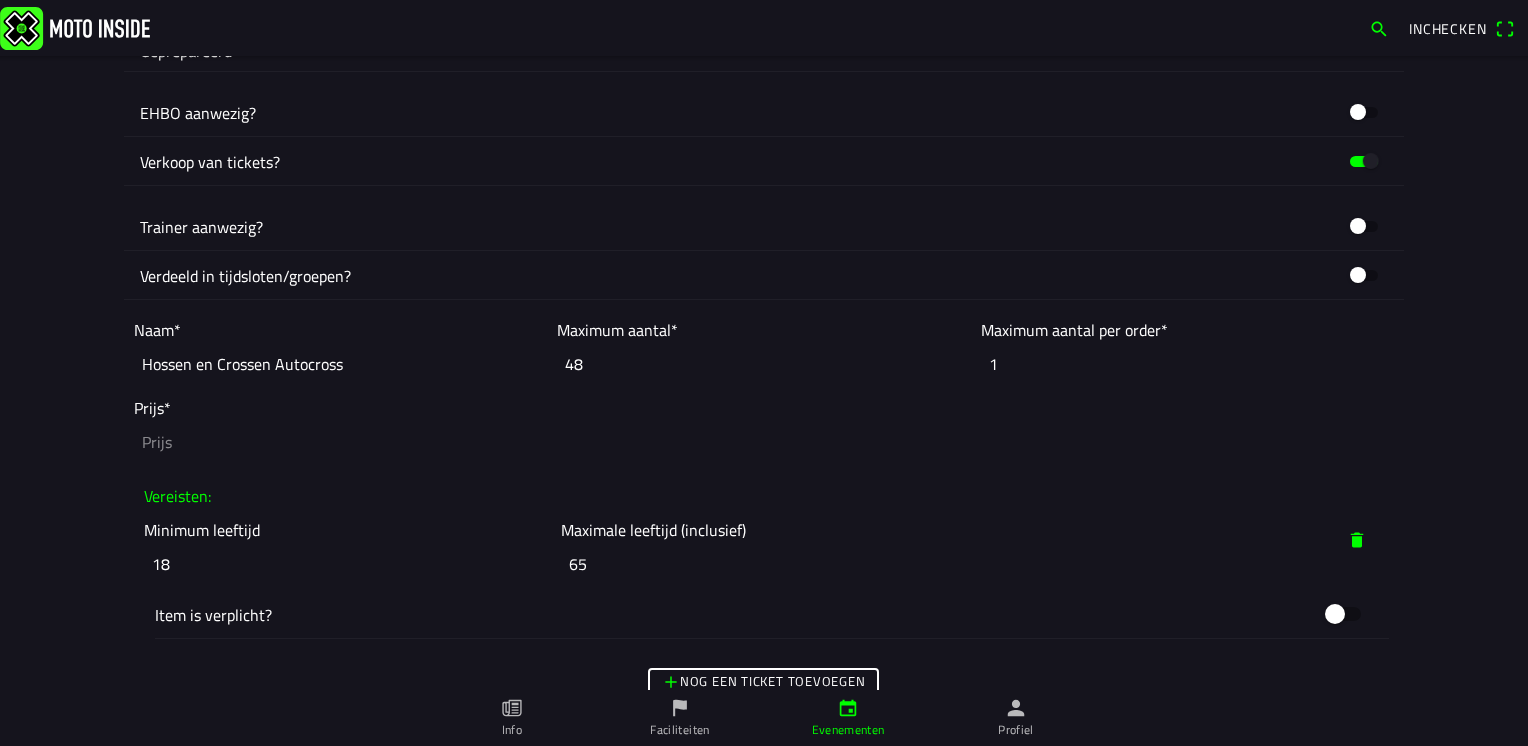 type on "48" 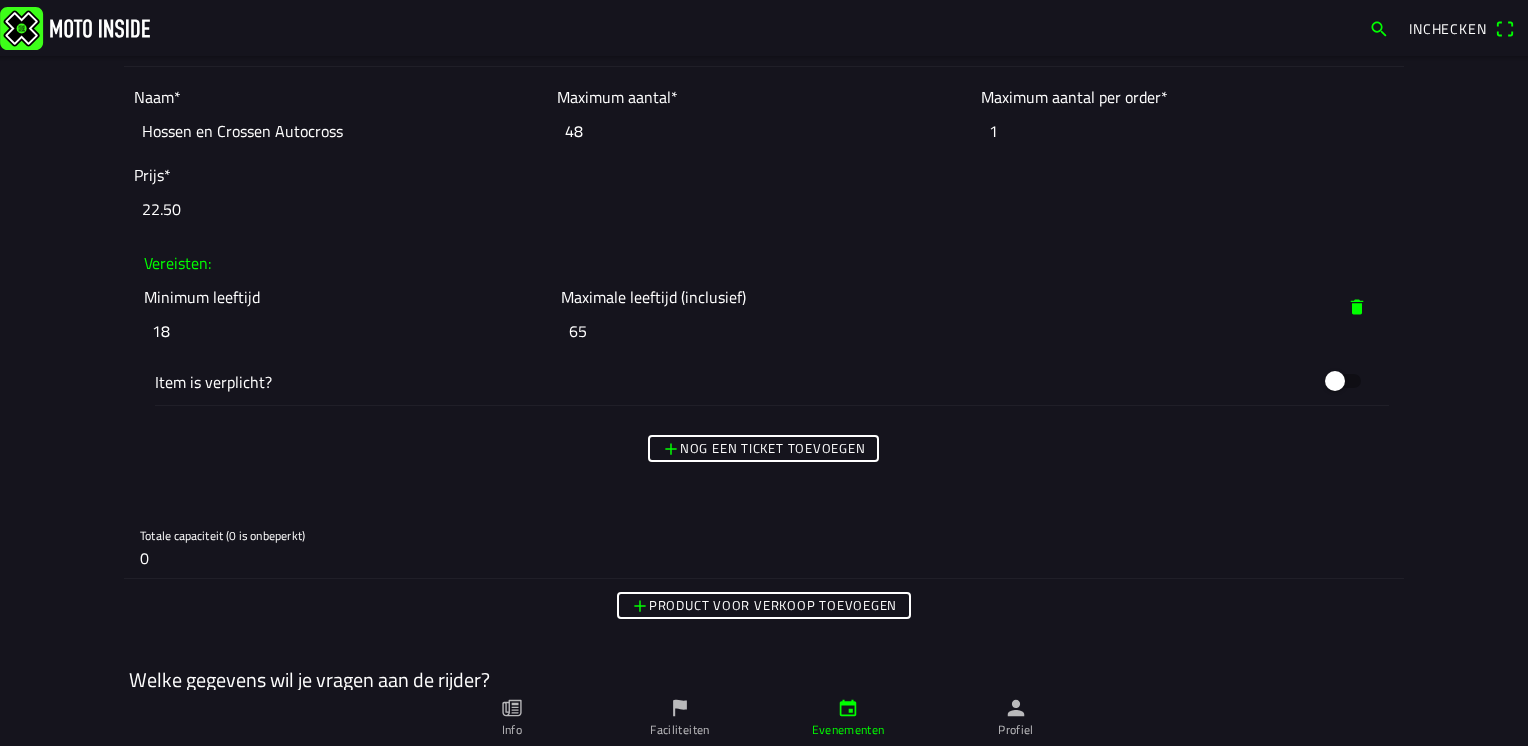 scroll, scrollTop: 1500, scrollLeft: 0, axis: vertical 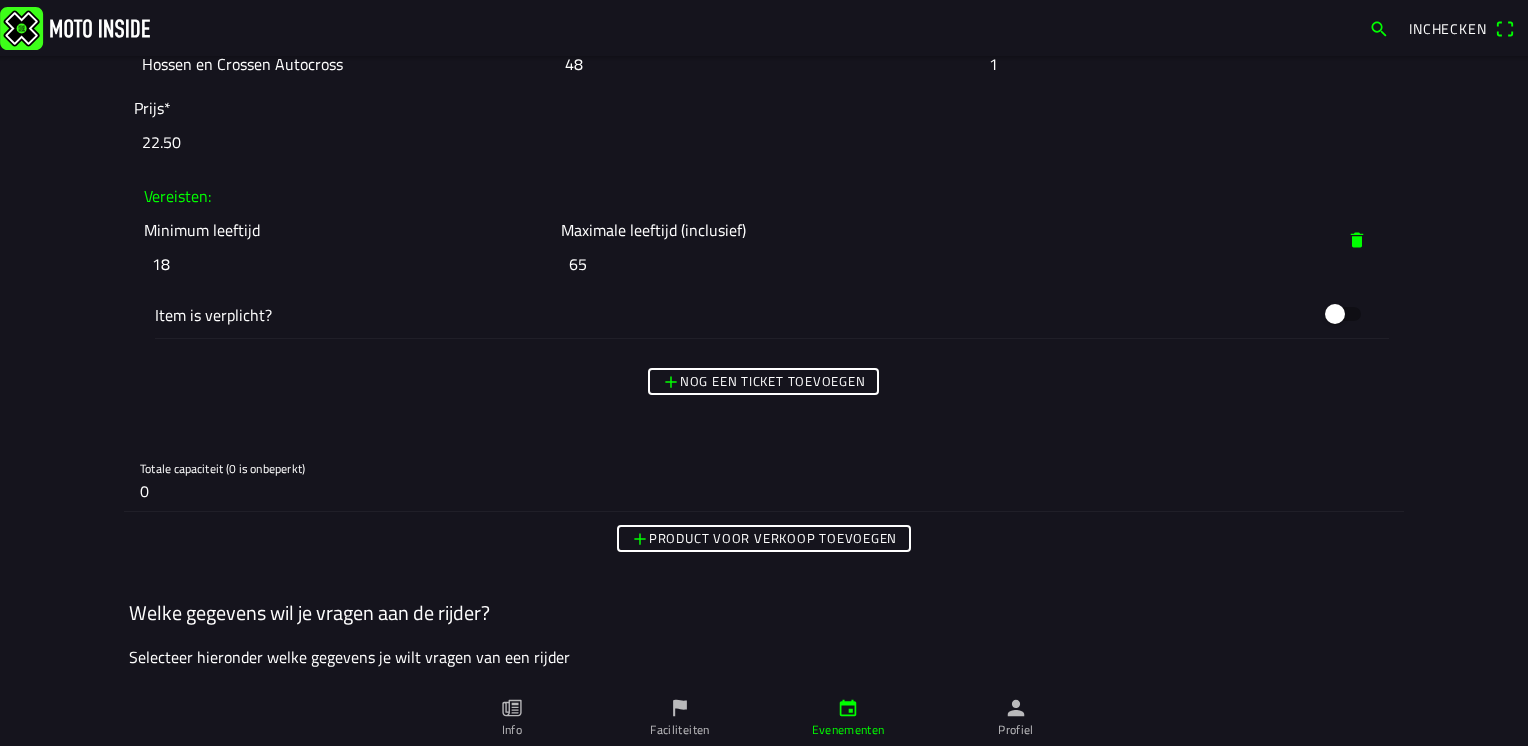 type on "22.50" 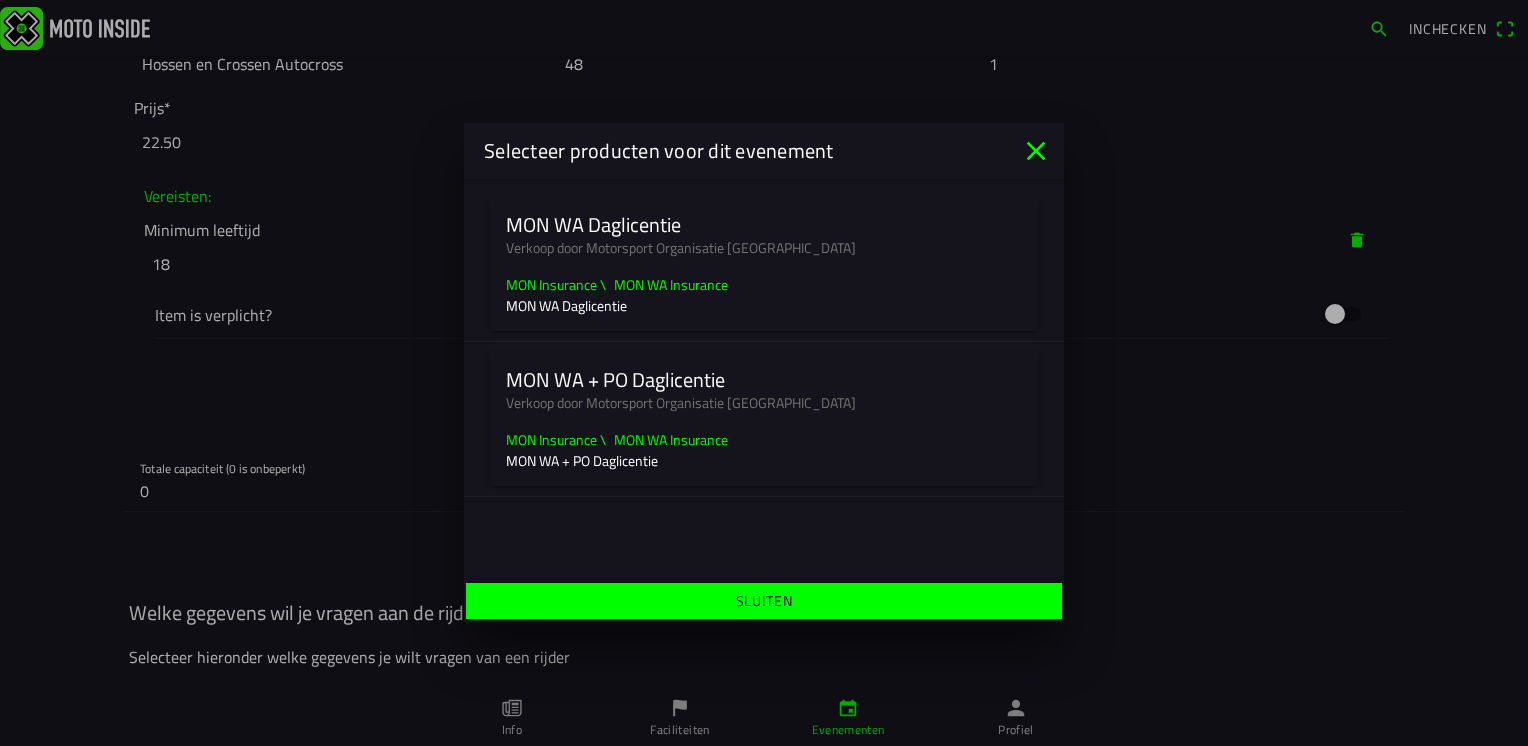 click on "MON Insurance \  MON WA Insurance" 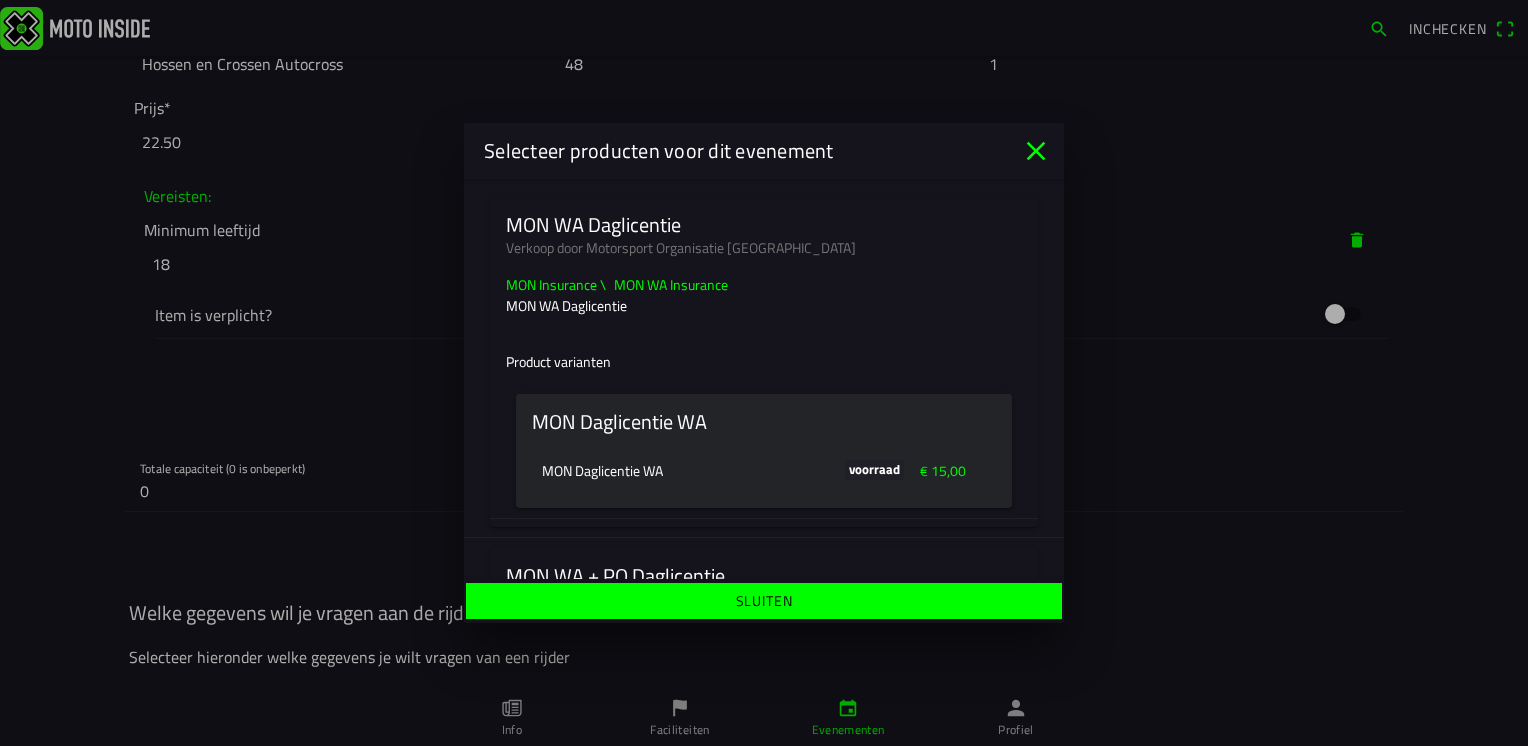 click on "MON Daglicentie WA" 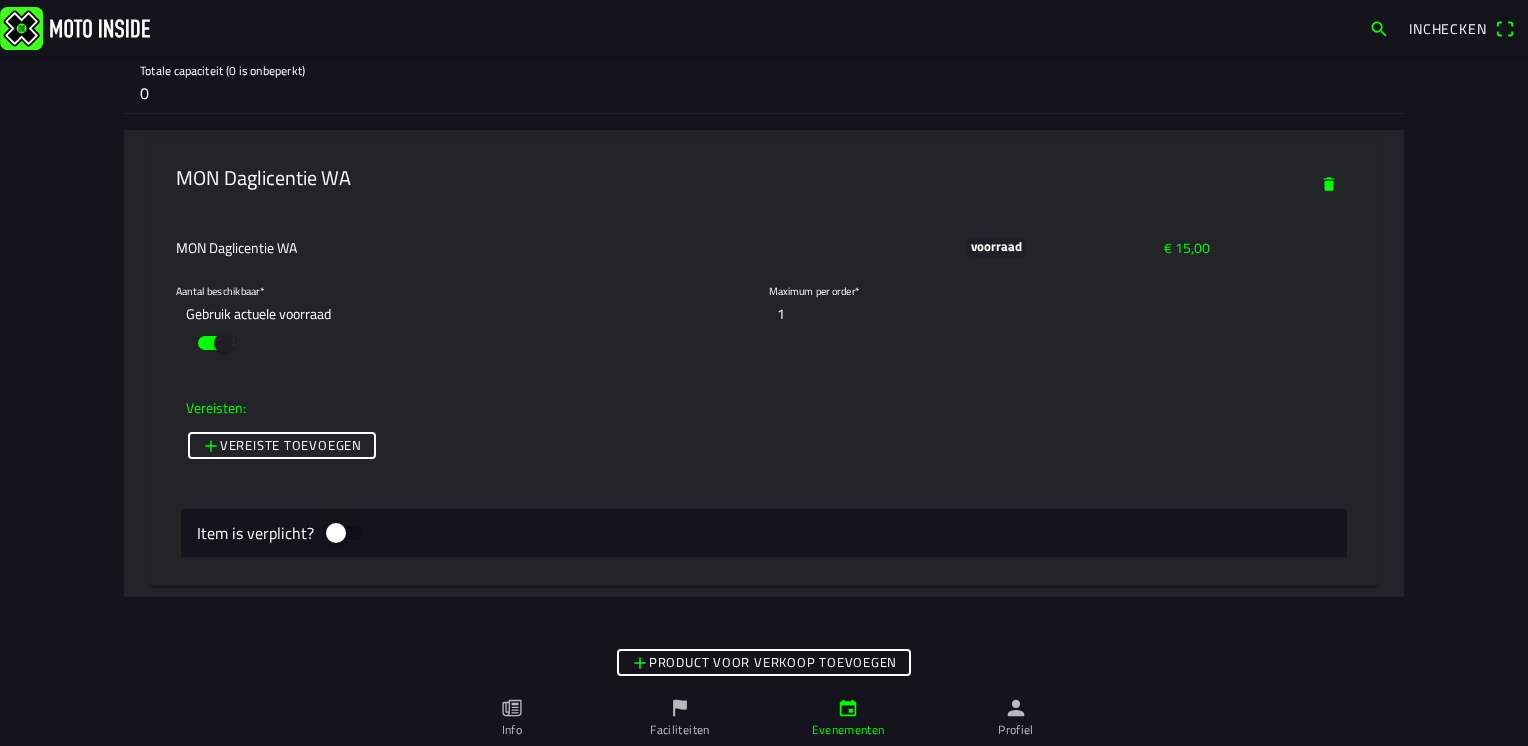 scroll, scrollTop: 1900, scrollLeft: 0, axis: vertical 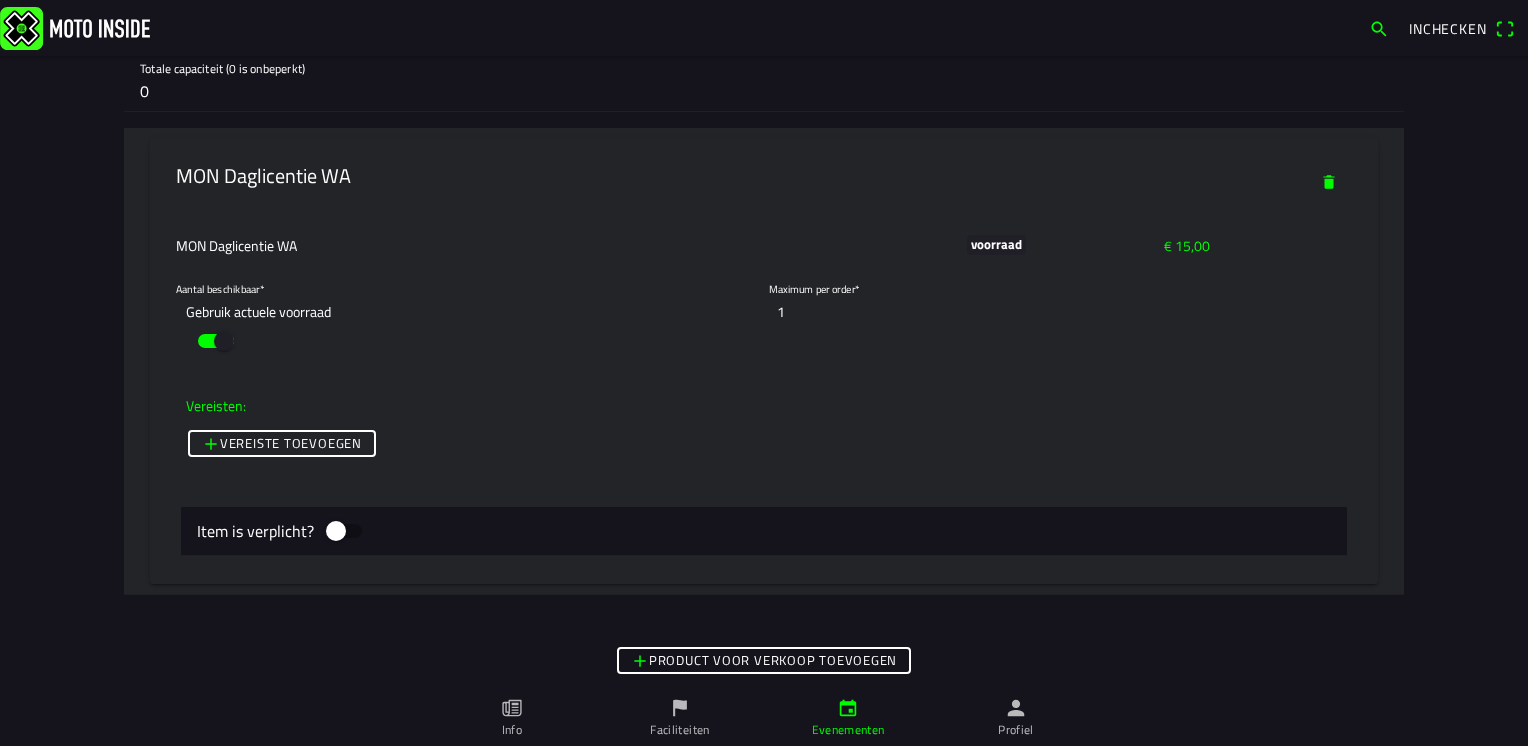 click on "Product voor verkoop toevoegen" at bounding box center (0, 0) 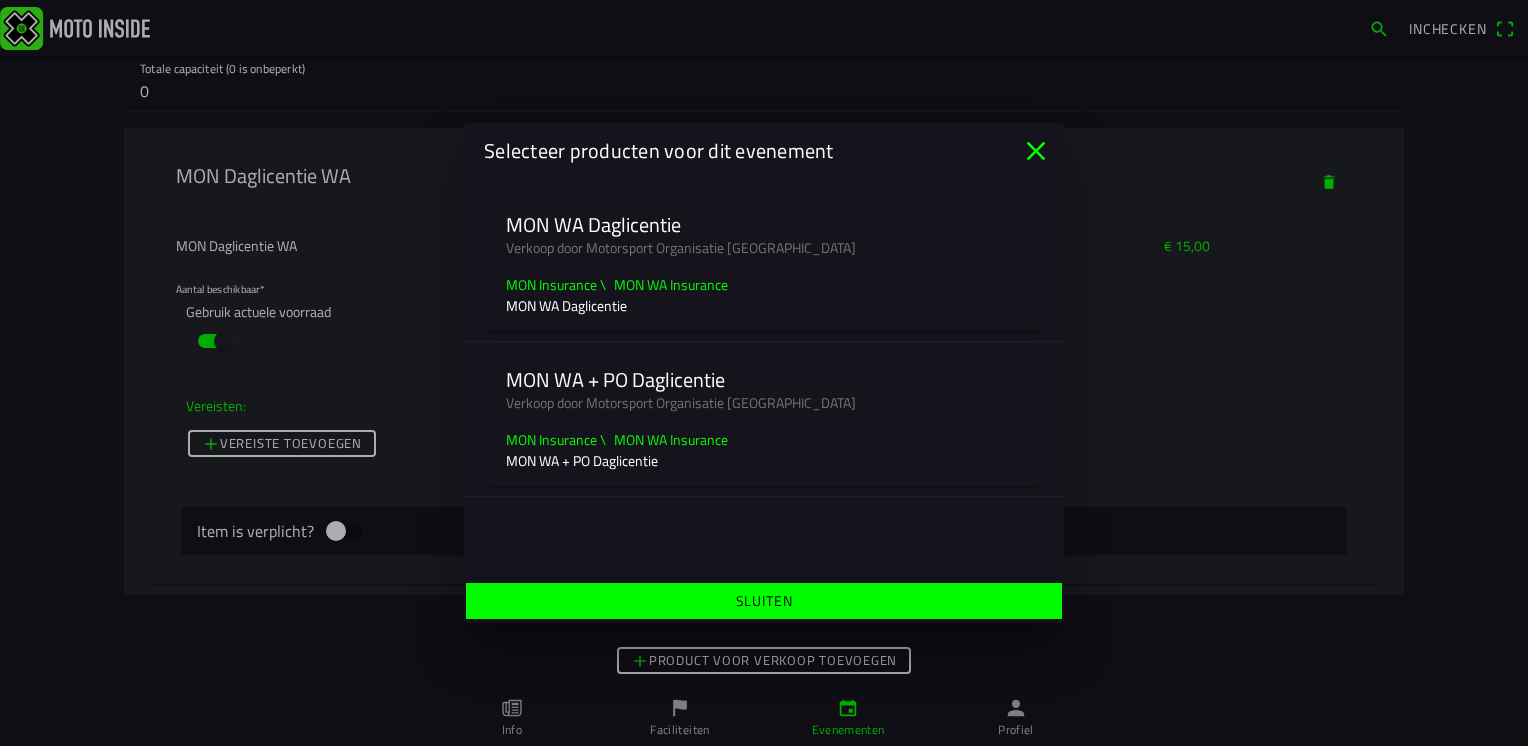 click on "MON Insurance \  MON WA Insurance  MON WA + PO Daglicentie" 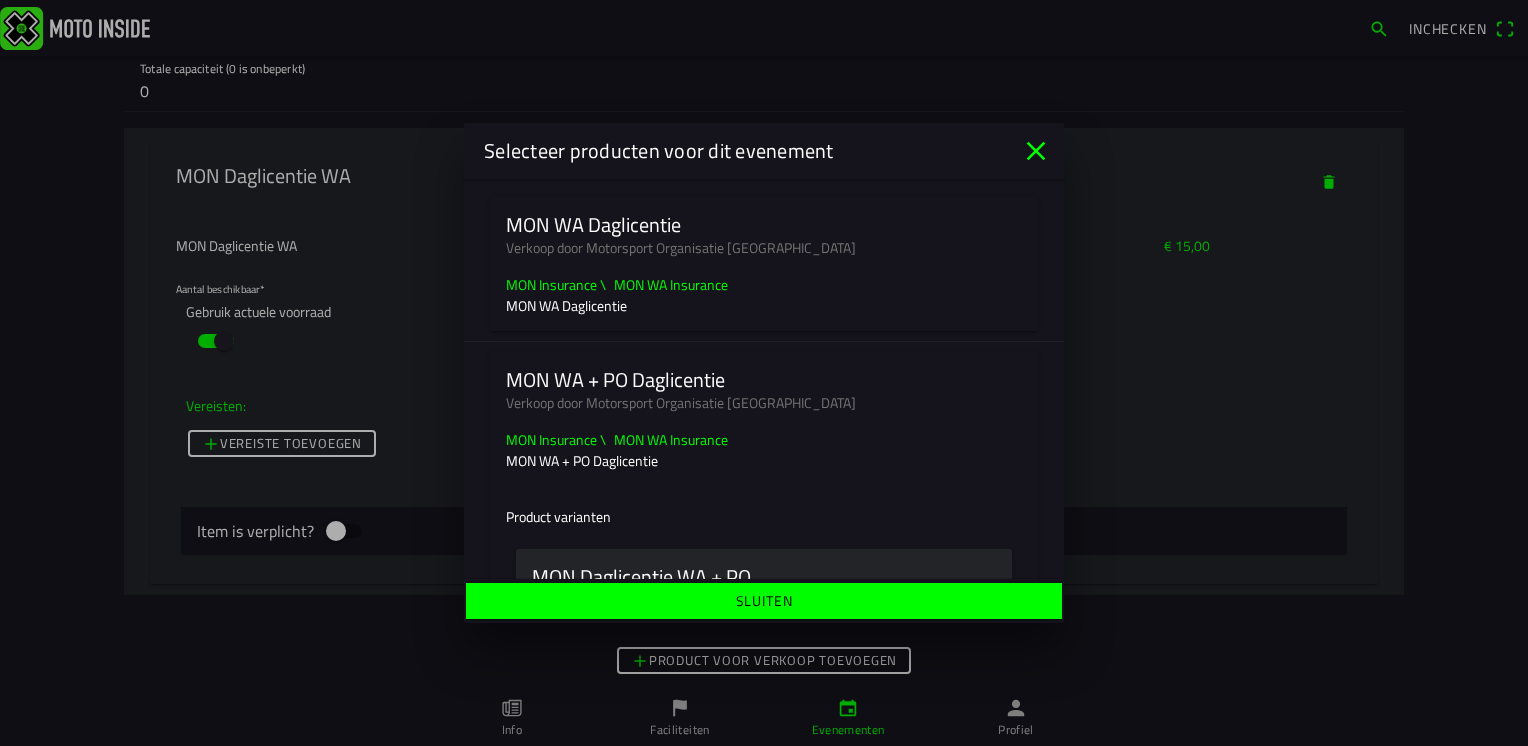 click on "Sluiten" 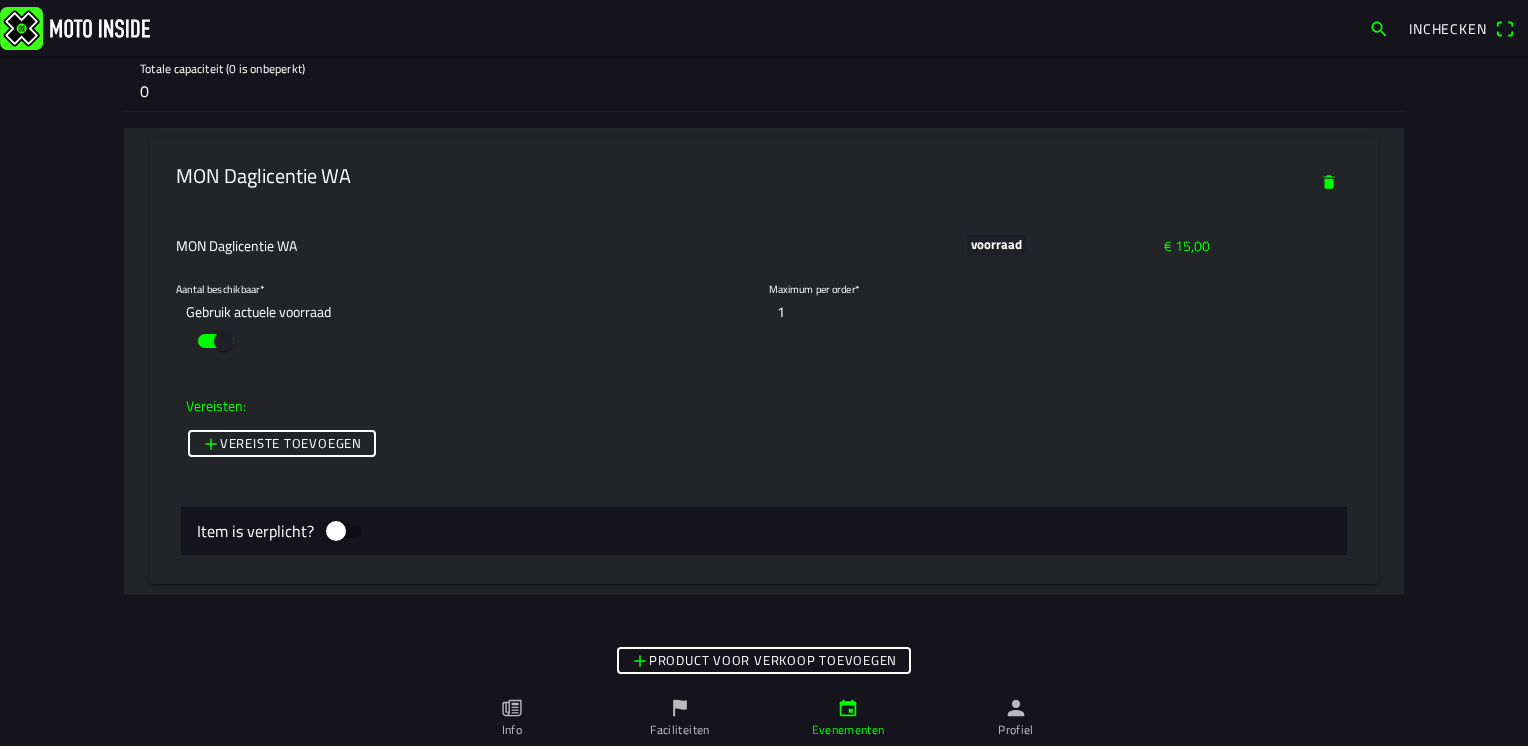 click on "Product voor verkoop toevoegen" at bounding box center [0, 0] 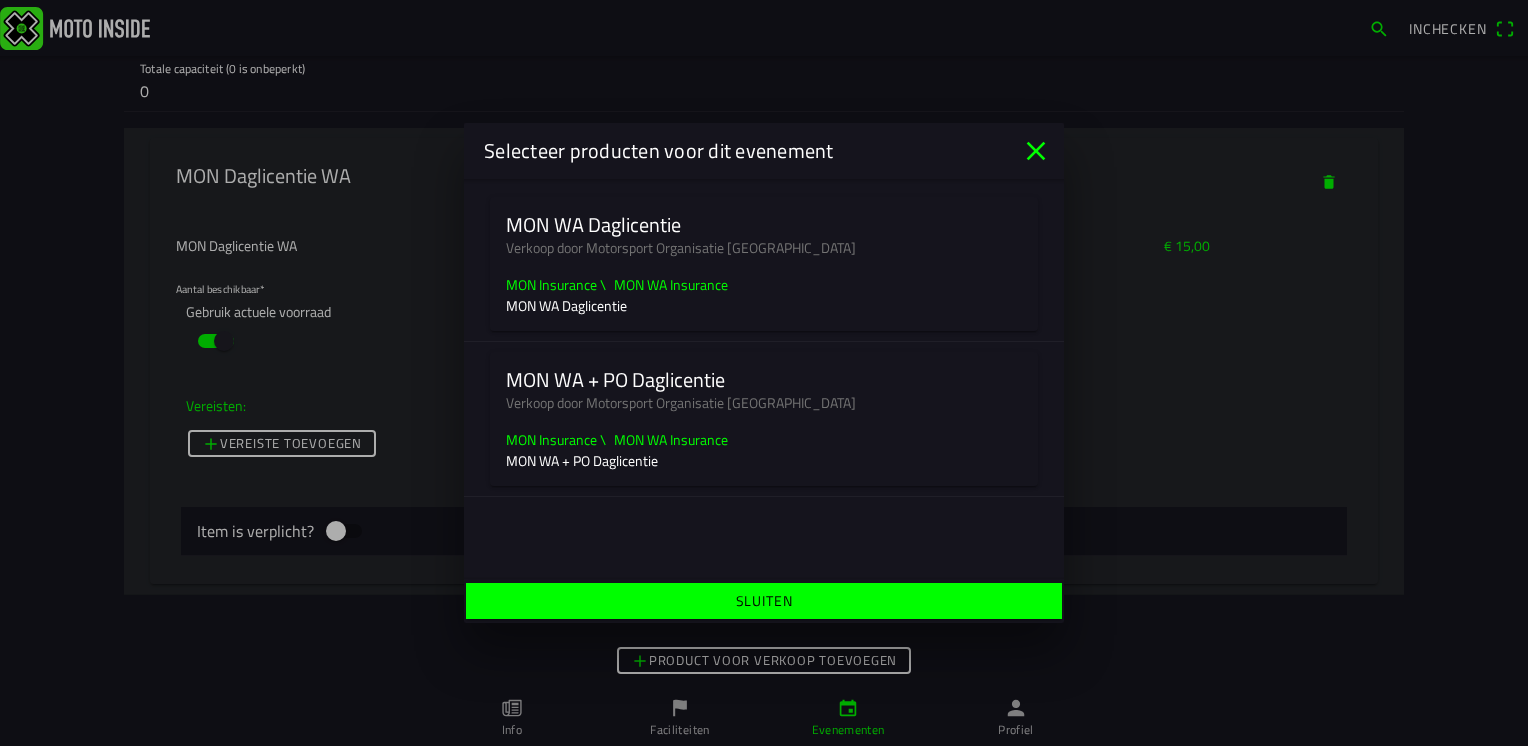 click on "Verkoop door Motorsport Organisatie [GEOGRAPHIC_DATA]" 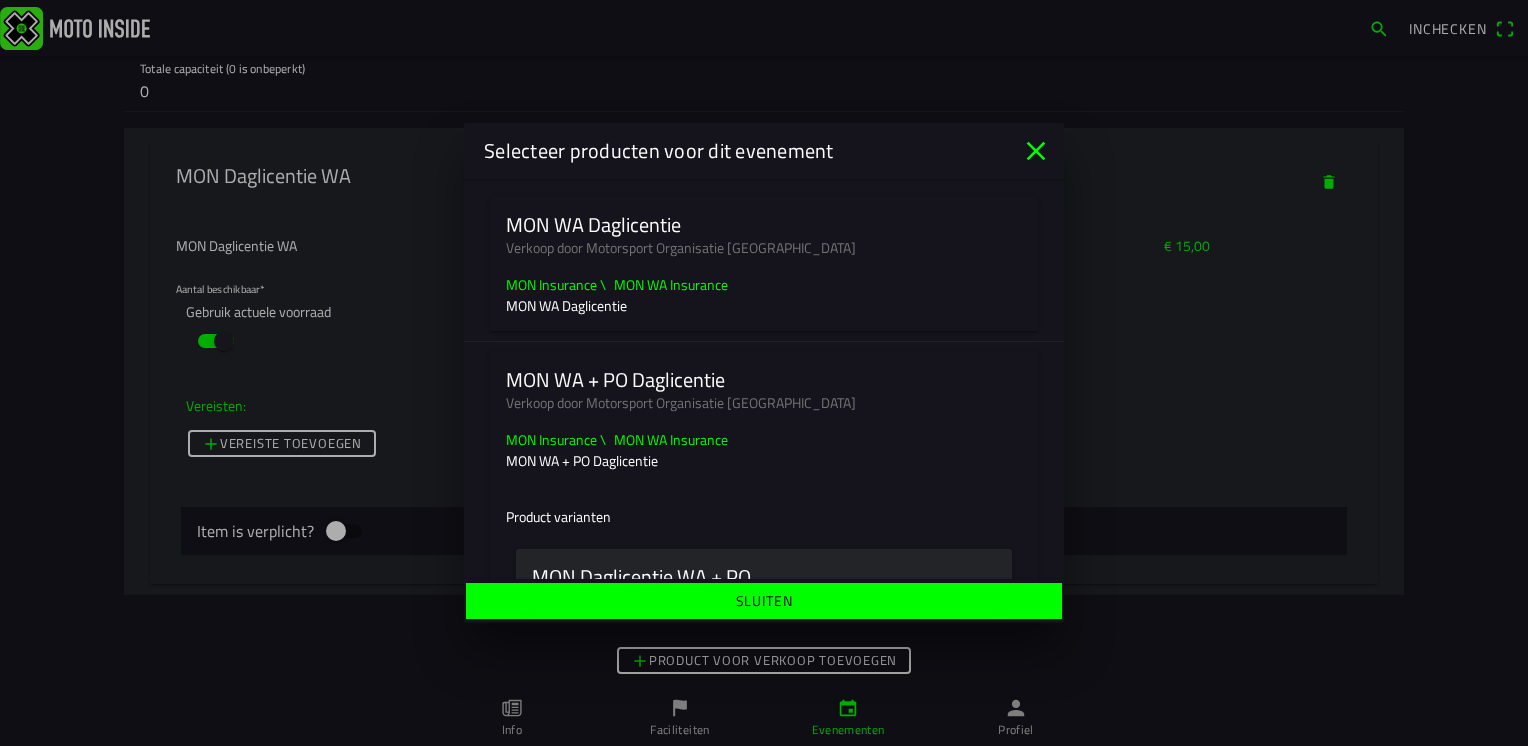 click on "MON Daglicentie WA + PO" 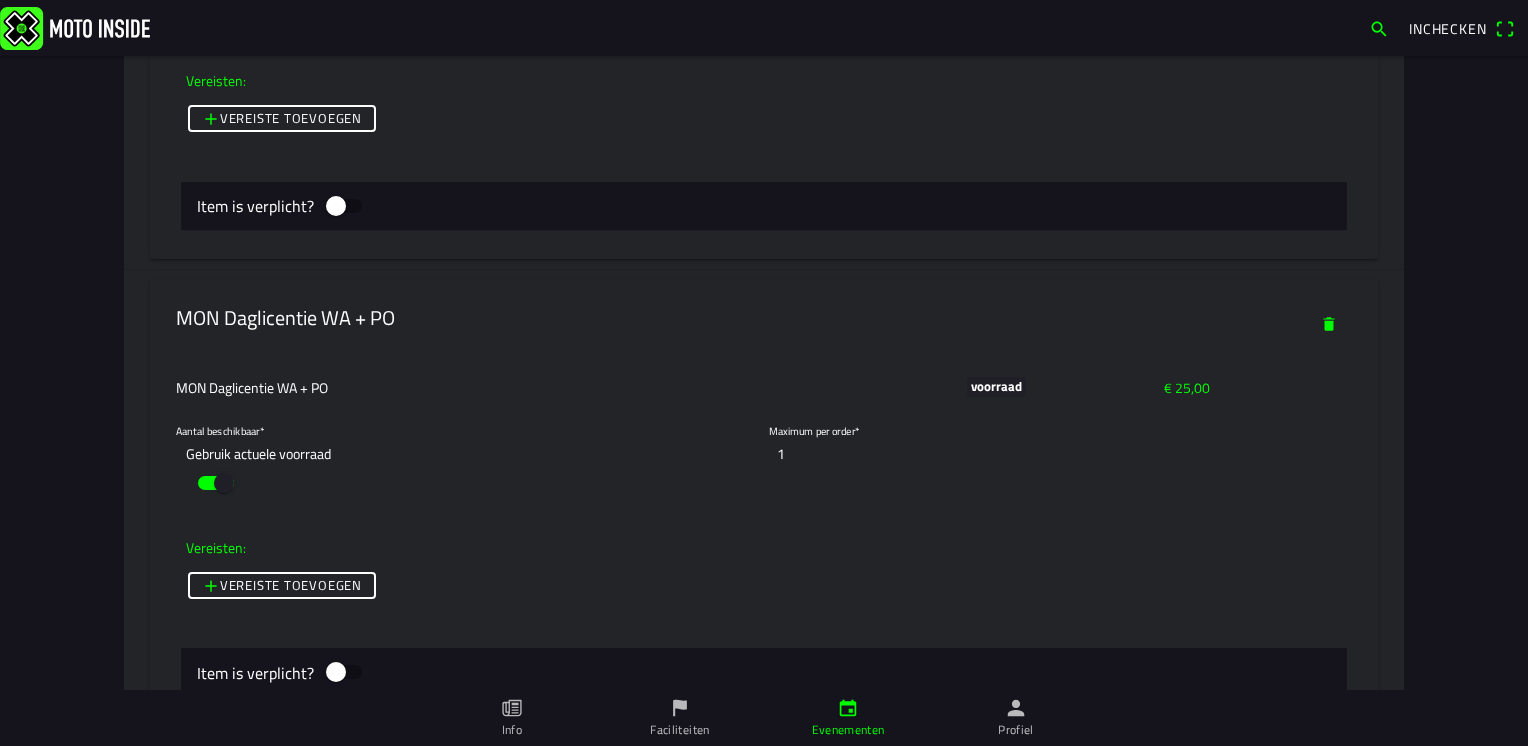 scroll, scrollTop: 2000, scrollLeft: 0, axis: vertical 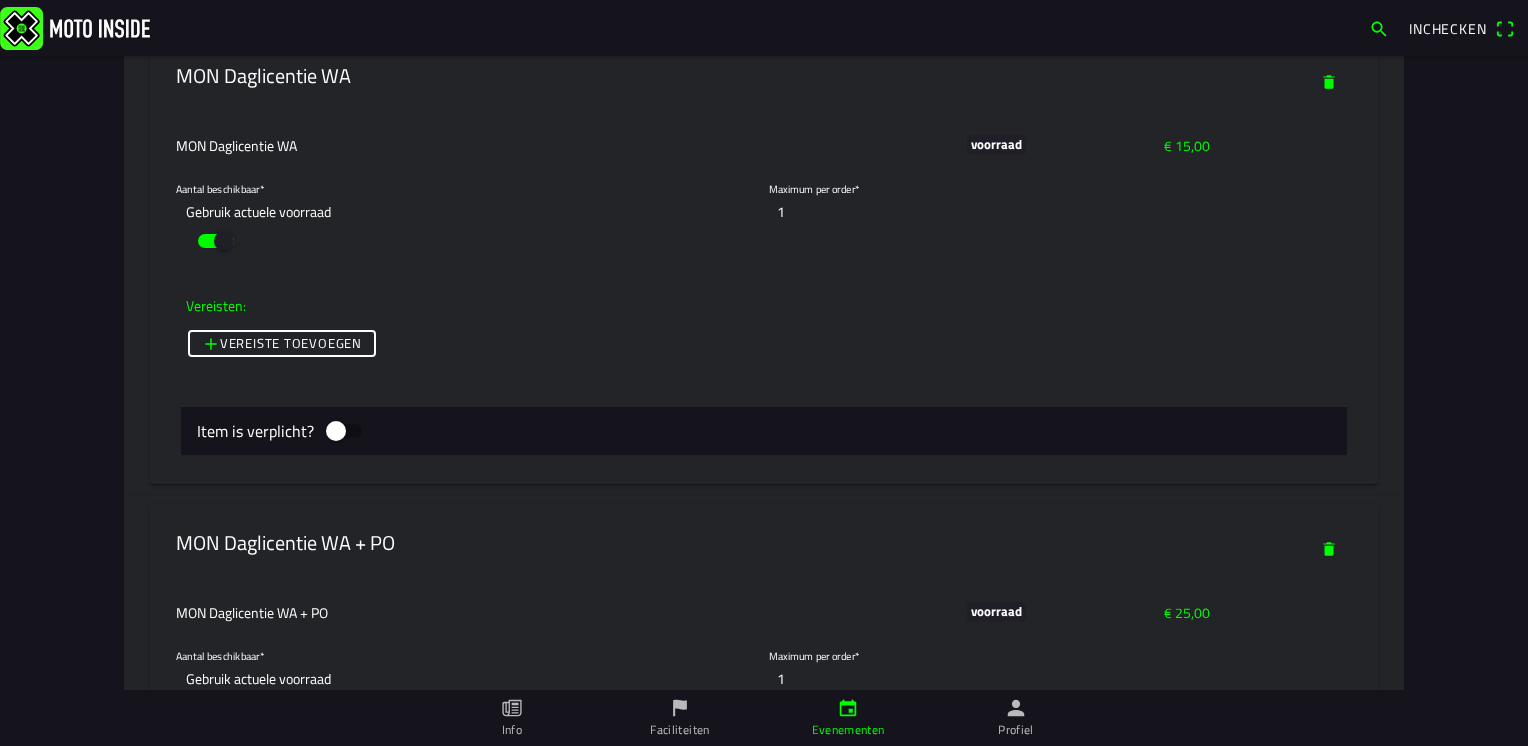 click 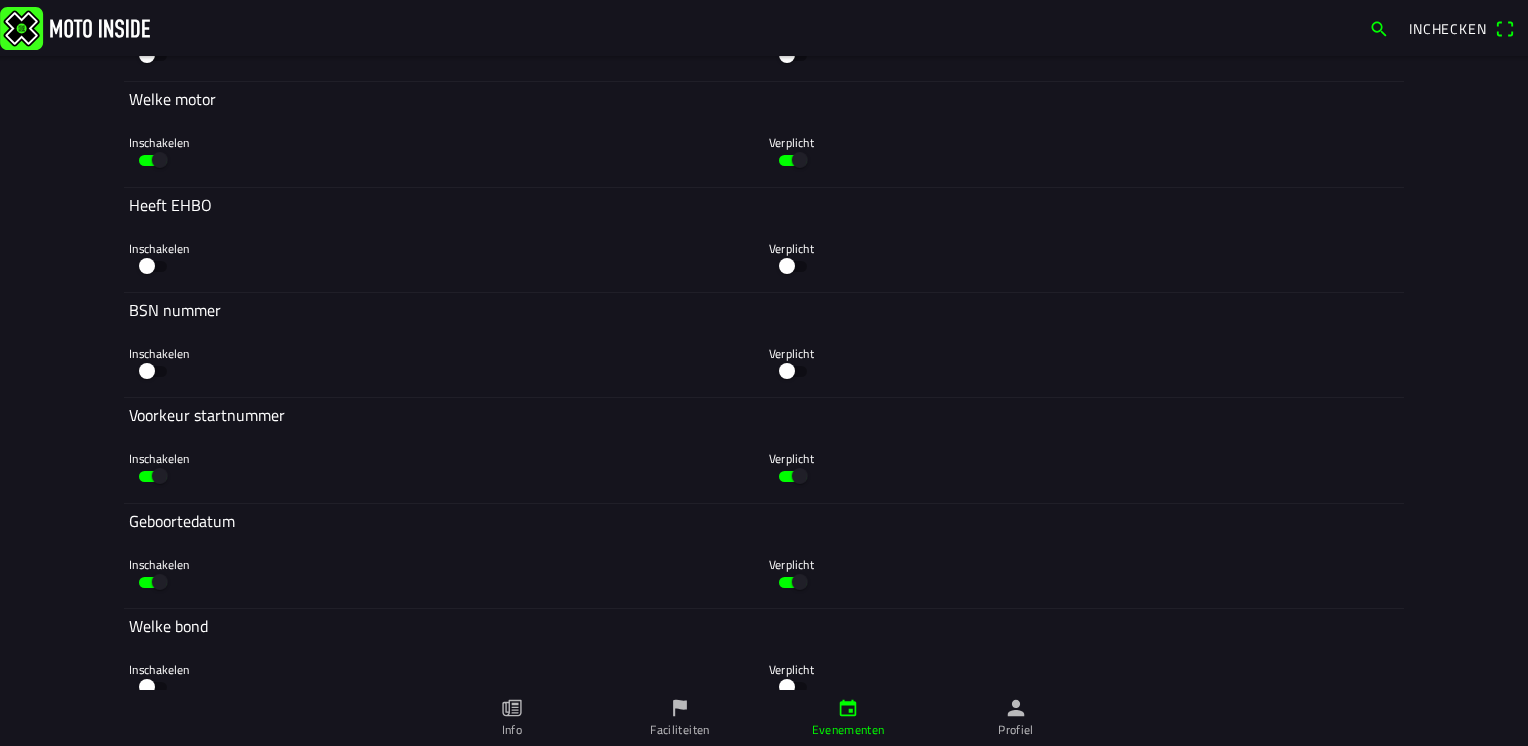 scroll, scrollTop: 3800, scrollLeft: 0, axis: vertical 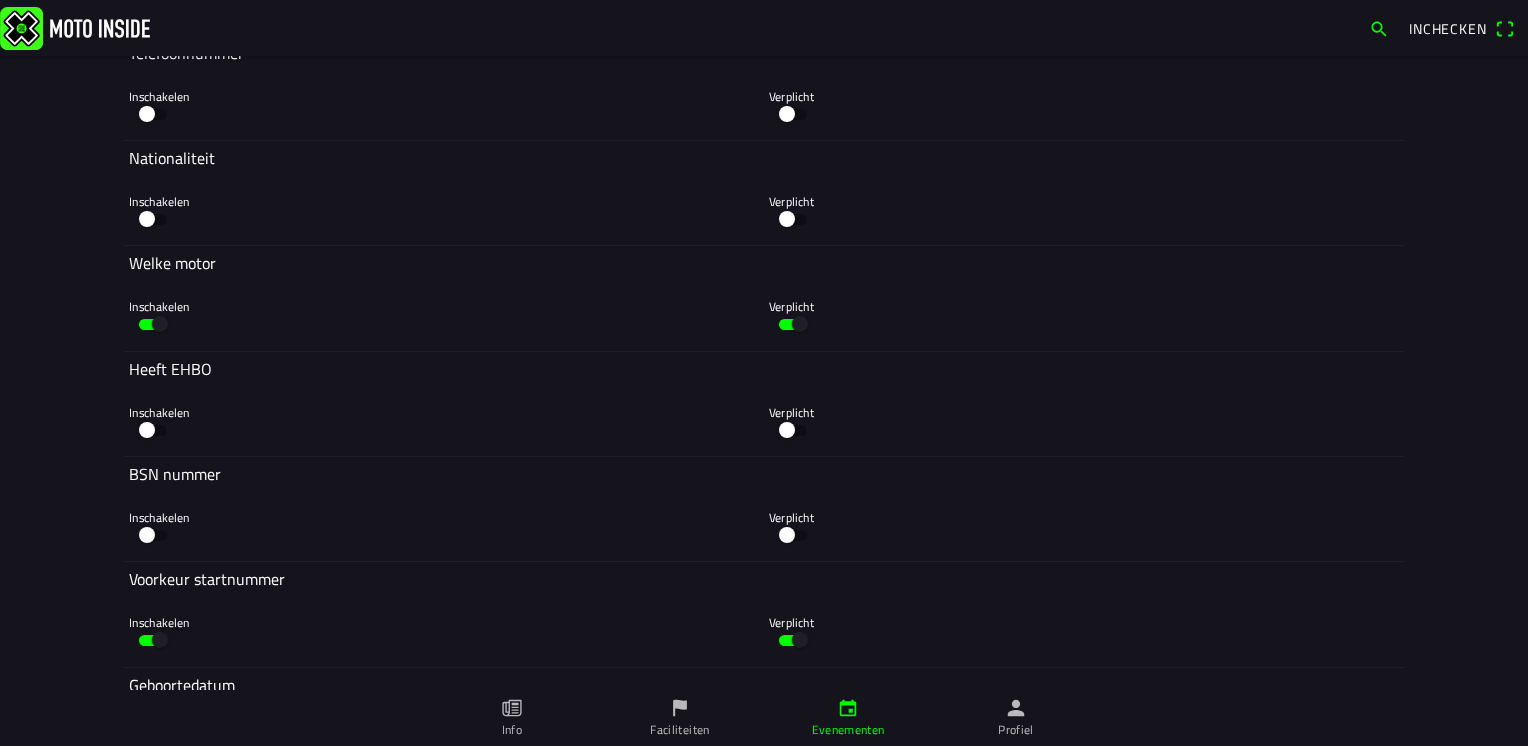 click 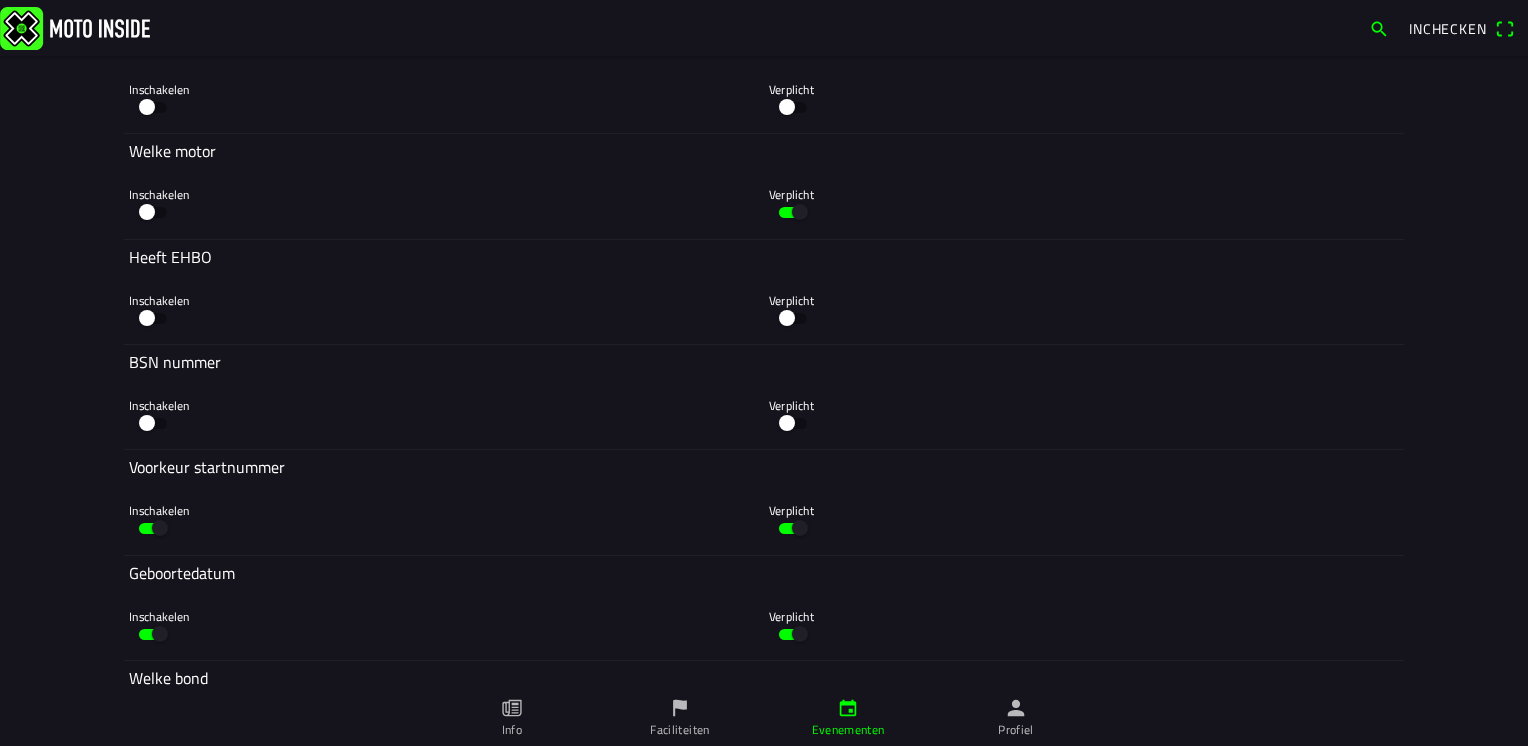 scroll, scrollTop: 3800, scrollLeft: 0, axis: vertical 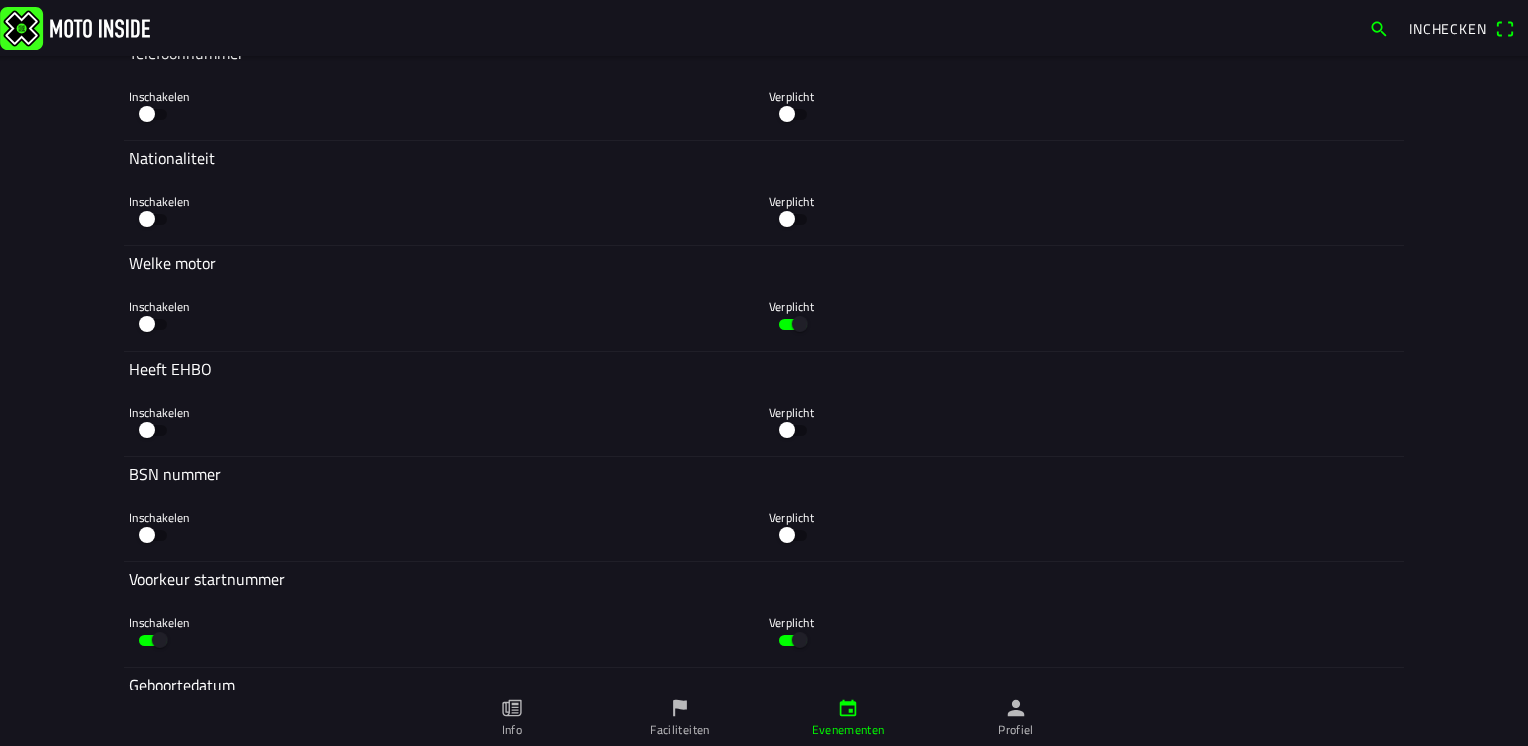 click 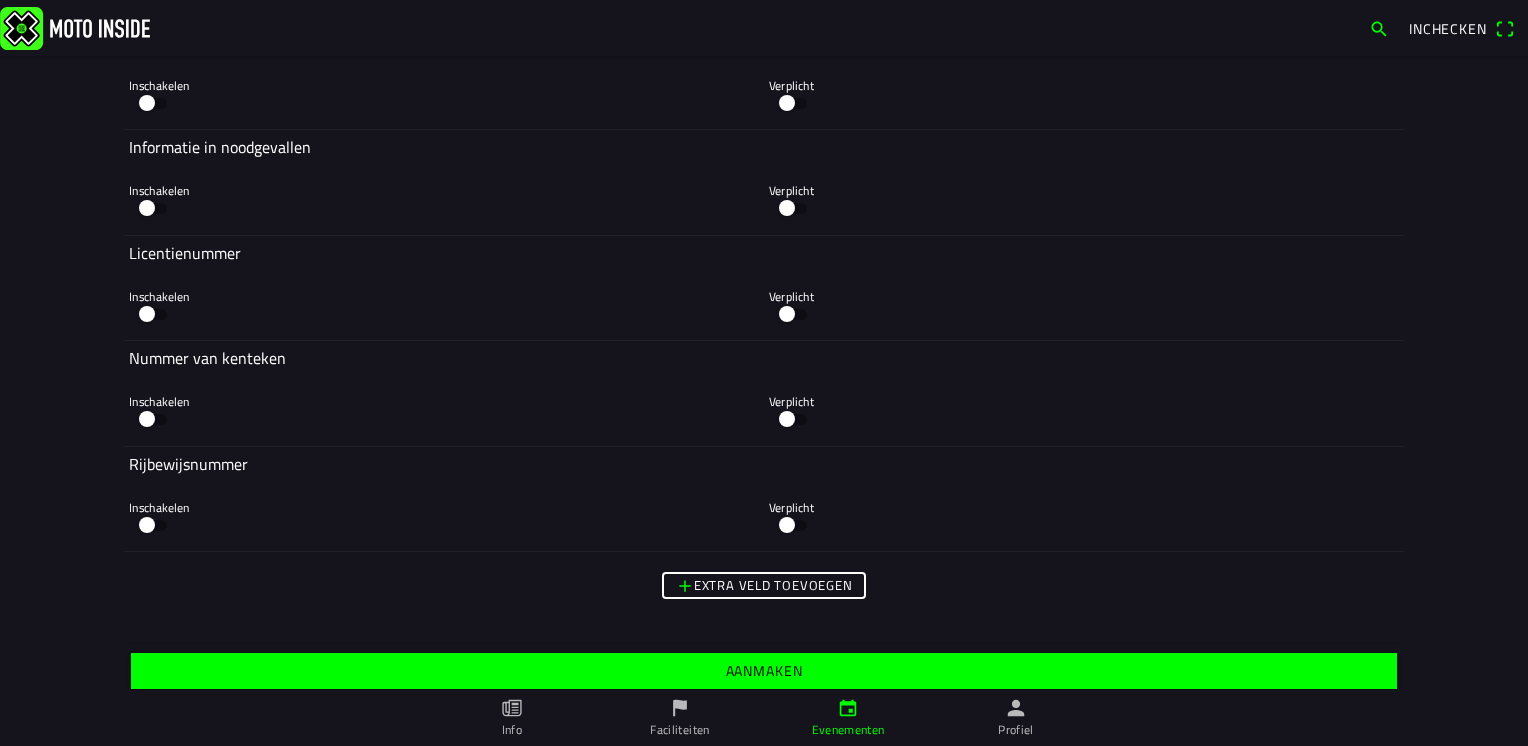 scroll, scrollTop: 5088, scrollLeft: 0, axis: vertical 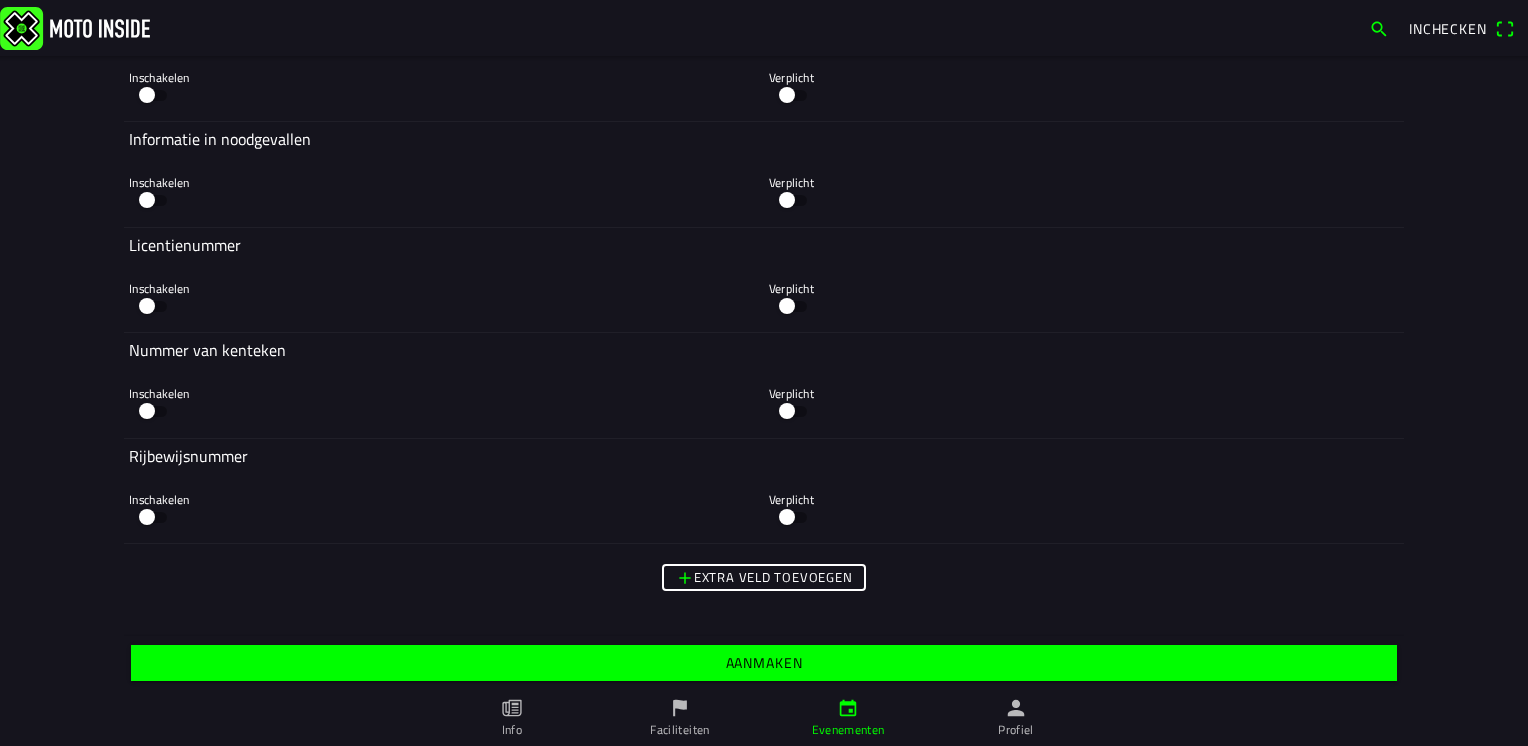 click on "Extra veld toevoegen" at bounding box center [764, 578] 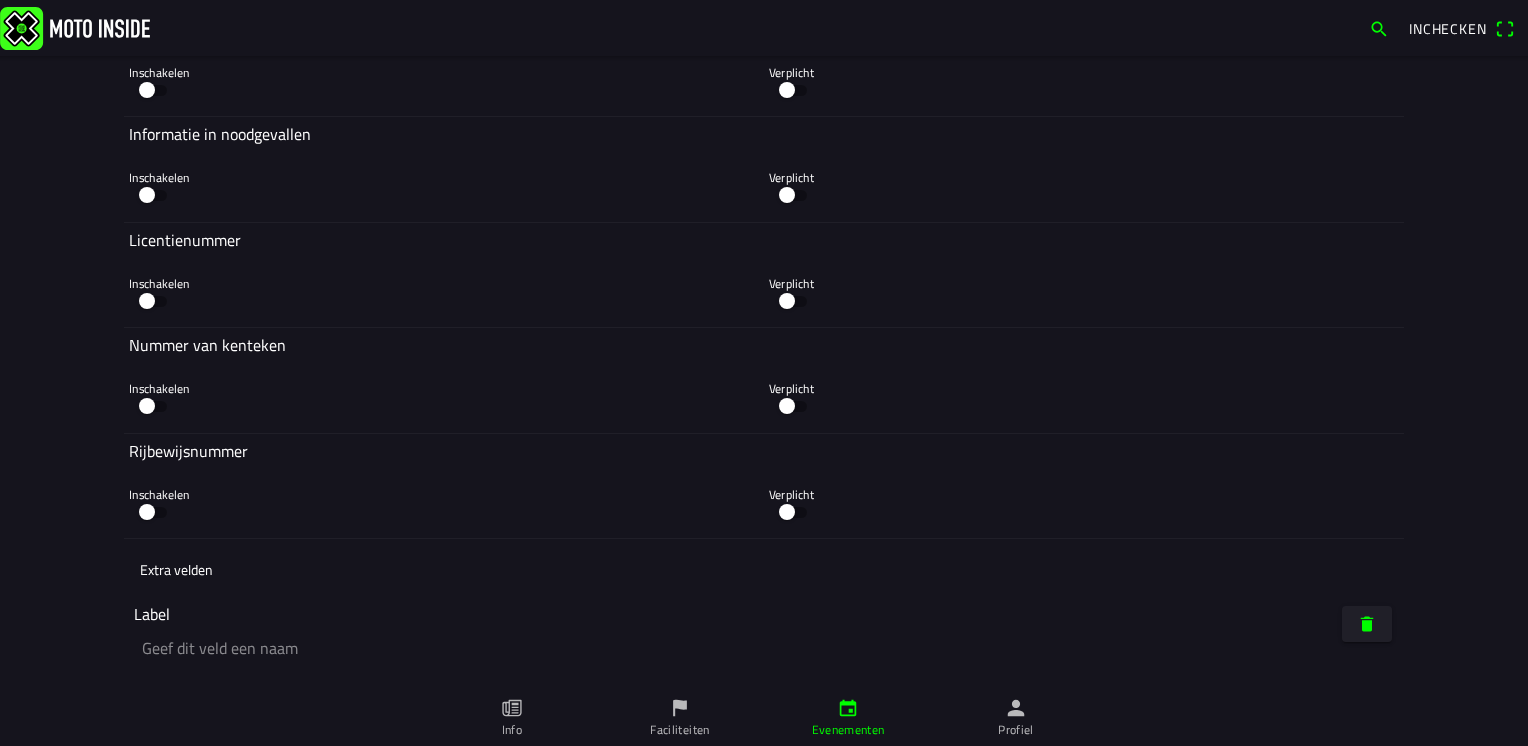 scroll, scrollTop: 5288, scrollLeft: 0, axis: vertical 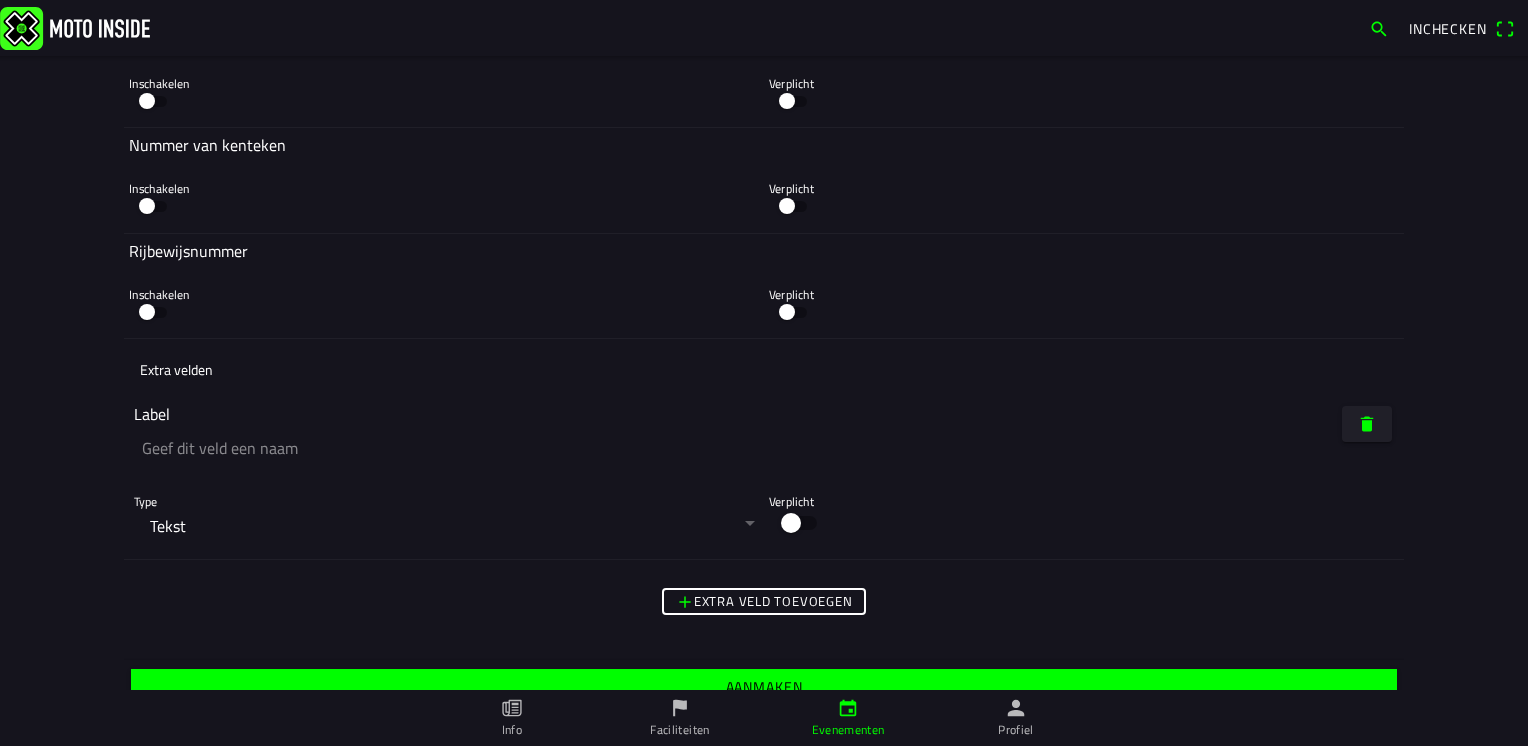 click 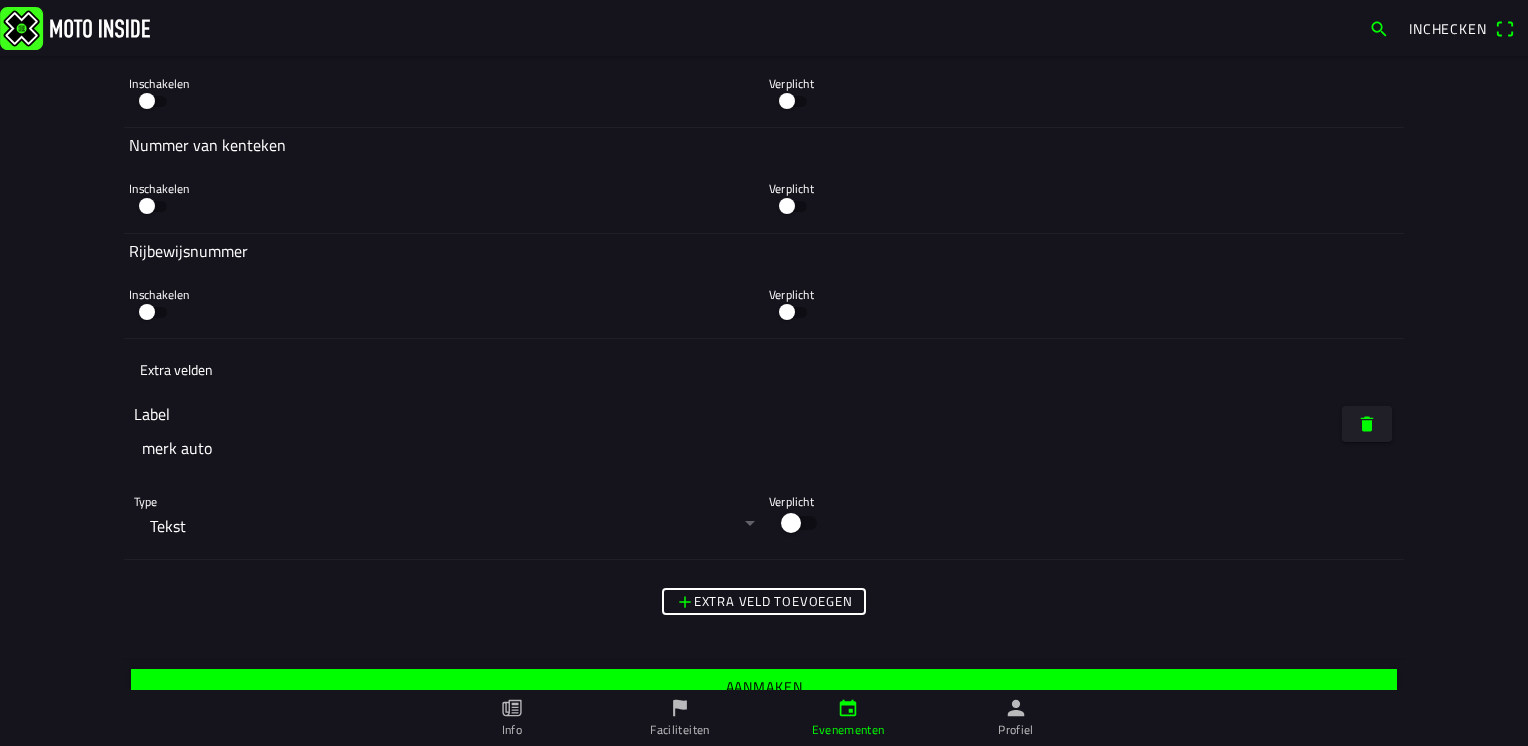 type on "merk auto" 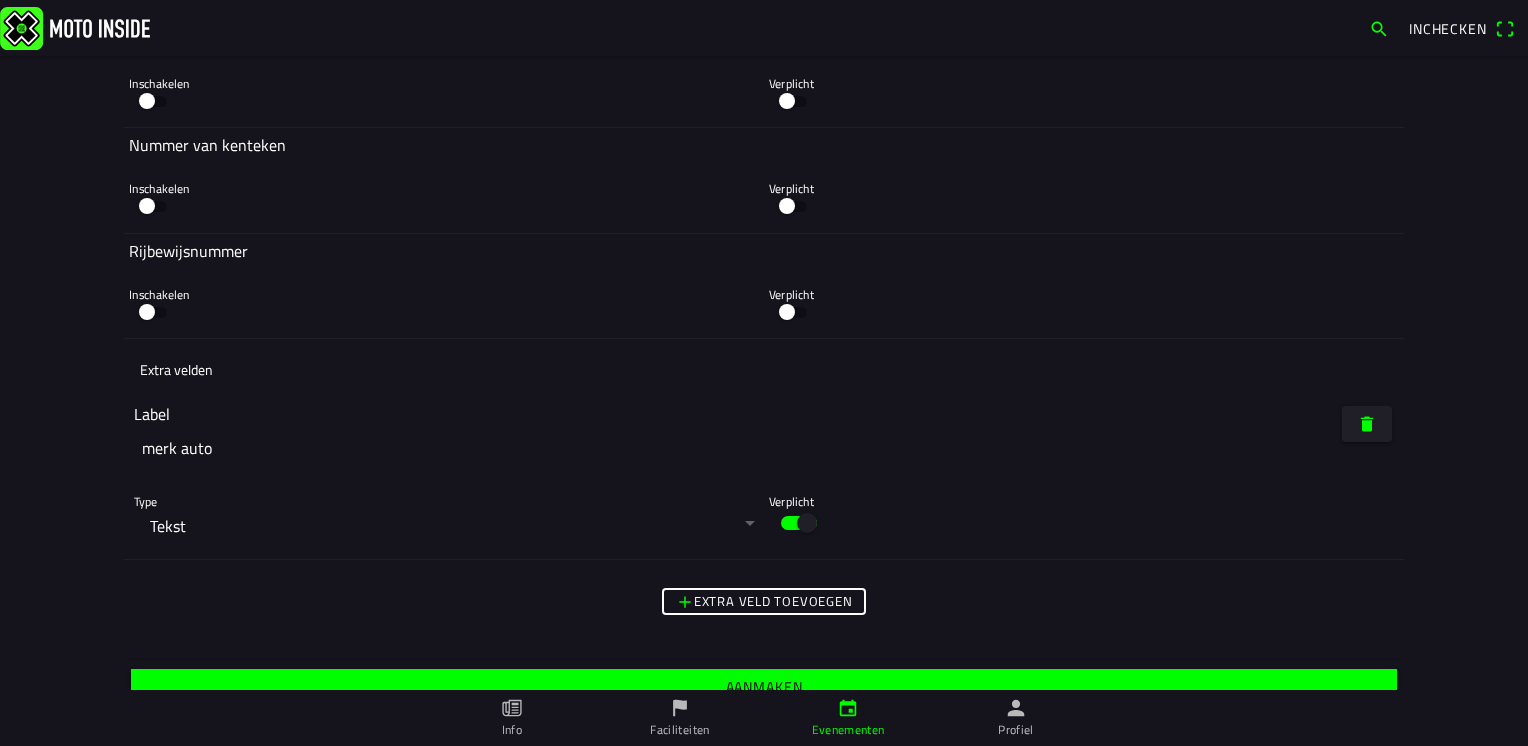 click on "Extra veld toevoegen" at bounding box center [0, 0] 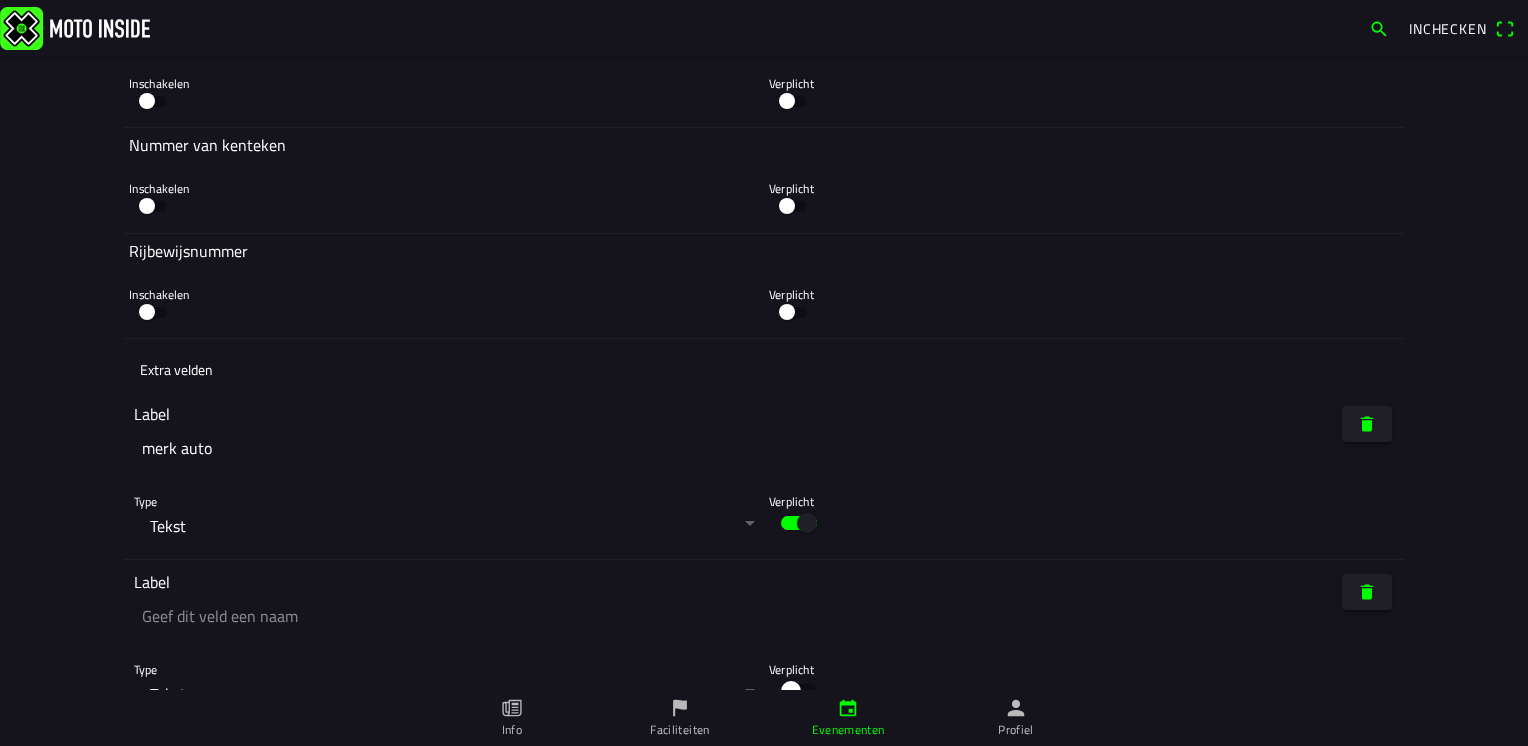 scroll, scrollTop: 5388, scrollLeft: 0, axis: vertical 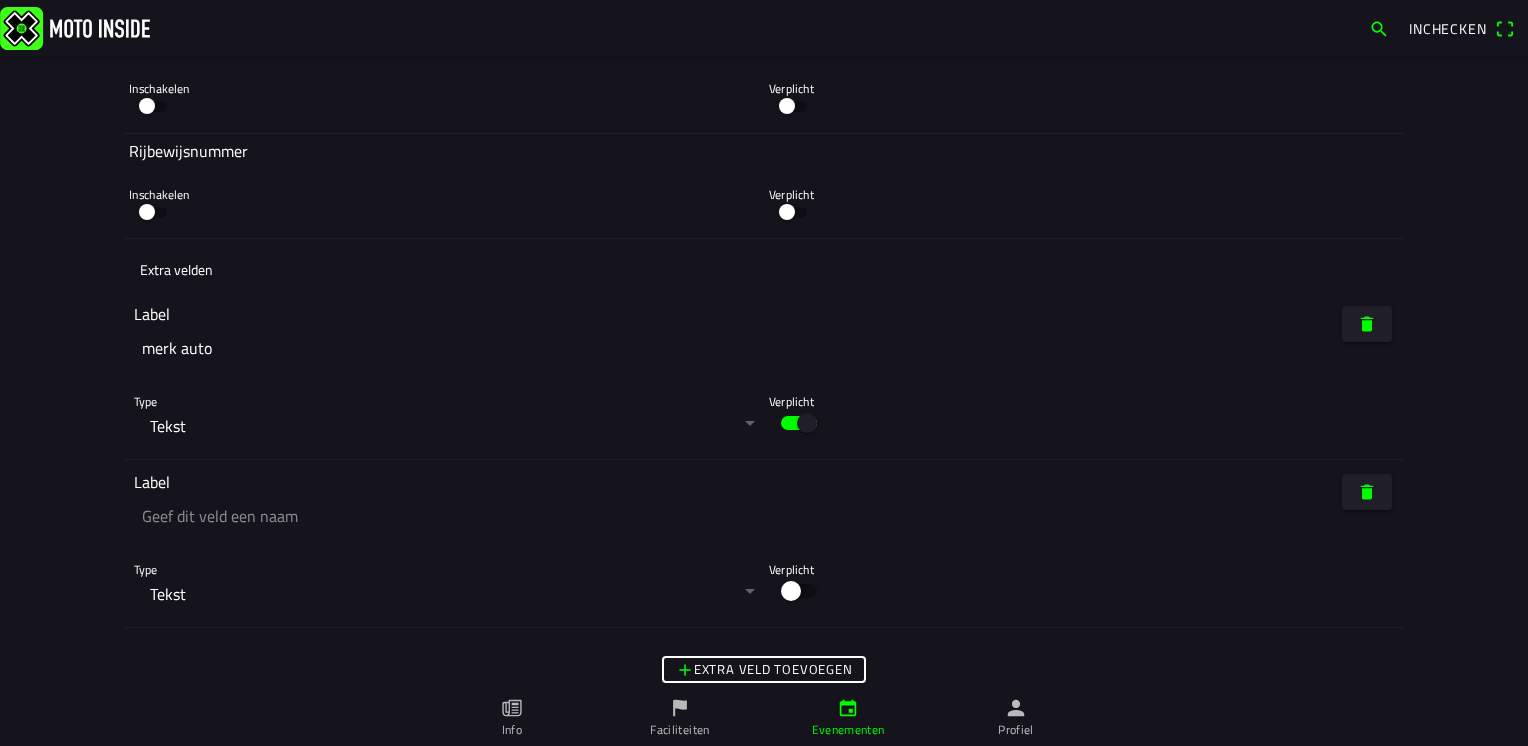click 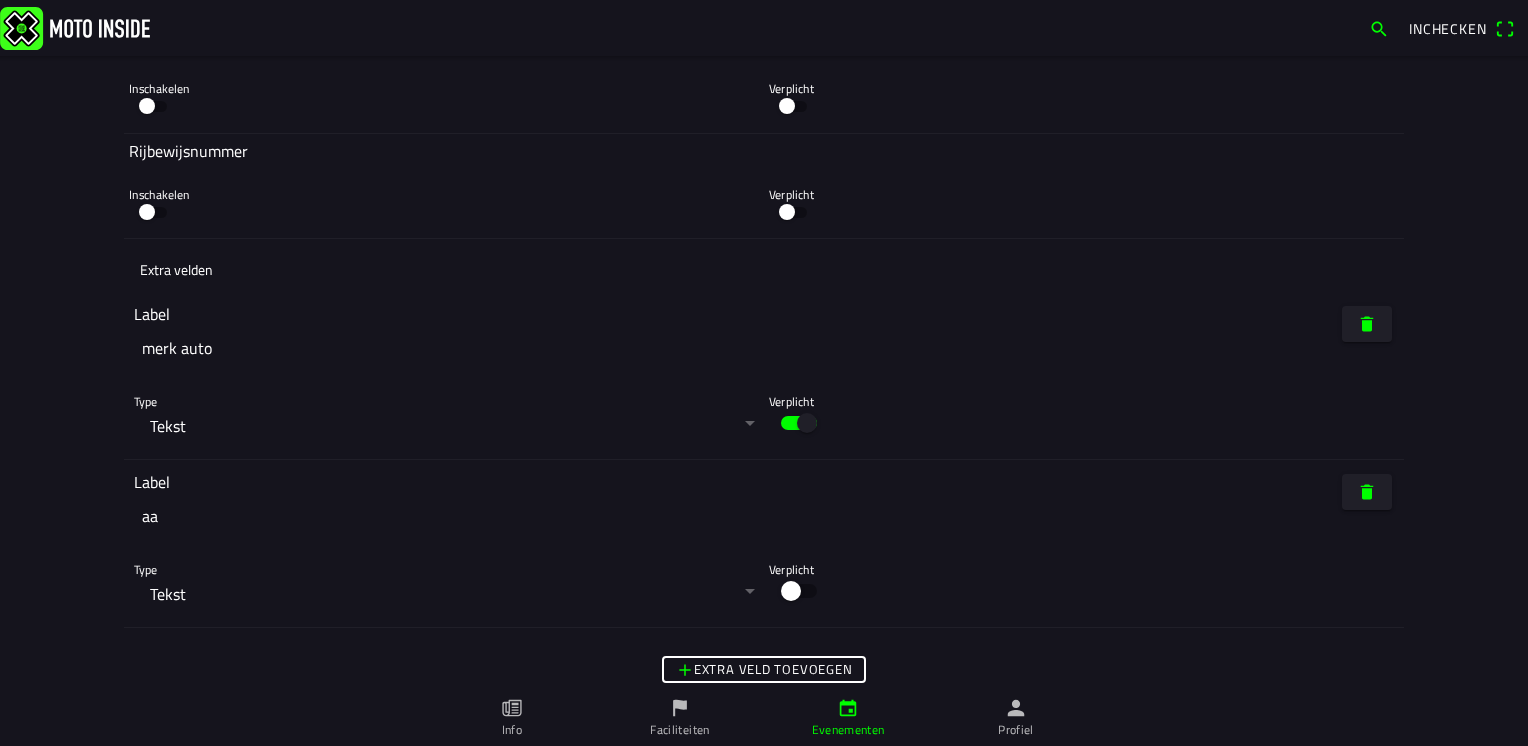 type on "a" 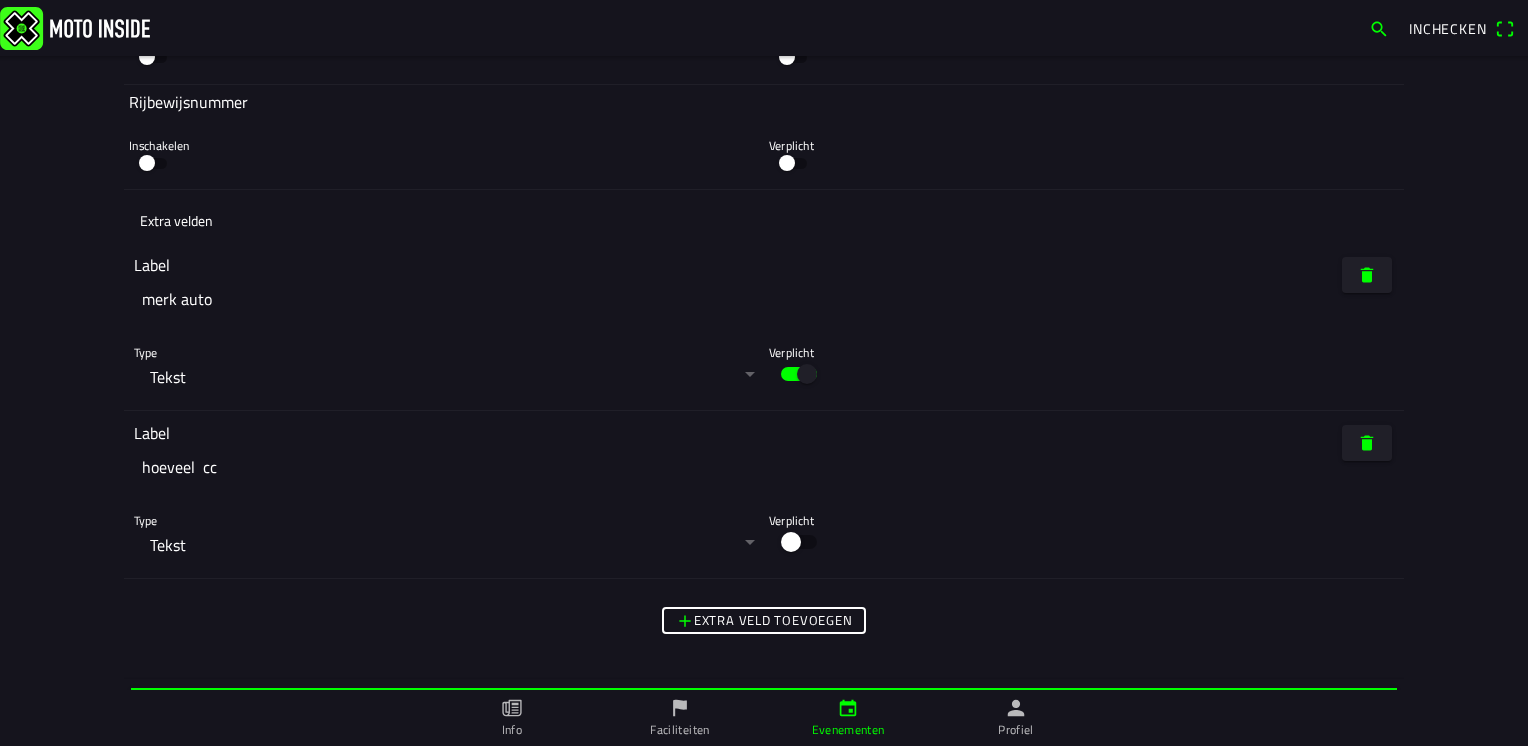 scroll, scrollTop: 5484, scrollLeft: 0, axis: vertical 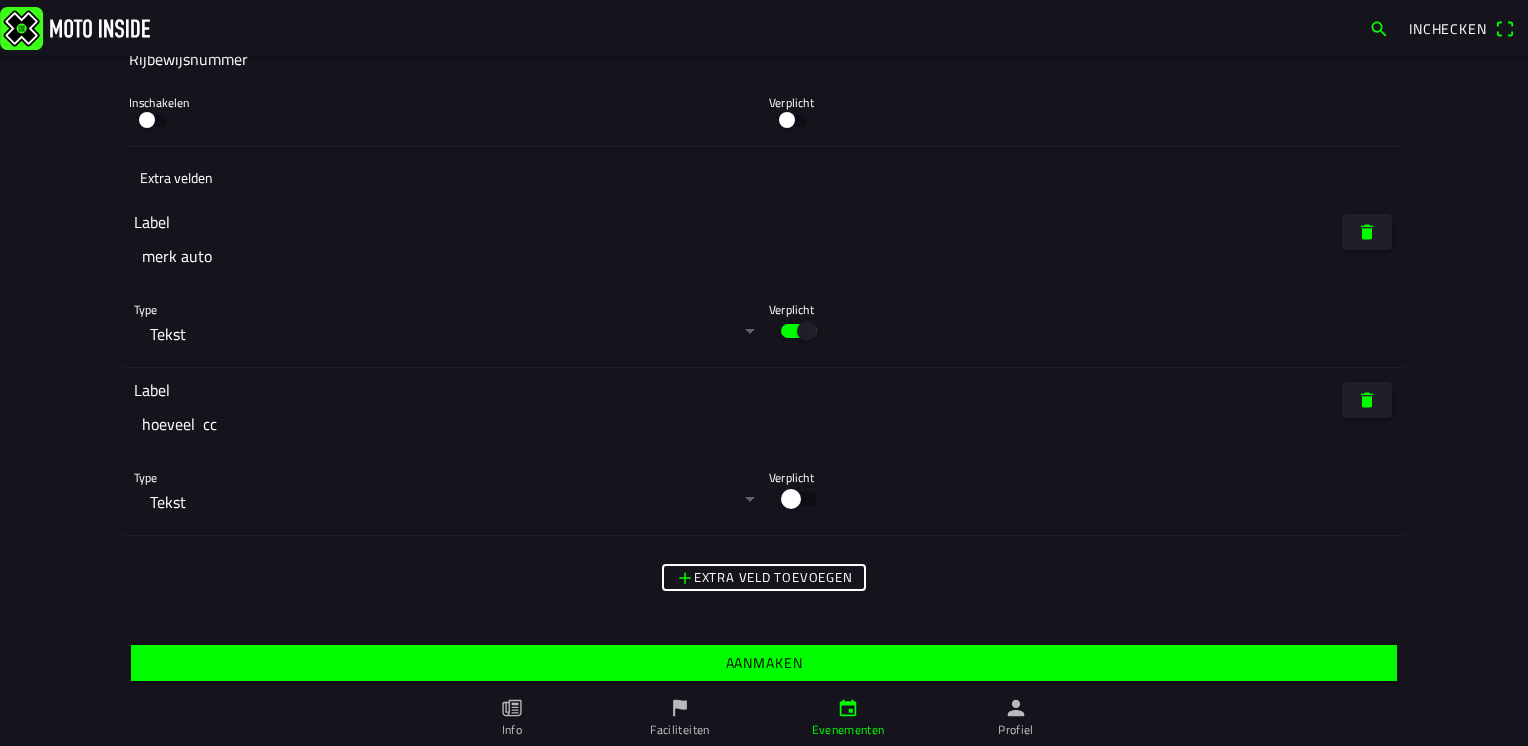 type on "hoeveel  cc" 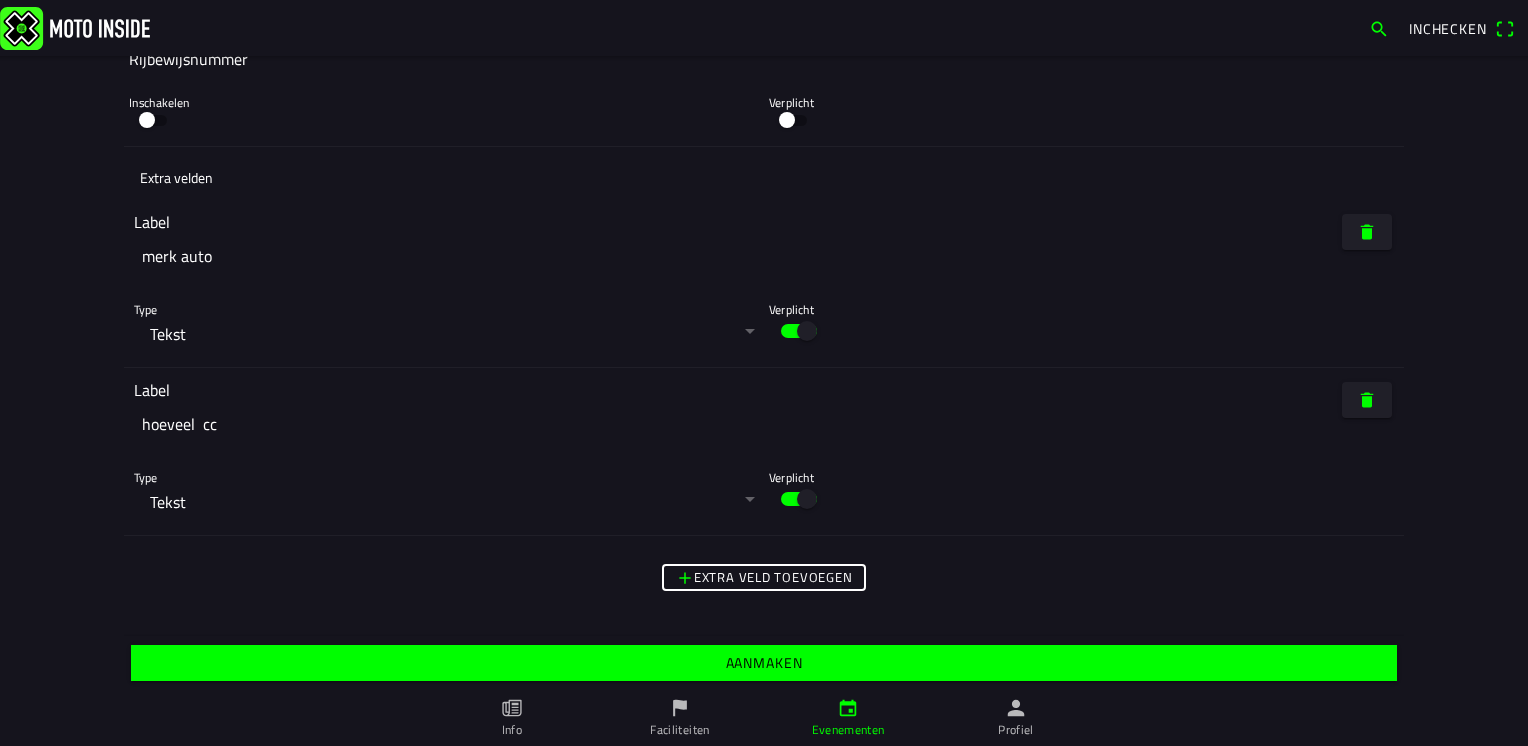 click on "Extra veld toevoegen" at bounding box center (0, 0) 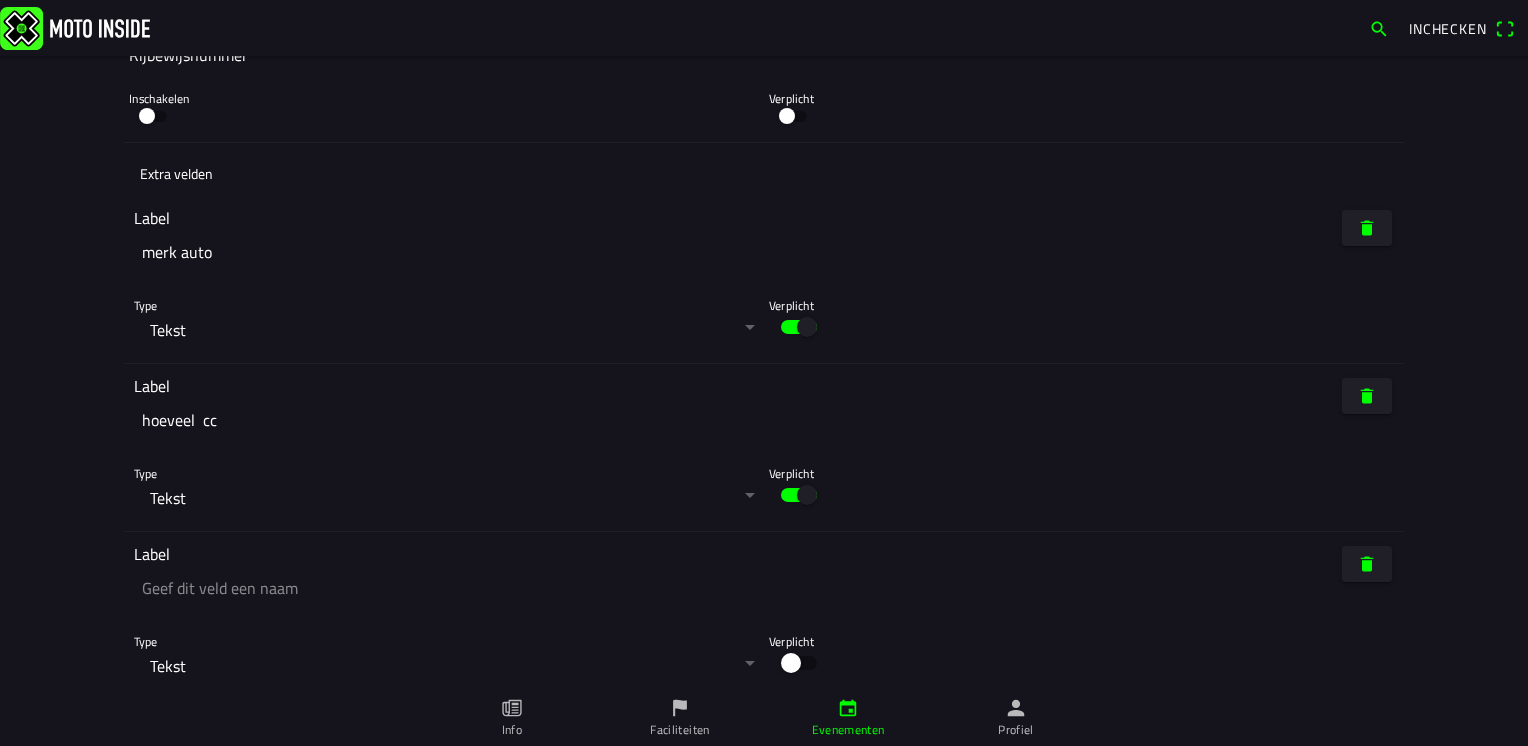 click 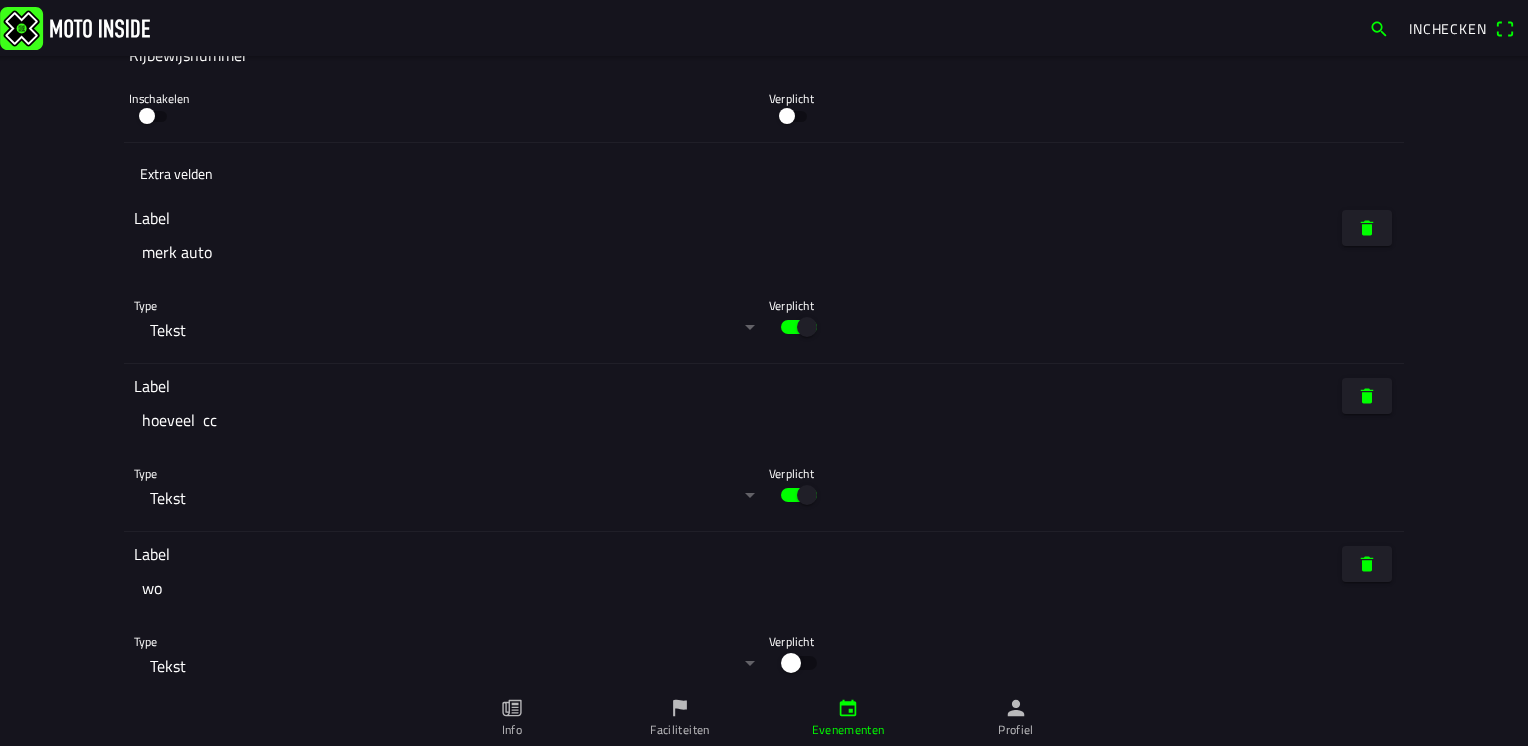 type on "w" 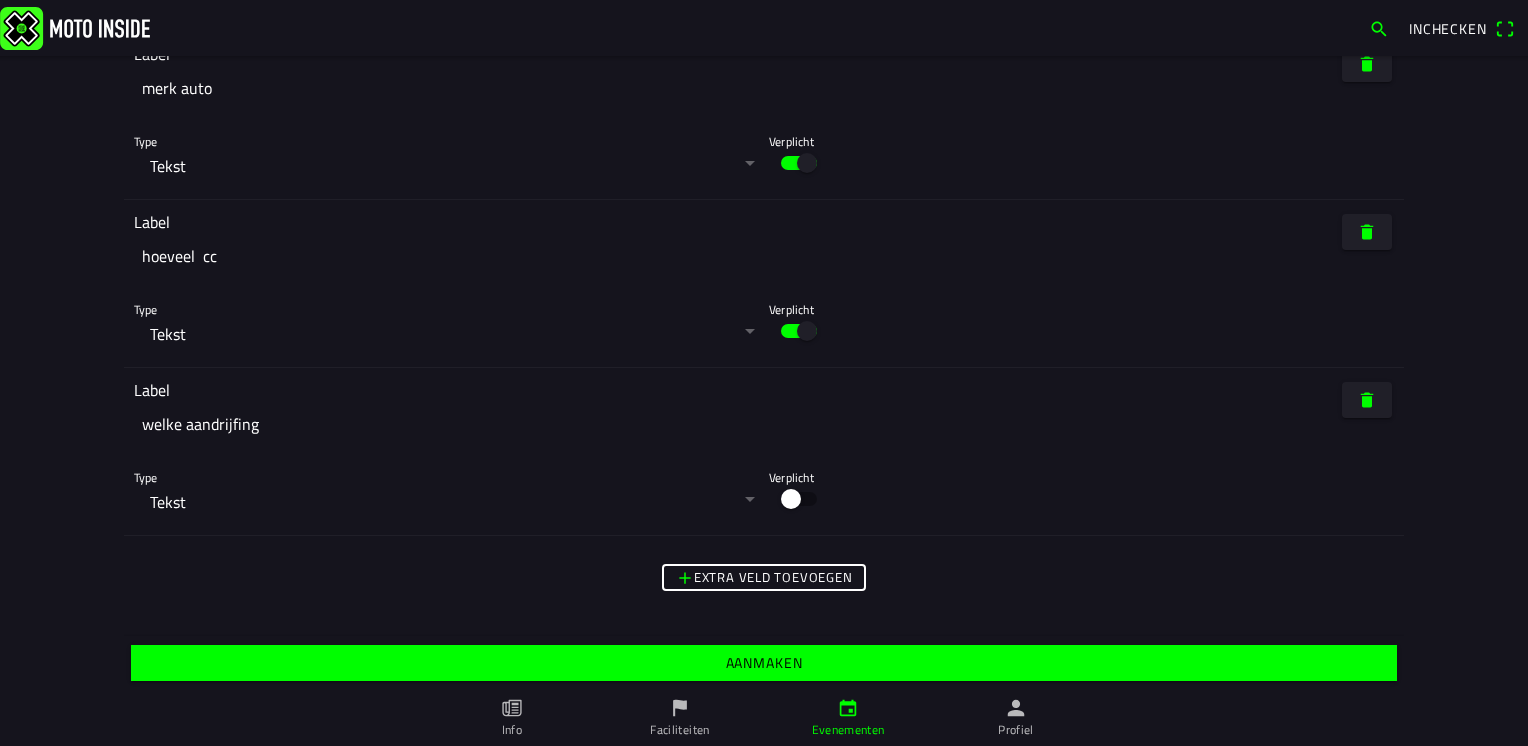 scroll, scrollTop: 5652, scrollLeft: 0, axis: vertical 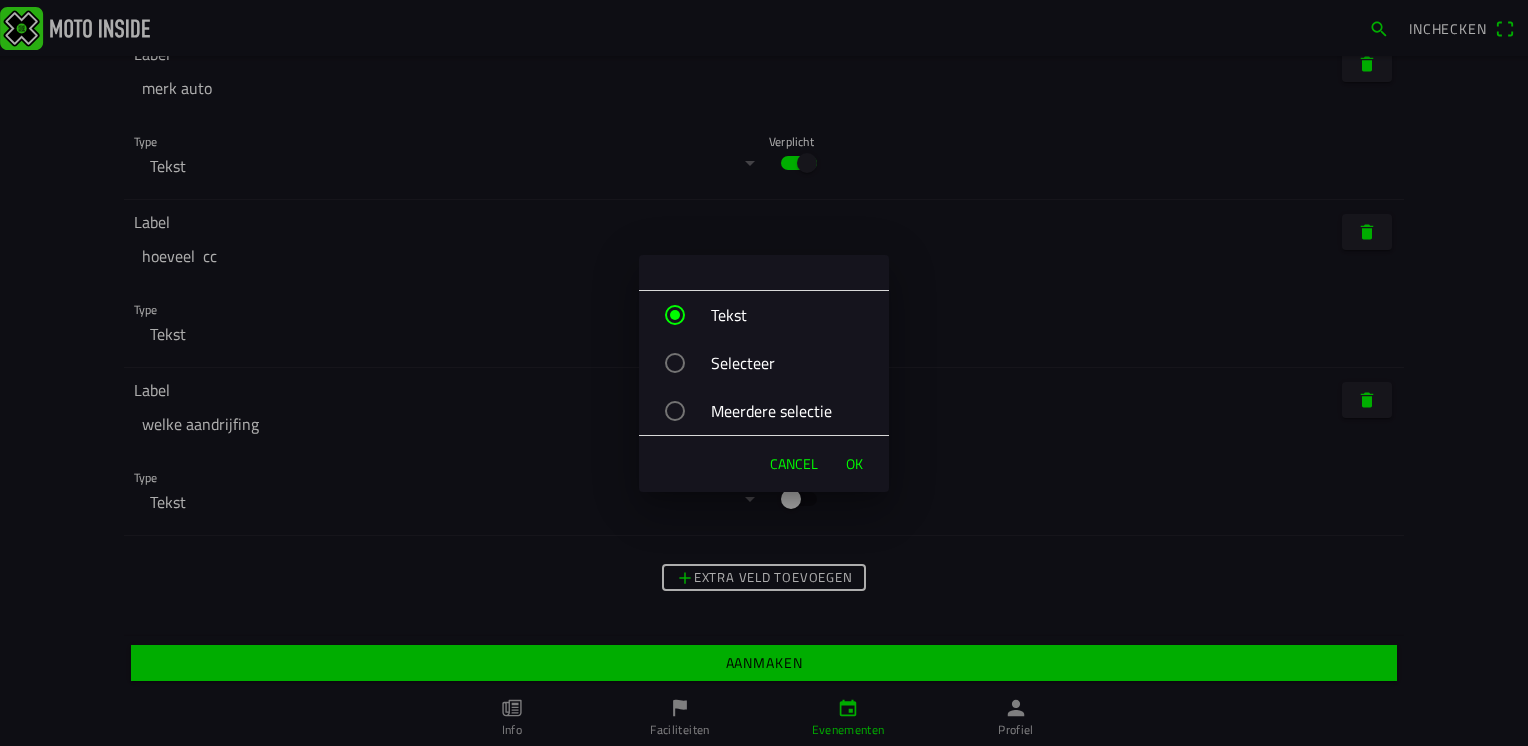 click at bounding box center [675, 411] 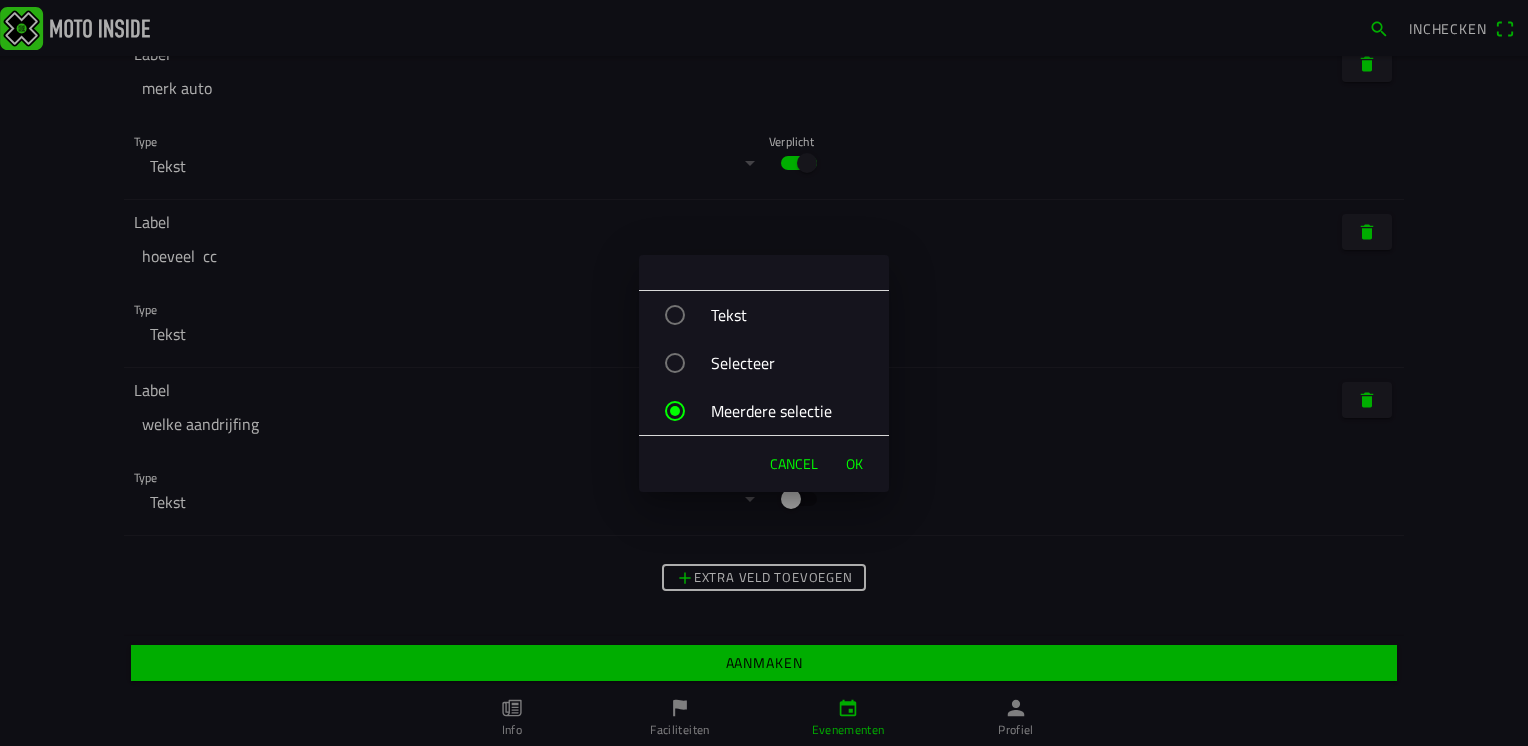 click on "OK" at bounding box center [854, 464] 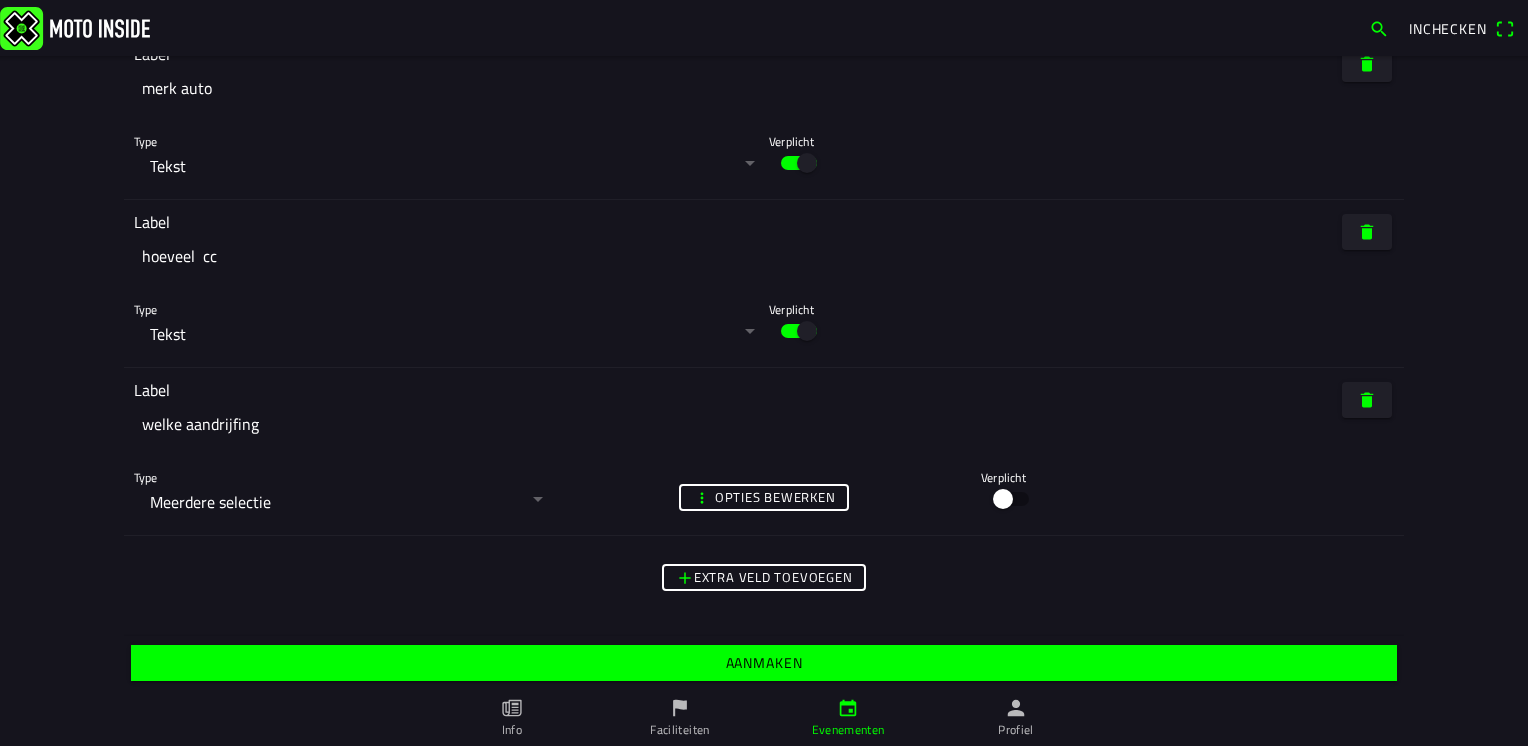 click on "Opties bewerken" 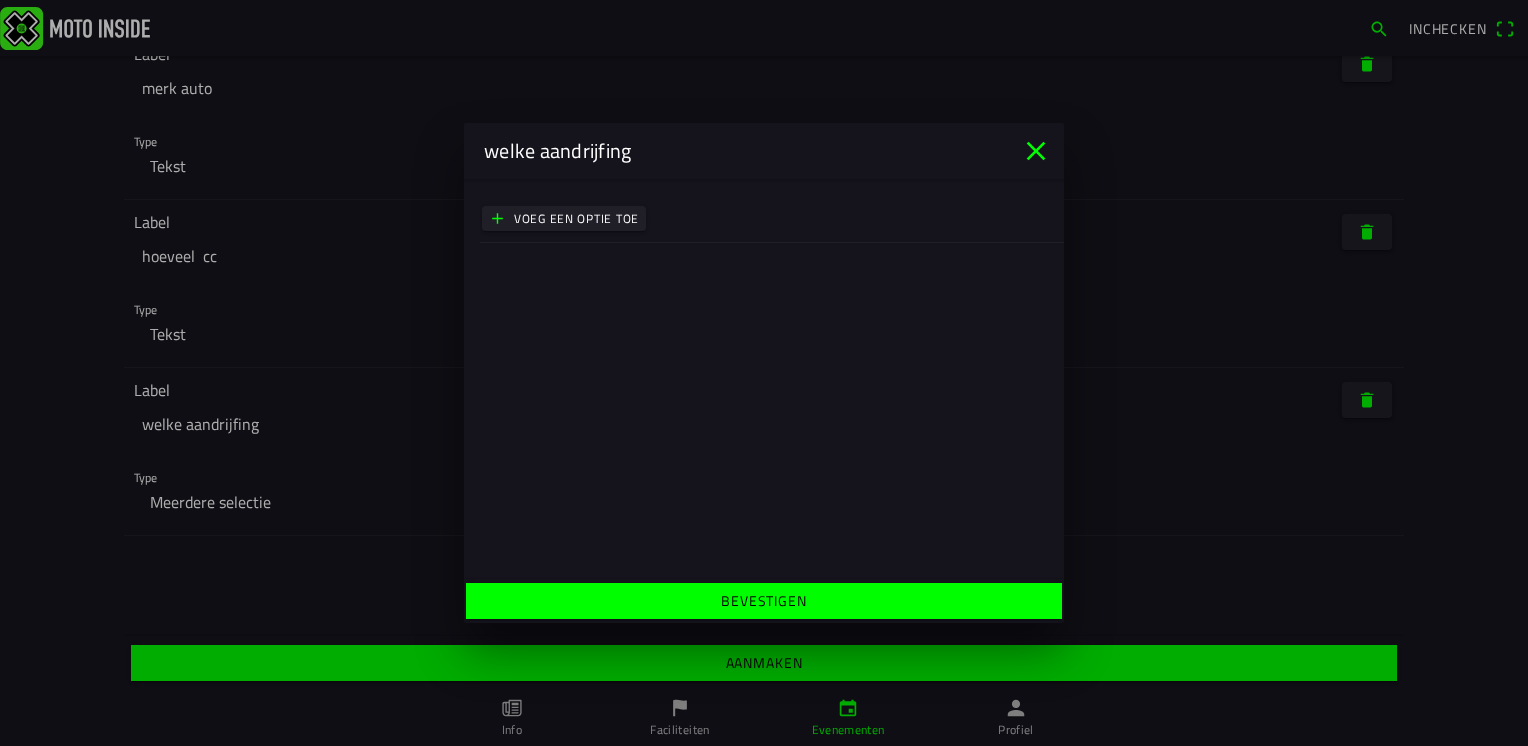 click on "Voeg een optie toe" 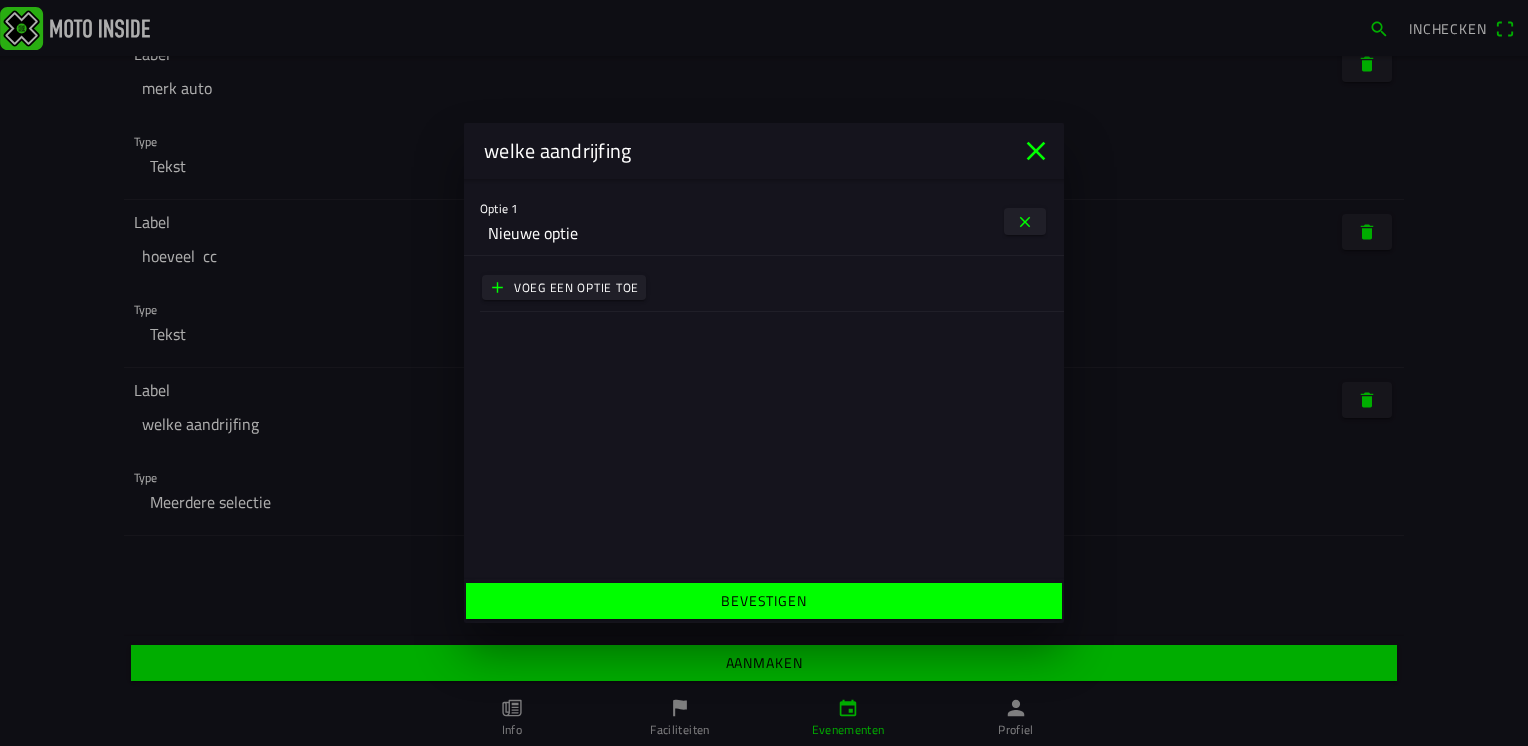 click on "Nieuwe optie" 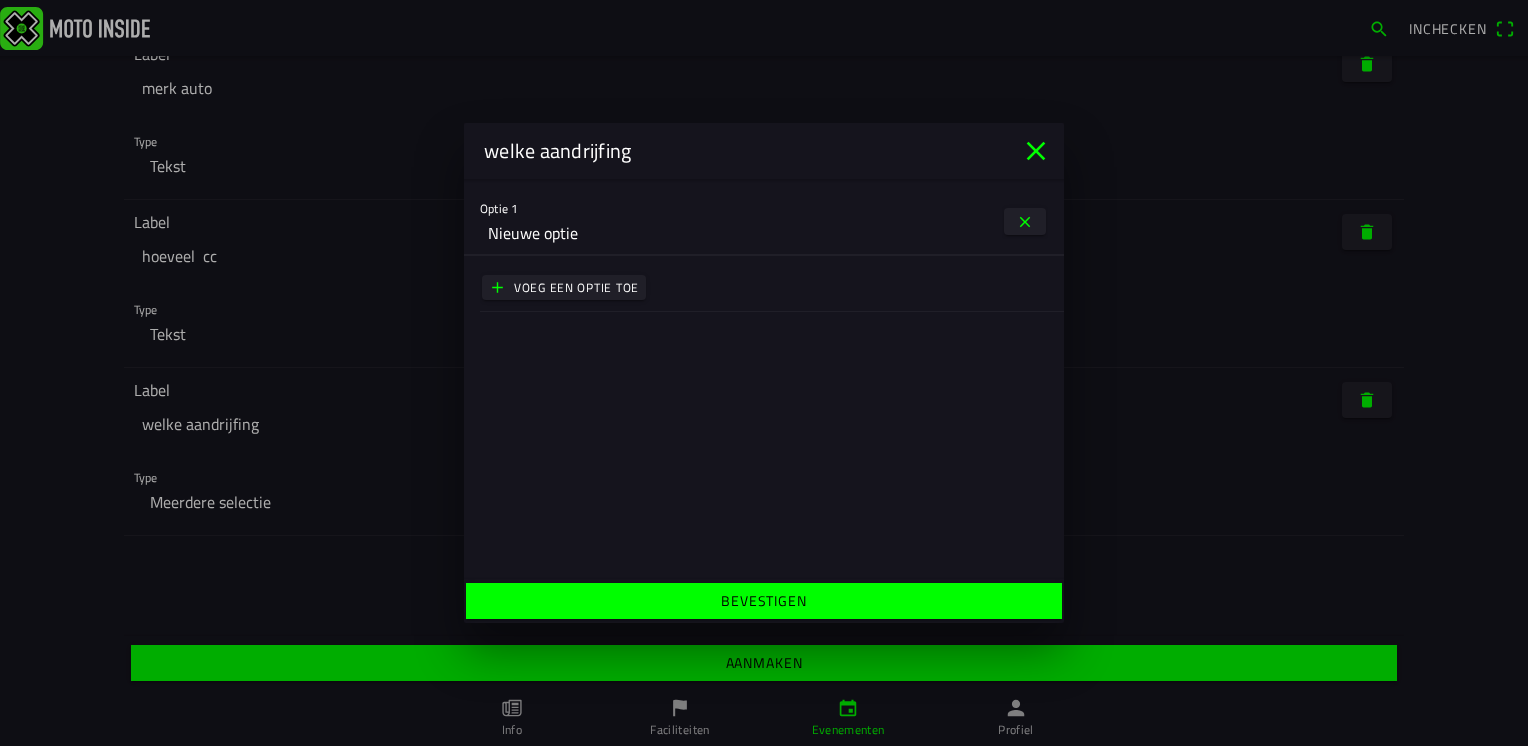 click on "Voeg een optie toe" 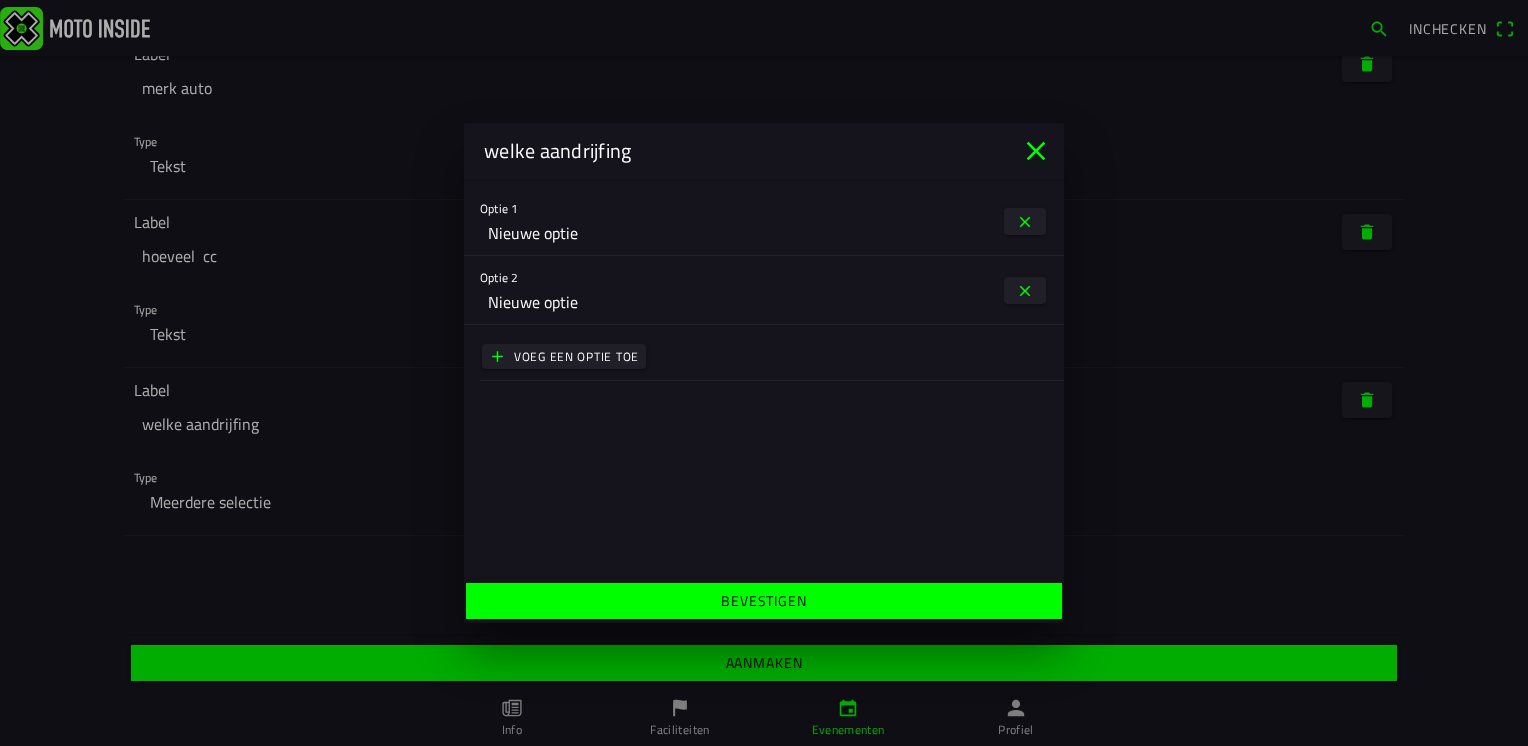 click on "Voeg een optie toe" 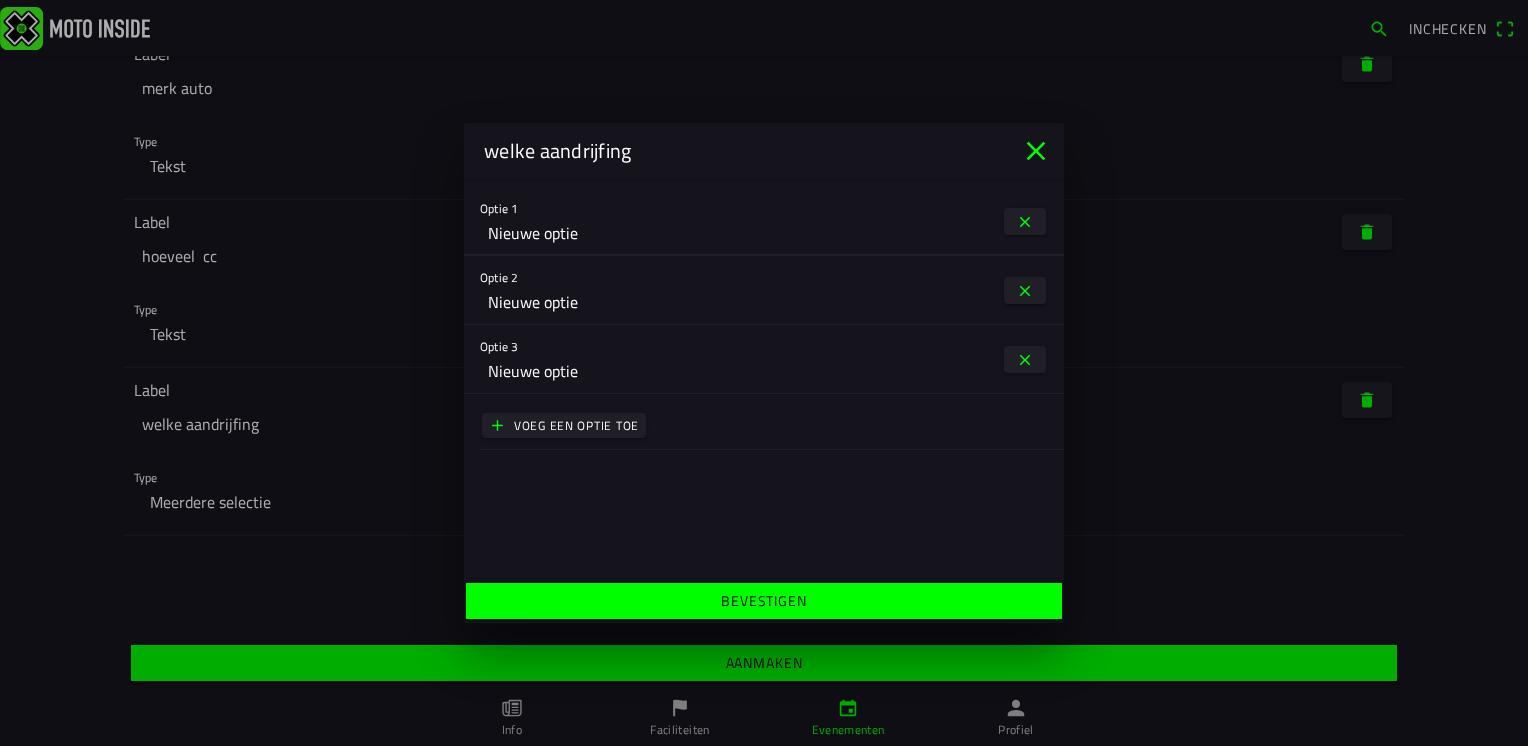 drag, startPoint x: 598, startPoint y: 235, endPoint x: 475, endPoint y: 237, distance: 123.01626 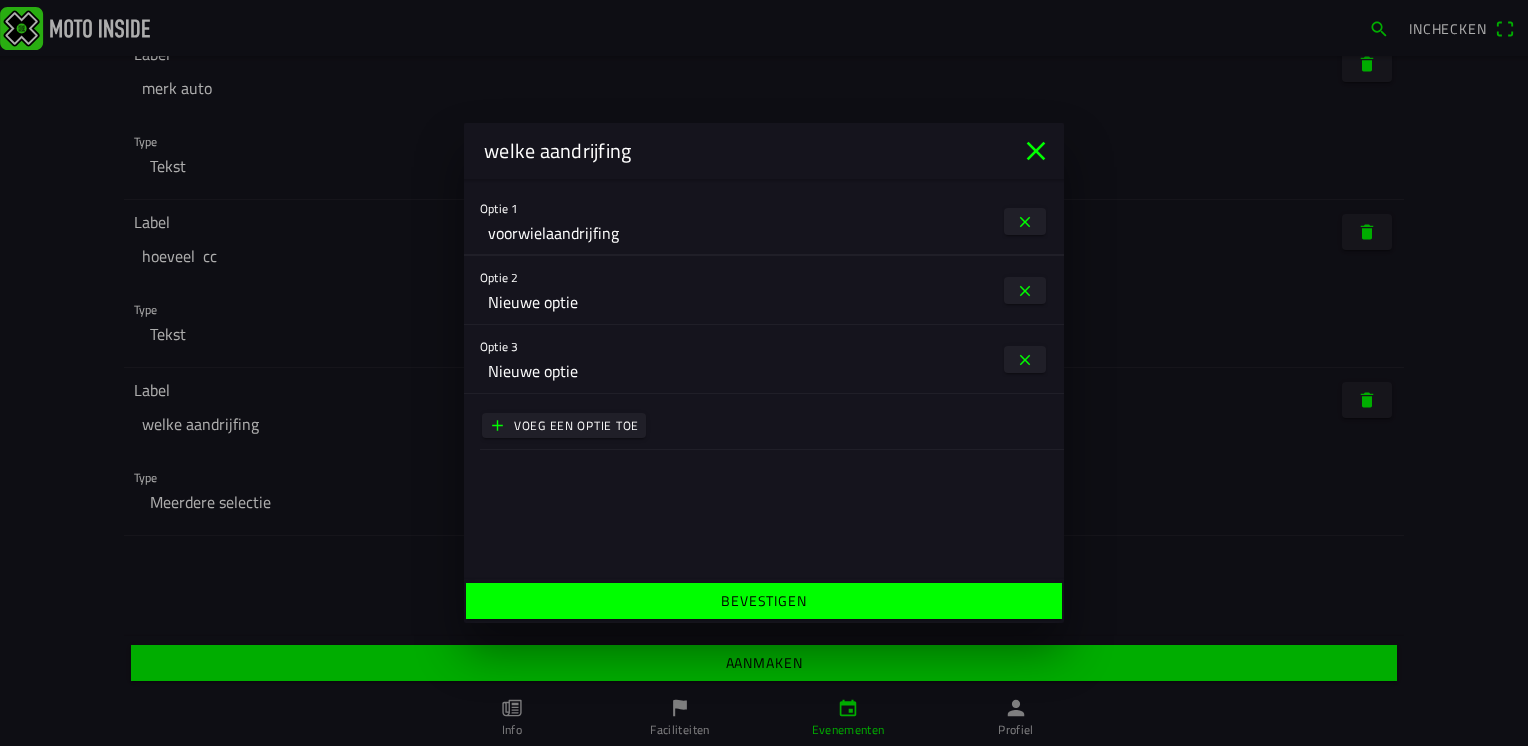 click on "voorwielaandrijfing" 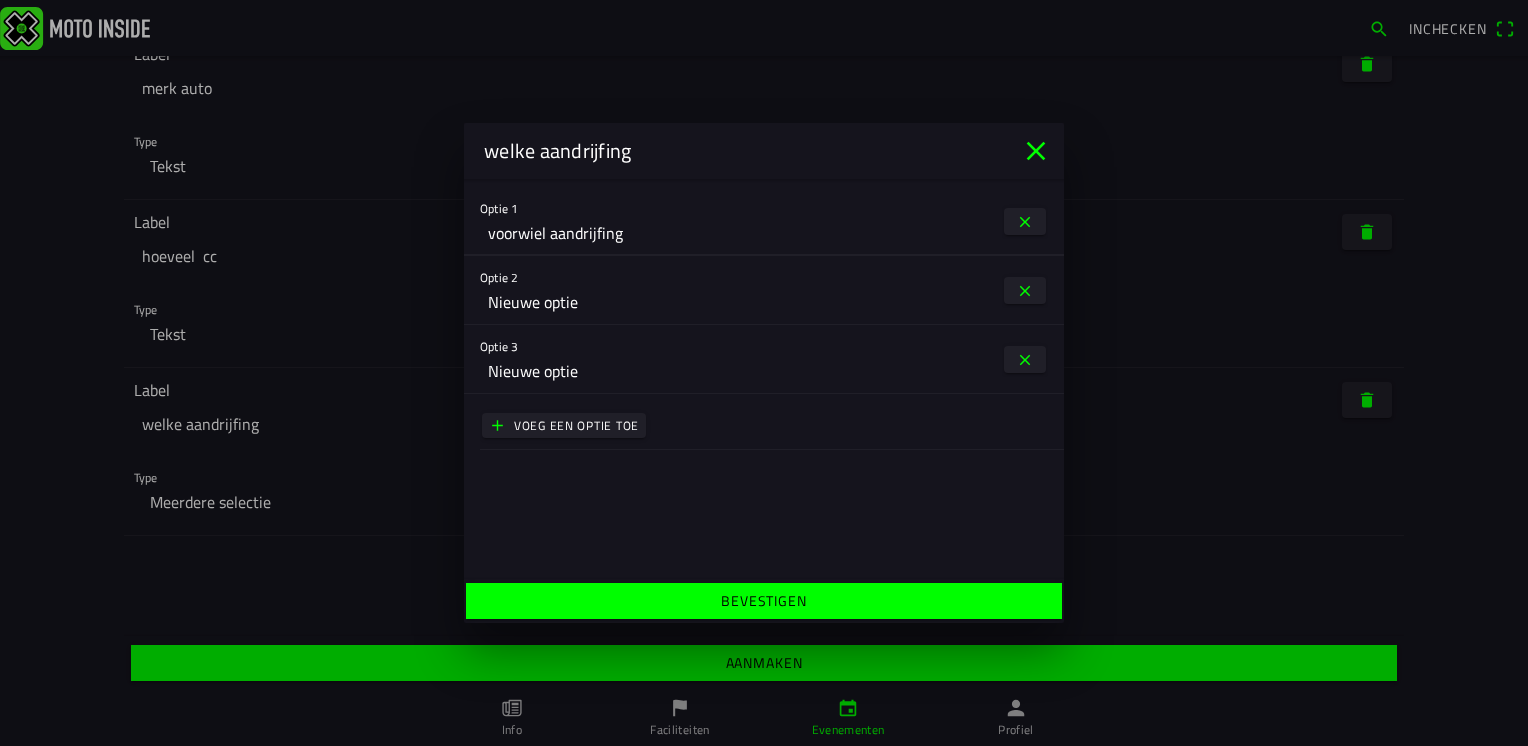 type on "voorwiel aandrijfing" 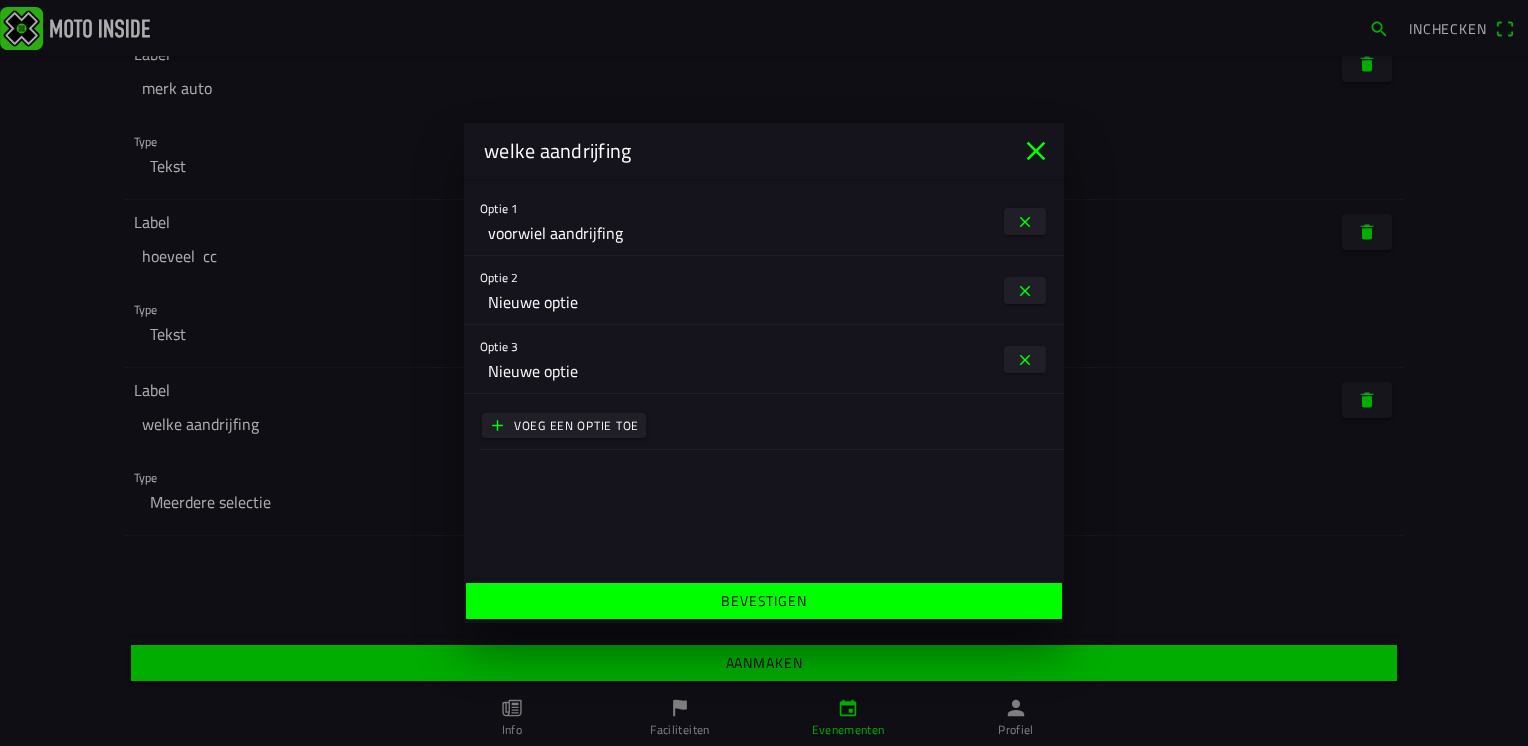 click on "Nieuwe optie" 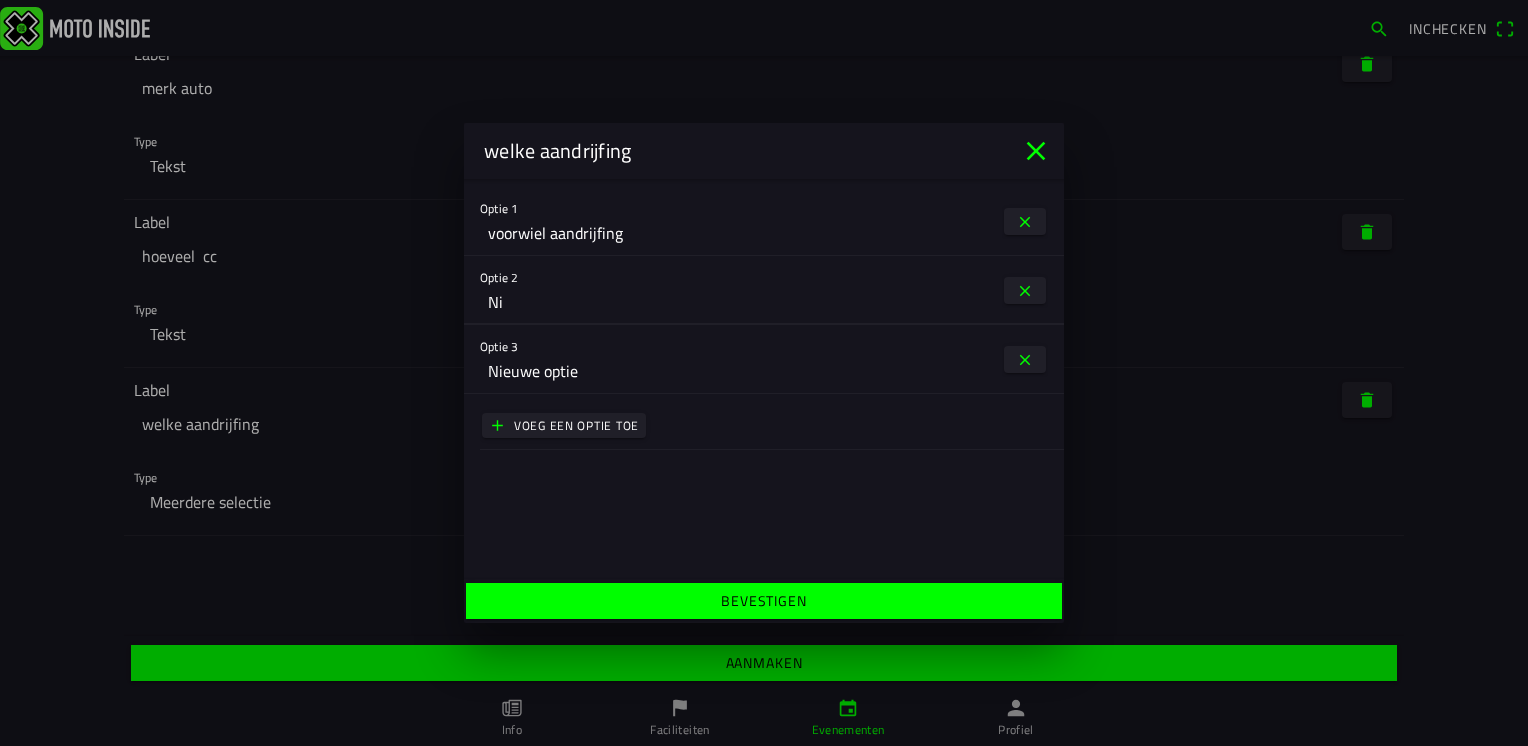 type on "N" 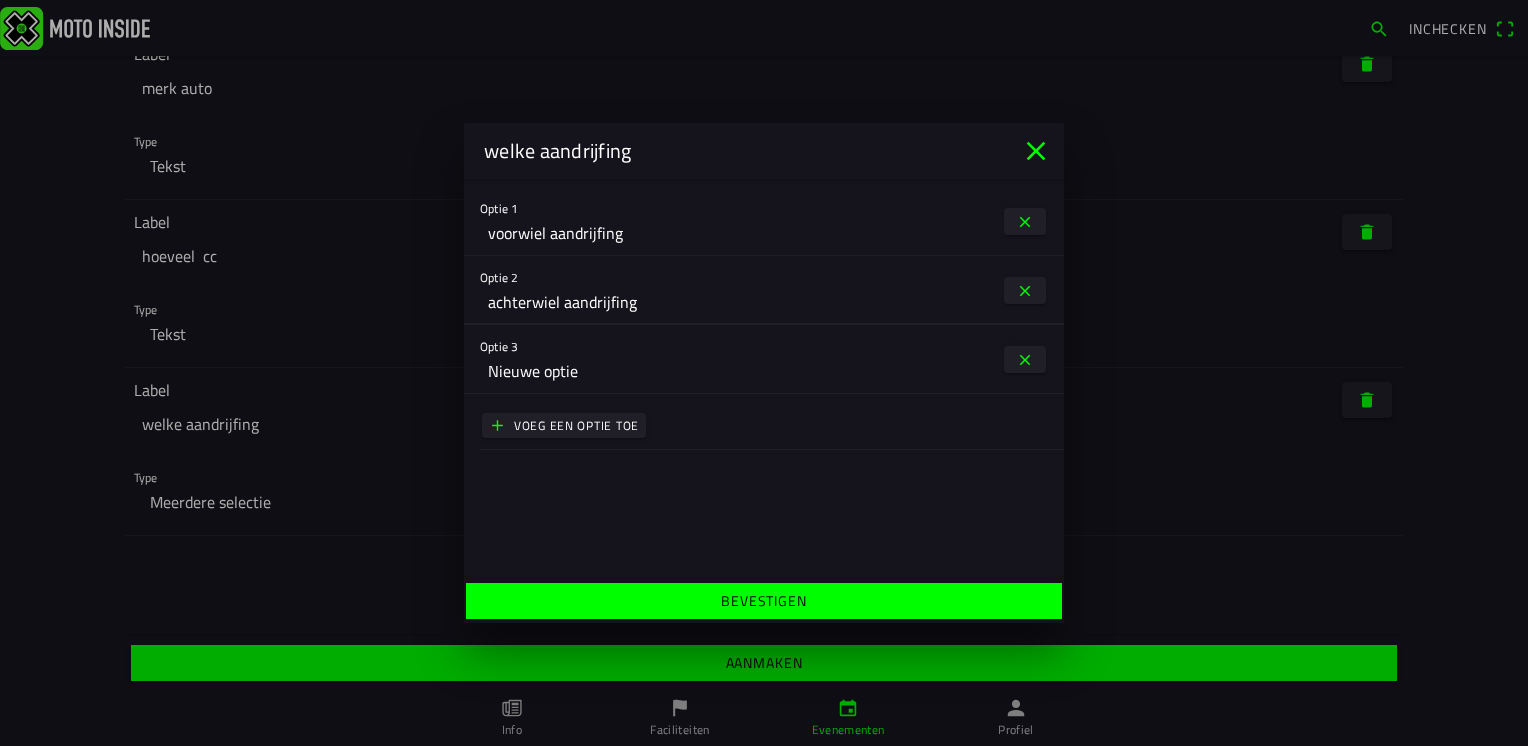 type on "achterwiel aandrijfing" 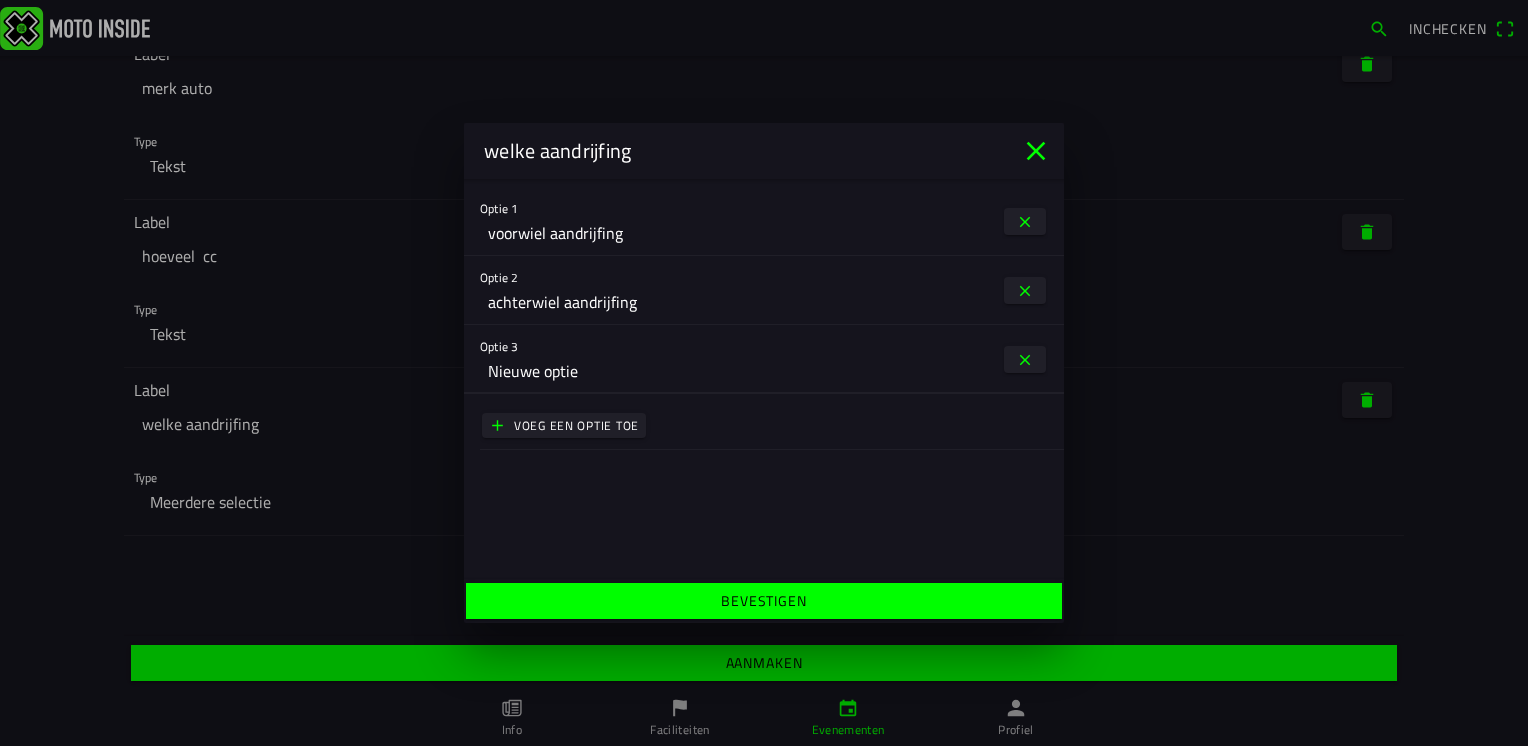 click on "Nieuwe optie" 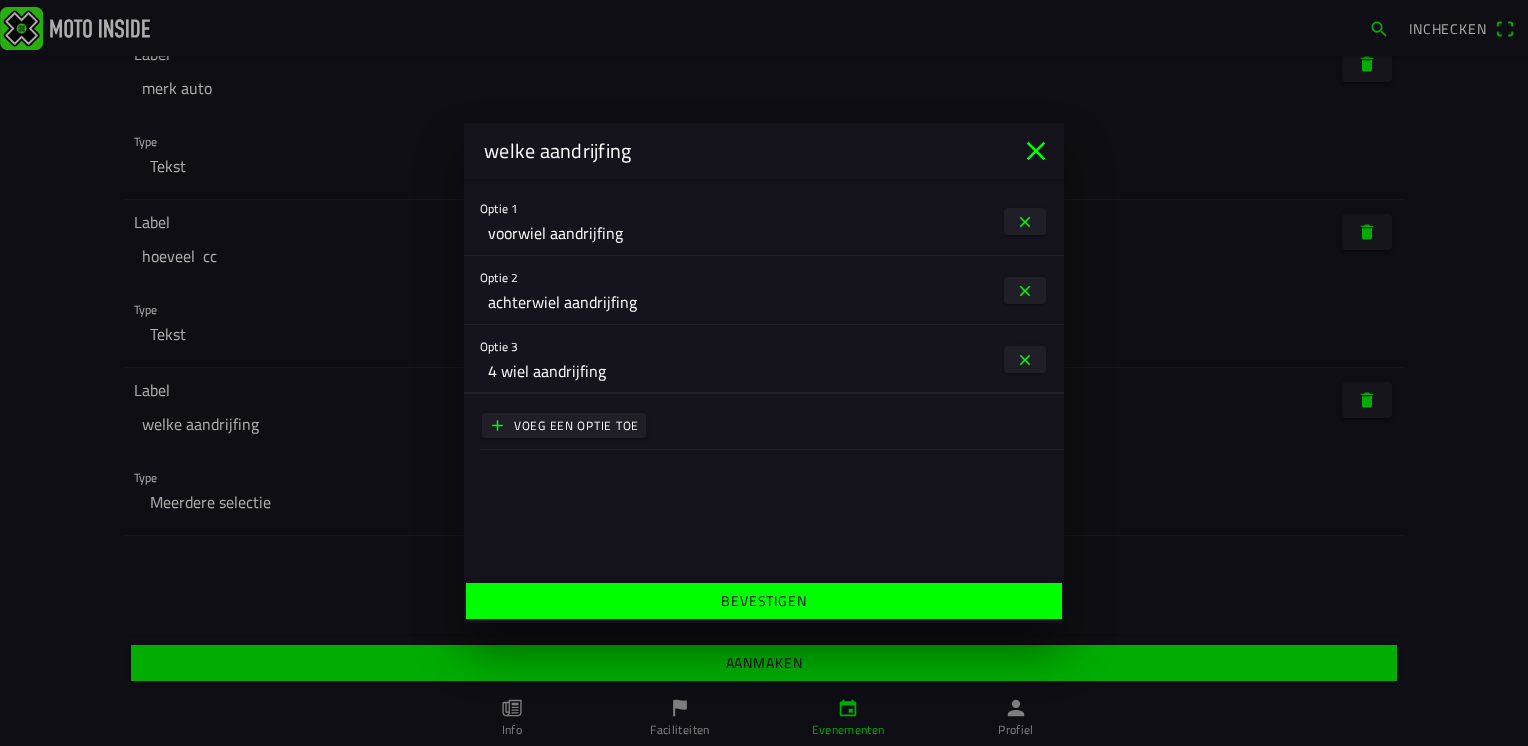 type on "4 wiel aandrijfing" 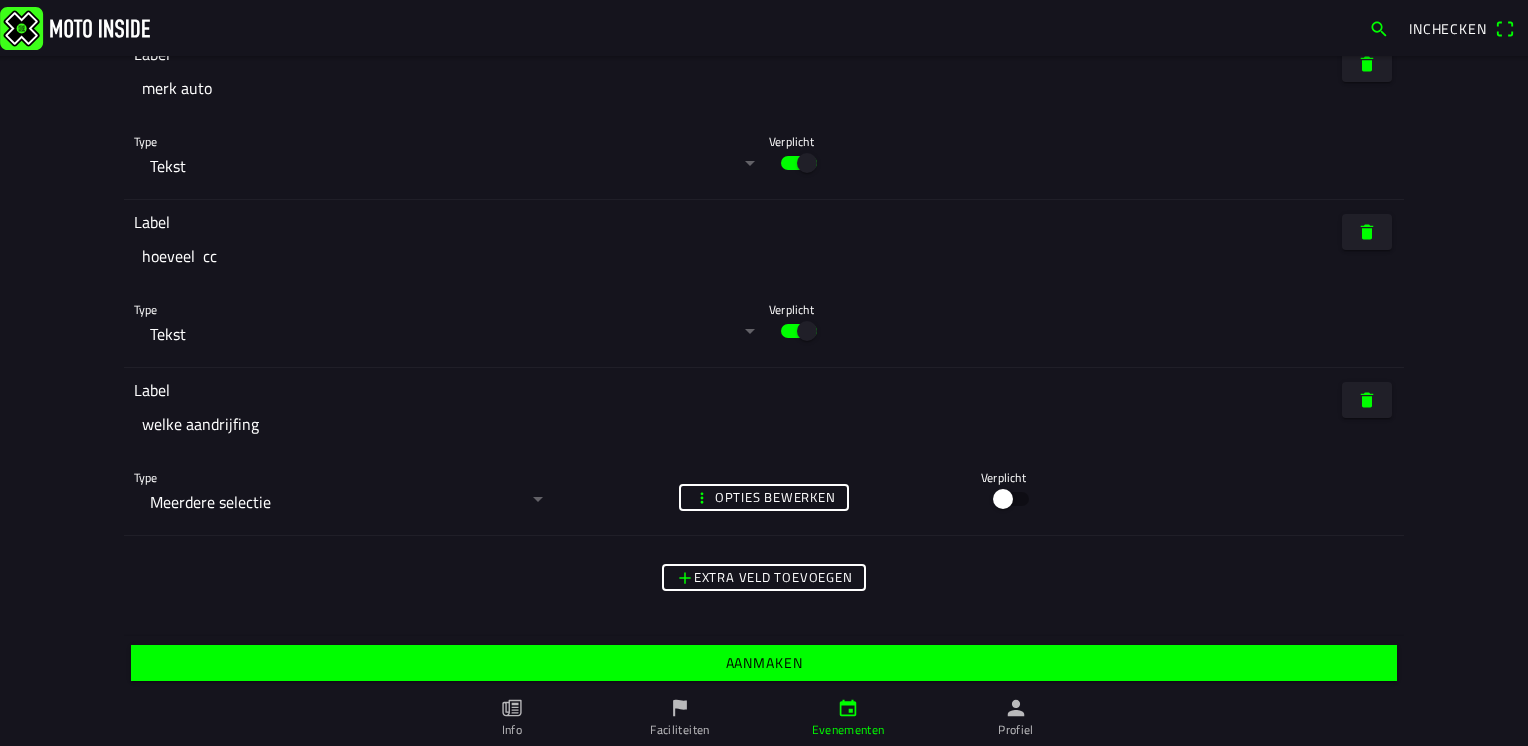 click 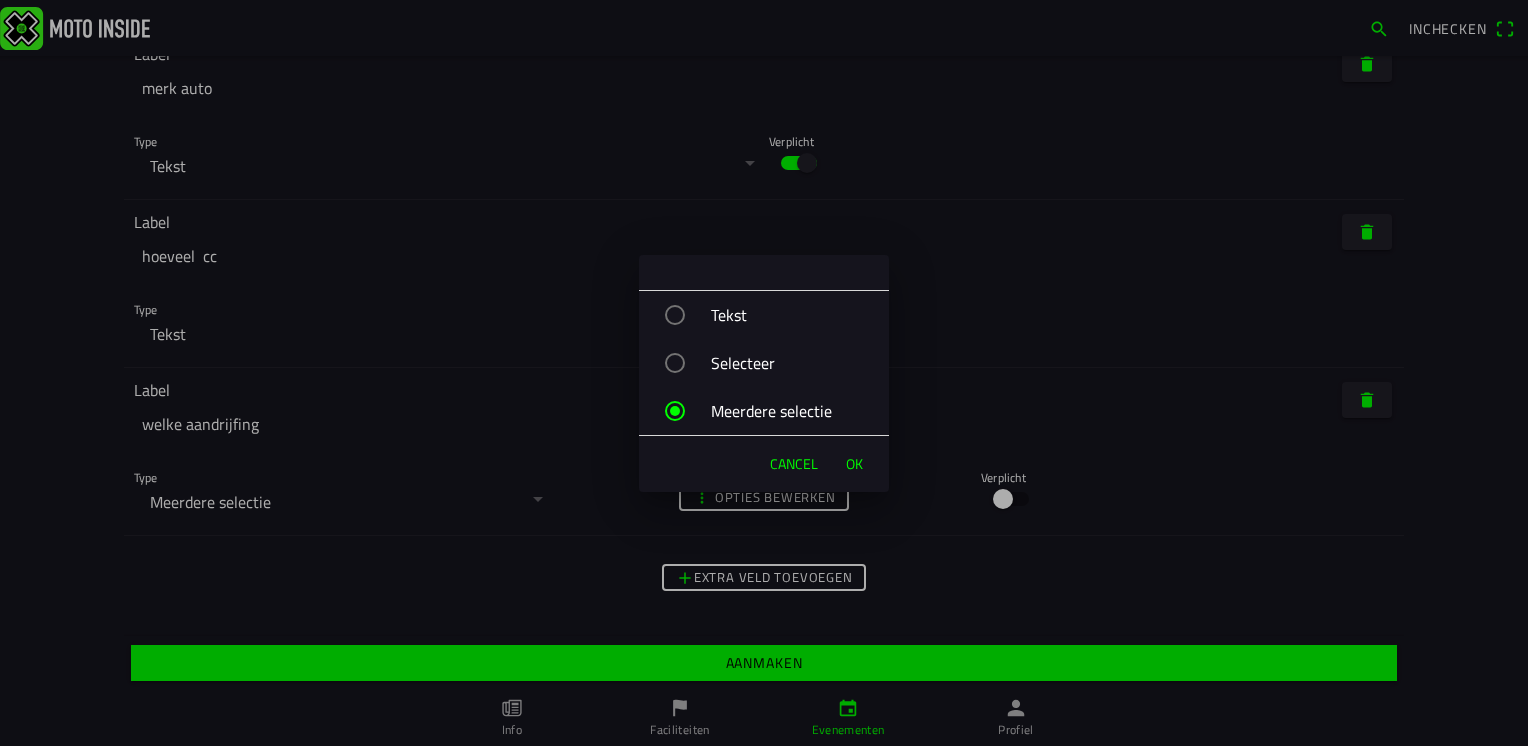 click at bounding box center (675, 363) 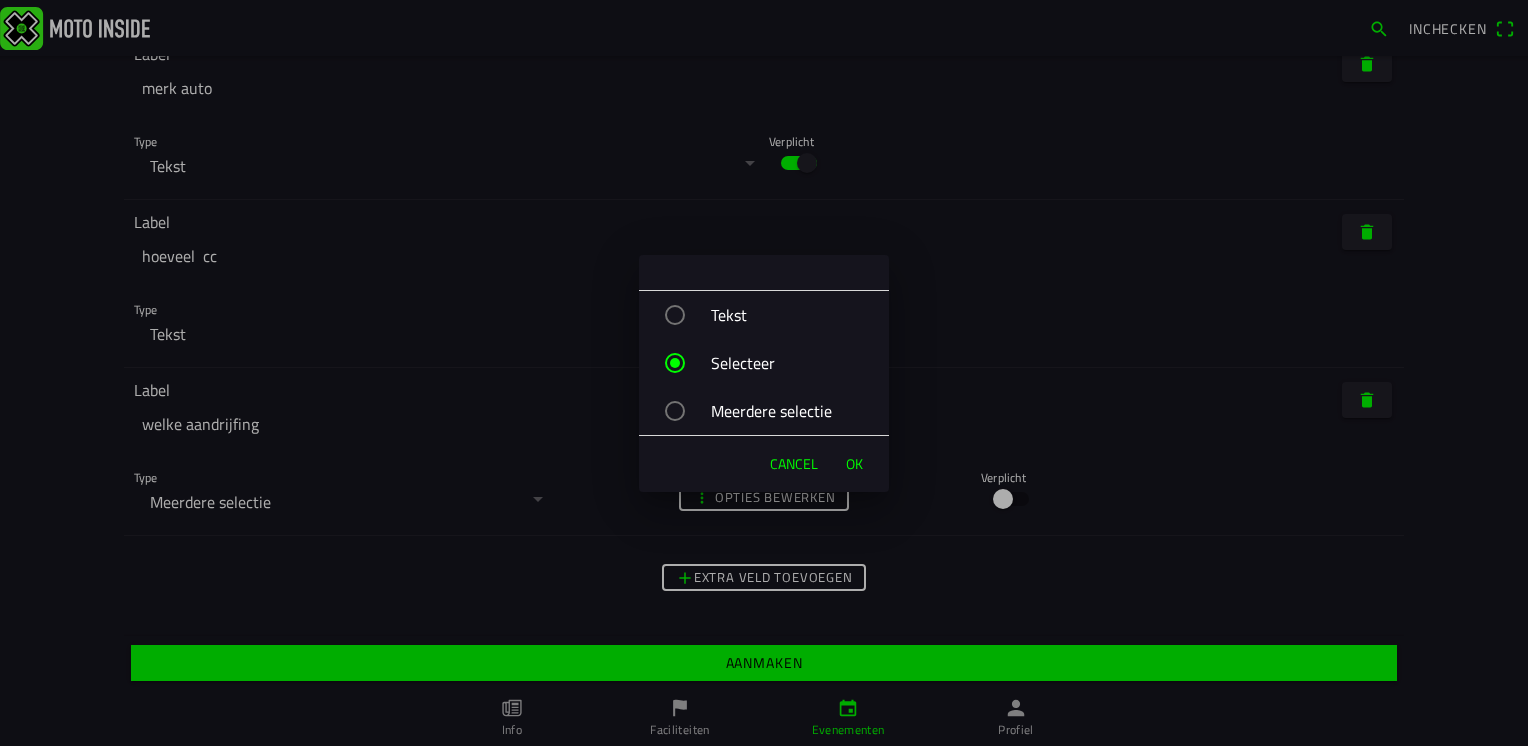 click on "OK" at bounding box center [854, 464] 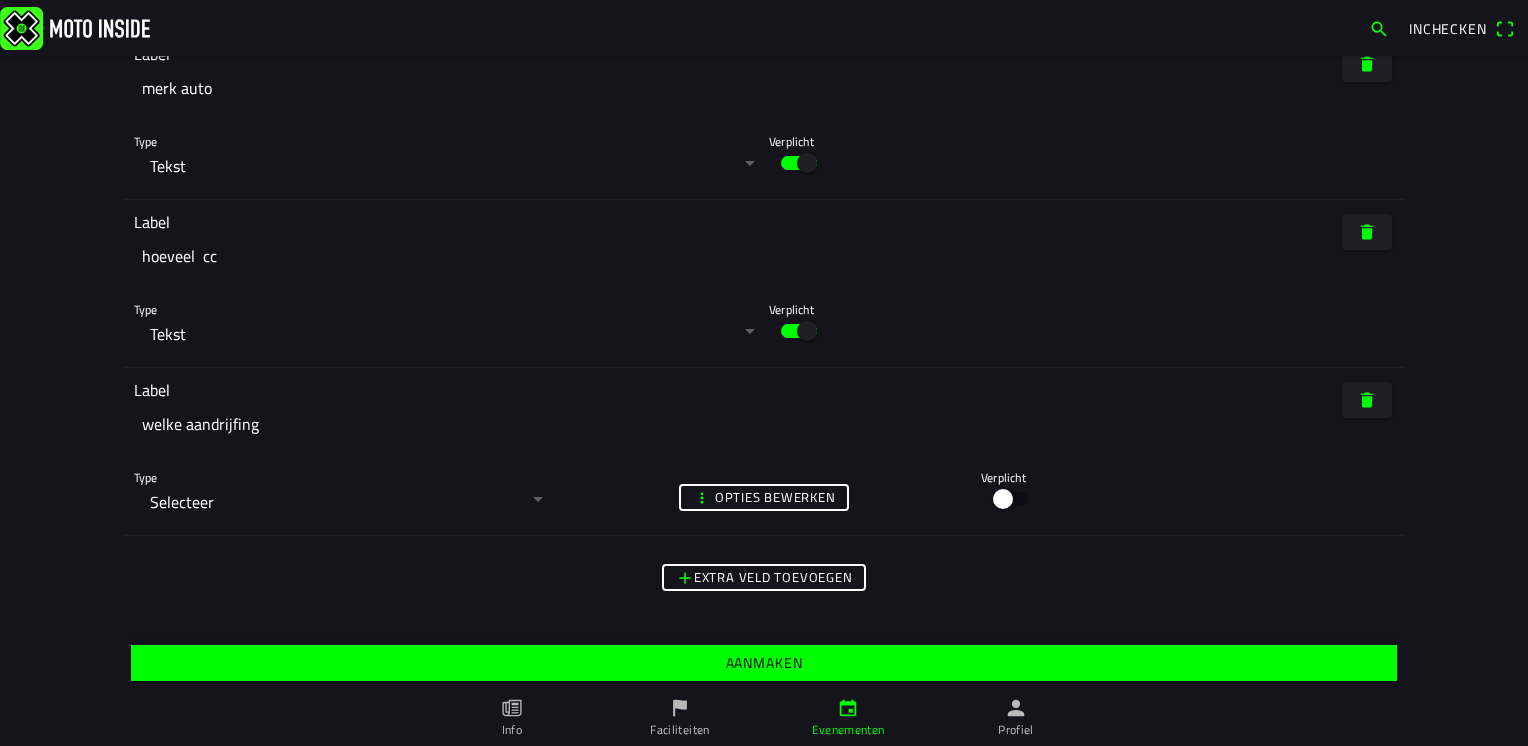 click 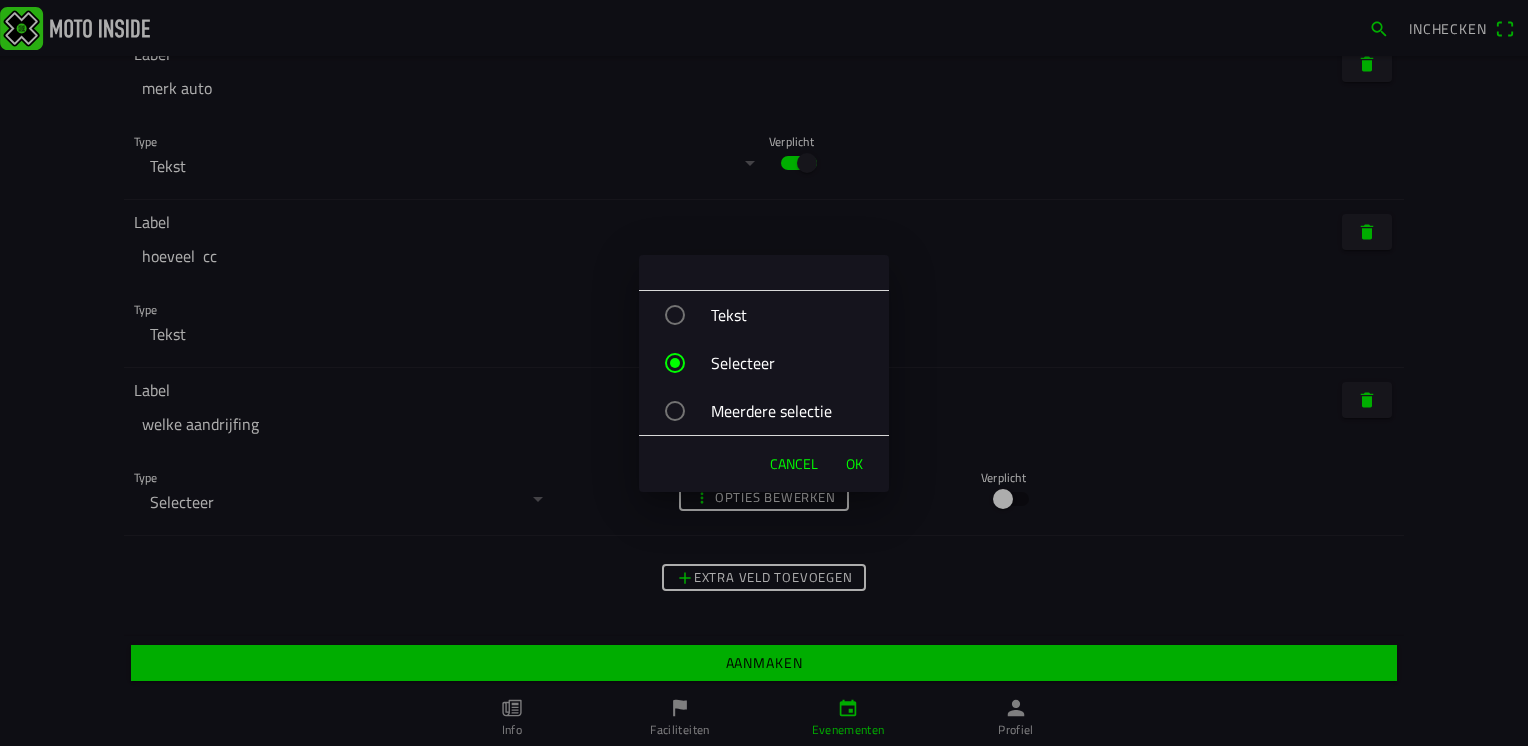 click on "OK" at bounding box center (854, 464) 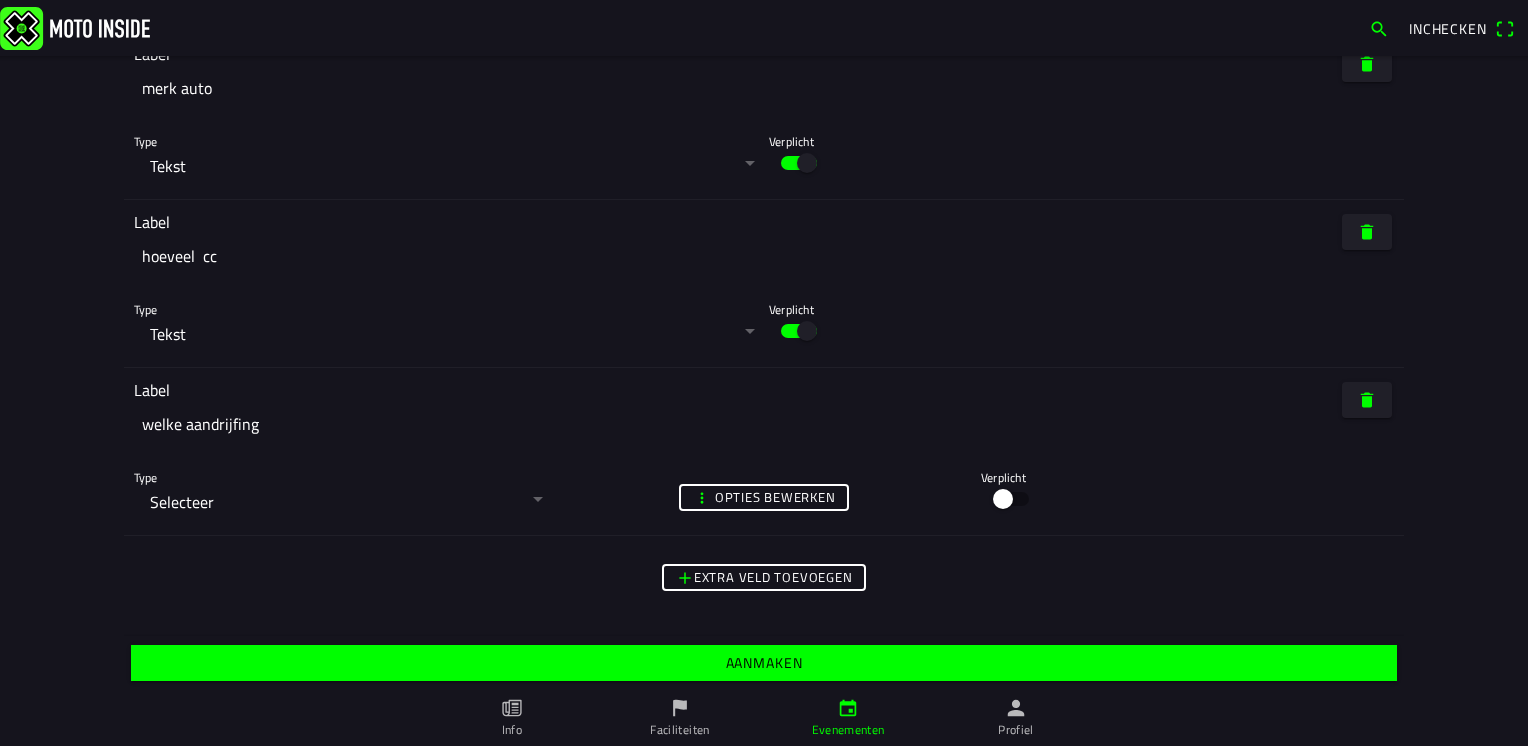 click 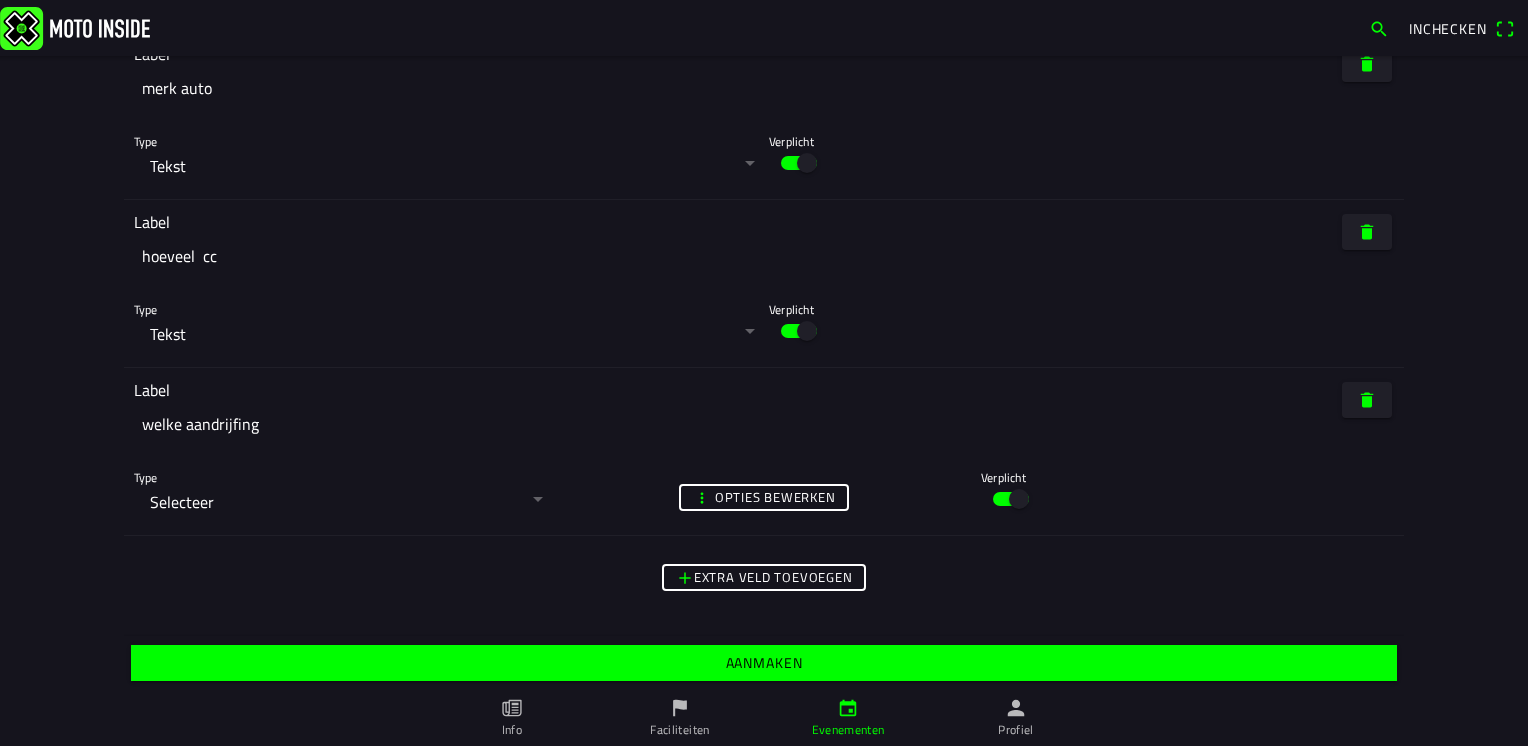 click on "Opties bewerken" 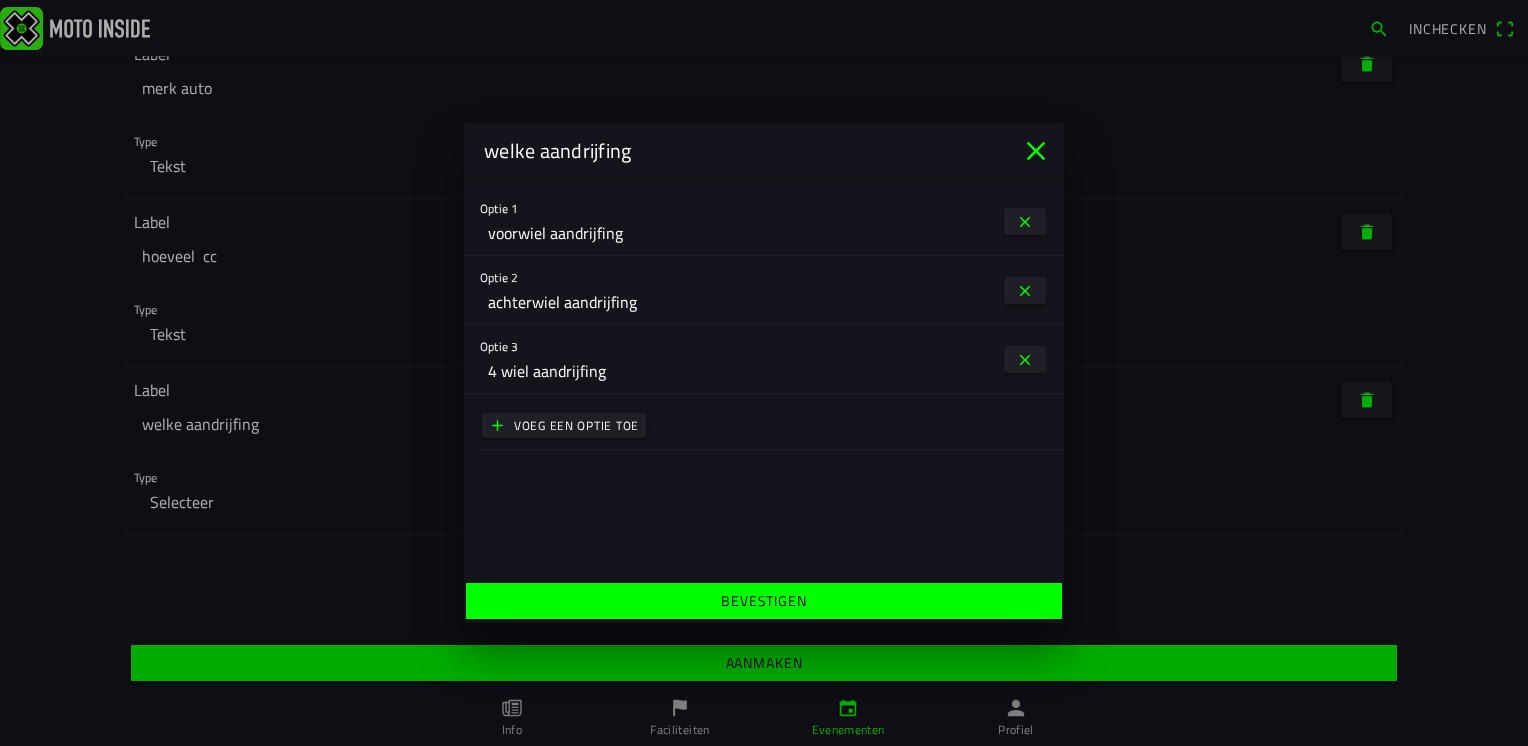 click on "Bevestigen" 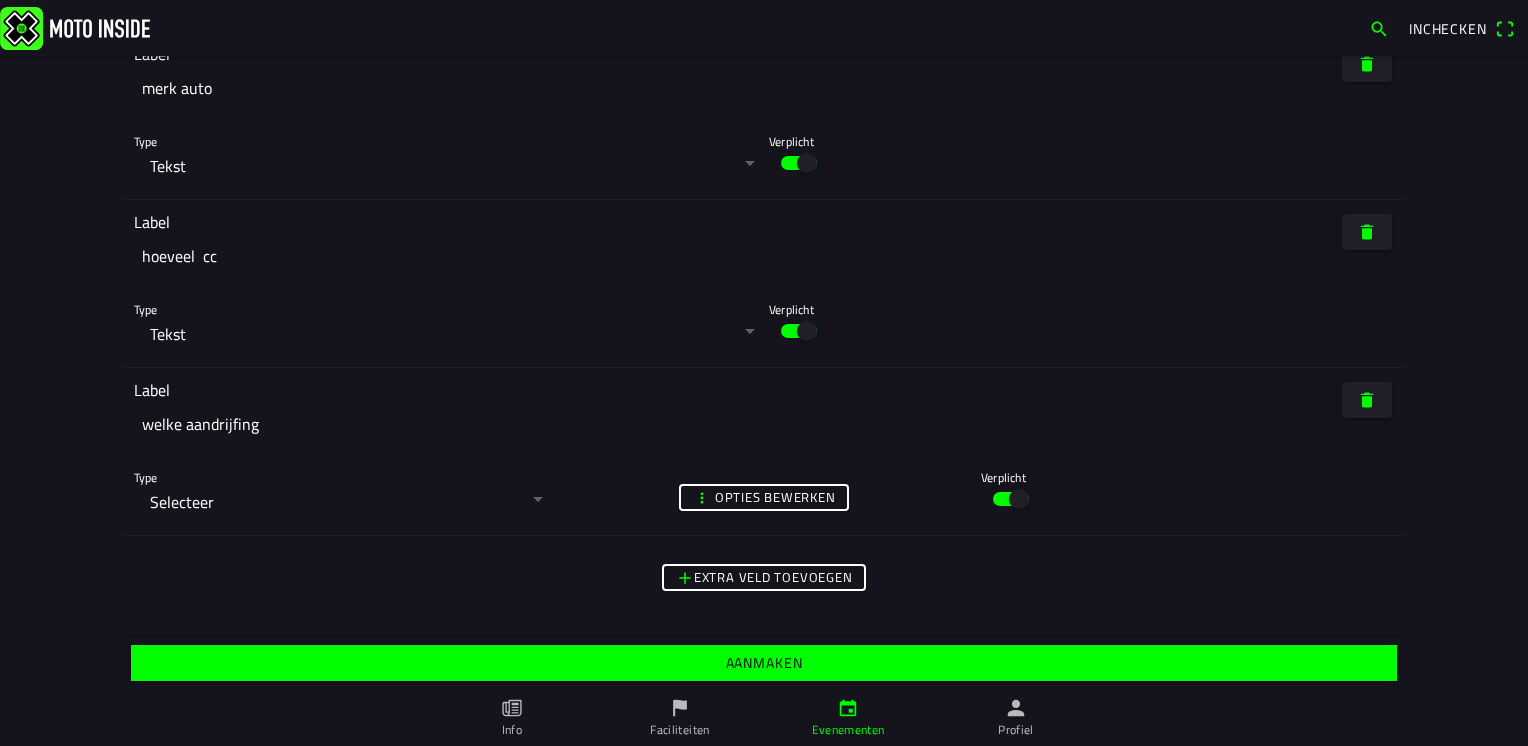 click on "Extra veld toevoegen" at bounding box center (0, 0) 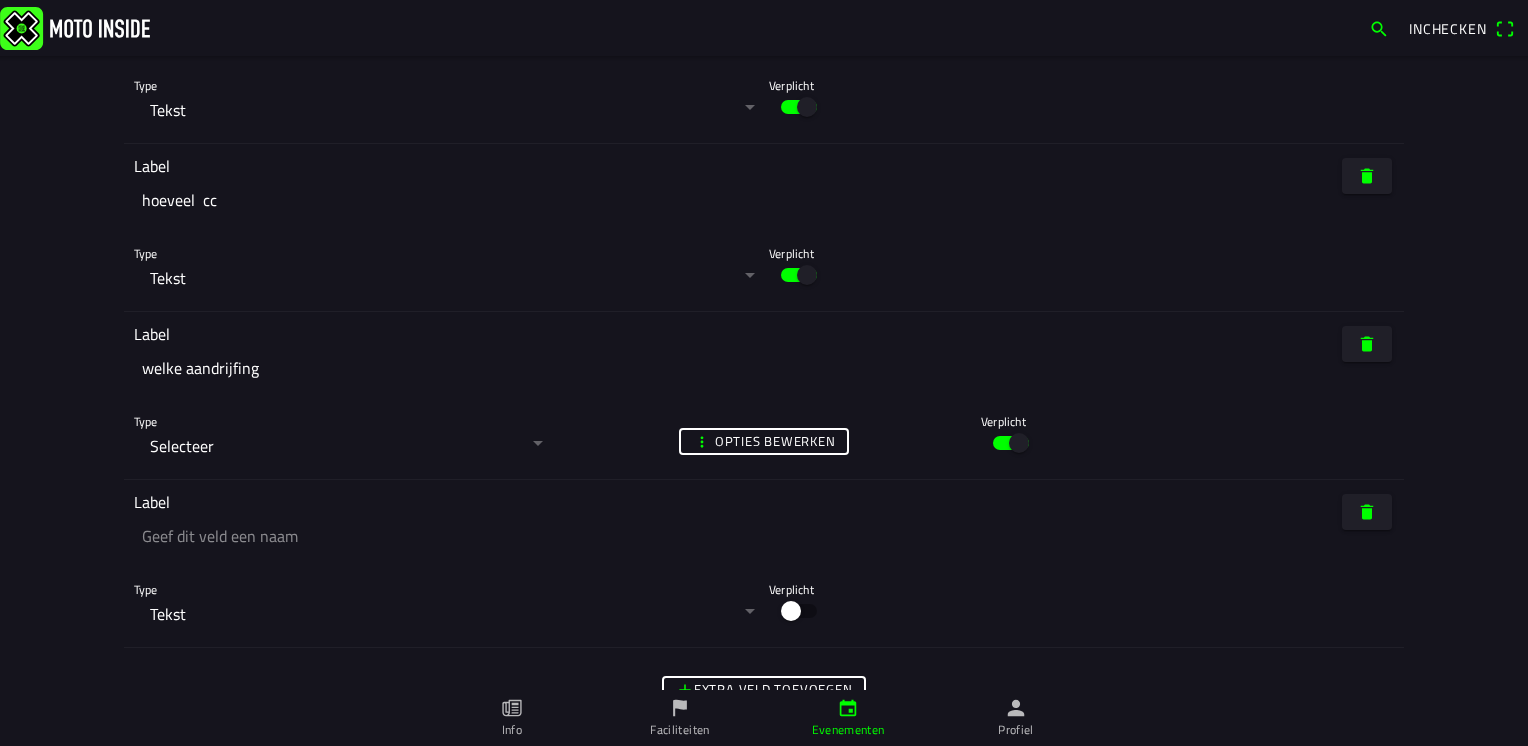 scroll, scrollTop: 5820, scrollLeft: 0, axis: vertical 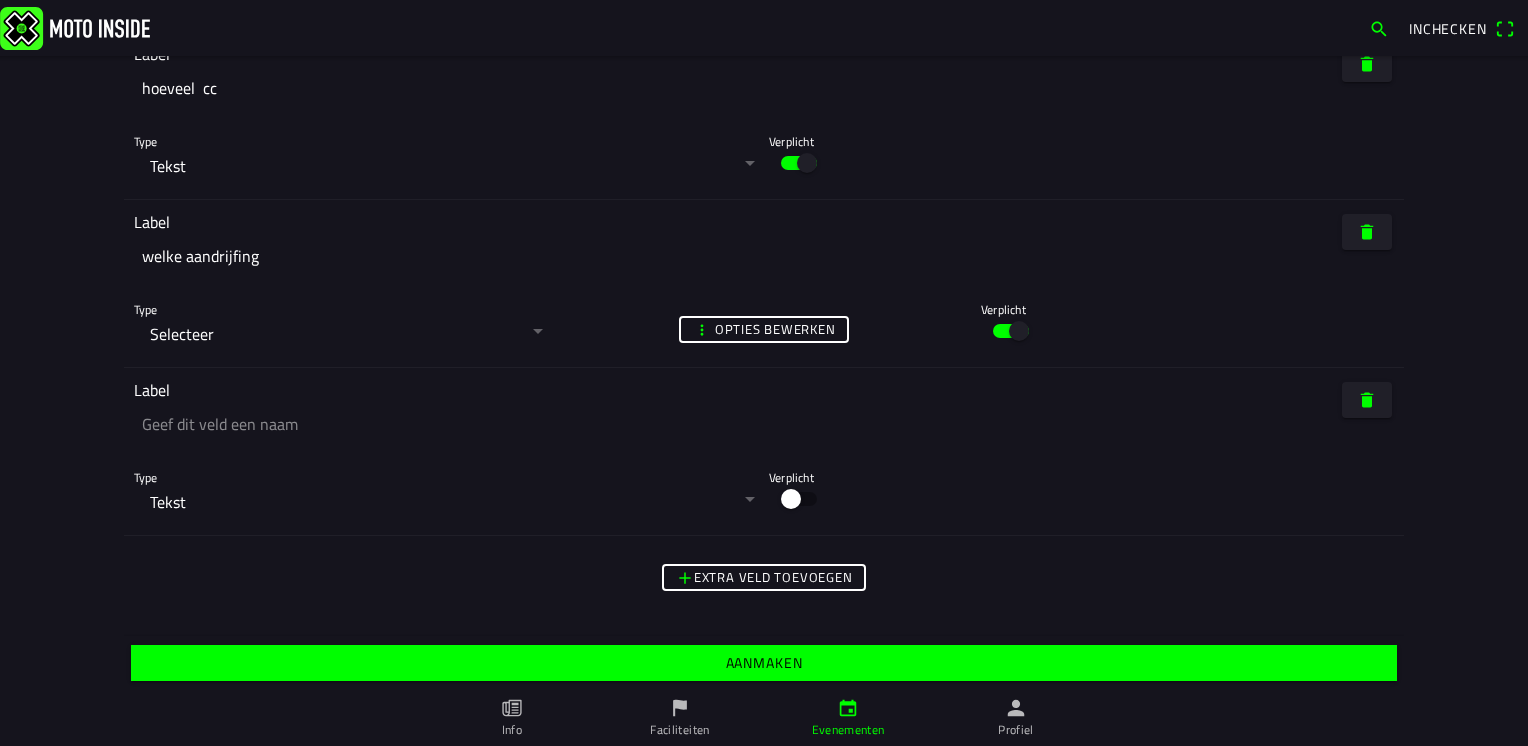 click 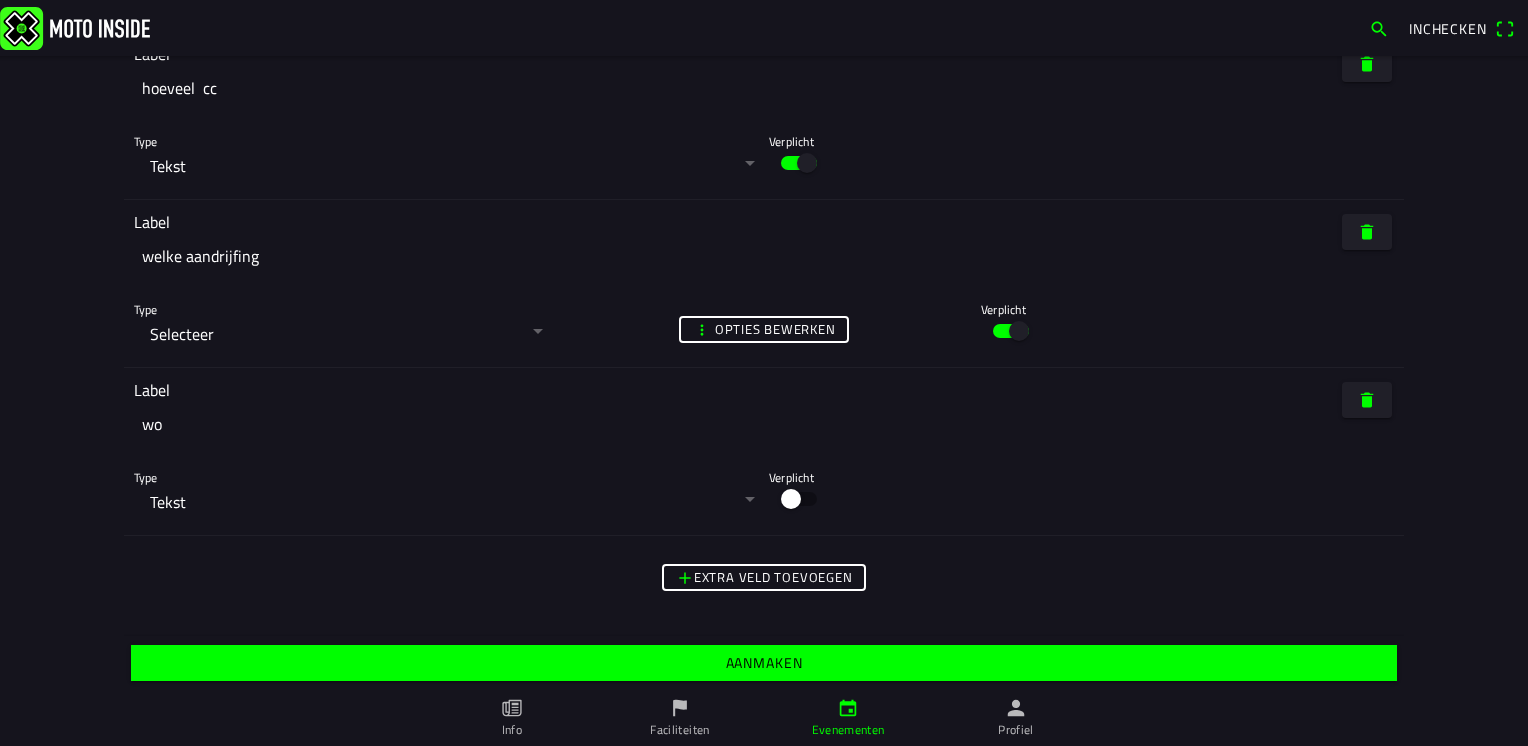 type on "w" 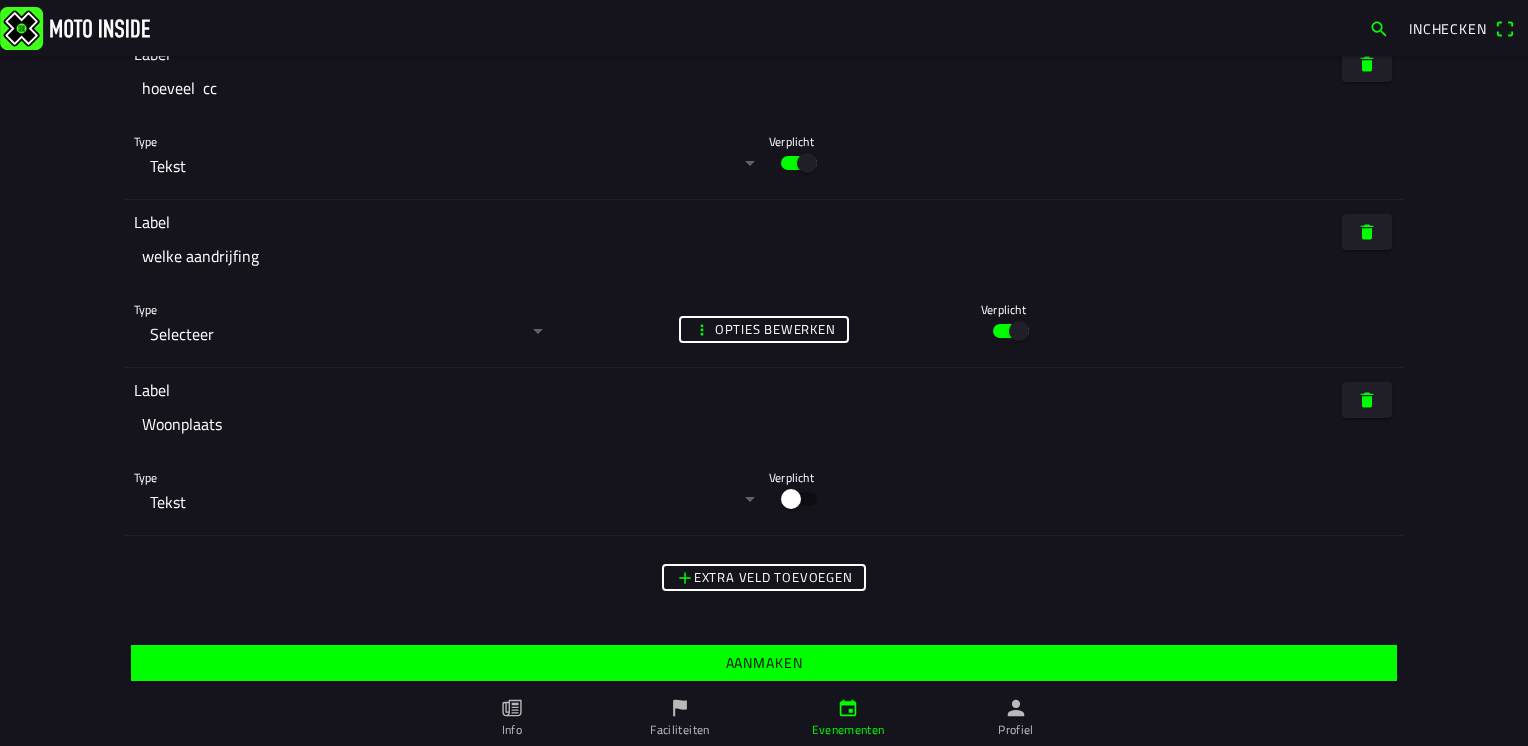 type on "Woonplaats" 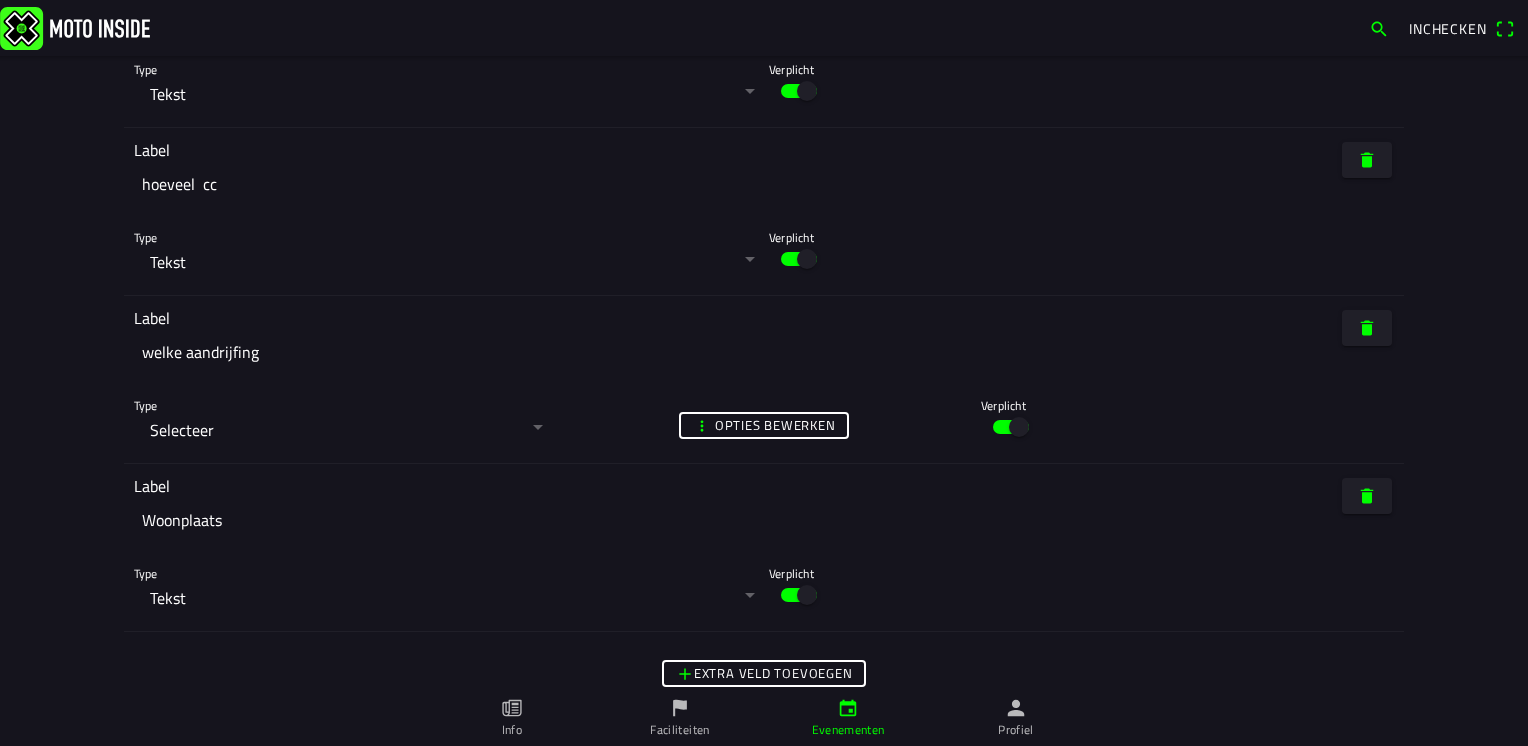 scroll, scrollTop: 5820, scrollLeft: 0, axis: vertical 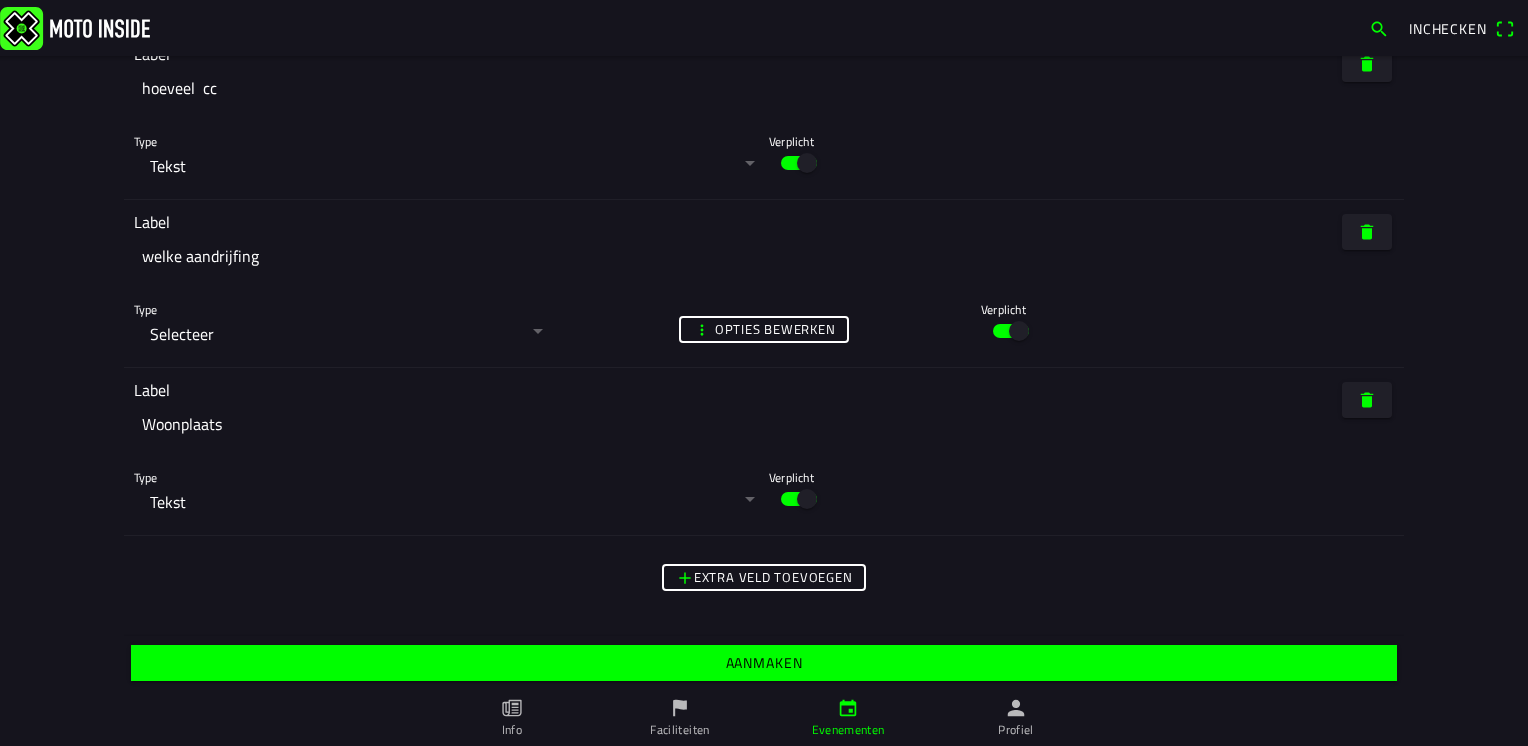 click on "Extra veld toevoegen" at bounding box center (0, 0) 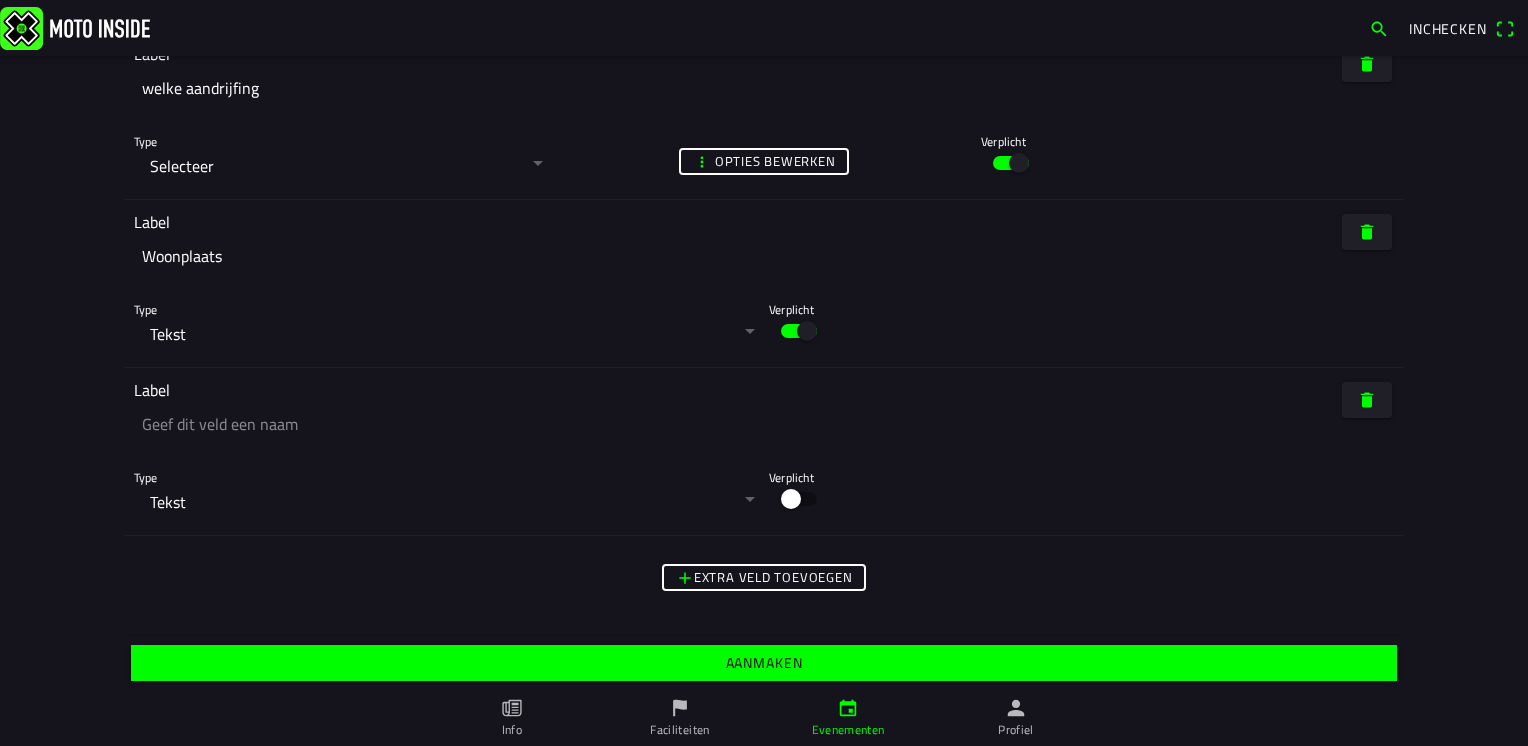 scroll, scrollTop: 5988, scrollLeft: 0, axis: vertical 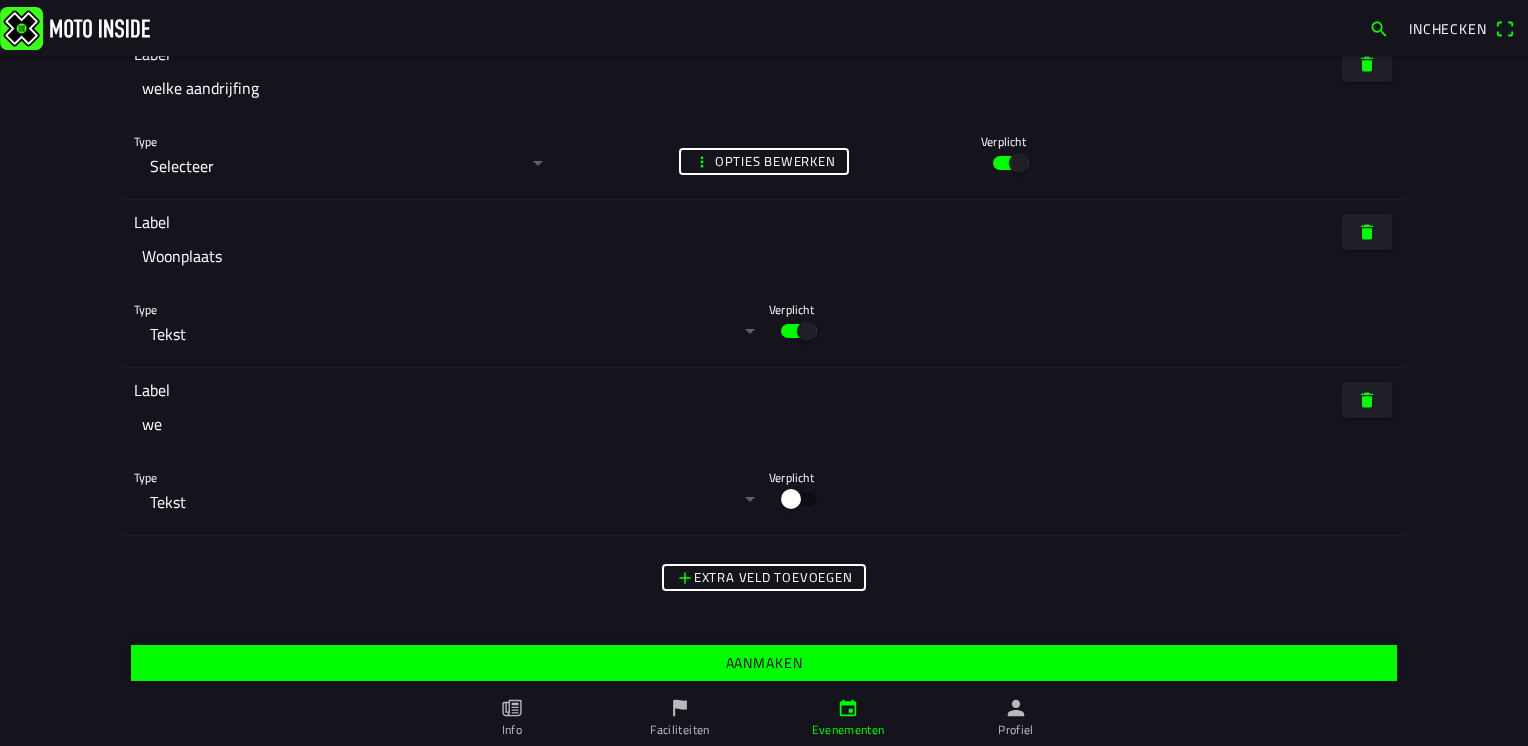 type on "w" 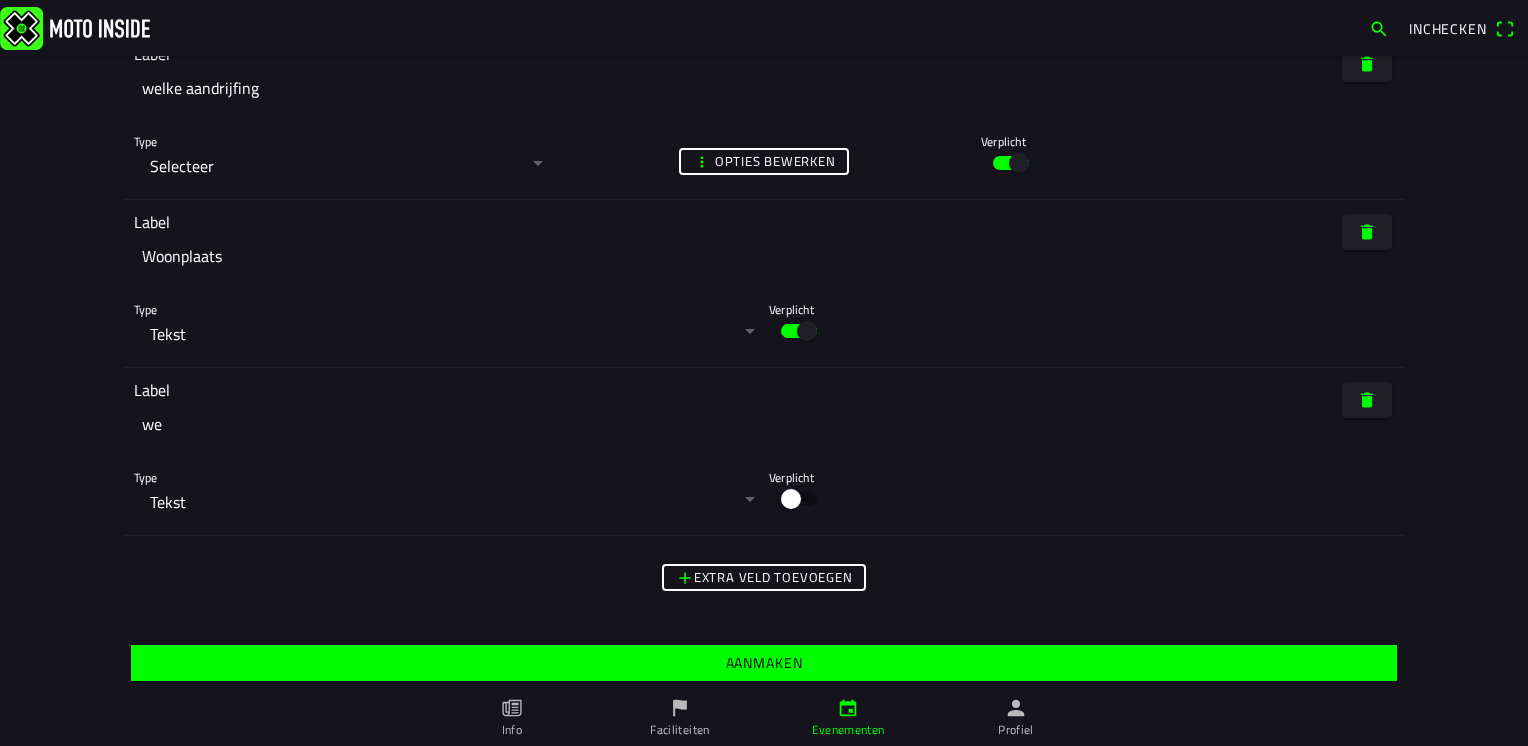 type on "w" 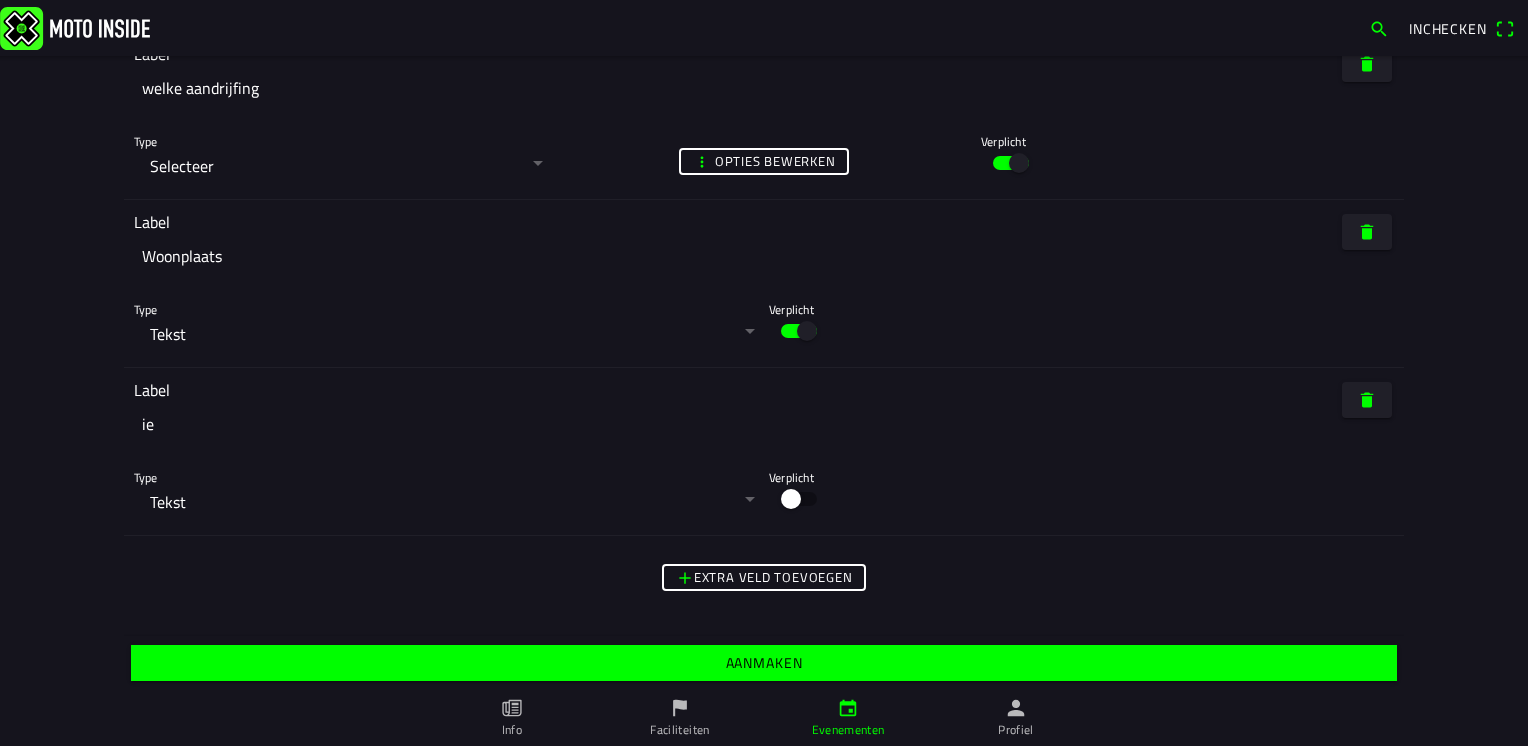 type on "i" 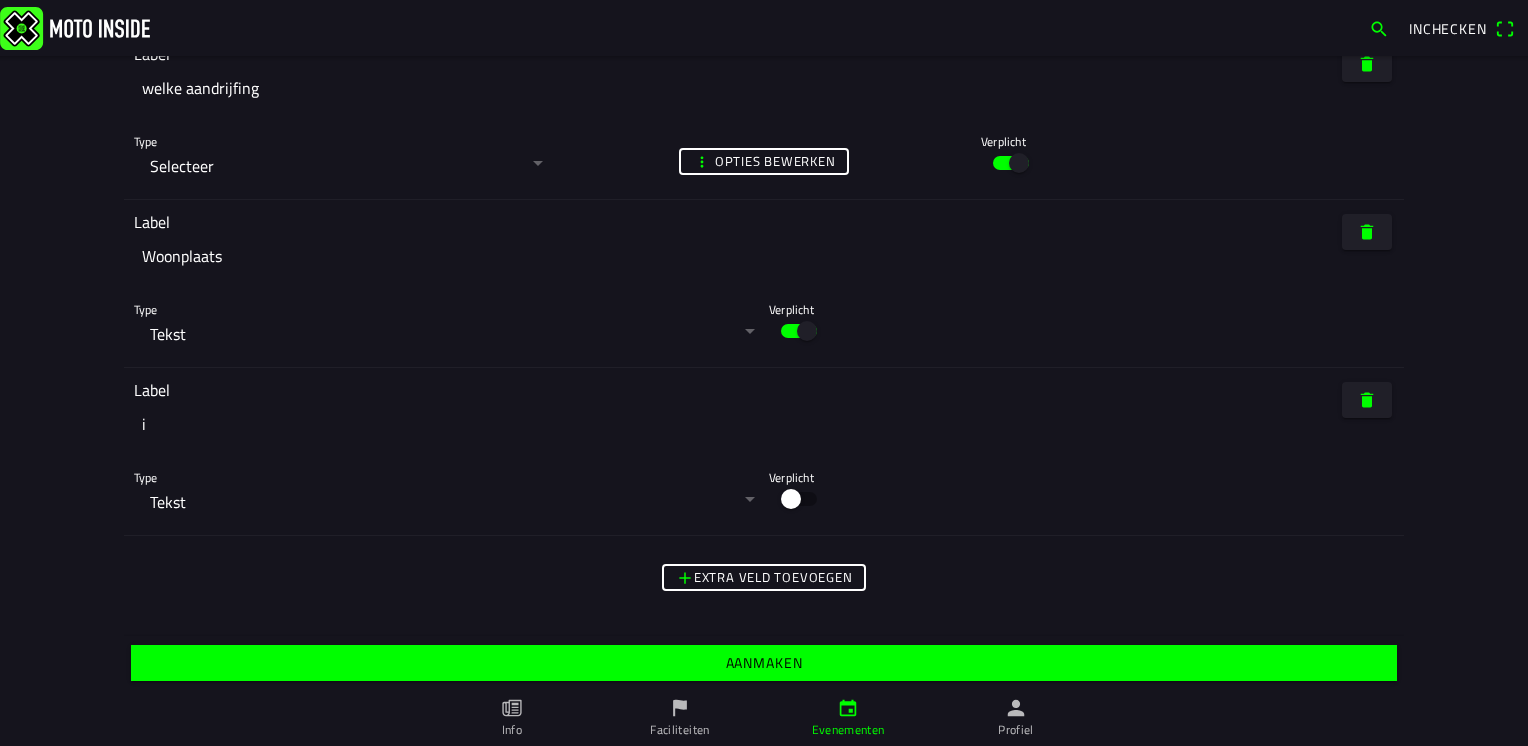 type 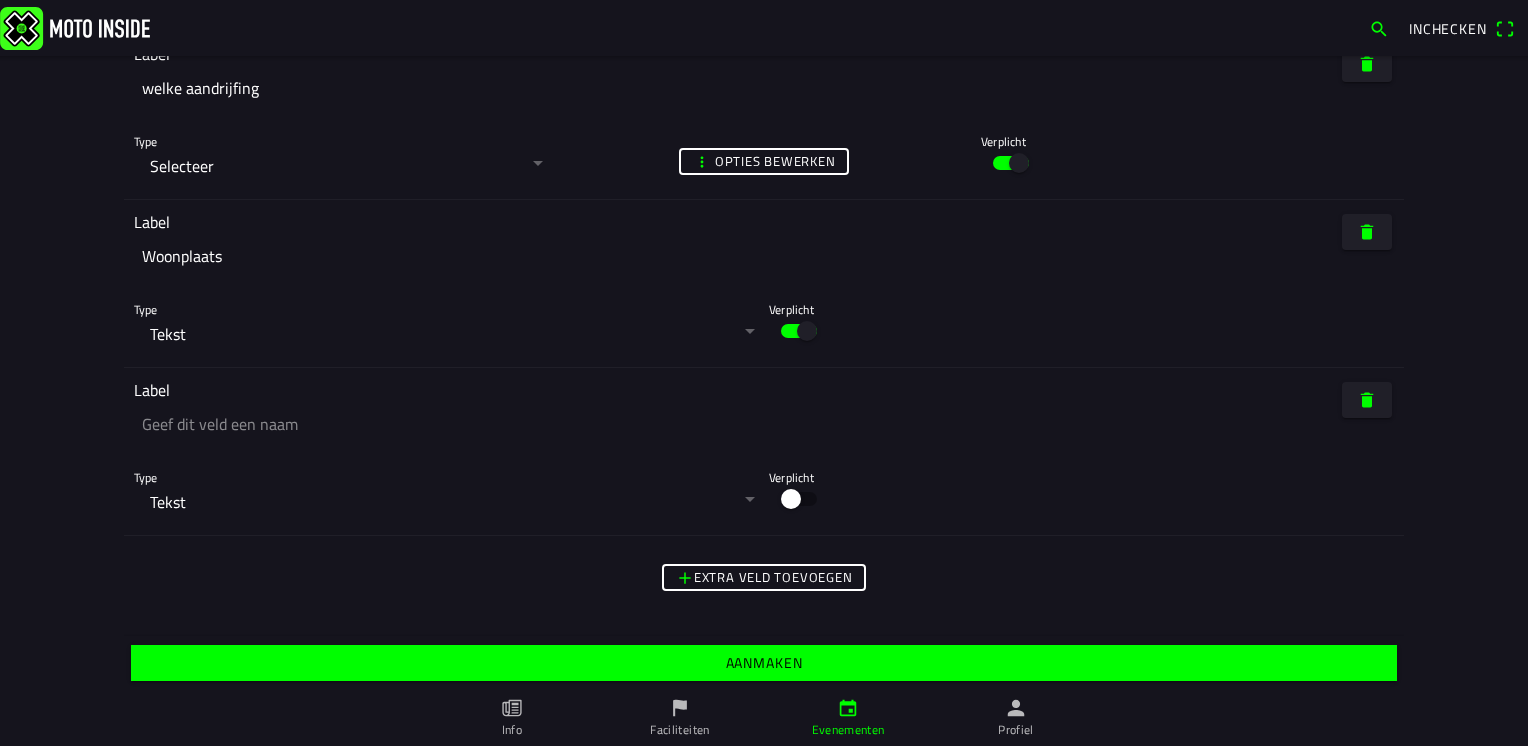 click at bounding box center [1367, 400] 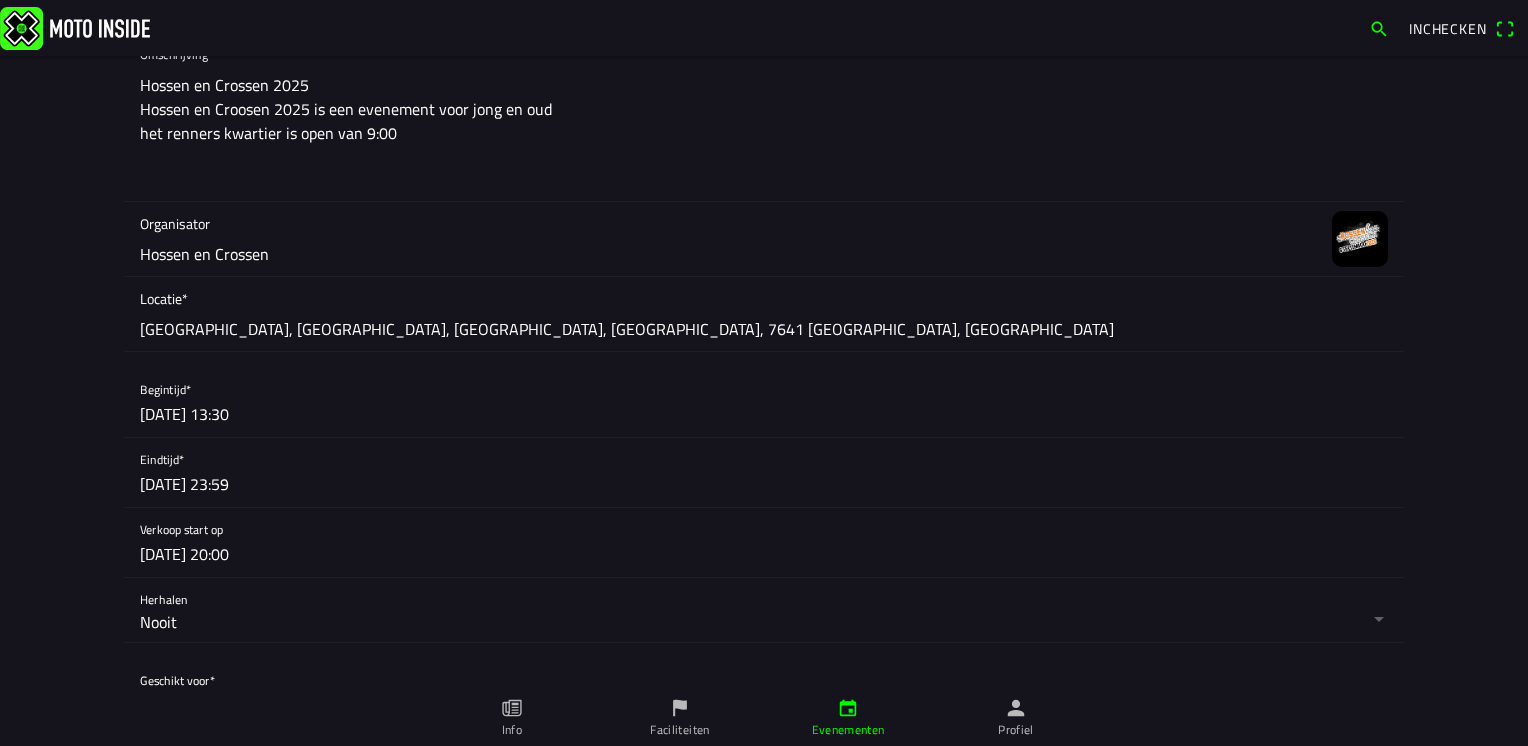 scroll, scrollTop: 0, scrollLeft: 0, axis: both 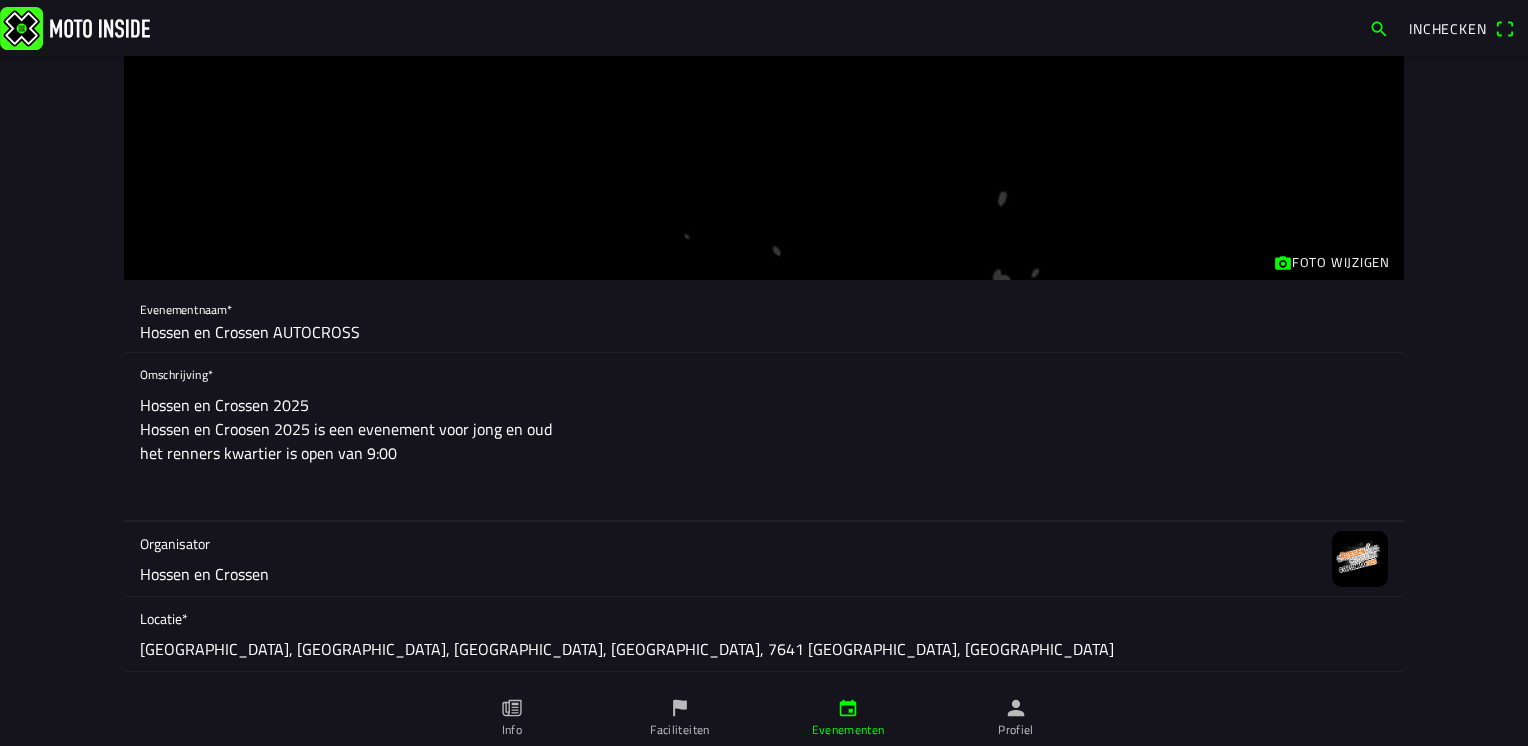 click on "Hossen en Crossen 2025
Hossen en Croosen 2025 is een evenement voor jong en oud
het renners kwartier is open van 9:00" 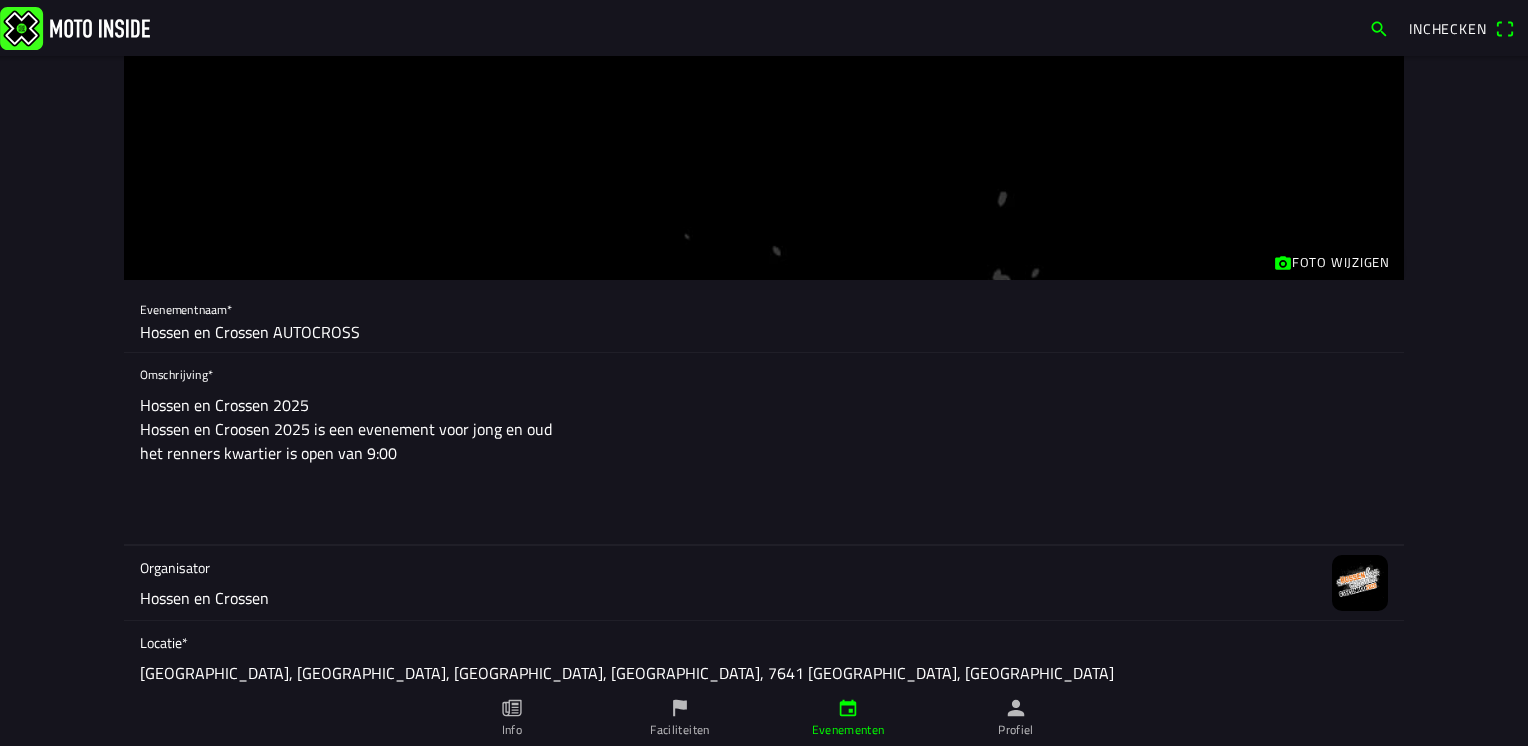 type on "Hossen en Crossen 2025
Hossen en Croosen 2025 is een evenement voor jong en oud
het renners kwartier is open van 9:00" 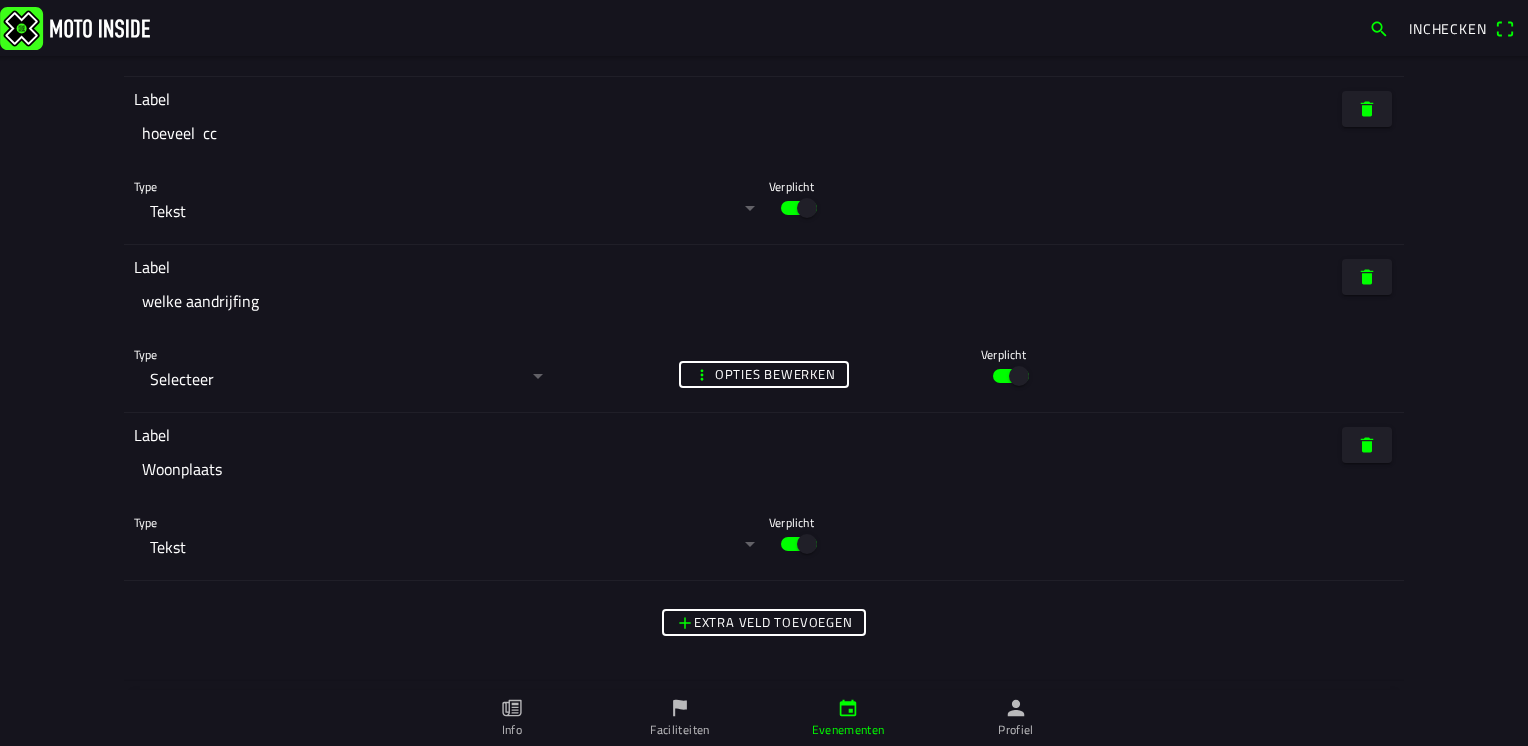 scroll, scrollTop: 5820, scrollLeft: 0, axis: vertical 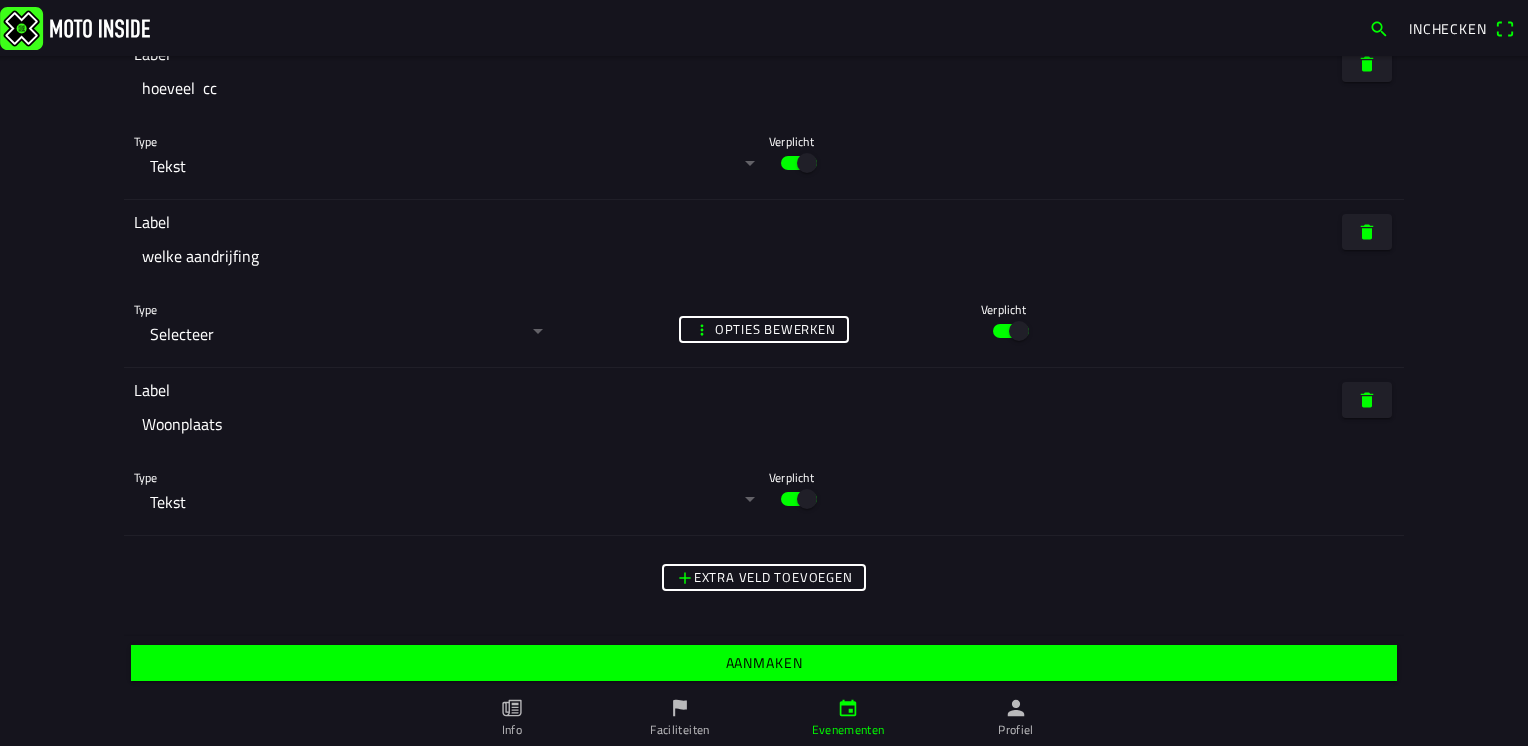 click on "Aanmaken" 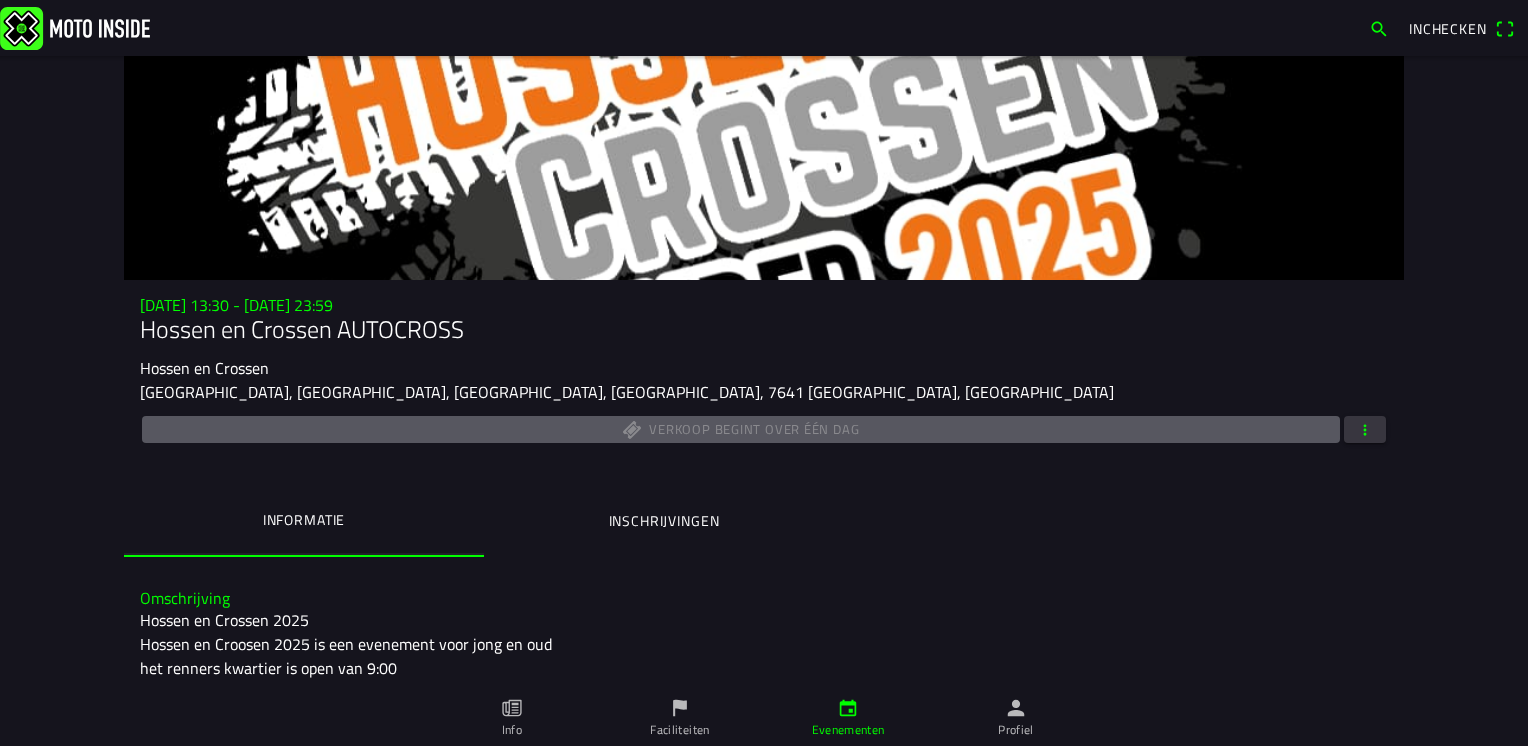 click on "Faciliteiten" at bounding box center [680, 718] 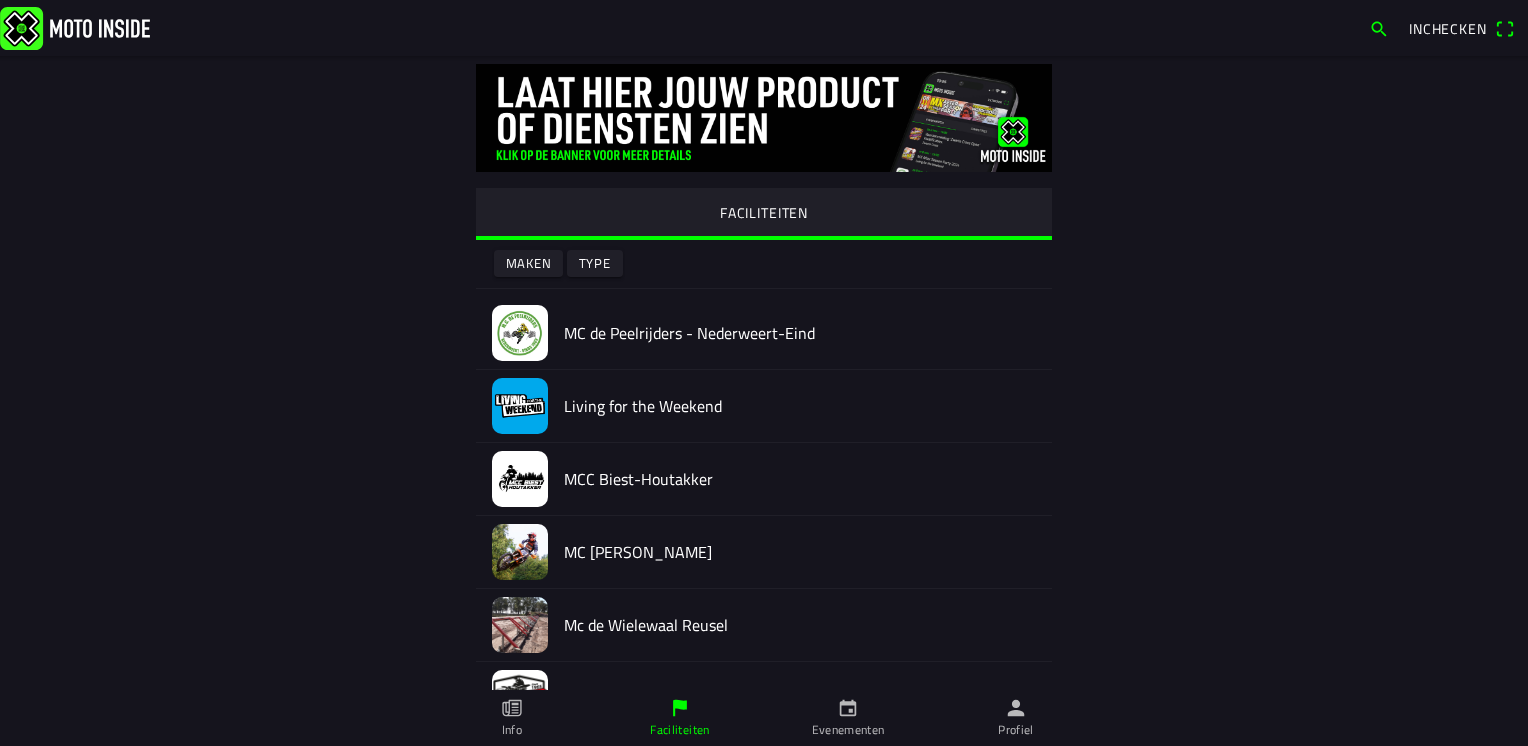 click 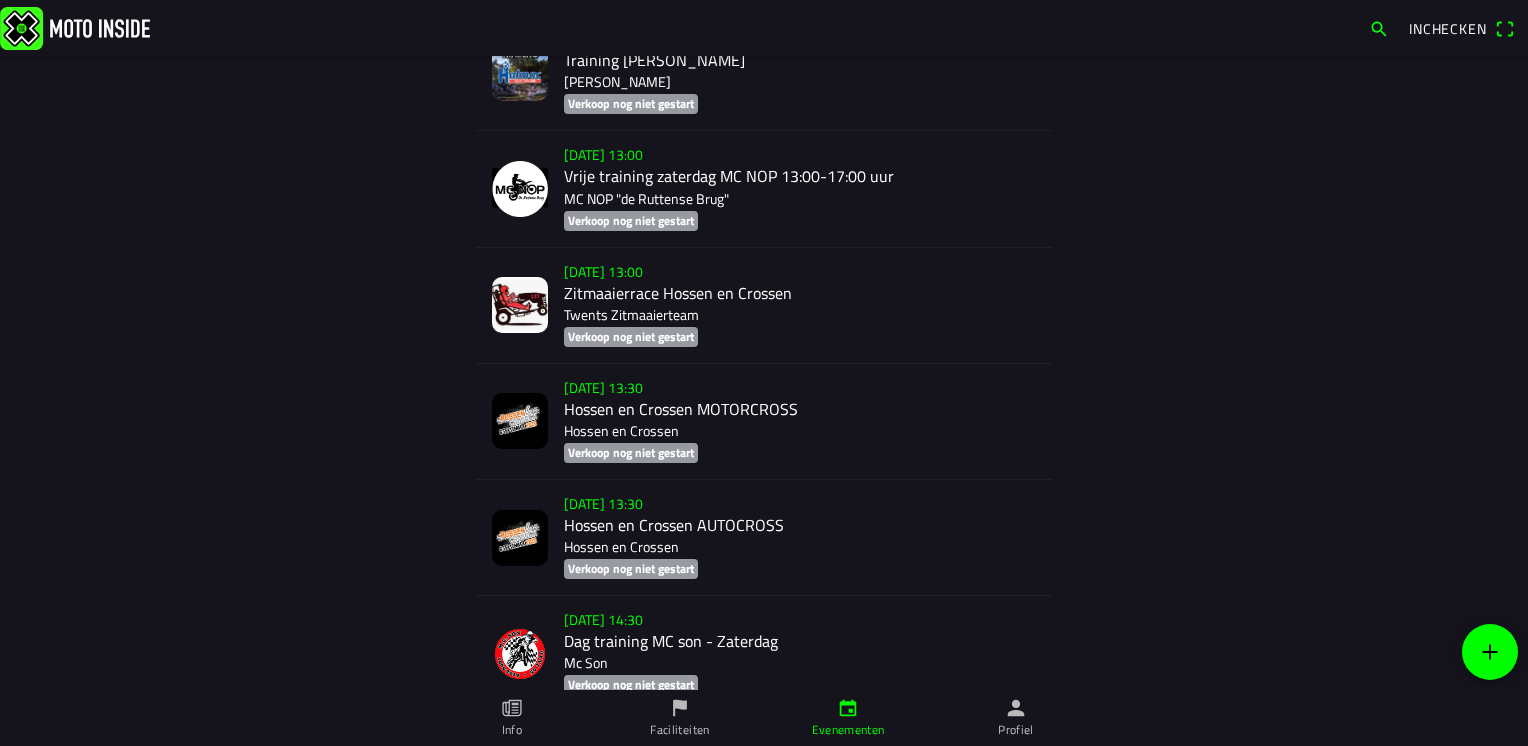 scroll, scrollTop: 23284, scrollLeft: 0, axis: vertical 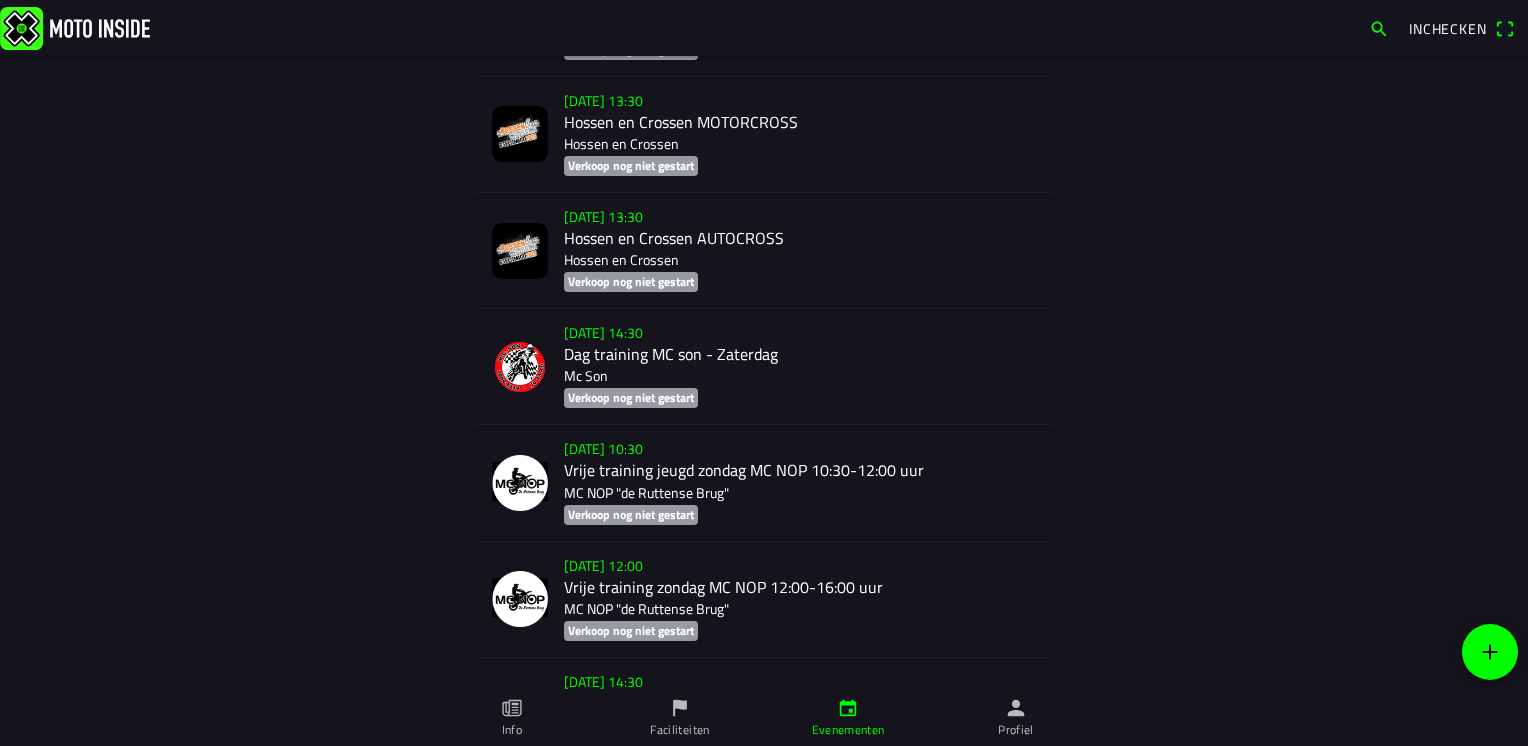 click on "[DATE] 13:30  Hossen en Crossen AUTOCROSS Hossen en [GEOGRAPHIC_DATA]   Verkoop nog niet gestart" 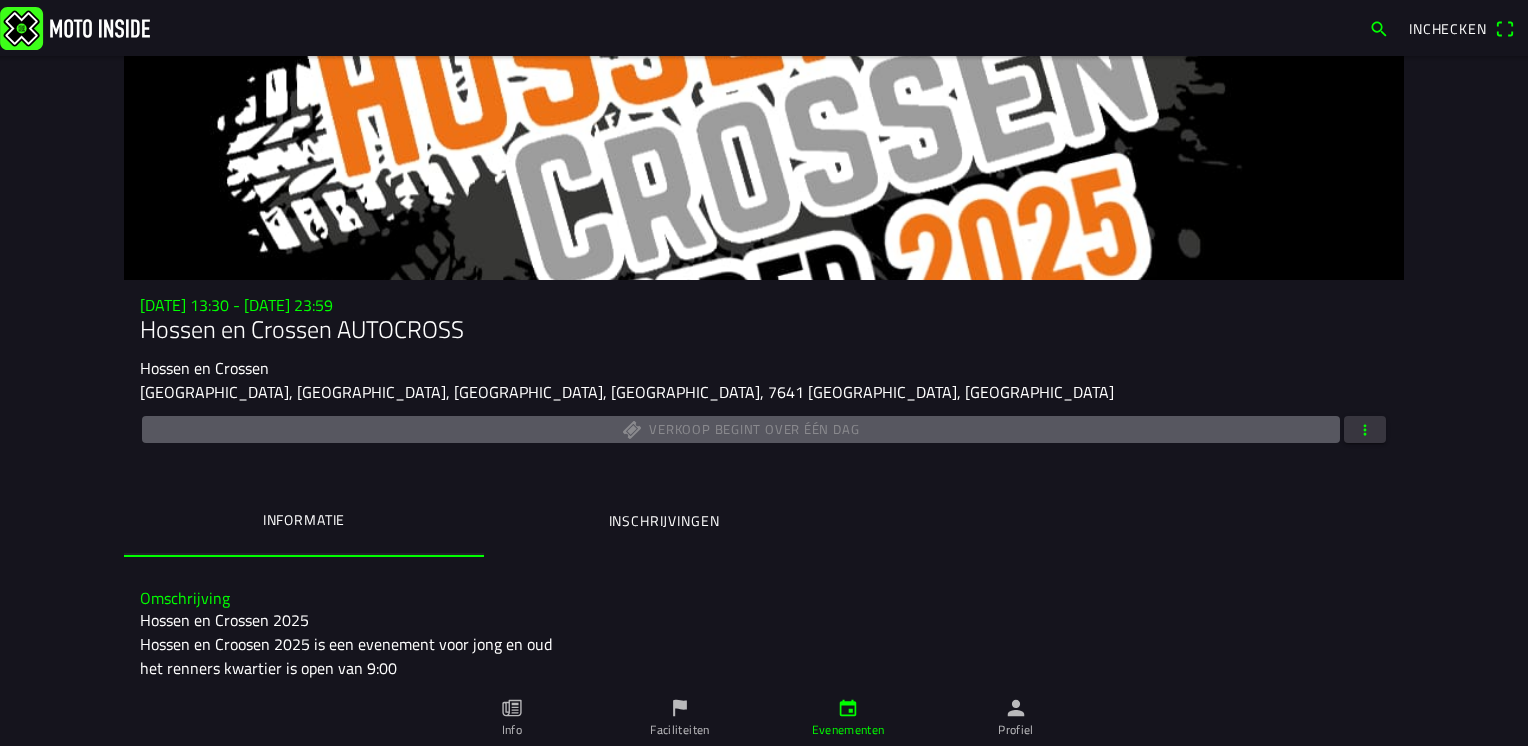 click at bounding box center [1365, 429] 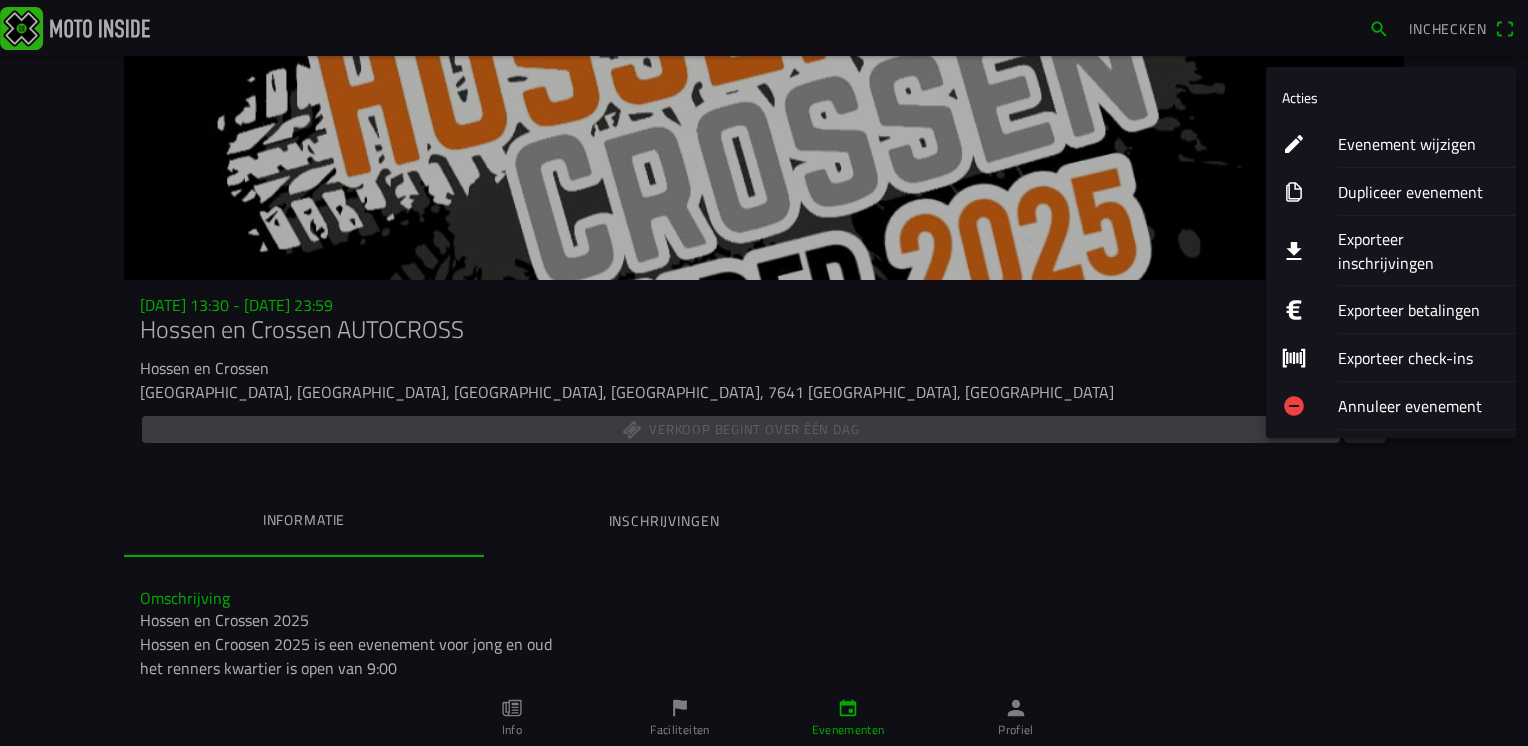 click on "Evenement wijzigen" 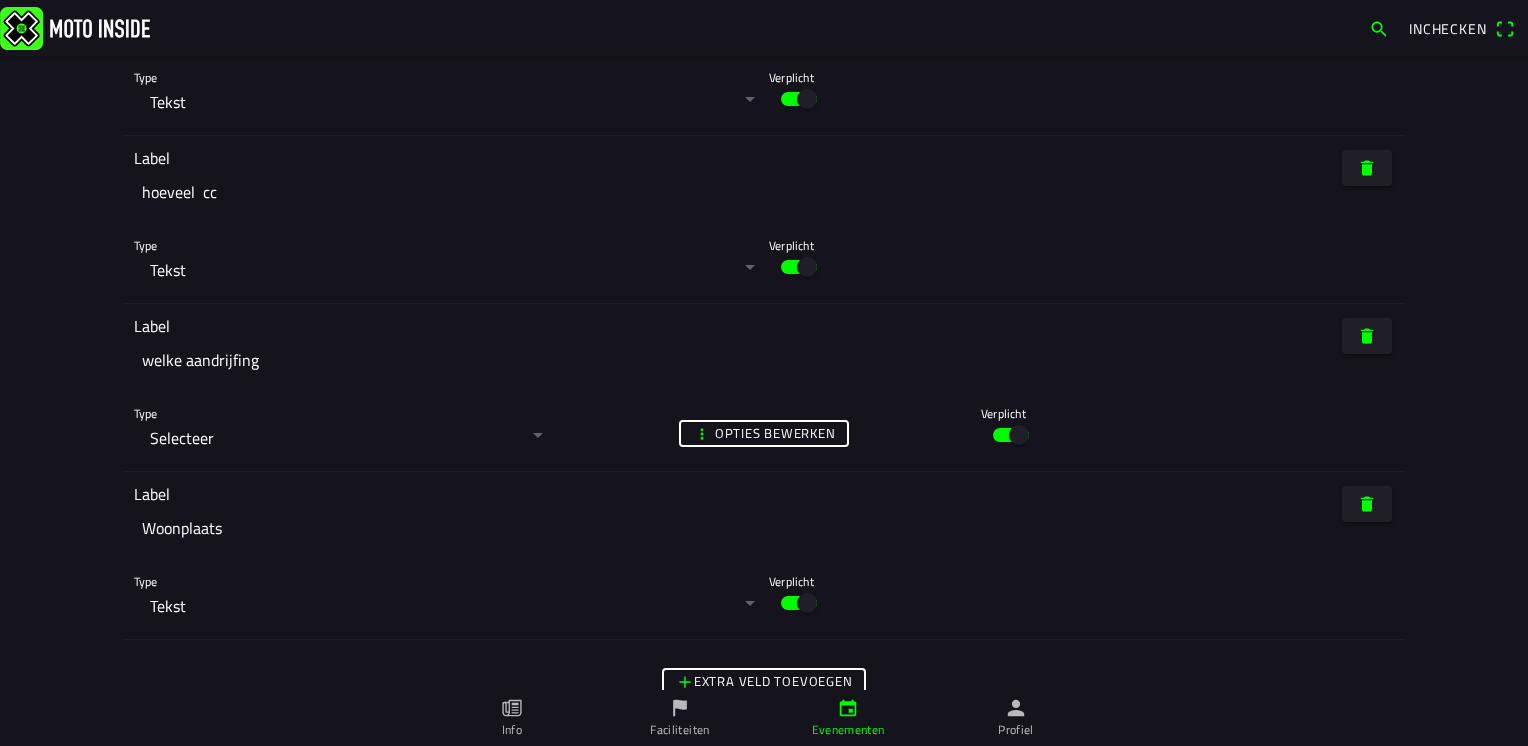 scroll, scrollTop: 5826, scrollLeft: 0, axis: vertical 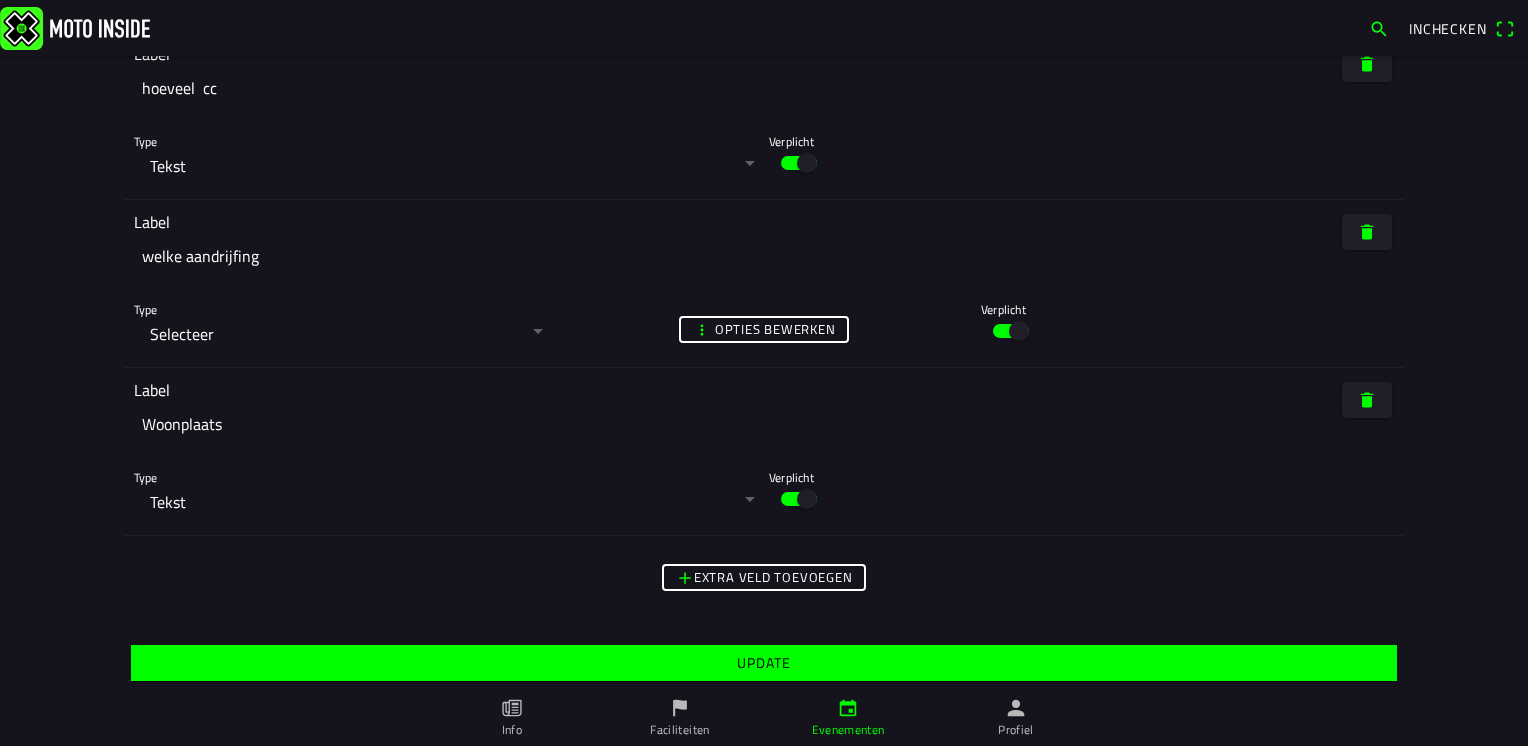 click on "Update" 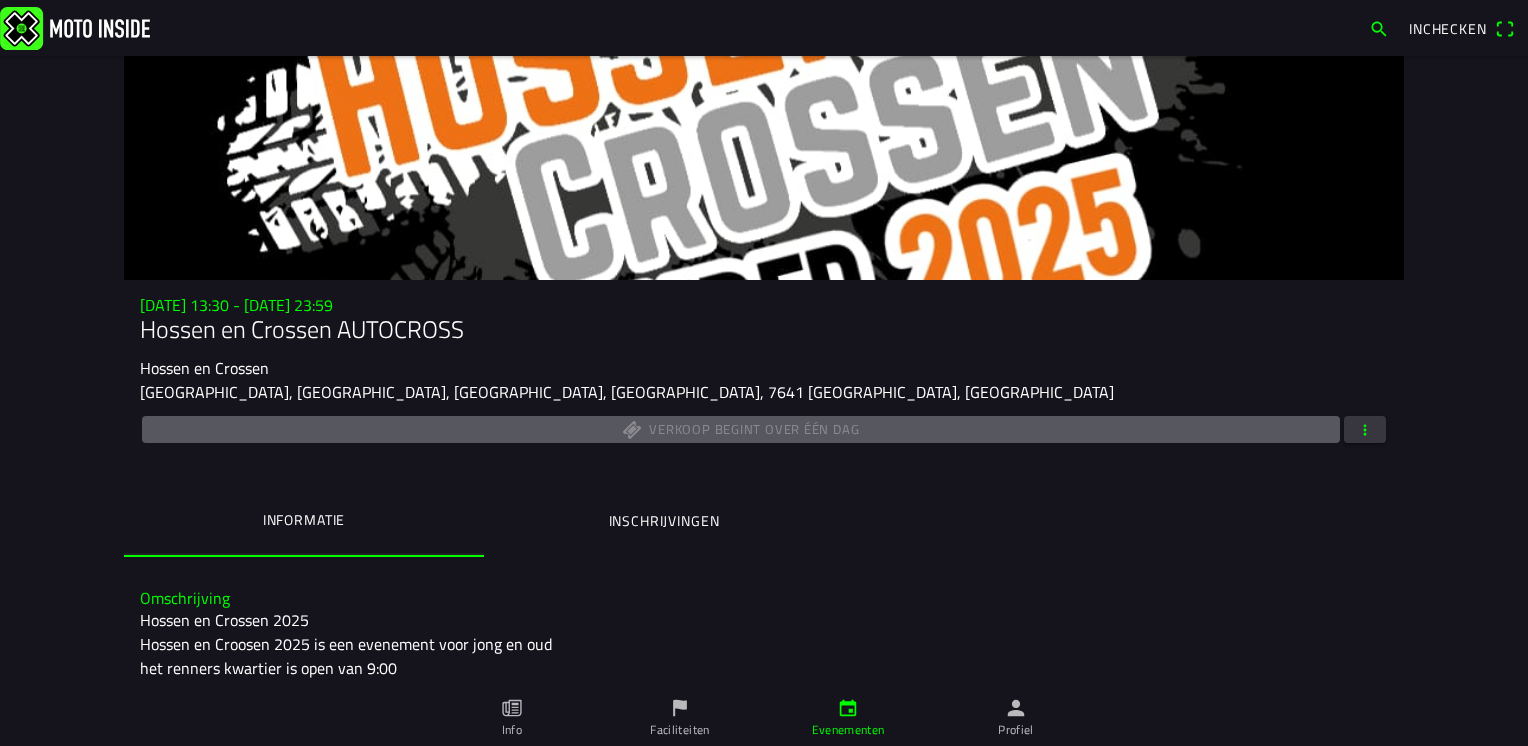 click on "Faciliteiten" at bounding box center (680, 718) 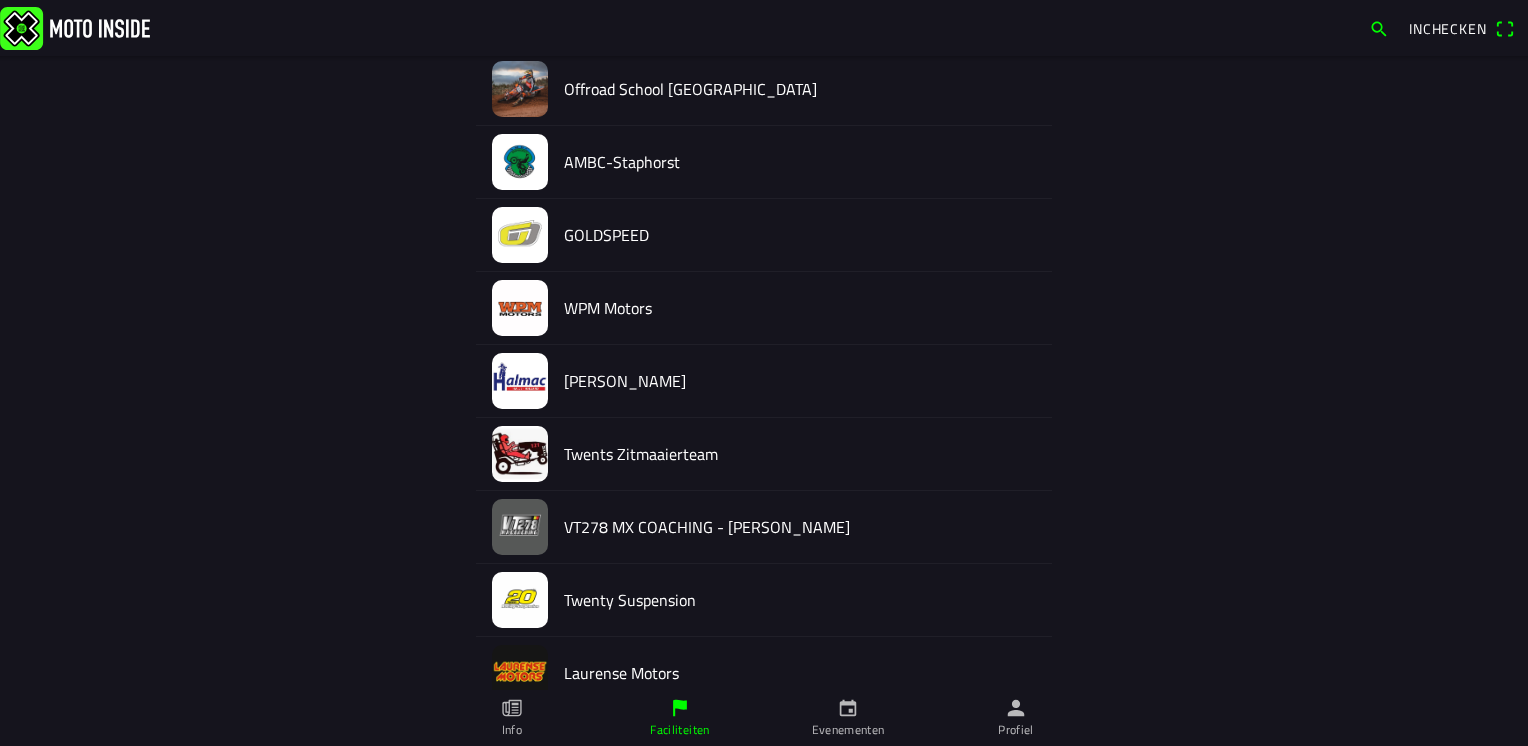 scroll, scrollTop: 2113, scrollLeft: 0, axis: vertical 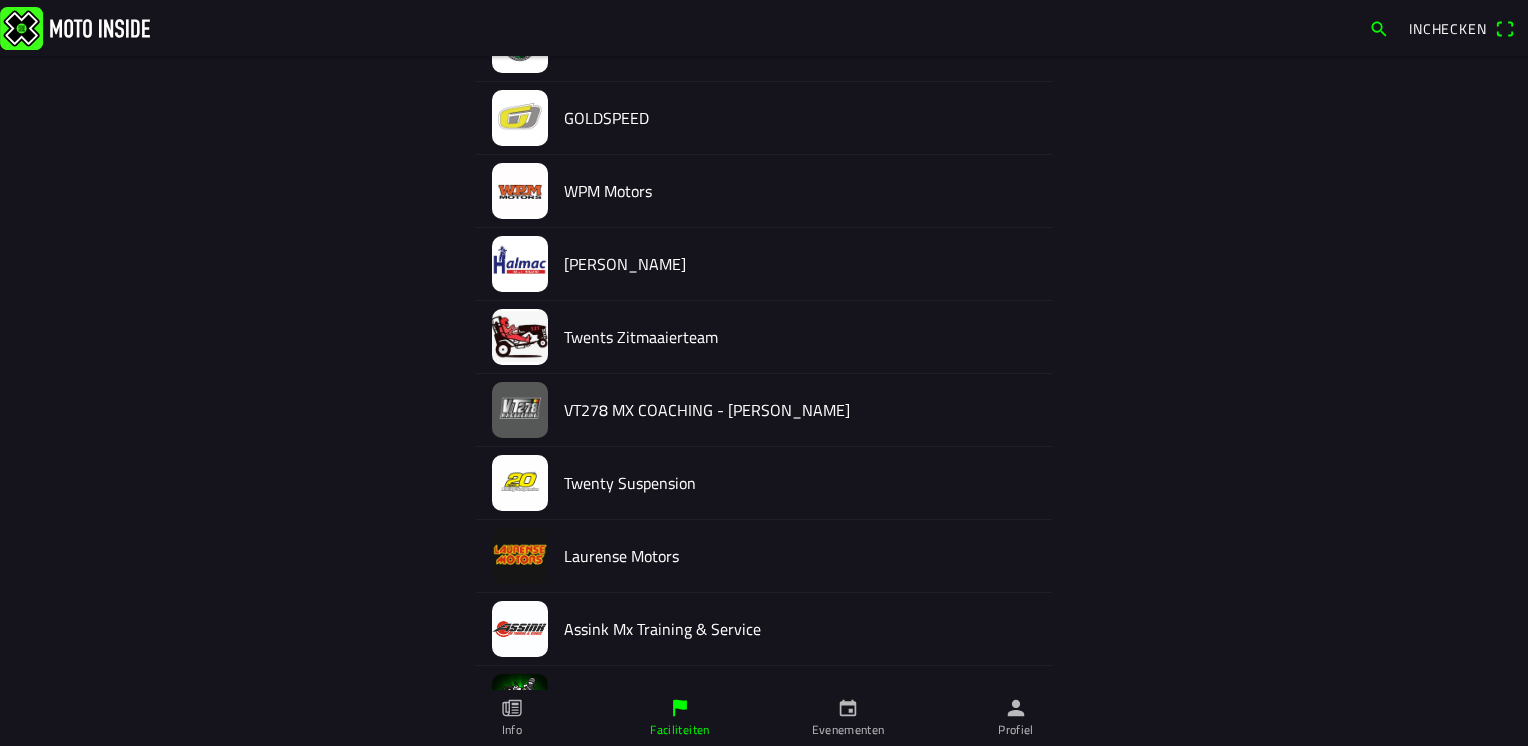 click 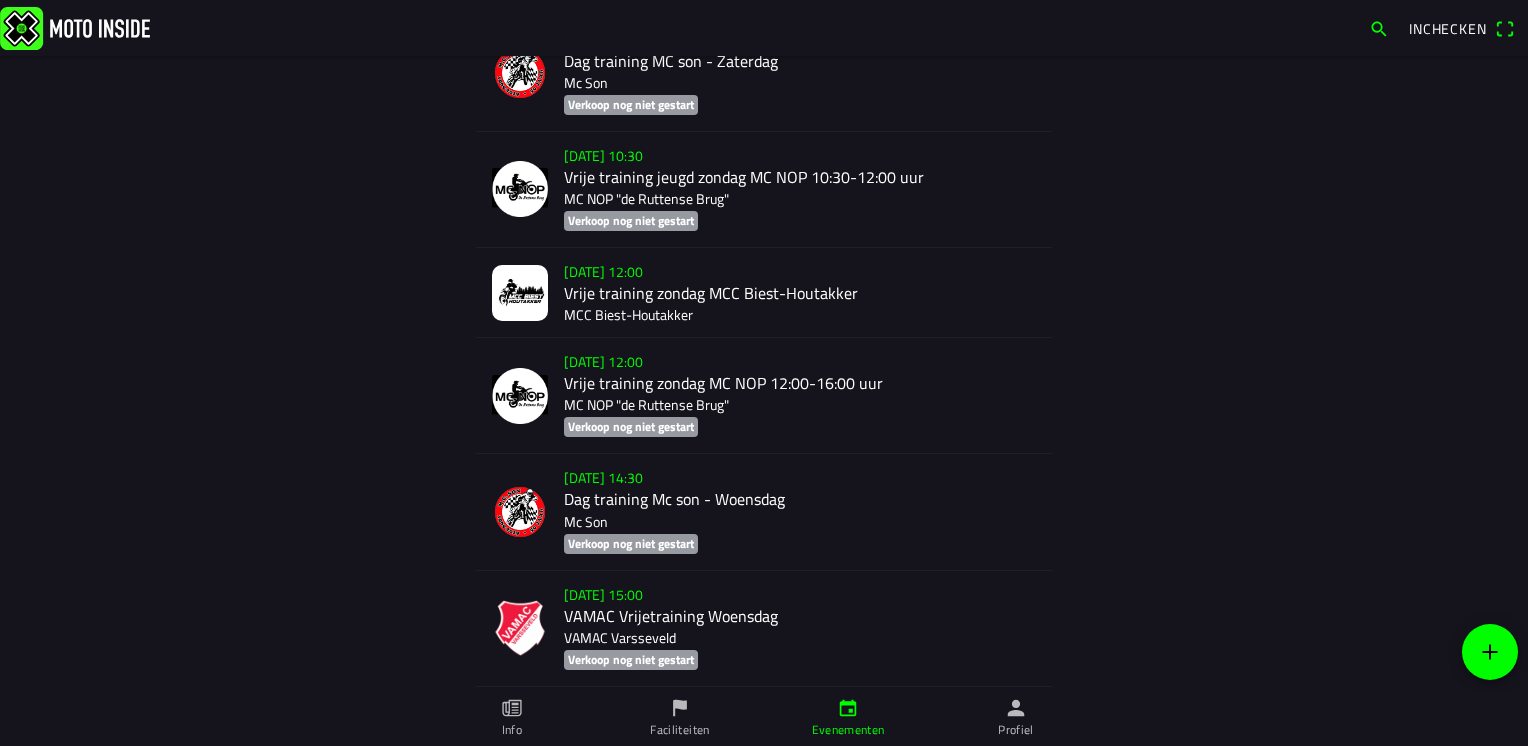 scroll, scrollTop: 17300, scrollLeft: 0, axis: vertical 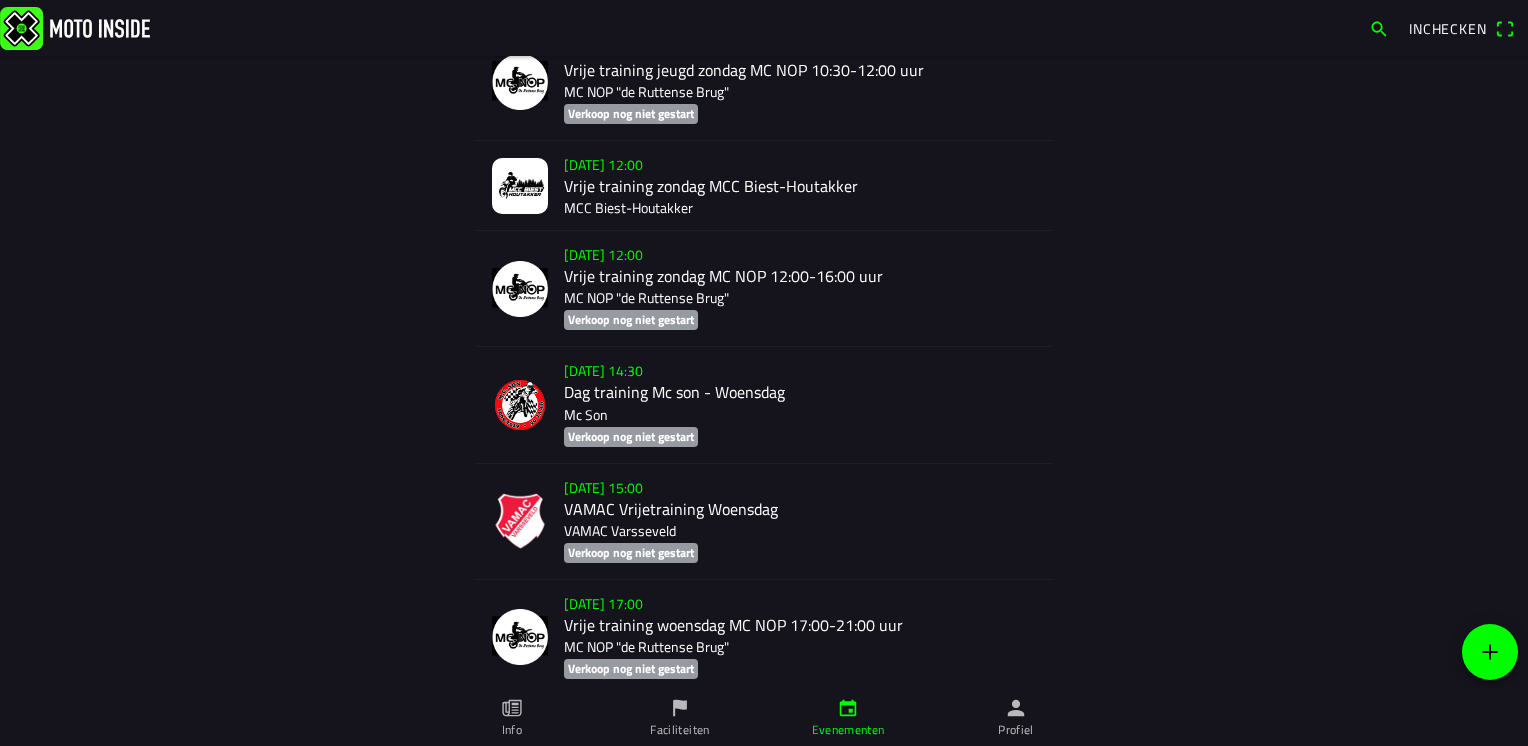 click 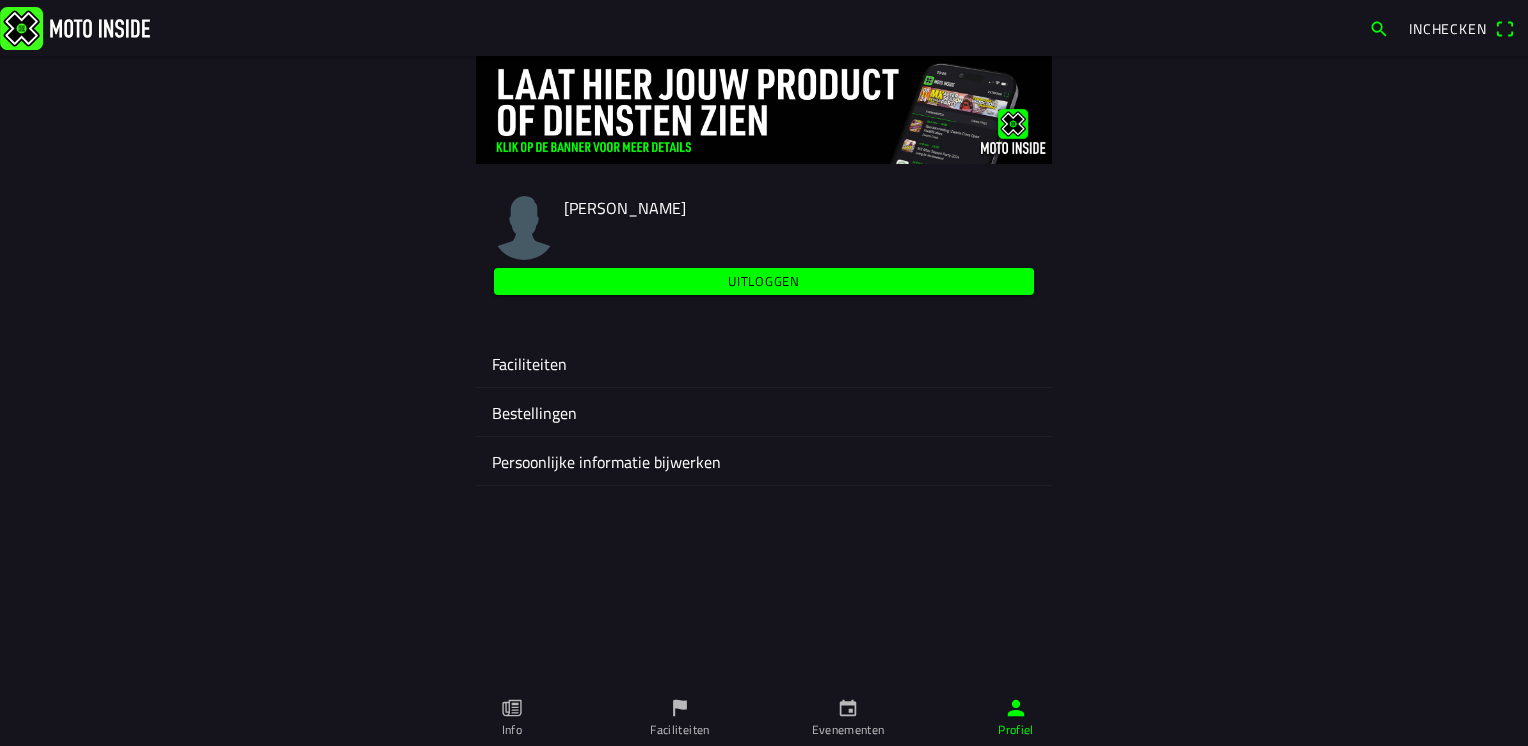 click on "Faciliteiten" at bounding box center (680, 718) 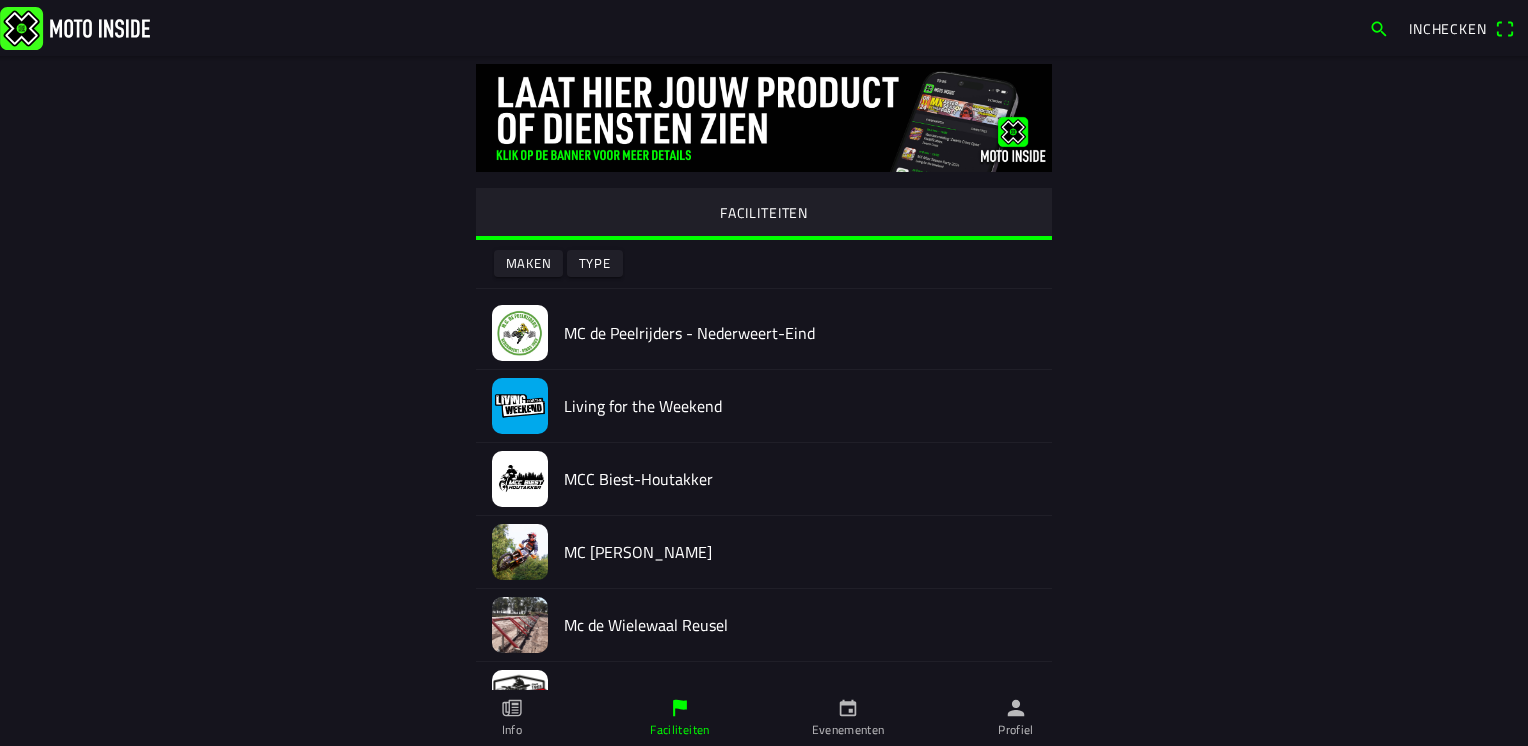 click 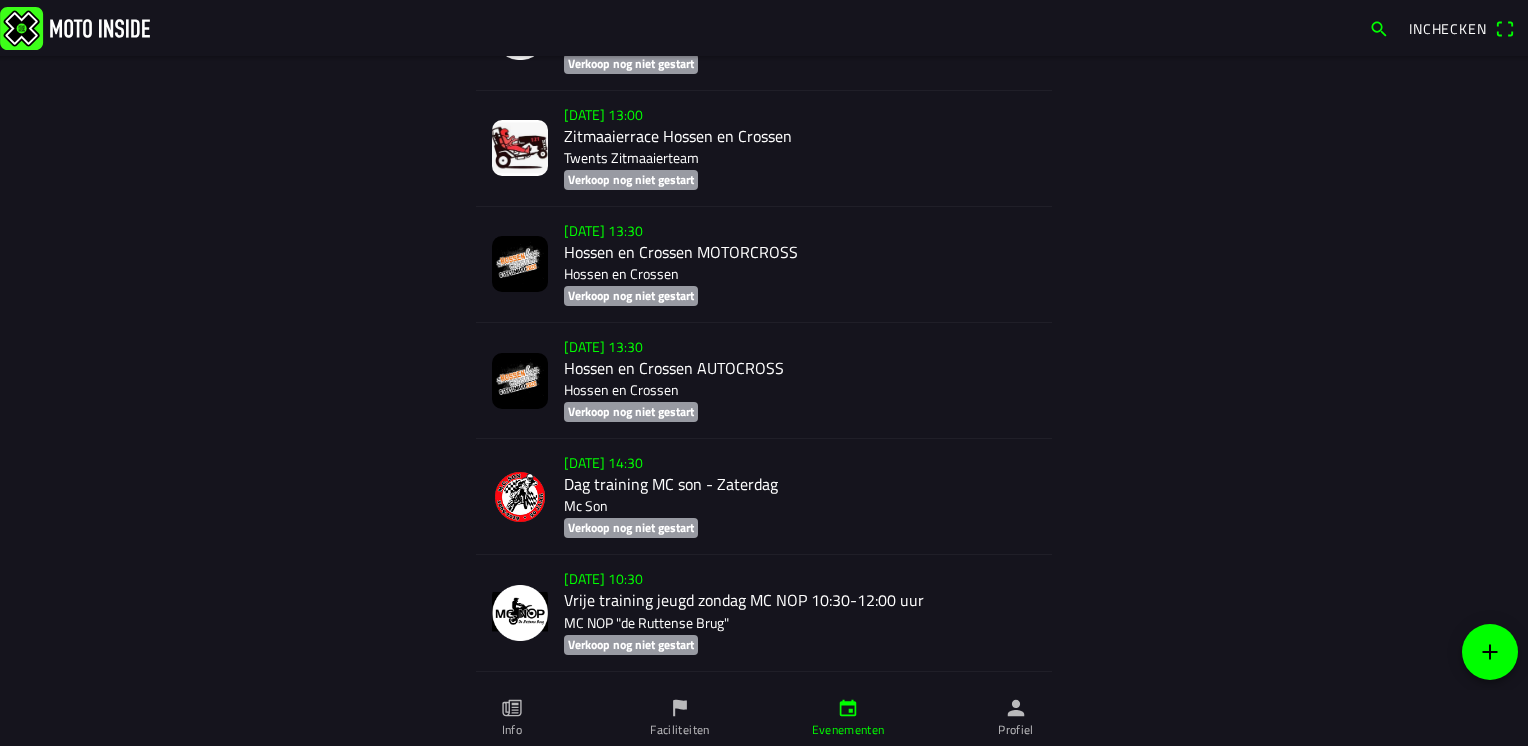 scroll, scrollTop: 23400, scrollLeft: 0, axis: vertical 